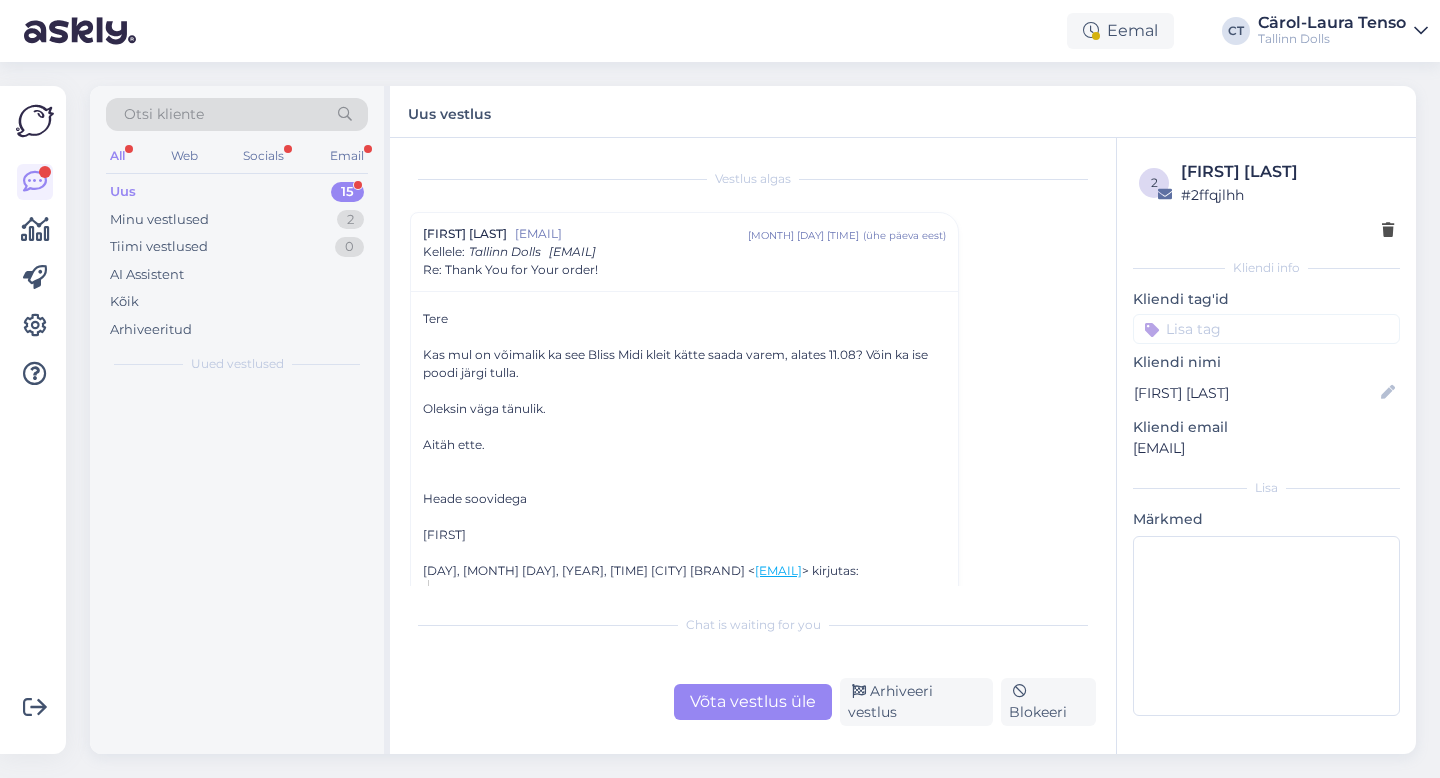 scroll, scrollTop: 0, scrollLeft: 0, axis: both 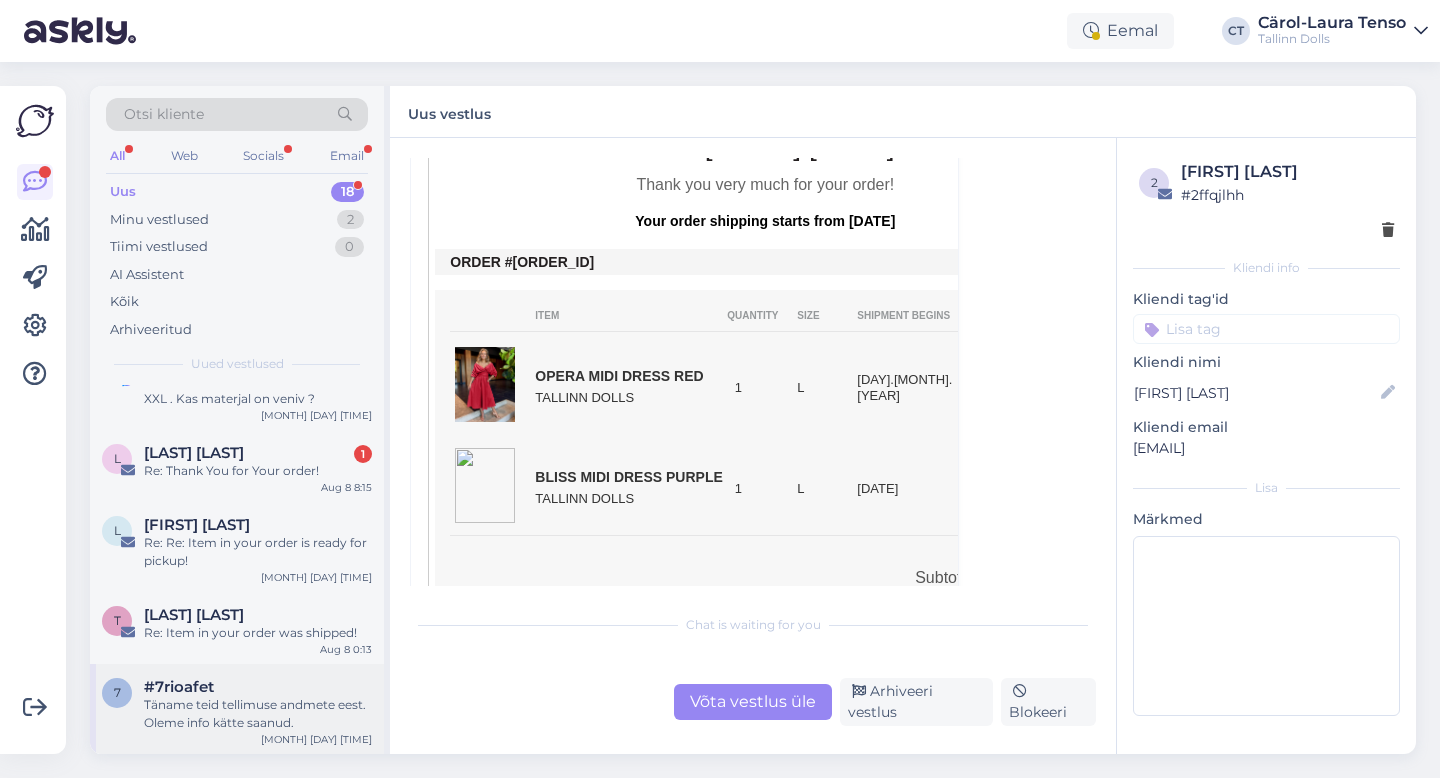 click on "Täname teid tellimuse andmete eest. Oleme info kätte saanud." at bounding box center (258, 714) 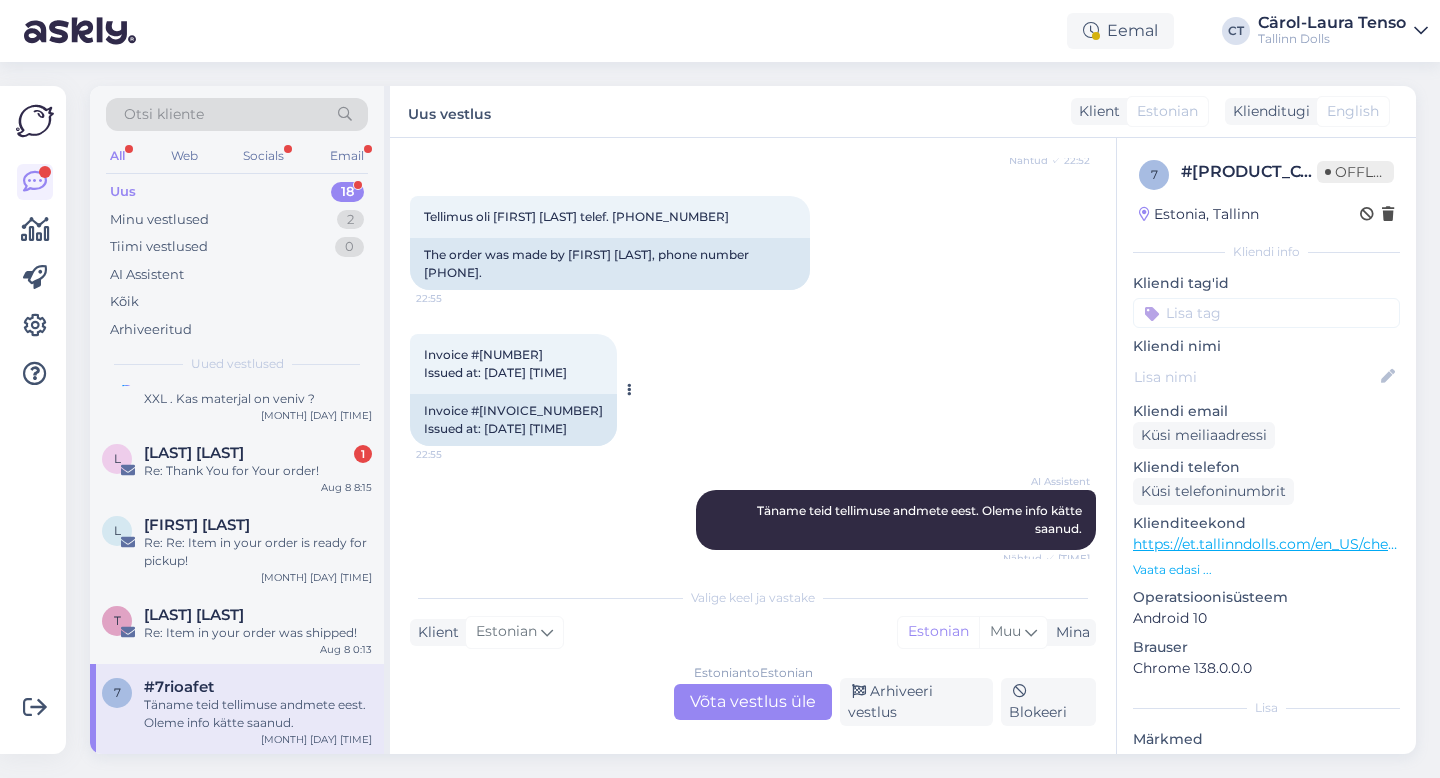 scroll, scrollTop: 1531, scrollLeft: 0, axis: vertical 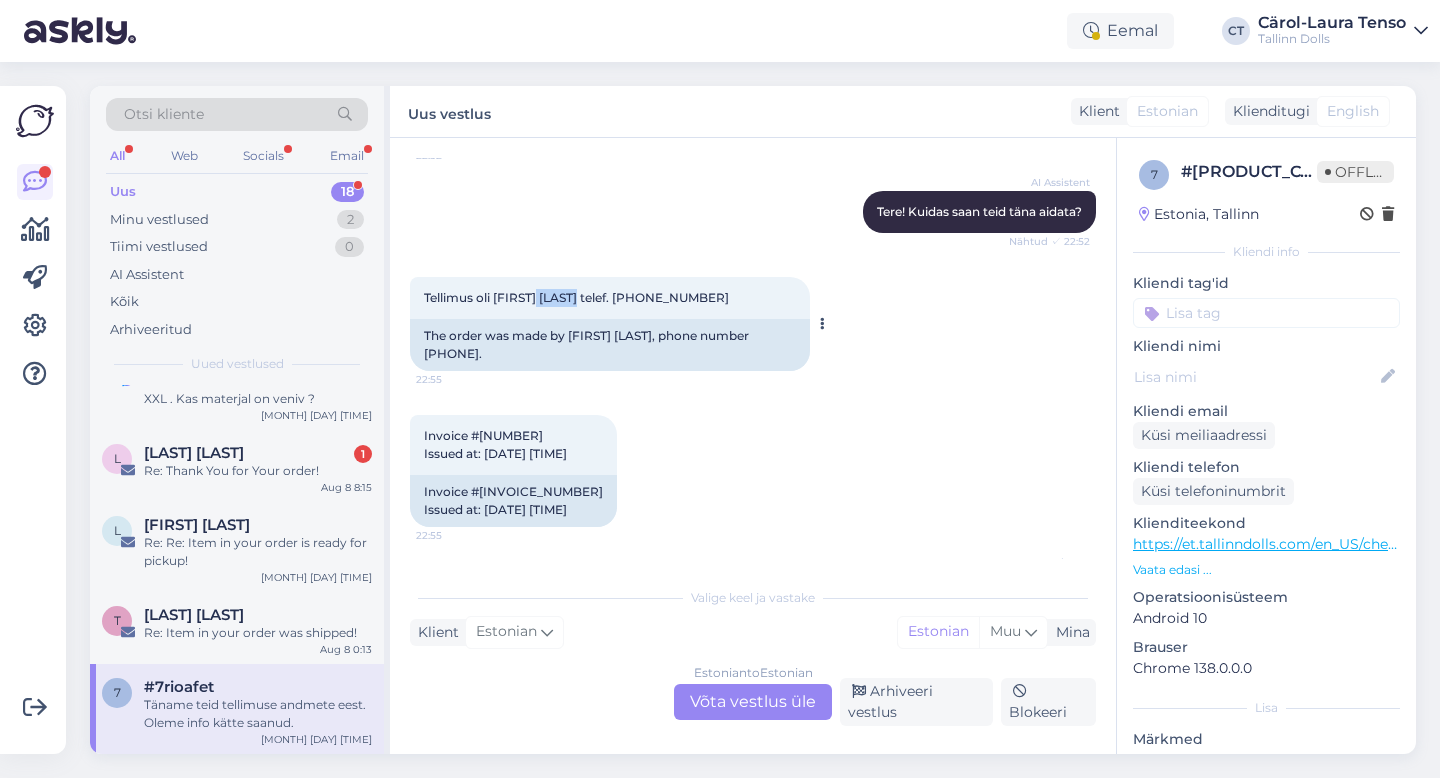 drag, startPoint x: 542, startPoint y: 297, endPoint x: 583, endPoint y: 298, distance: 41.01219 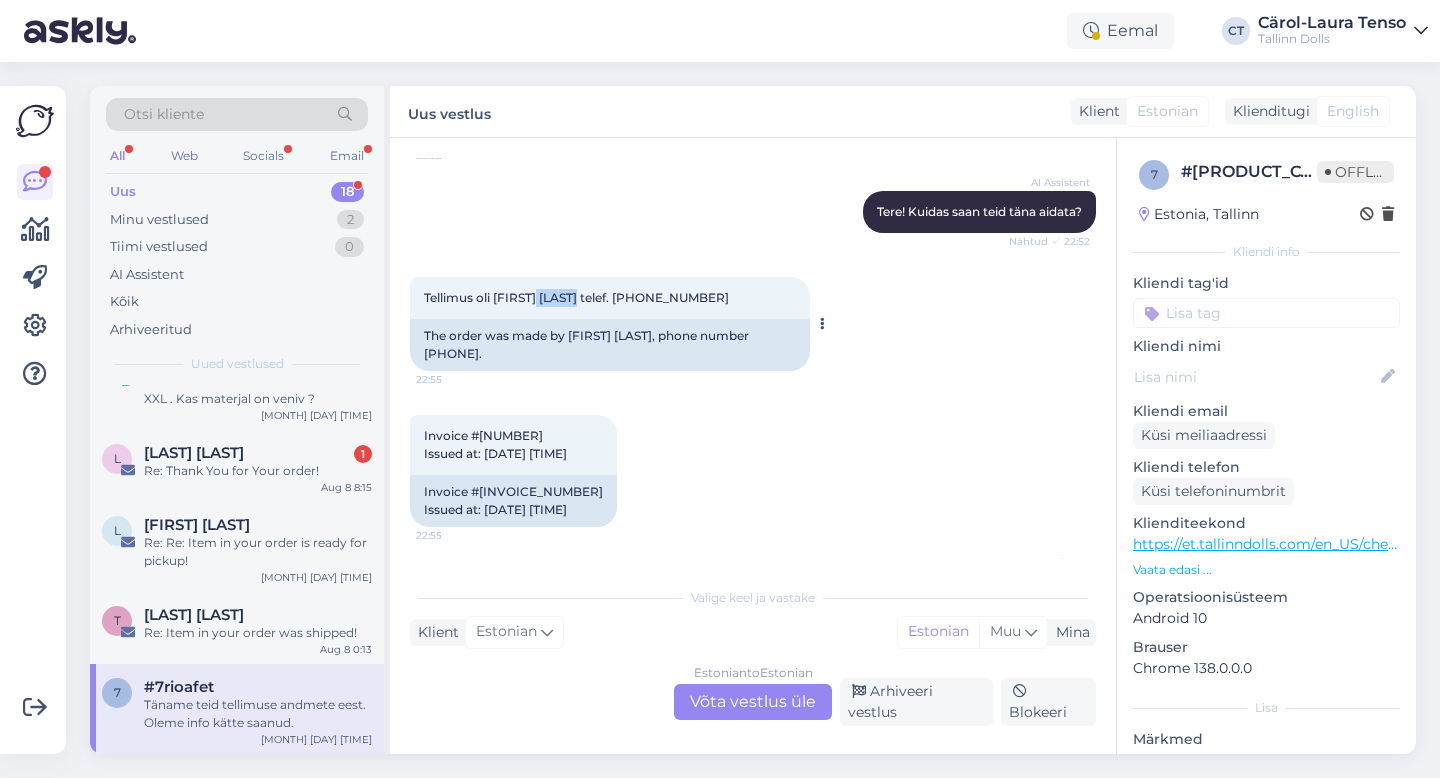 click on "Tellimus oli [FIRST] [LAST] telef. [PHONE_NUMBER]" at bounding box center (576, 297) 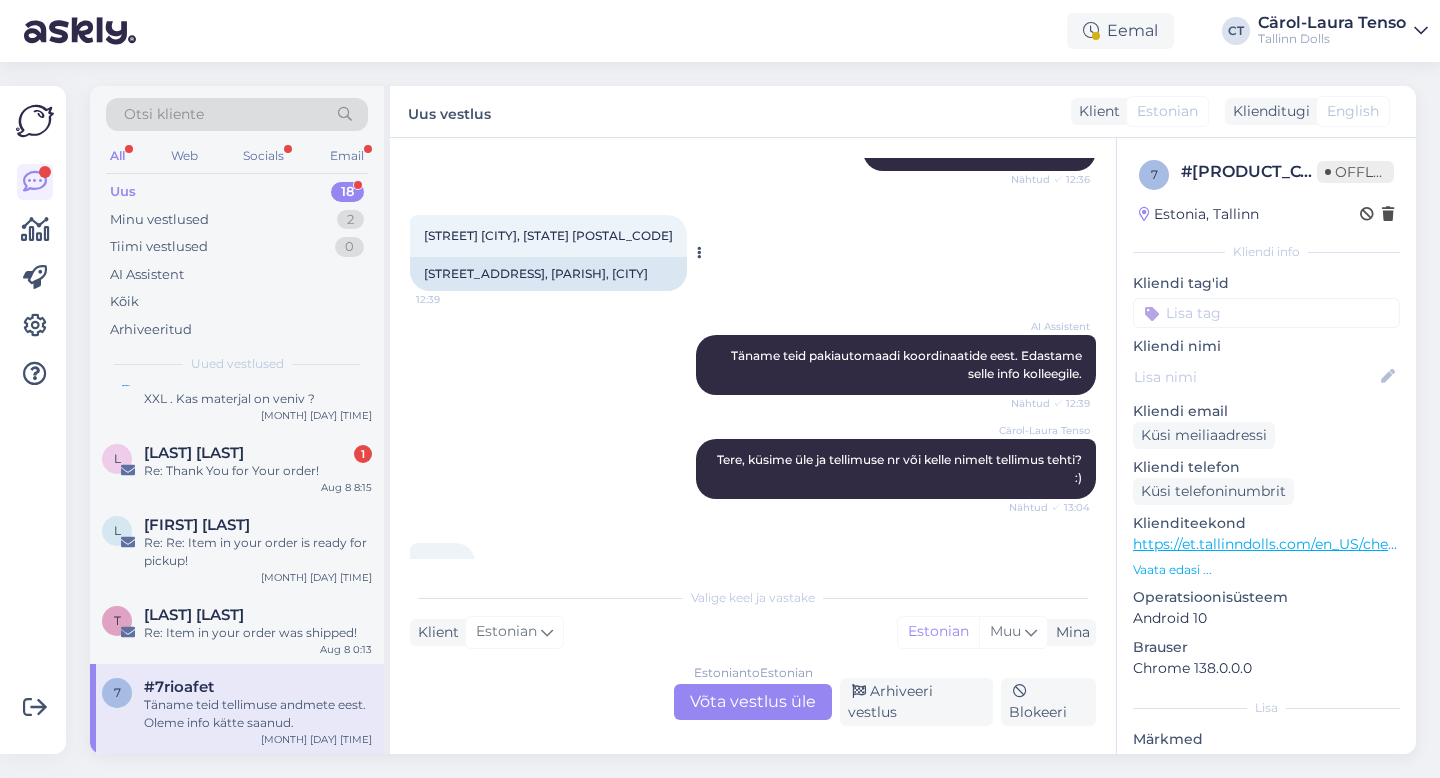 scroll, scrollTop: 1035, scrollLeft: 0, axis: vertical 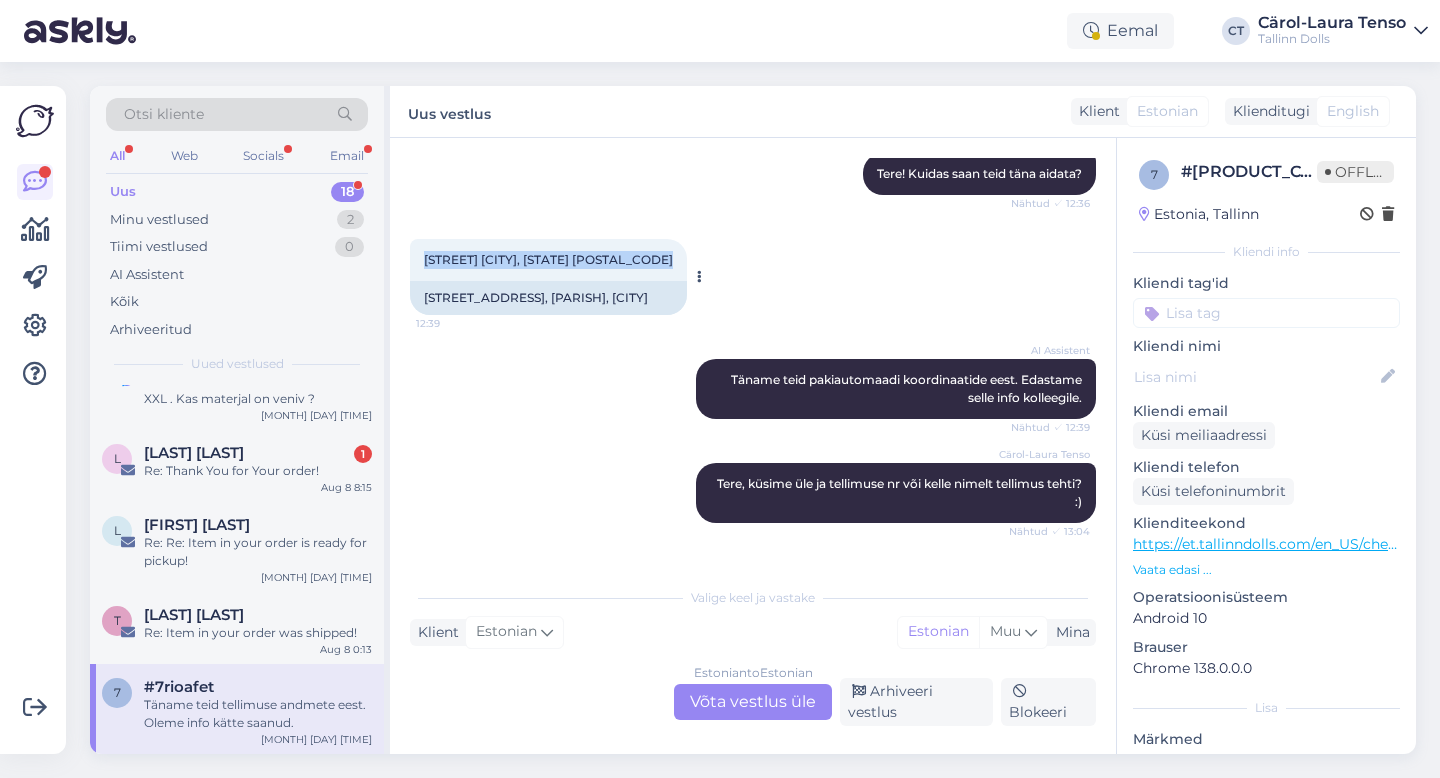 drag, startPoint x: 418, startPoint y: 260, endPoint x: 682, endPoint y: 263, distance: 264.01706 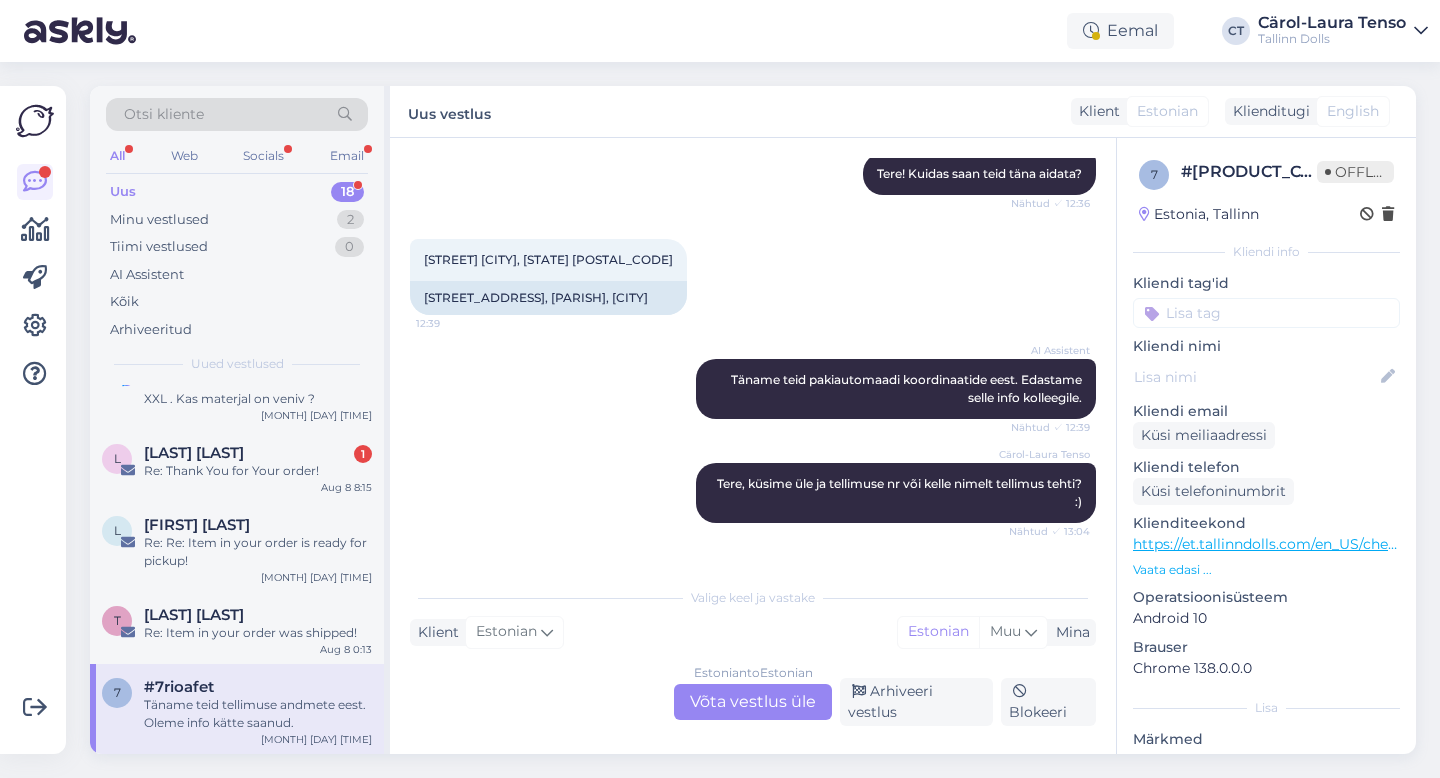 click on "Estonian  to  Estonian" at bounding box center (753, 673) 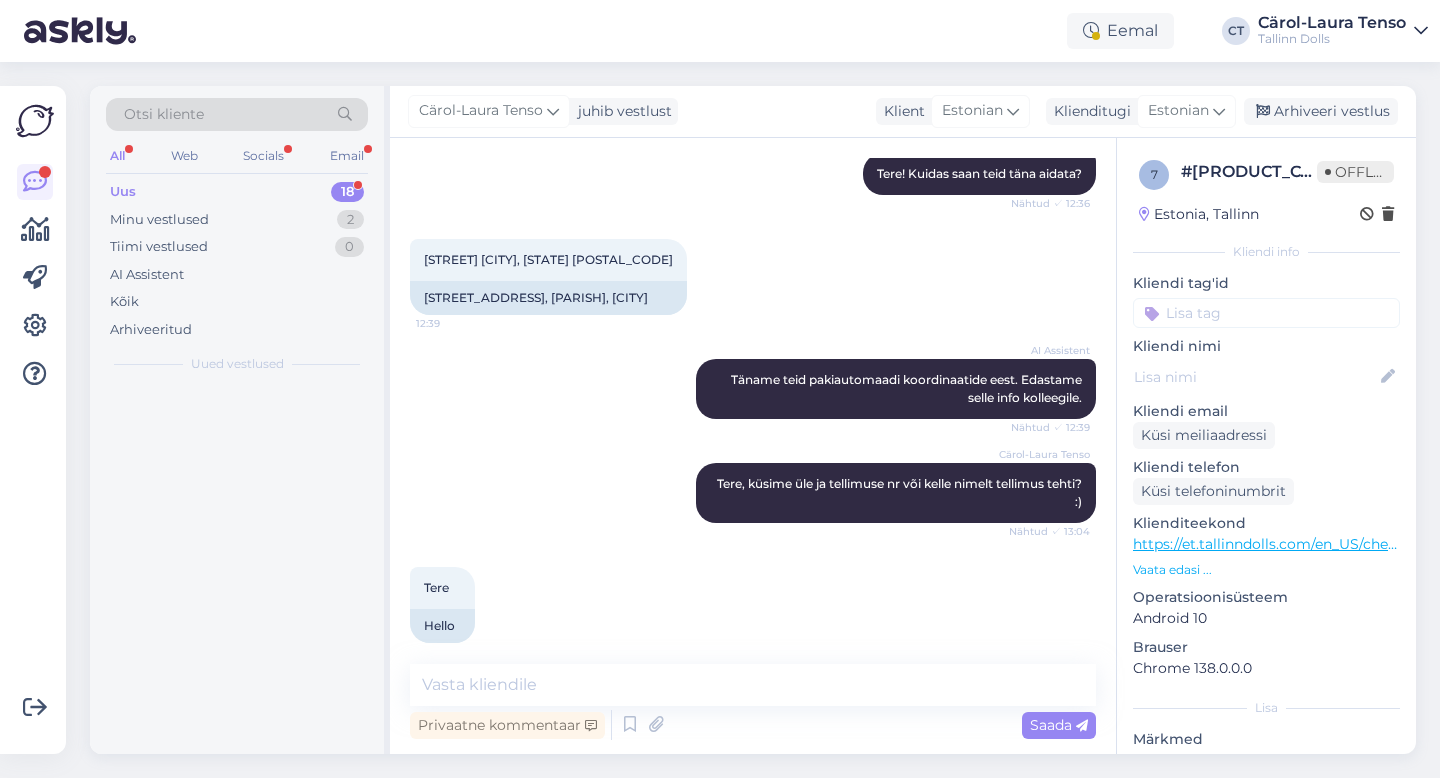 scroll, scrollTop: 0, scrollLeft: 0, axis: both 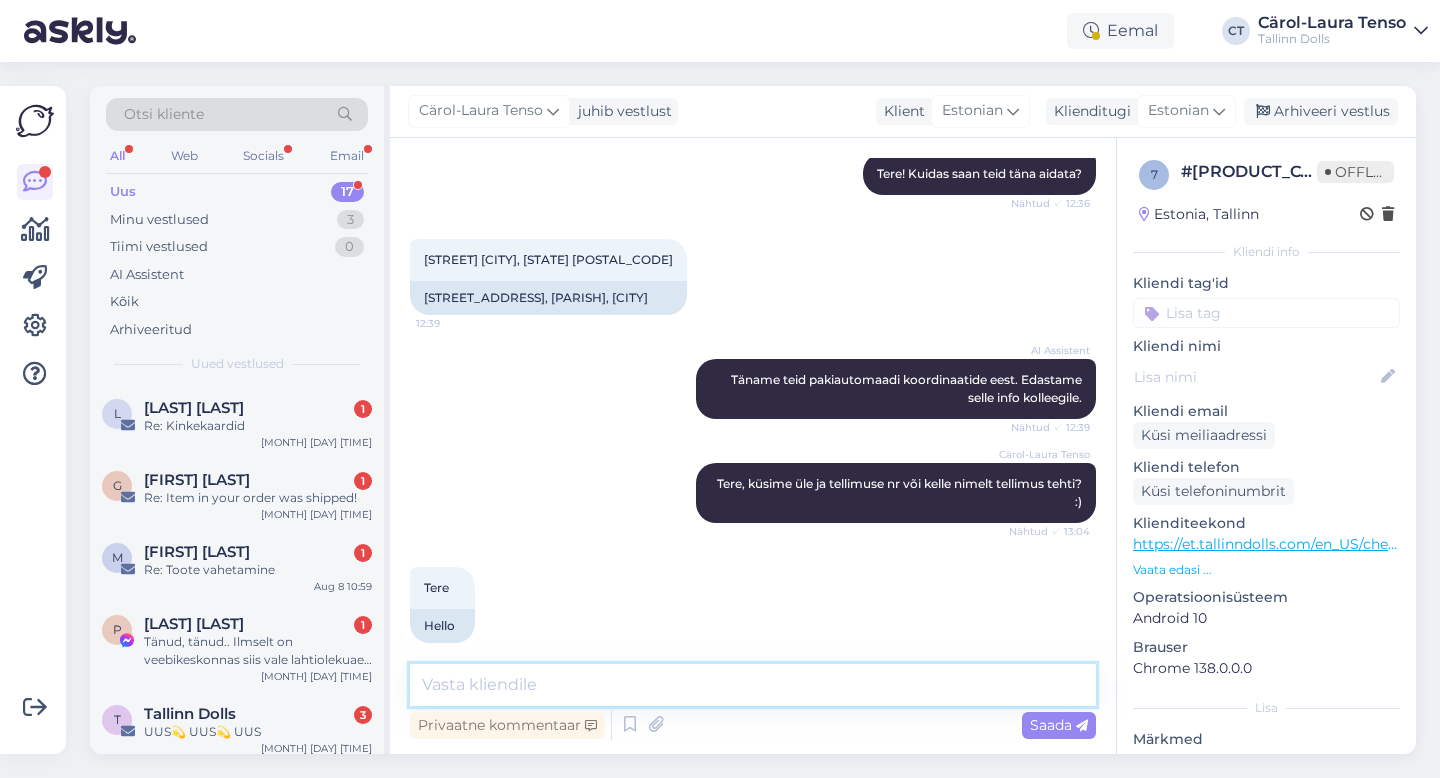click at bounding box center (753, 685) 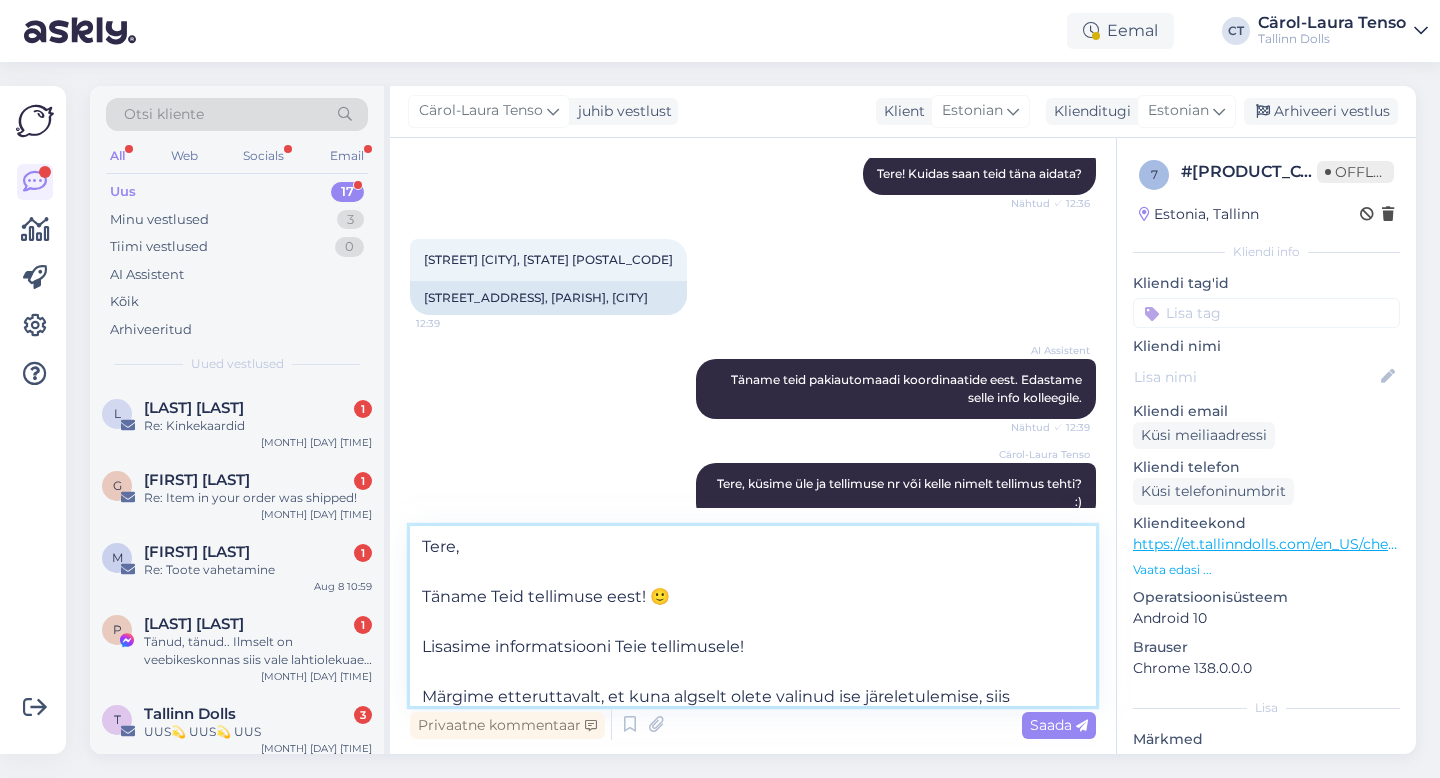 scroll, scrollTop: 200, scrollLeft: 0, axis: vertical 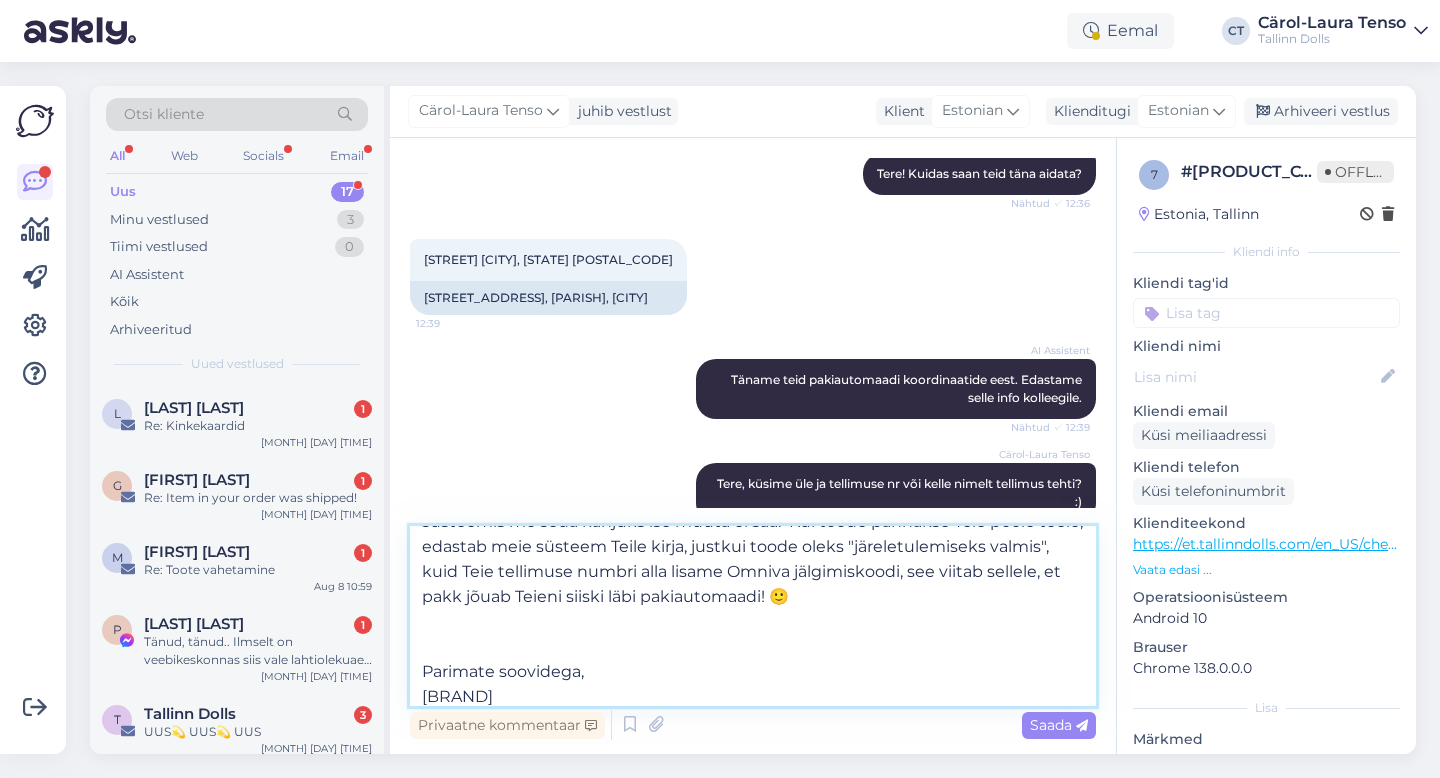 type 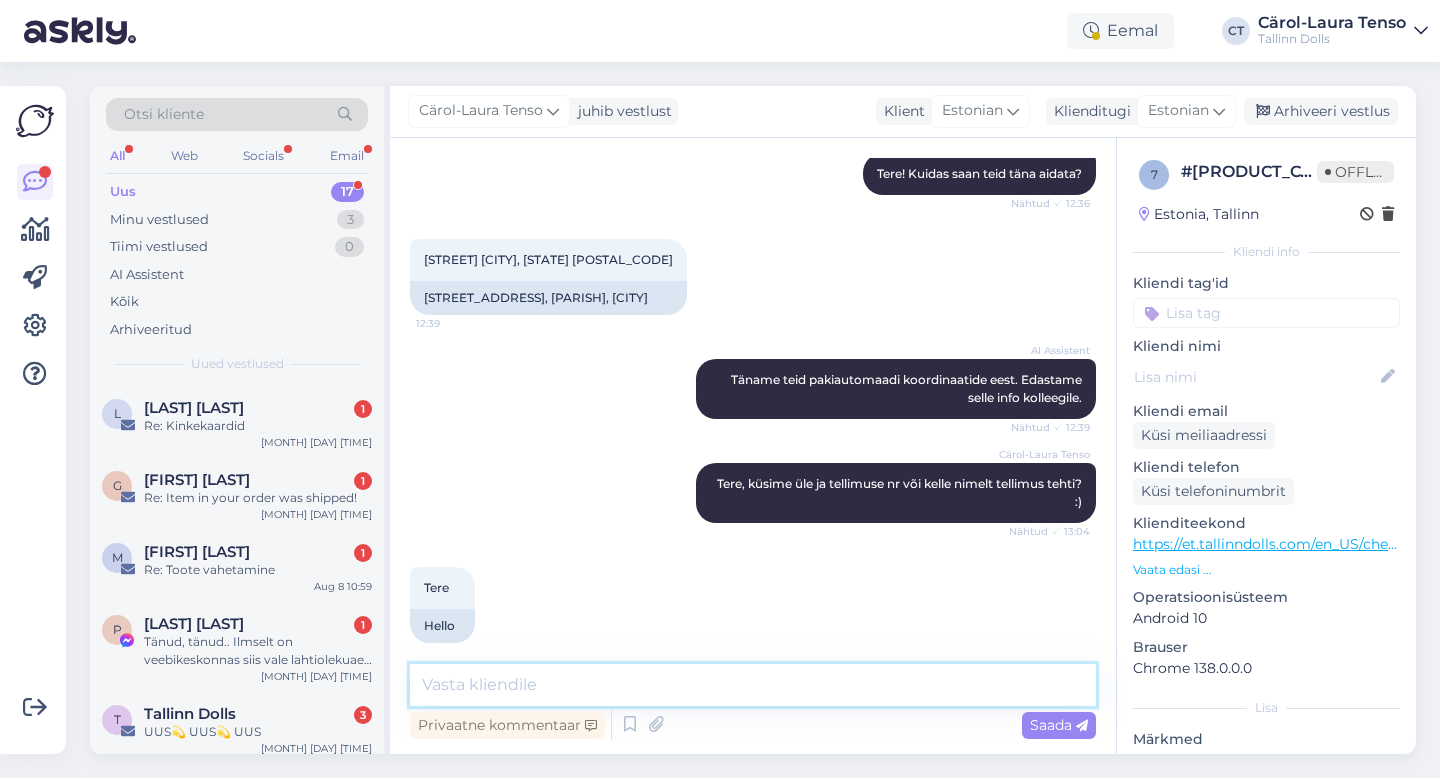 scroll, scrollTop: 1954, scrollLeft: 0, axis: vertical 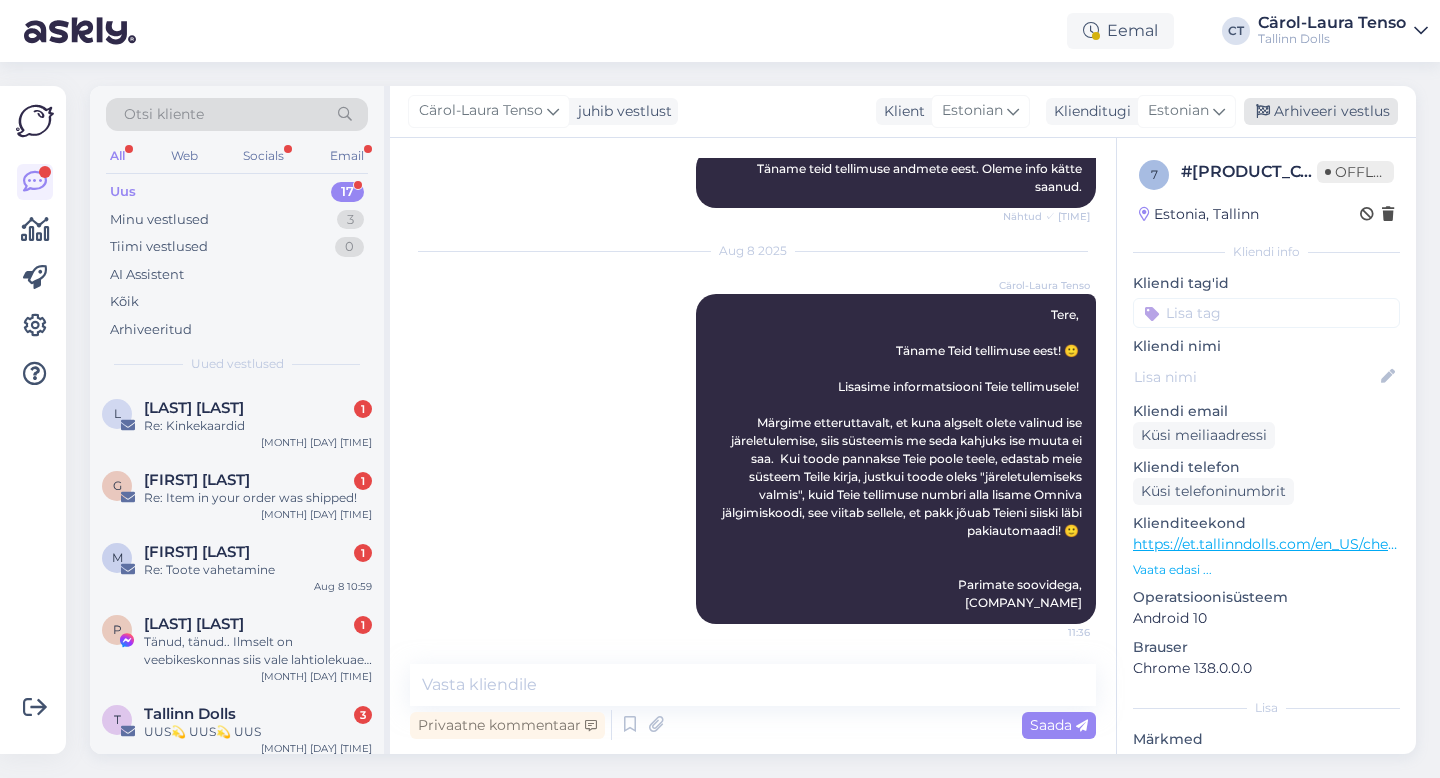 click on "Arhiveeri vestlus" at bounding box center (1321, 111) 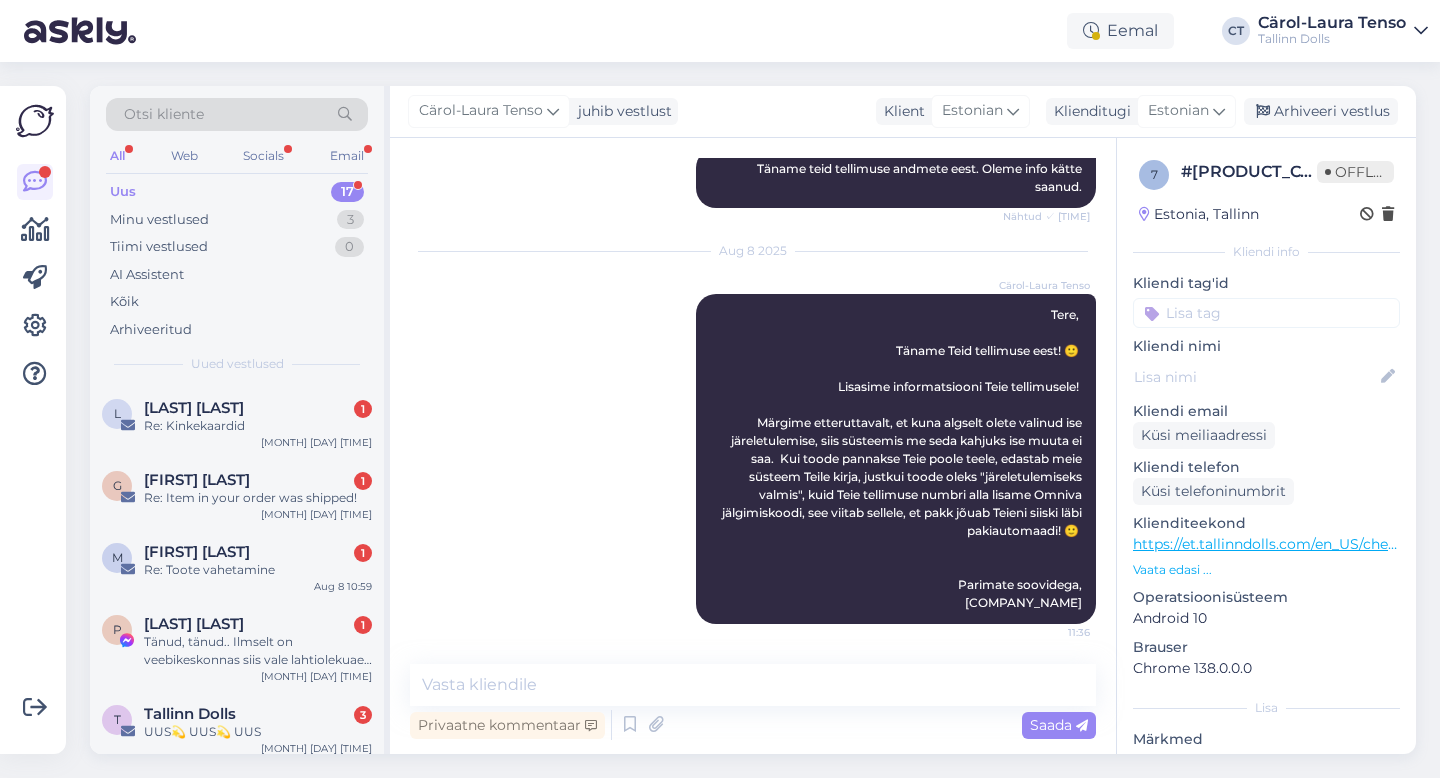 scroll, scrollTop: 1961, scrollLeft: 0, axis: vertical 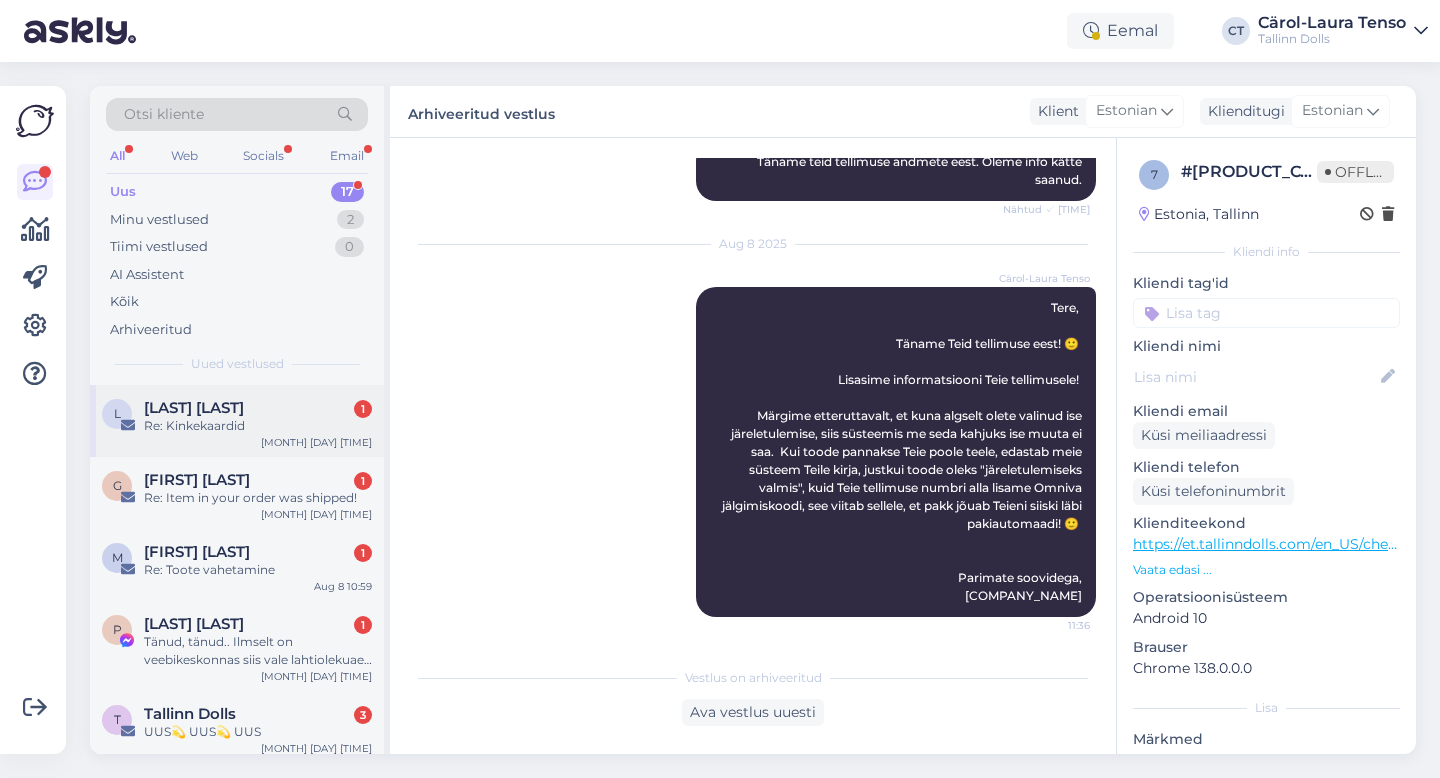 click on "Re: Kinkekaardid" at bounding box center (258, 426) 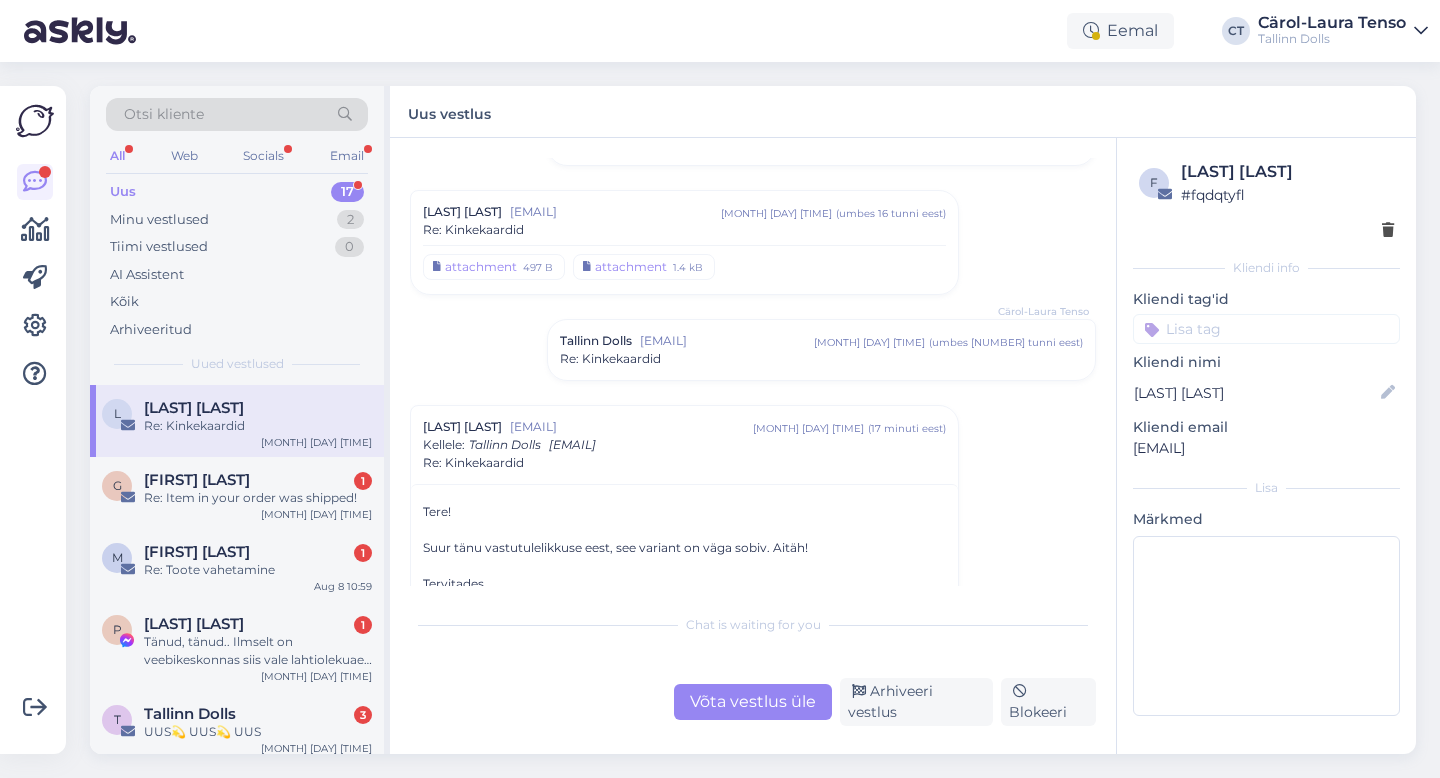 scroll, scrollTop: 2163, scrollLeft: 0, axis: vertical 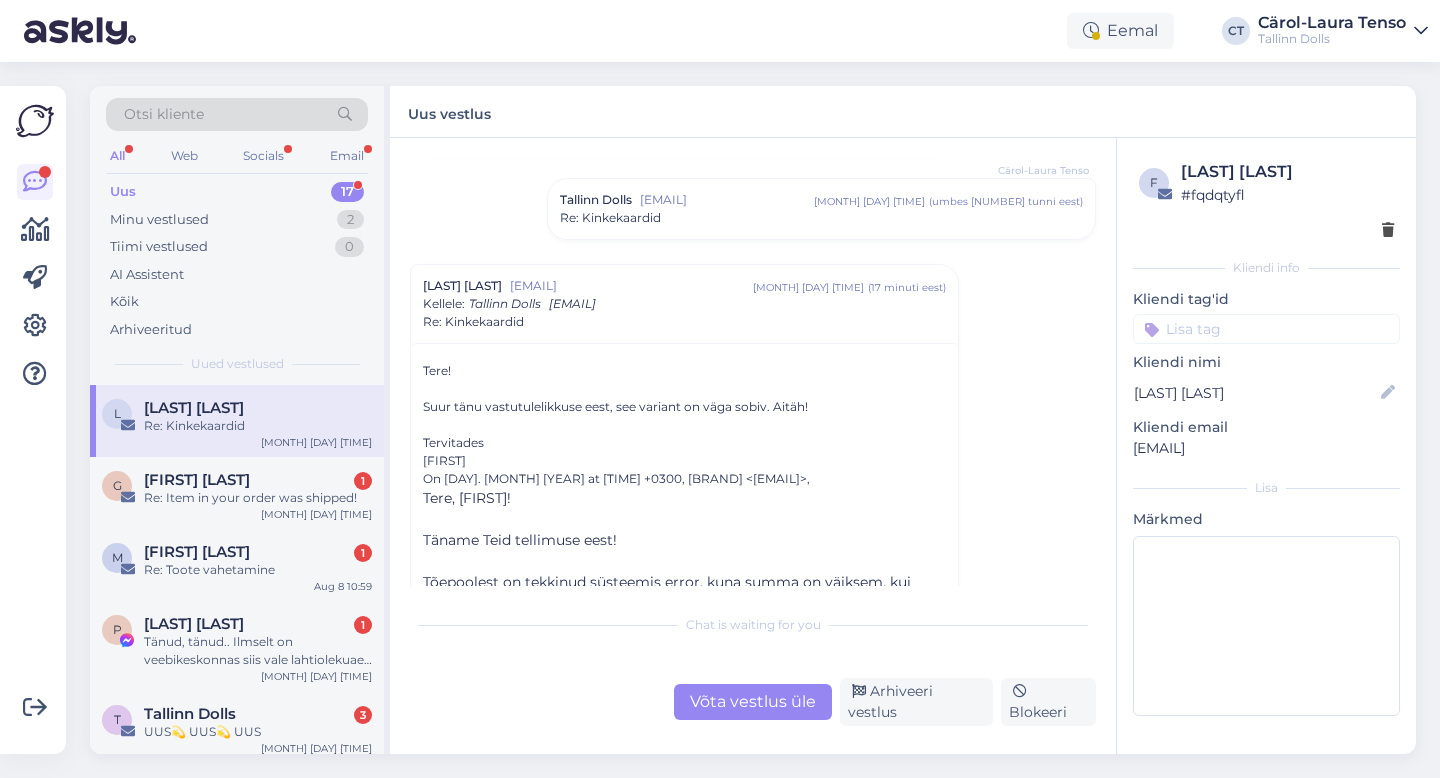 click on "Re: Kinkekaardid" at bounding box center (821, 218) 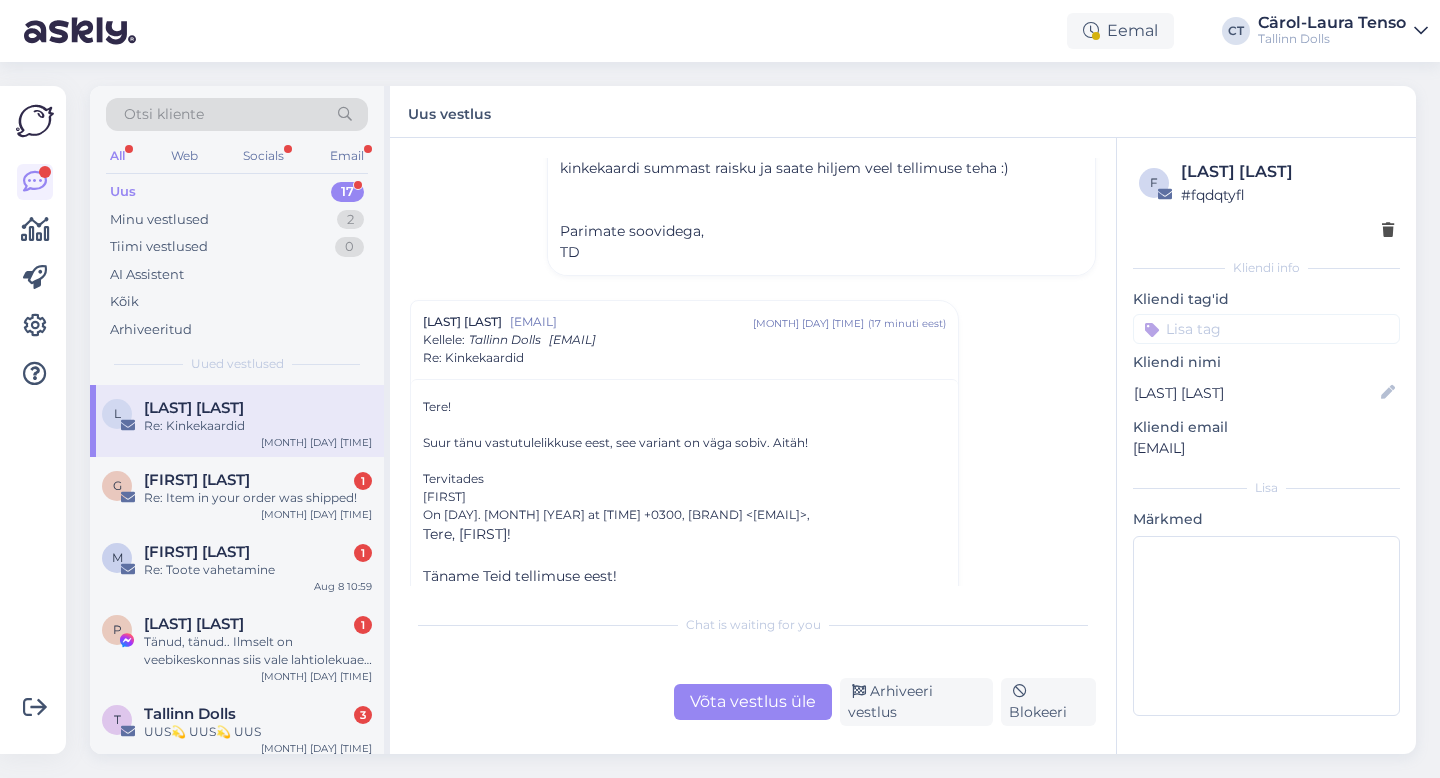 scroll, scrollTop: 2582, scrollLeft: 0, axis: vertical 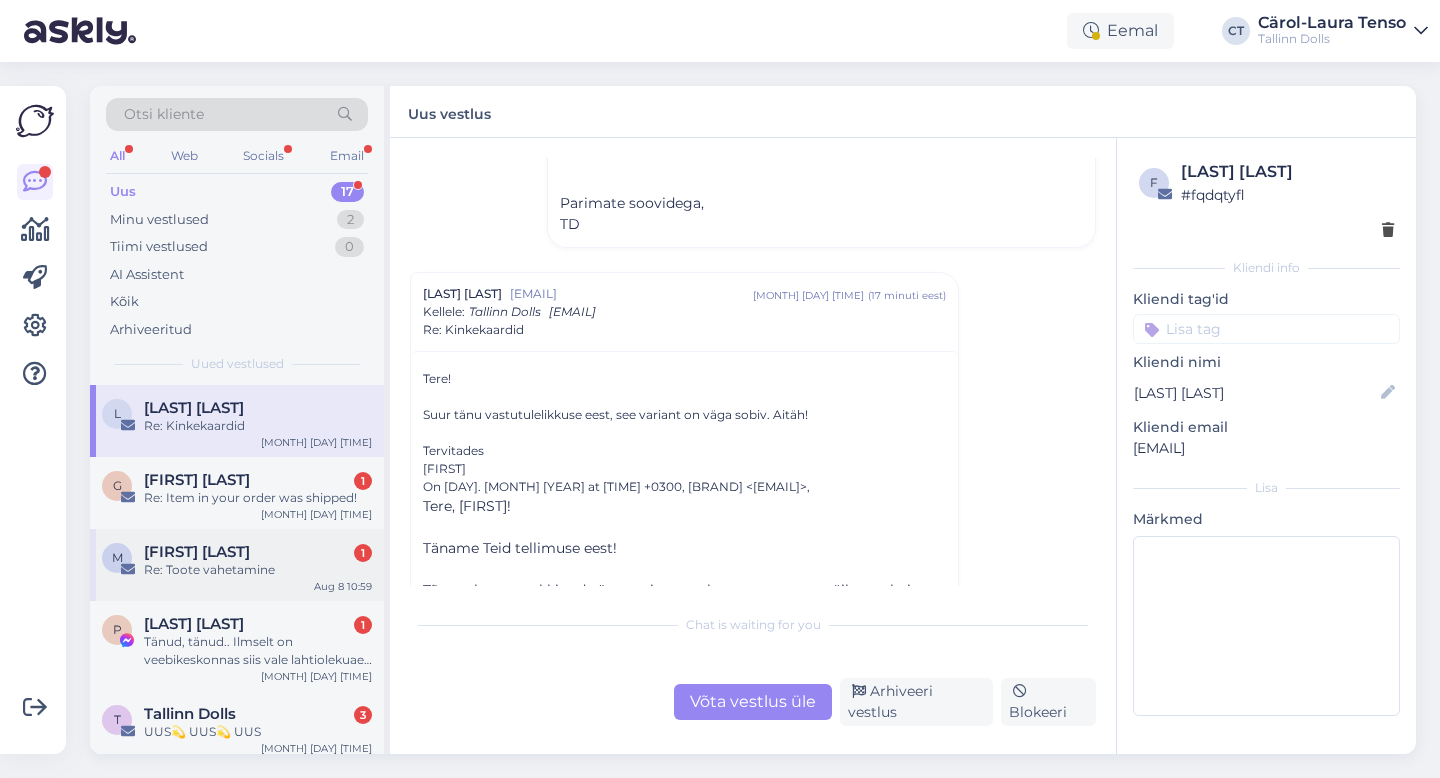 click on "Re: Toote vahetamine" at bounding box center (258, 570) 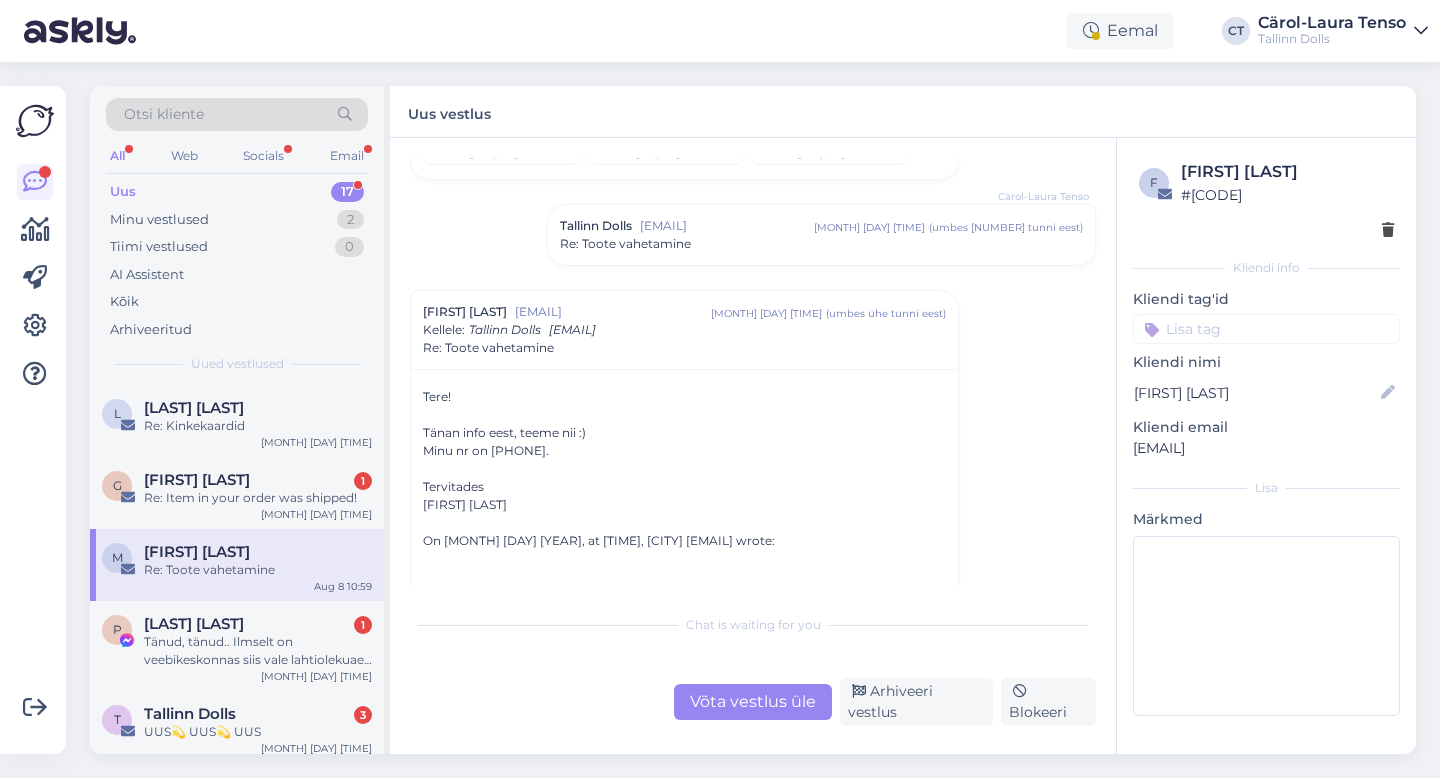 scroll, scrollTop: 0, scrollLeft: 0, axis: both 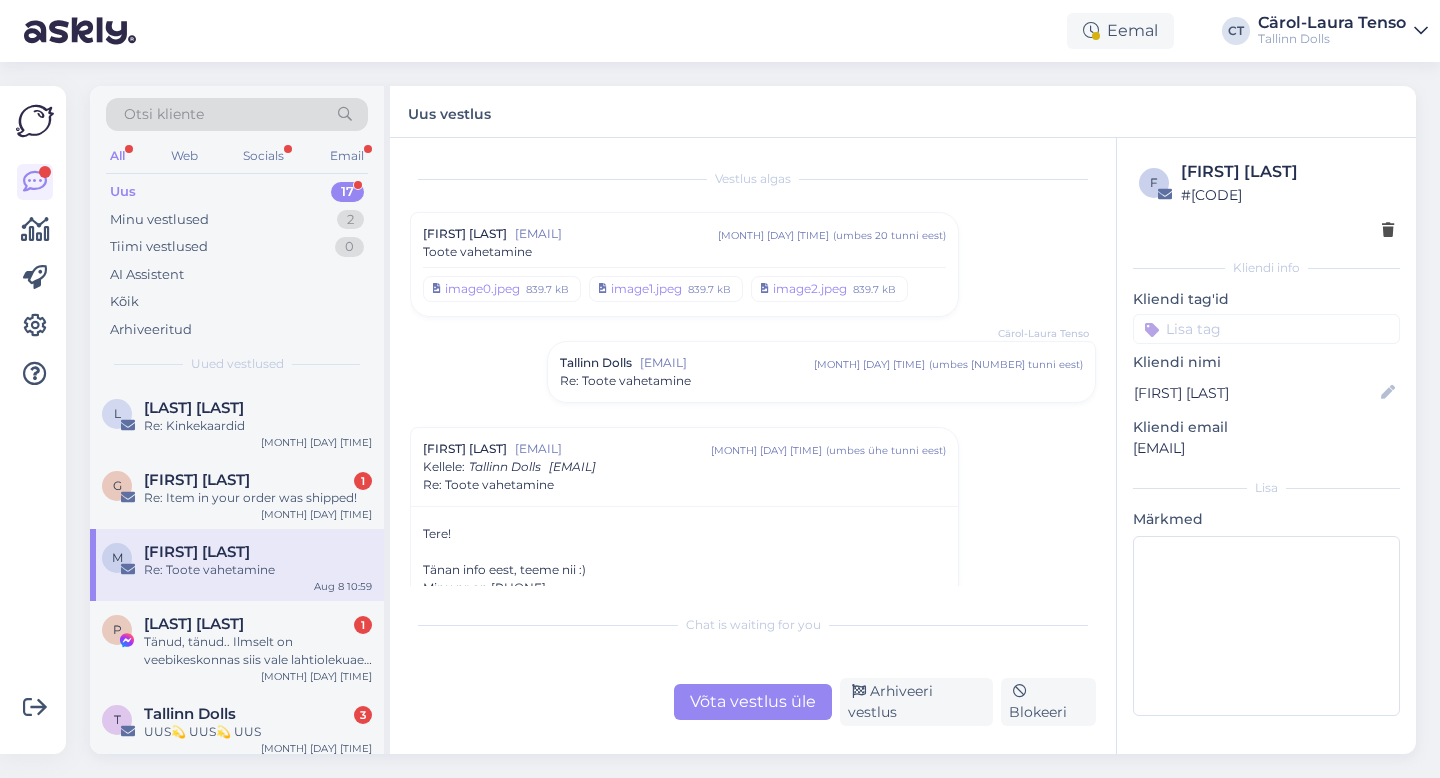 click on "[EMAIL]" at bounding box center (616, 234) 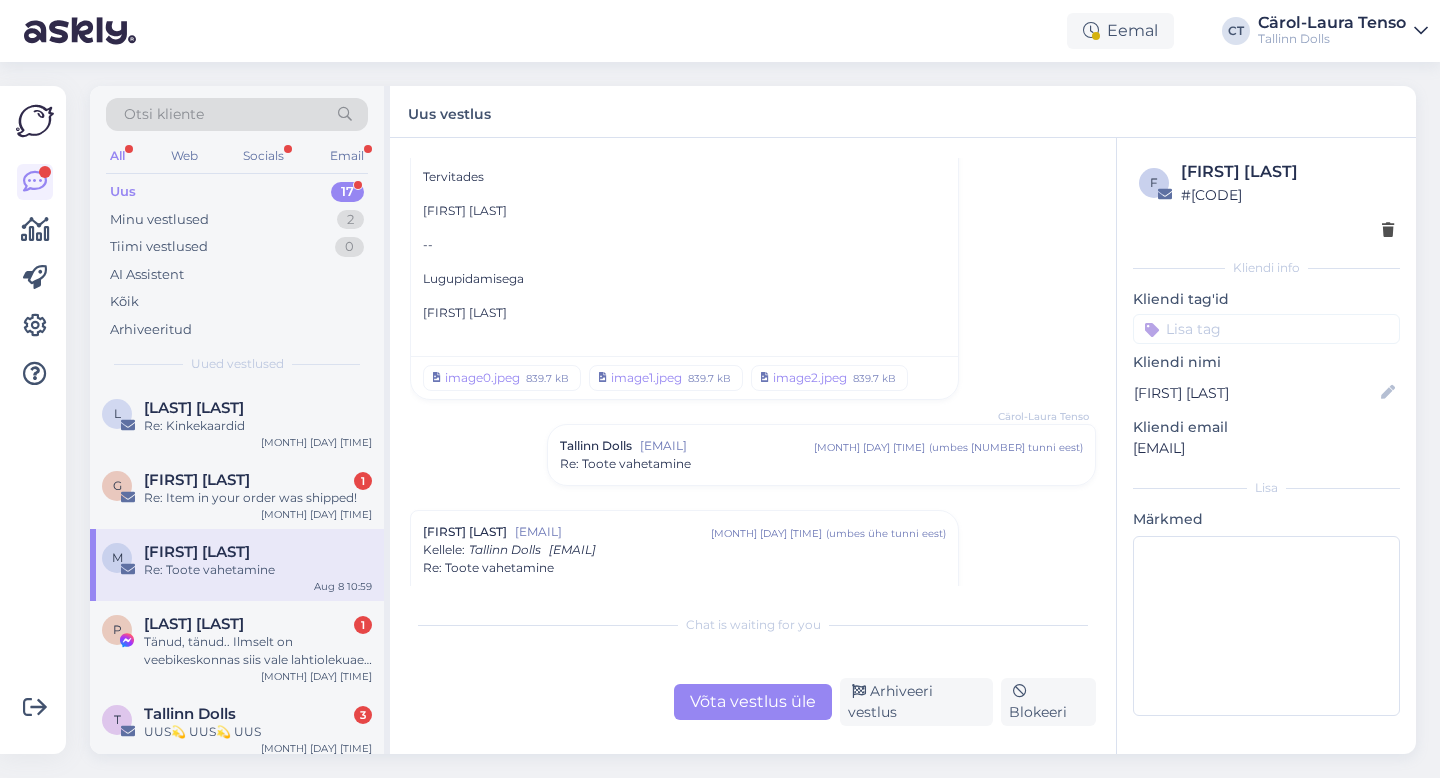 scroll, scrollTop: 92, scrollLeft: 0, axis: vertical 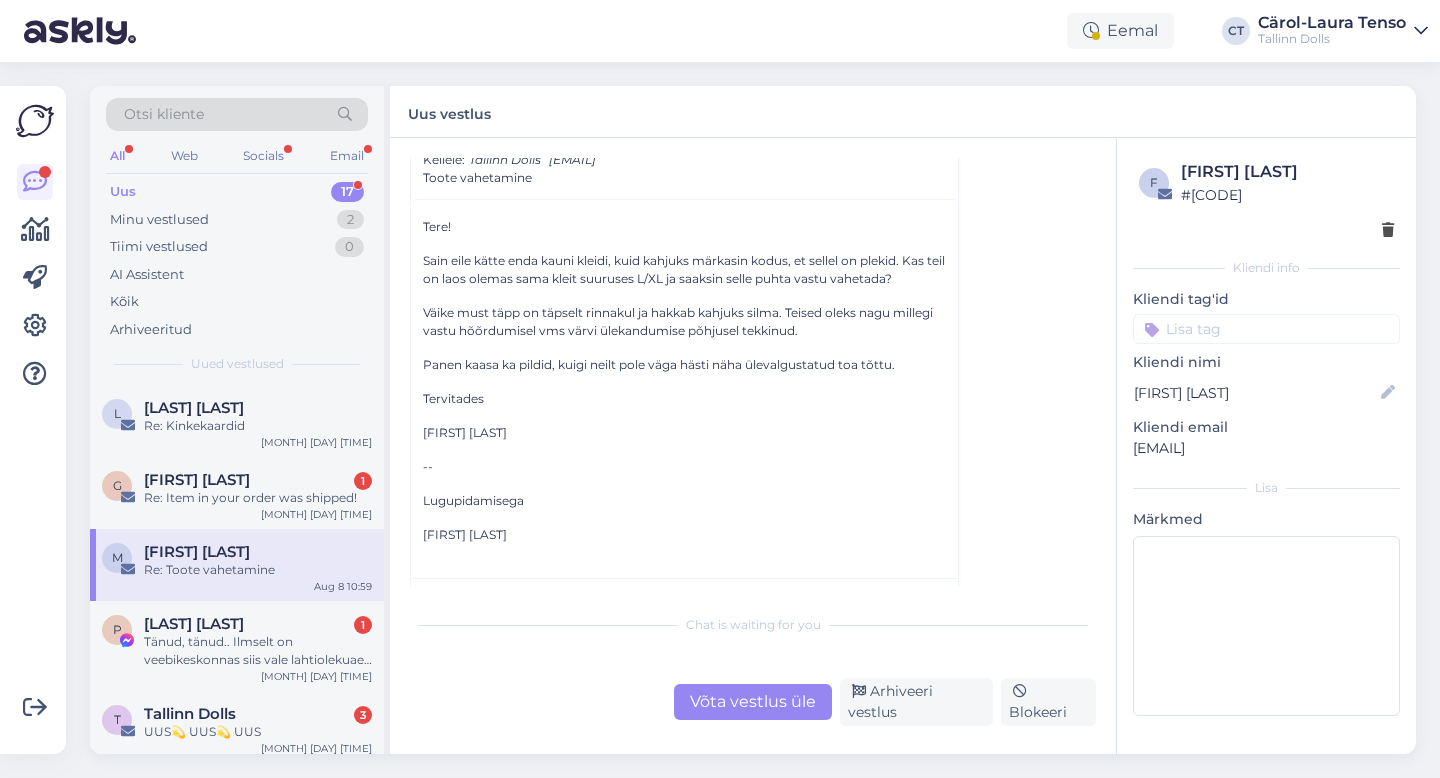 click on "Uus 17" at bounding box center [237, 192] 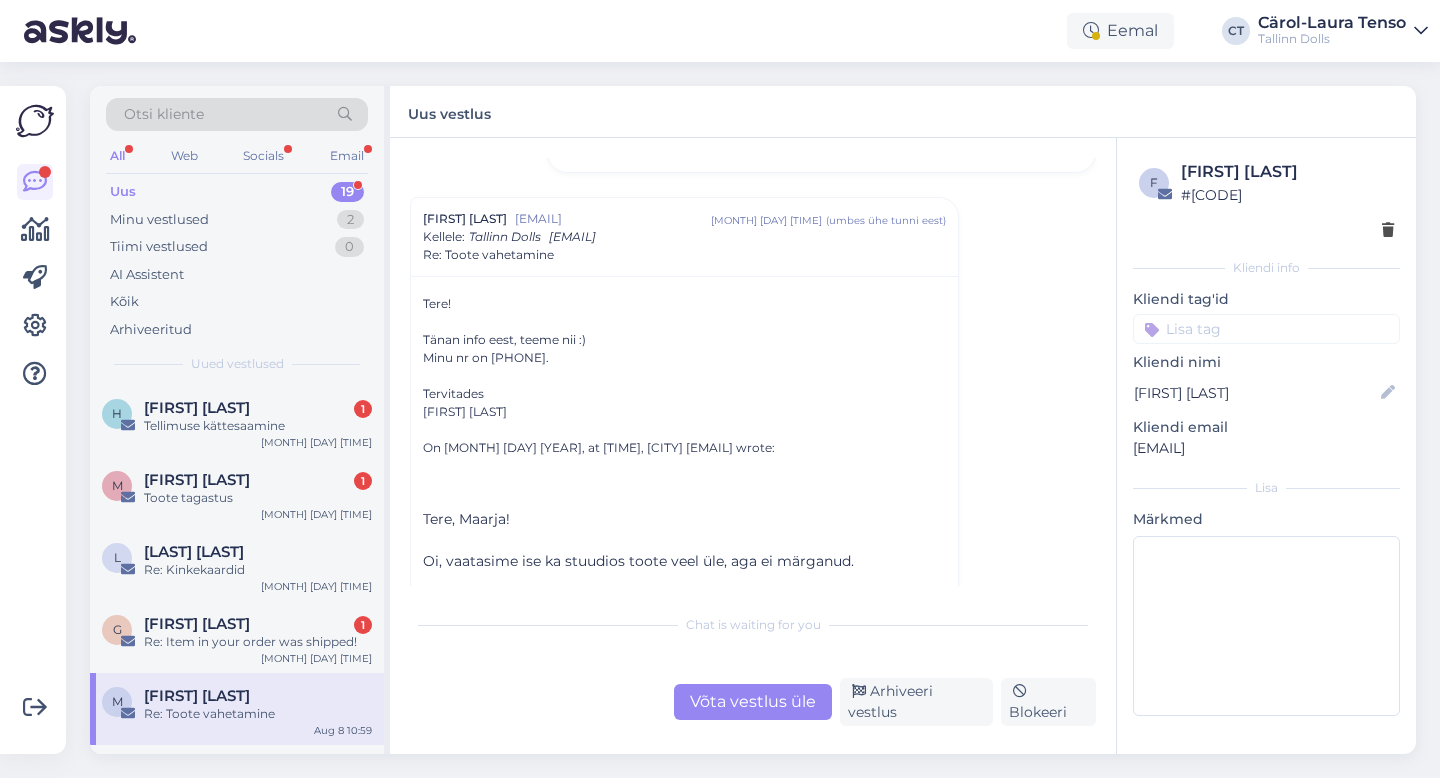 scroll, scrollTop: 631, scrollLeft: 0, axis: vertical 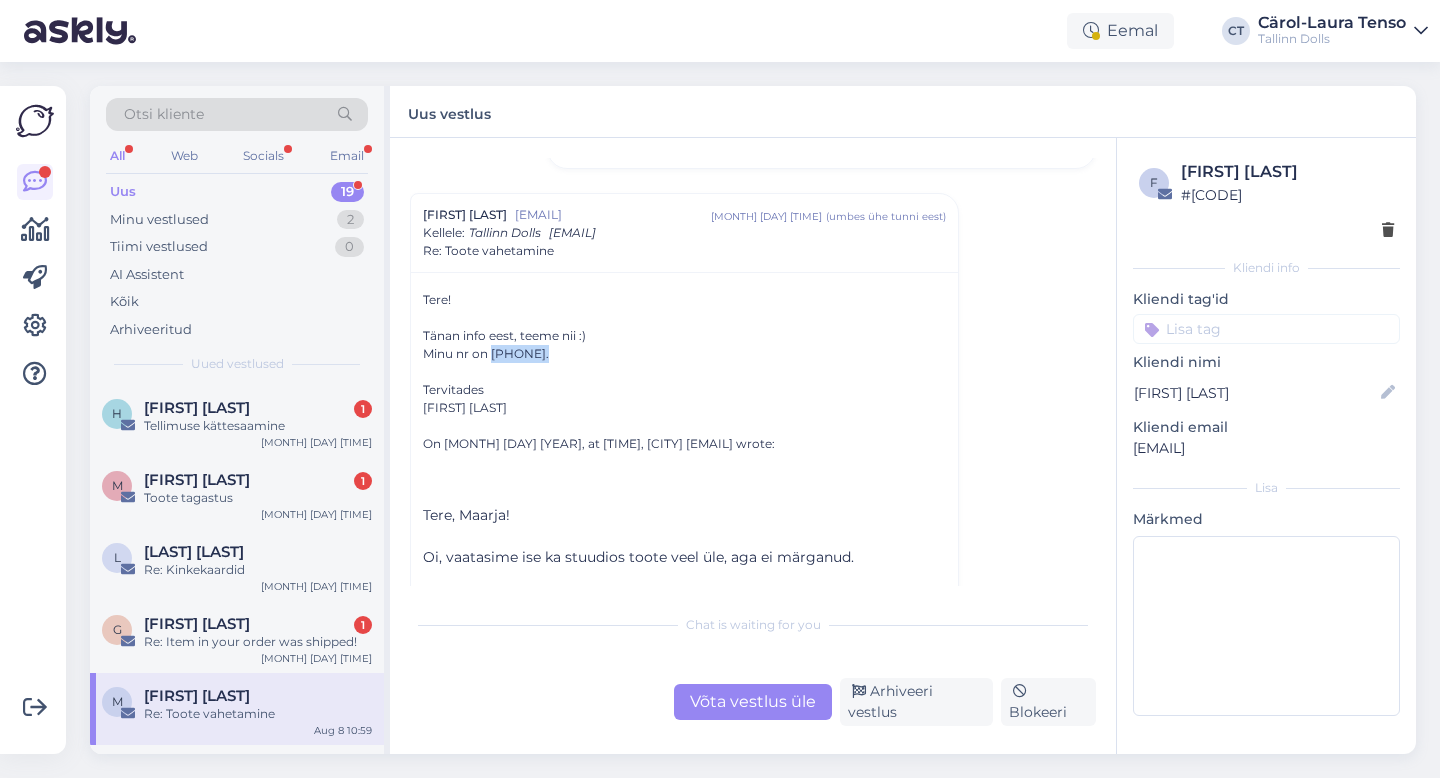 drag, startPoint x: 491, startPoint y: 353, endPoint x: 546, endPoint y: 353, distance: 55 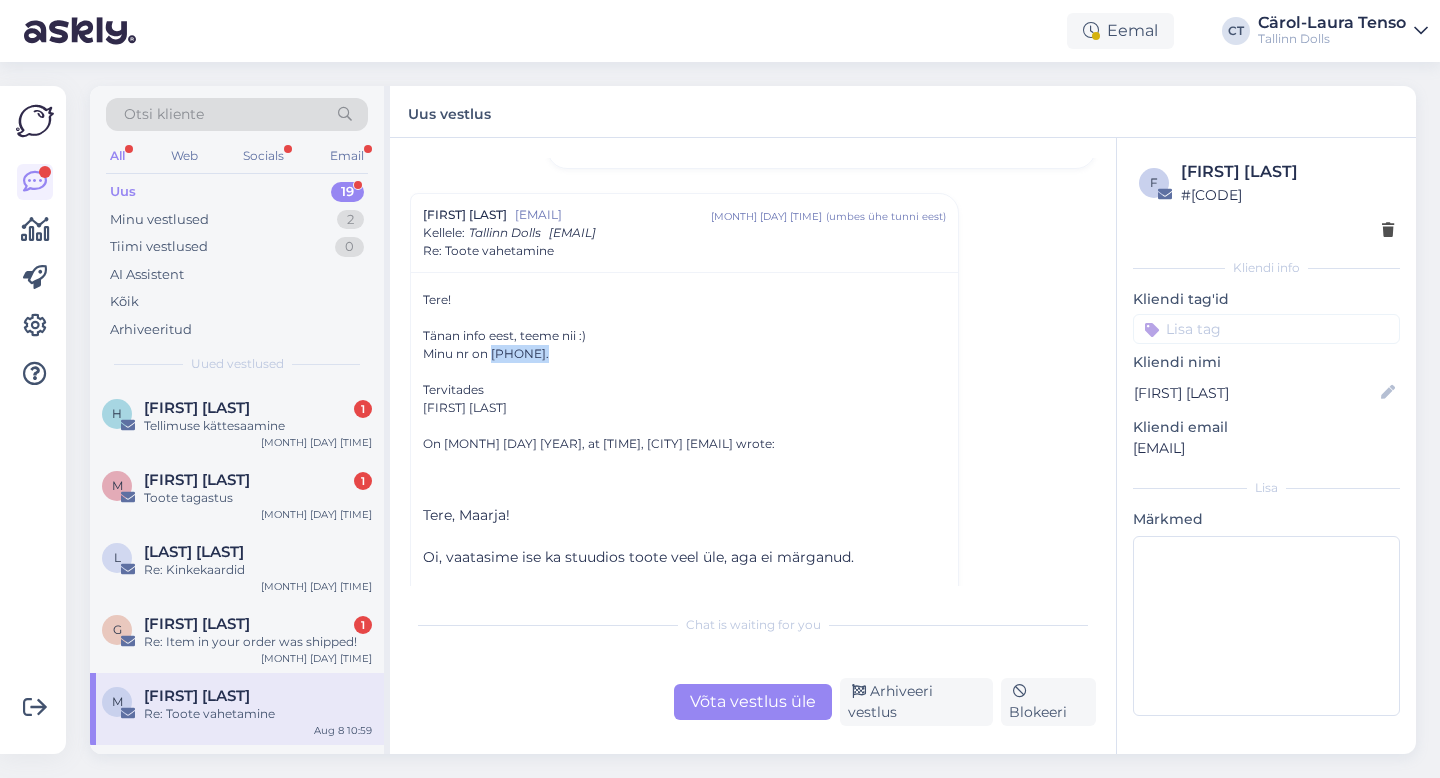 click on "Minu nr on [PHONE]." at bounding box center [684, 354] 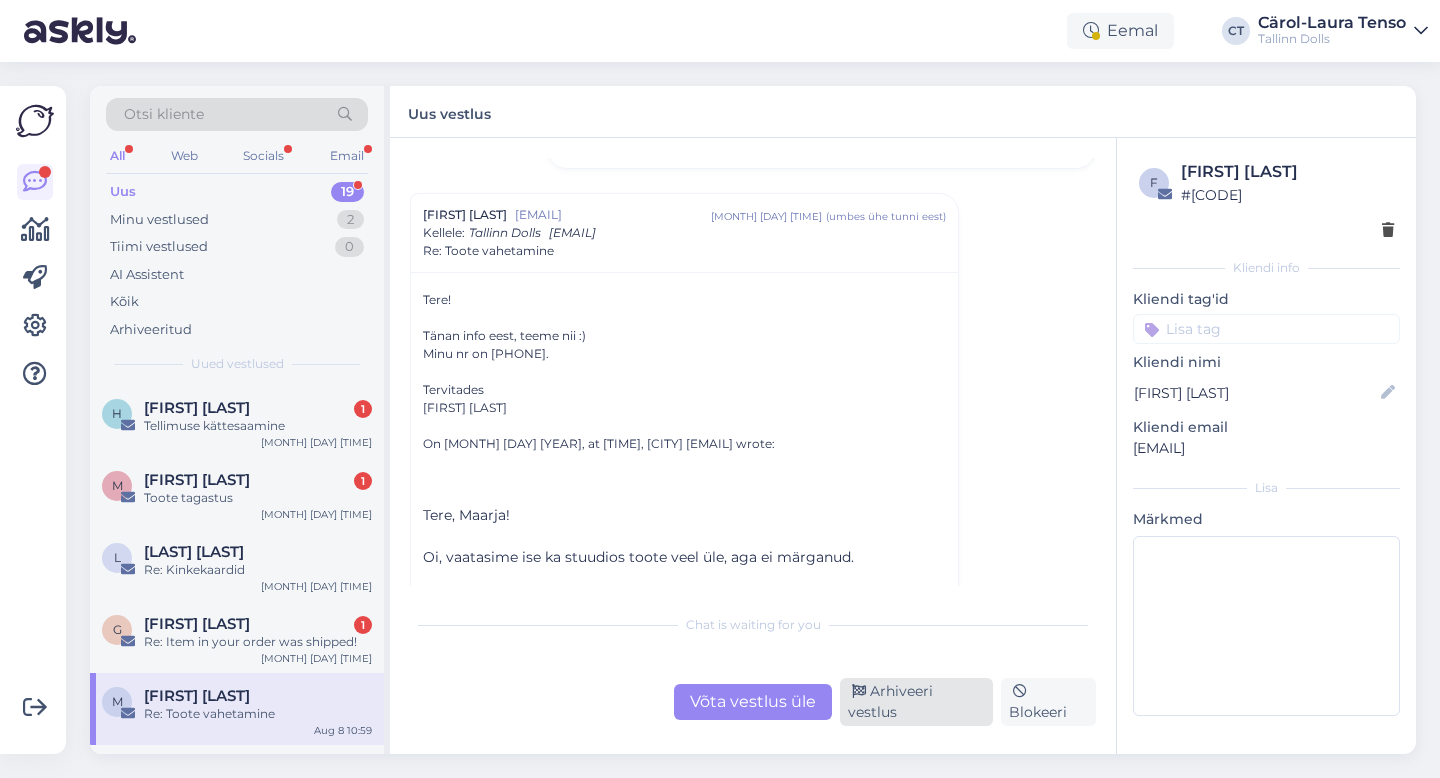 click on "Arhiveeri vestlus" at bounding box center (916, 702) 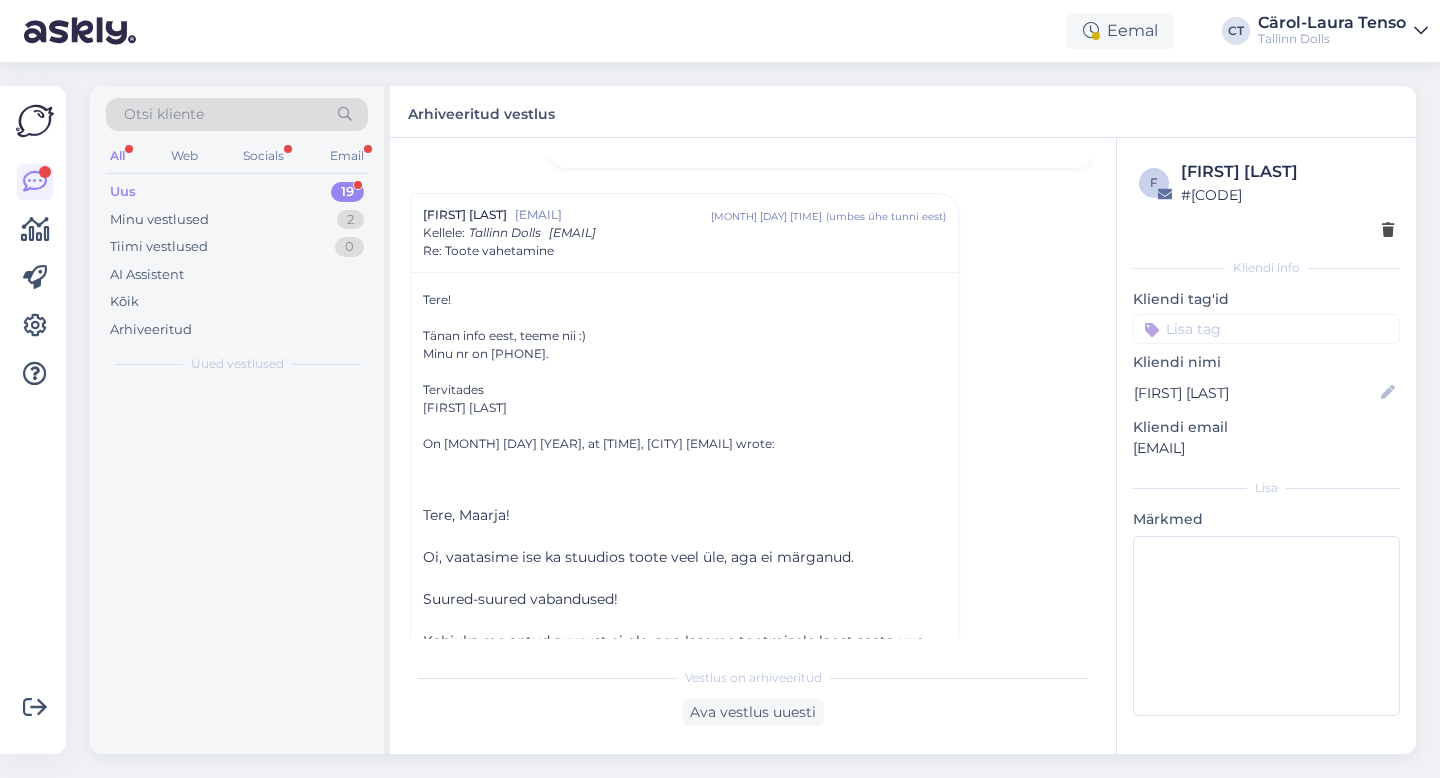 scroll, scrollTop: 666, scrollLeft: 0, axis: vertical 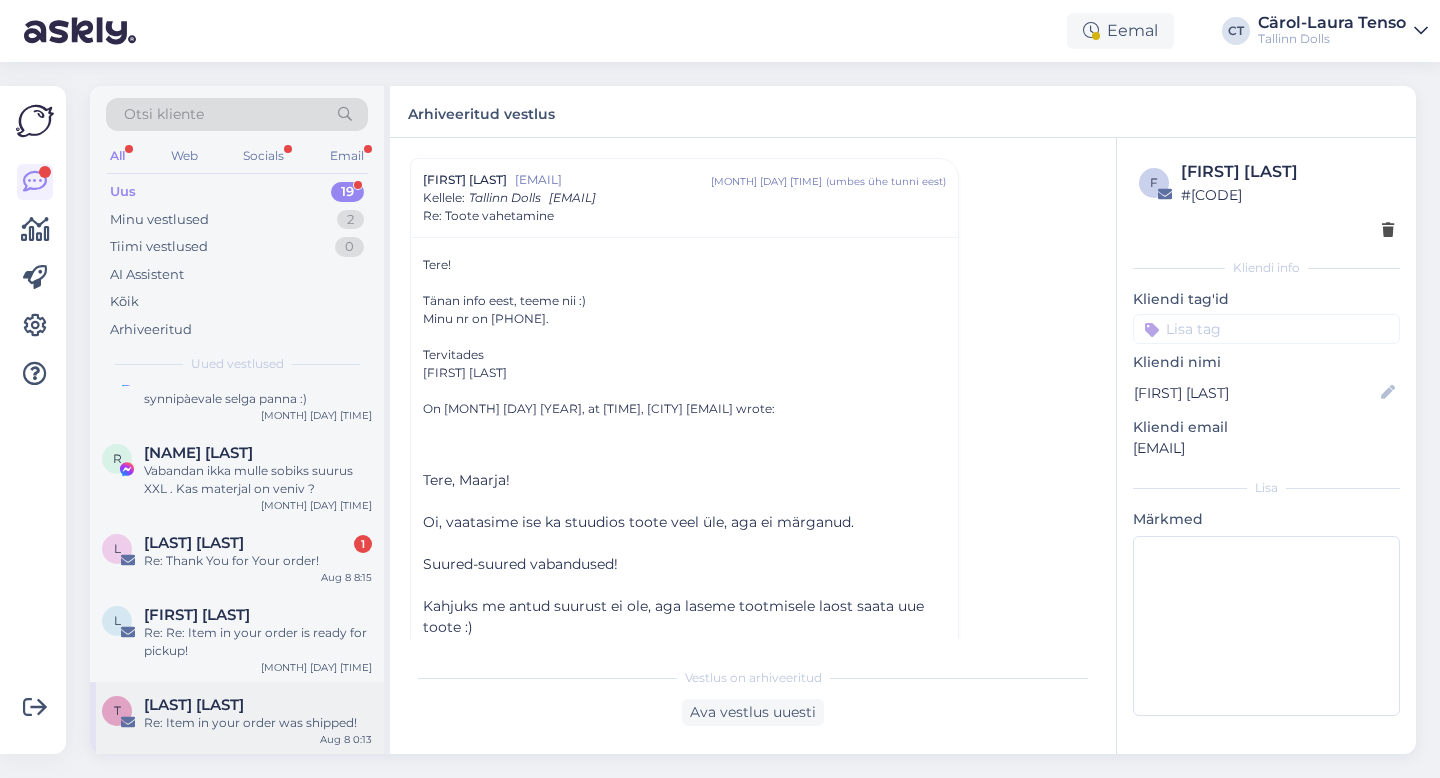 click on "[LAST] [LAST]" at bounding box center [258, 705] 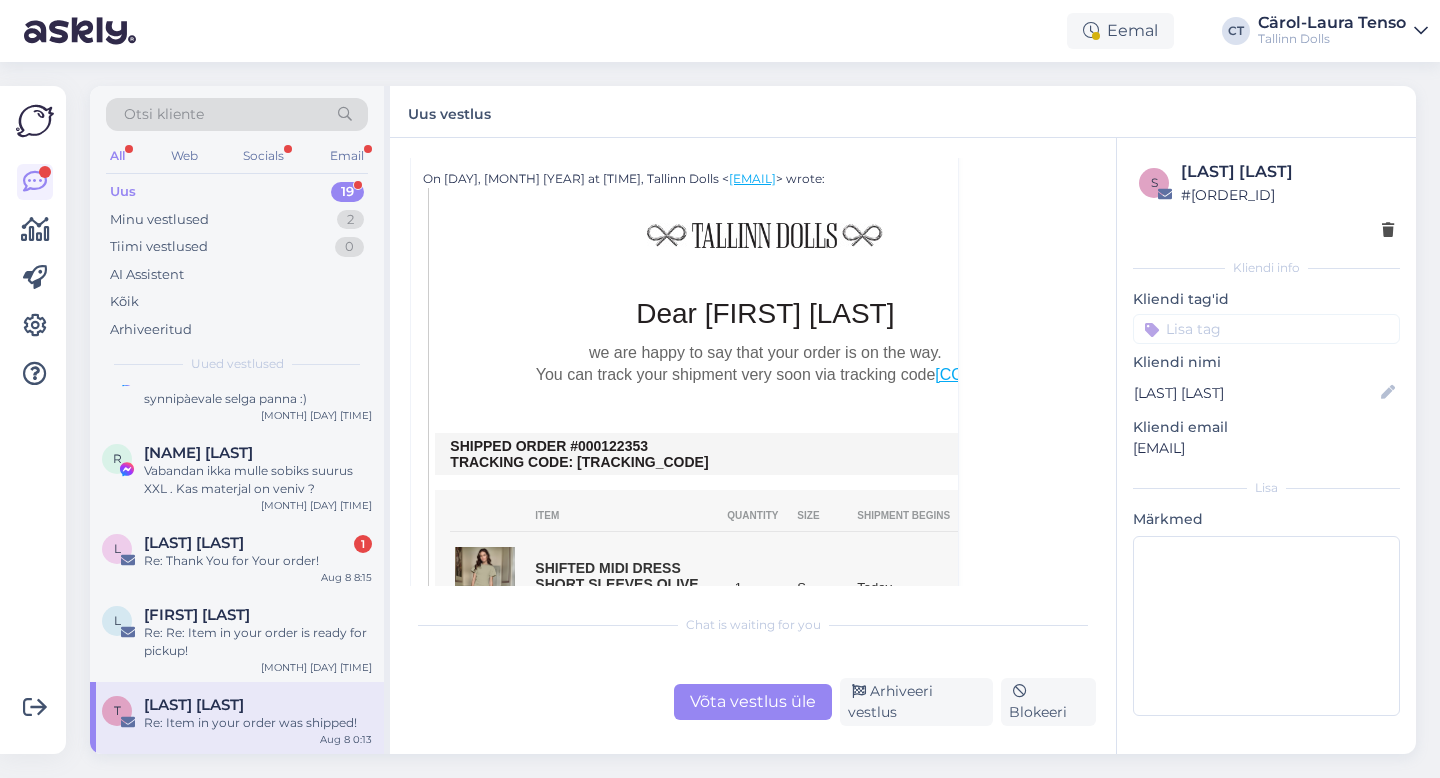 scroll, scrollTop: 416, scrollLeft: 0, axis: vertical 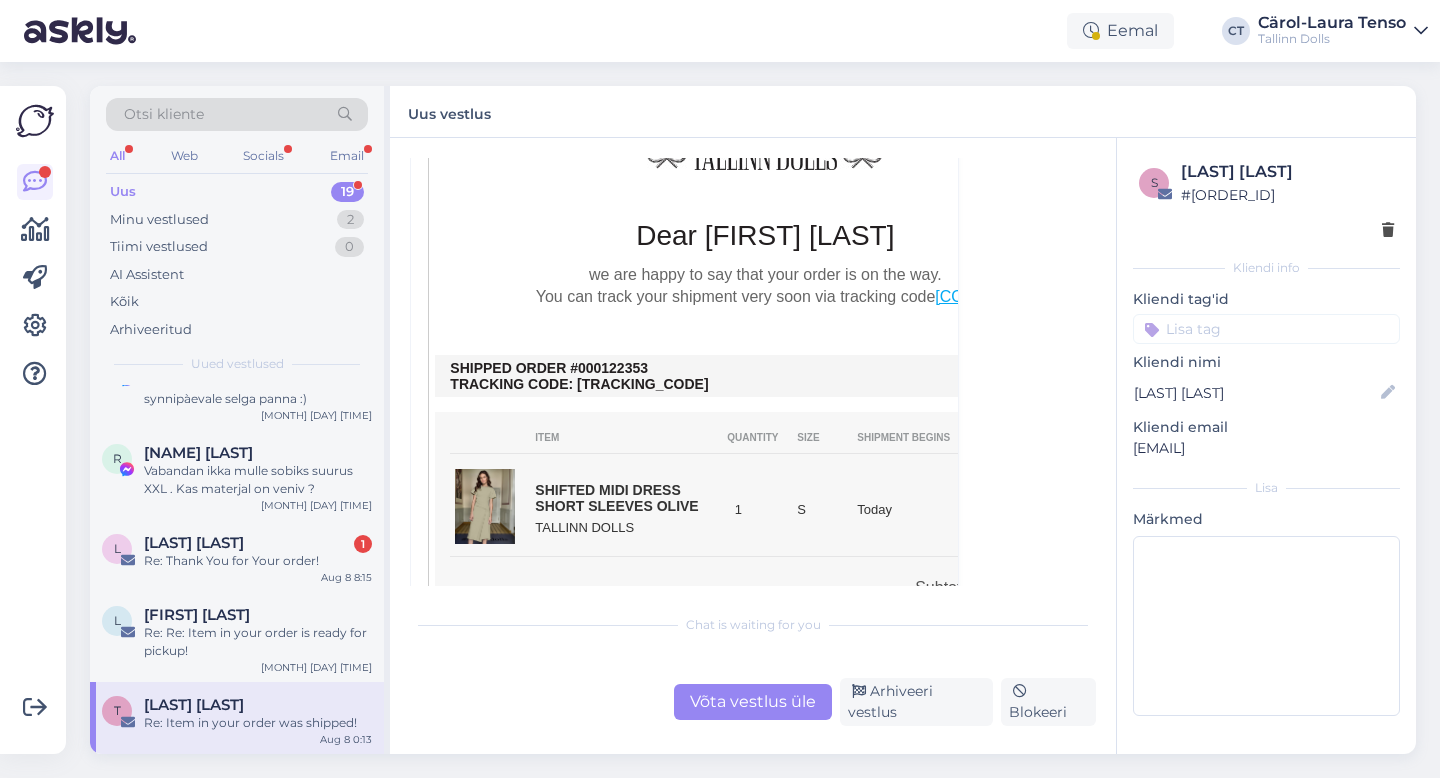 click on "Võta vestlus üle" at bounding box center (753, 702) 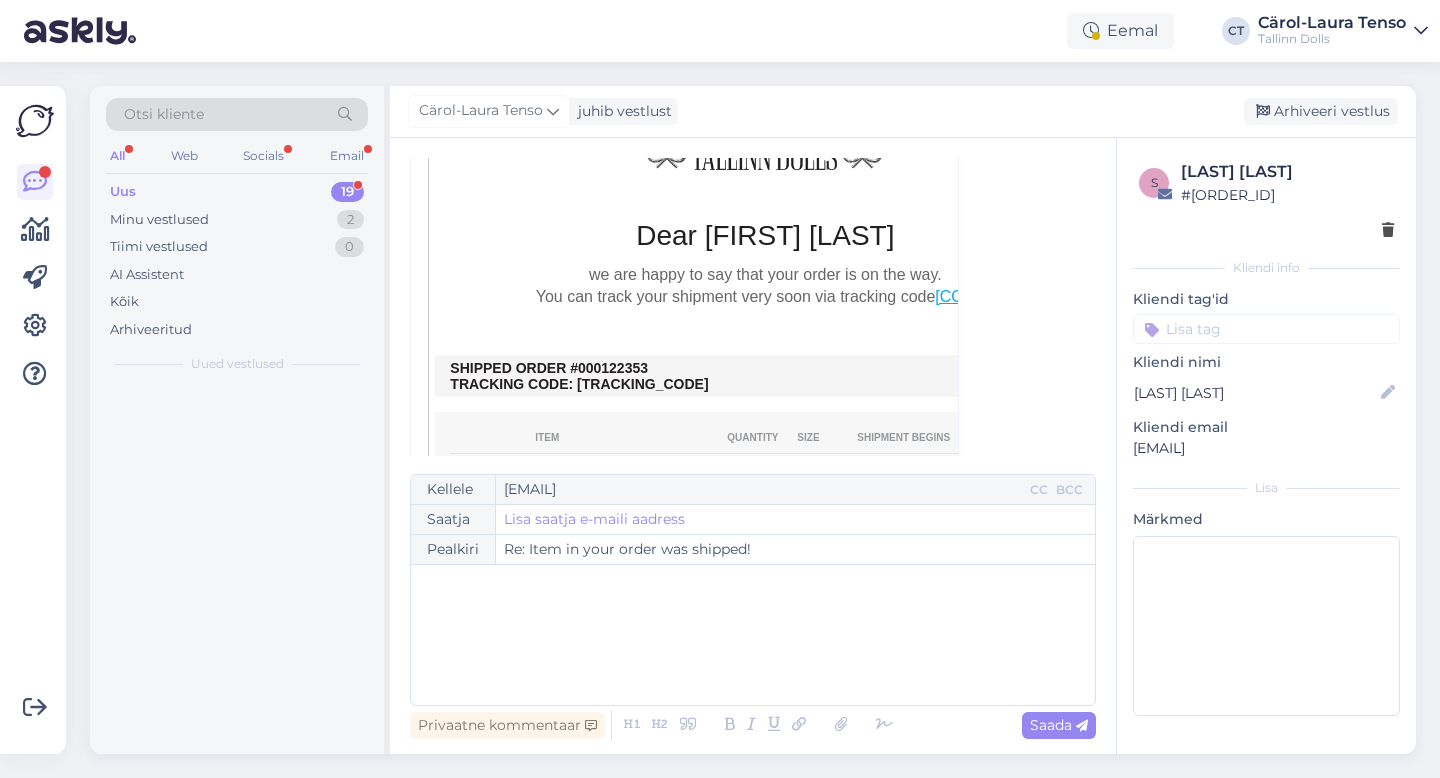 scroll, scrollTop: 54, scrollLeft: 0, axis: vertical 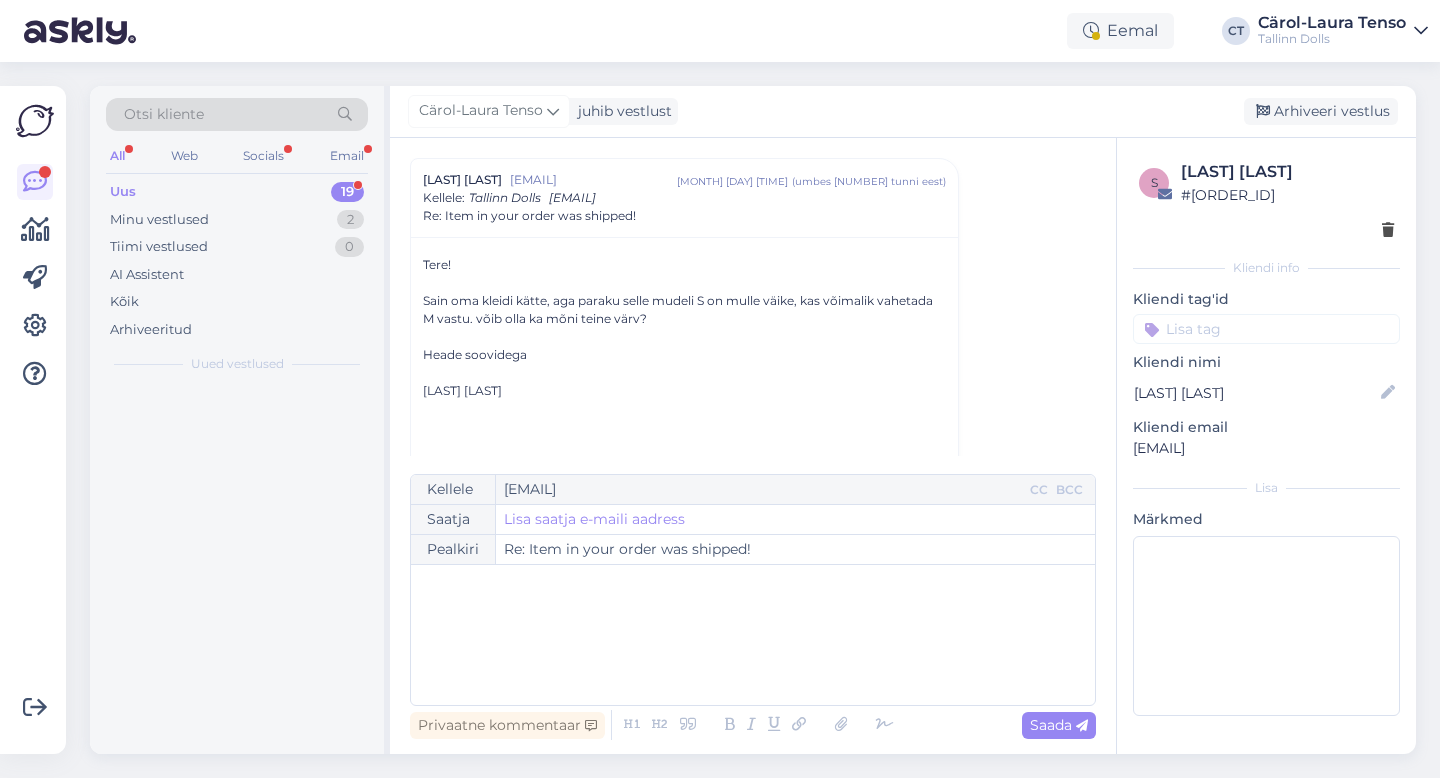 click on "﻿" at bounding box center [753, 635] 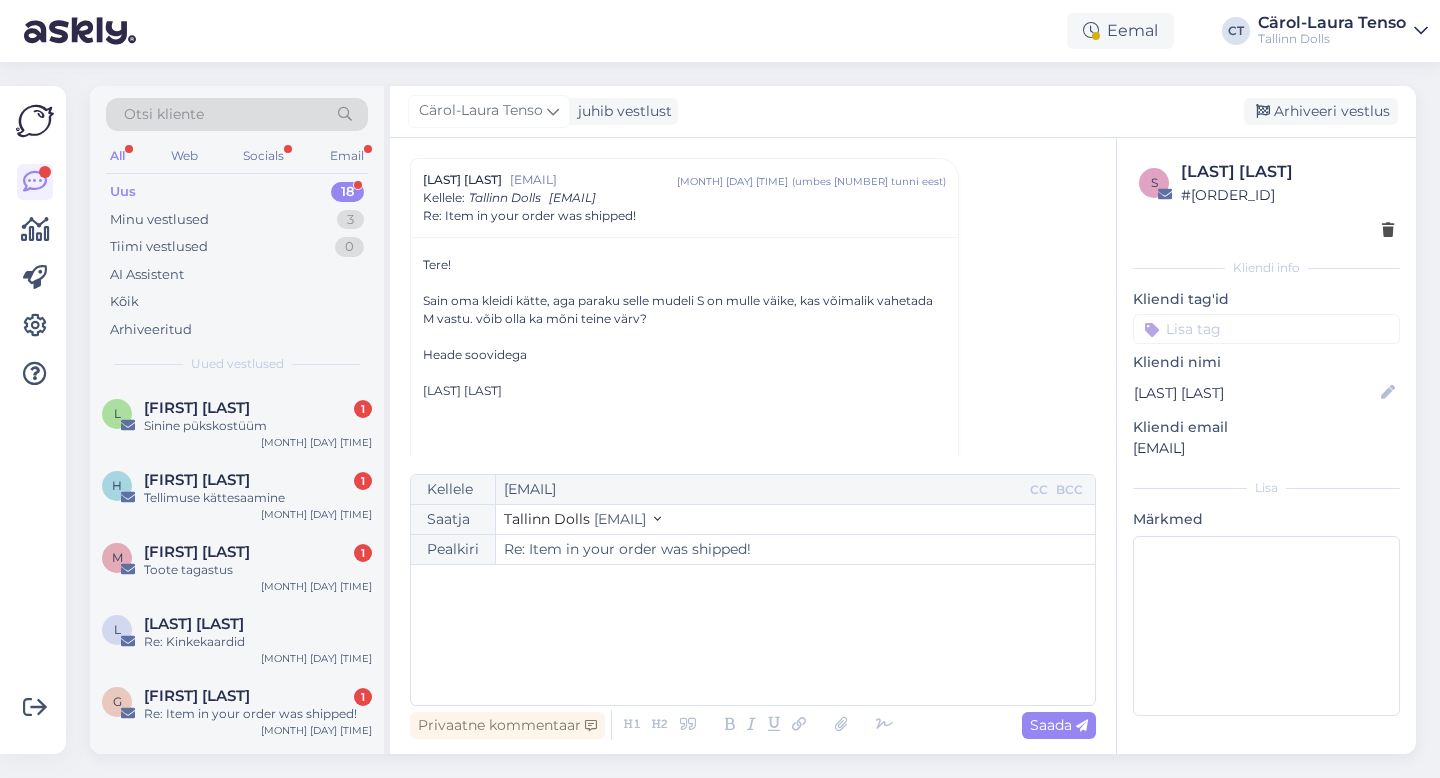 click on "﻿" at bounding box center [753, 635] 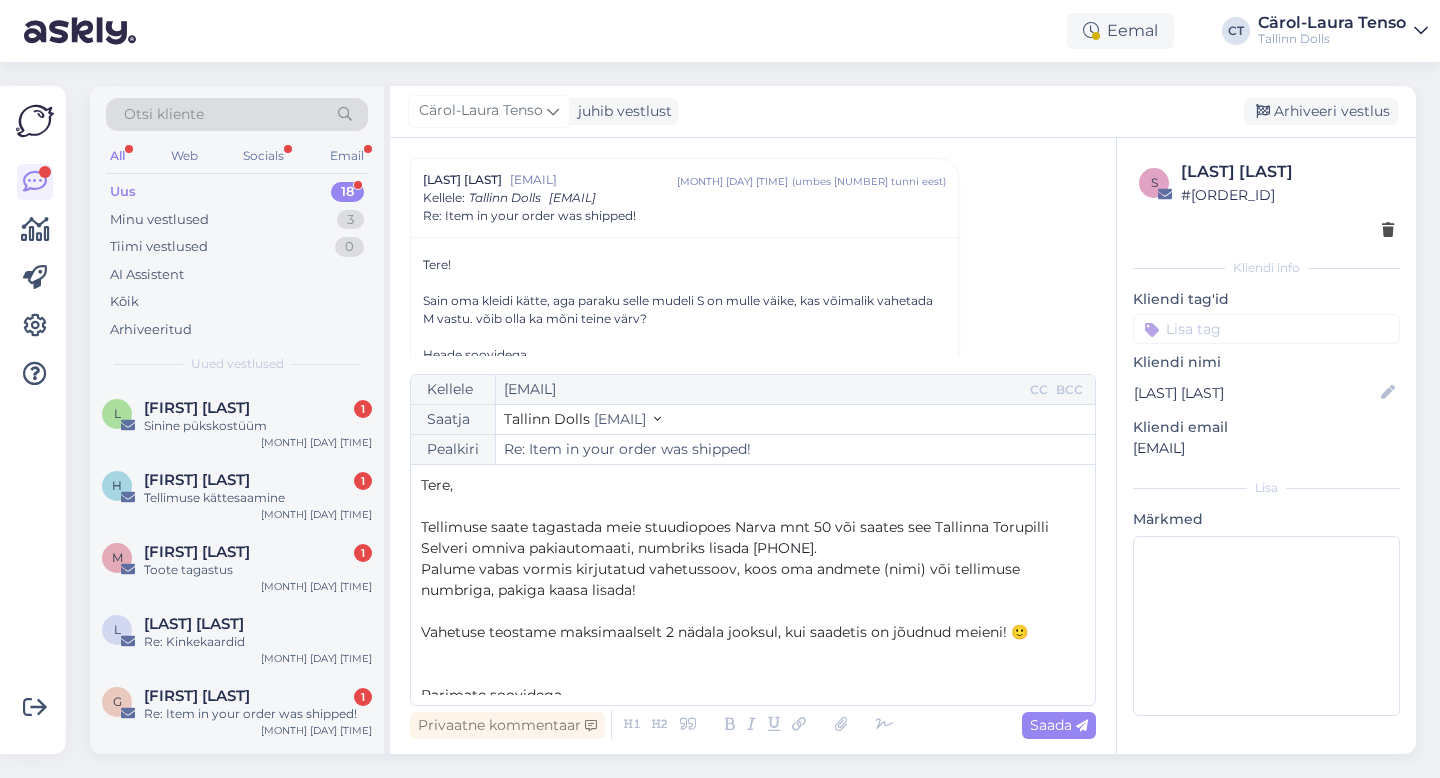 scroll, scrollTop: 53, scrollLeft: 0, axis: vertical 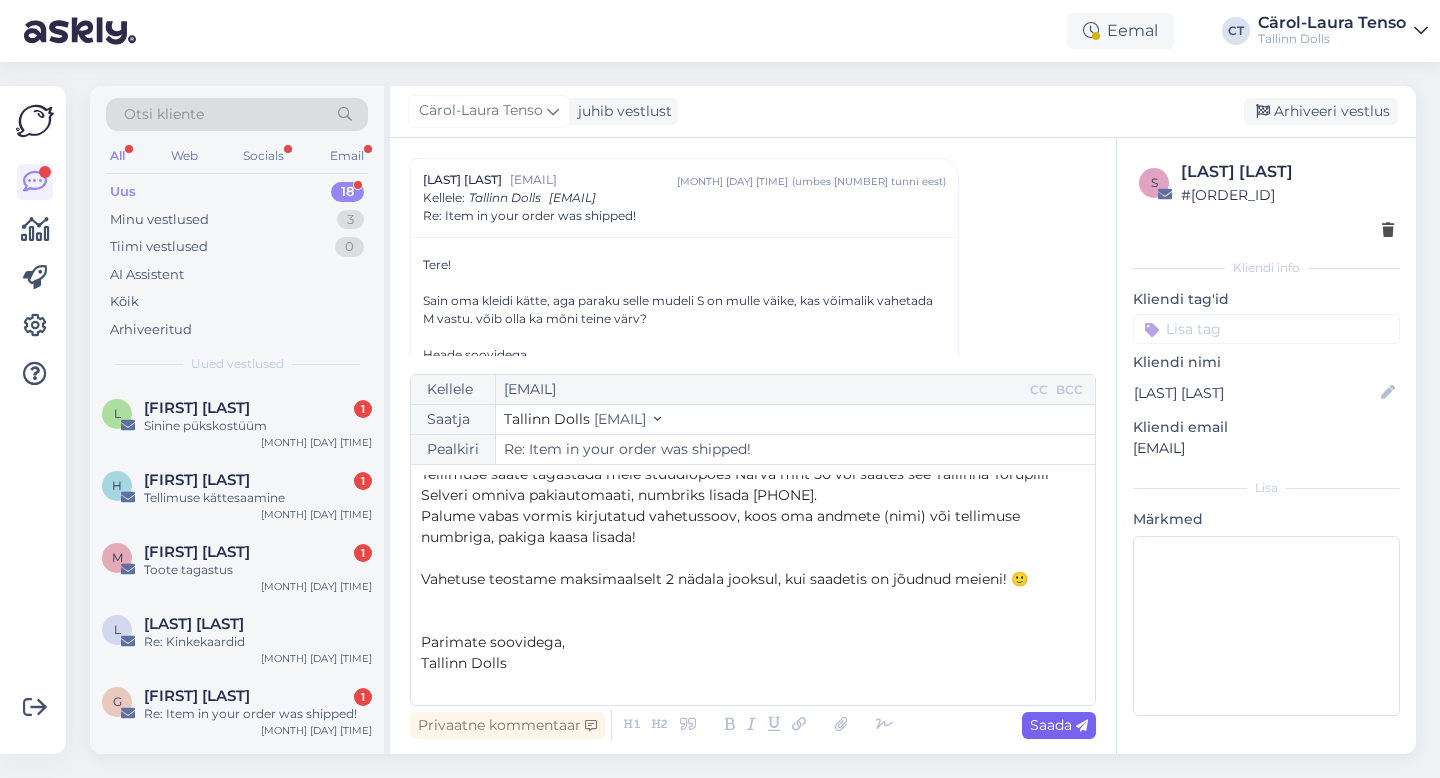 click on "Saada" at bounding box center (1059, 725) 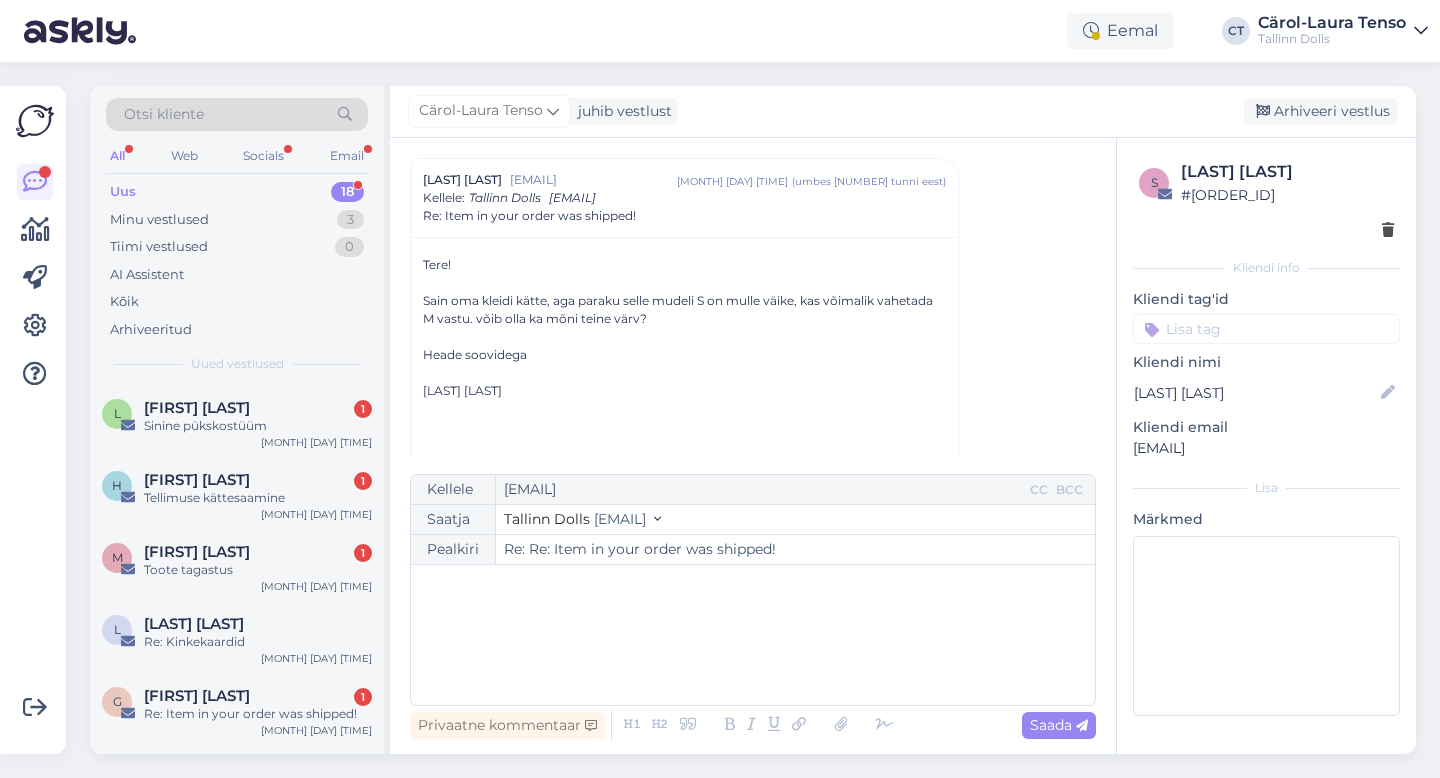type on "Re: Item in your order was shipped!" 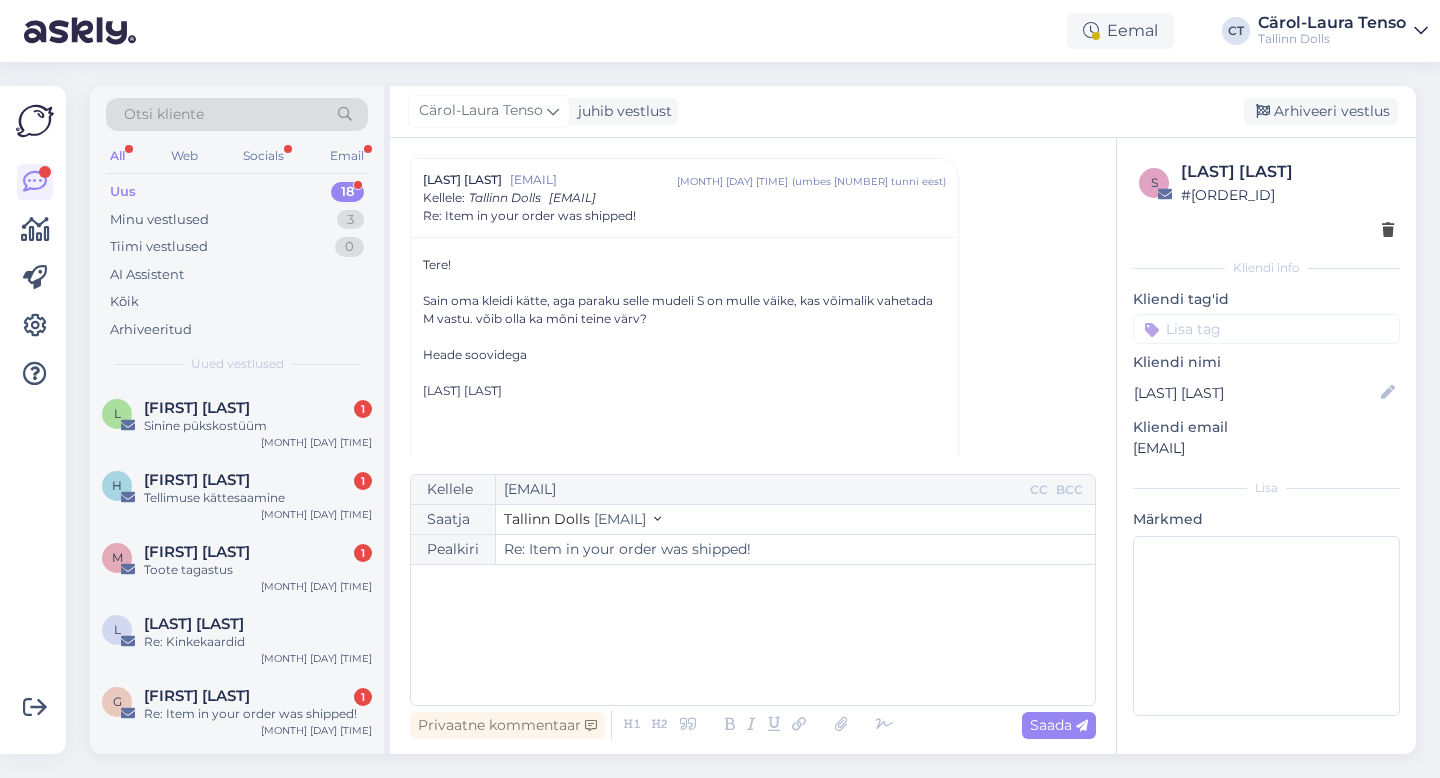 scroll, scrollTop: 0, scrollLeft: 0, axis: both 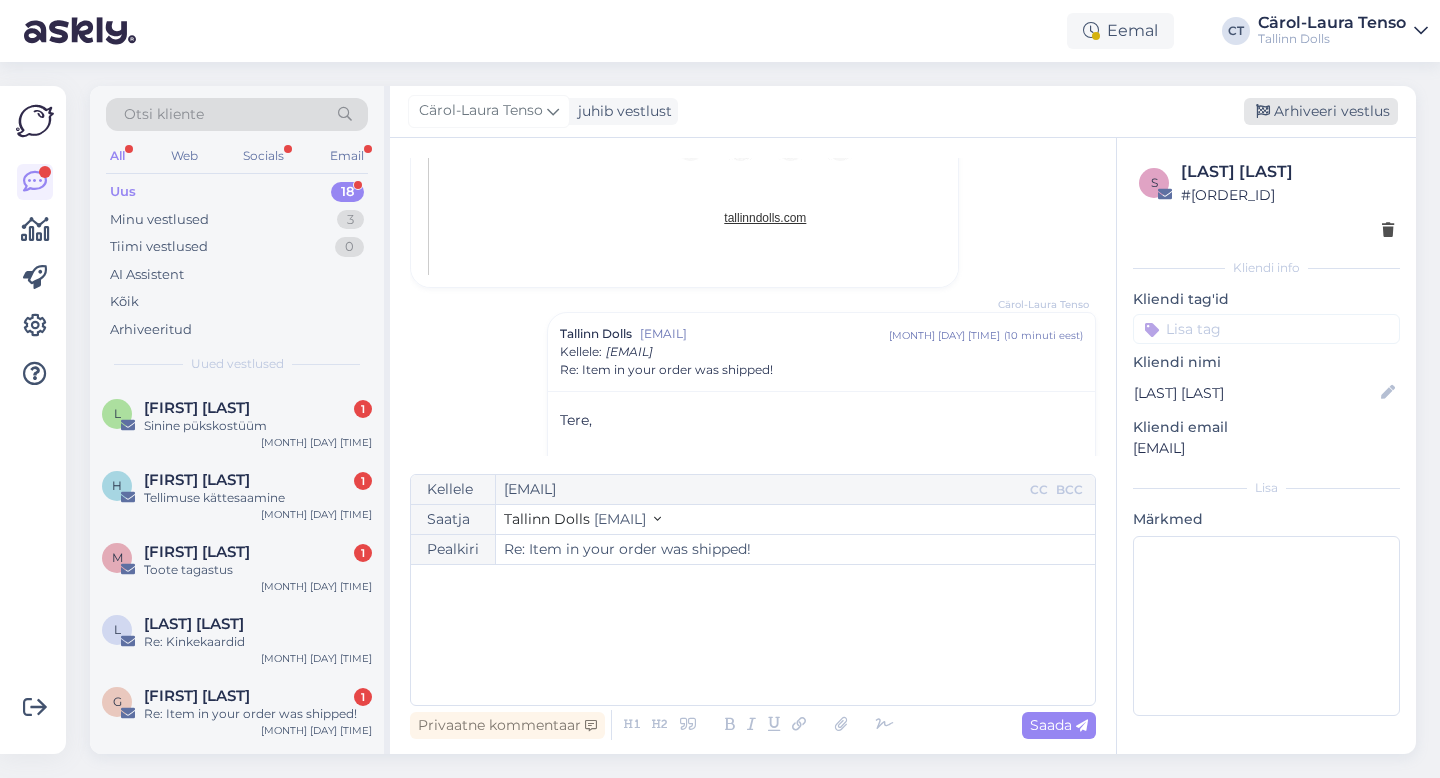 click on "Arhiveeri vestlus" at bounding box center (1321, 111) 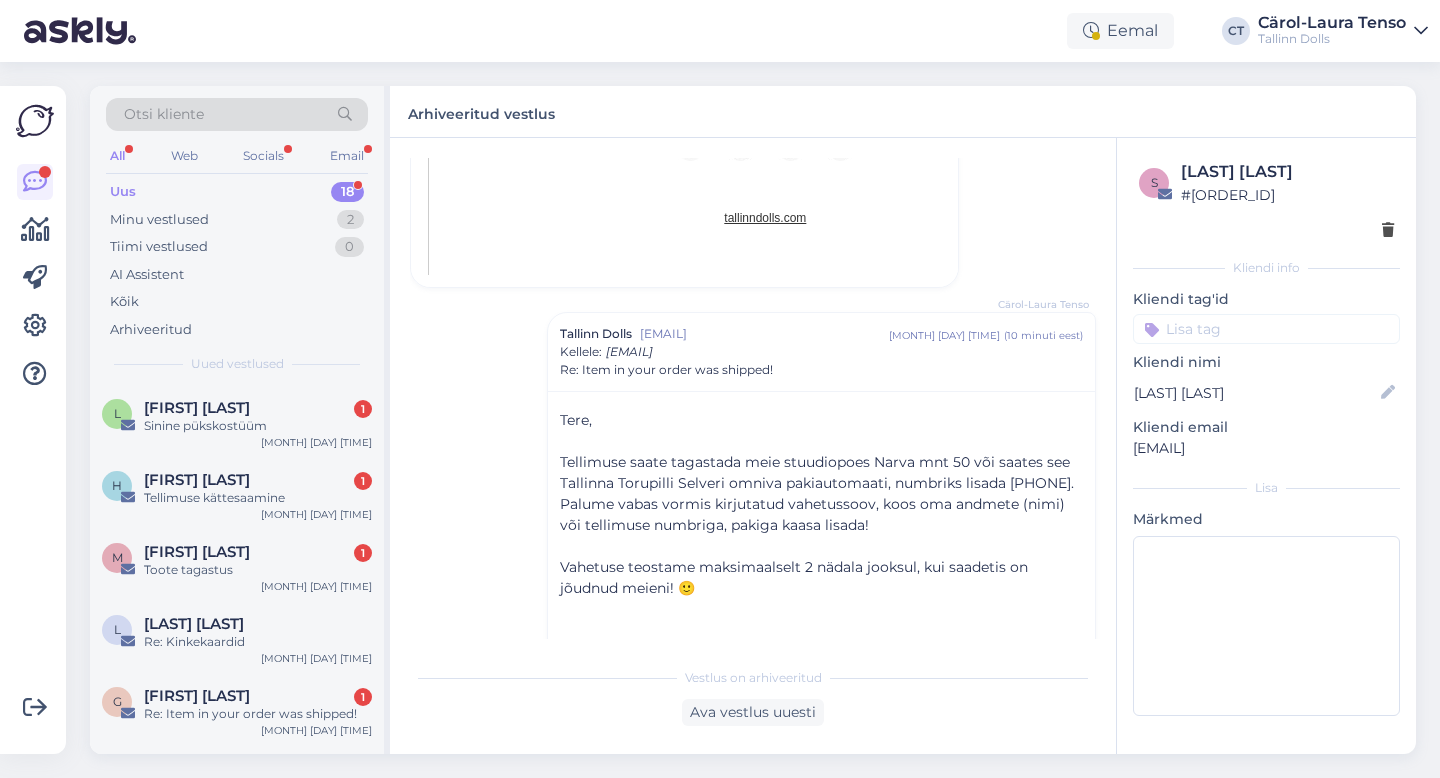 scroll, scrollTop: 1323, scrollLeft: 0, axis: vertical 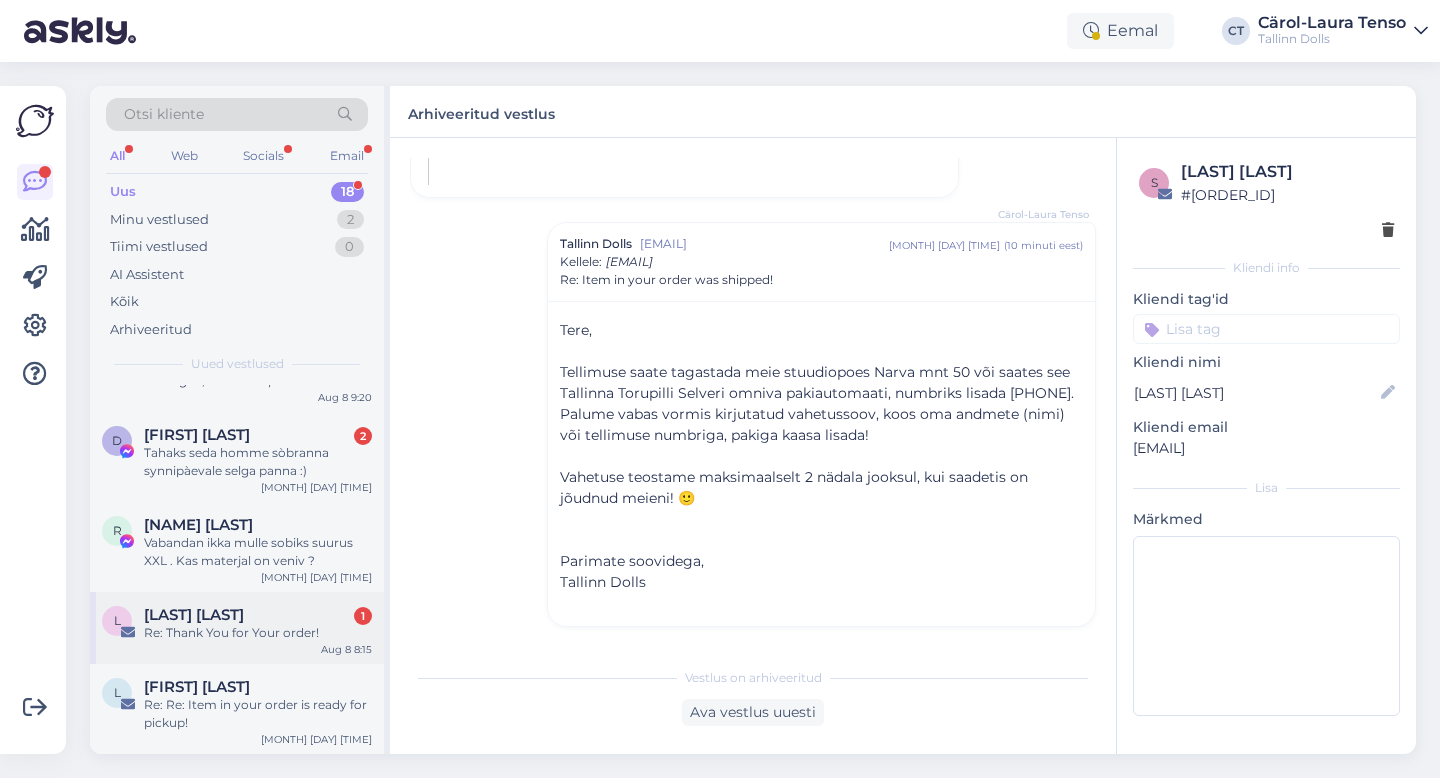 click on "L [NAME] [LAST] 1 Re: Thank You for Your order! Aug 8 8:15" at bounding box center (237, 628) 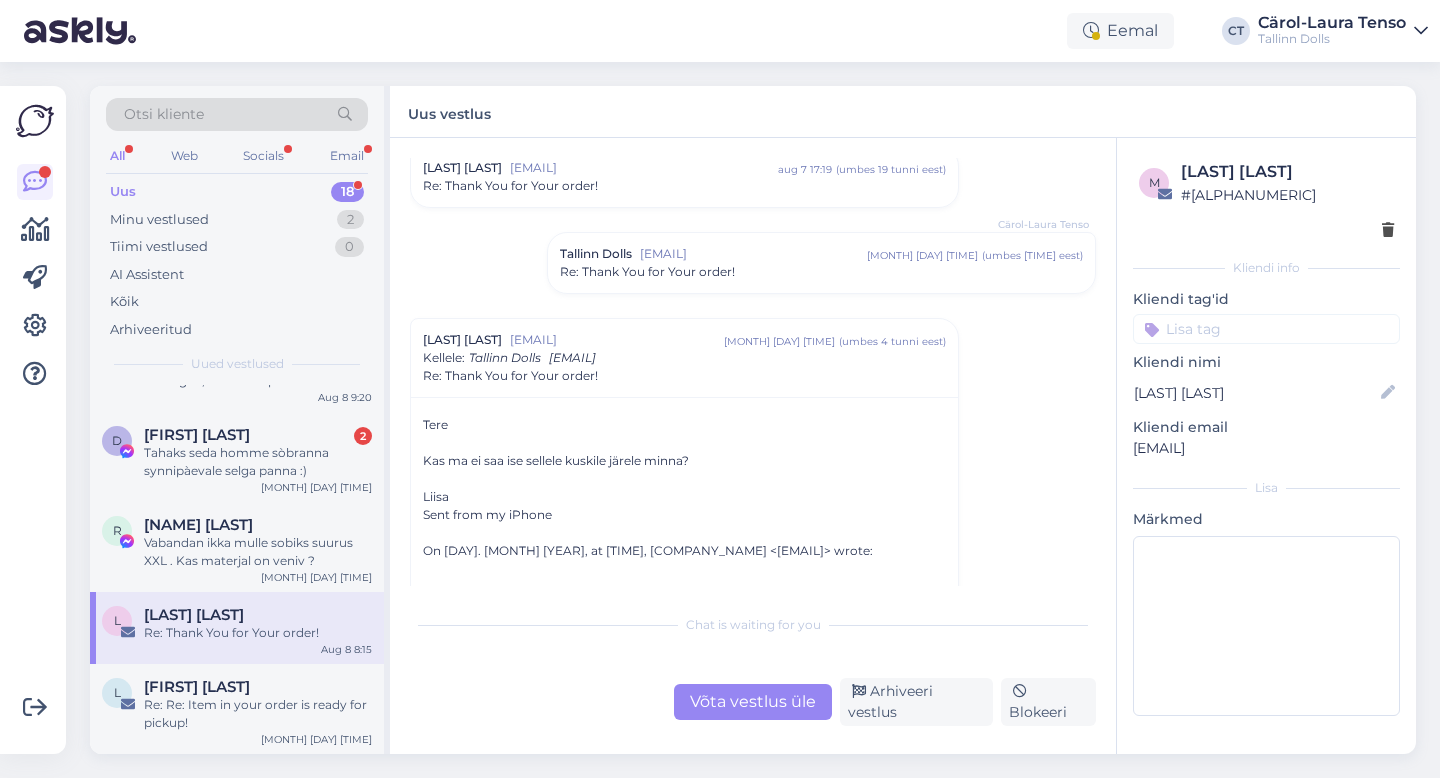 scroll, scrollTop: 414, scrollLeft: 0, axis: vertical 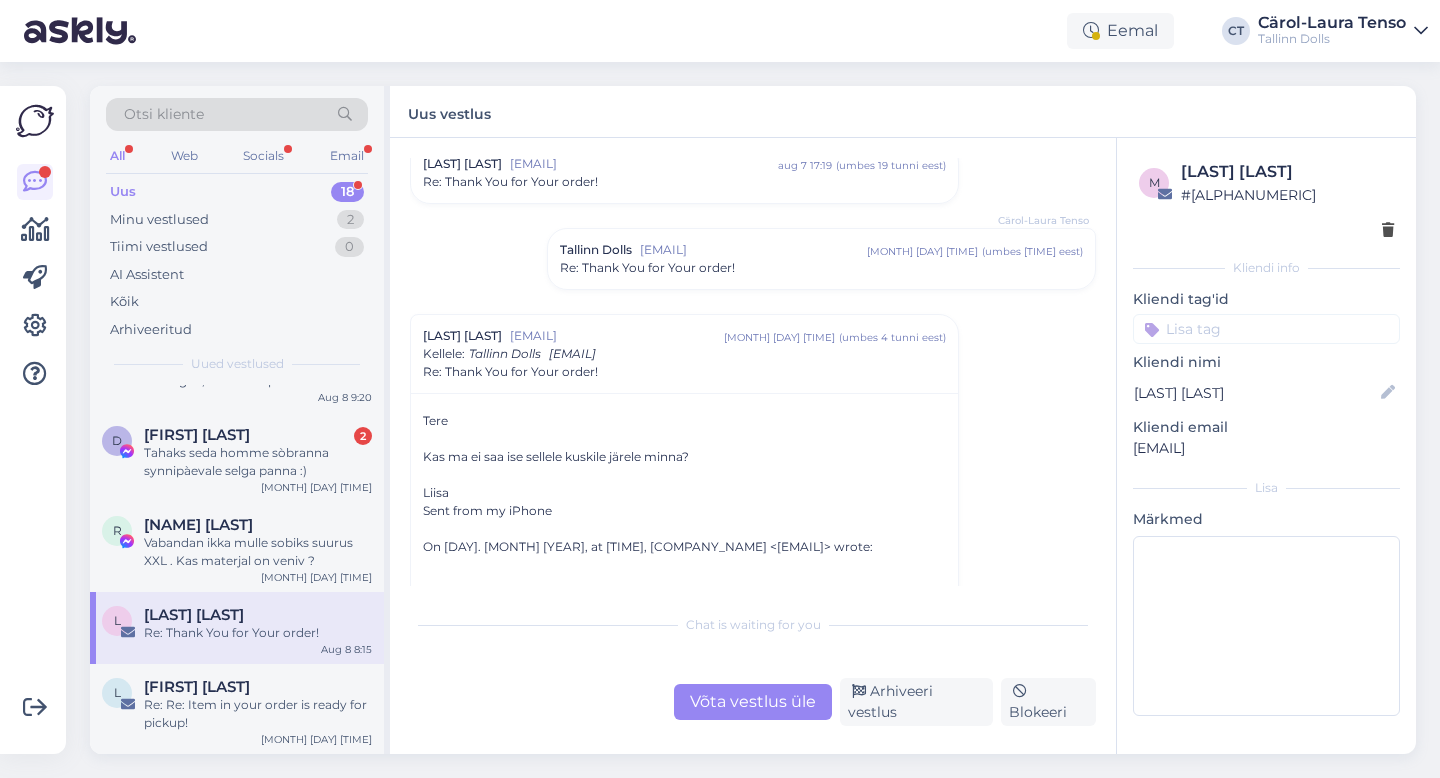 click on "[EMAIL]" at bounding box center [753, 250] 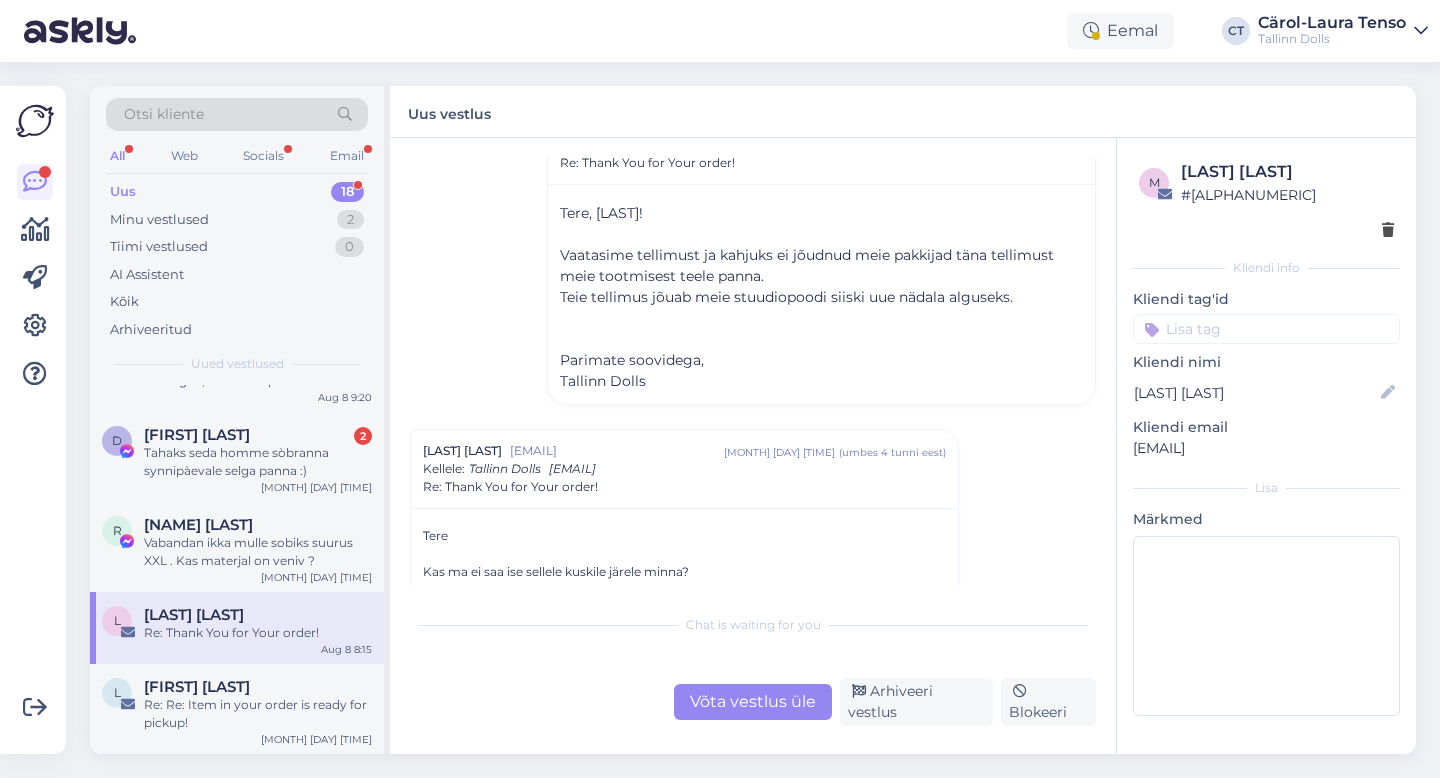click on "Võta vestlus üle" at bounding box center (753, 702) 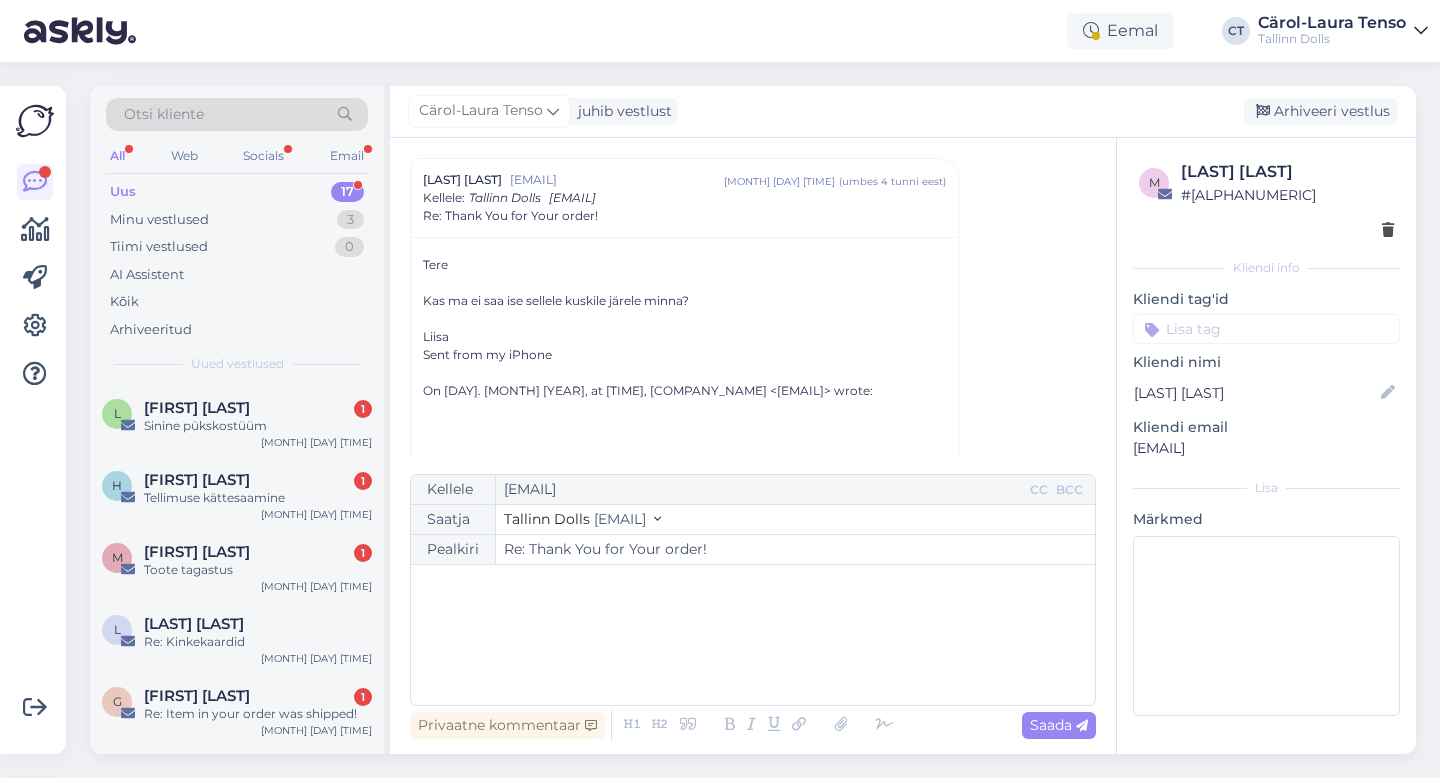 click on "﻿" at bounding box center (753, 635) 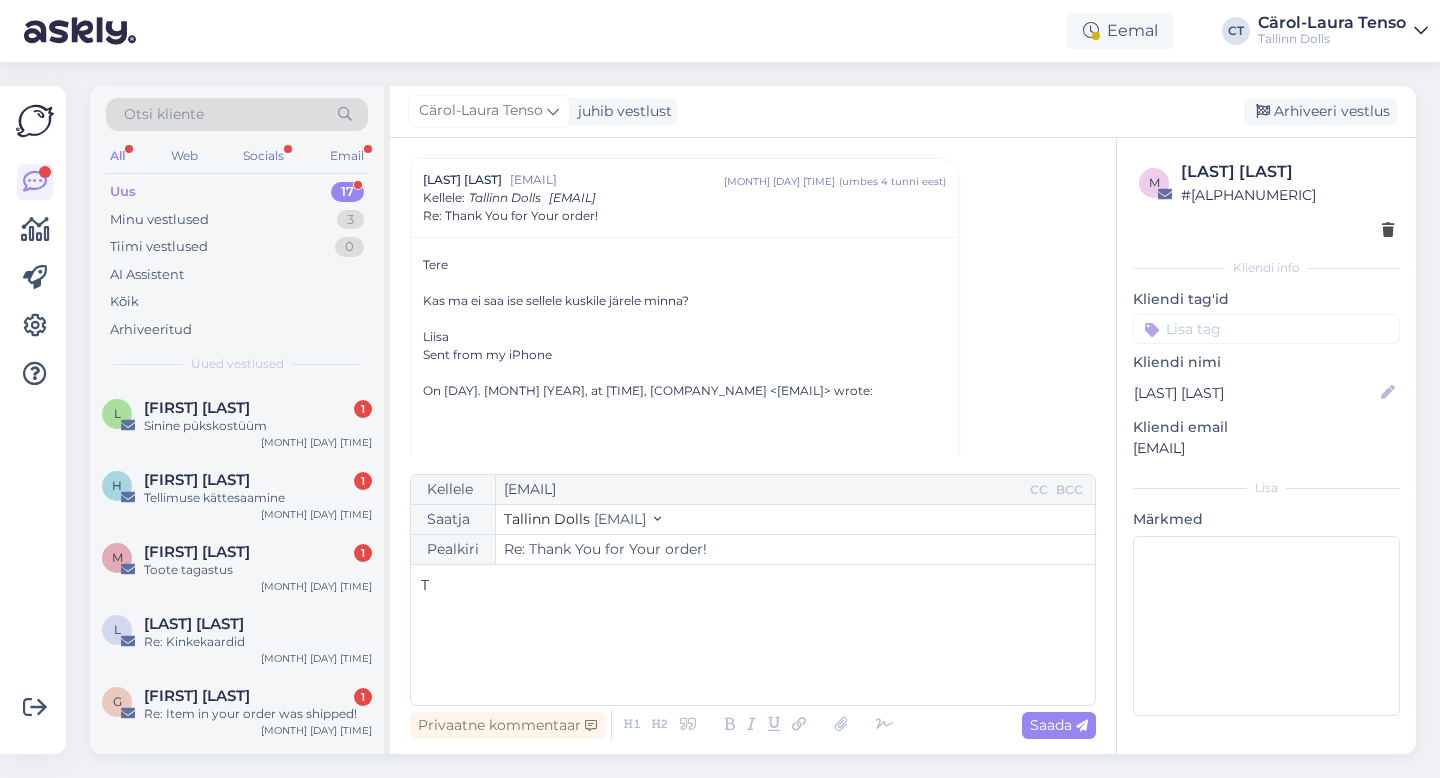 type 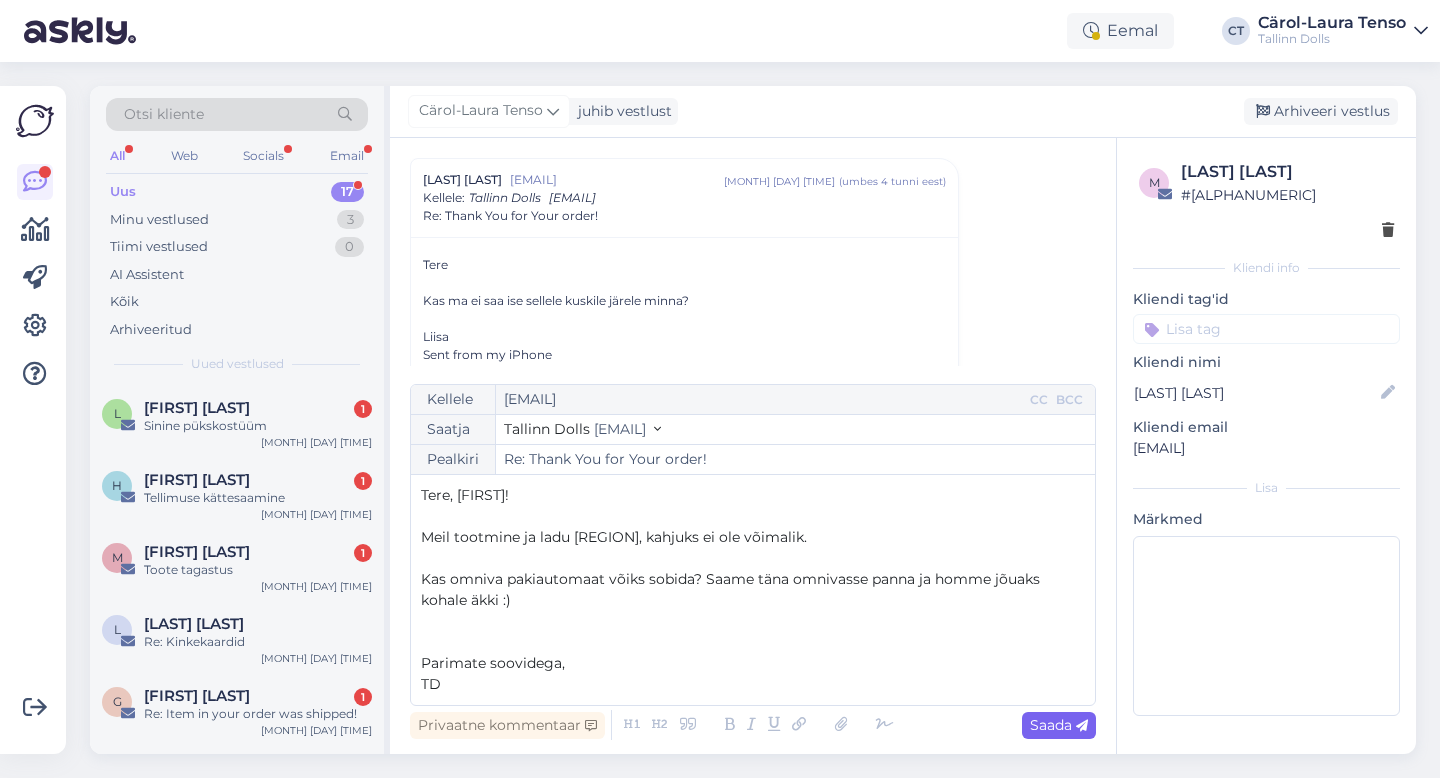 click on "Saada" at bounding box center [1059, 725] 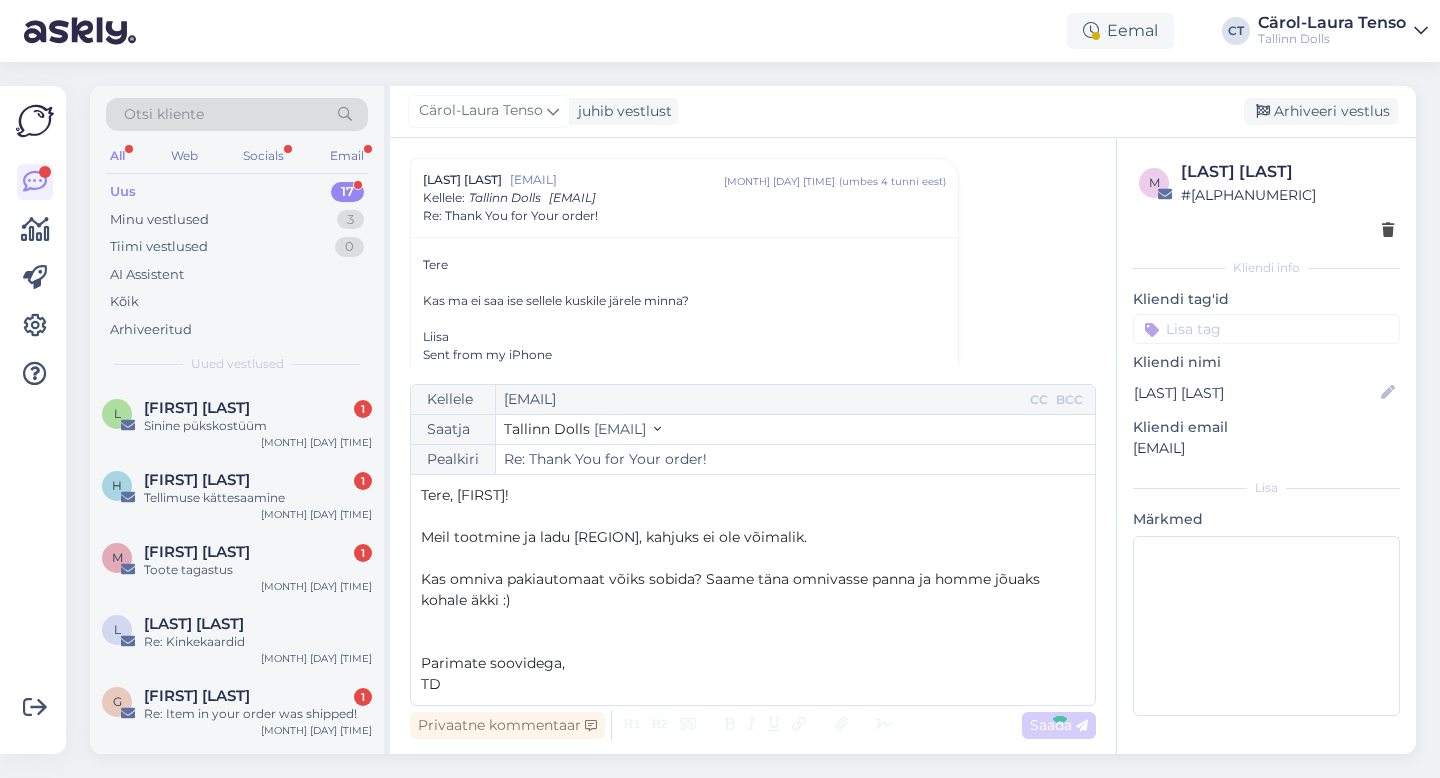 type on "Re: Re: Thank You for Your order!" 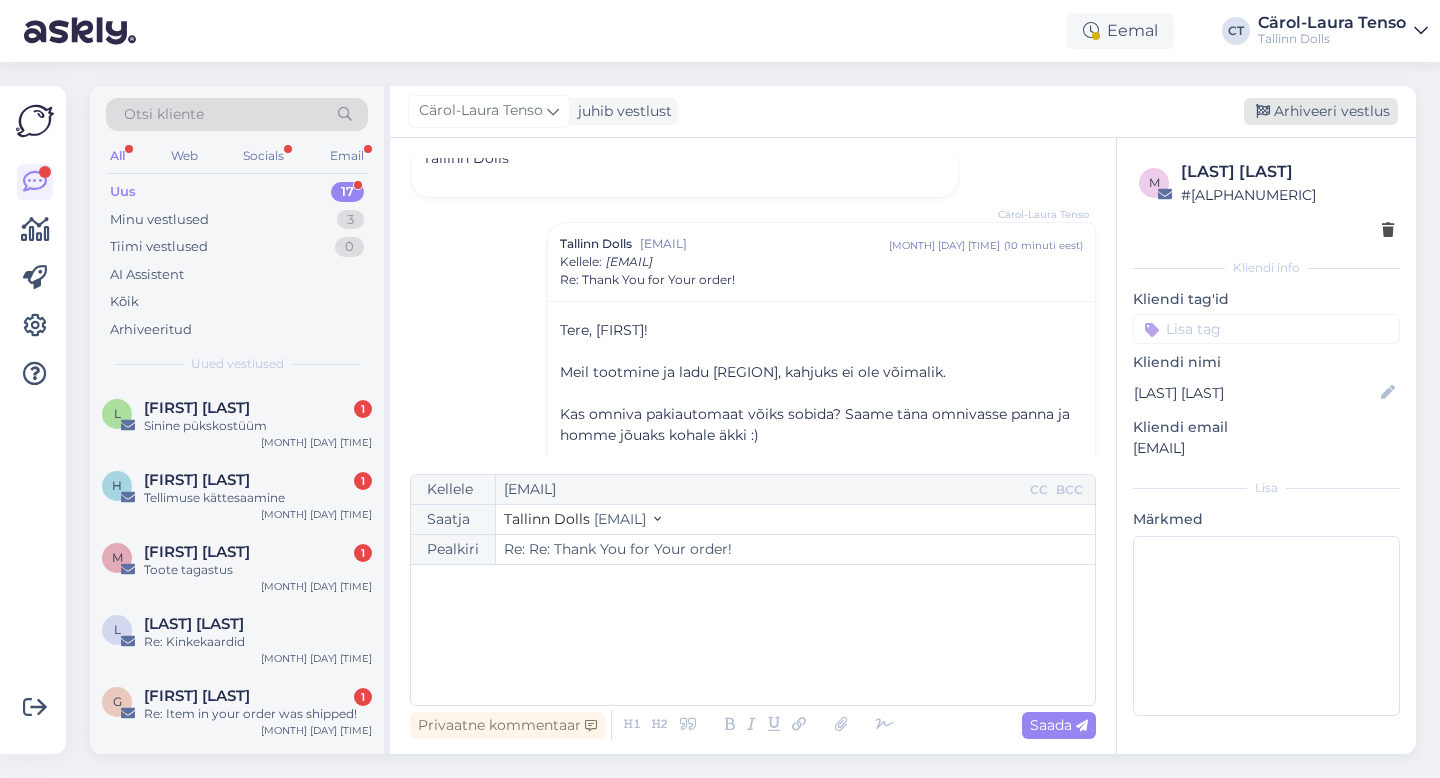 click on "Arhiveeri vestlus" at bounding box center (1321, 111) 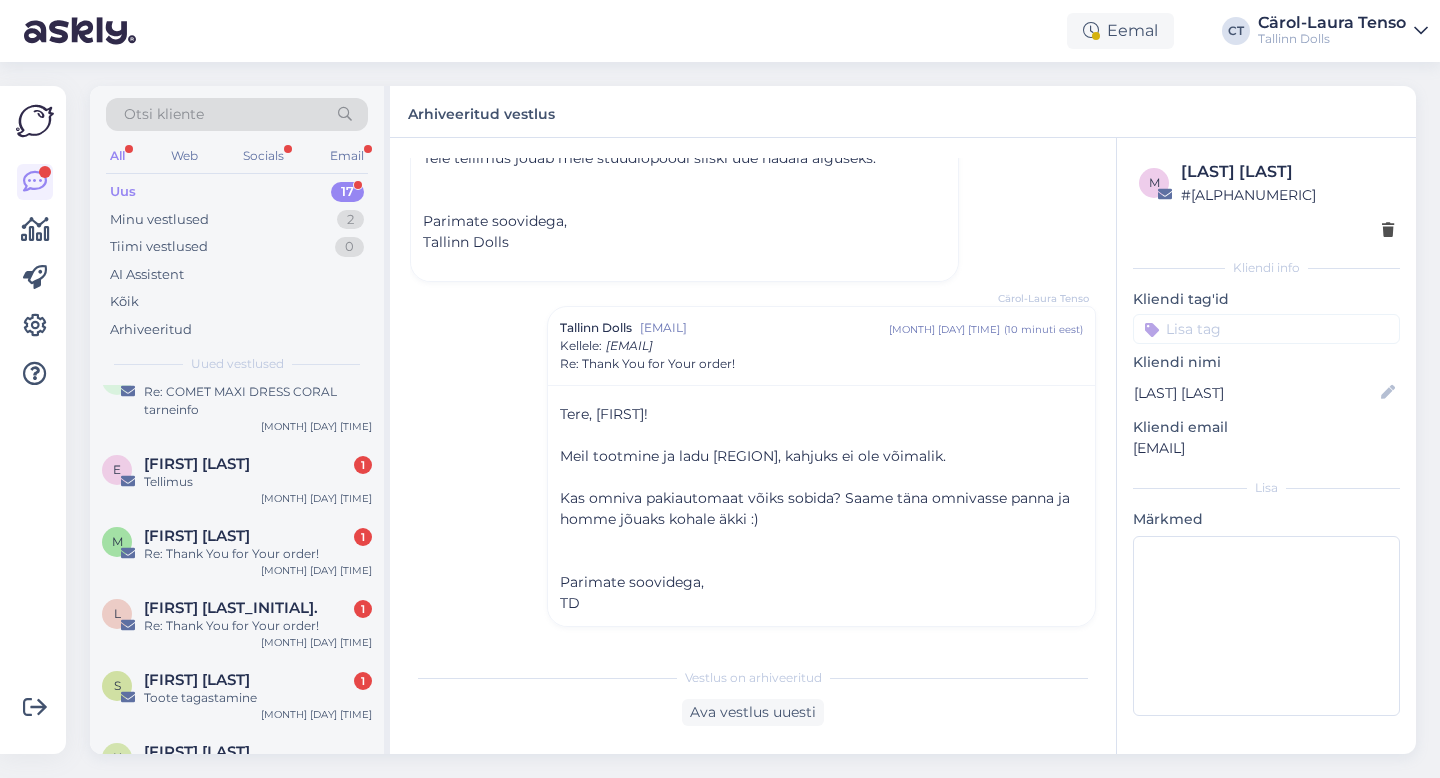 scroll, scrollTop: 963, scrollLeft: 0, axis: vertical 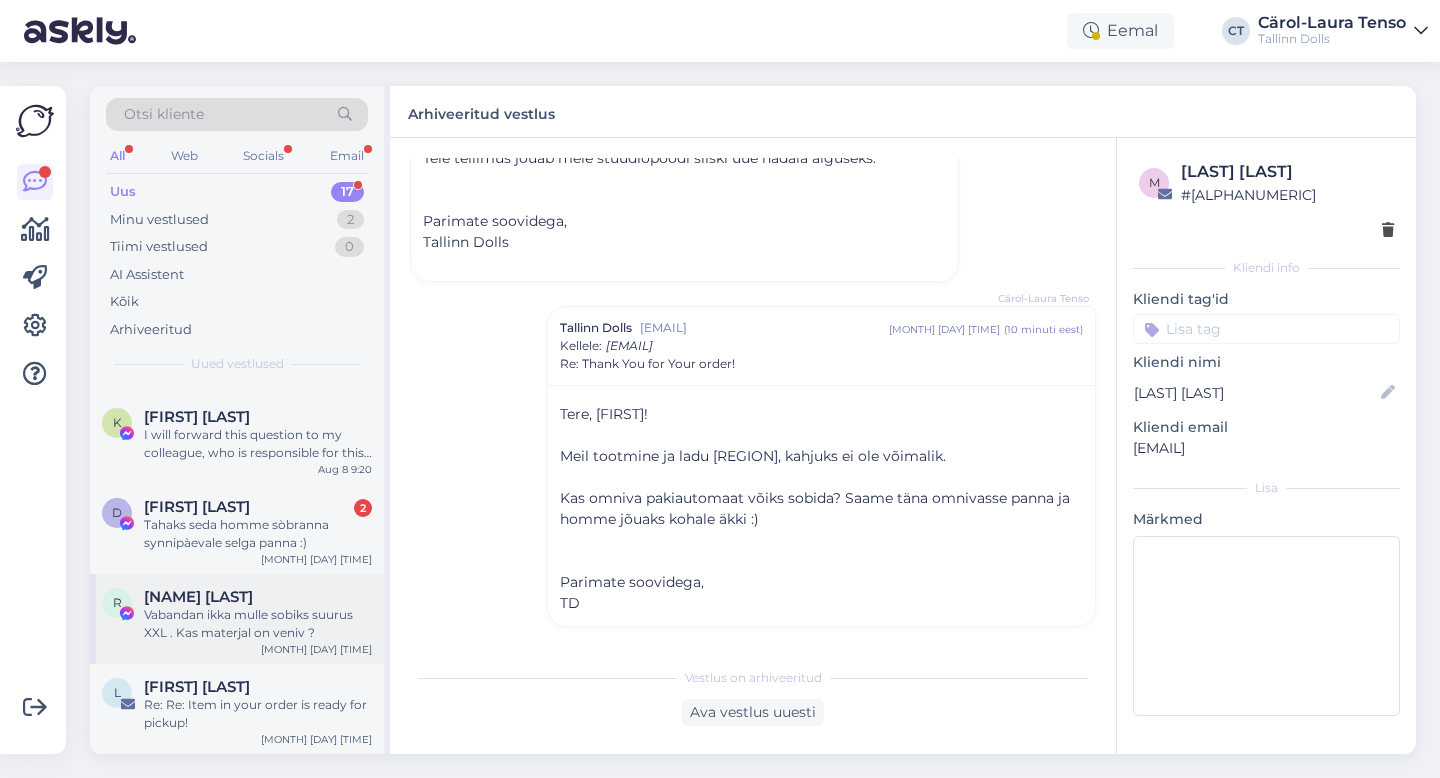 click on "Vabandan ikka mulle sobiks suurus XXL . Kas  materjal on veniv ?" at bounding box center (258, 624) 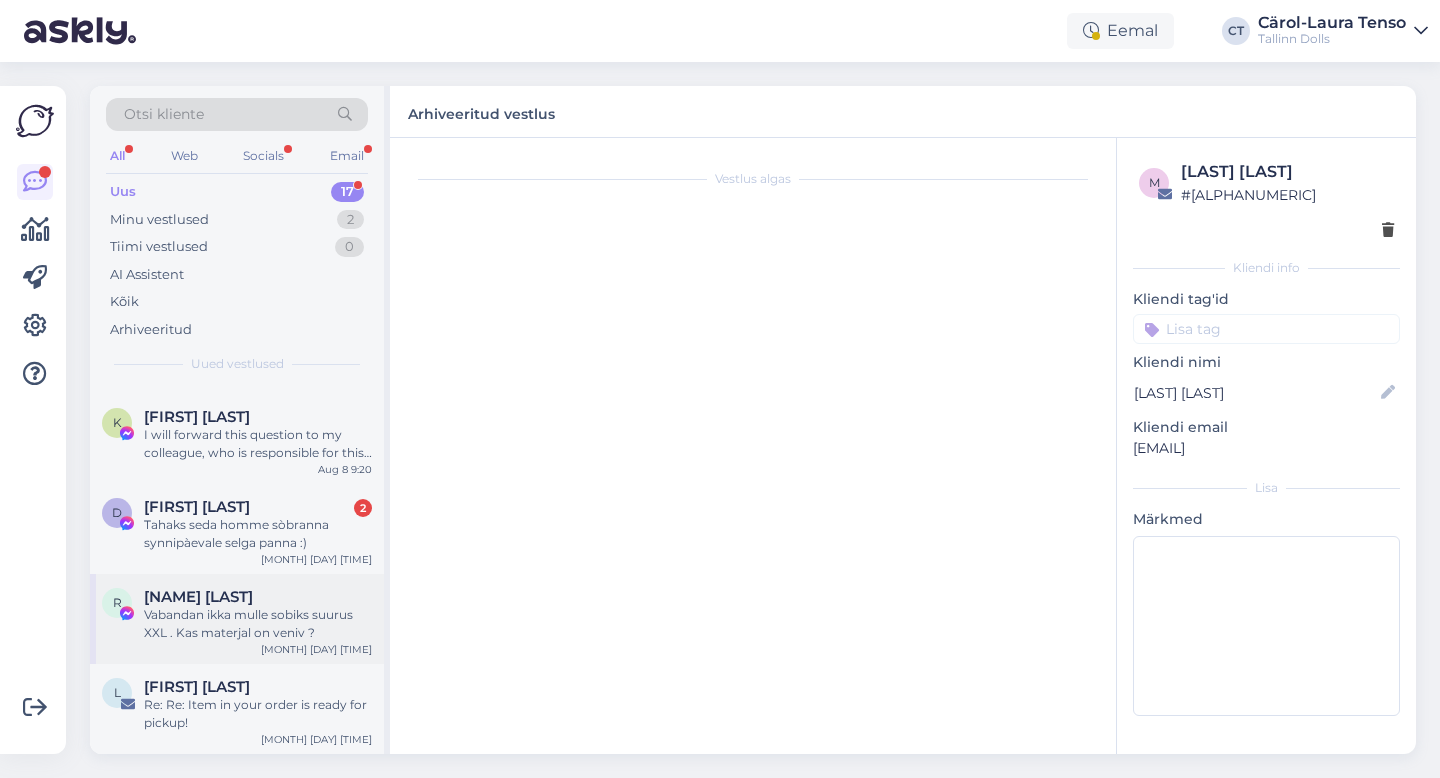 scroll, scrollTop: 0, scrollLeft: 0, axis: both 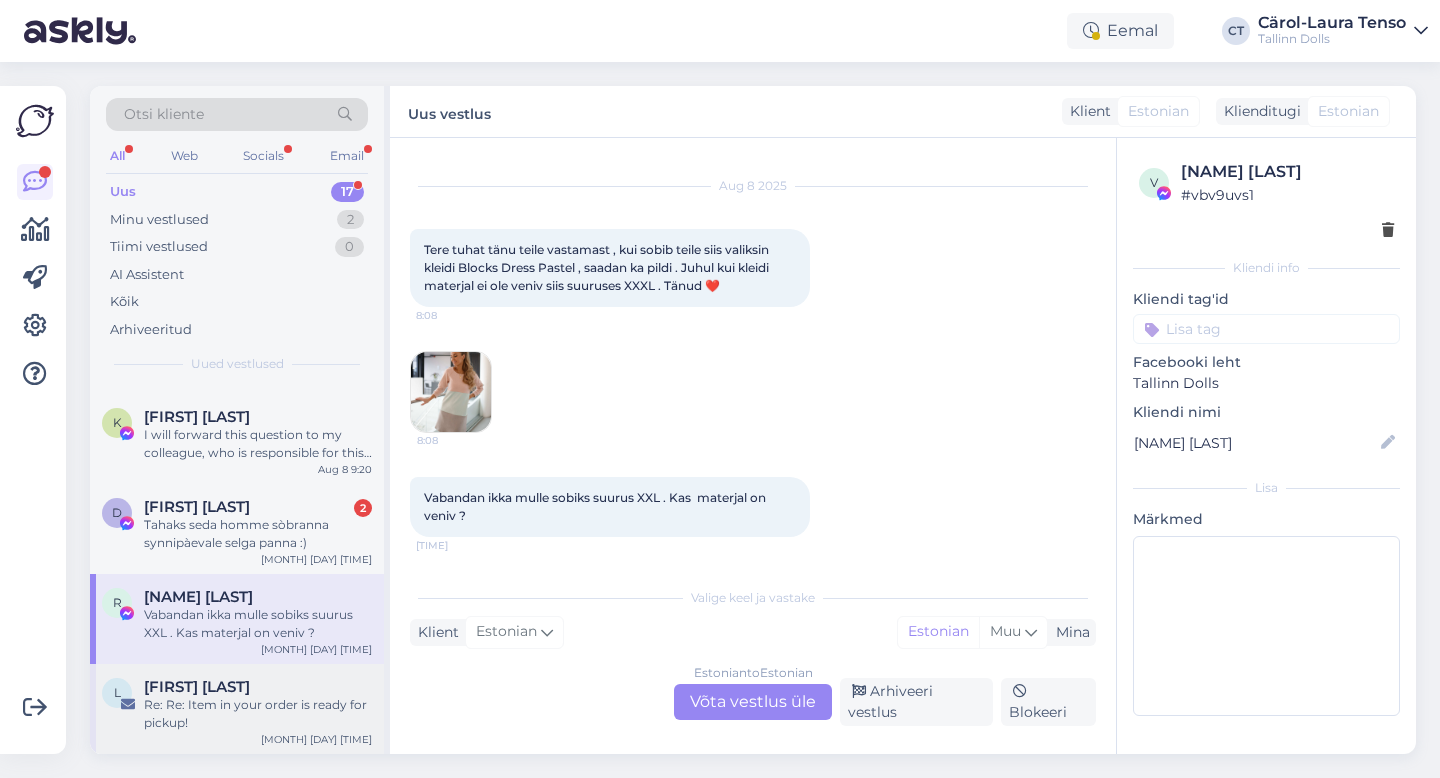 click on "Re: Re: Item in your order is ready for pickup!" at bounding box center [258, 714] 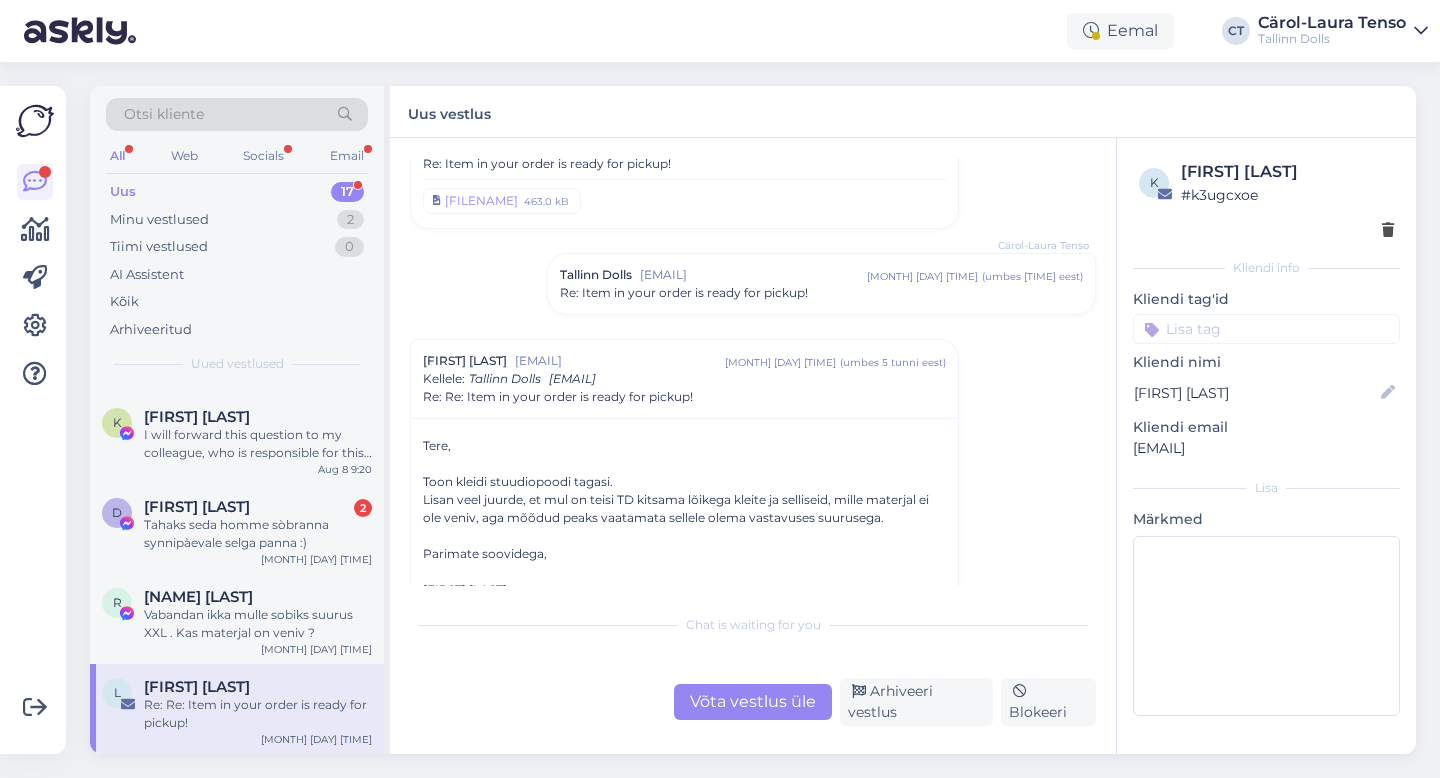 scroll, scrollTop: 1870, scrollLeft: 0, axis: vertical 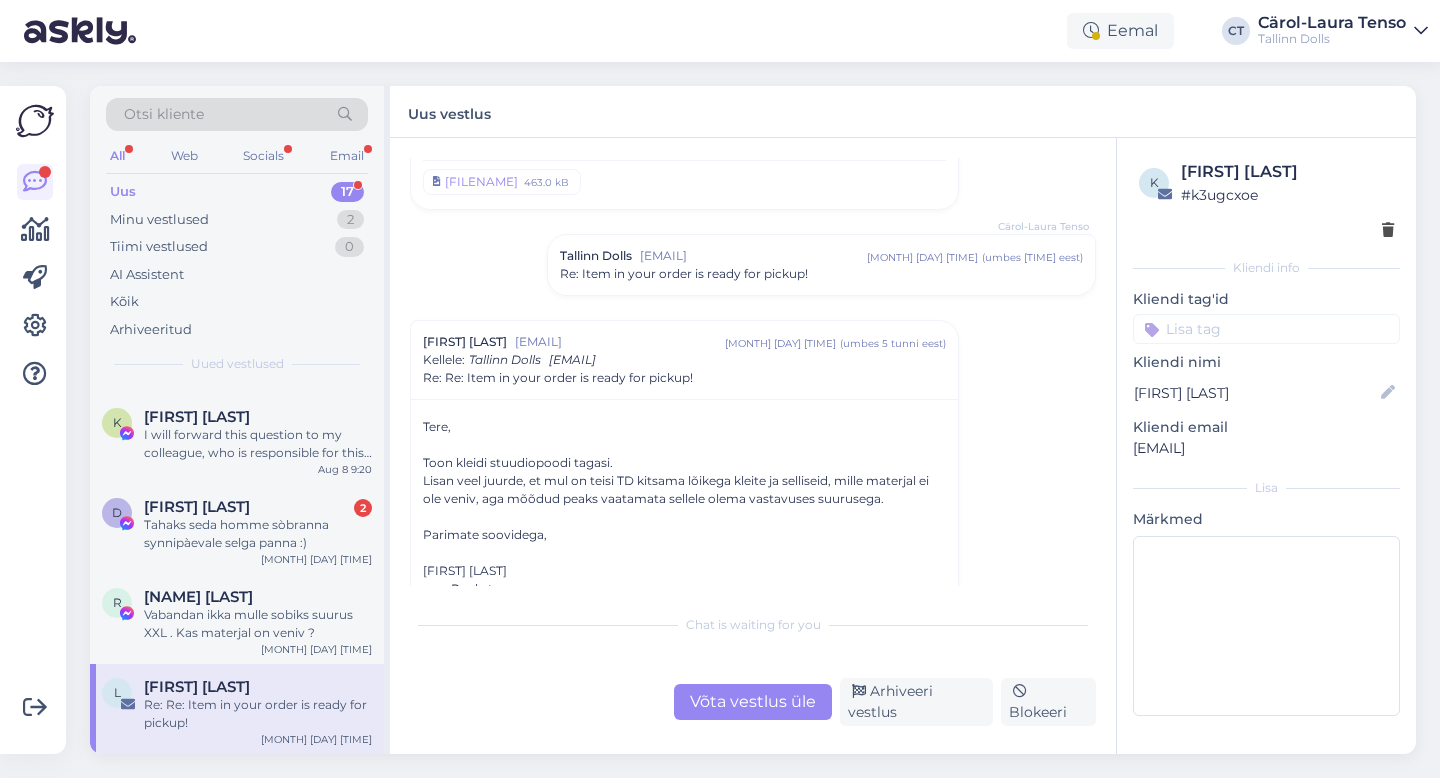 click on "Võta vestlus üle" at bounding box center [753, 702] 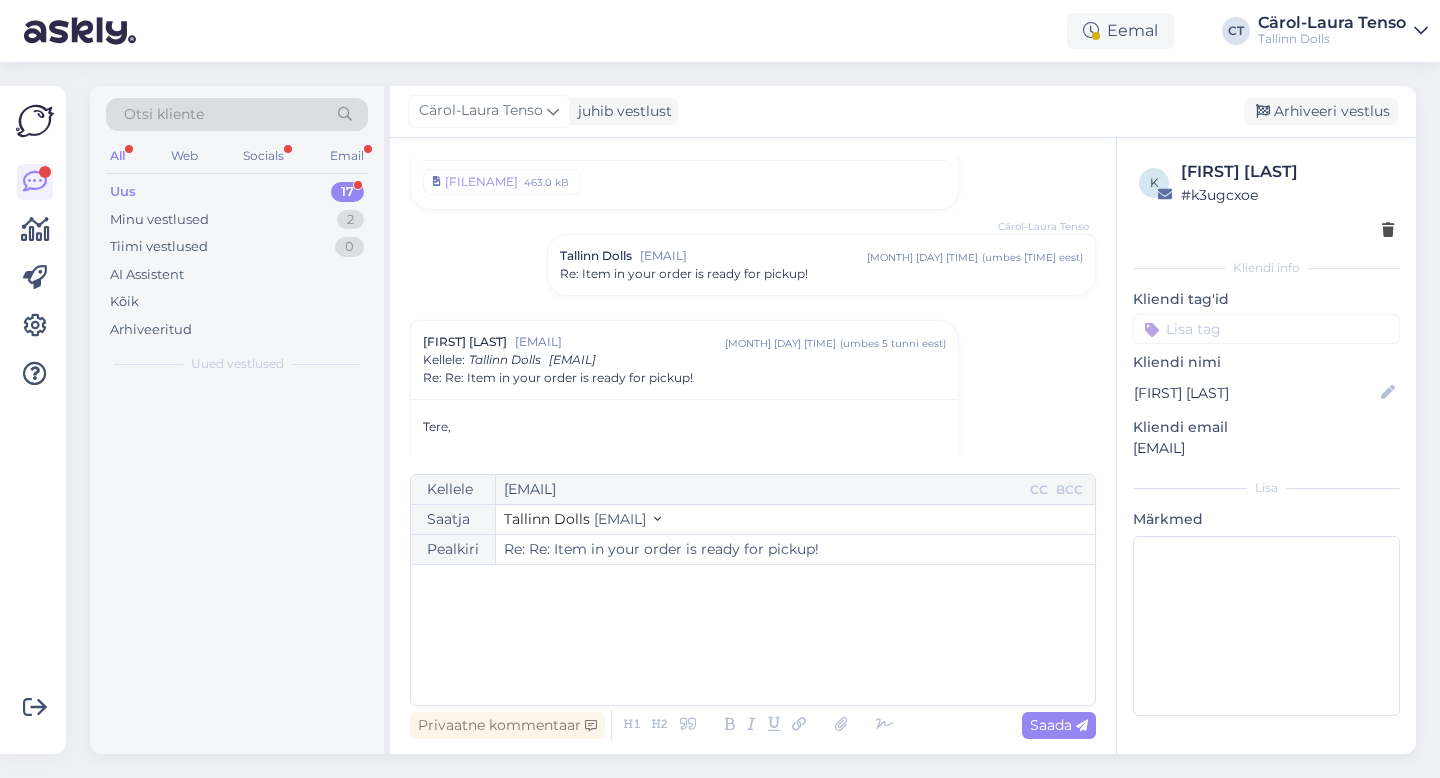 scroll, scrollTop: 2032, scrollLeft: 0, axis: vertical 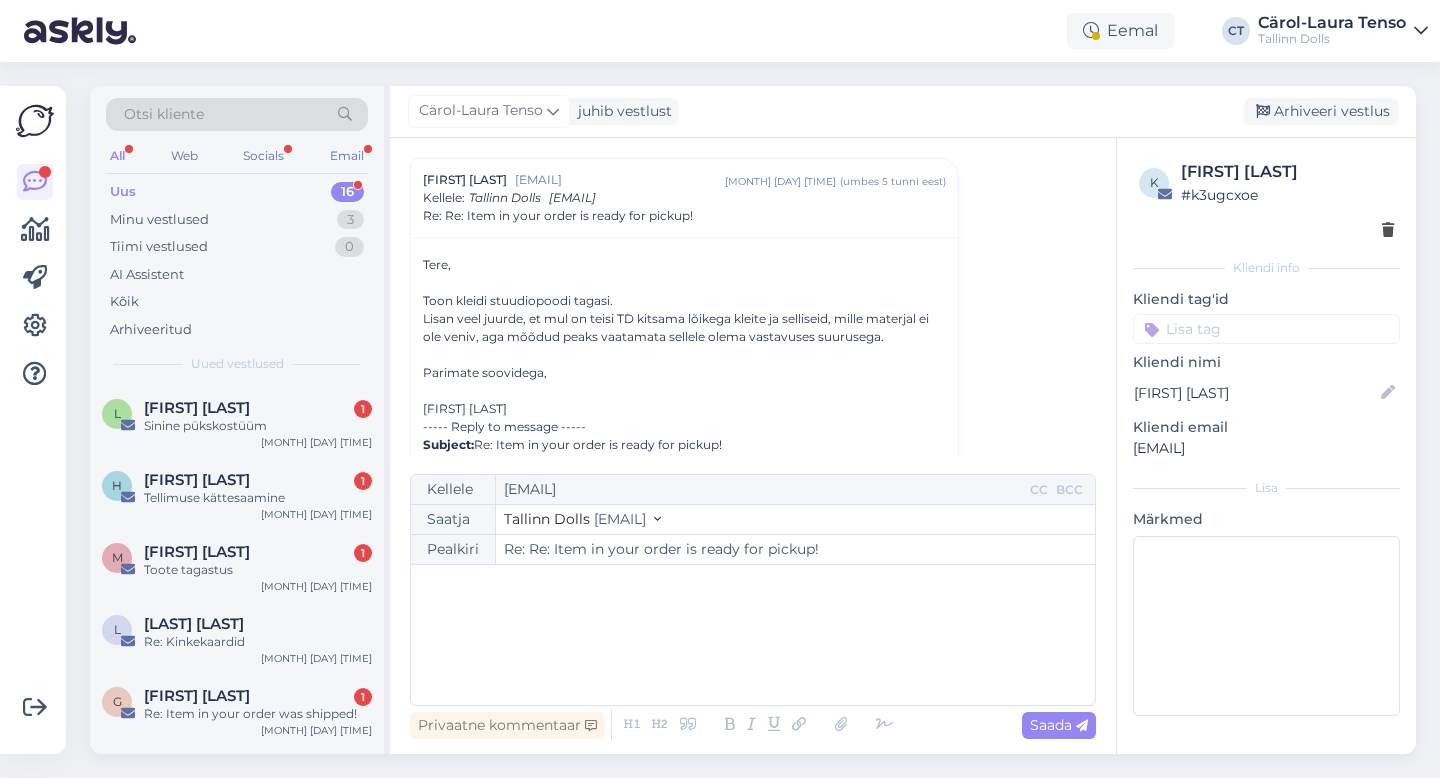 click on "﻿" at bounding box center (753, 635) 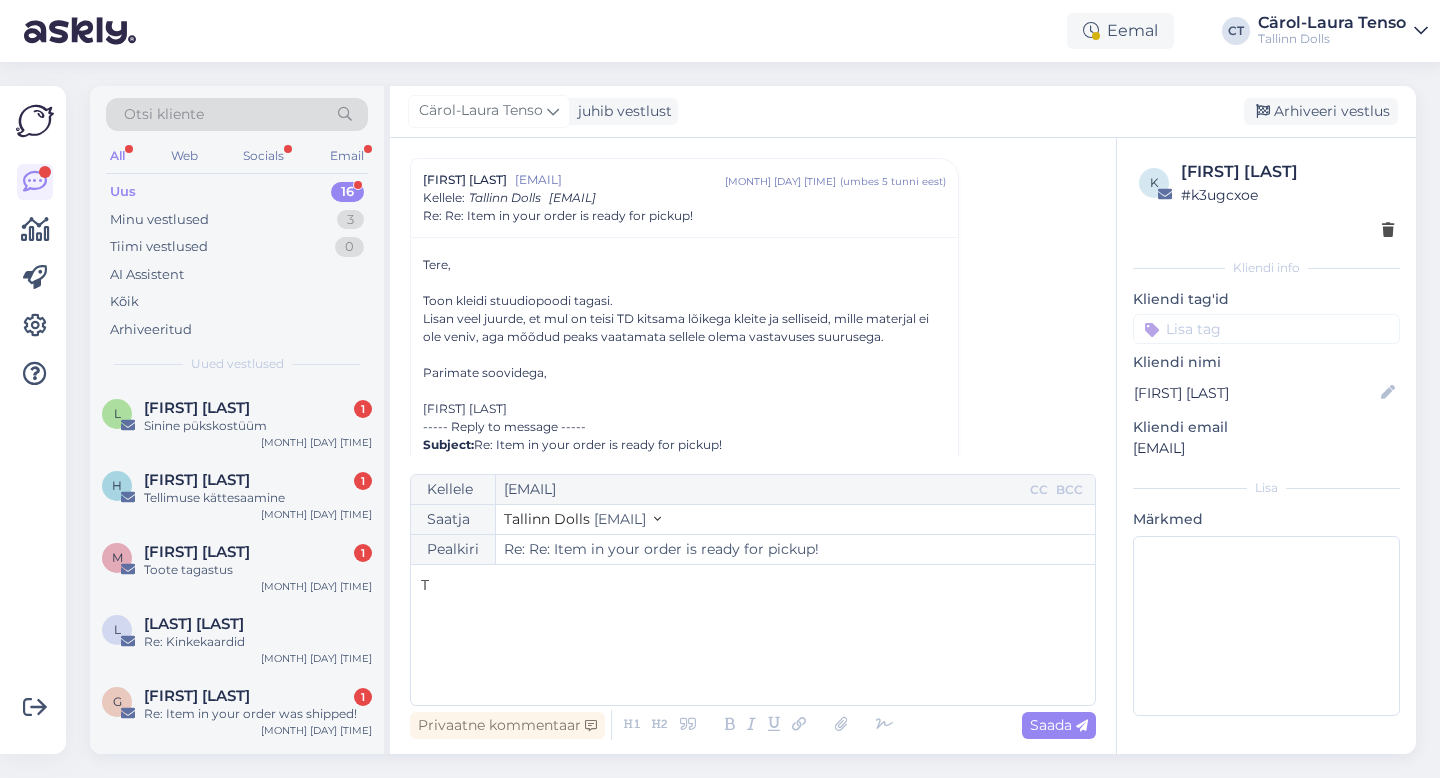 type 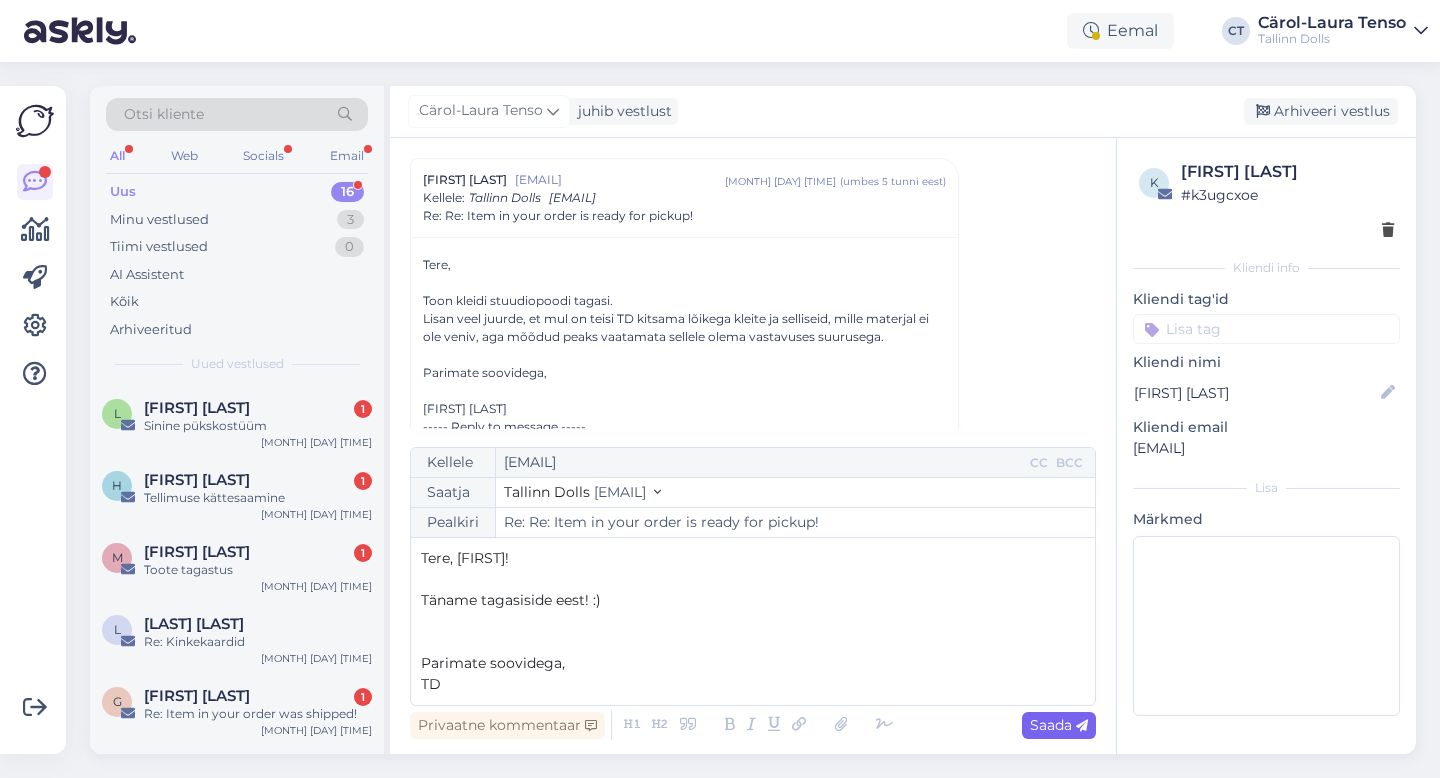 click on "Saada" at bounding box center (1059, 725) 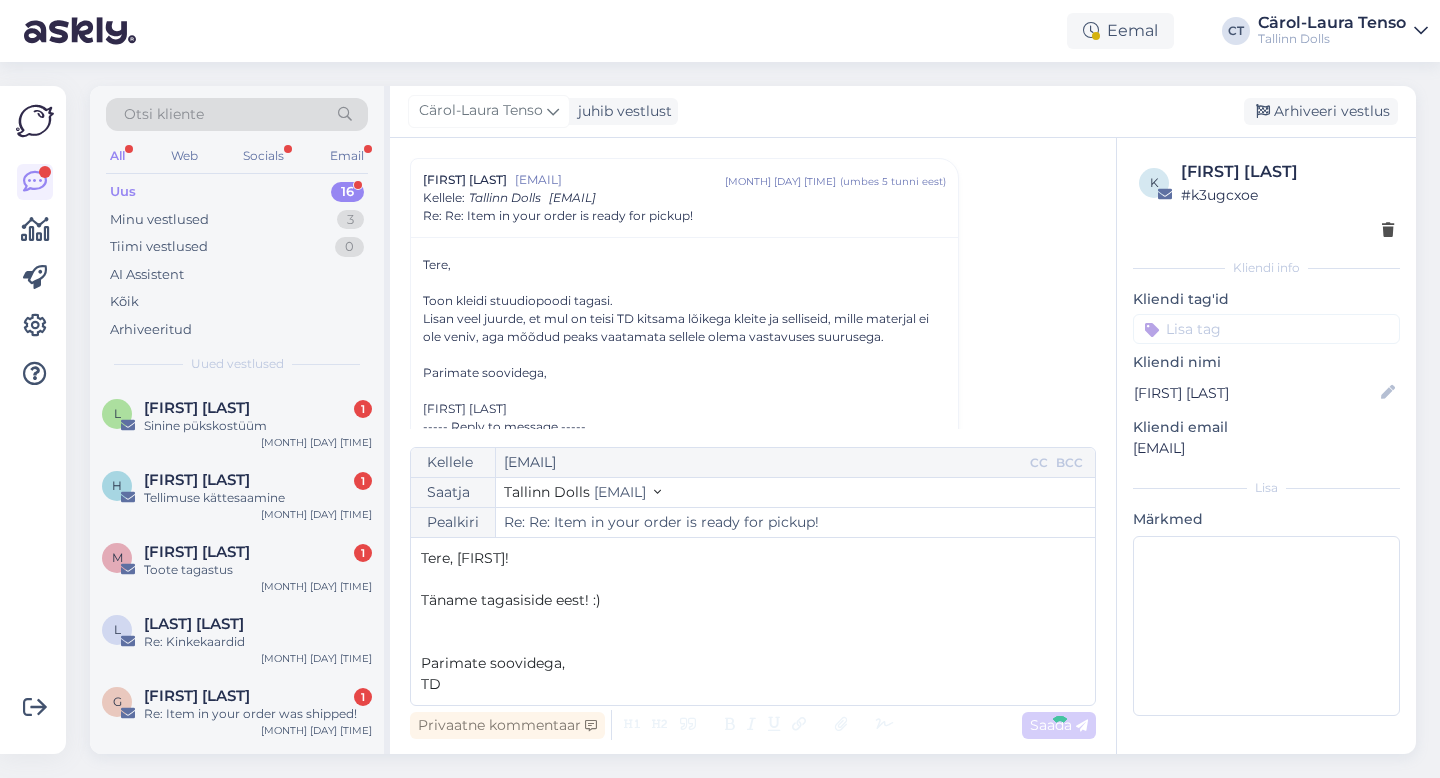 type on "Re: Re: Re: Item in your order is ready for pickup!" 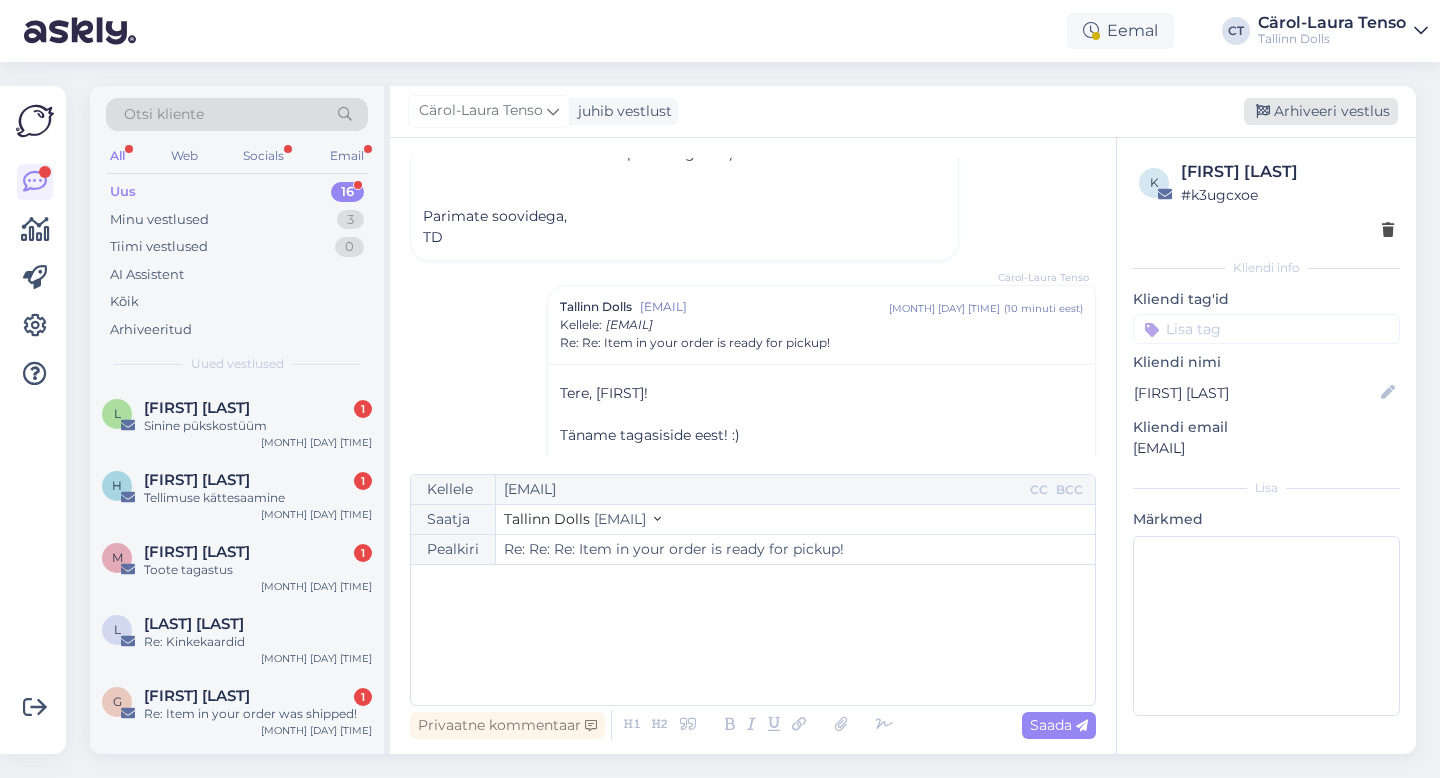 click on "Arhiveeri vestlus" at bounding box center [1321, 111] 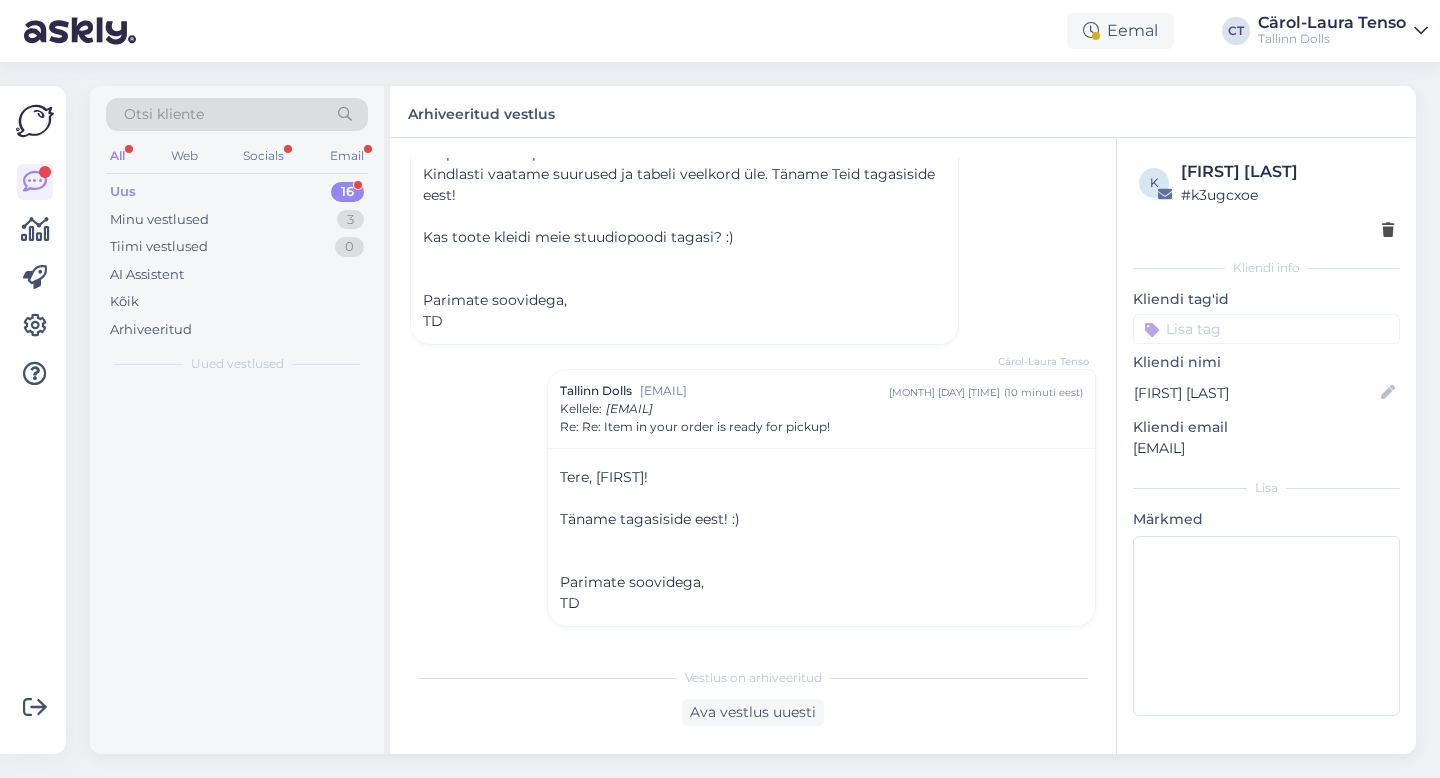 scroll, scrollTop: 2554, scrollLeft: 0, axis: vertical 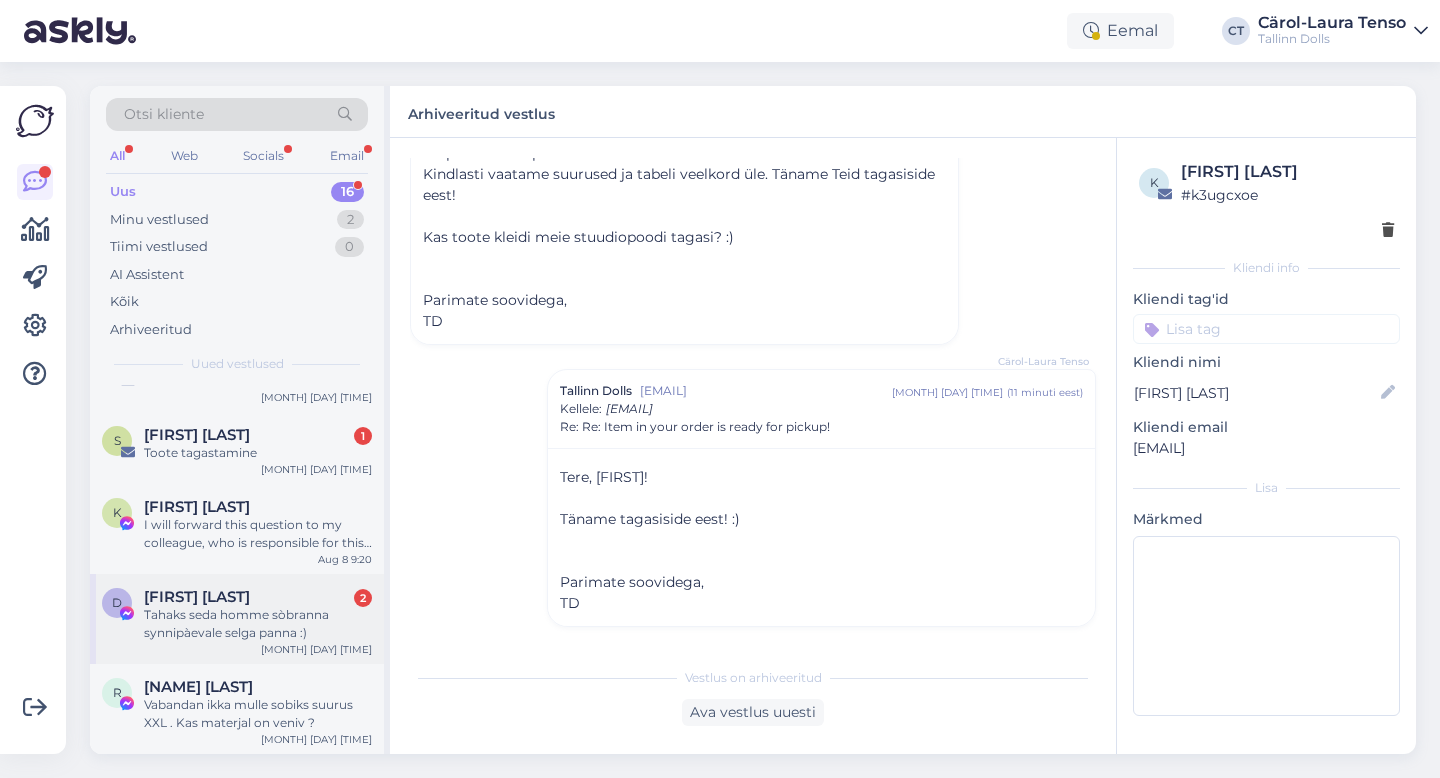 click on "Tahaks seda homme sòbranna synnipàevale selga panna :)" at bounding box center (258, 624) 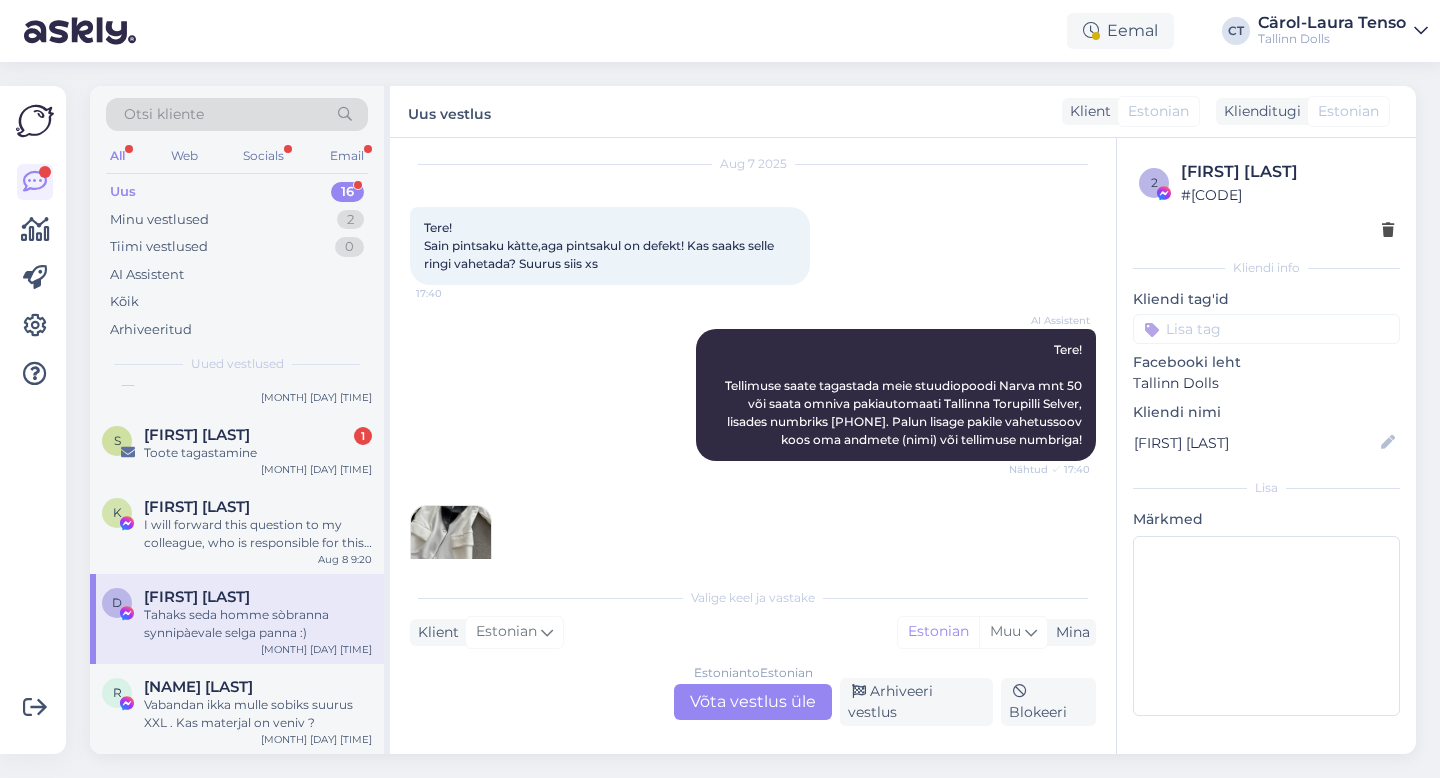 scroll, scrollTop: 49, scrollLeft: 0, axis: vertical 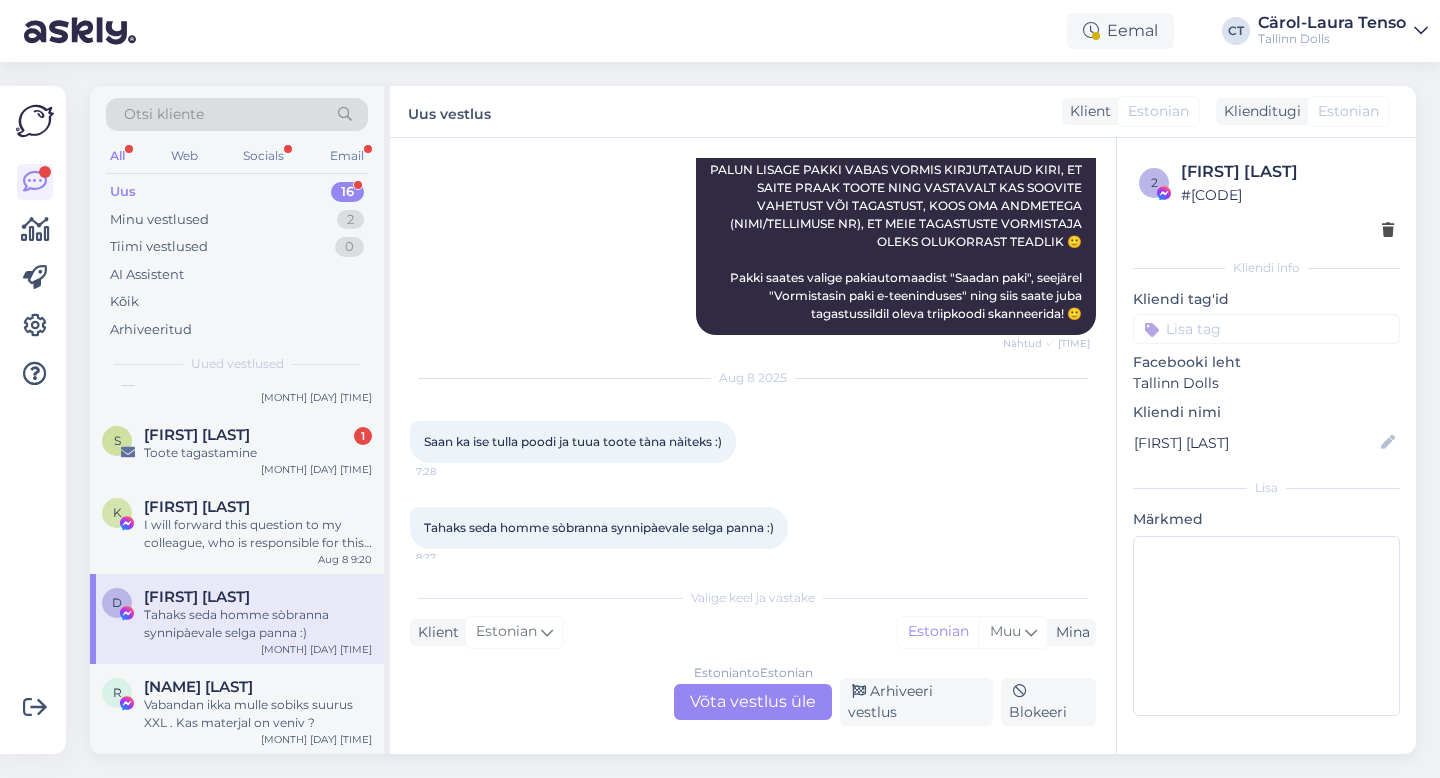 click on "Estonian  to  Estonian Võta vestlus üle" at bounding box center (753, 702) 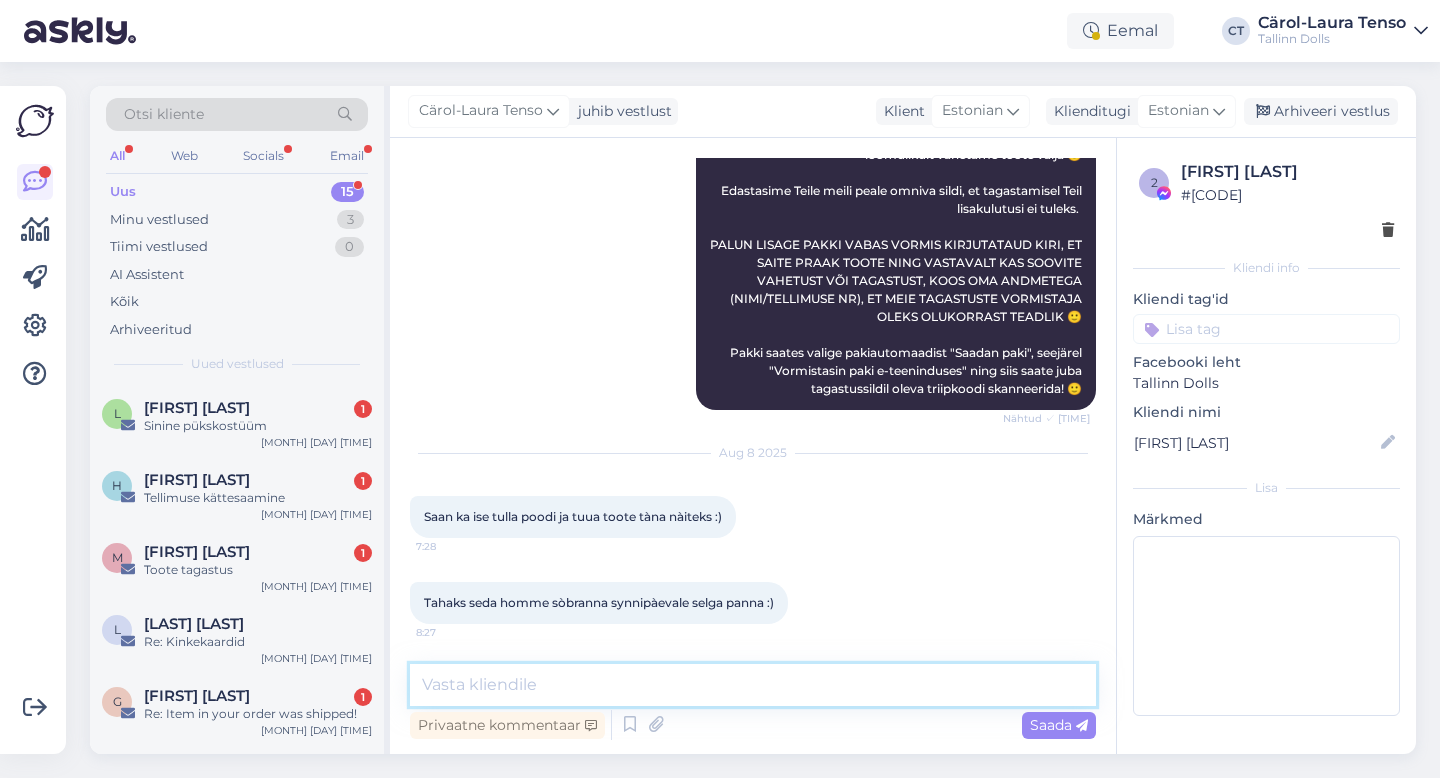 click at bounding box center [753, 685] 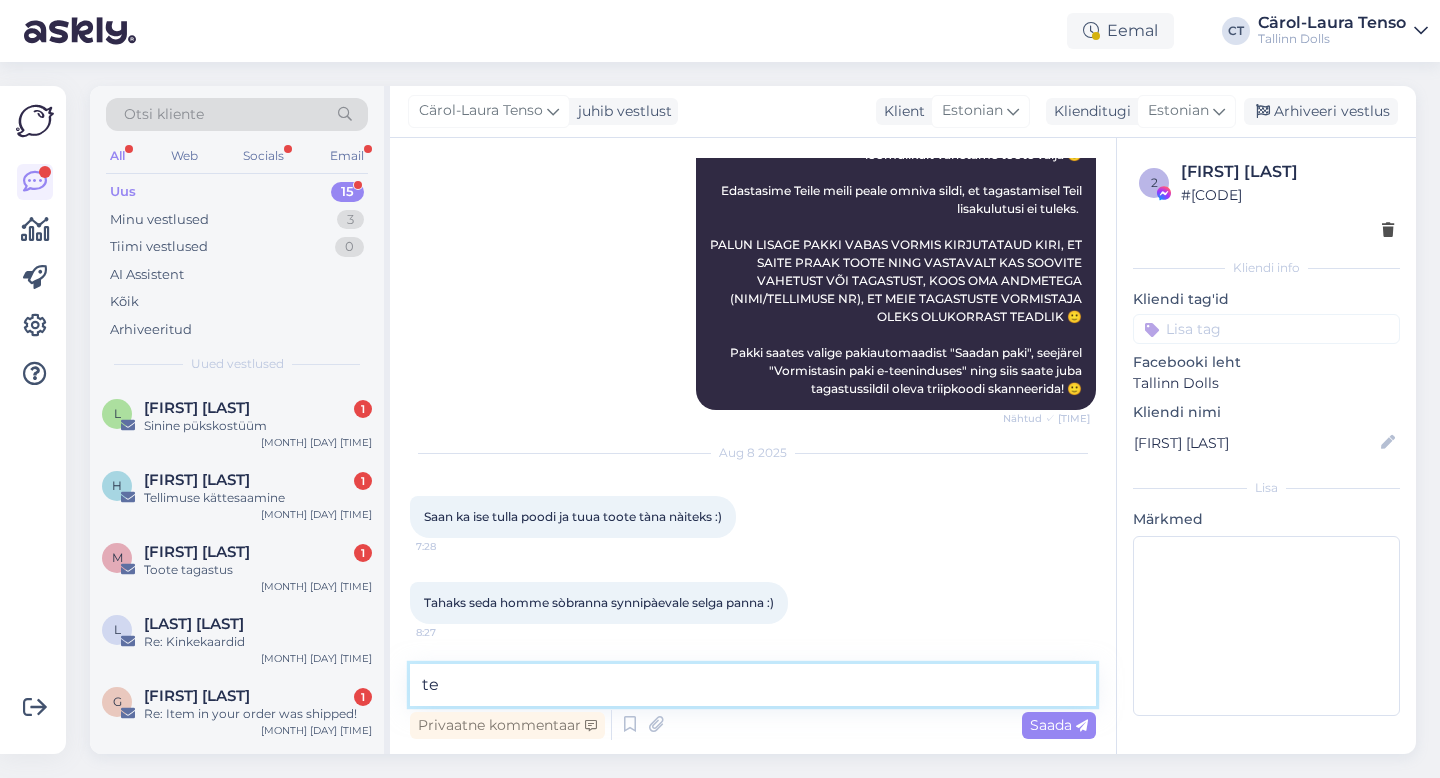 type on "t" 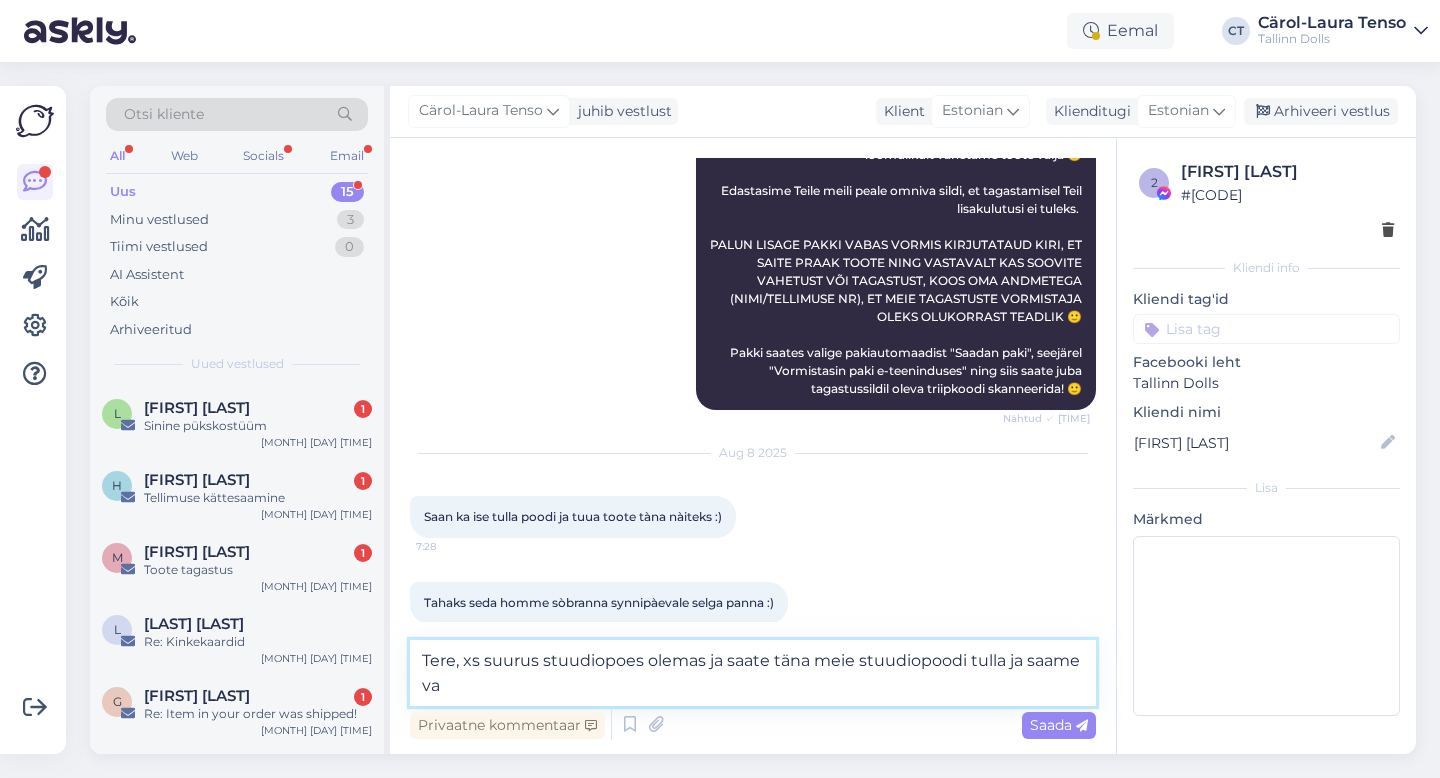 scroll, scrollTop: 986, scrollLeft: 0, axis: vertical 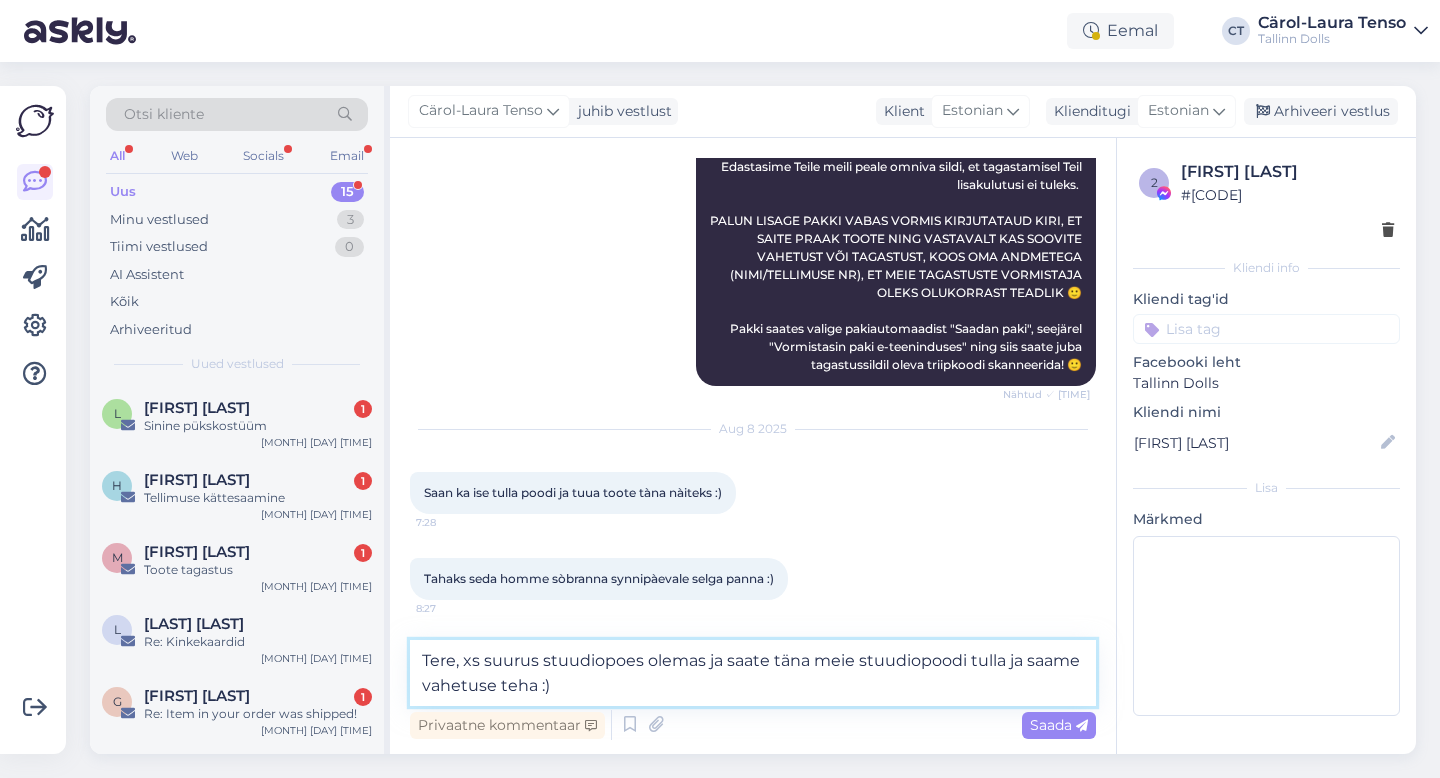 type on "Tere, xs suurus stuudiopoes olemas ja saate täna meie stuudiopoodi tulla ja saame vahetuse teha :)" 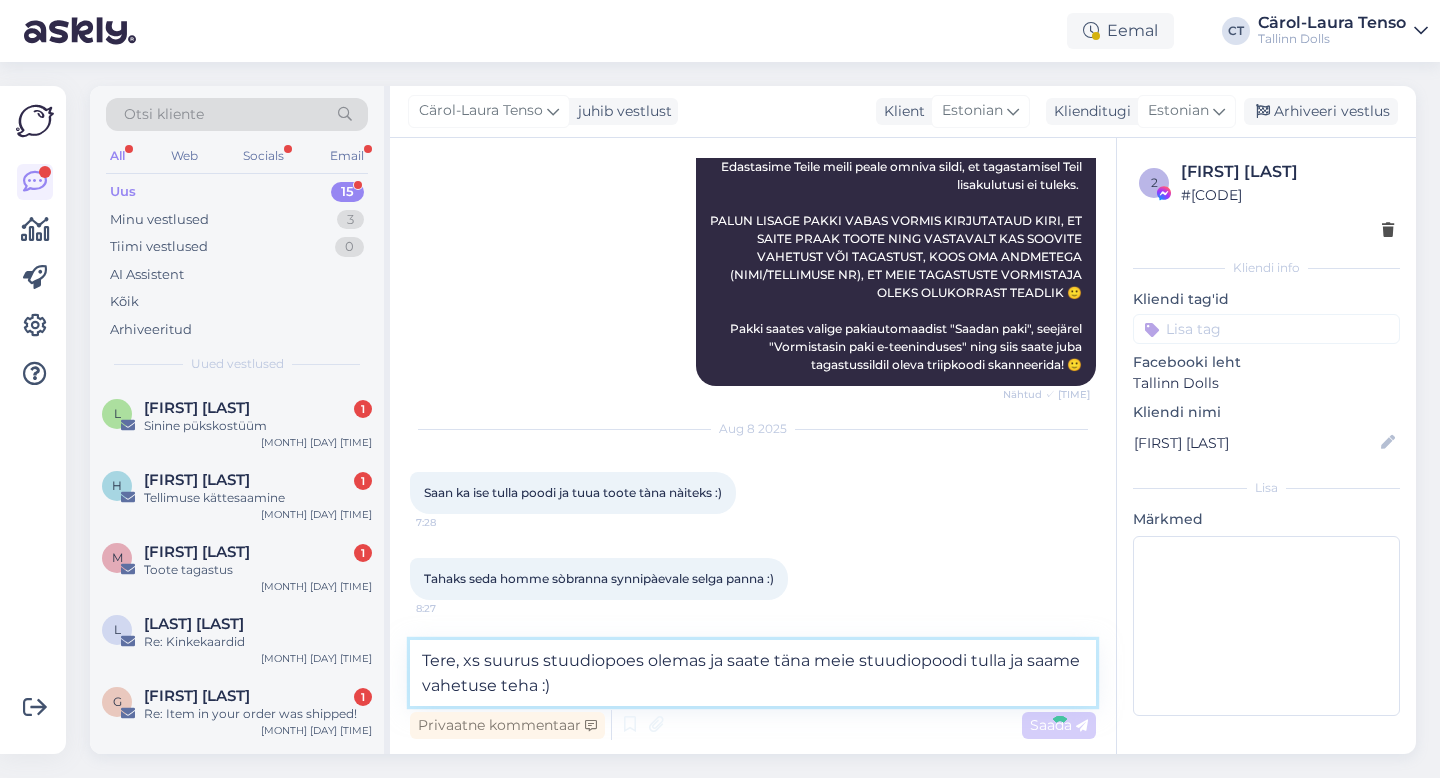 type 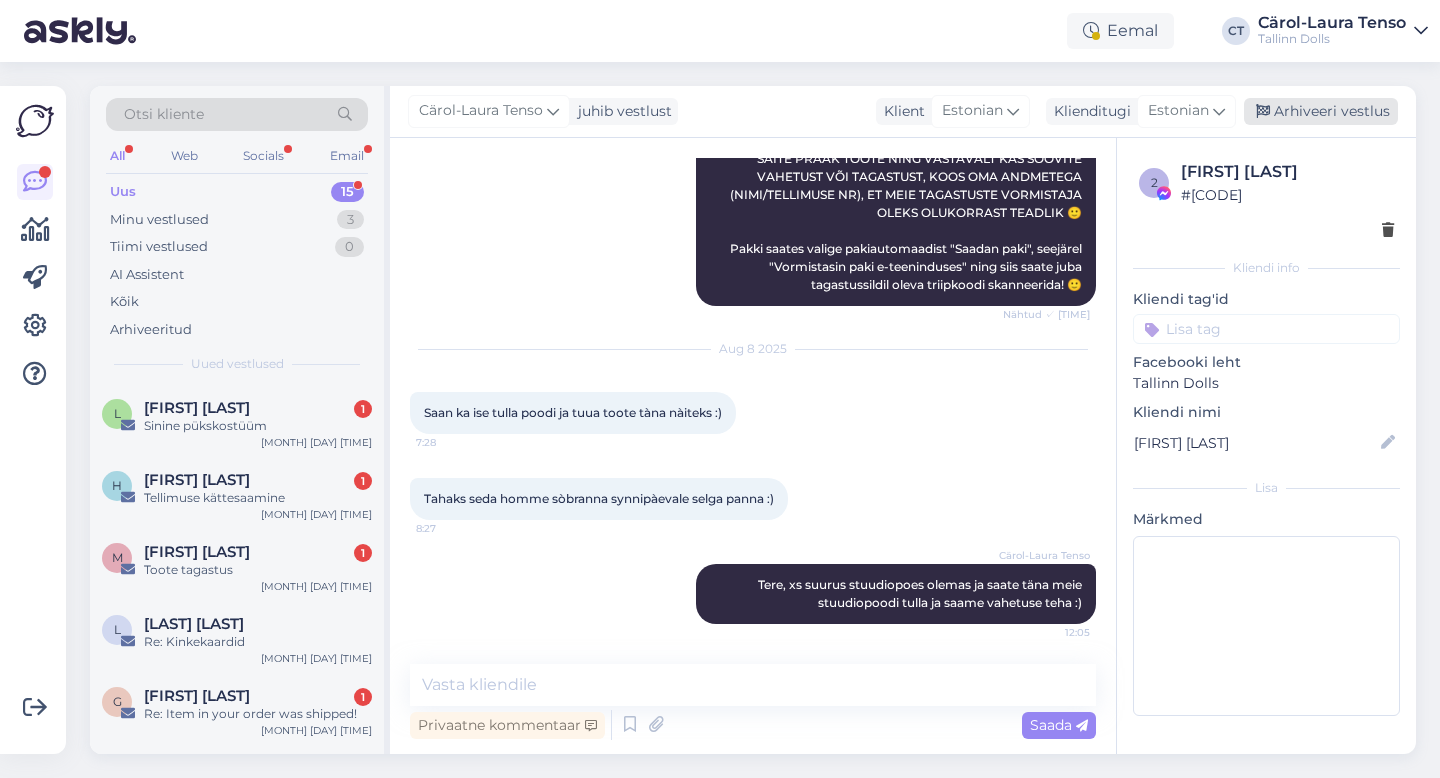 click on "Arhiveeri vestlus" at bounding box center (1321, 111) 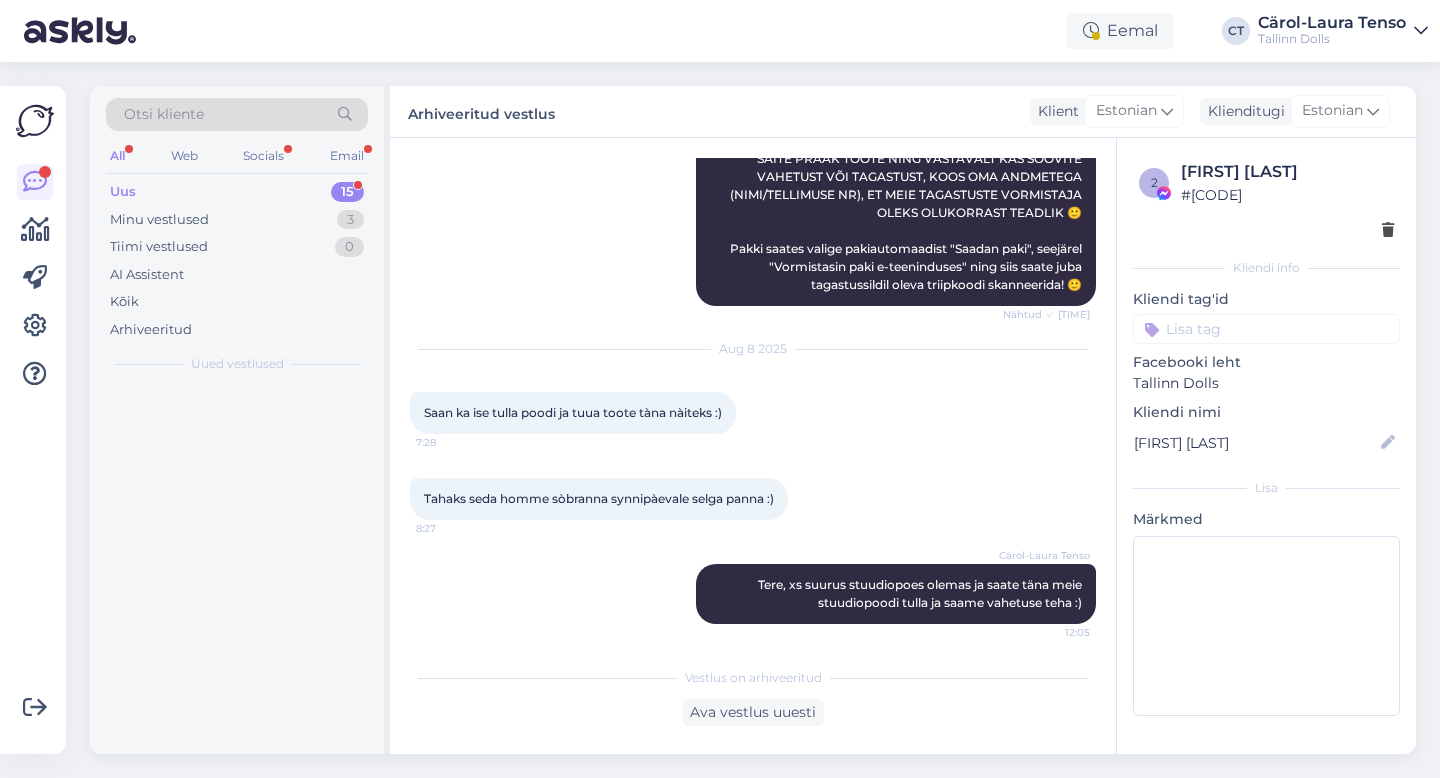 scroll, scrollTop: 1073, scrollLeft: 0, axis: vertical 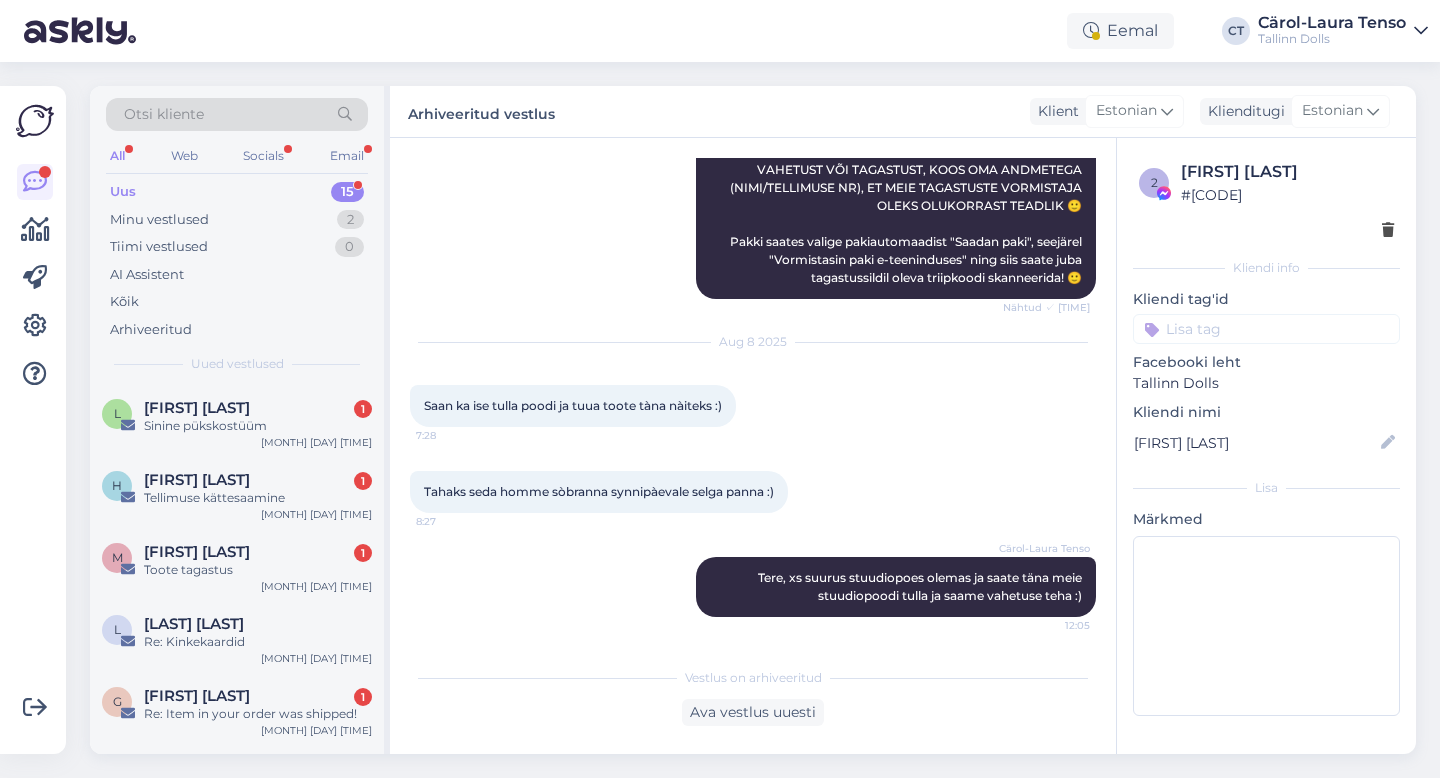 click on "[PERSON] [PERSON] Tere, [PERSON]!
Täname Teid tagasiside eest!
Suured vabandused, et oleme saanud defektiga toote ja loomulikult vahetame toote välja 🙂
Edastasime Teile meili peale omniva sildi, et tagastamisel Teil lisakulutusi ei tuleks.
PALUN LISAGE PAKKI VABAS VORMIS KIRJUTATAUD KIRI, ET SAITE PRAAK TOOTE NING VASTAVALT KAS SOOVITE VAHETUST VÕI TAGASTUST, KOOS OMA ANDMETEGA (NIMI/TELLIMUSE NR), ET MEIE TAGASTUSTE VORMISTAJA OLEKS OLUKORRAST TEADLIK 🙂
Pakki saates valige pakiautomaadist "Saadan paki", seejärel "Vormistasin paki e-teeninduses" ning siis saate juba tagastussildil oleva triipkoodi skanneerida! 🙂 Nähtud ✓ [TIME]" at bounding box center [753, 116] 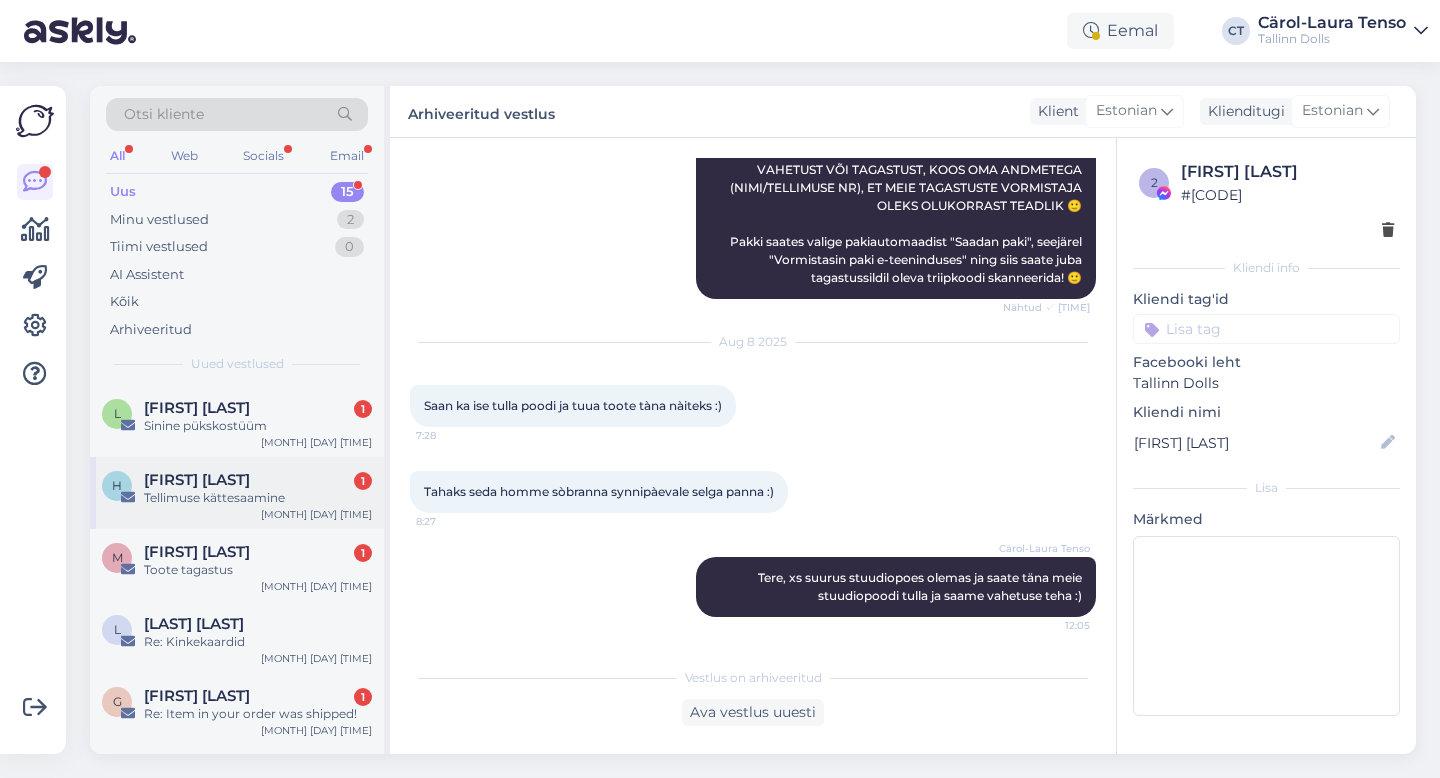 scroll, scrollTop: 783, scrollLeft: 0, axis: vertical 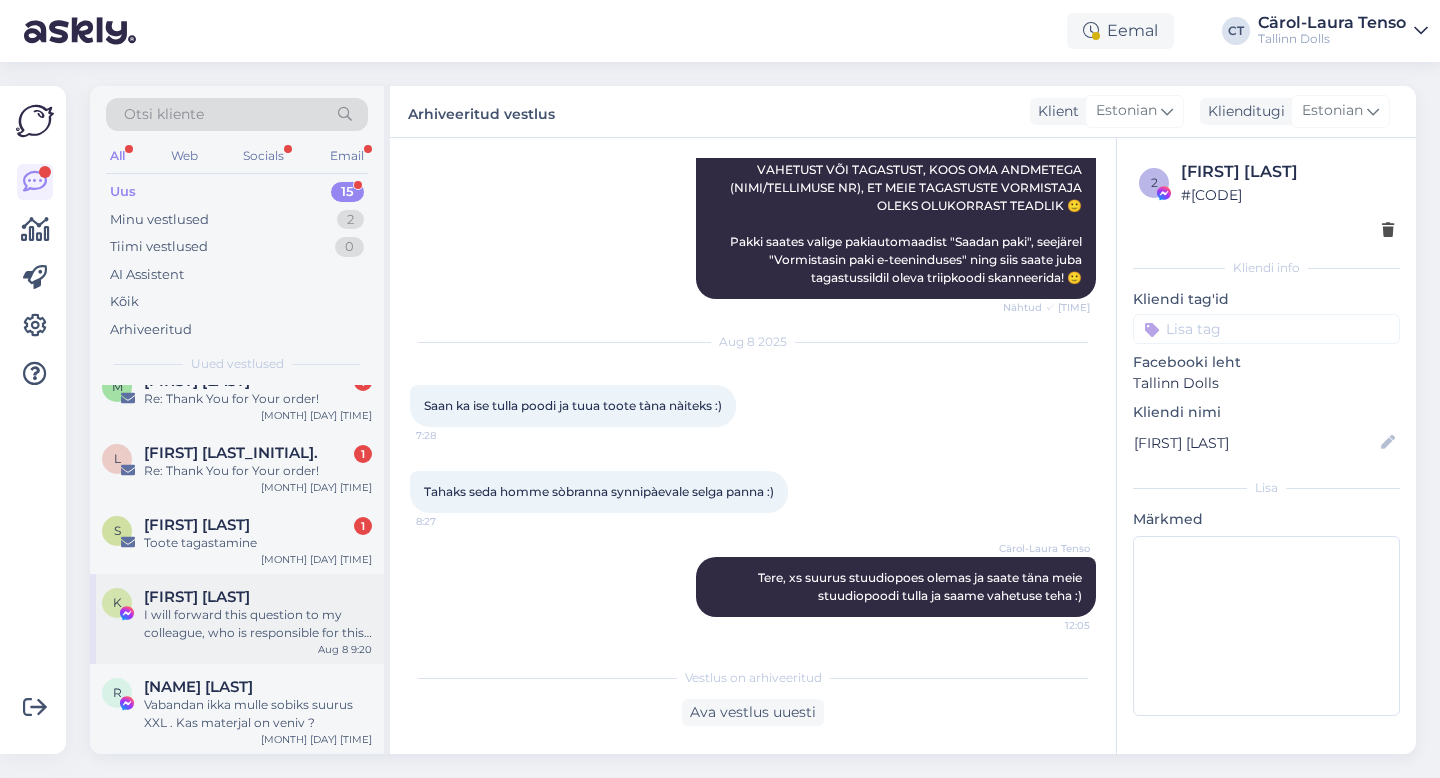 click on "I will forward this question to my colleague, who is responsible for this. The reply will be here during our working hours." at bounding box center [258, 624] 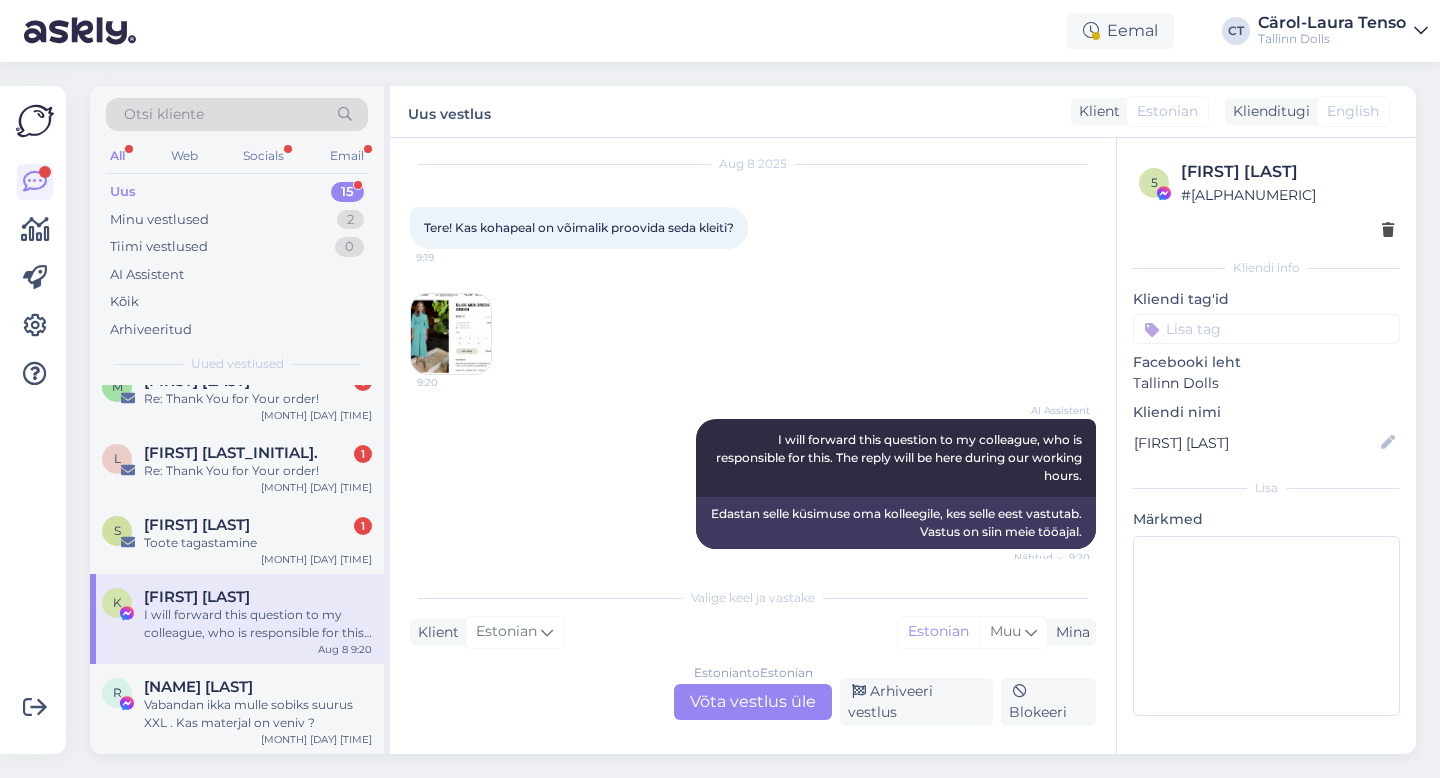 click on "Estonian  to  Estonian Võta vestlus üle" at bounding box center [753, 702] 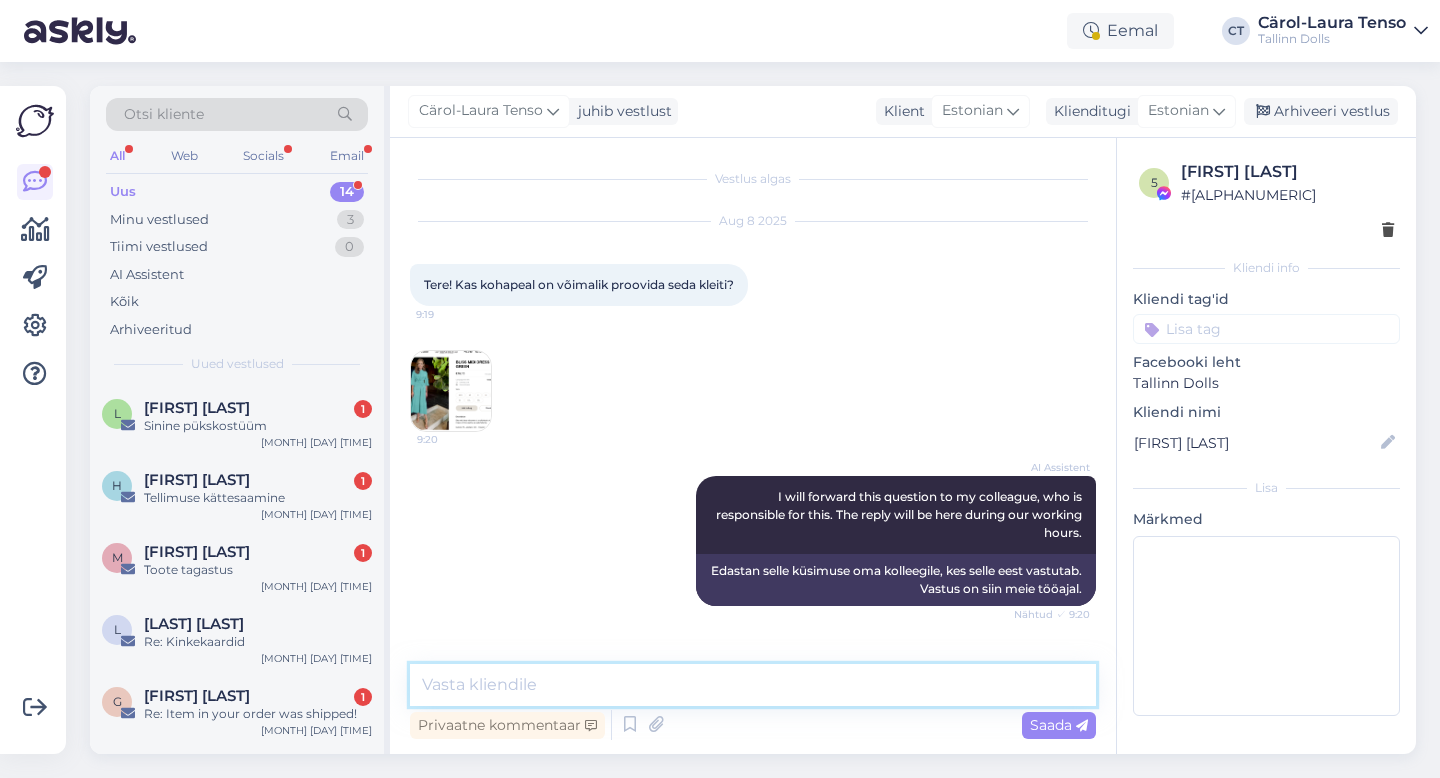 click at bounding box center [753, 685] 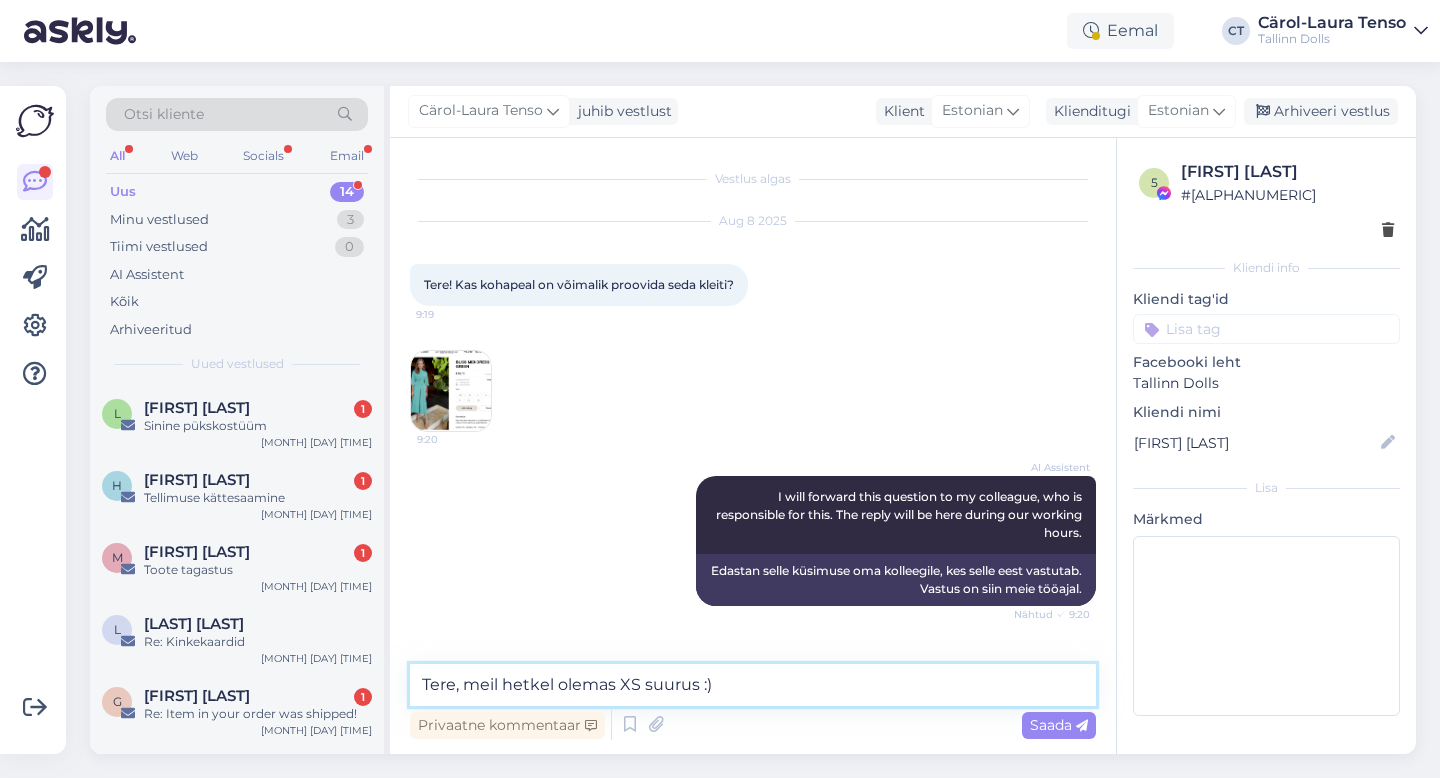 type on "Tere, meil hetkel olemas XS suurus :)" 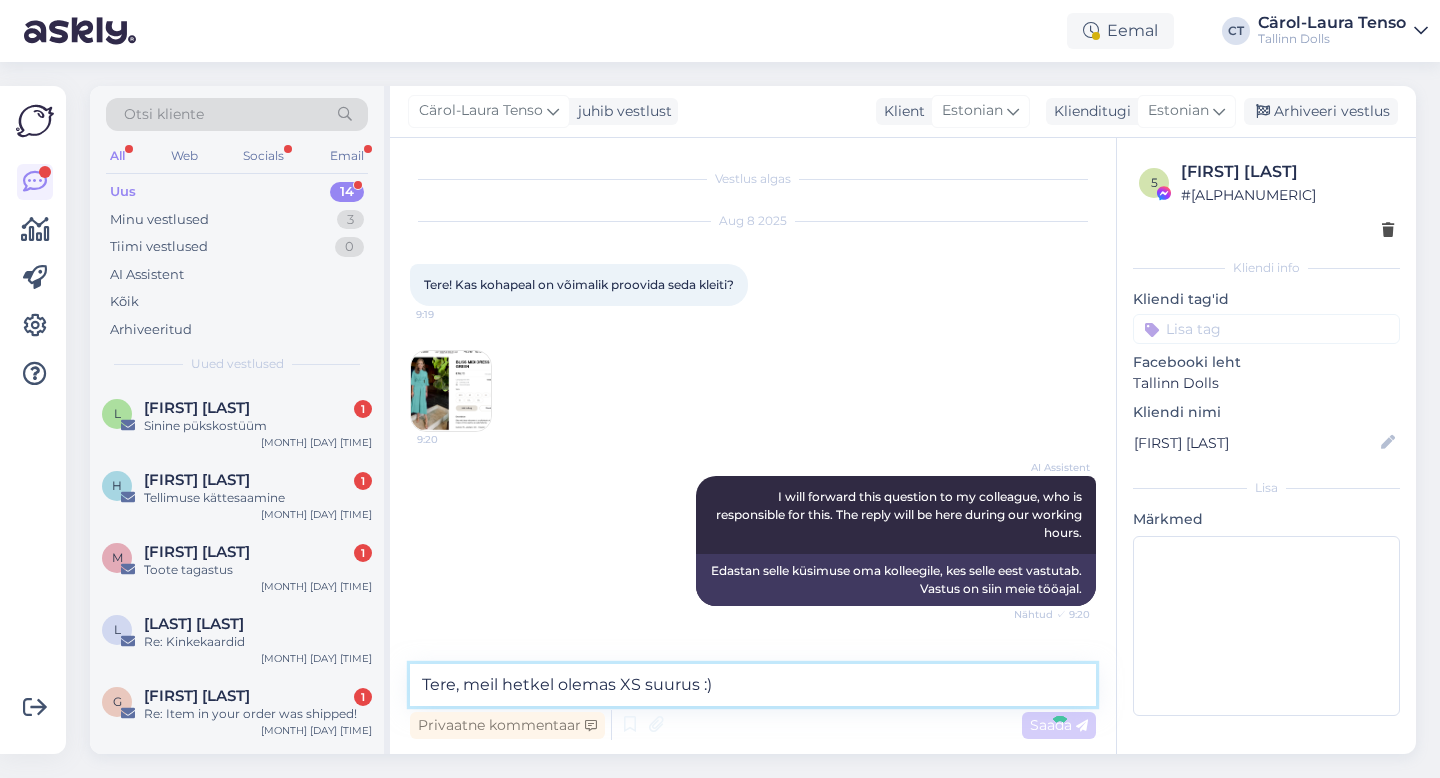 type 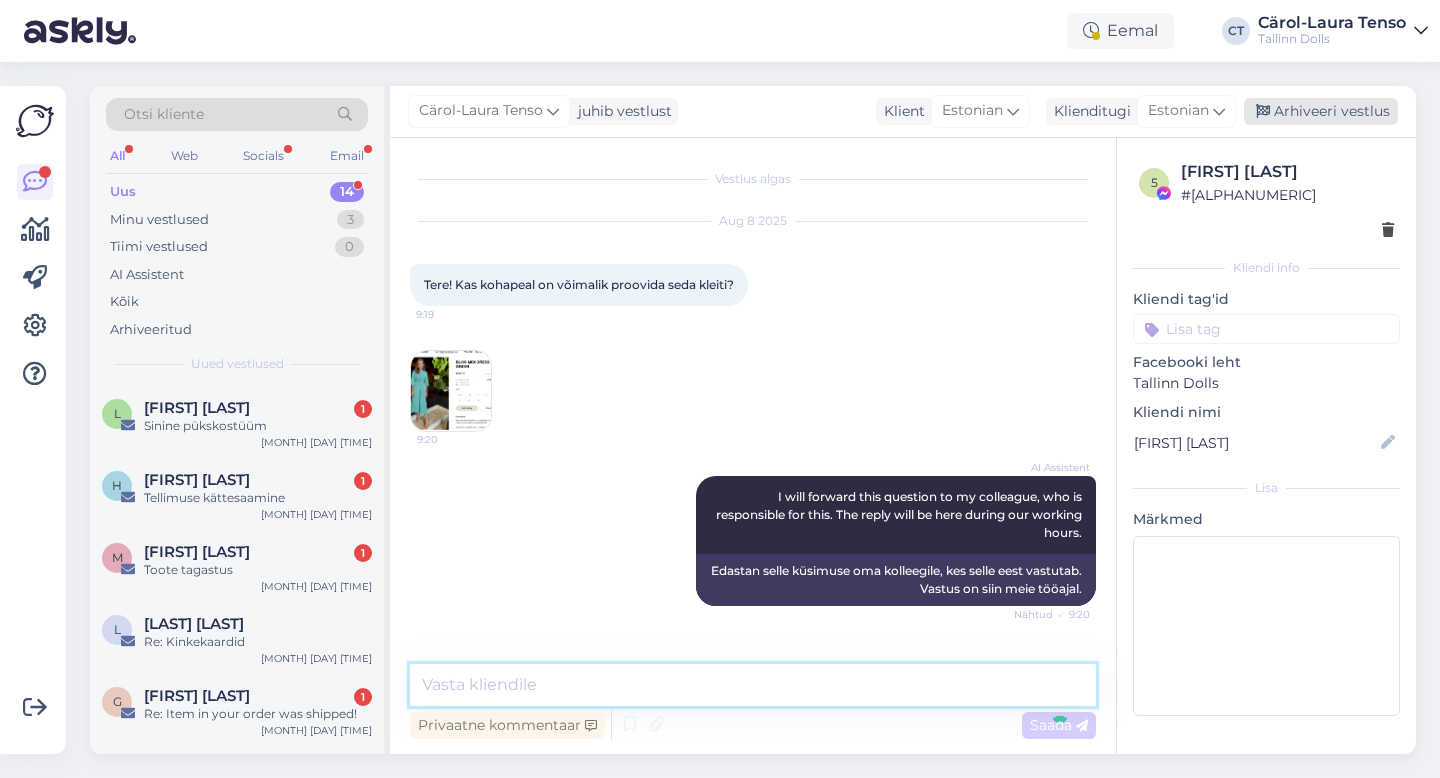 scroll, scrollTop: 68, scrollLeft: 0, axis: vertical 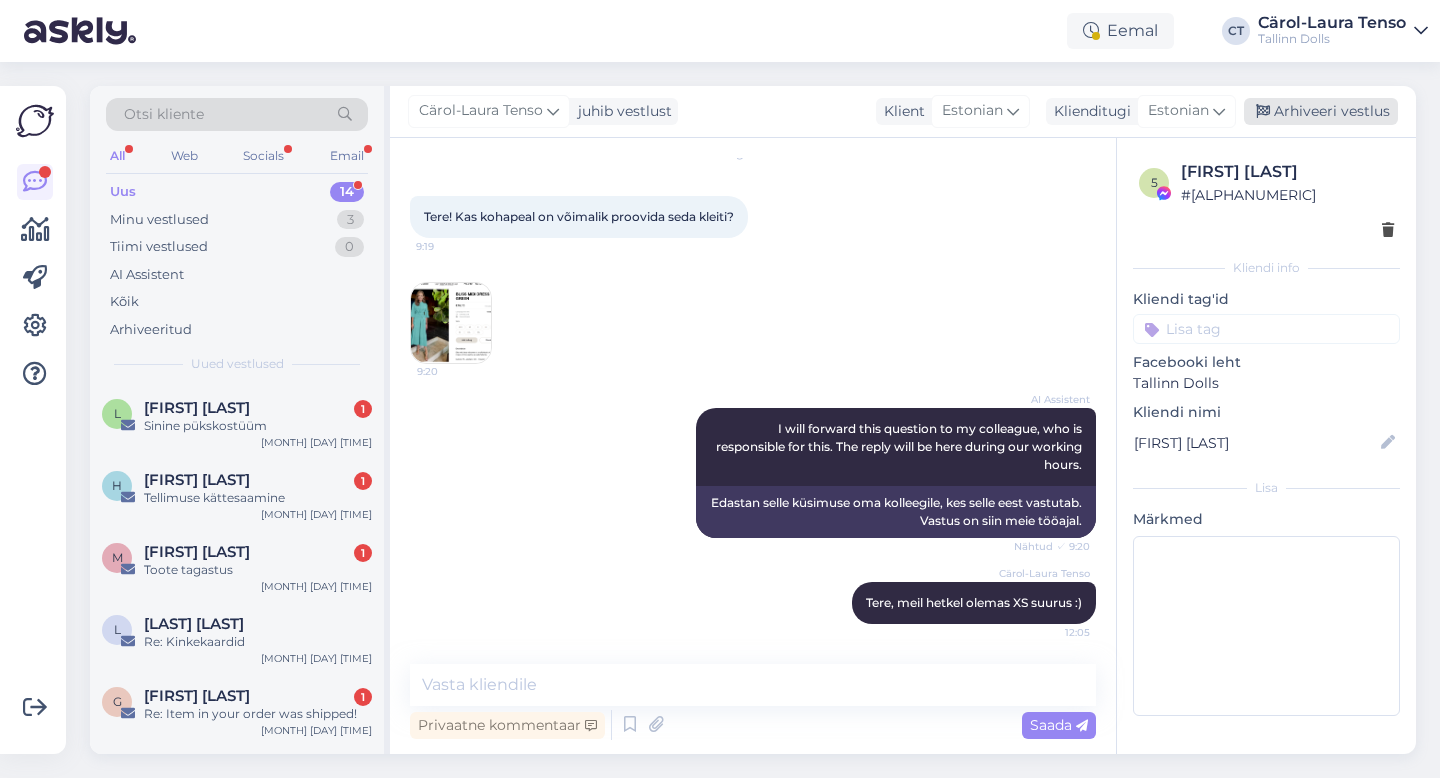 click on "Arhiveeri vestlus" at bounding box center (1321, 111) 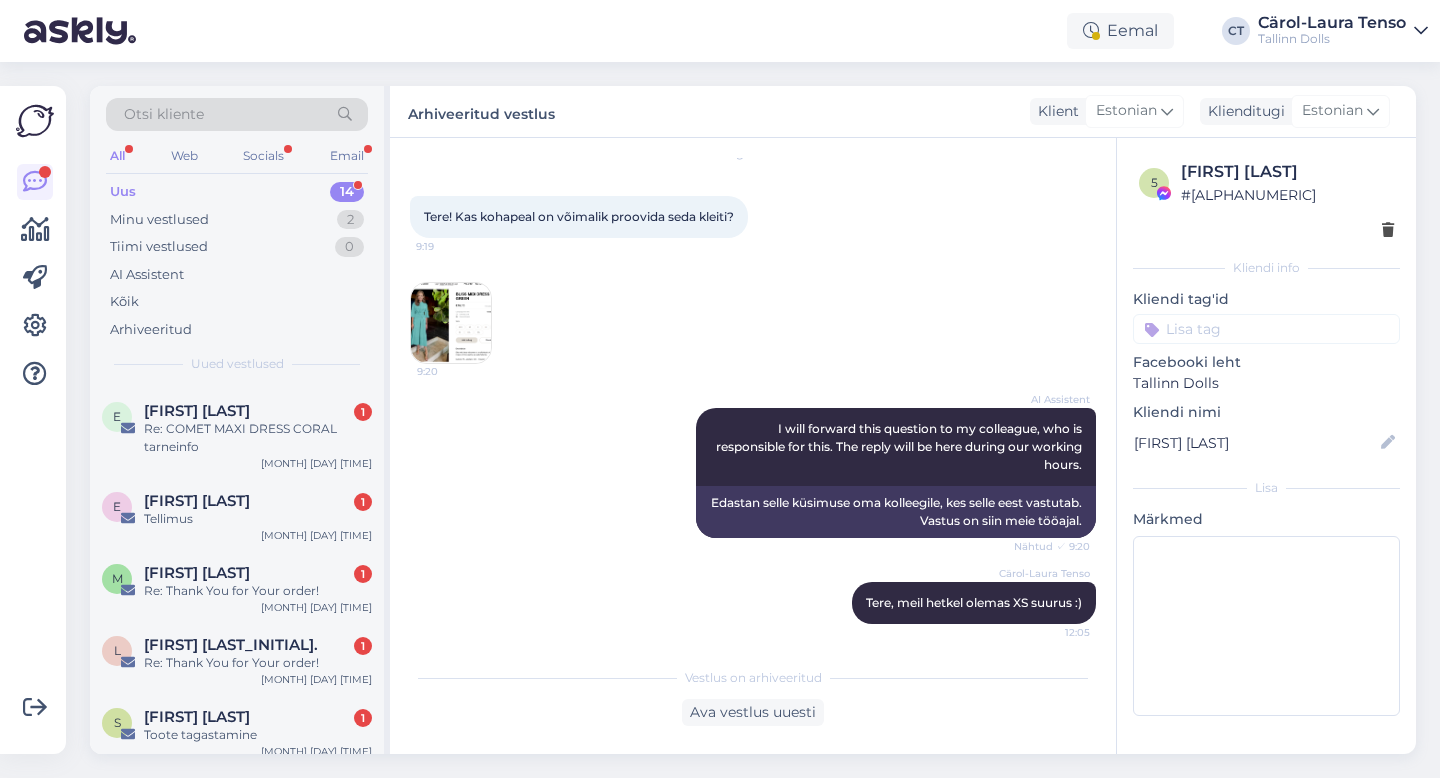 scroll, scrollTop: 693, scrollLeft: 0, axis: vertical 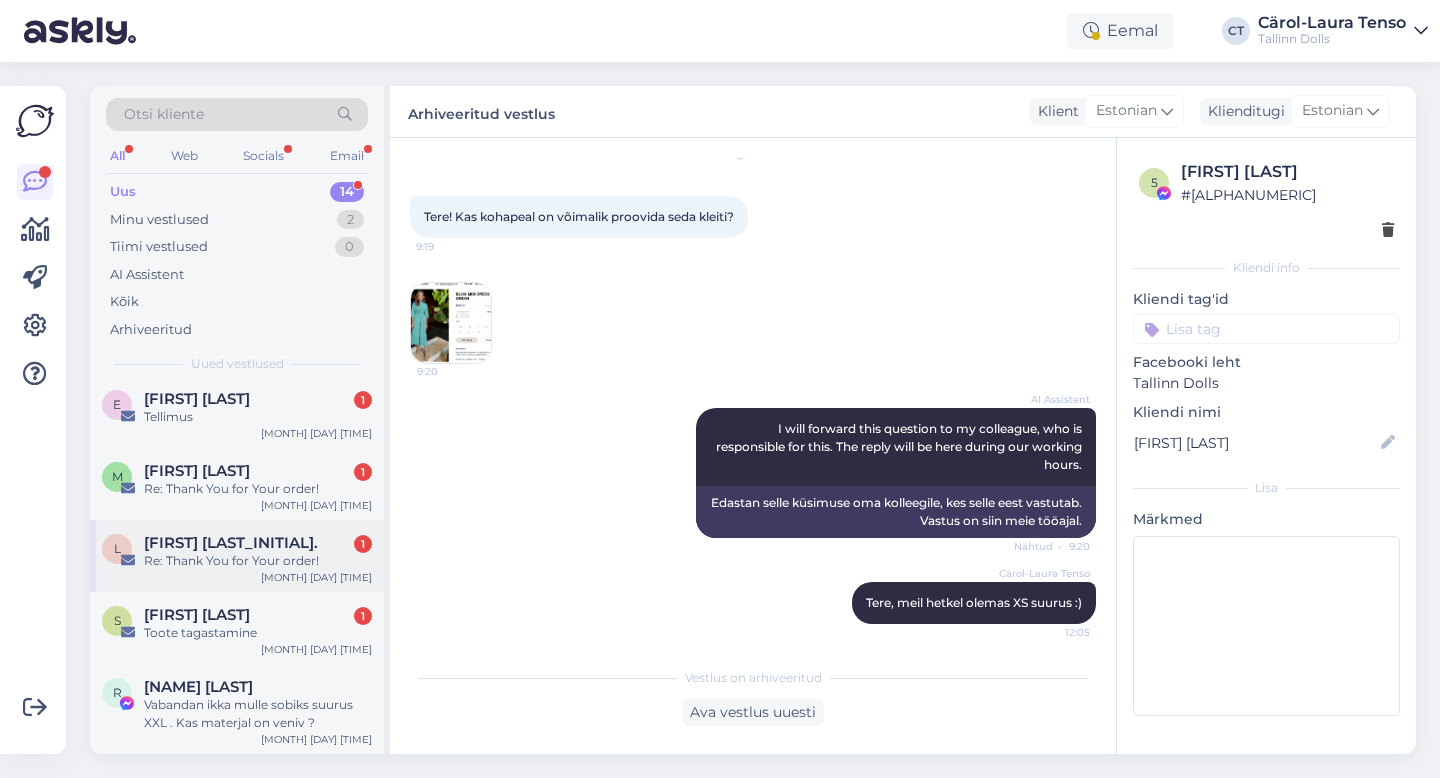 click on "[FIRST] [LAST] 1 Re: Thank You for Your order! [MONTH] [DAY] [TIME]" at bounding box center (237, 556) 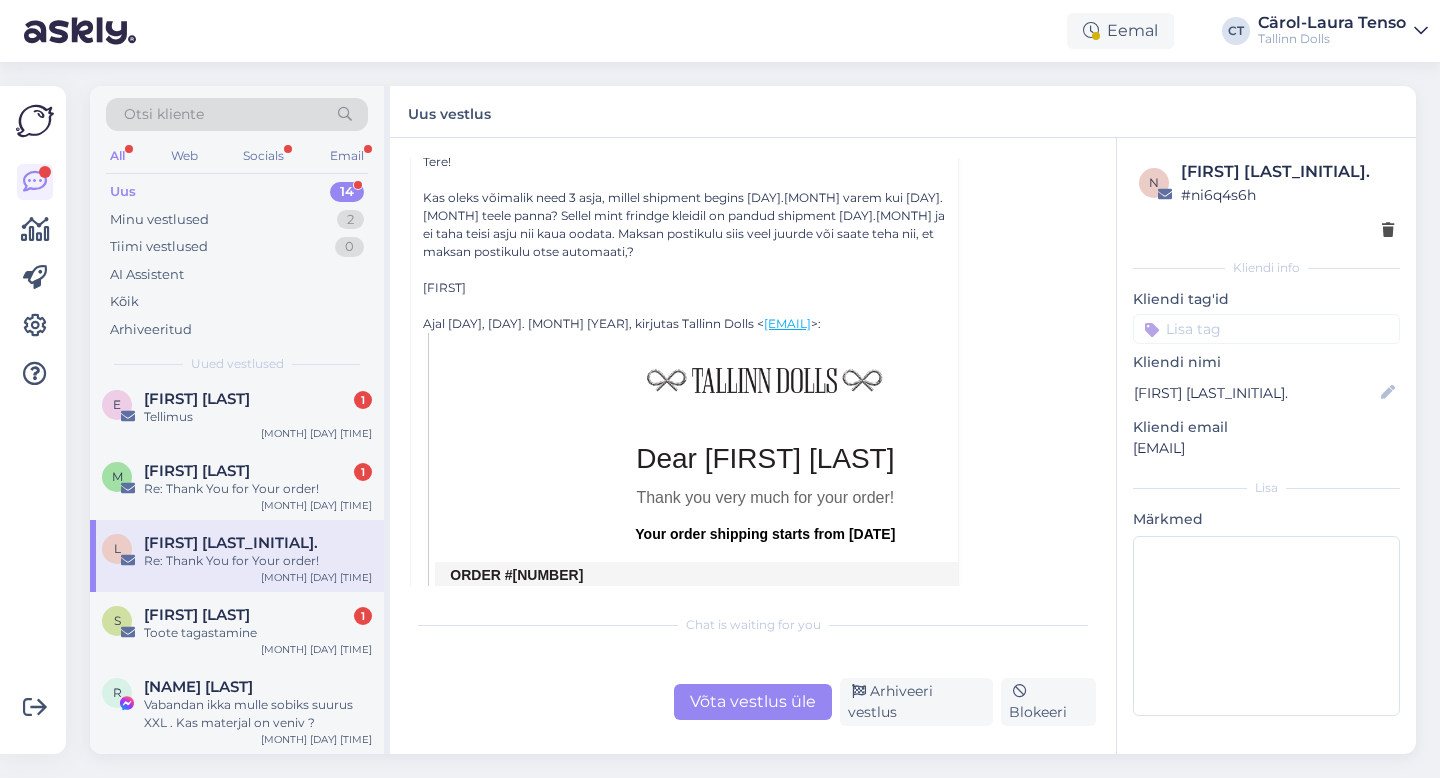 scroll, scrollTop: 169, scrollLeft: 0, axis: vertical 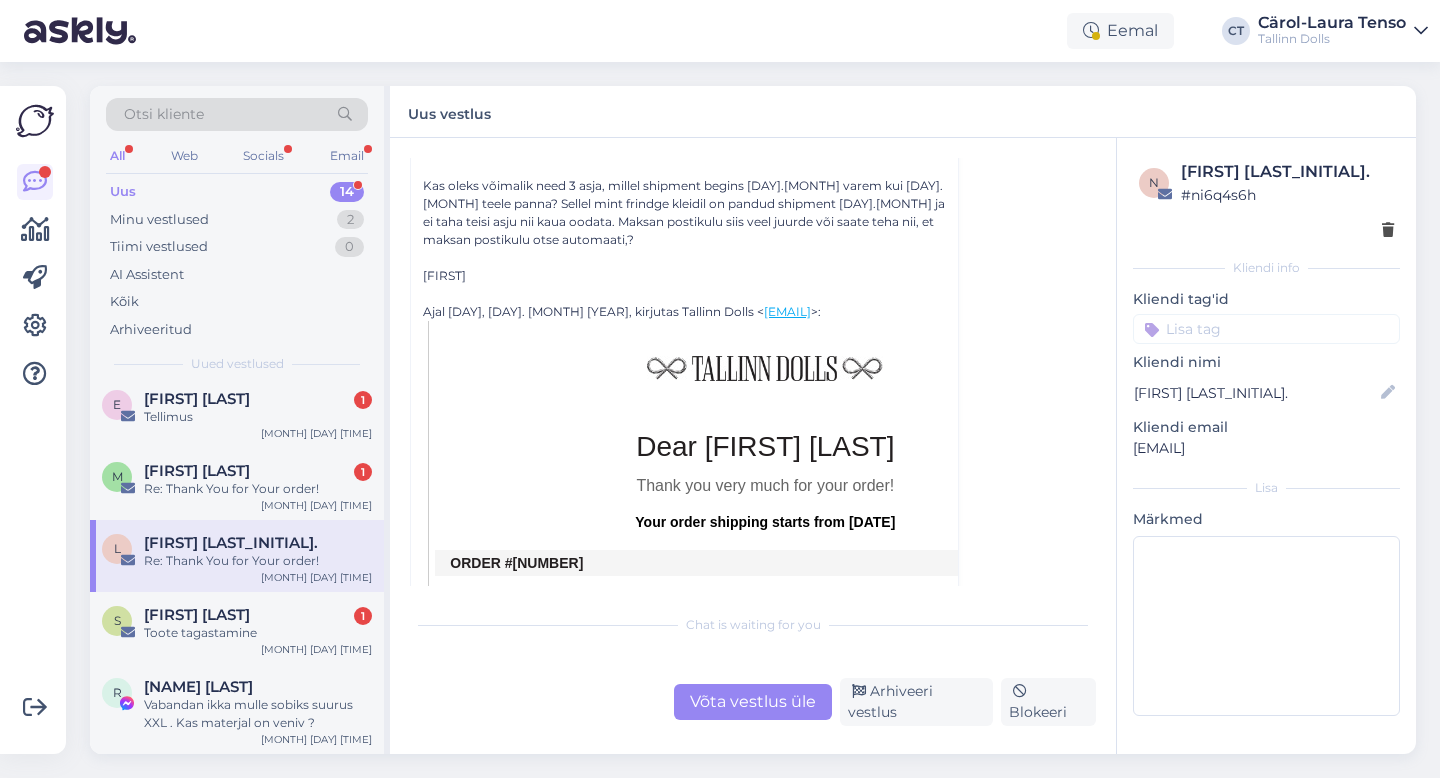 click on "Võta vestlus üle" at bounding box center [753, 702] 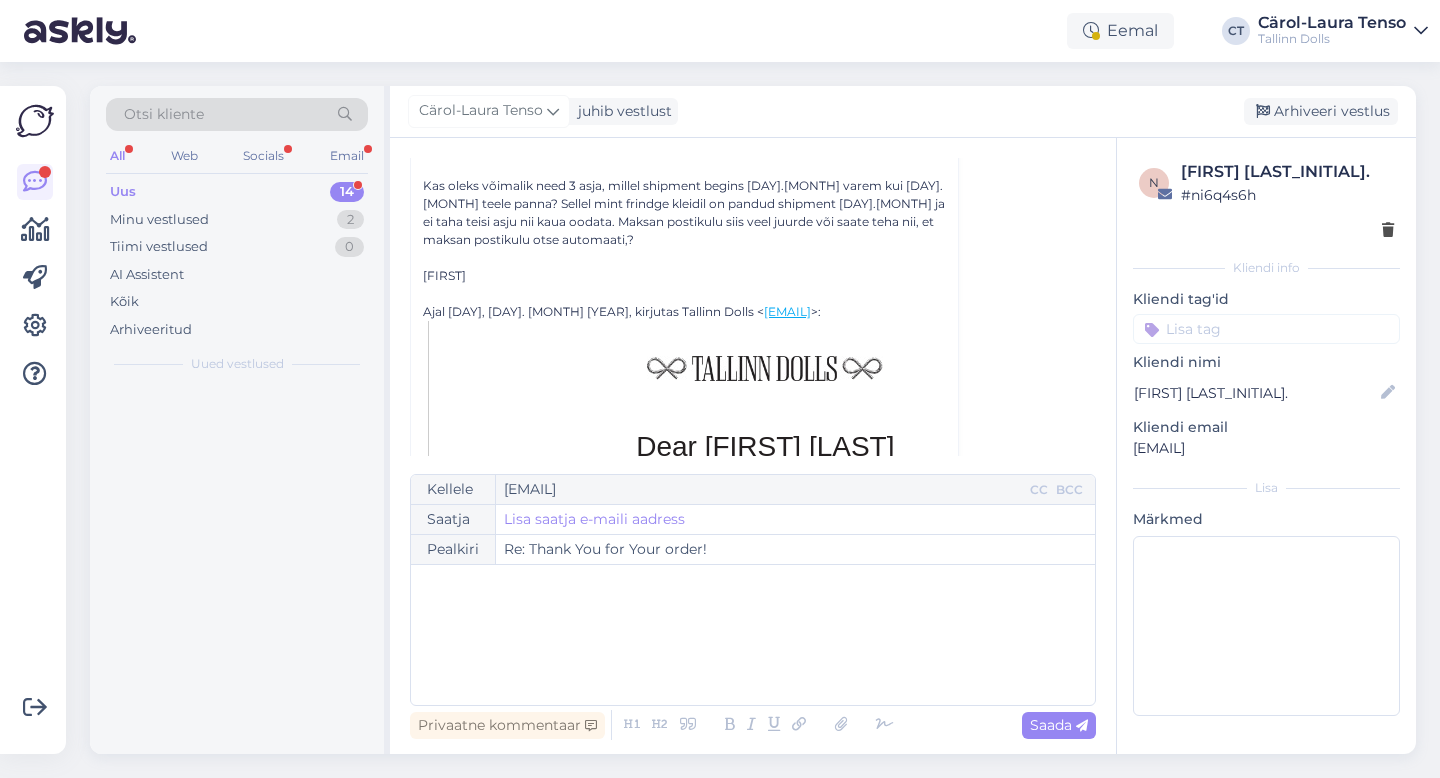 scroll, scrollTop: 54, scrollLeft: 0, axis: vertical 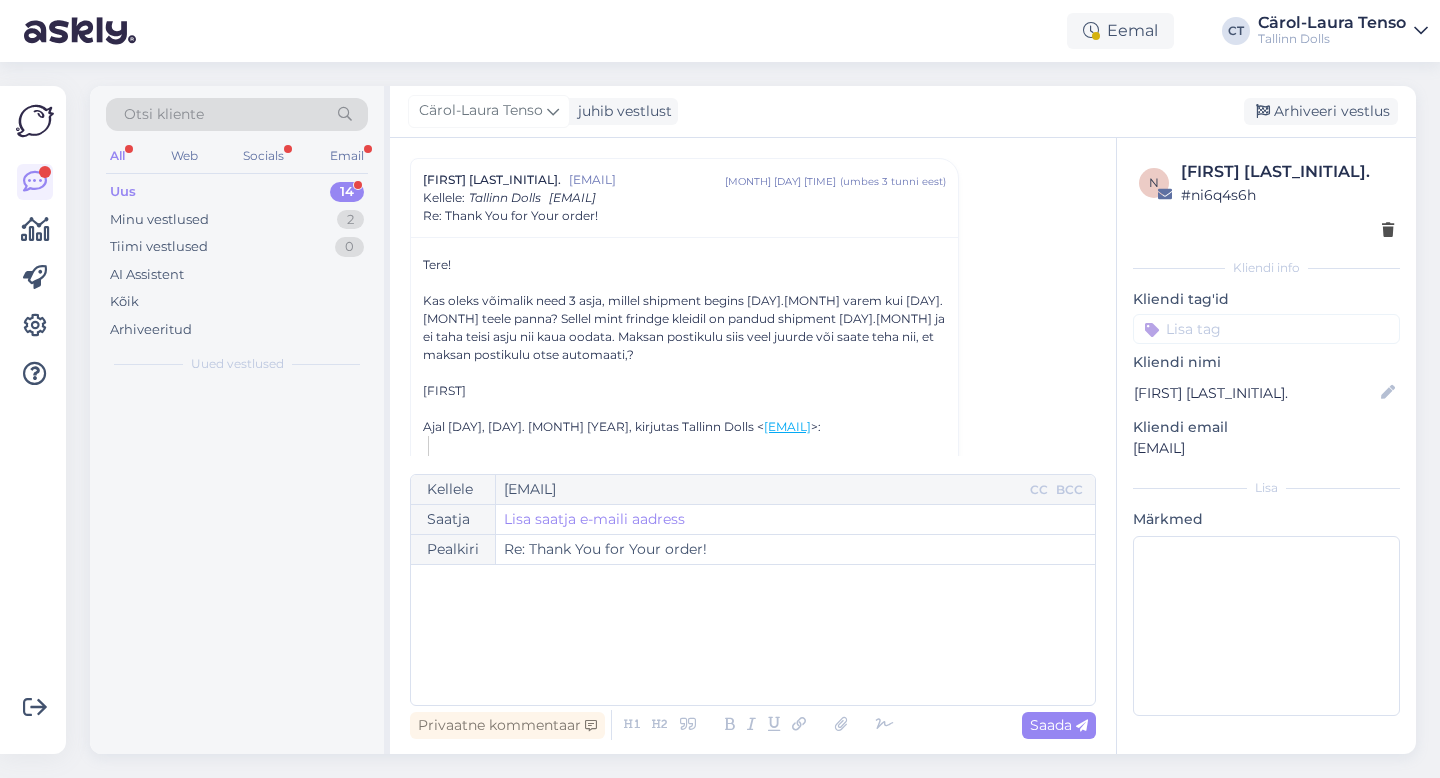 click on "﻿" at bounding box center (753, 635) 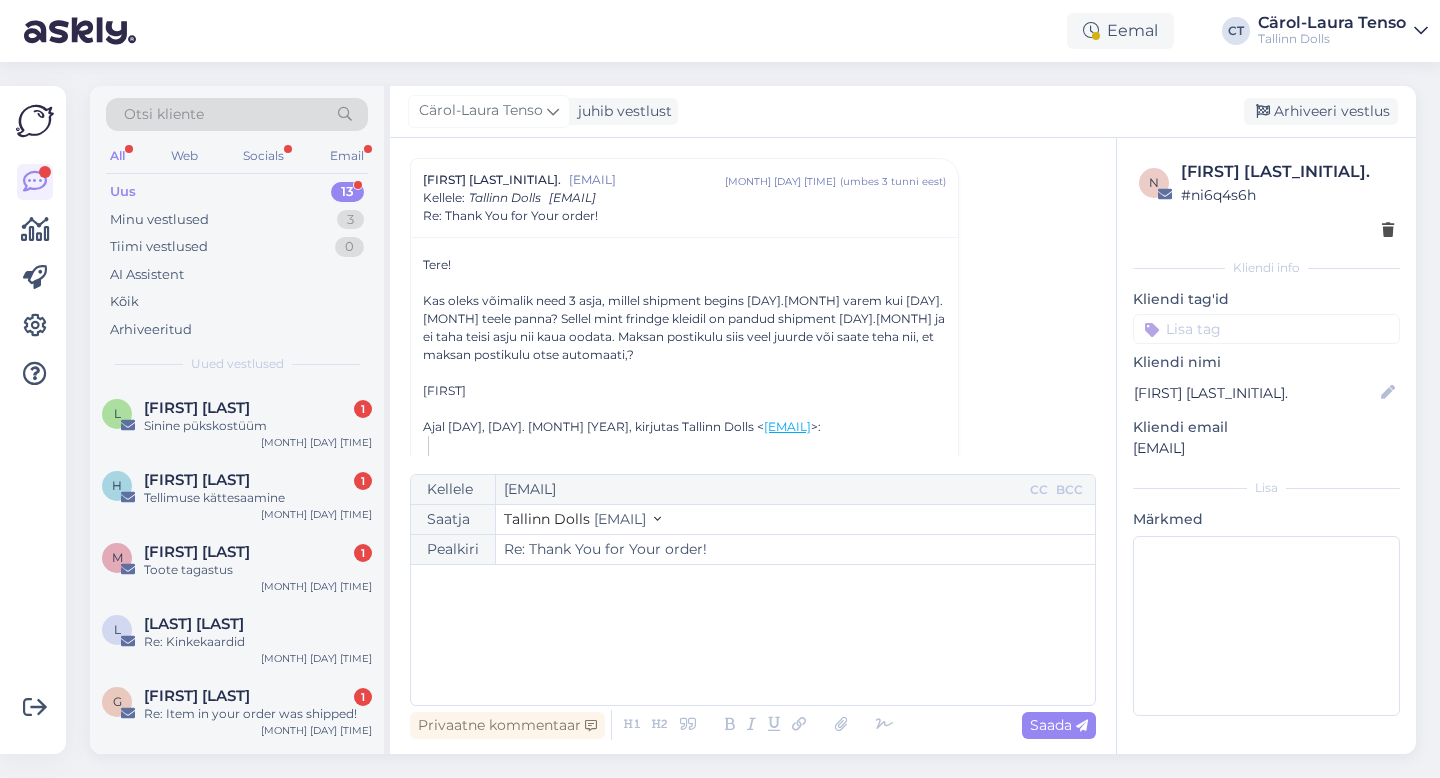 click on "﻿" at bounding box center [753, 635] 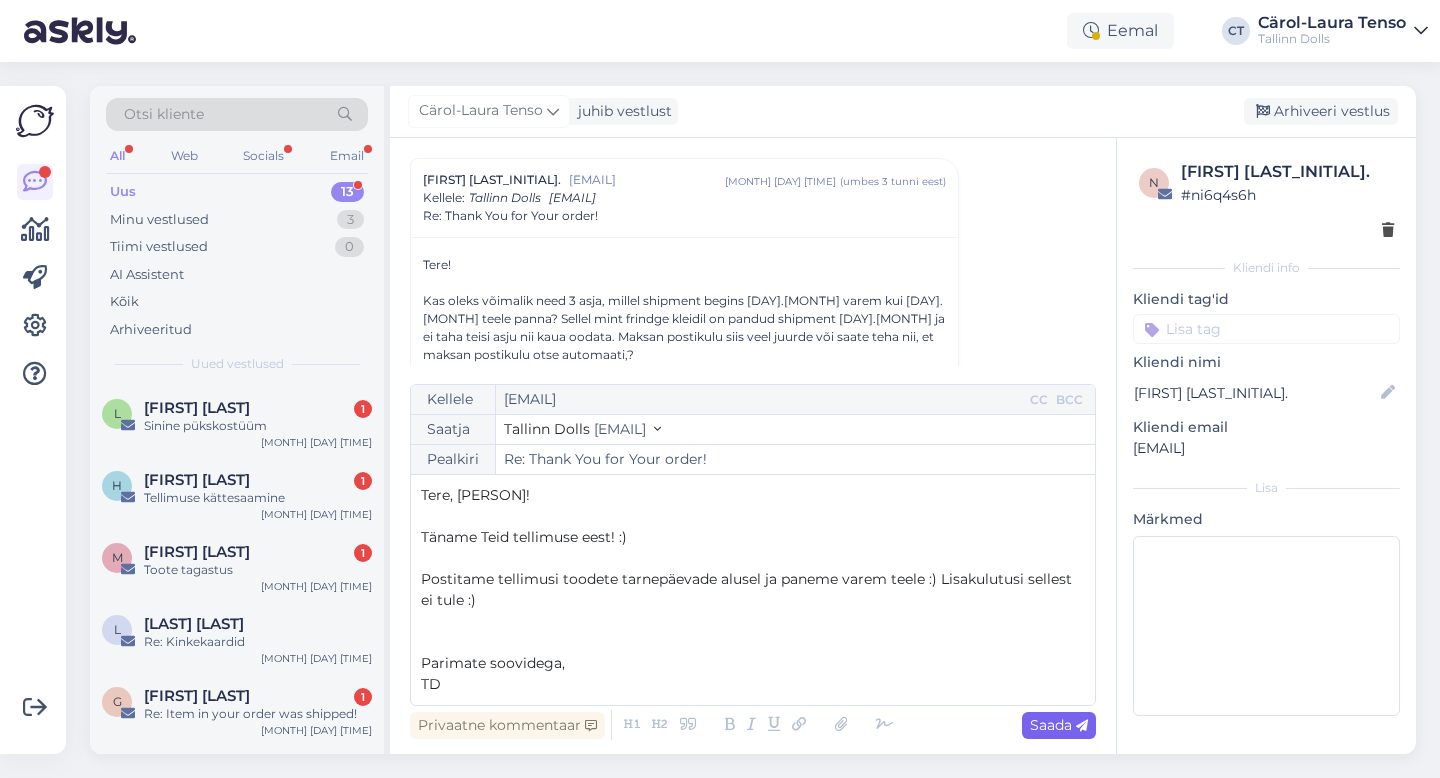 click on "Saada" at bounding box center (1059, 725) 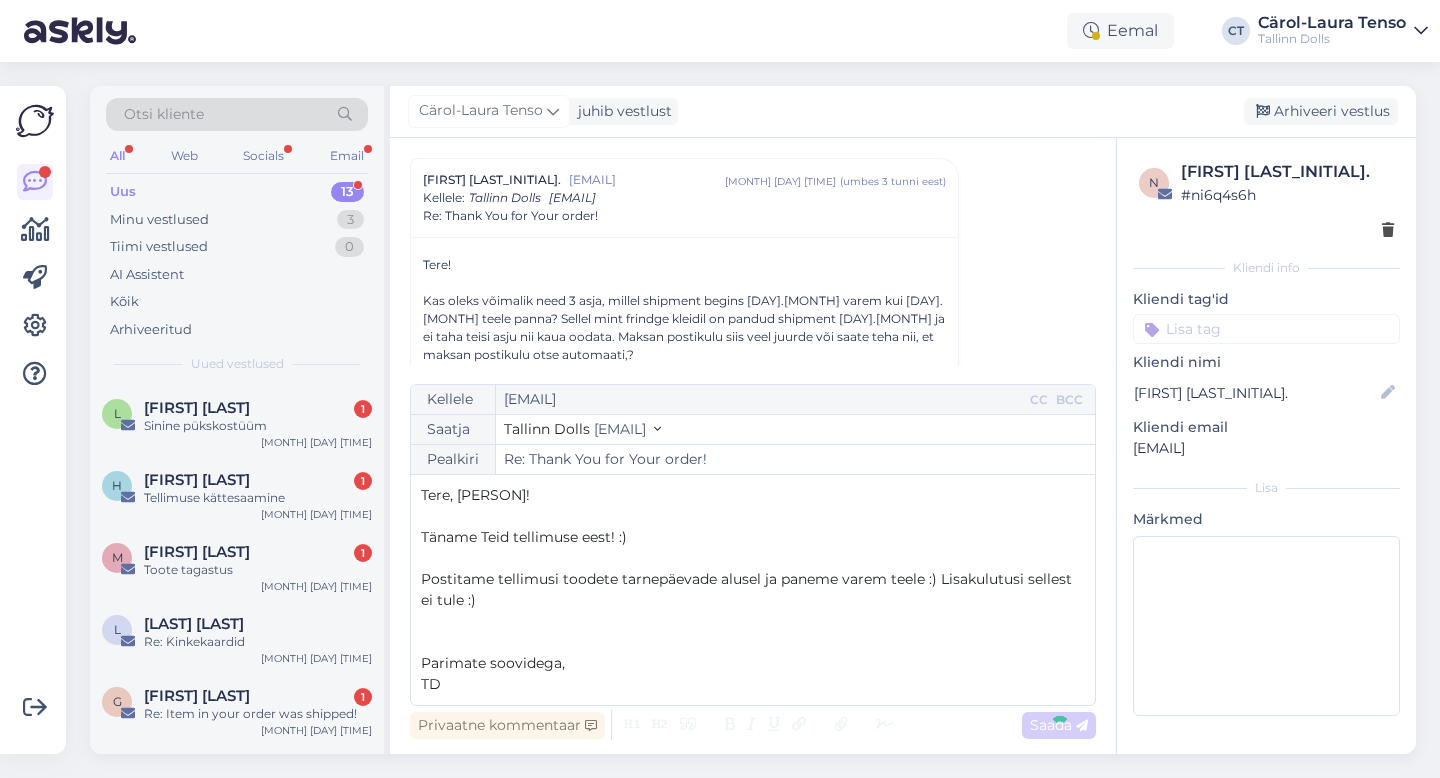 type on "Re: Re: Thank You for Your order!" 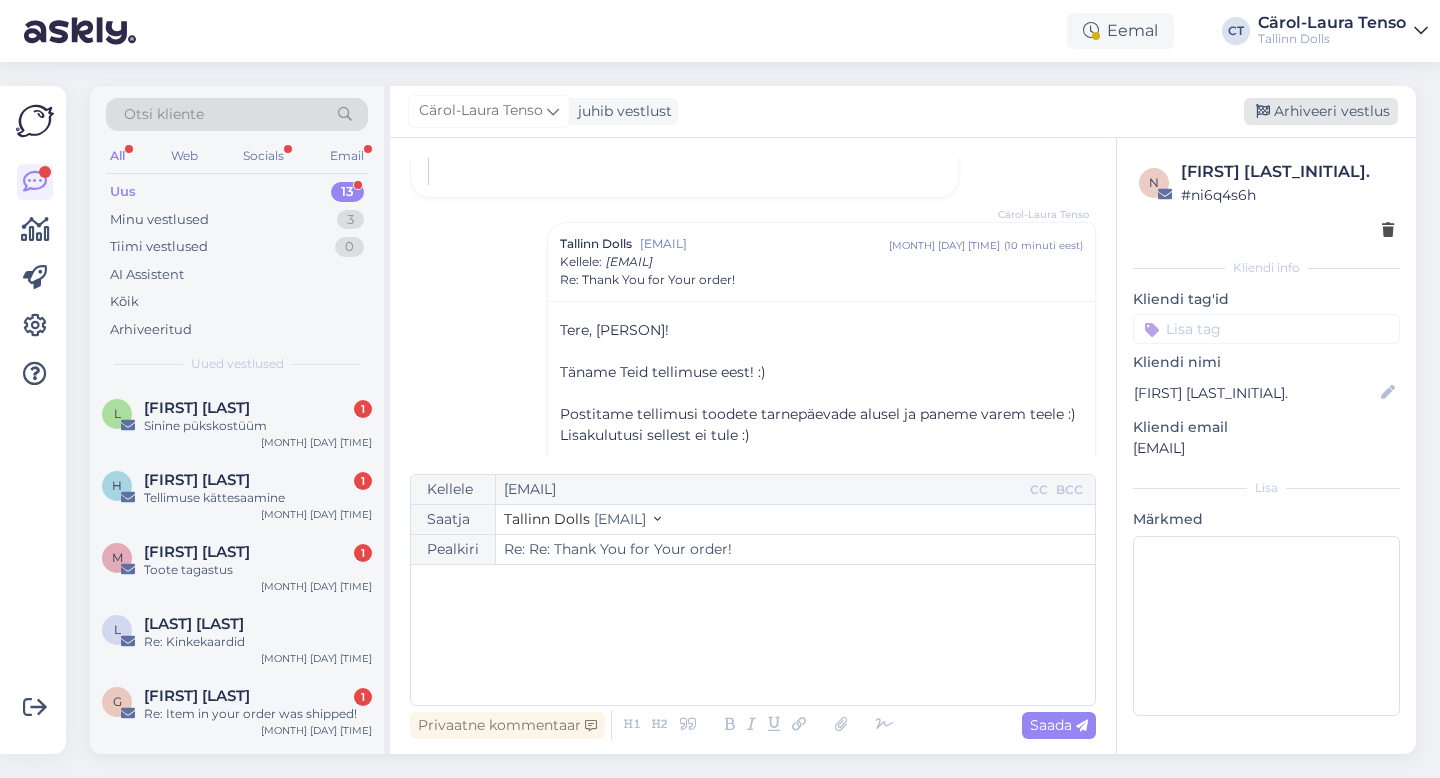 click on "Arhiveeri vestlus" at bounding box center [1321, 111] 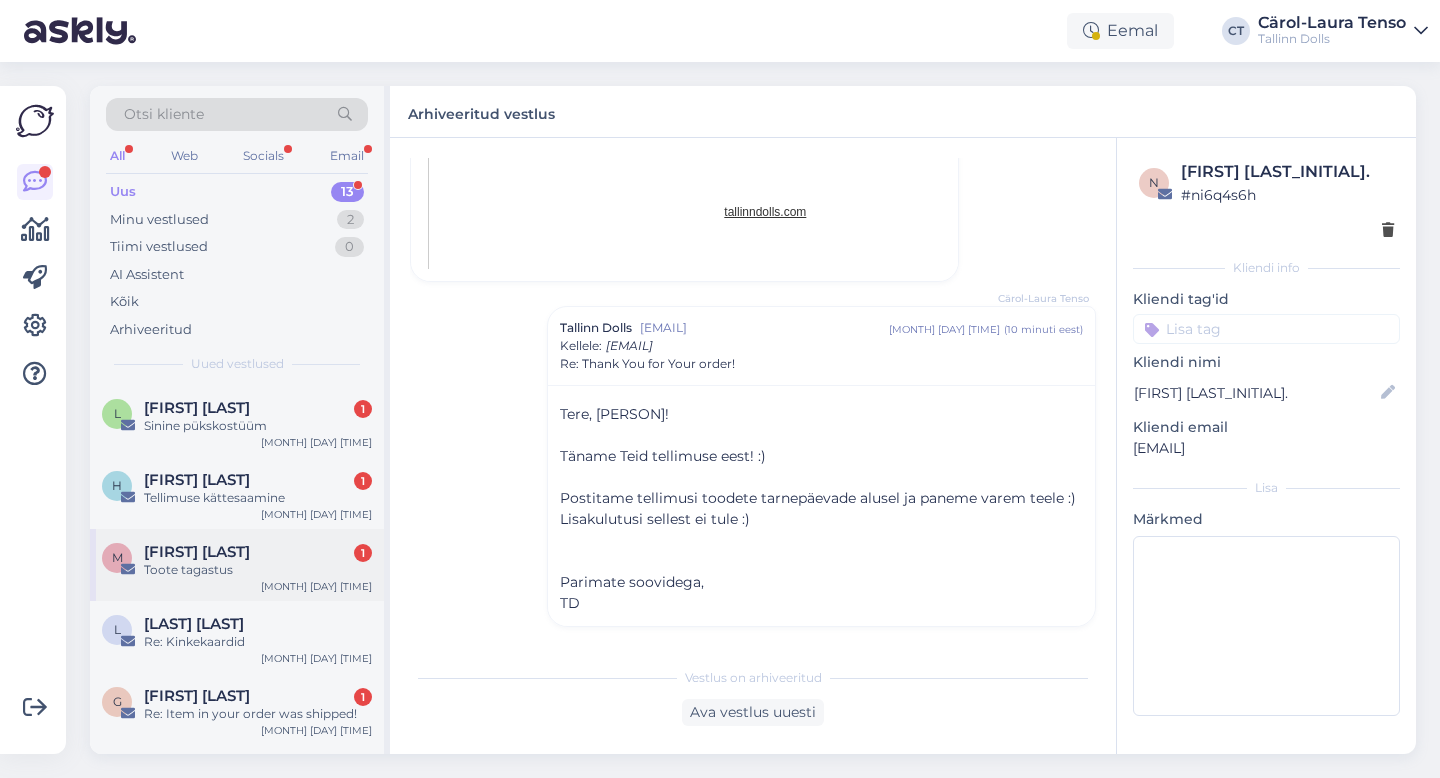click on "Toote tagastus" at bounding box center (258, 570) 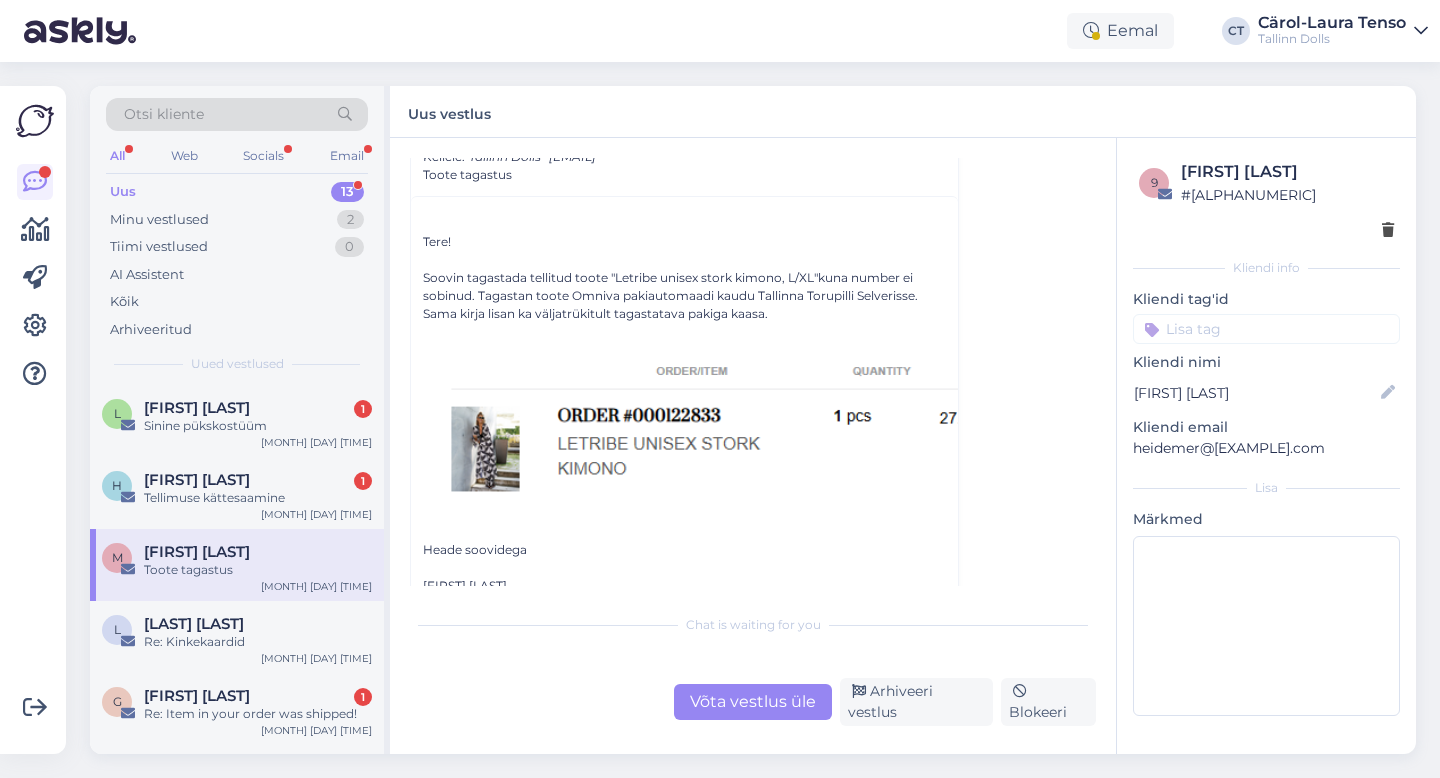 scroll, scrollTop: 490, scrollLeft: 0, axis: vertical 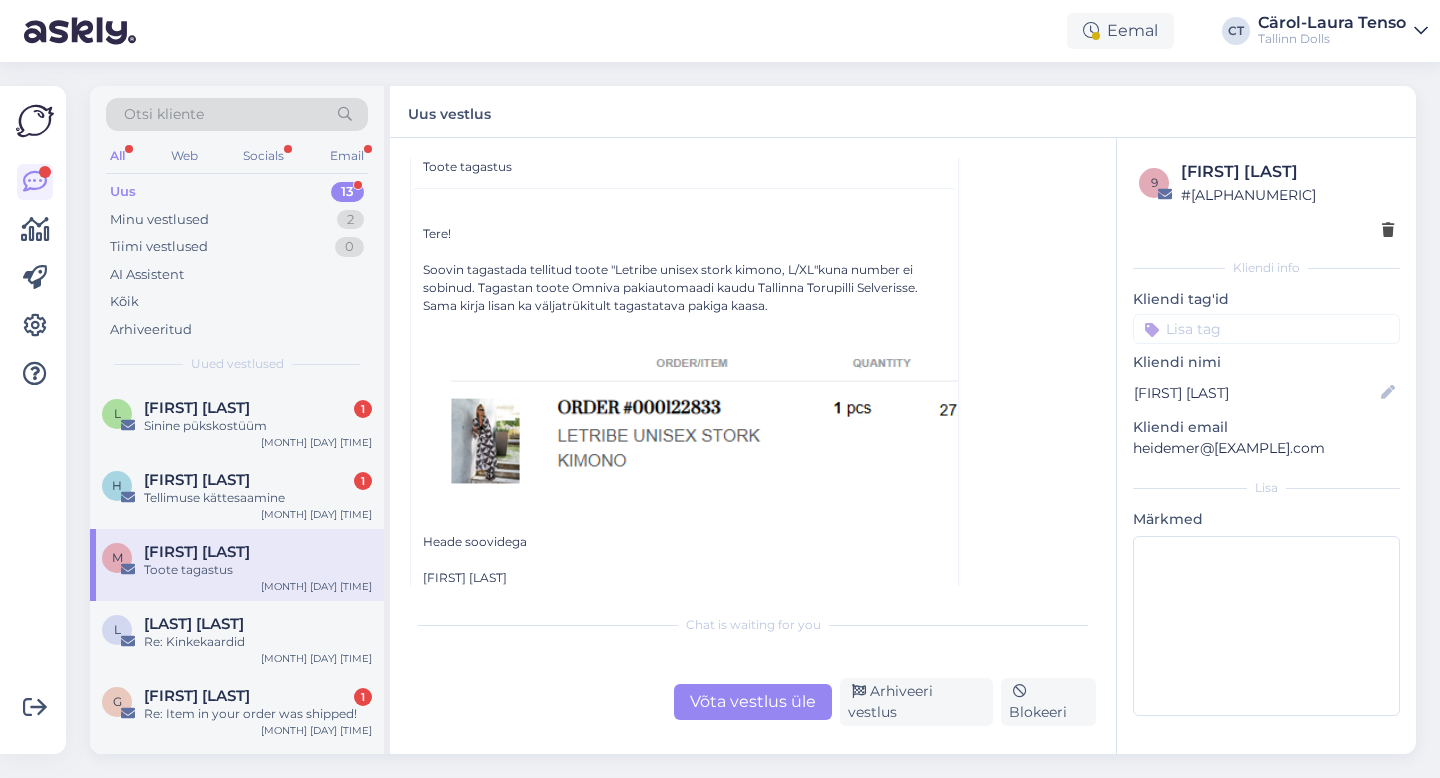 click on "Võta vestlus üle" at bounding box center [753, 702] 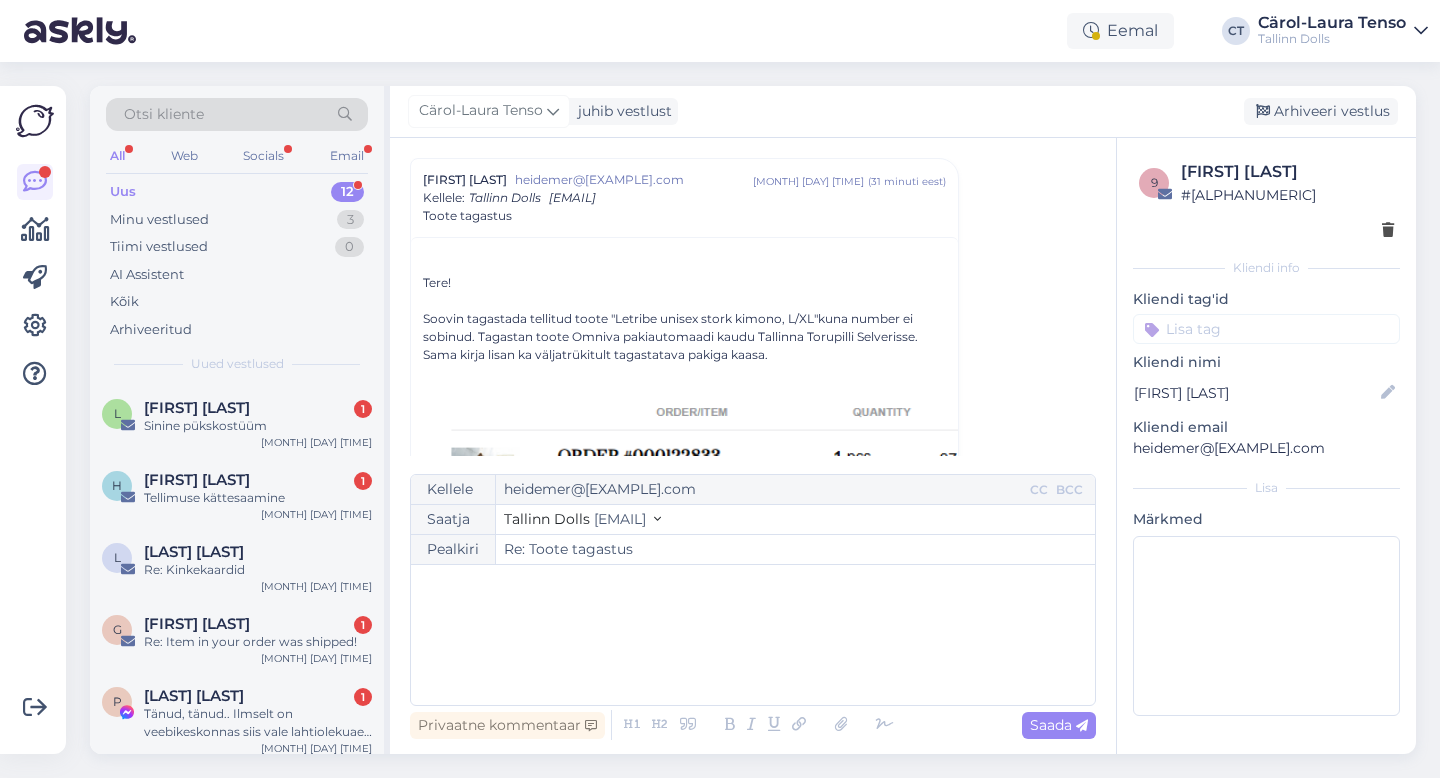 click on "﻿" at bounding box center [753, 635] 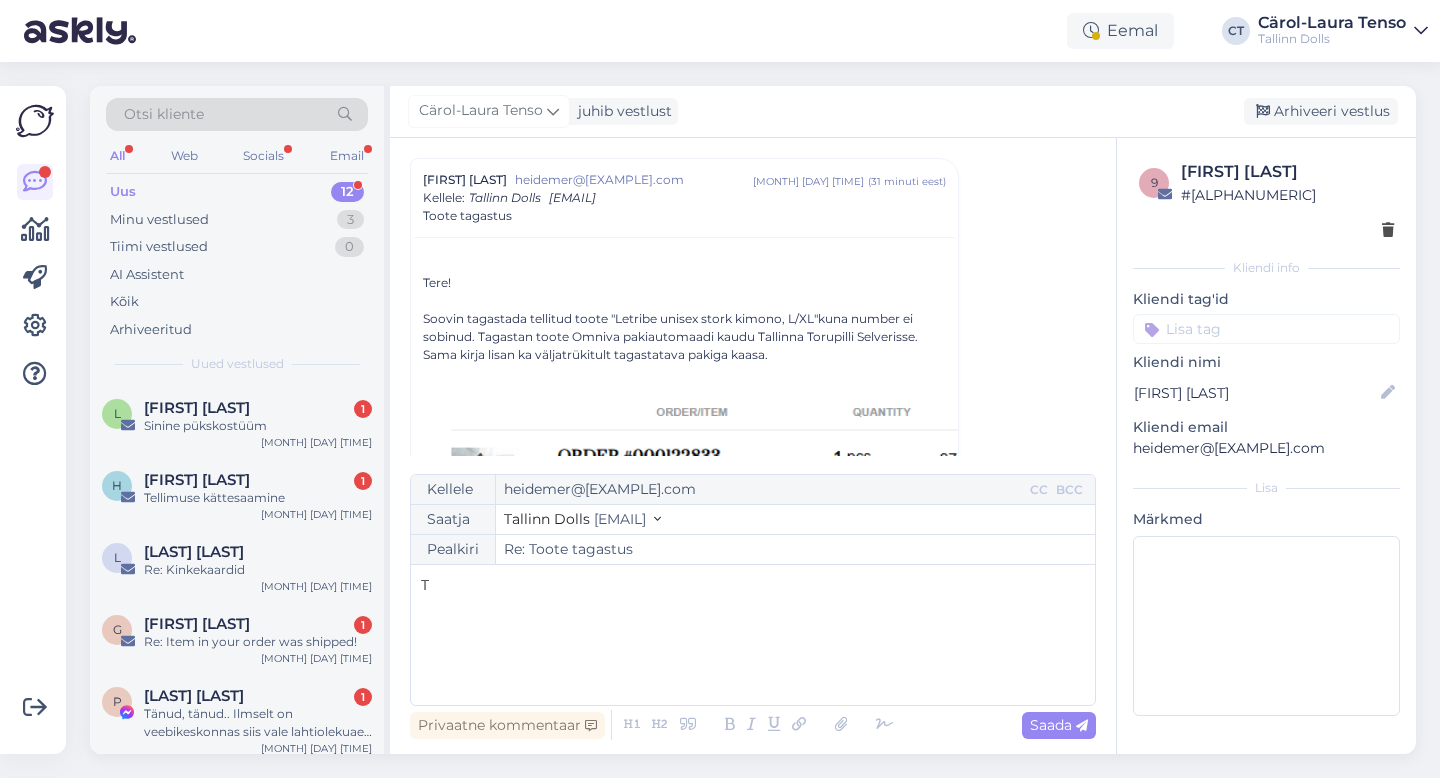 type 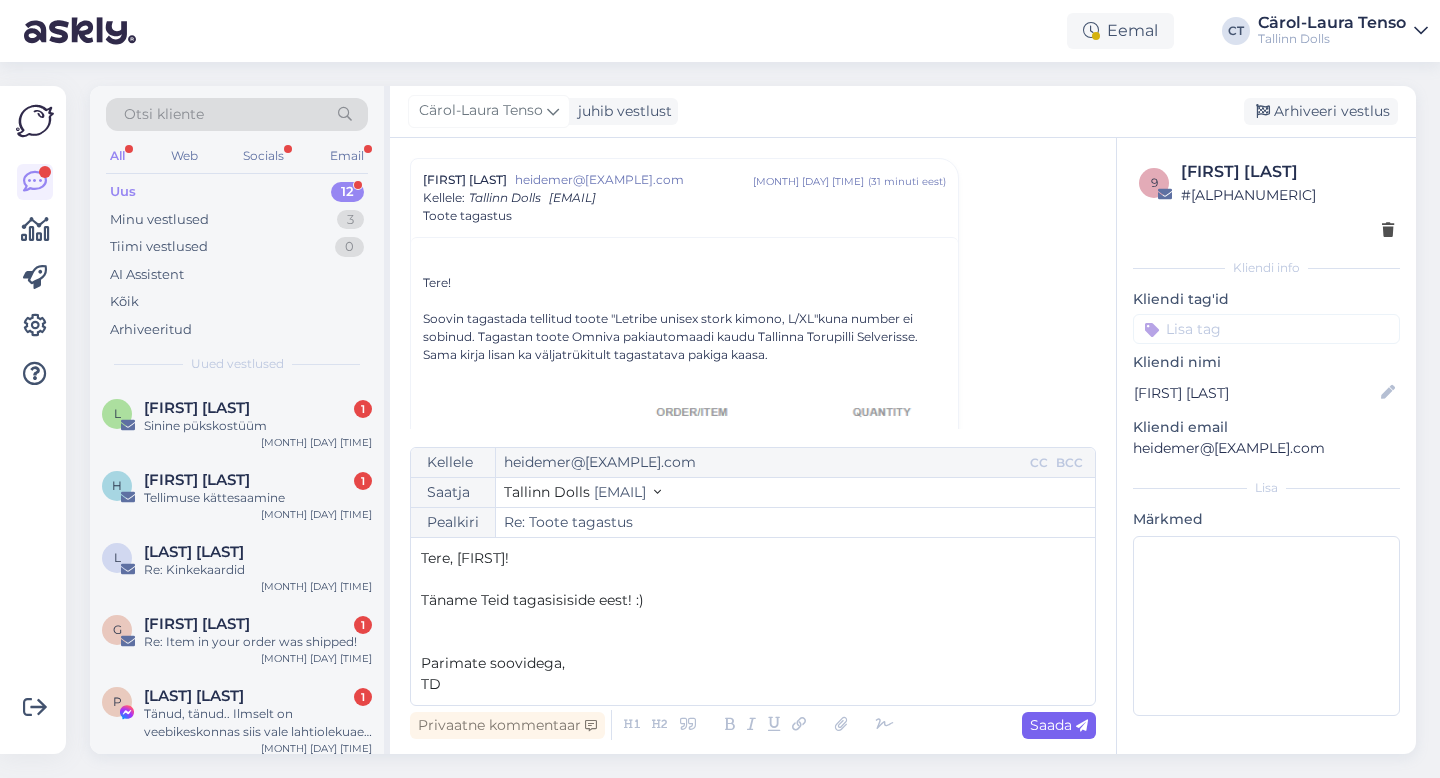 click on "Saada" at bounding box center [1059, 725] 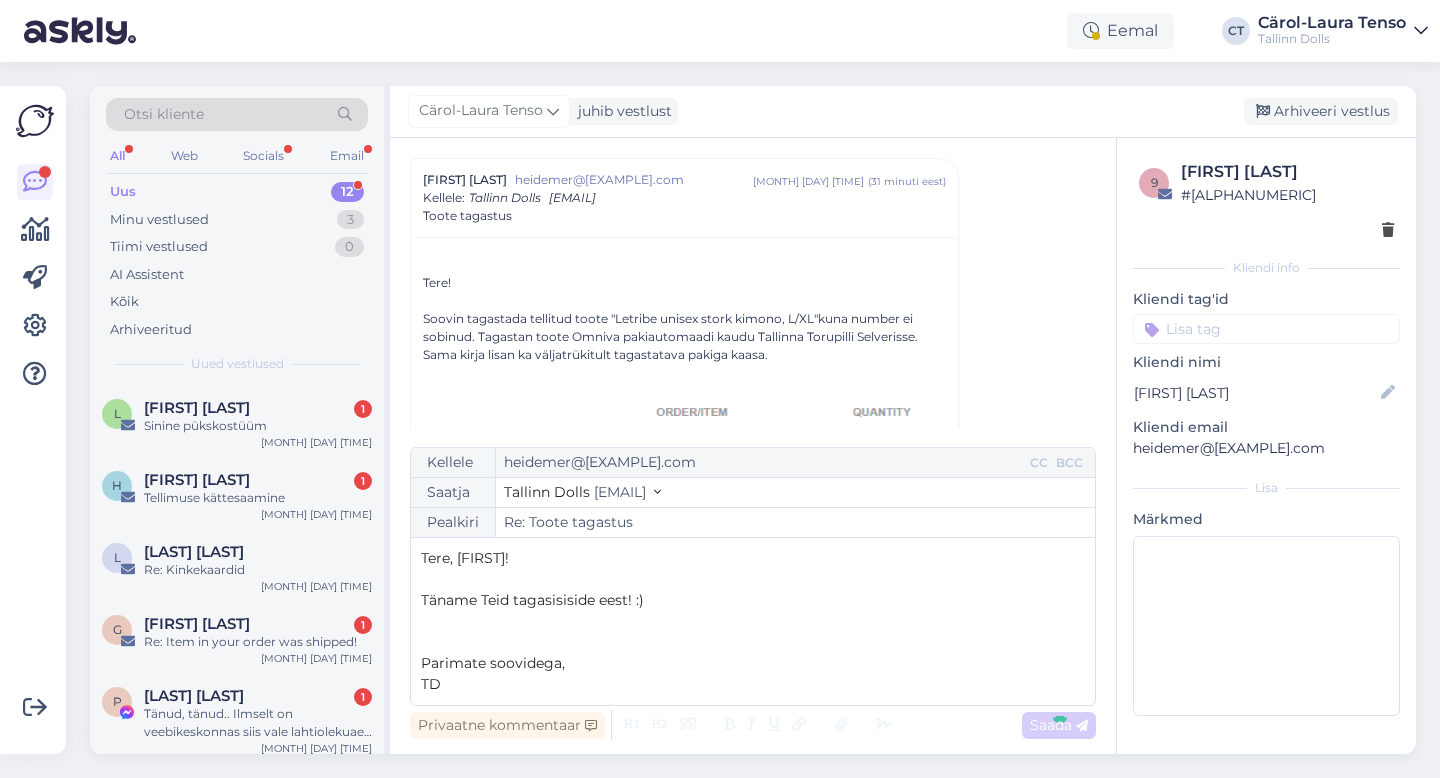 type on "Re: Re: Toote tagastus" 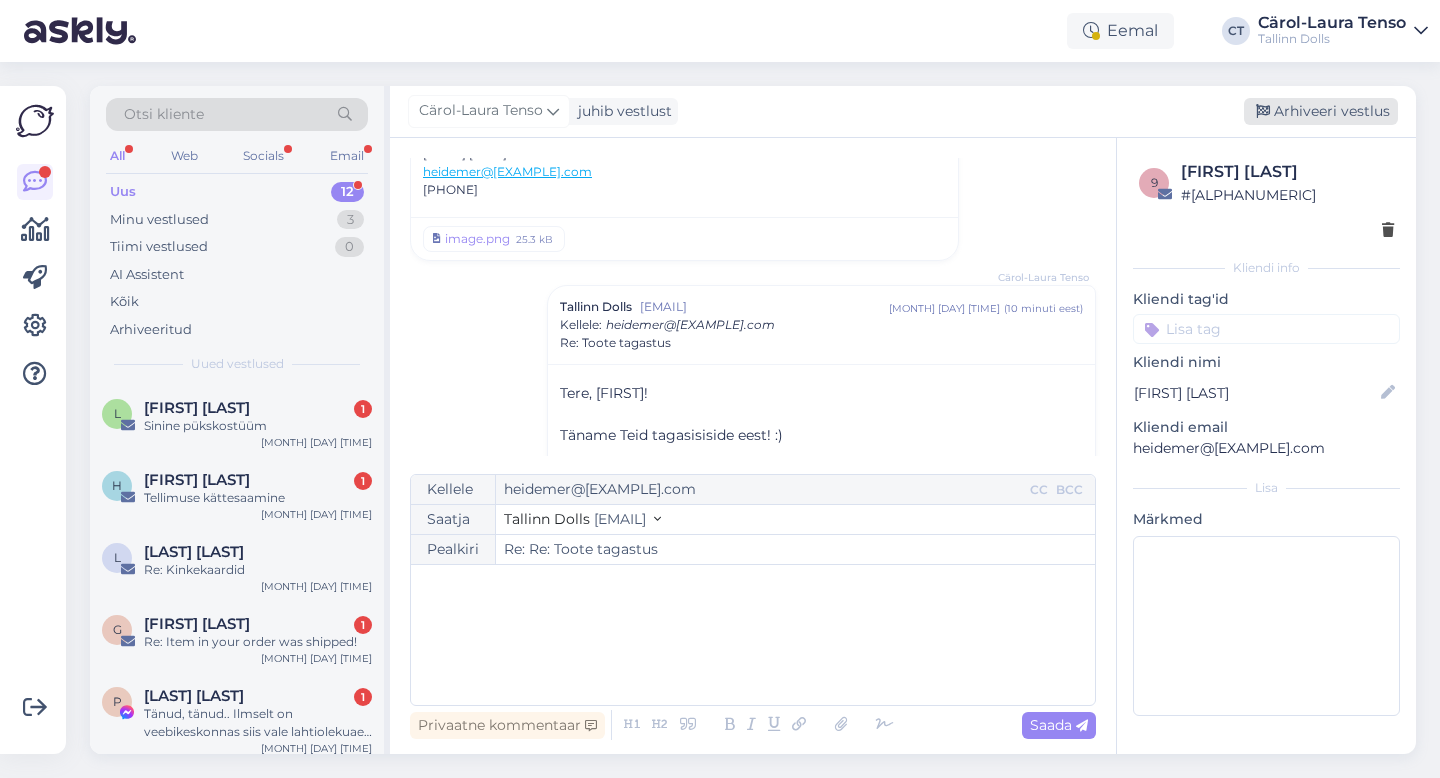 click on "Arhiveeri vestlus" at bounding box center [1321, 111] 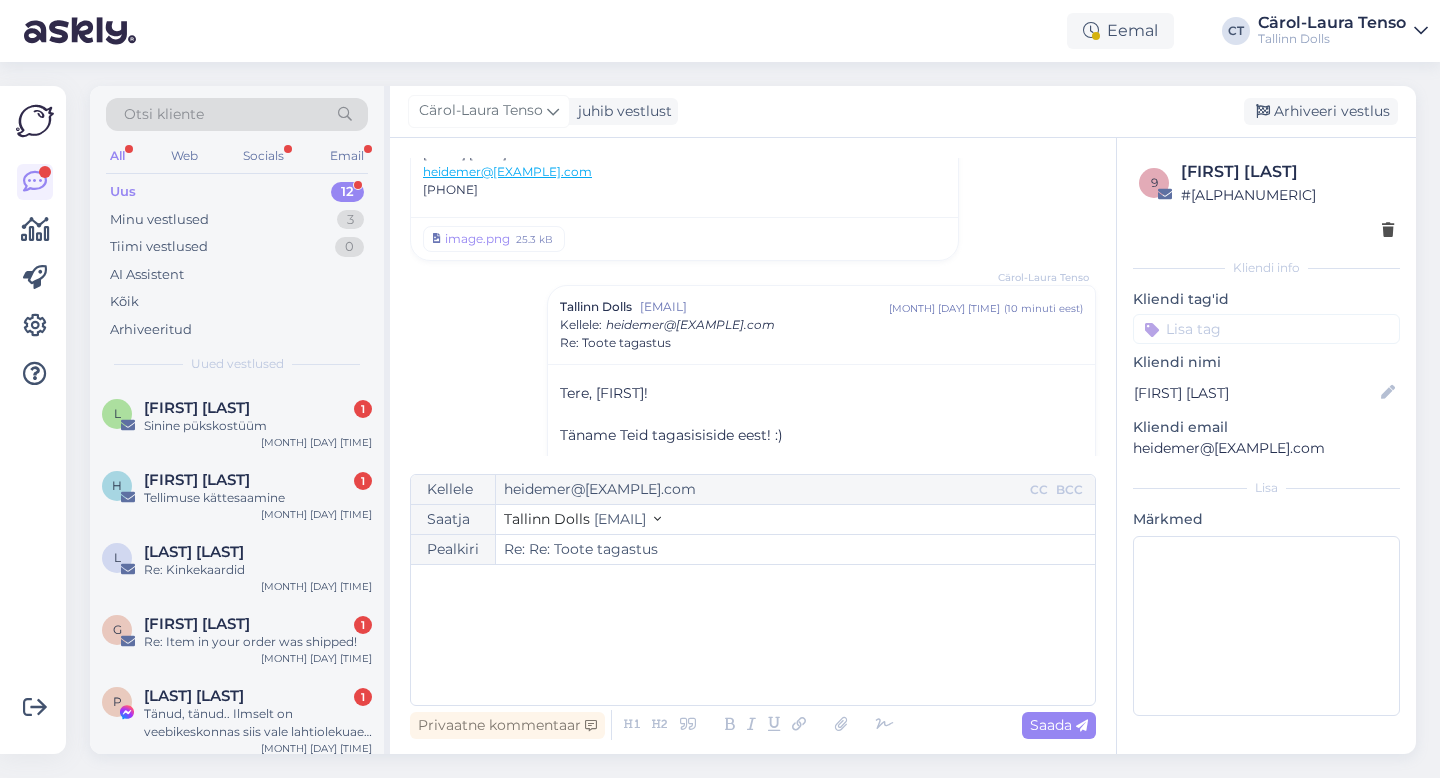 scroll, scrollTop: 830, scrollLeft: 0, axis: vertical 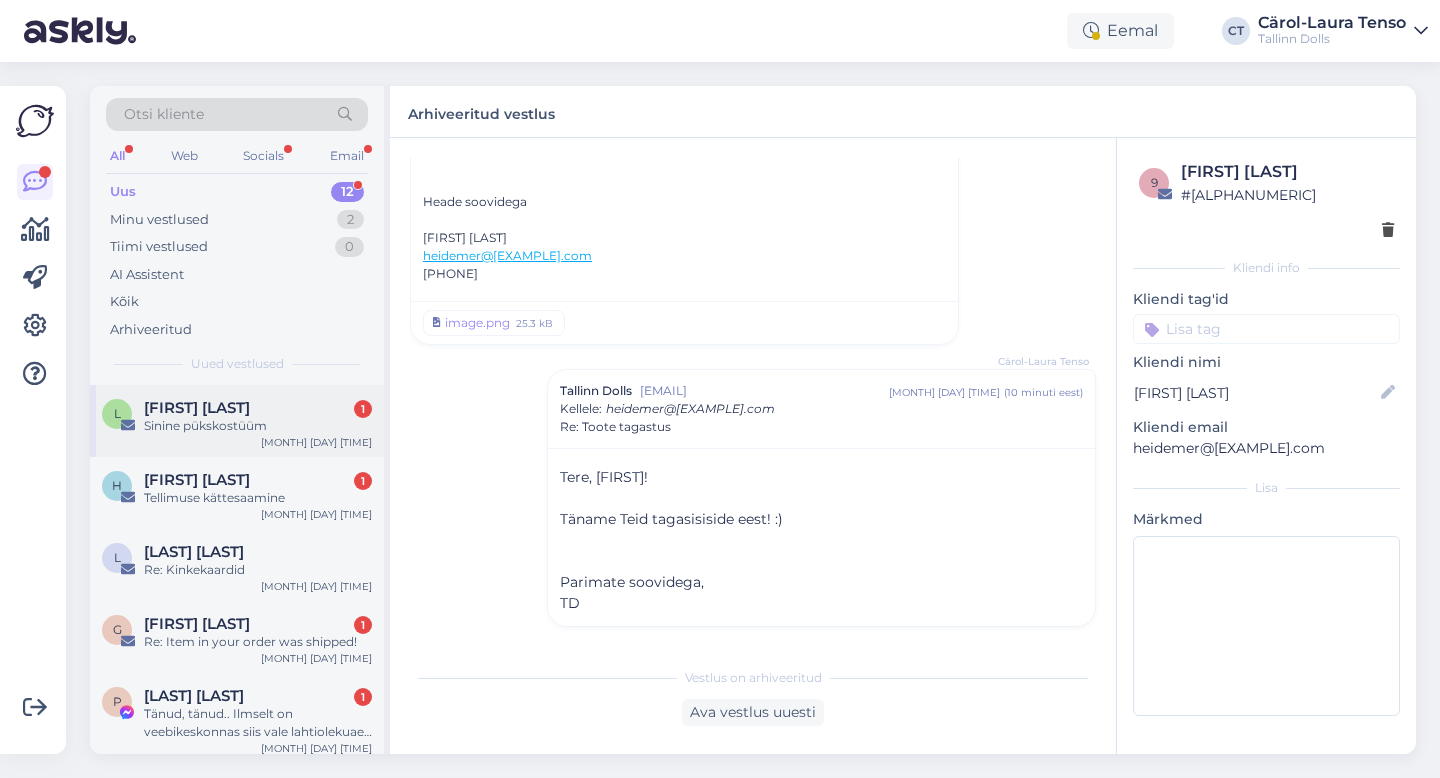 click on "Sinine pükskostüüm" at bounding box center (258, 426) 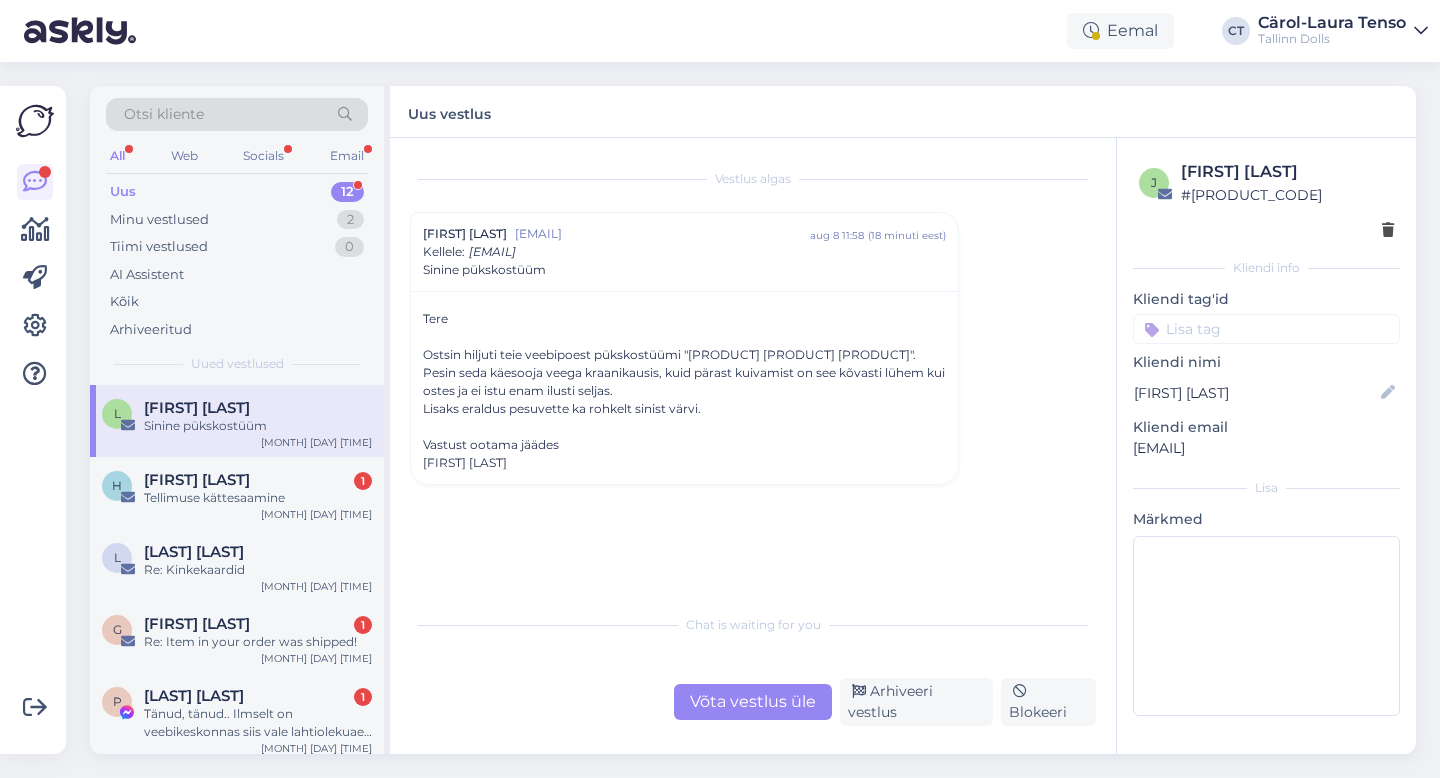 click on "Võta vestlus üle" at bounding box center [753, 702] 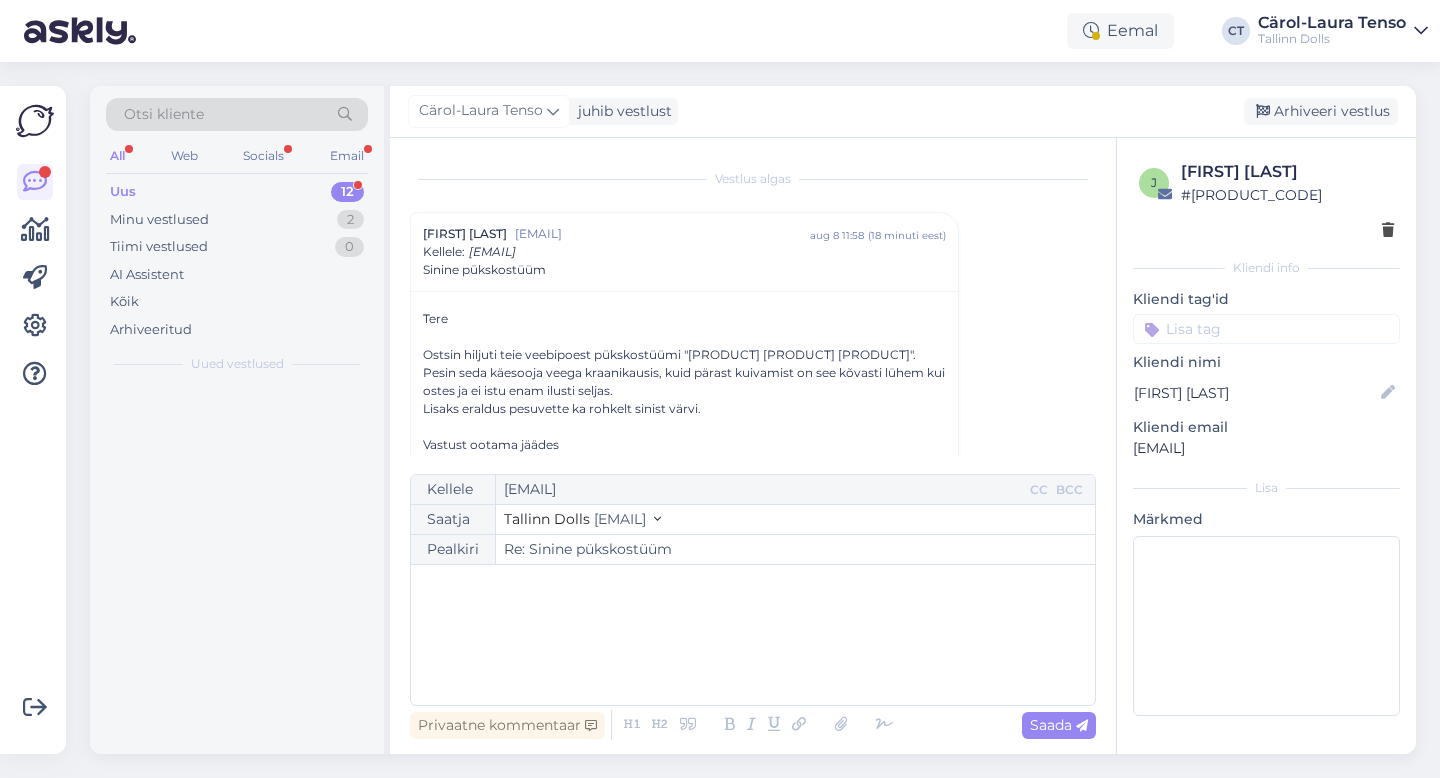 scroll, scrollTop: 41, scrollLeft: 0, axis: vertical 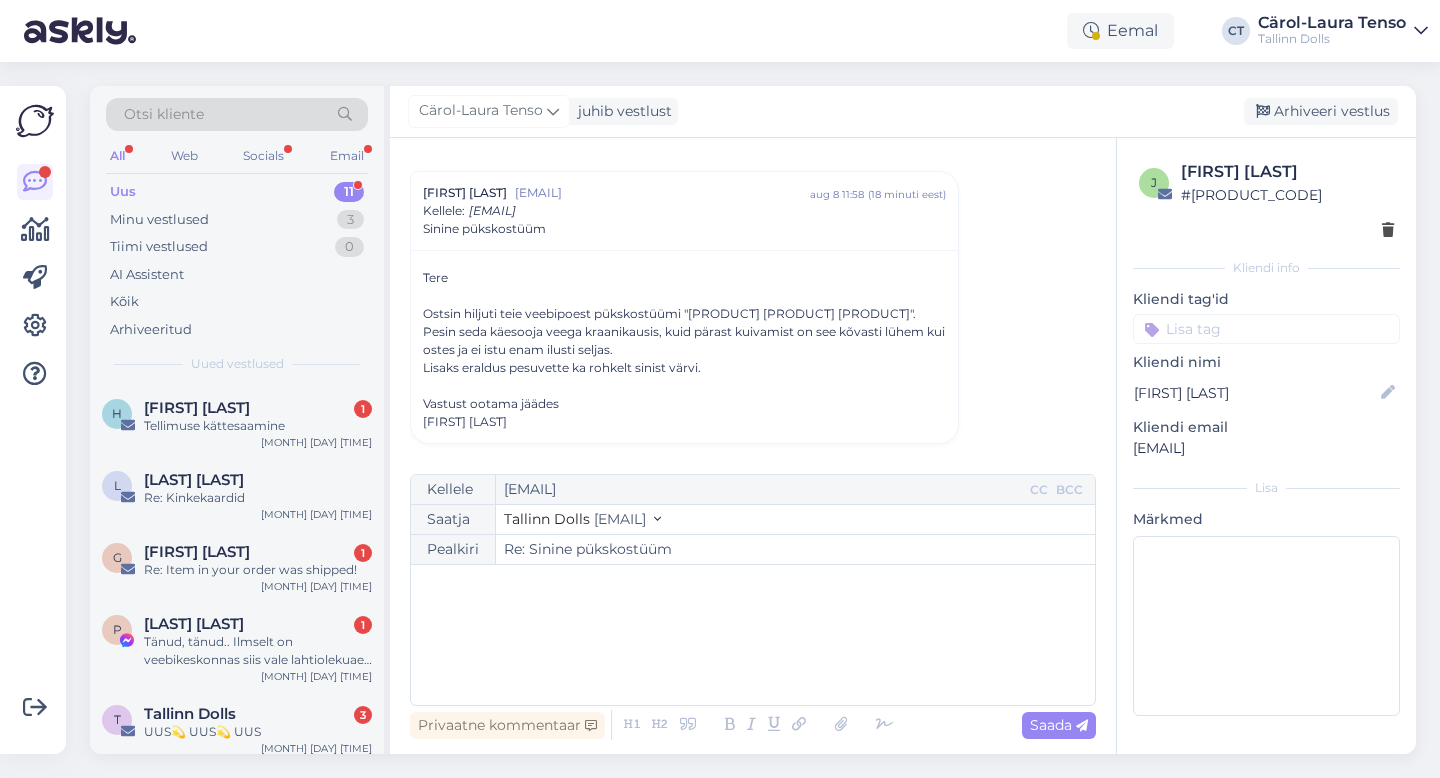 click on "﻿" at bounding box center [753, 635] 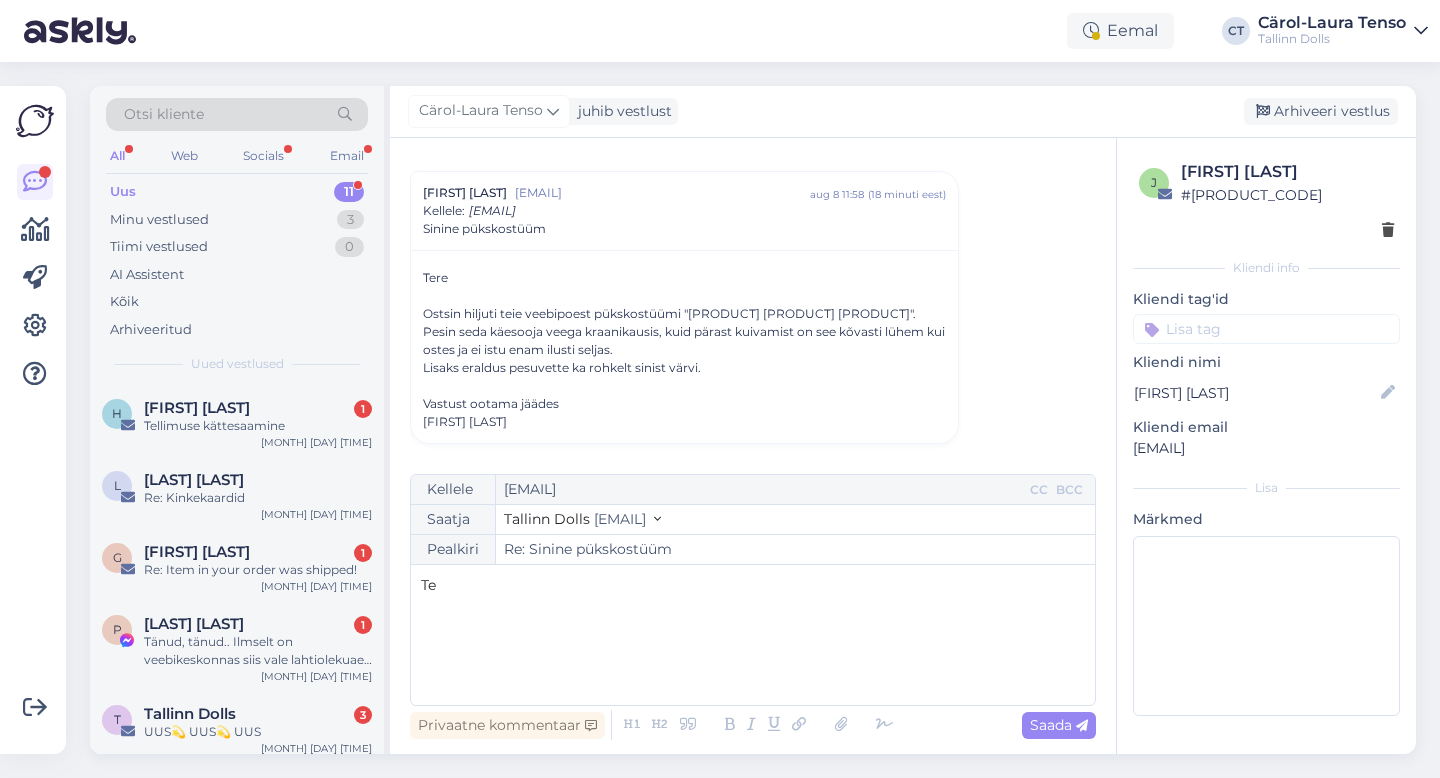 type 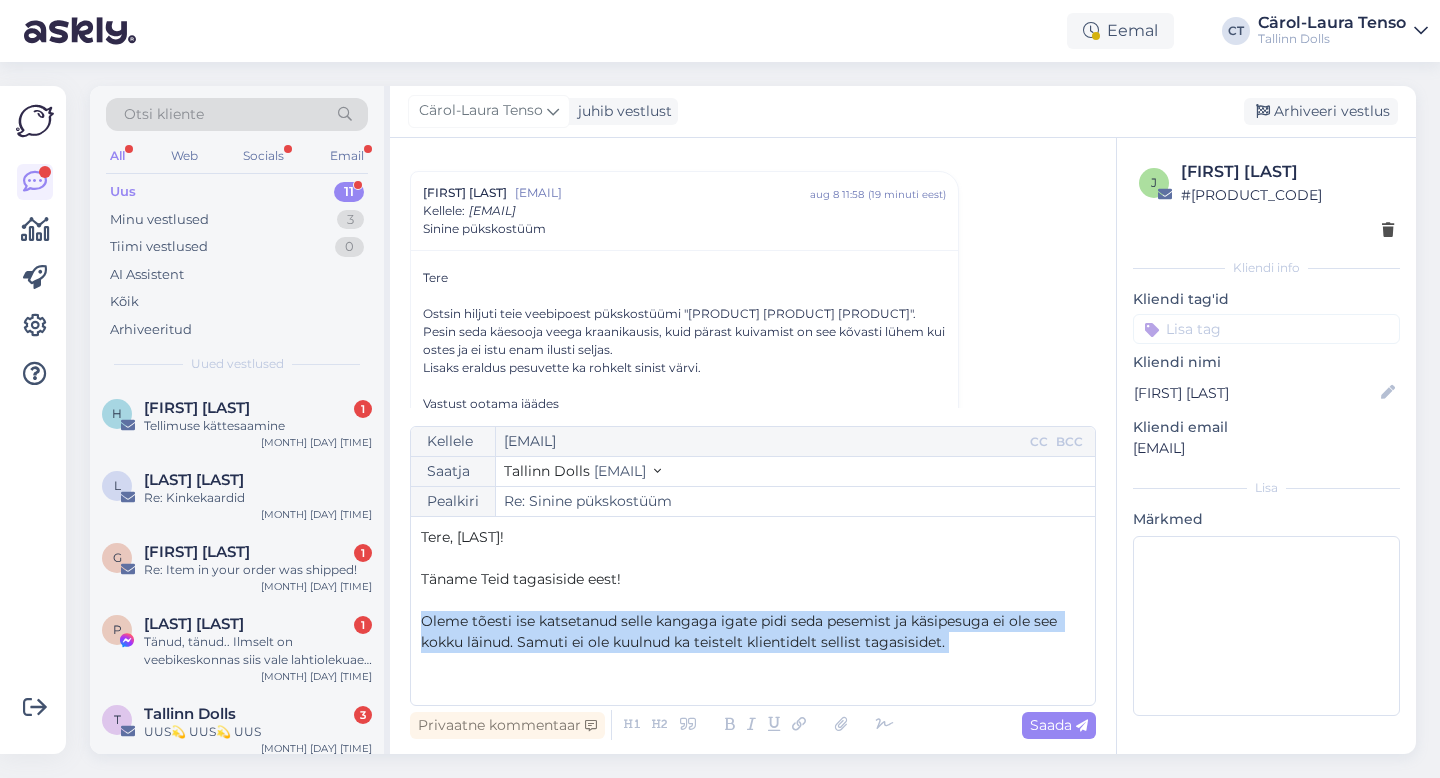 drag, startPoint x: 418, startPoint y: 620, endPoint x: 988, endPoint y: 653, distance: 570.95447 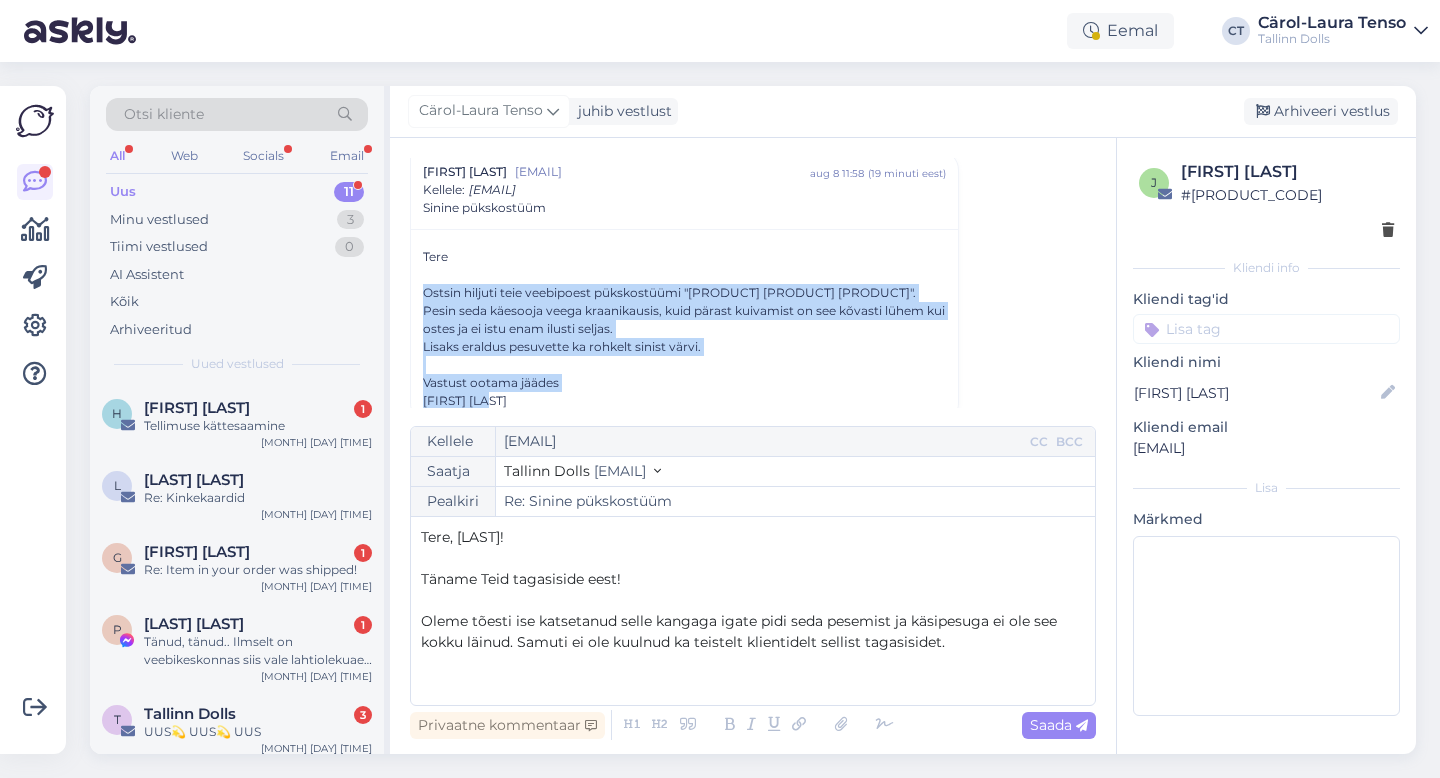 scroll, scrollTop: 72, scrollLeft: 0, axis: vertical 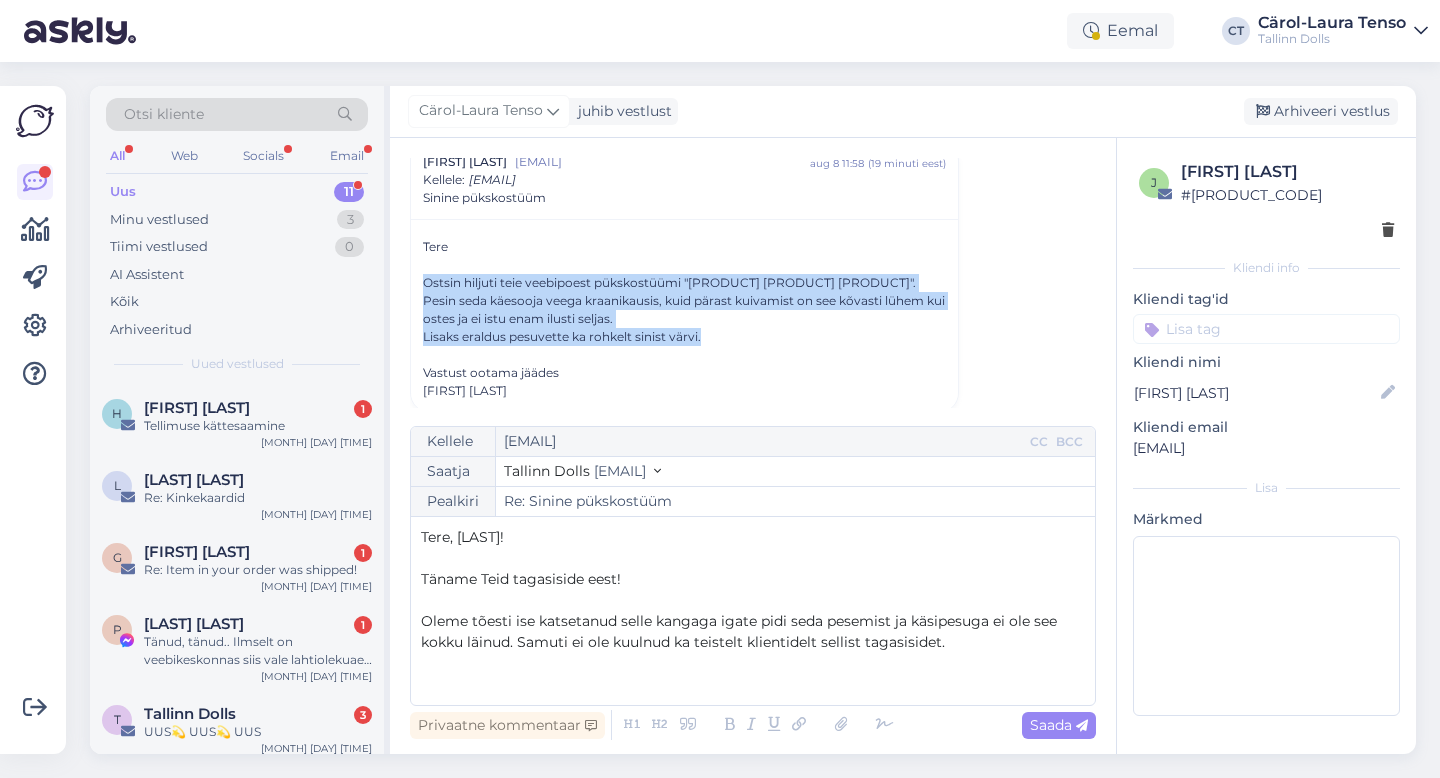 drag, startPoint x: 416, startPoint y: 306, endPoint x: 741, endPoint y: 342, distance: 326.98776 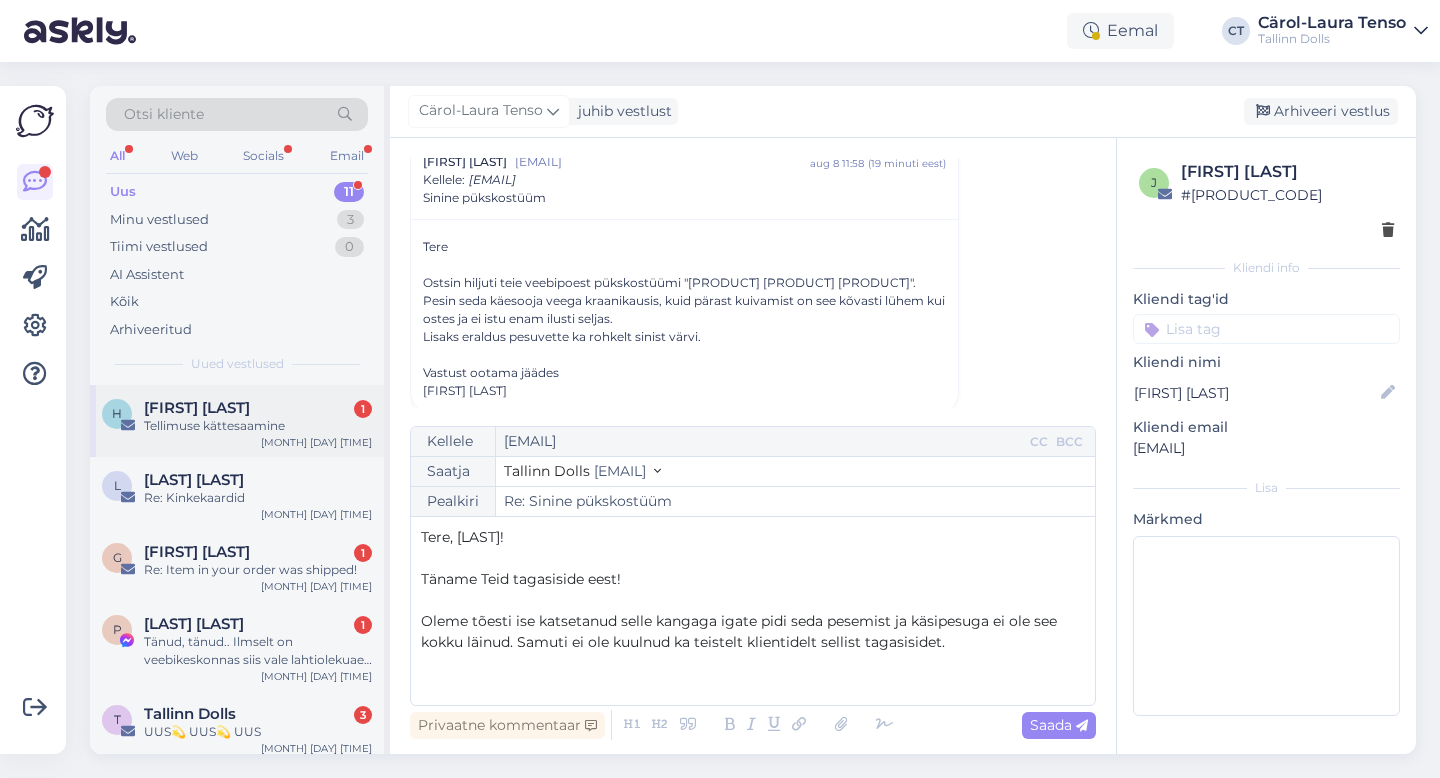 click on "Tellimuse kättesaamine" at bounding box center [258, 426] 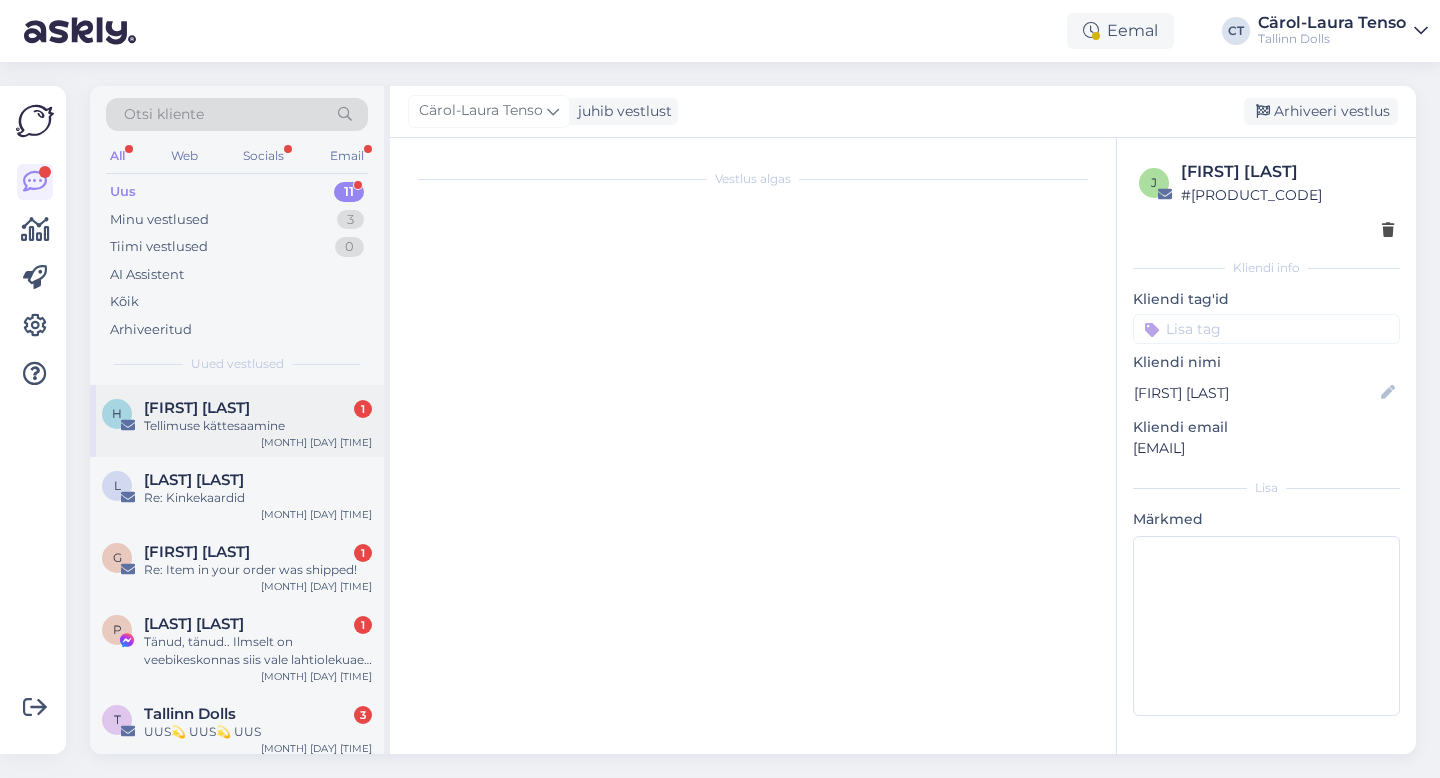 scroll, scrollTop: 0, scrollLeft: 0, axis: both 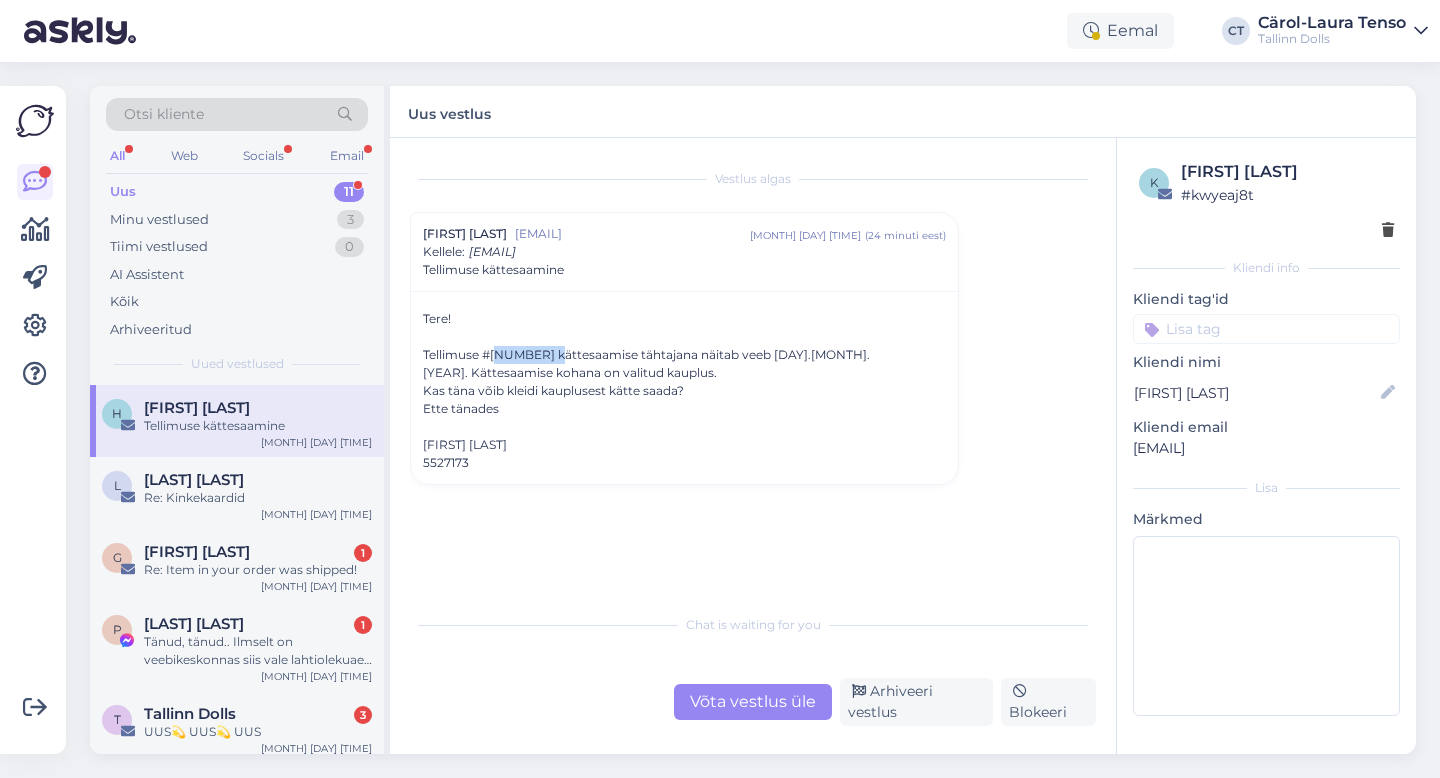 drag, startPoint x: 556, startPoint y: 353, endPoint x: 500, endPoint y: 350, distance: 56.0803 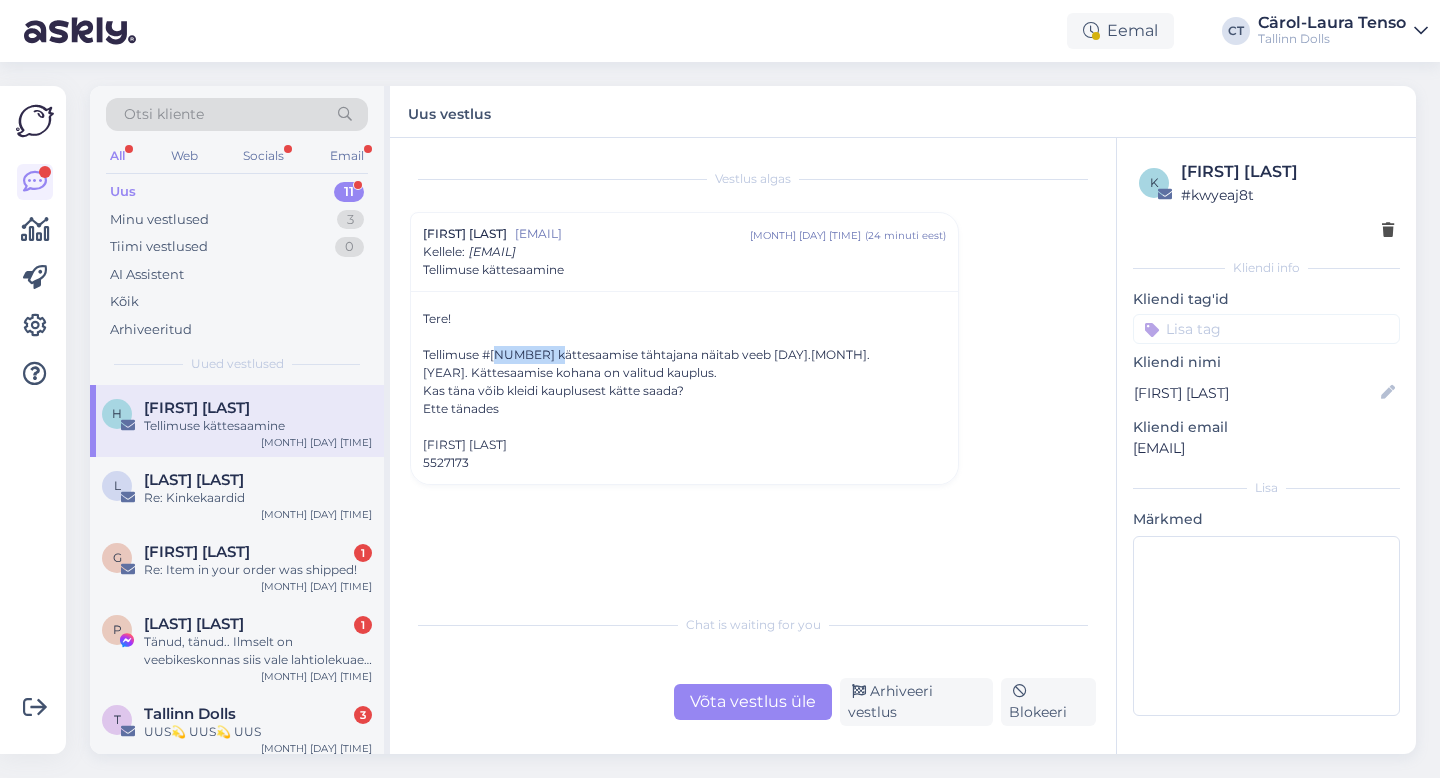 click on "Tellimuse #[NUMBER] kättesaamise tähtajana näitab veeb [DAY].[MONTH].[YEAR]. Kättesaamise kohana on valitud kauplus." at bounding box center [684, 364] 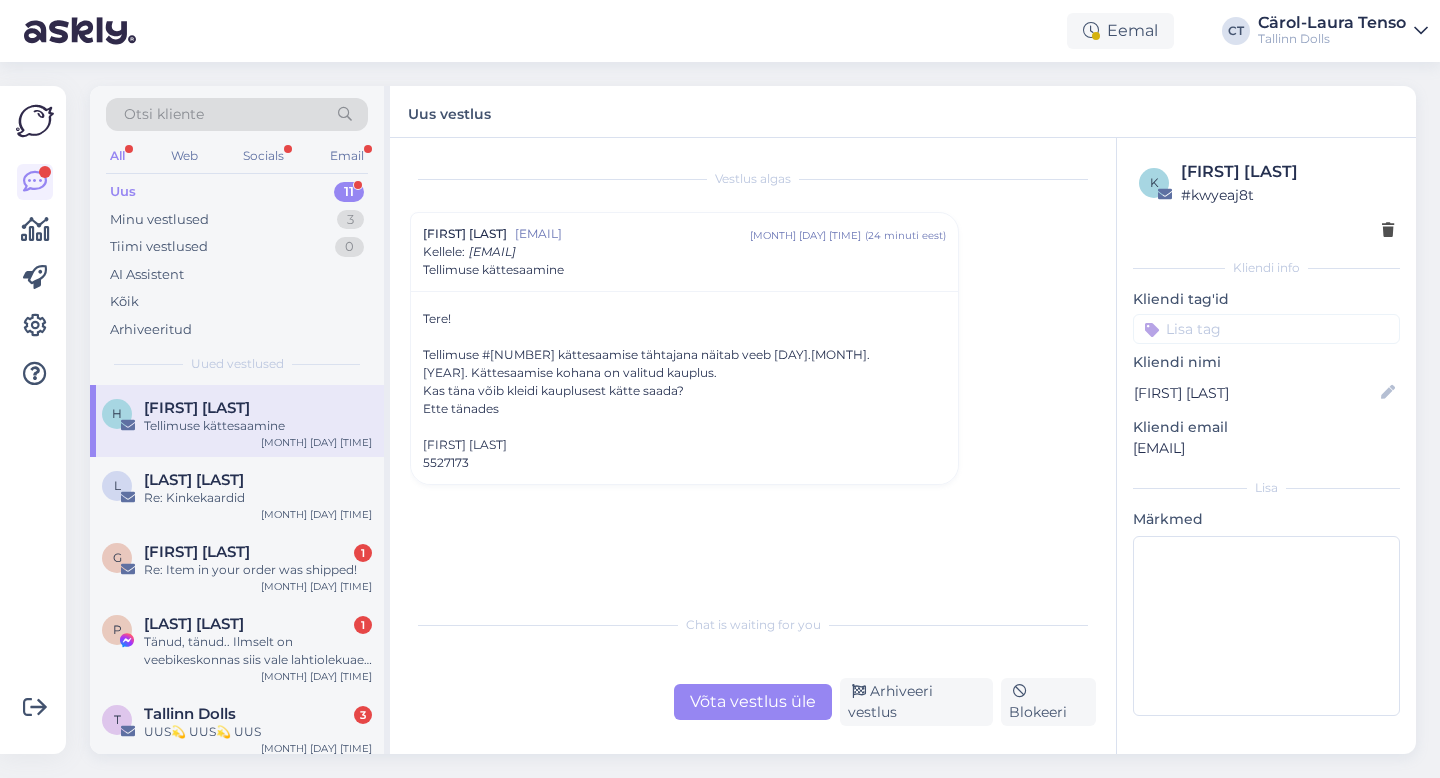 click on "Vestlus algas [FIRST] [LAST] [EMAIL] [MONTH] [DAY] [TIME] ( [TIME] eest ) Kellele : info@tallinndolls.com Tellimuse kättesaamine Tere! Tellimuse #000122373 kättesaamise tähtajana näitab veeb [MONTH].[DAY].[YEAR]. Kättesaamise kohana on valitud kauplus. Kas täna võib kleidi kauplusest kätte saada? Ette tänades [FIRST] [LAST] [PHONE]" at bounding box center (762, 372) 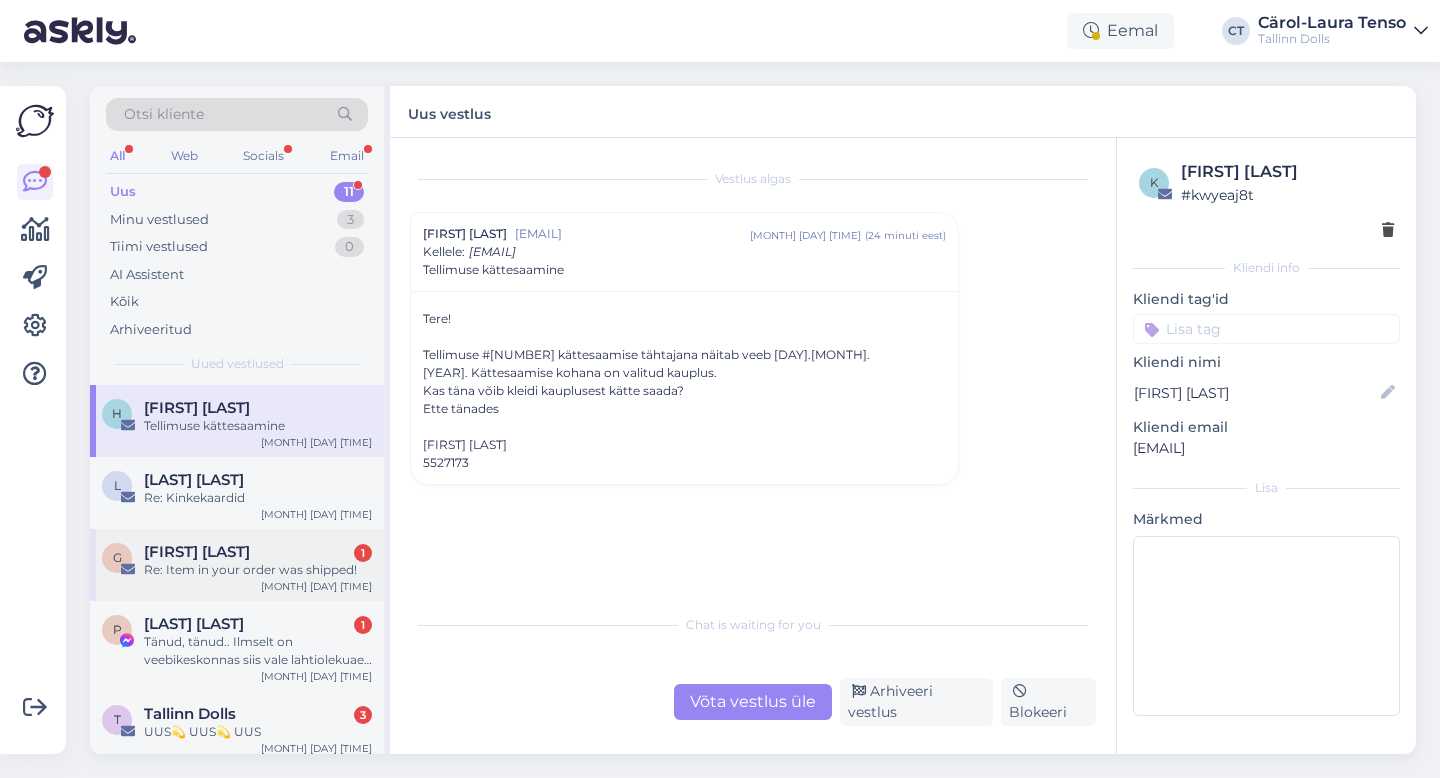 click on "G [LAST] [LAST] Re: Item in your order was shipped! [MONTH] [DAY] [TIME]" at bounding box center (237, 565) 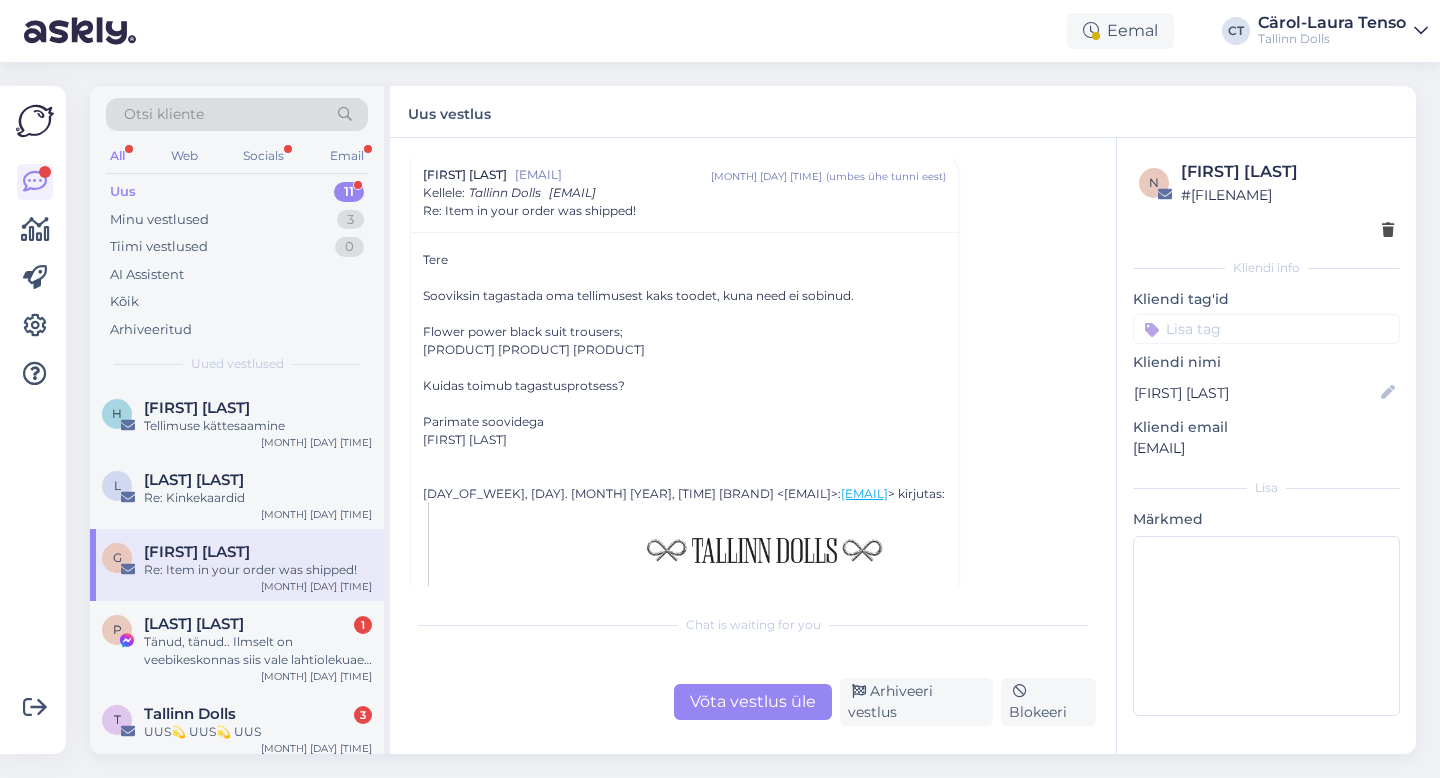 scroll, scrollTop: 62, scrollLeft: 0, axis: vertical 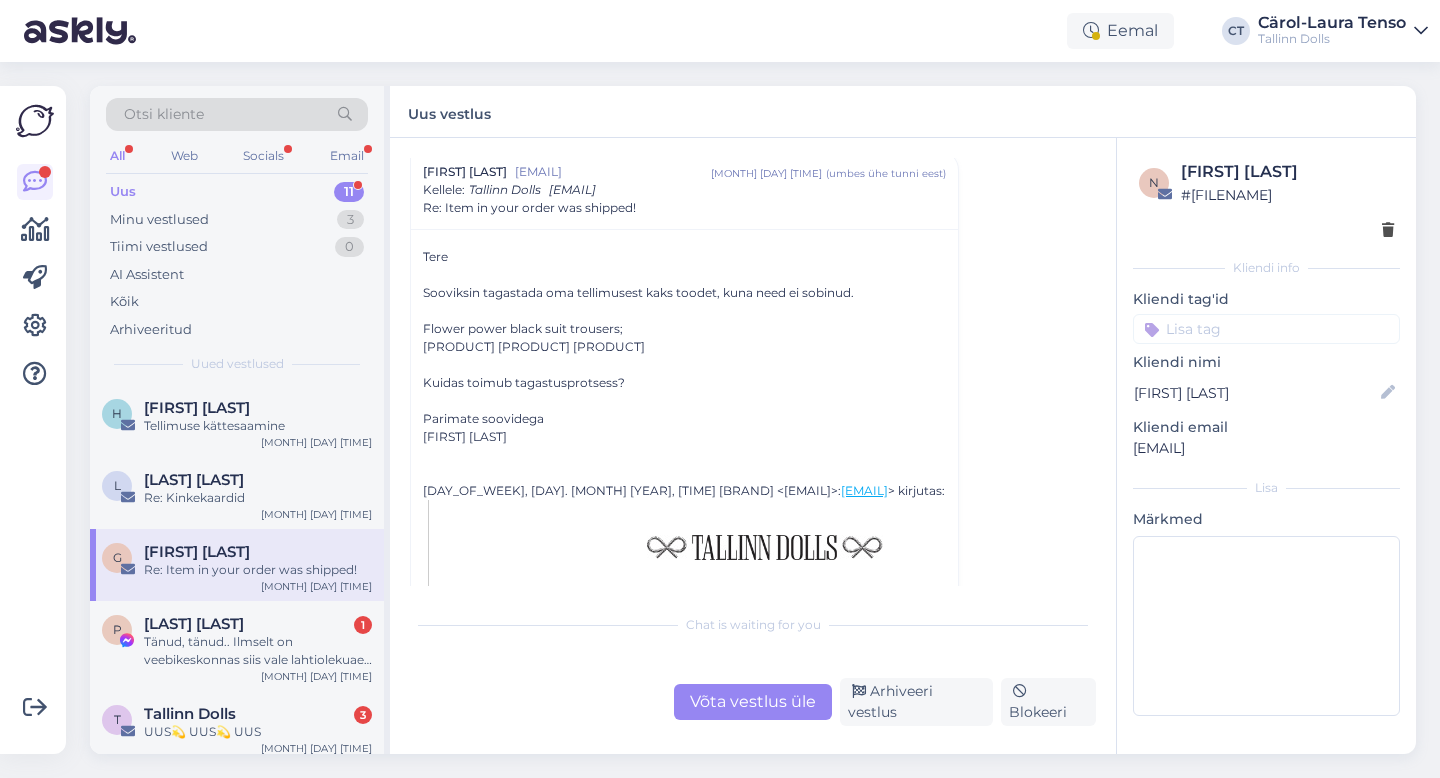 click on "Võta vestlus üle" at bounding box center [753, 702] 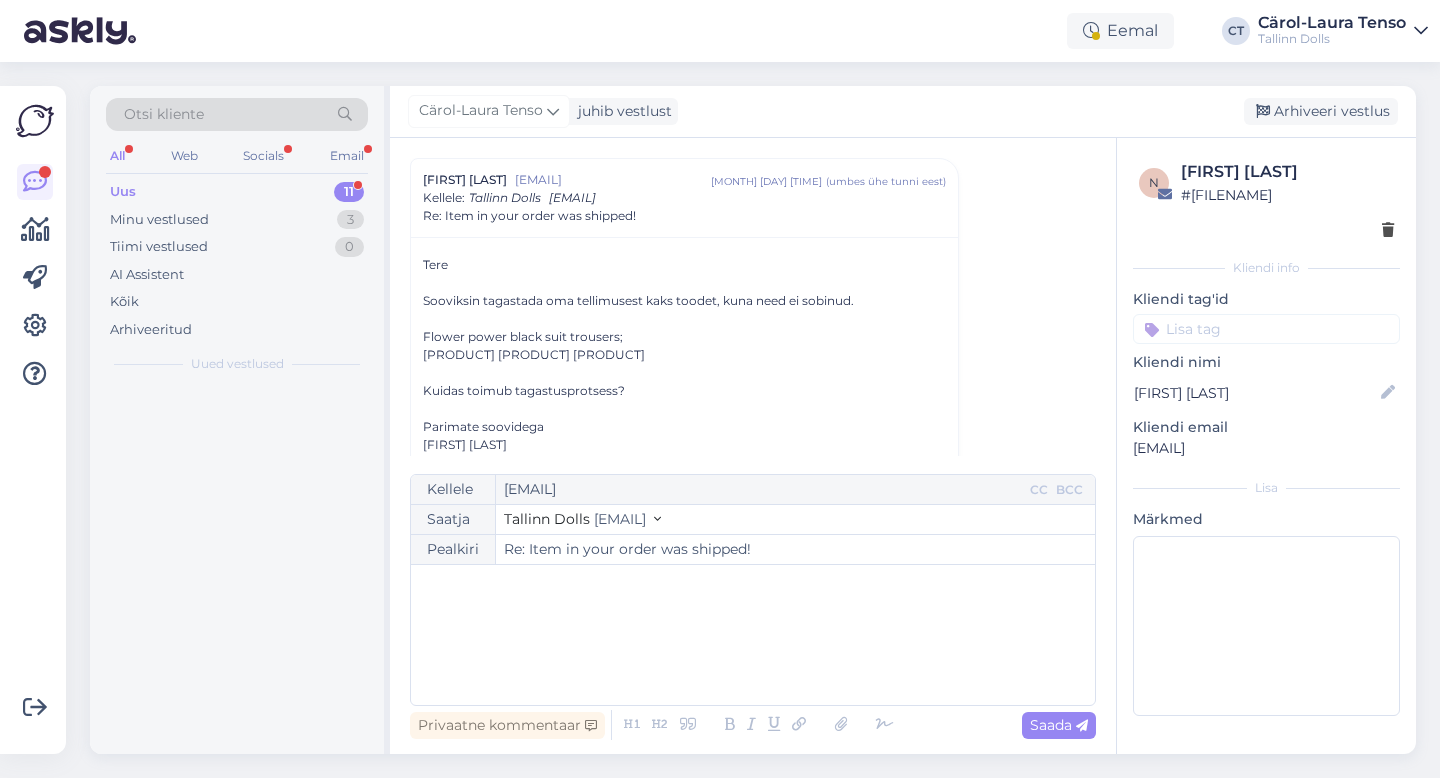 click on "﻿" at bounding box center [753, 635] 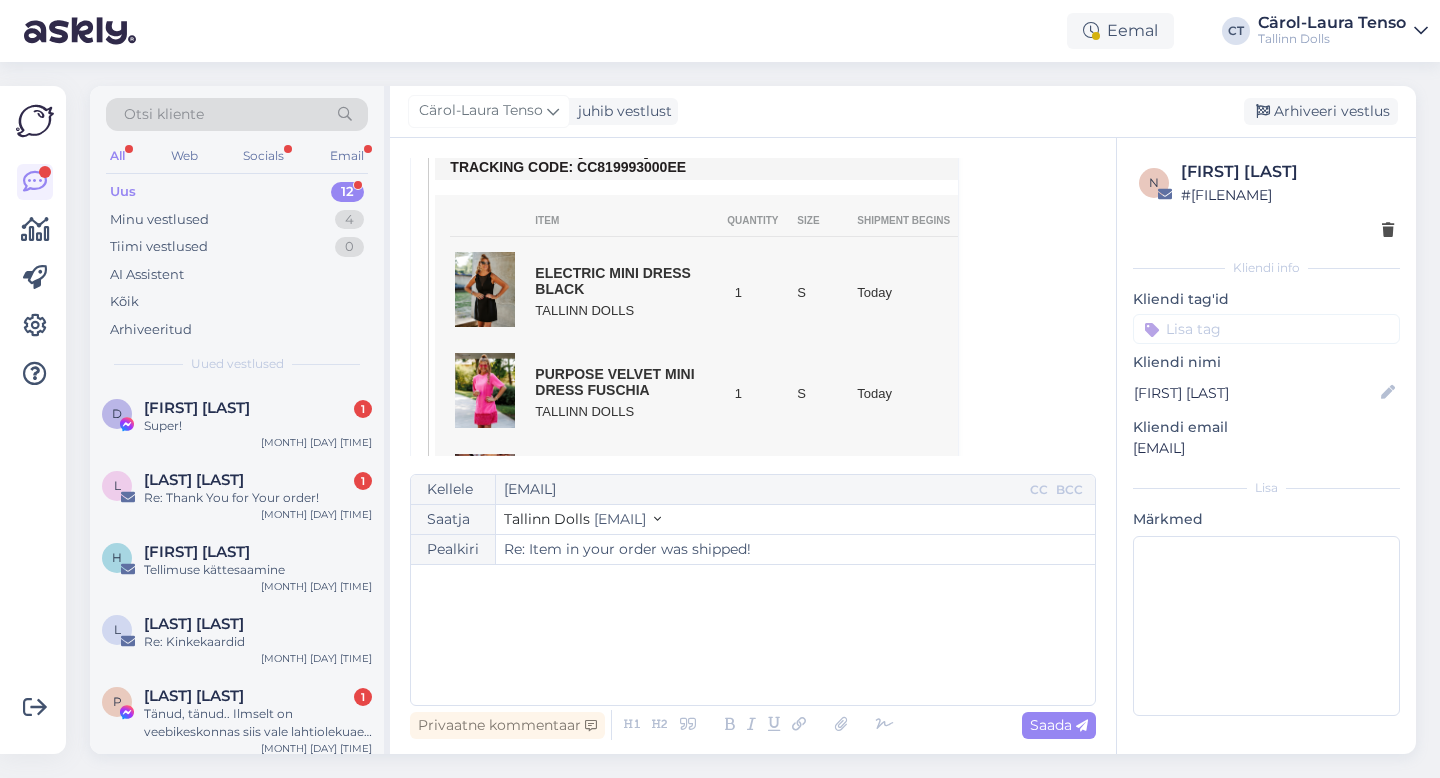 scroll, scrollTop: 709, scrollLeft: 0, axis: vertical 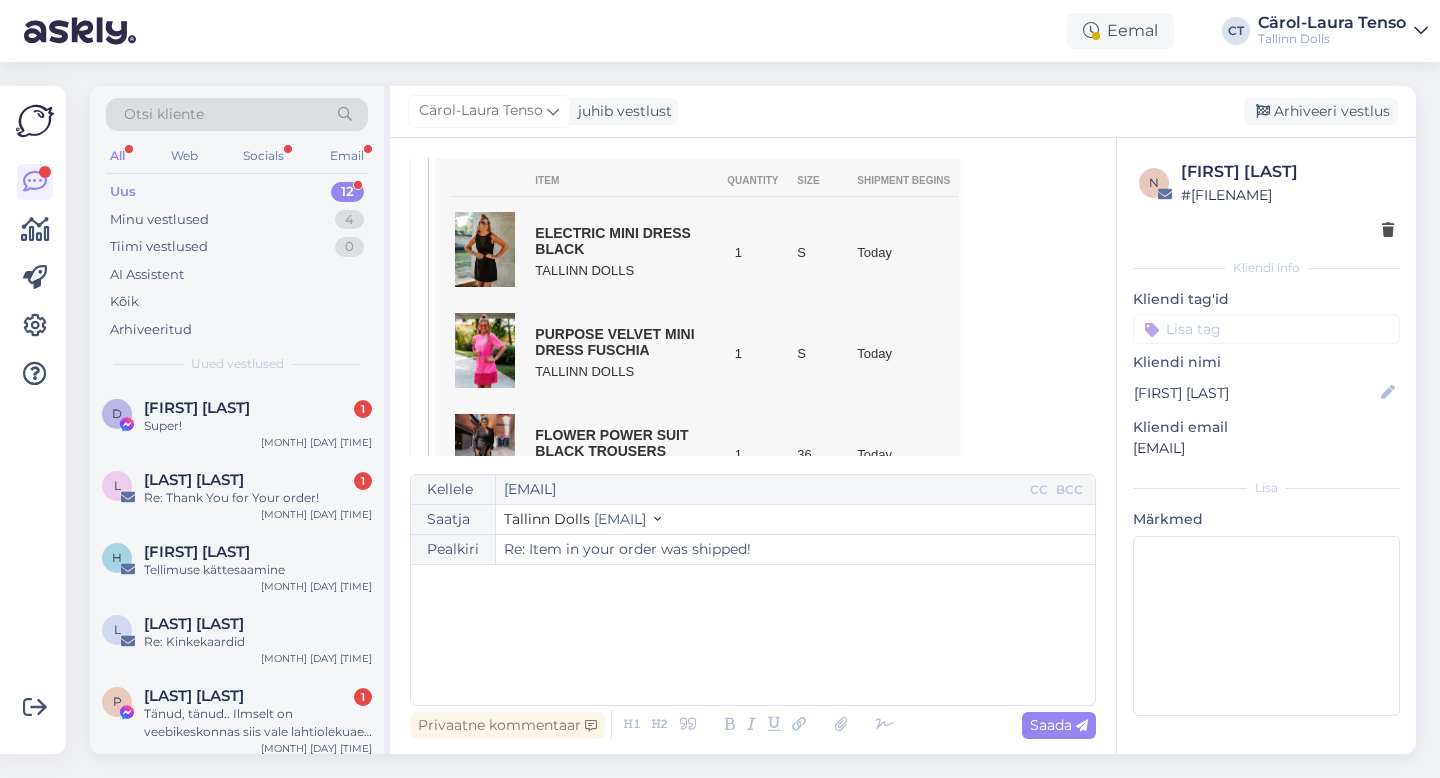 click on "﻿" at bounding box center (753, 585) 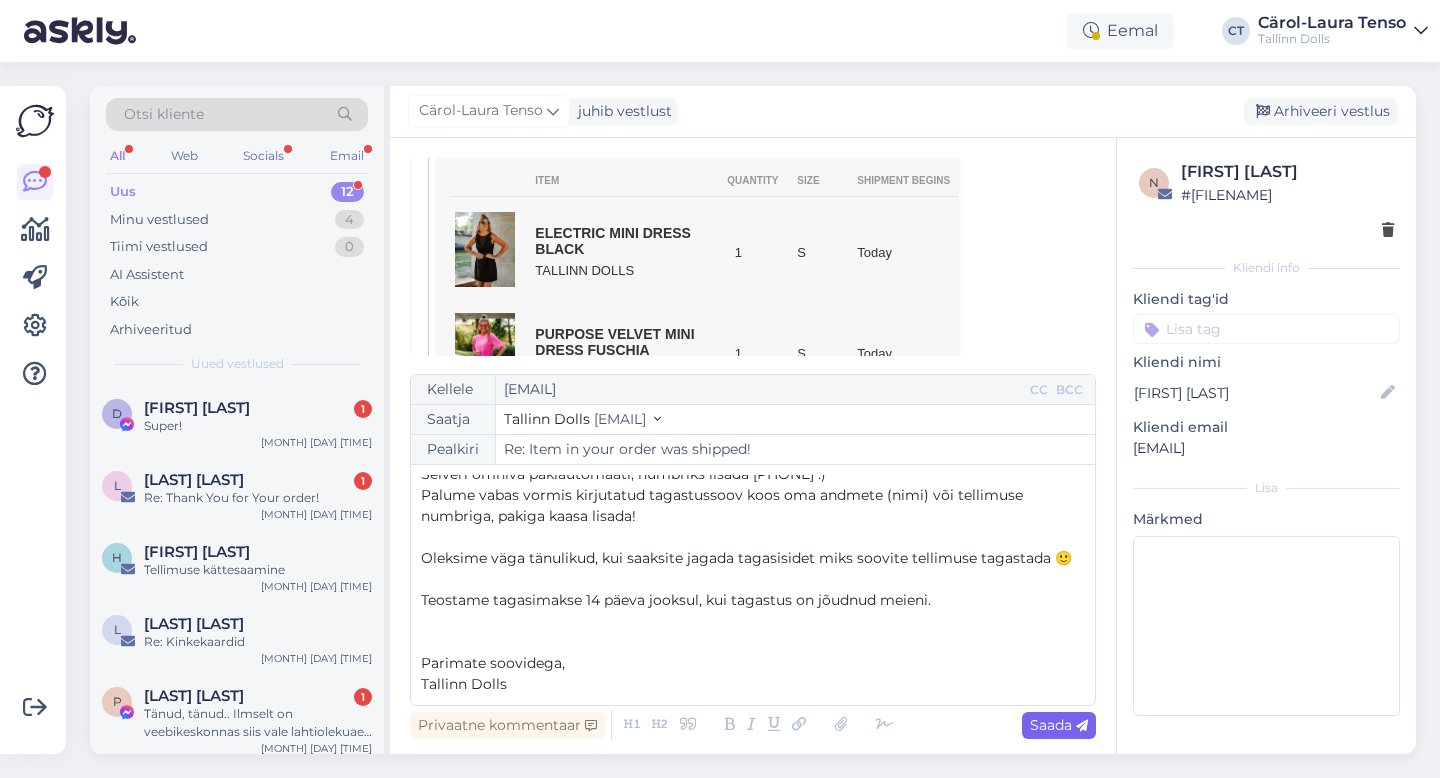 click on "Saada" at bounding box center (1059, 725) 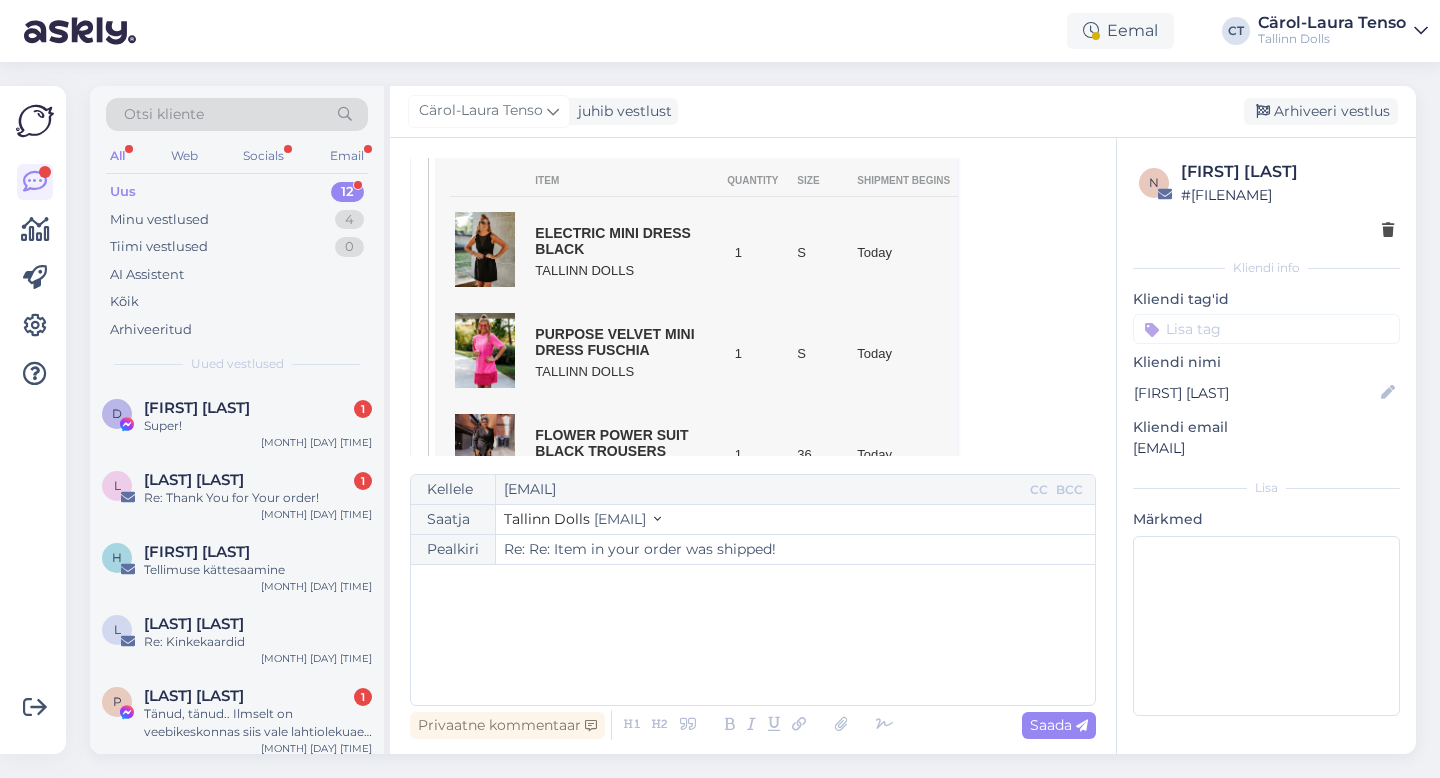 type on "Re: Item in your order was shipped!" 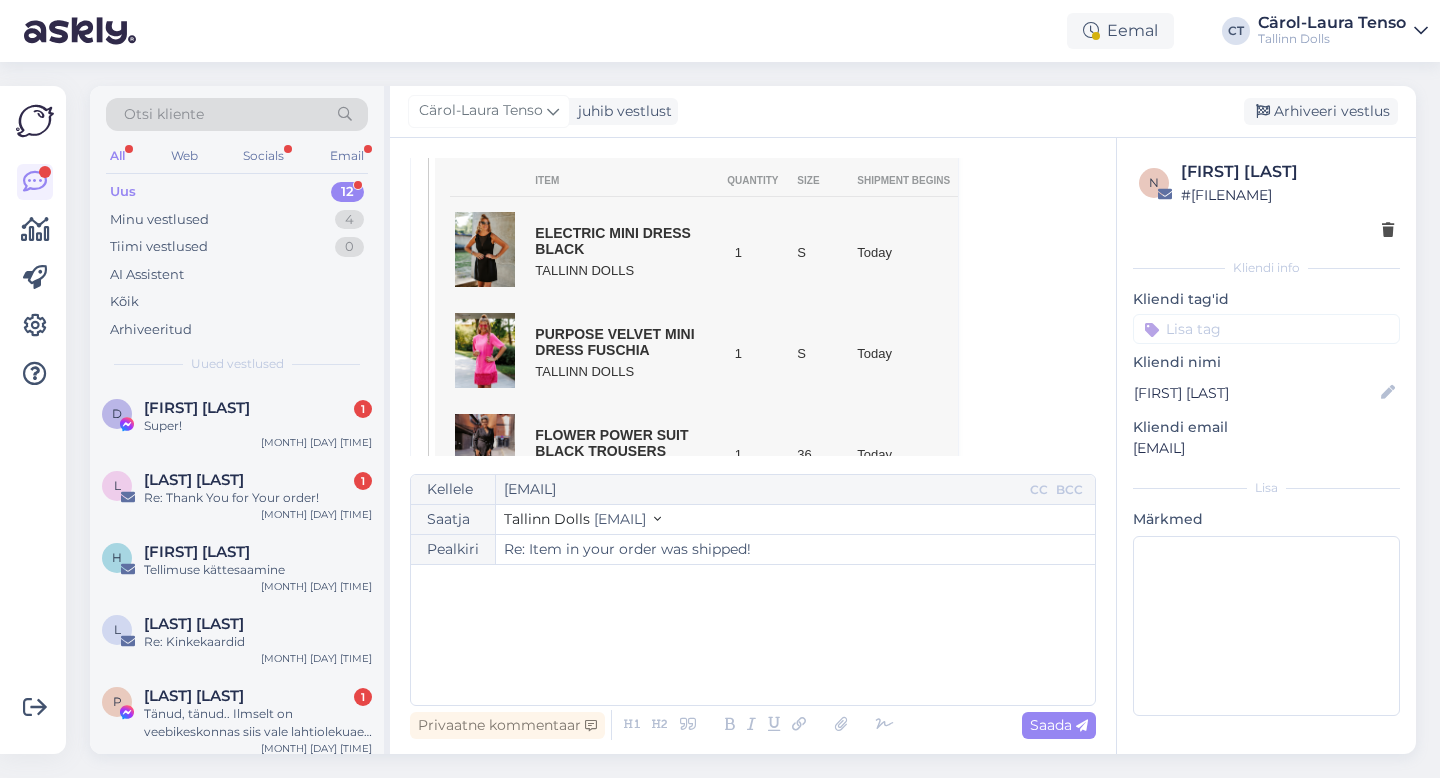 scroll, scrollTop: 0, scrollLeft: 0, axis: both 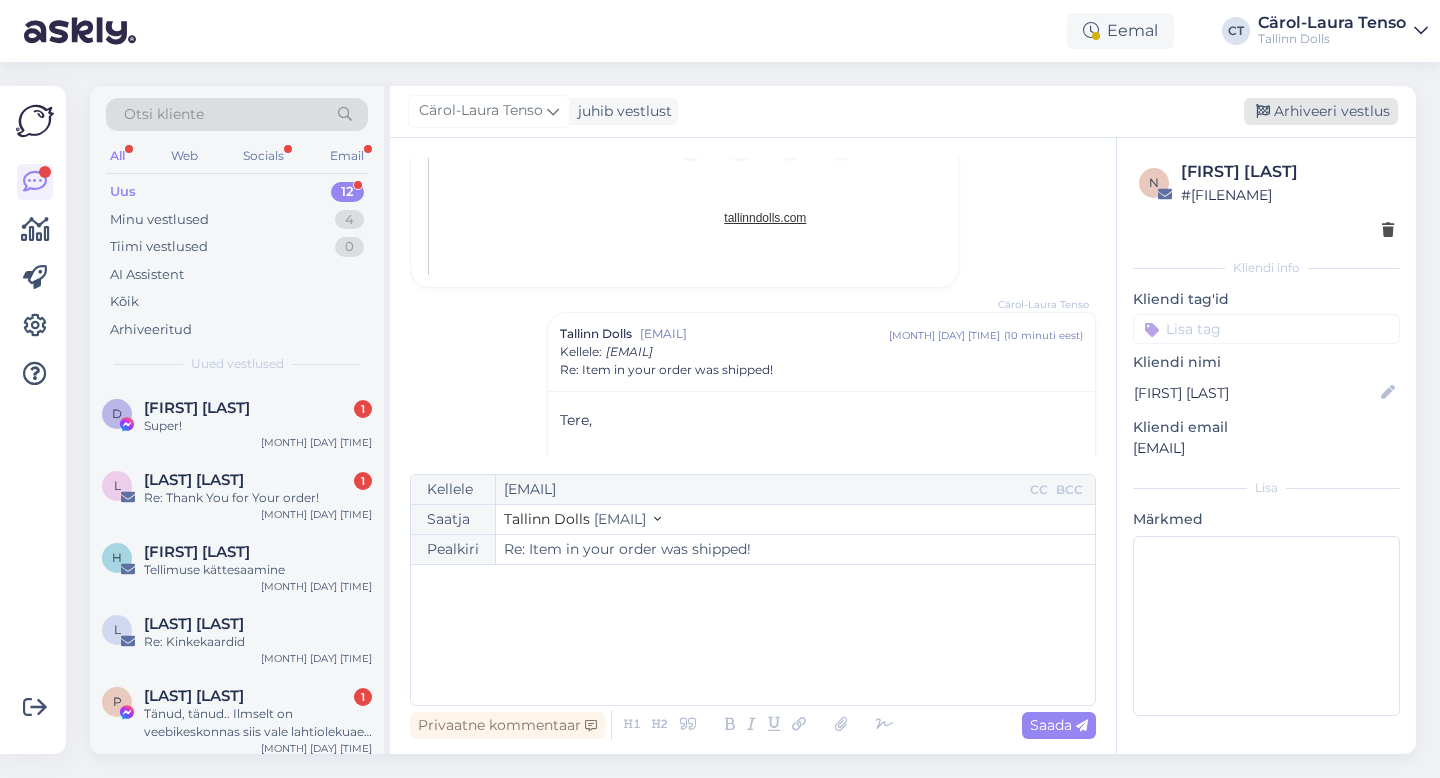 click on "Arhiveeri vestlus" at bounding box center (1321, 111) 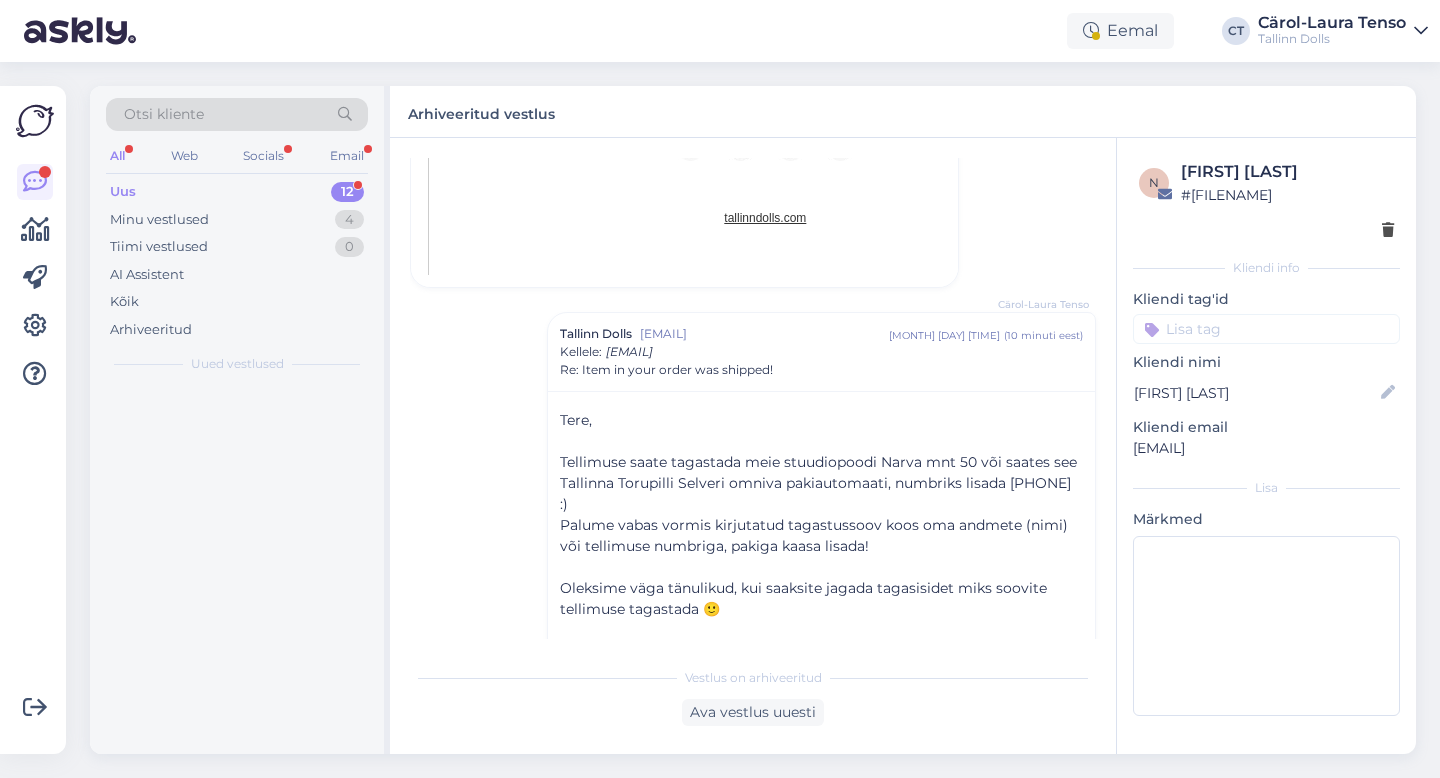 scroll, scrollTop: 1704, scrollLeft: 0, axis: vertical 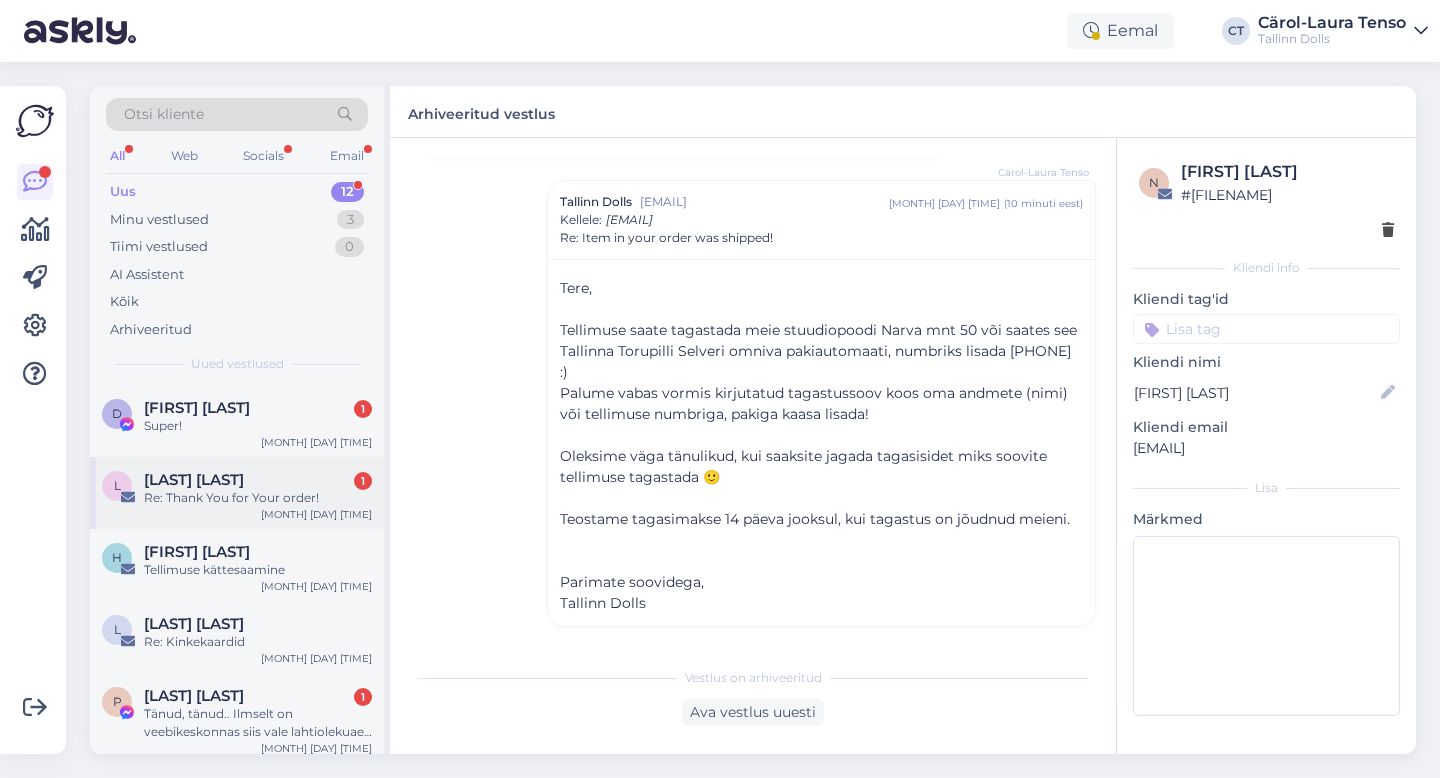 click on "[FIRST] [LAST]" at bounding box center [258, 480] 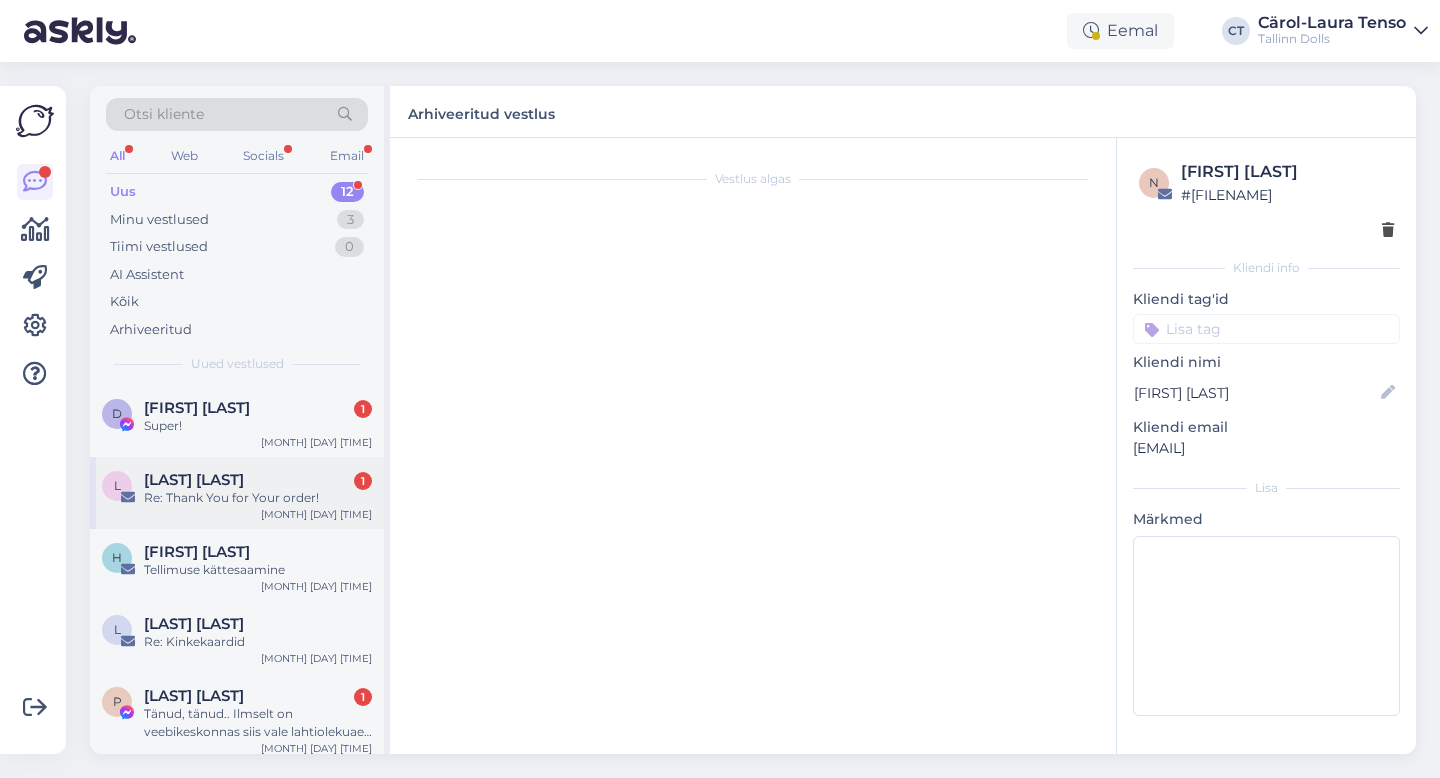 scroll, scrollTop: 446, scrollLeft: 0, axis: vertical 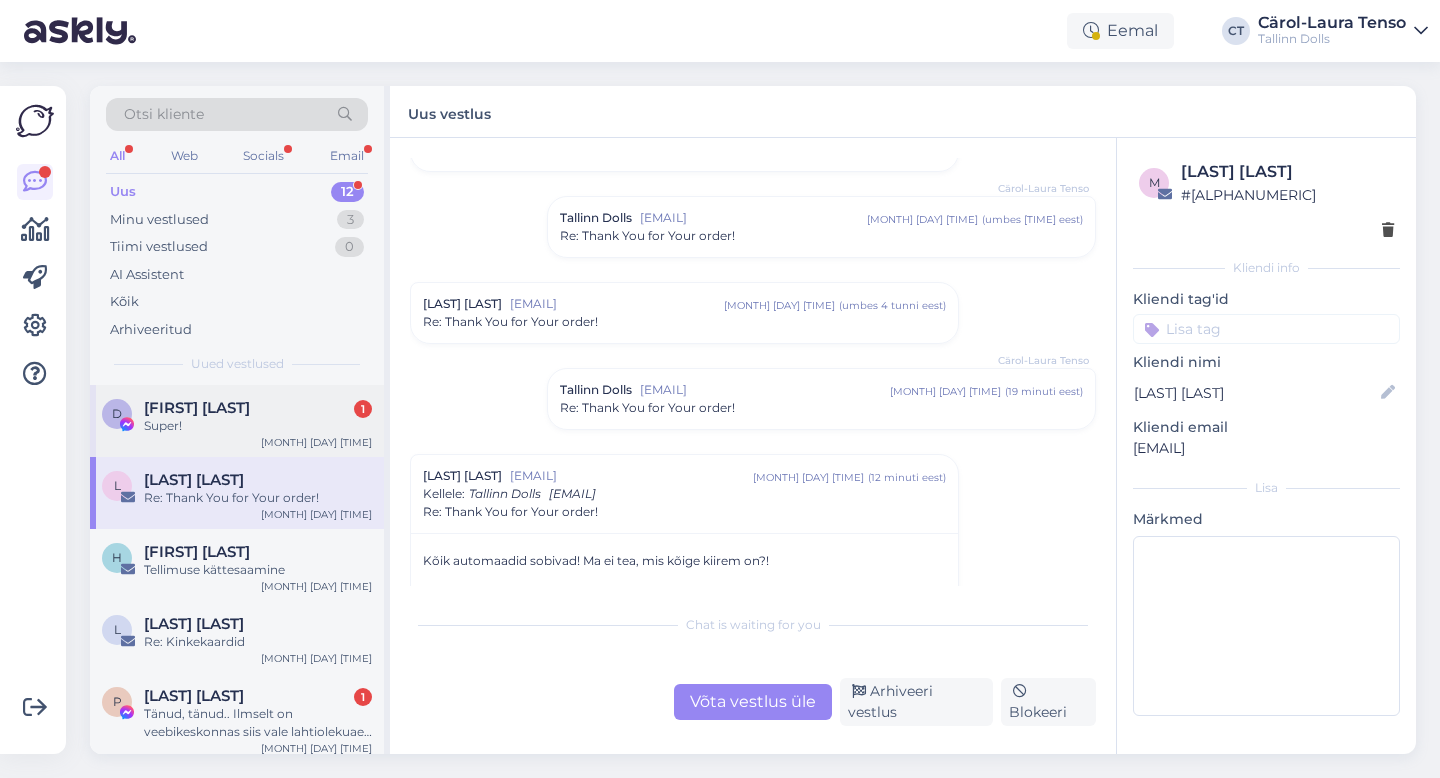 click on "Super!" at bounding box center [258, 426] 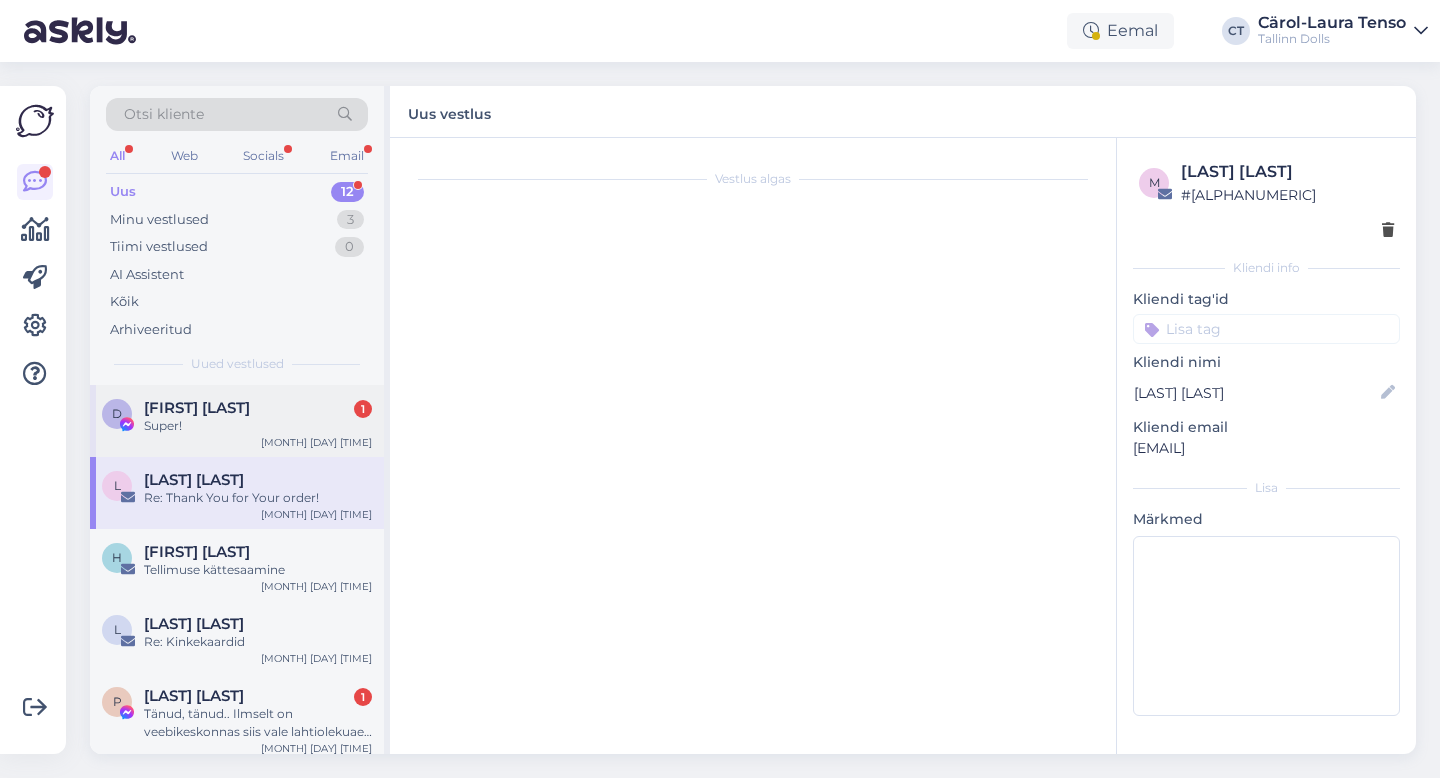 scroll, scrollTop: 1227, scrollLeft: 0, axis: vertical 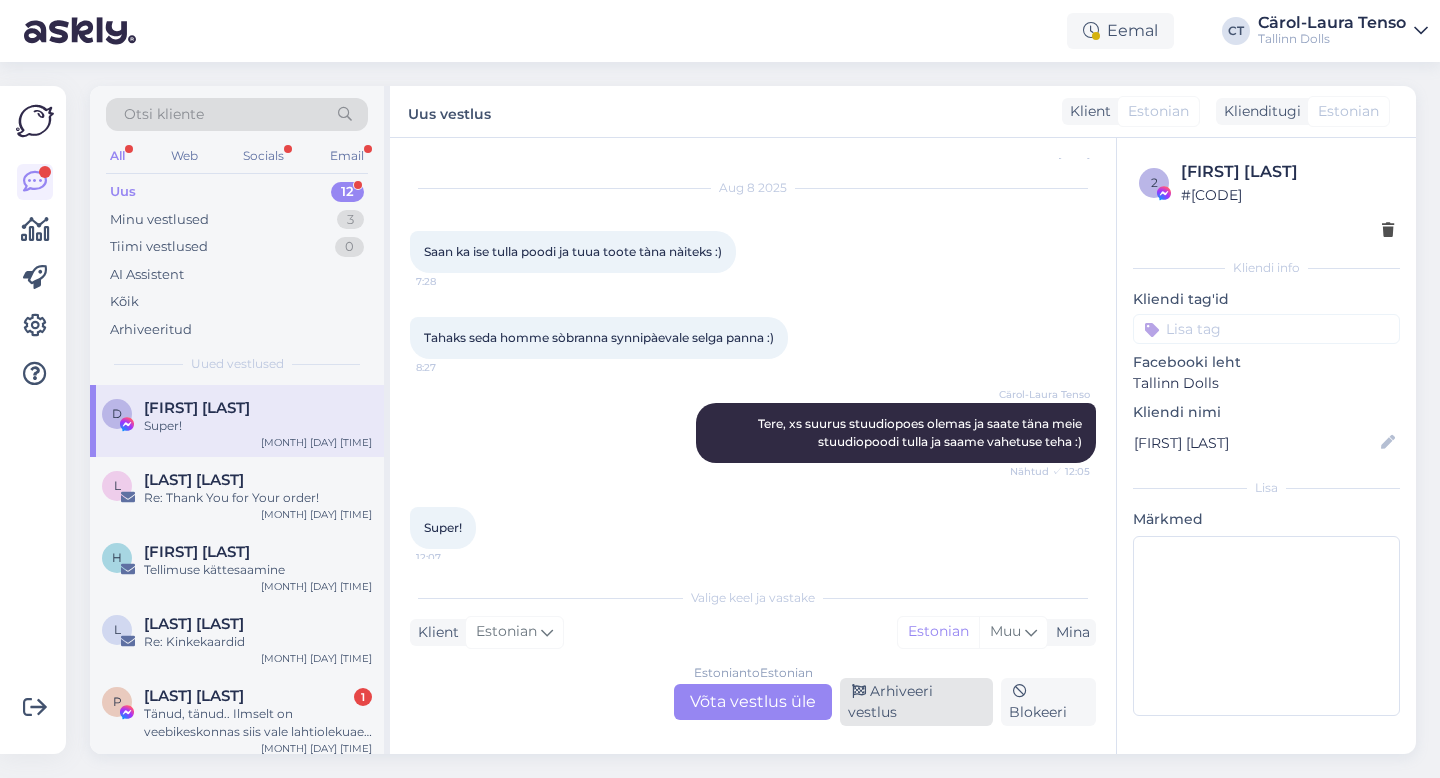 click on "Arhiveeri vestlus" at bounding box center (916, 702) 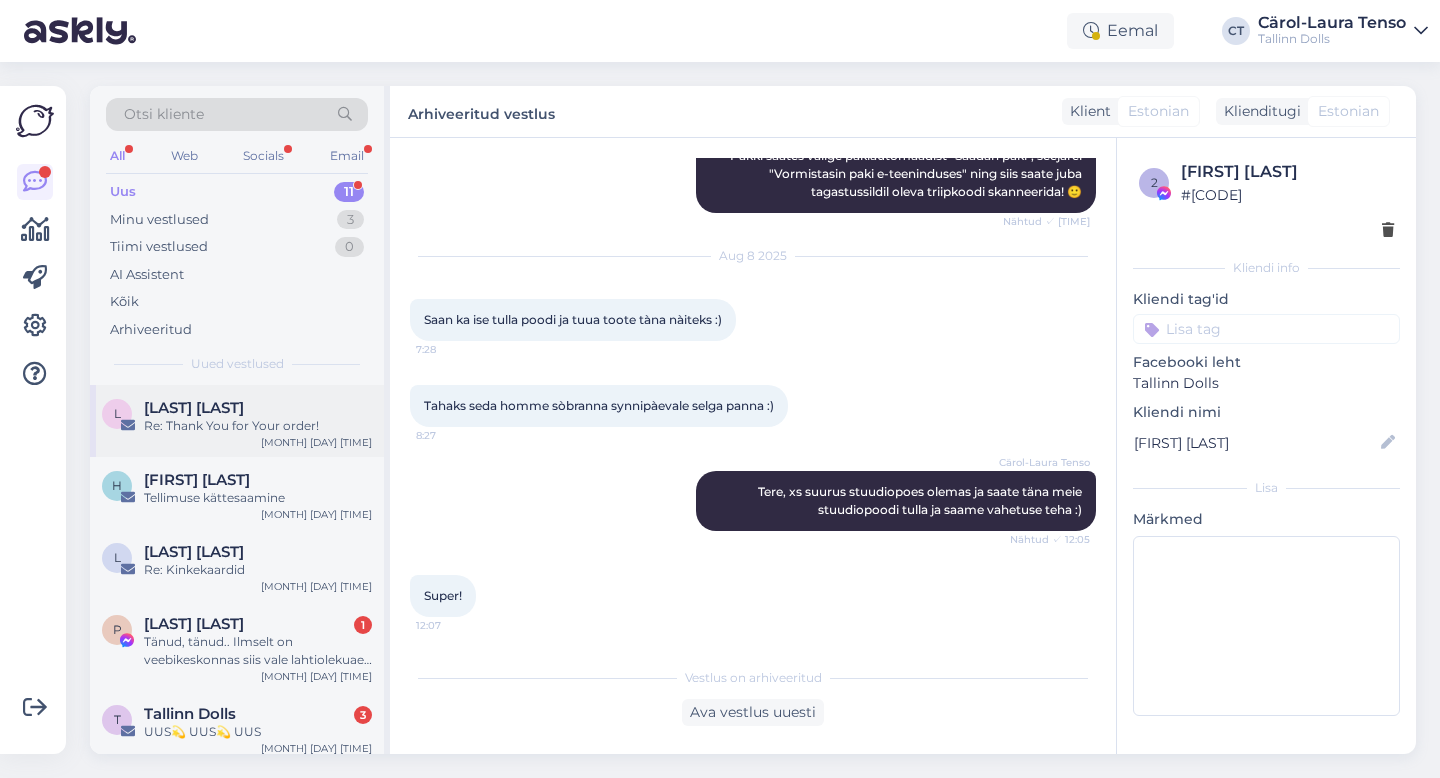 click on "[LAST] [LAST]" at bounding box center [258, 408] 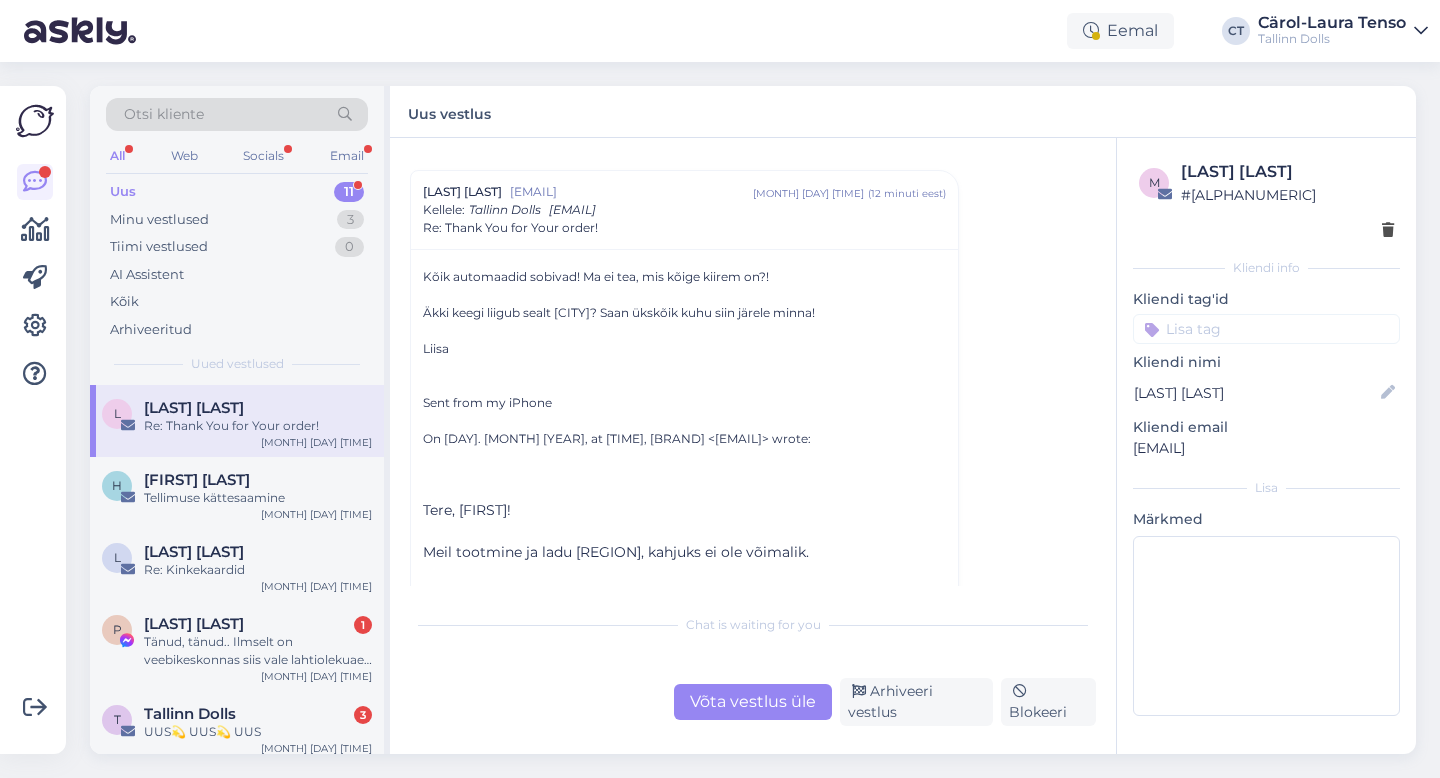 scroll, scrollTop: 759, scrollLeft: 0, axis: vertical 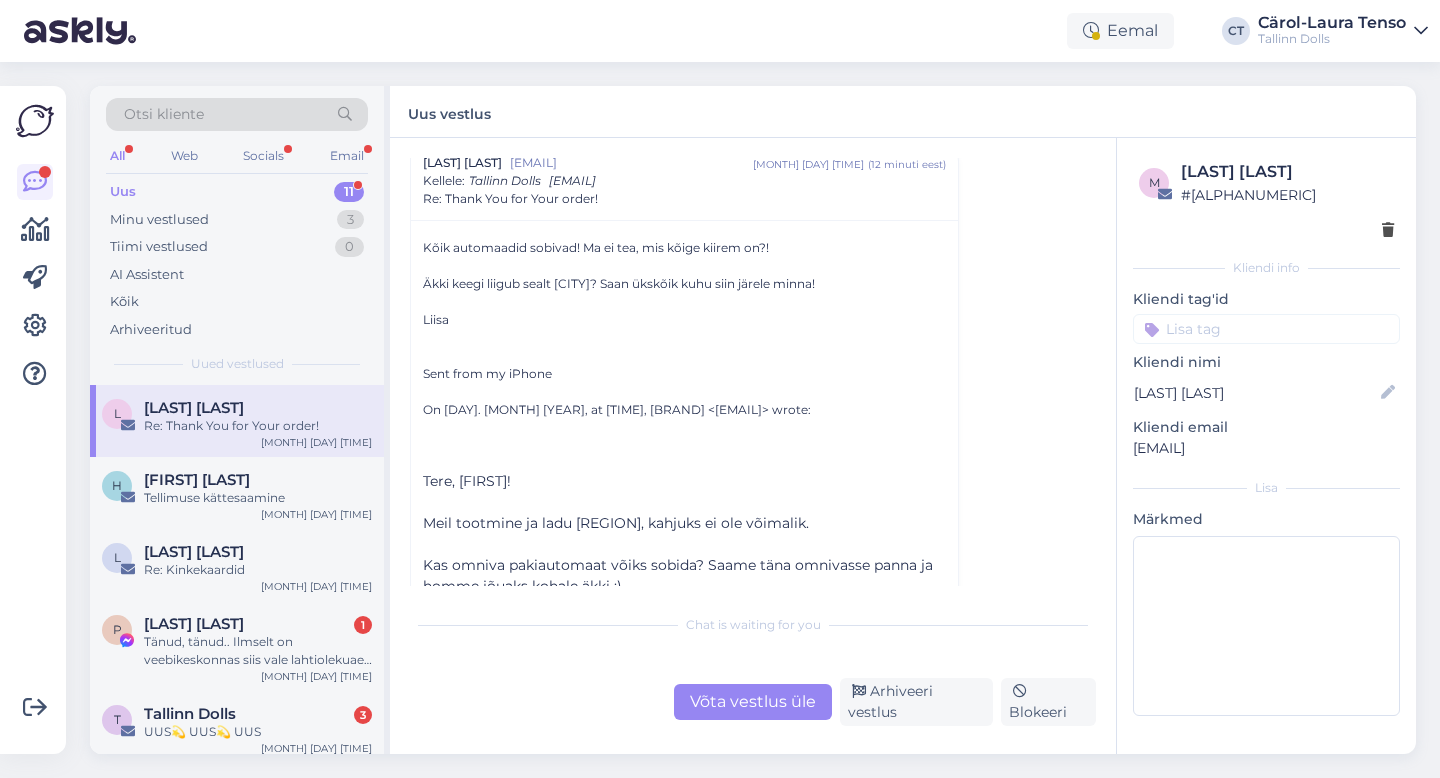 click on "Võta vestlus üle" at bounding box center [753, 702] 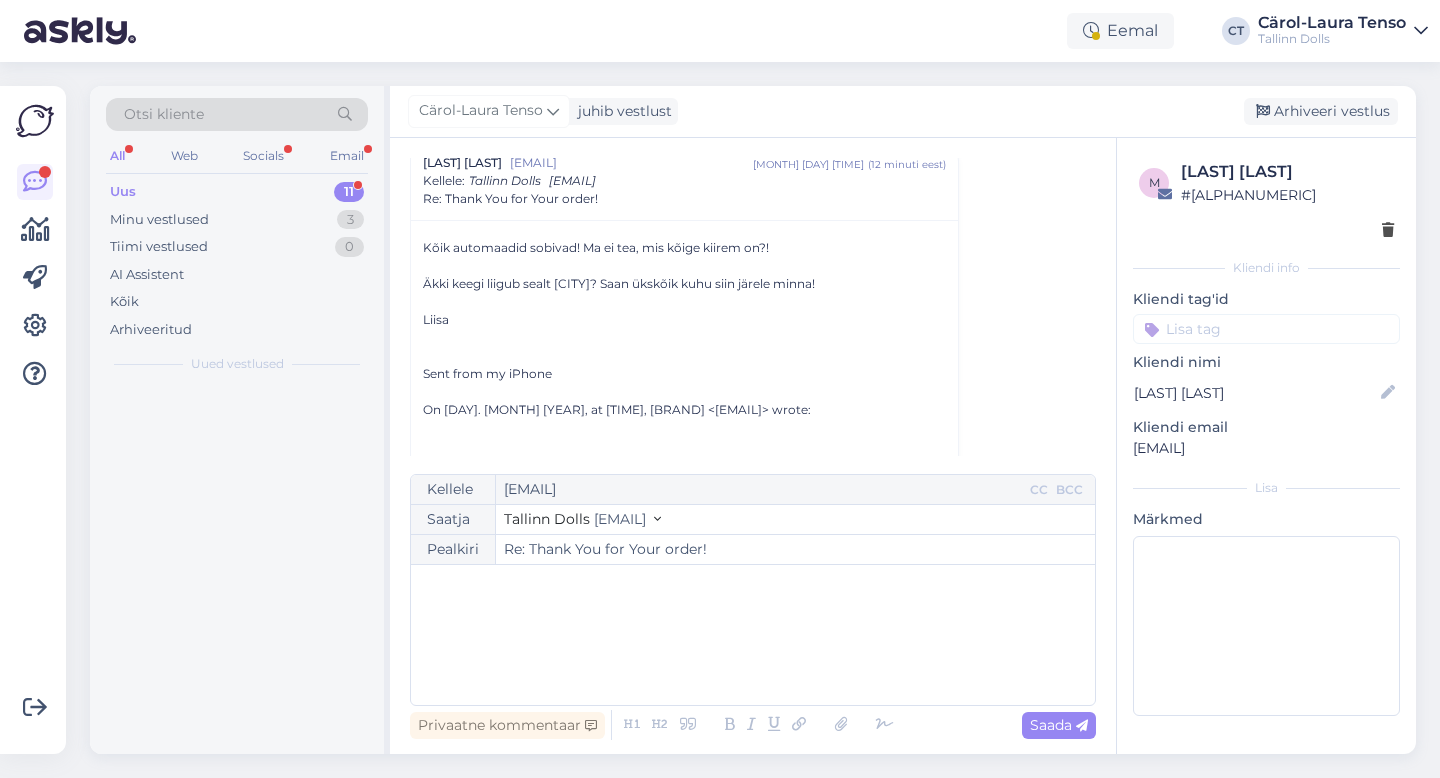 scroll, scrollTop: 742, scrollLeft: 0, axis: vertical 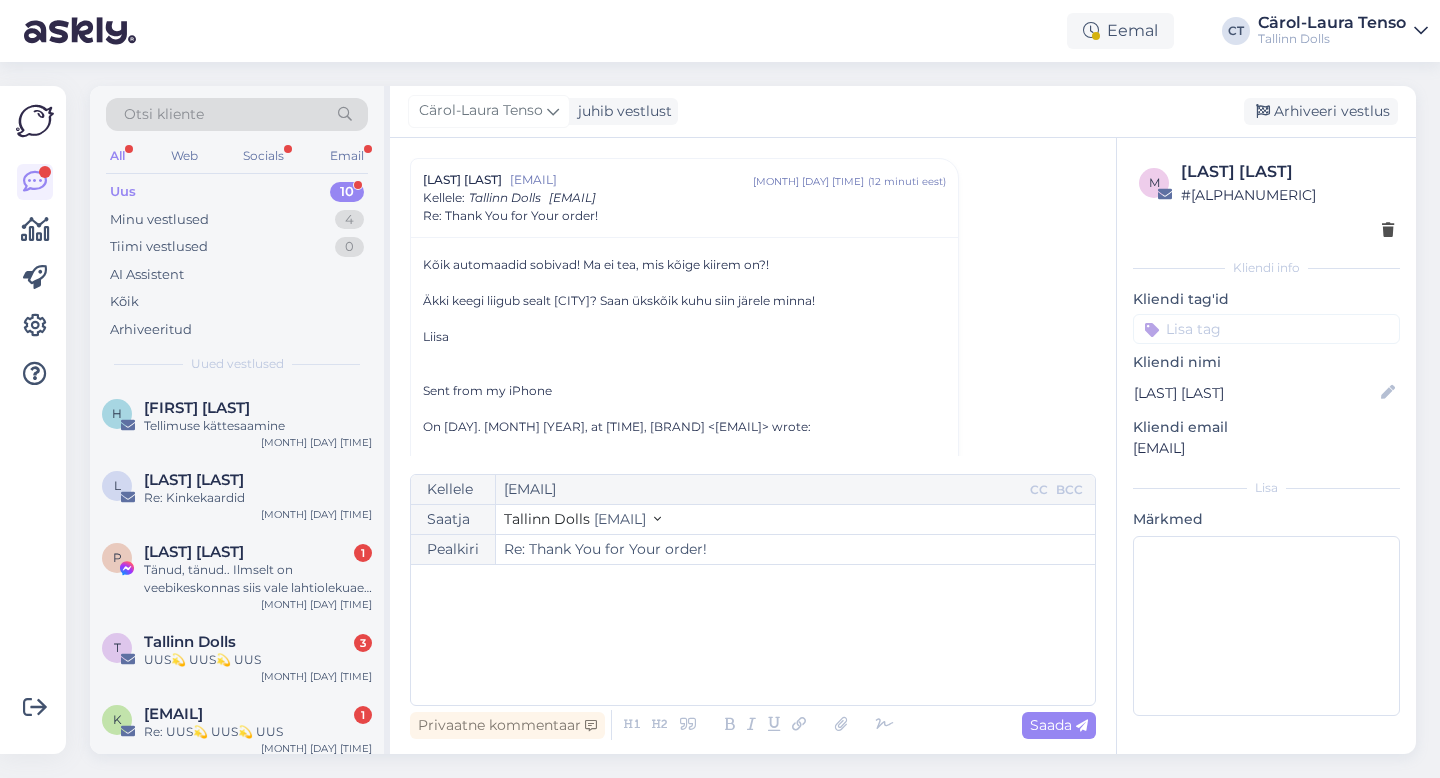 click on "﻿" at bounding box center [753, 635] 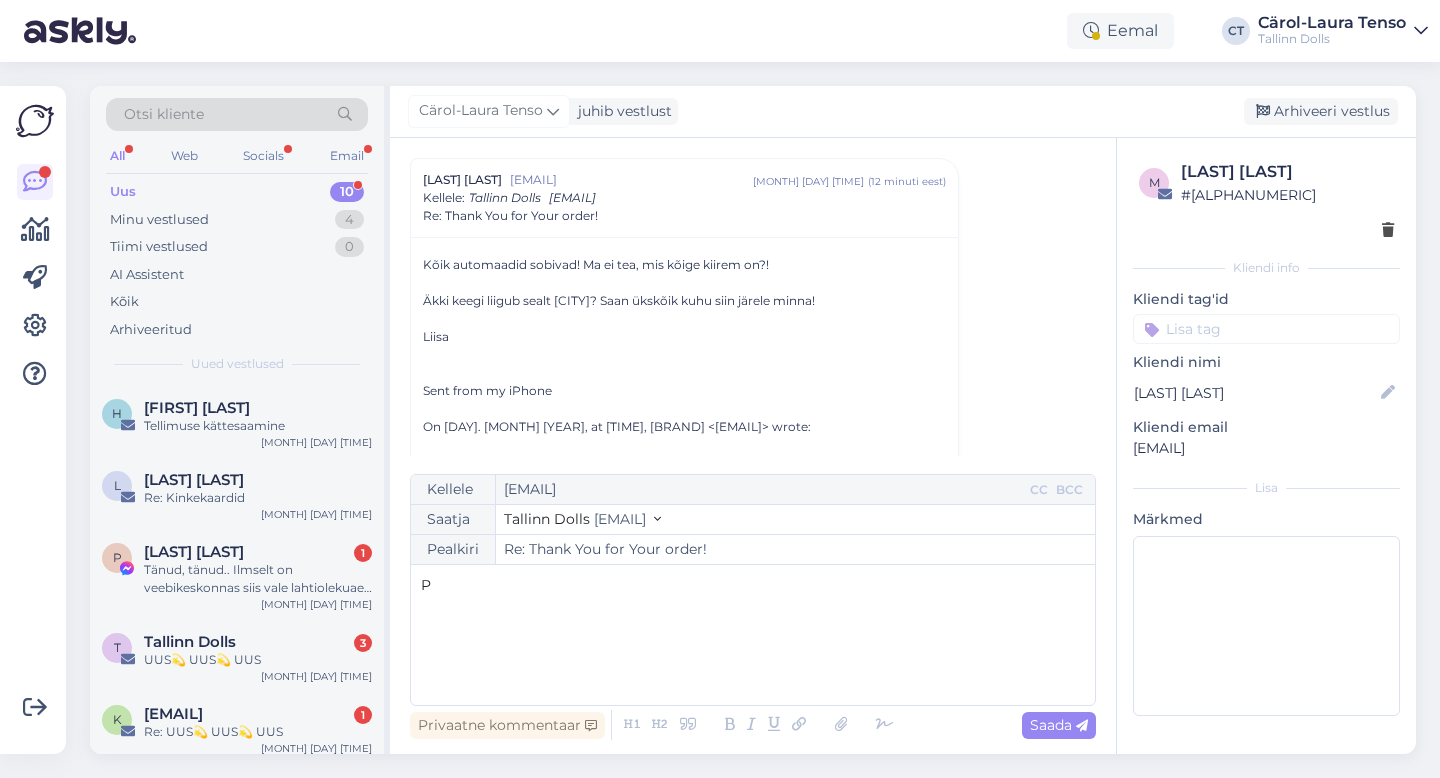 type 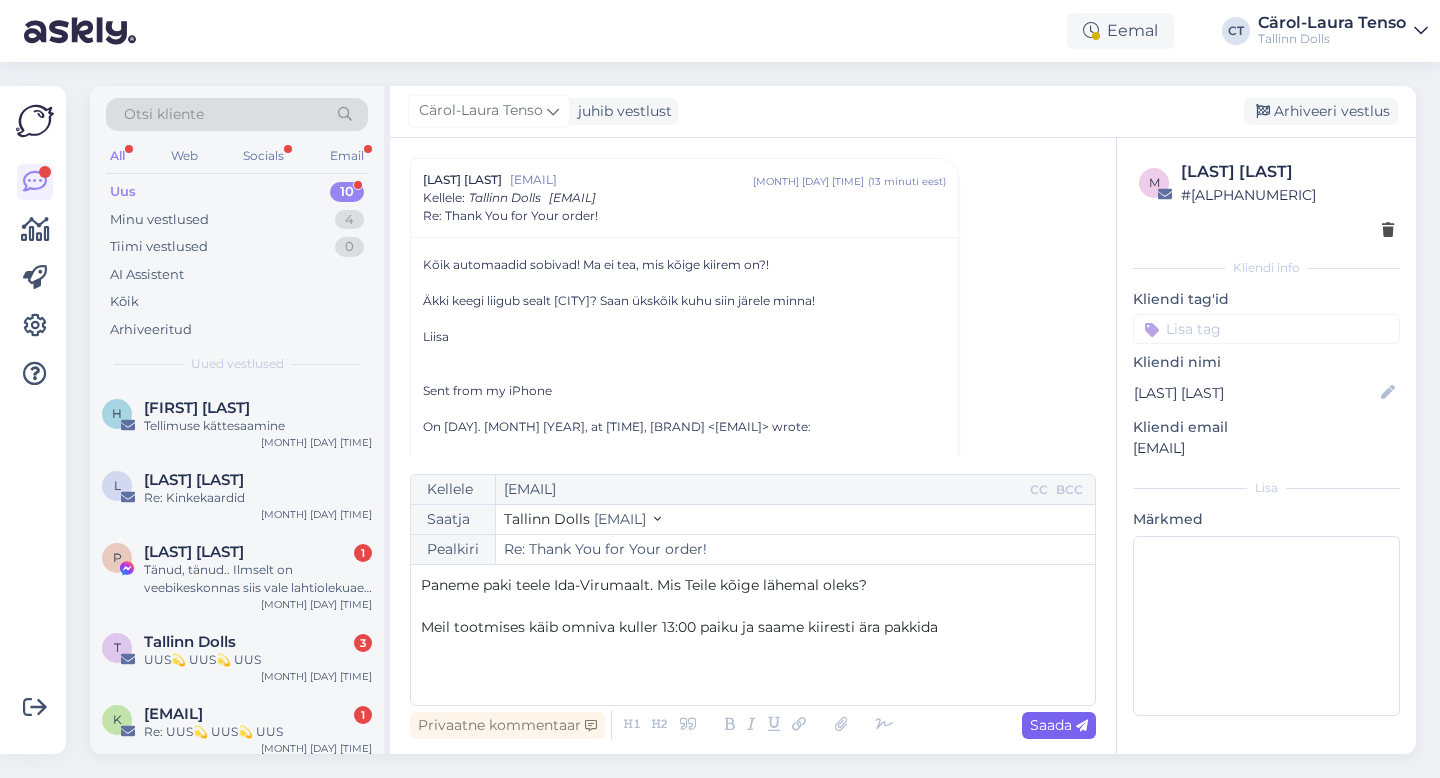 click on "Saada" at bounding box center [1059, 725] 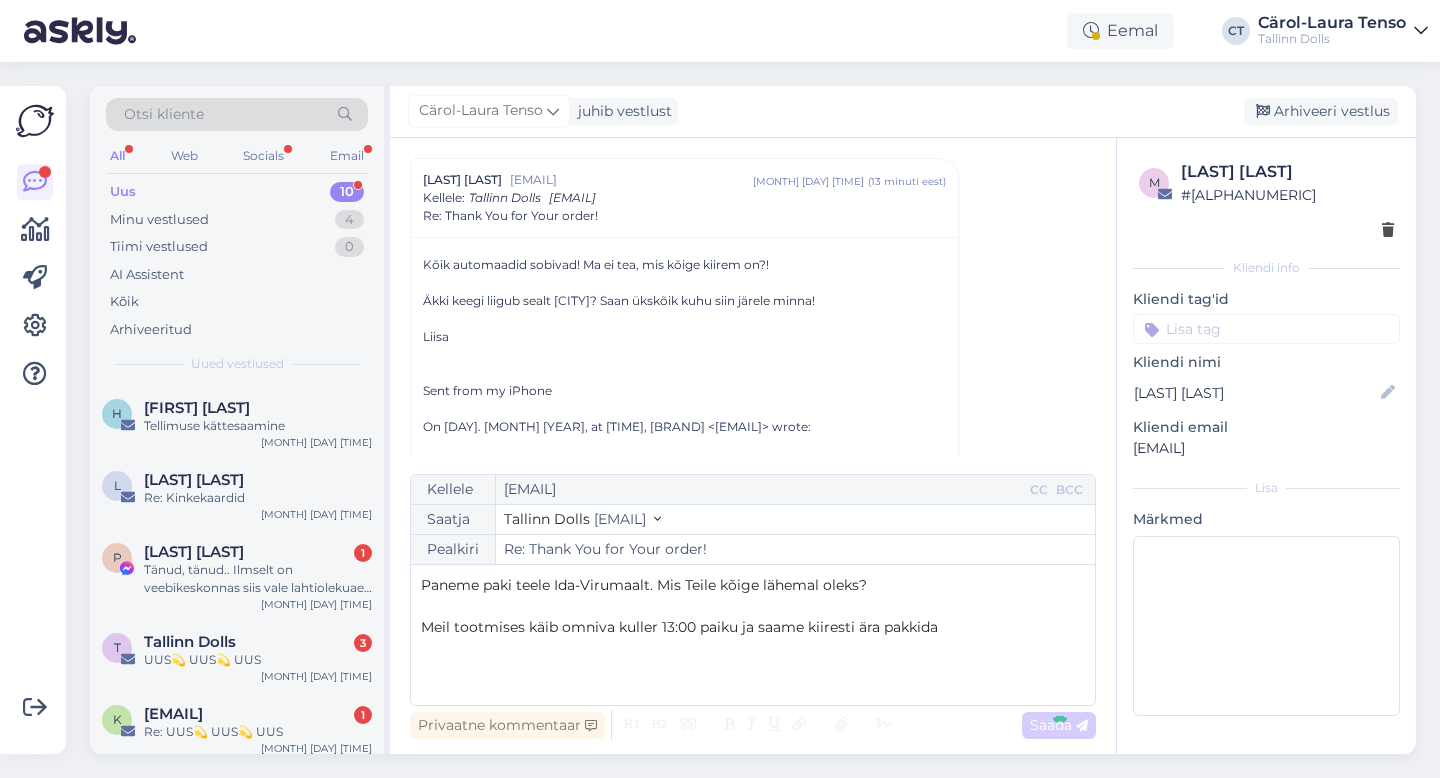 type on "Re: Re: Thank You for Your order!" 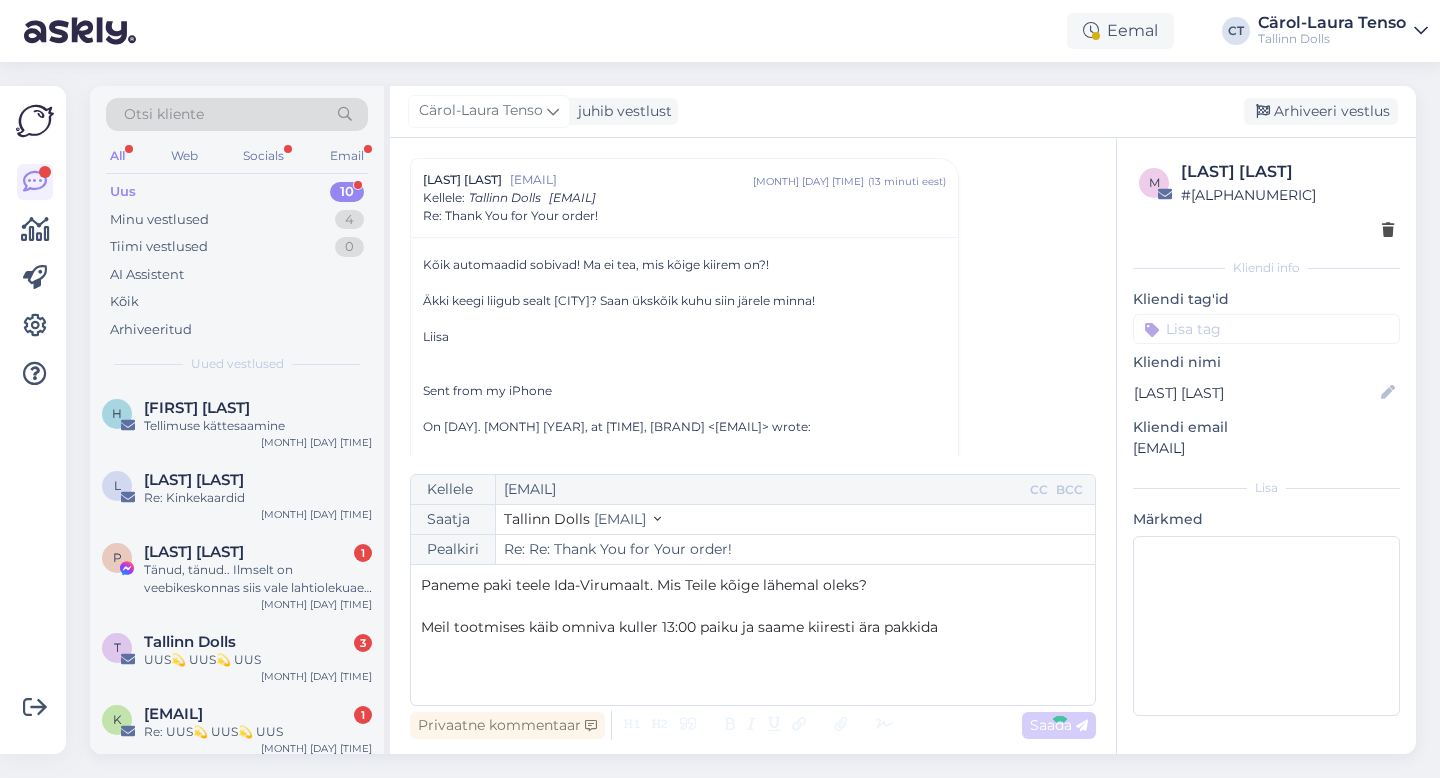 scroll, scrollTop: 1181, scrollLeft: 0, axis: vertical 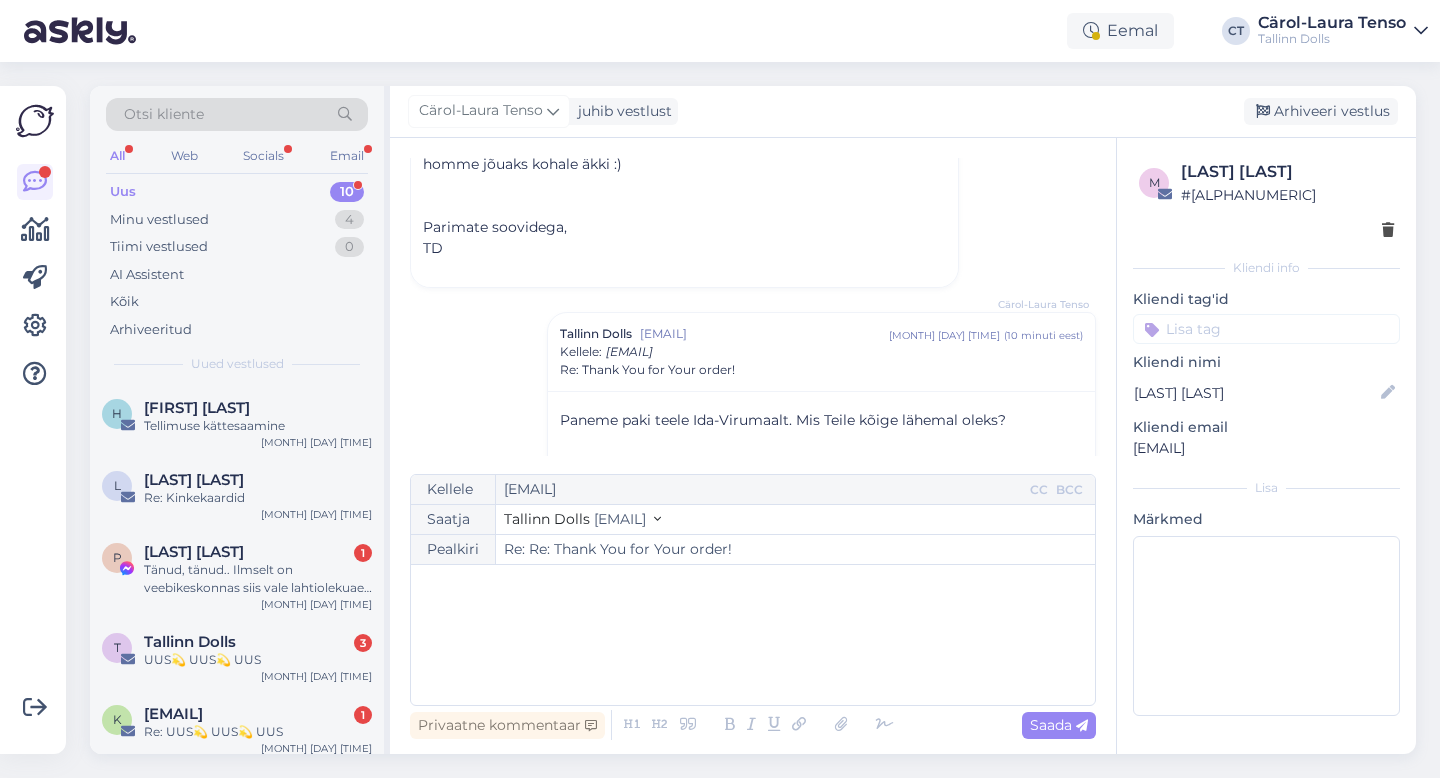 click on "Cärol-Laura Tenso juhib vestlust Arhiveeri vestlus" at bounding box center [903, 112] 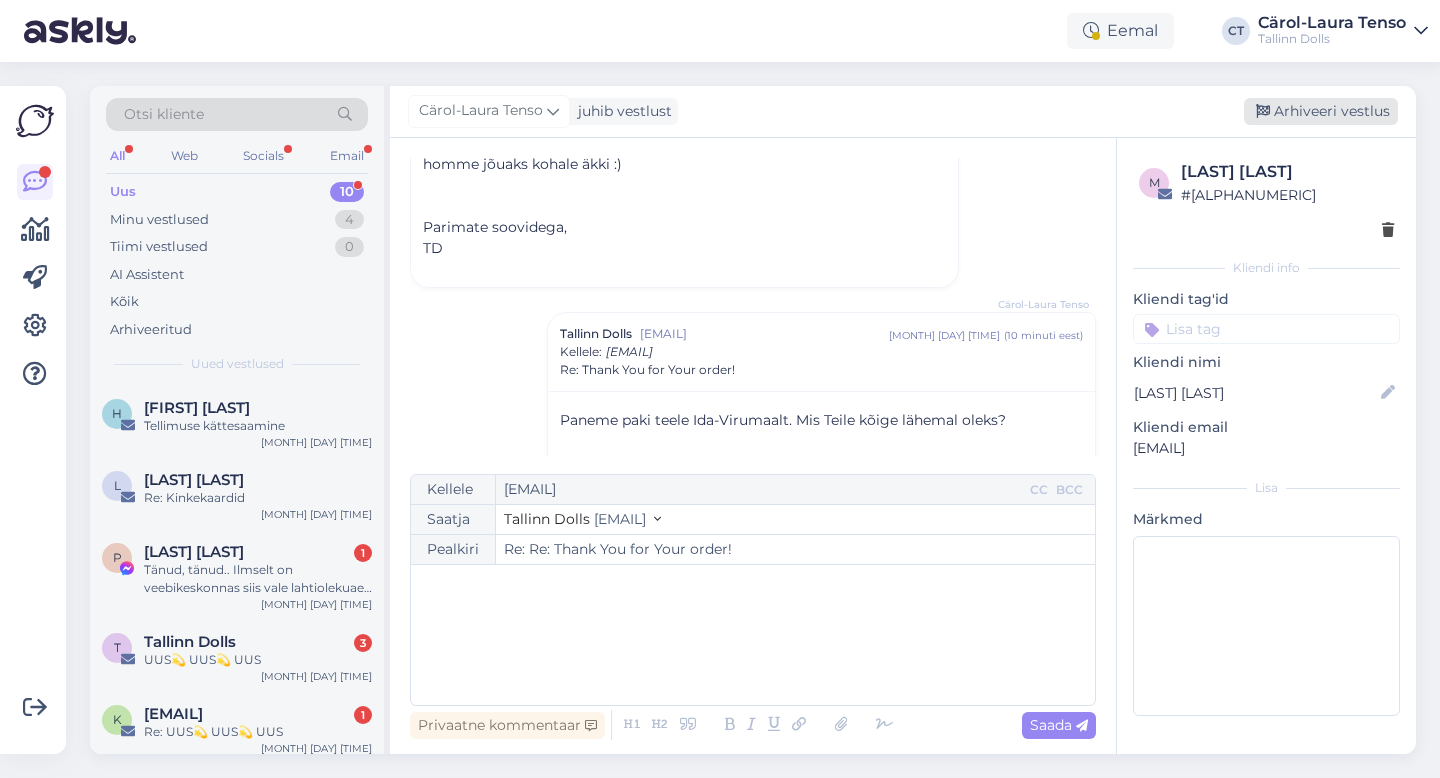 click on "Arhiveeri vestlus" at bounding box center (1321, 111) 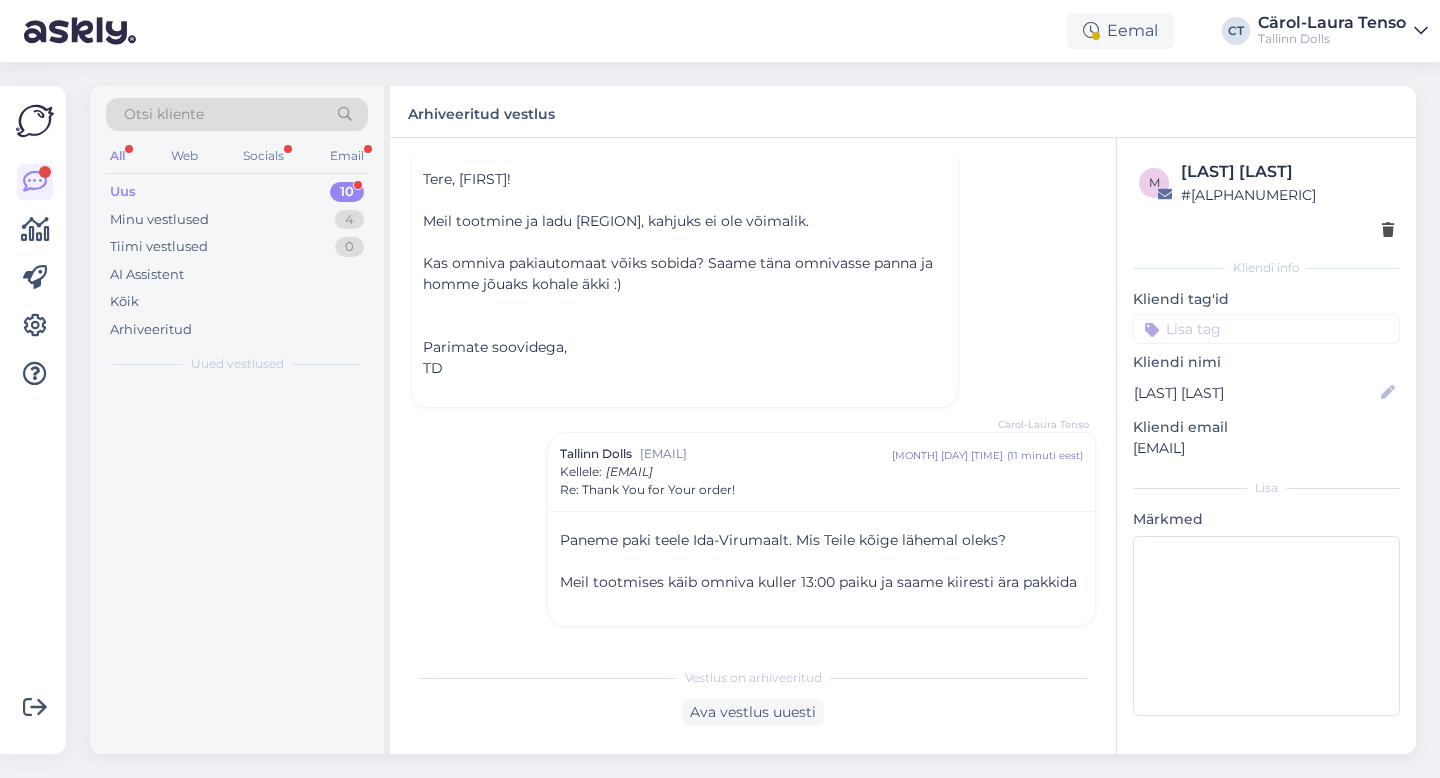 scroll, scrollTop: 1061, scrollLeft: 0, axis: vertical 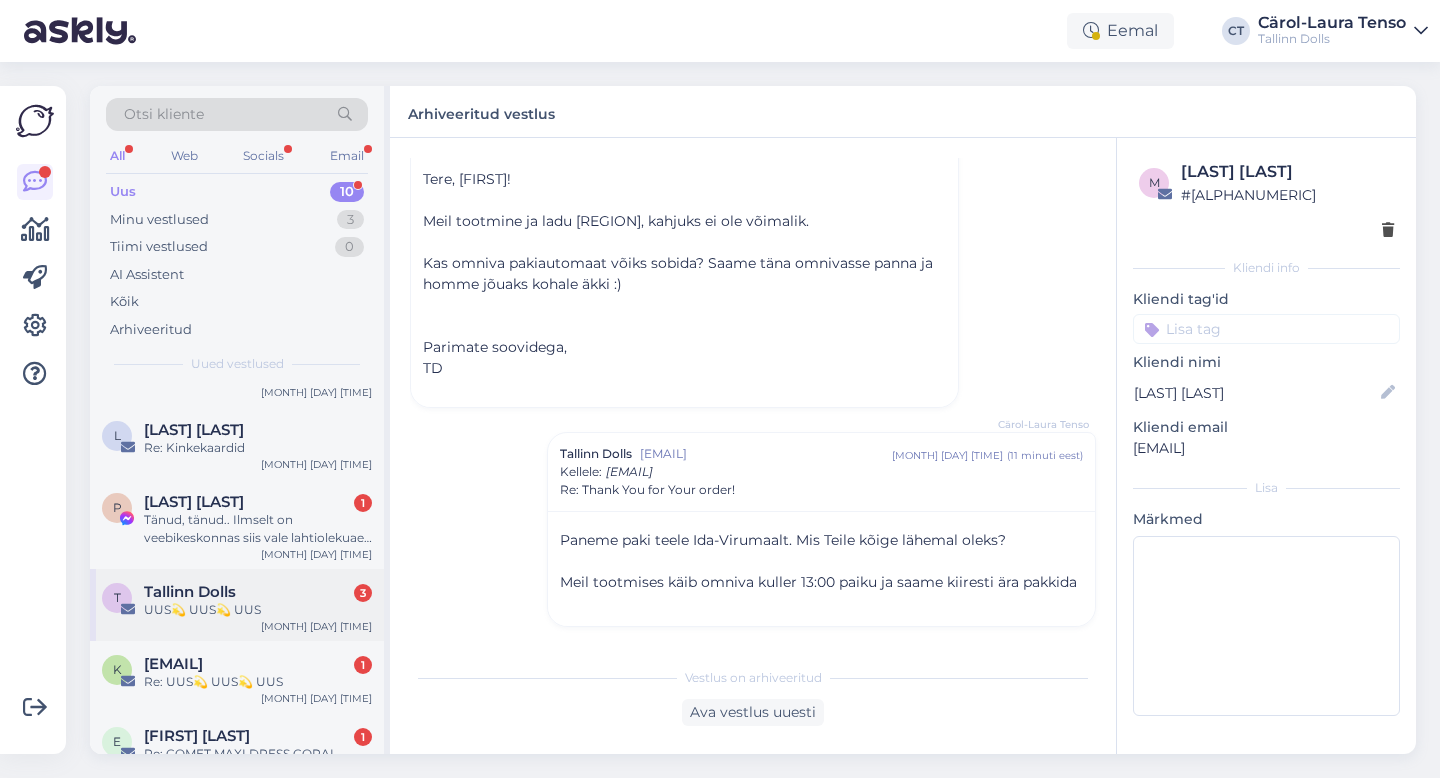 click on "T Tallinn Dolls 3 UUS💫 UUS💫 UUS Aug 8 10:26" at bounding box center (237, 605) 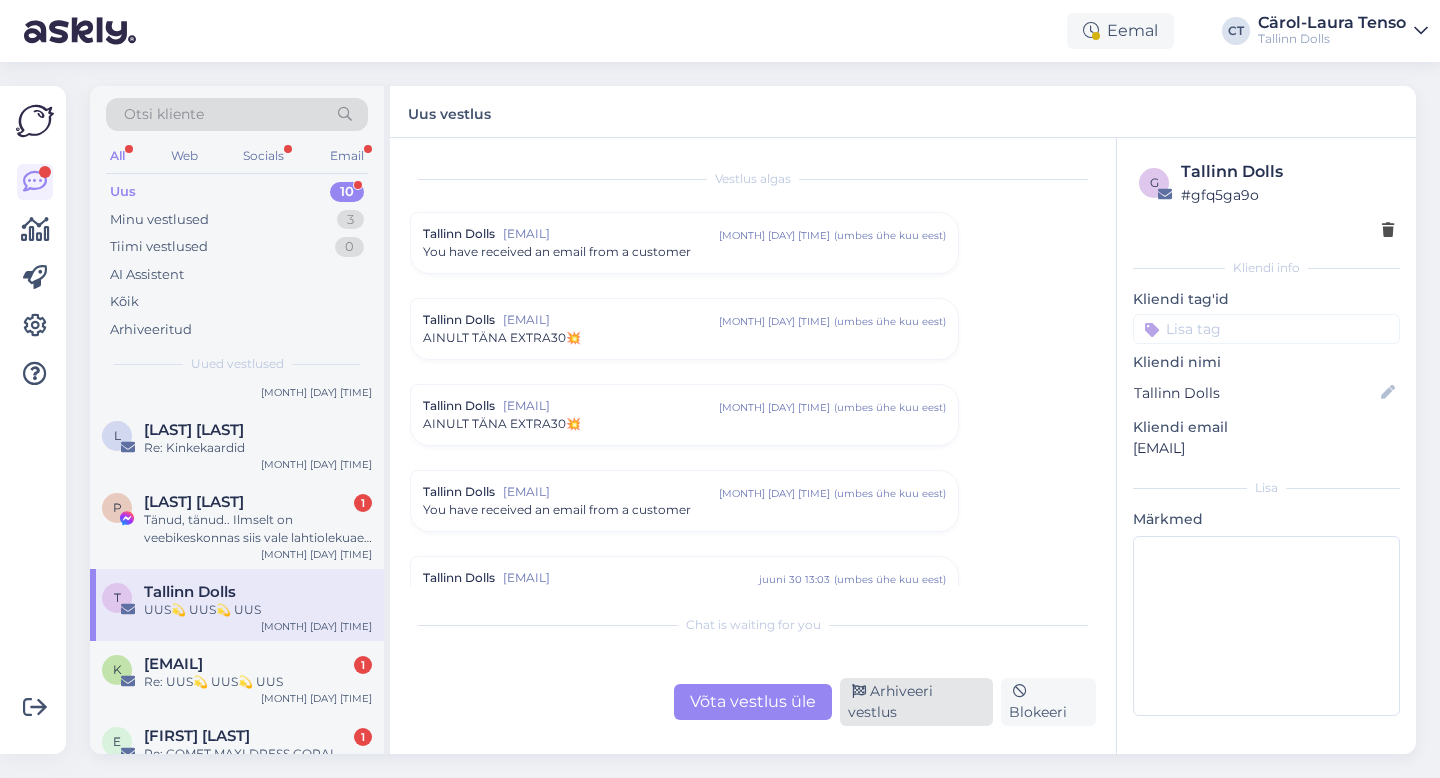 scroll, scrollTop: 8401, scrollLeft: 0, axis: vertical 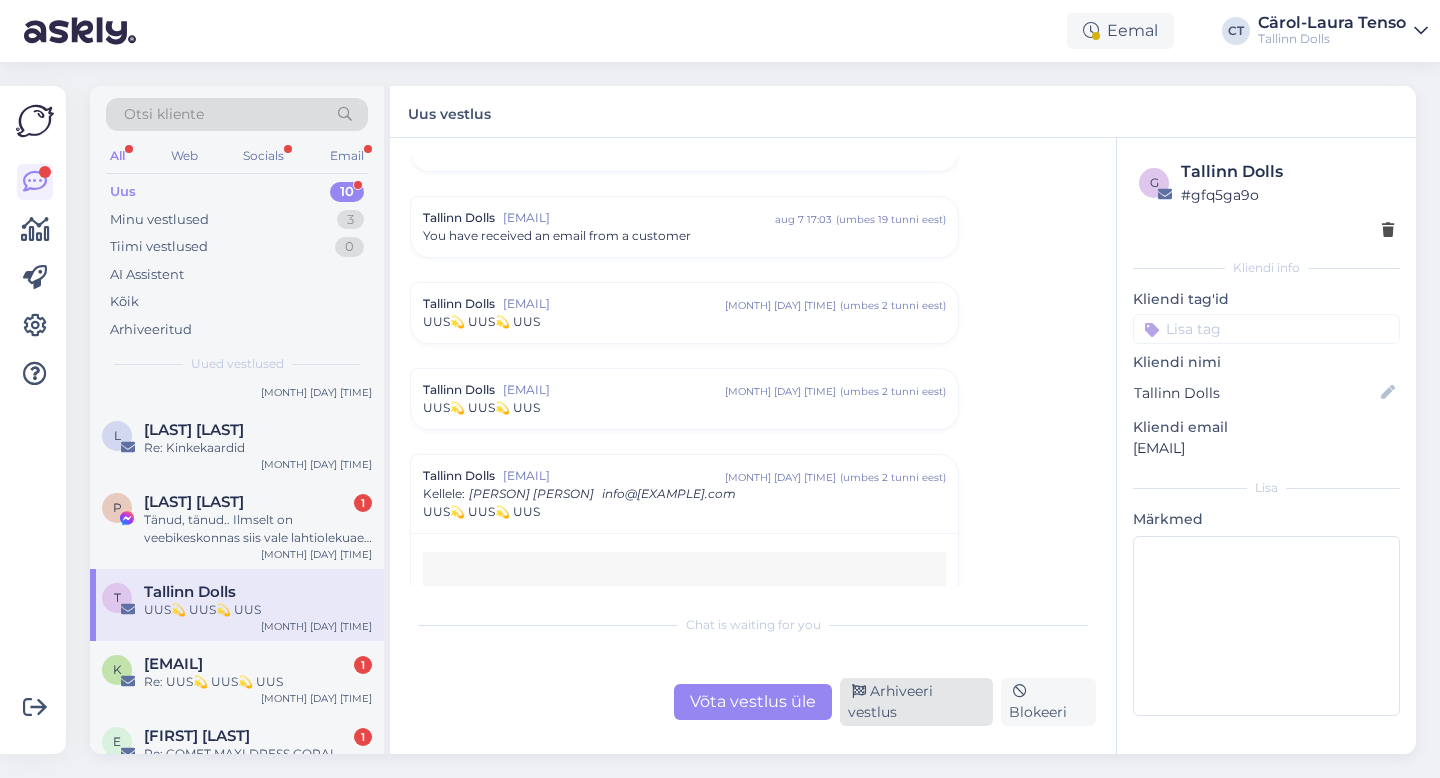 click on "Arhiveeri vestlus" at bounding box center (916, 702) 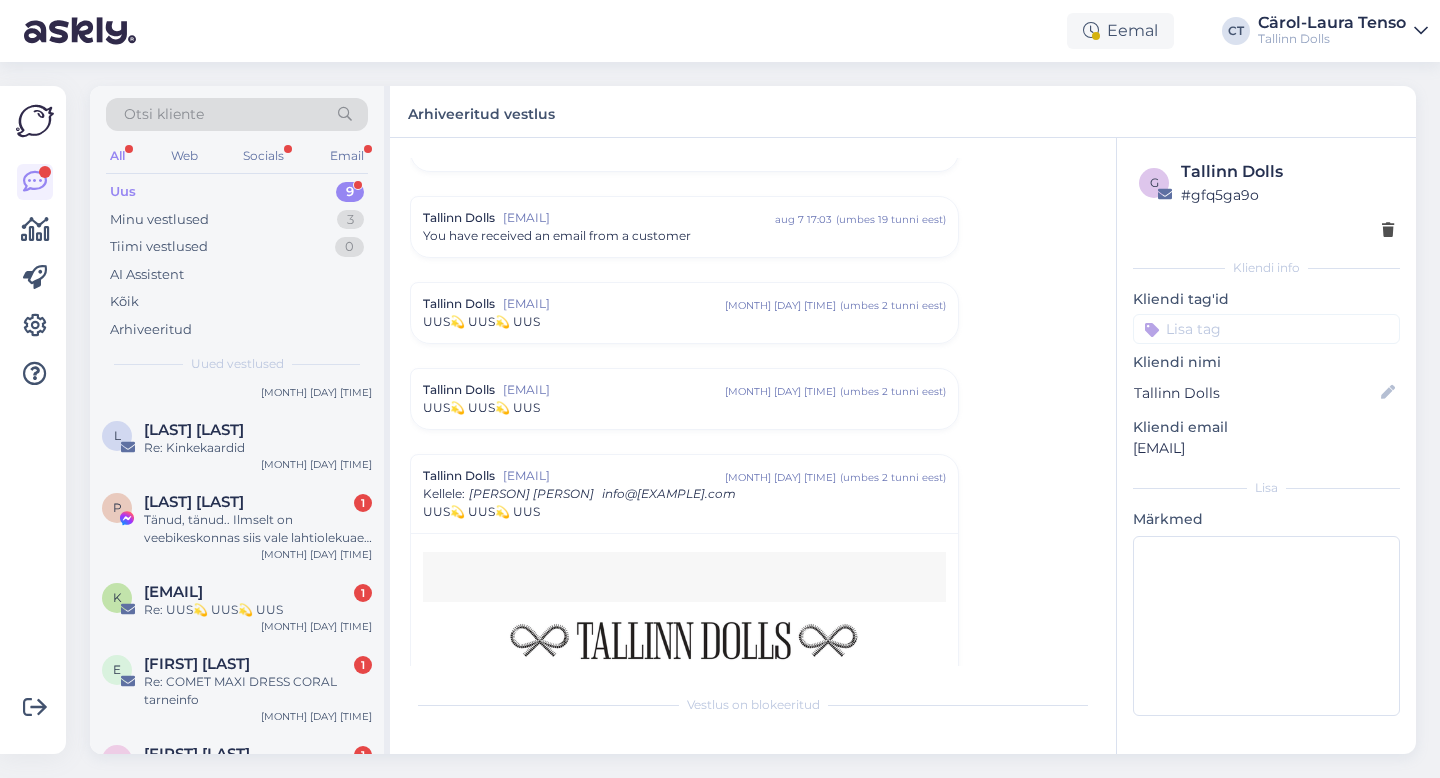 scroll, scrollTop: 8697, scrollLeft: 0, axis: vertical 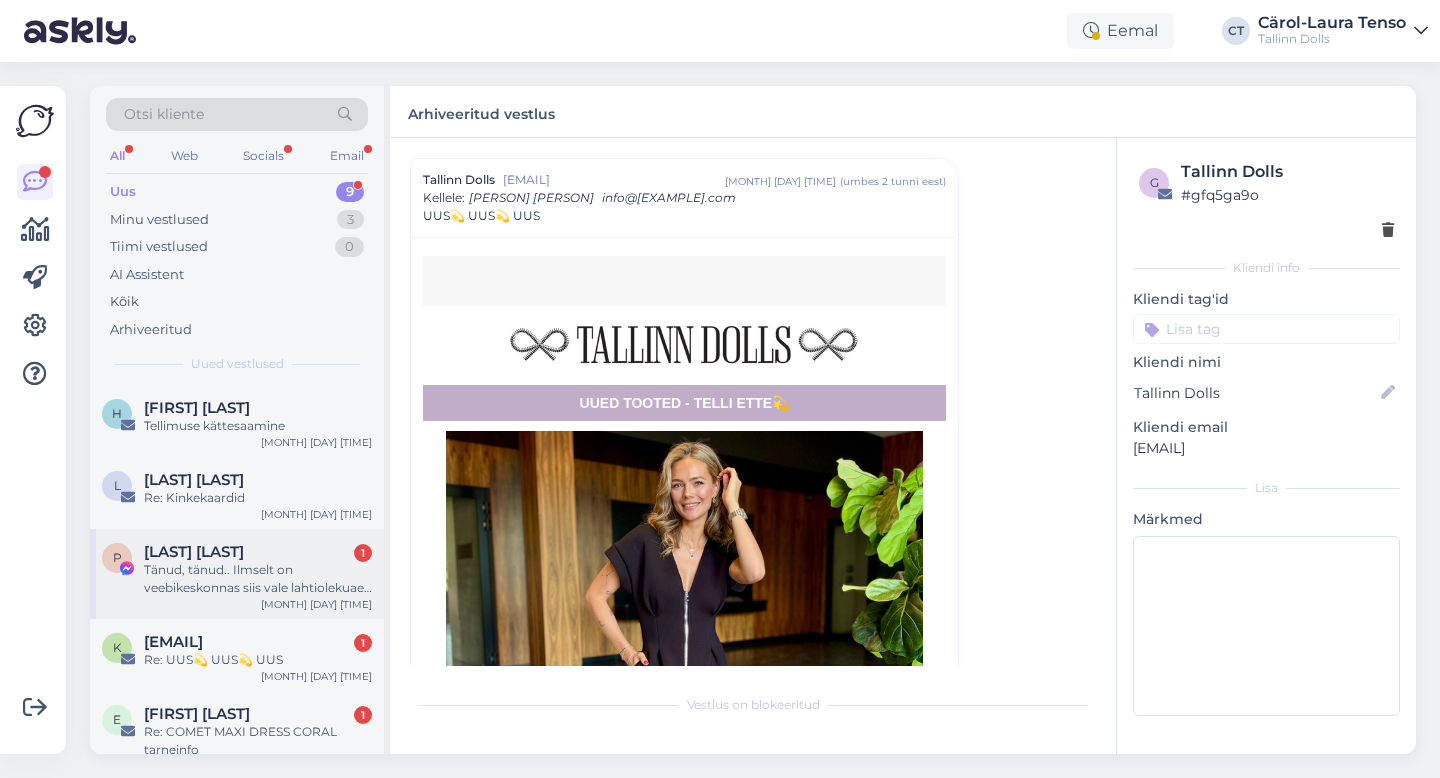 click on "Tänud, tänud.. Ilmselt on veebikeskonnas siis vale lahtiolekuaeg :)" at bounding box center [258, 579] 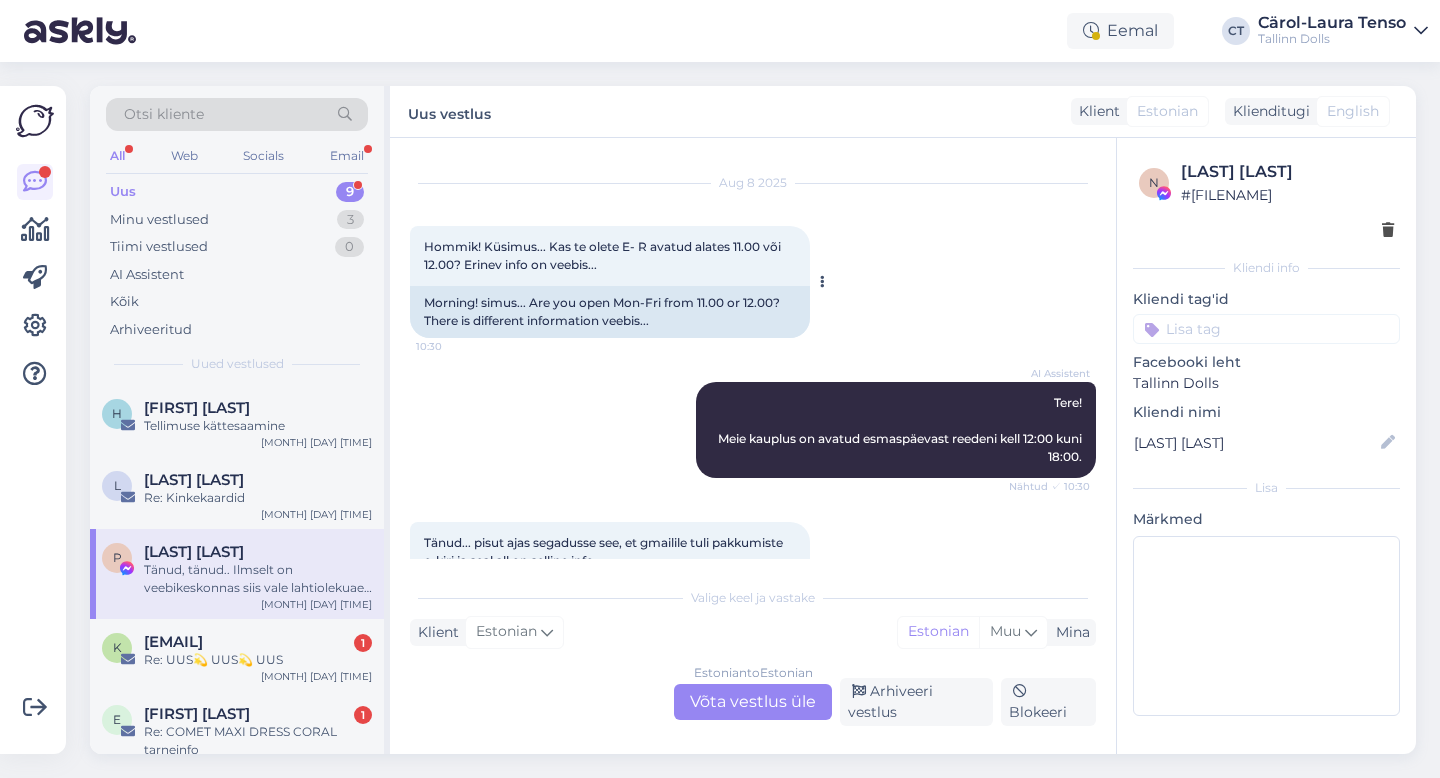 scroll, scrollTop: 695, scrollLeft: 0, axis: vertical 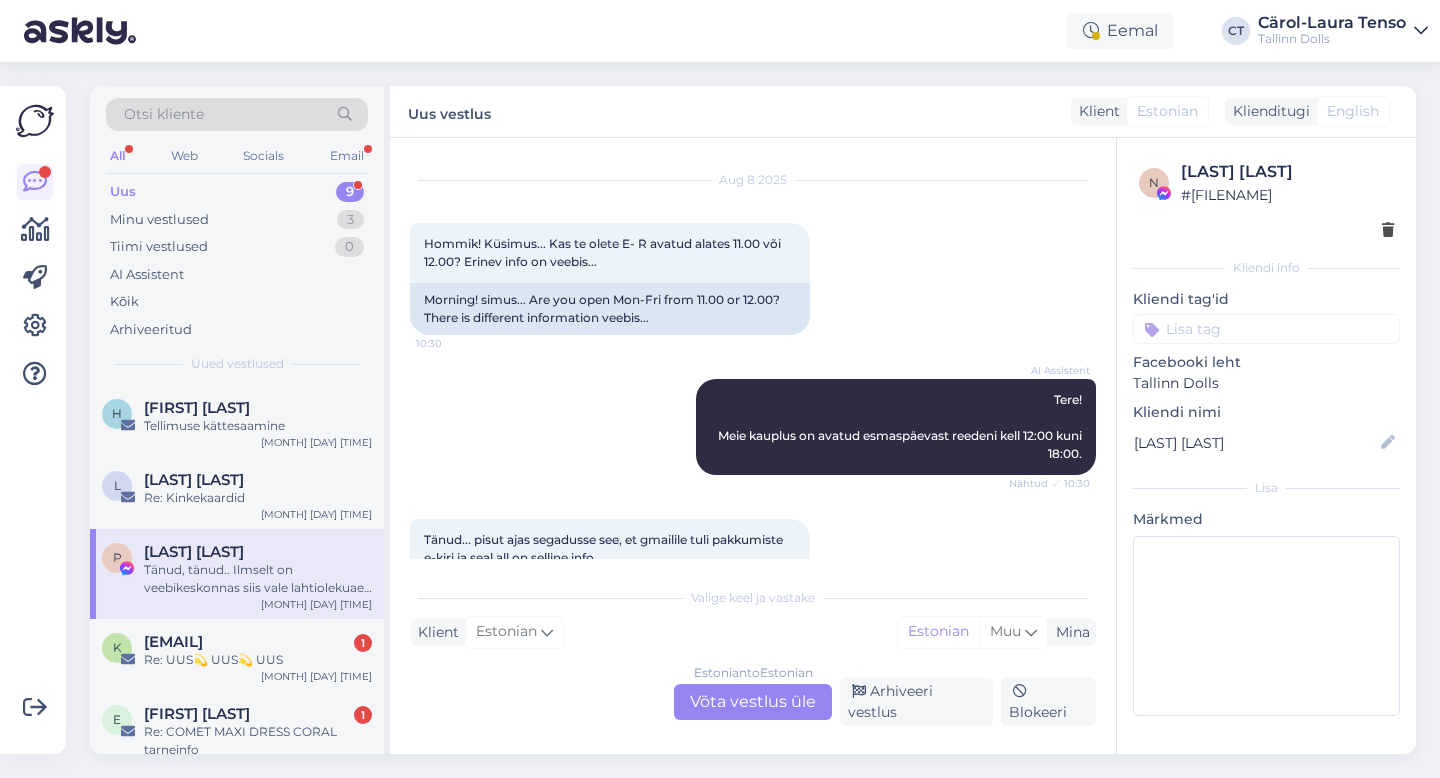 click on "Estonian  to  Estonian Võta vestlus üle" at bounding box center [753, 702] 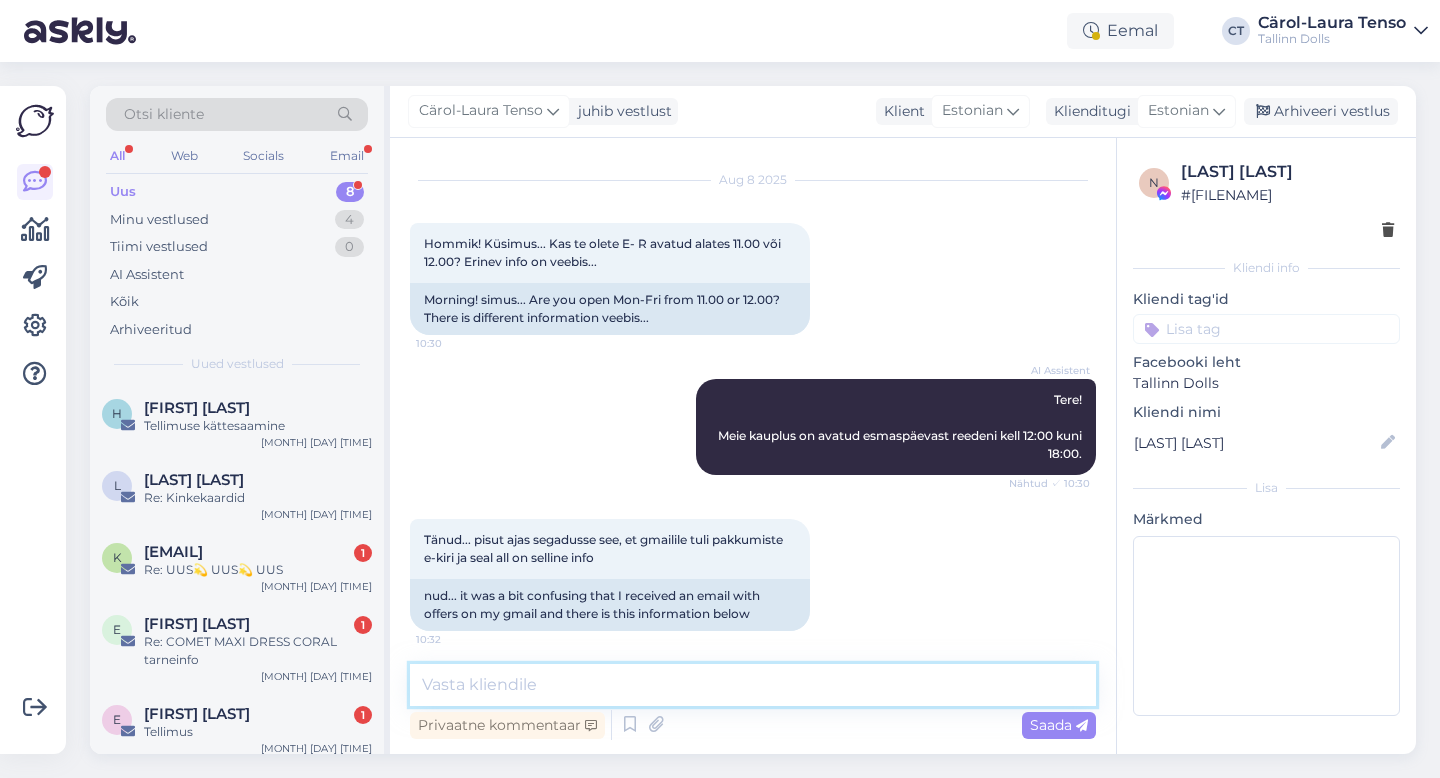 click at bounding box center (753, 685) 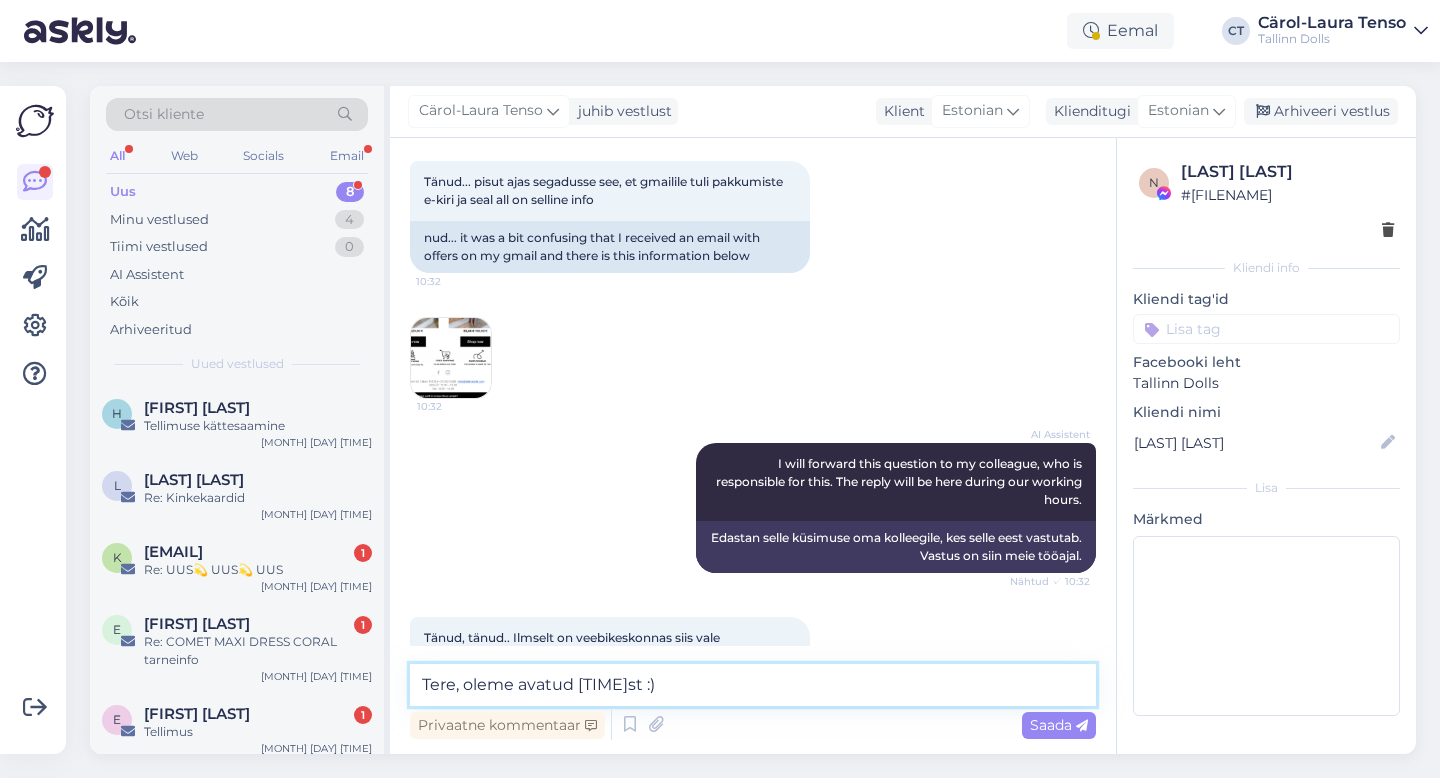 scroll, scrollTop: 1070, scrollLeft: 0, axis: vertical 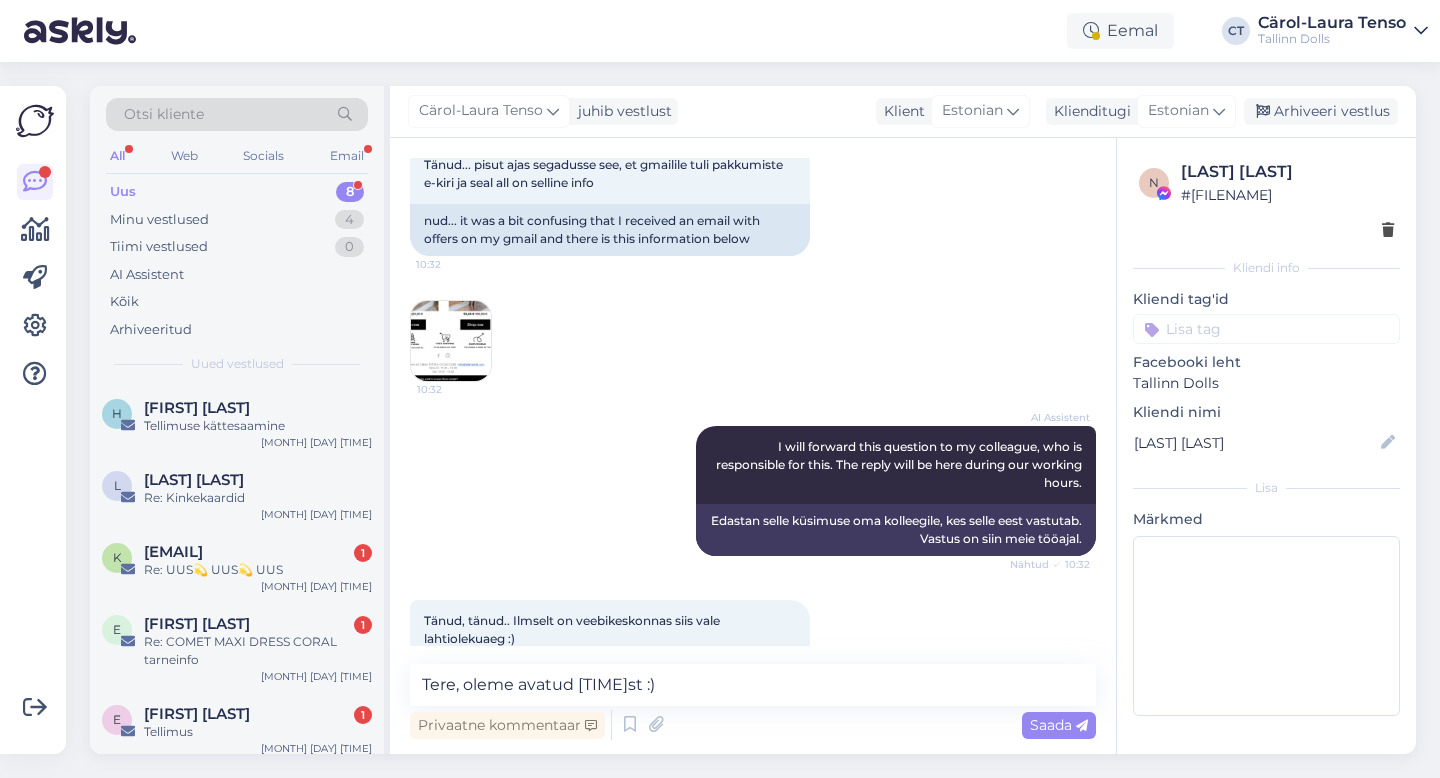 click at bounding box center [451, 341] 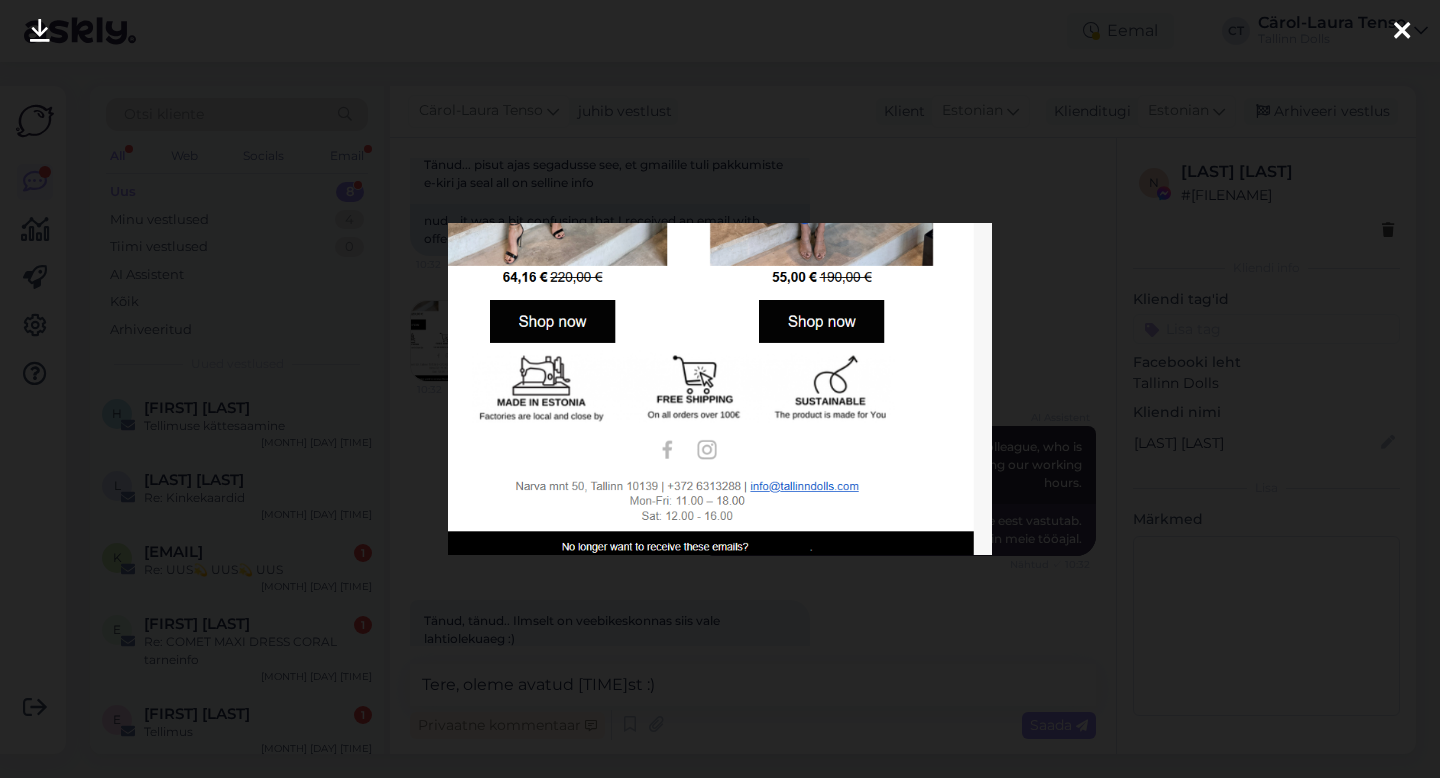 click at bounding box center [1402, 32] 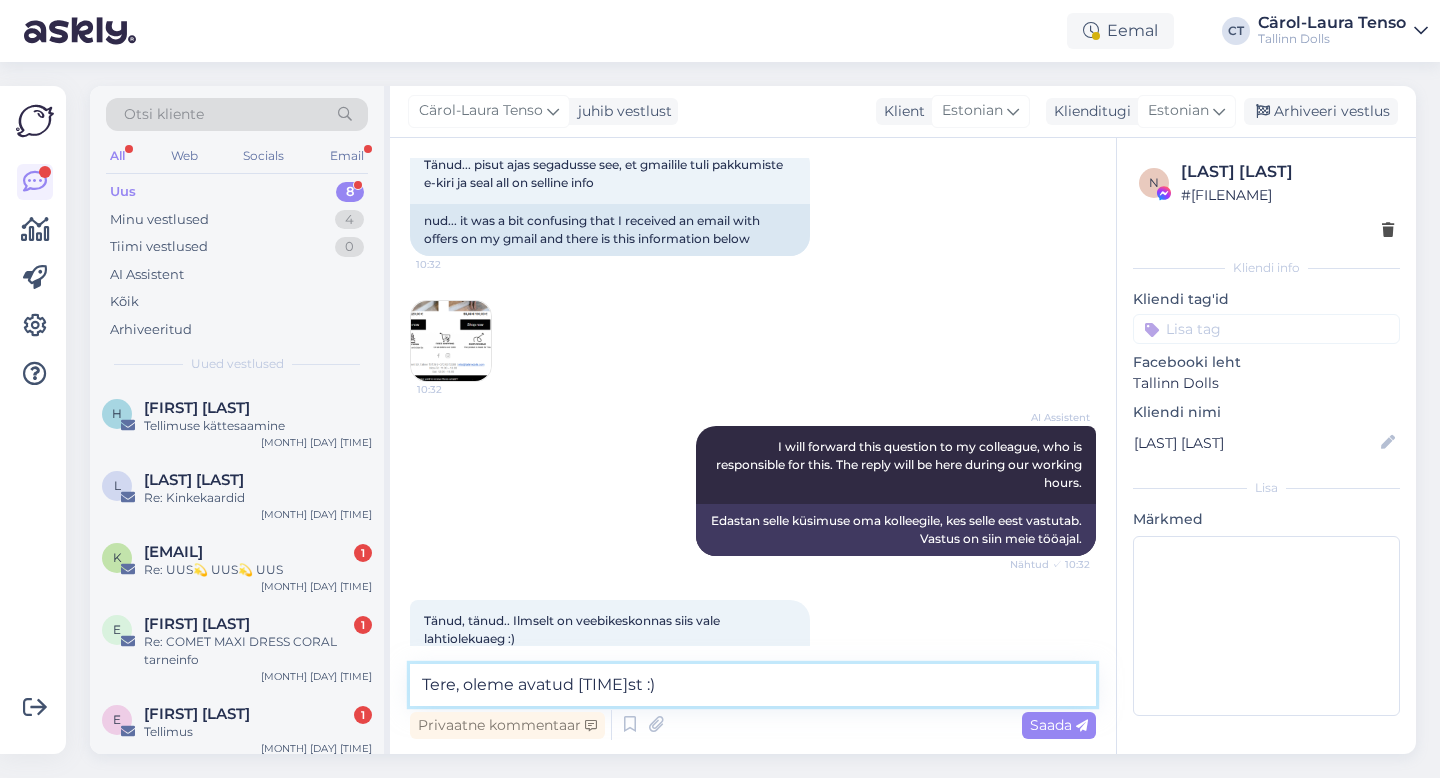 click on "Tere, oleme avatud [TIME]st :)" at bounding box center (753, 685) 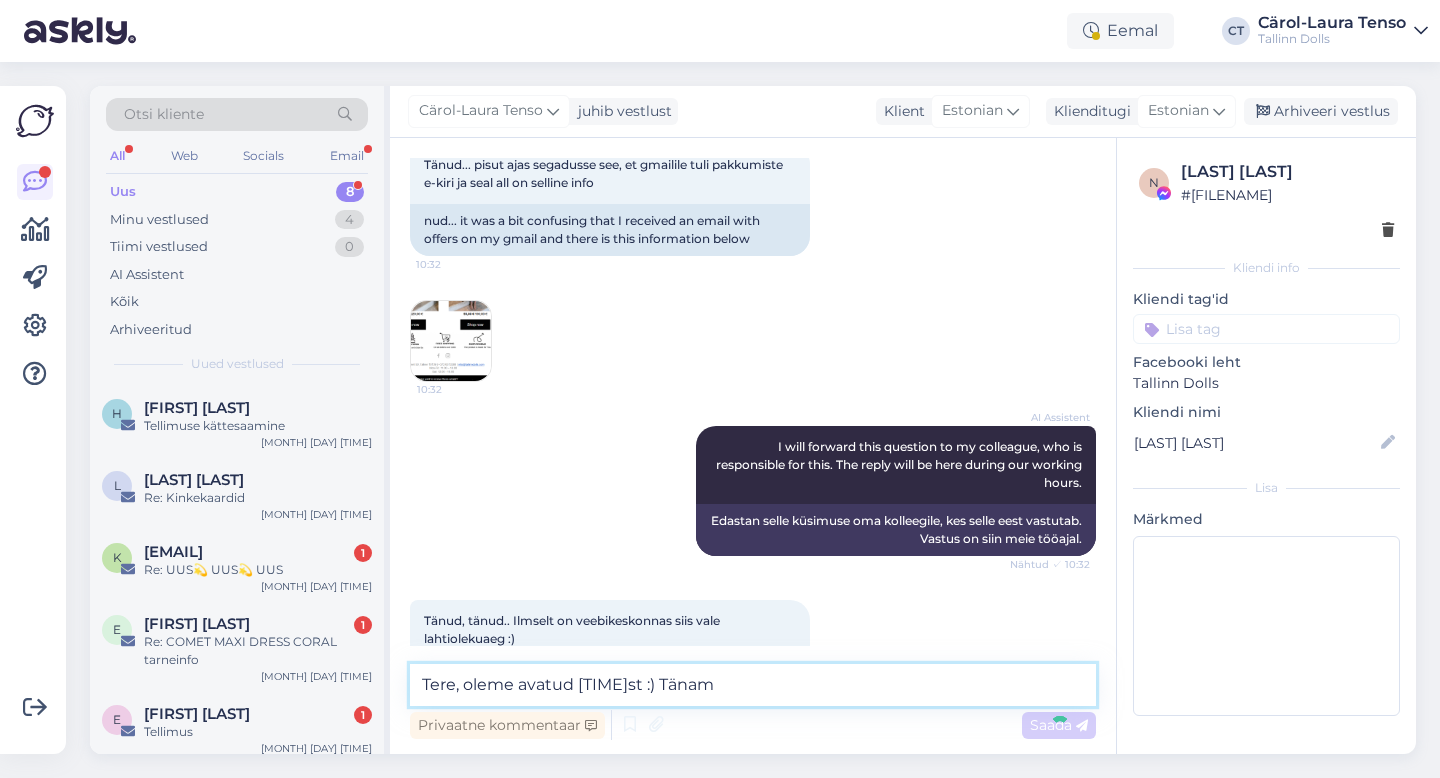 type on "Tere, oleme avatud 12:00st :) Täname" 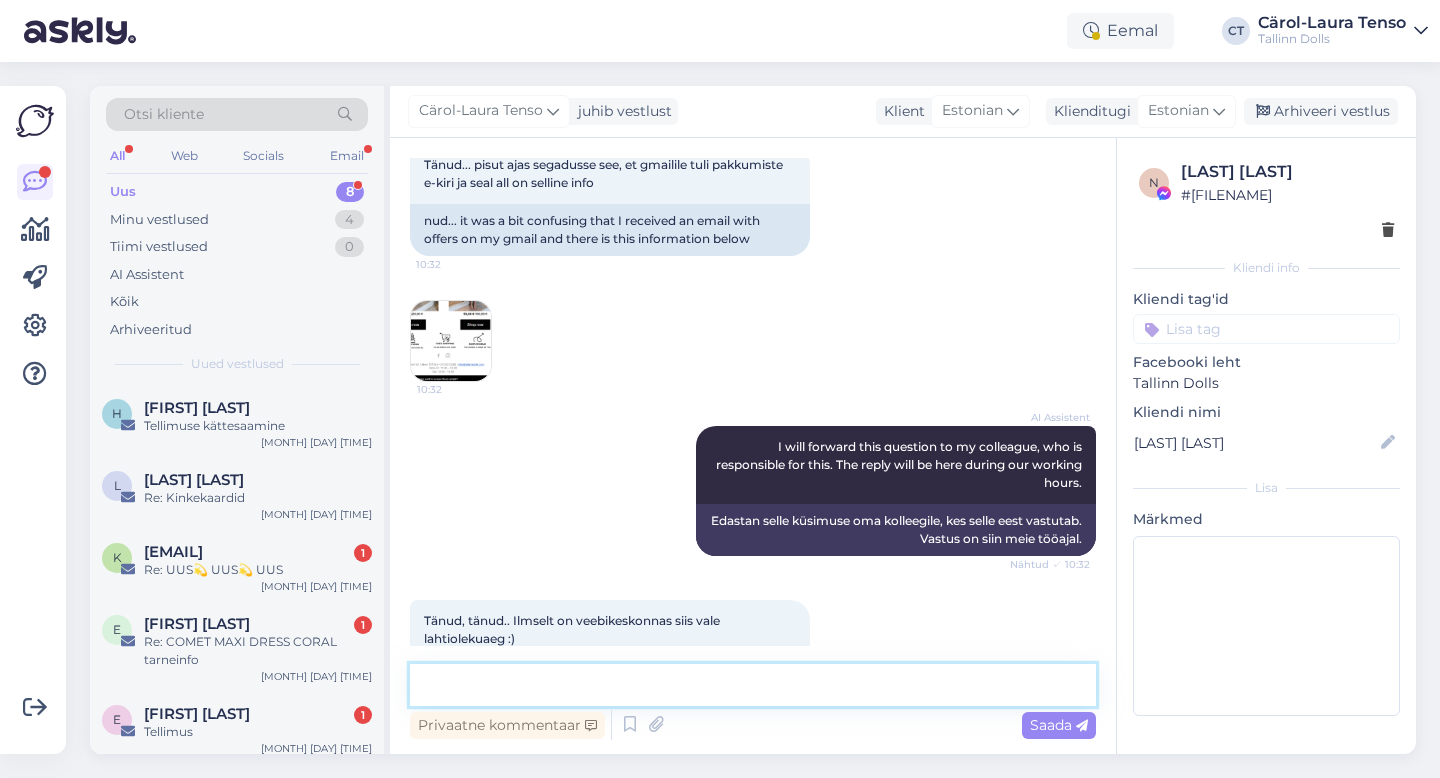 scroll, scrollTop: 1244, scrollLeft: 0, axis: vertical 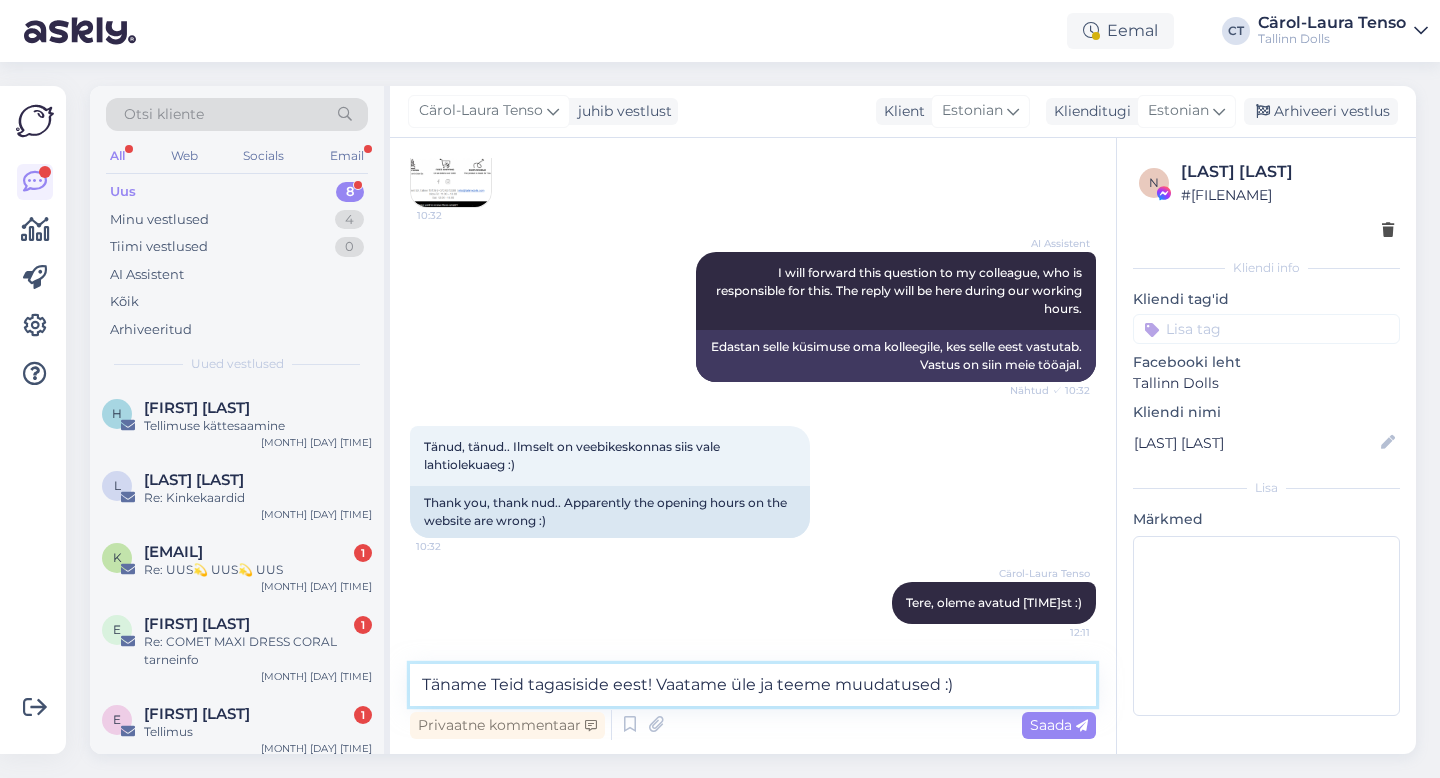 type on "Täname Teid tagasiside eest! Vaatame üle ja teeme muudatused :)" 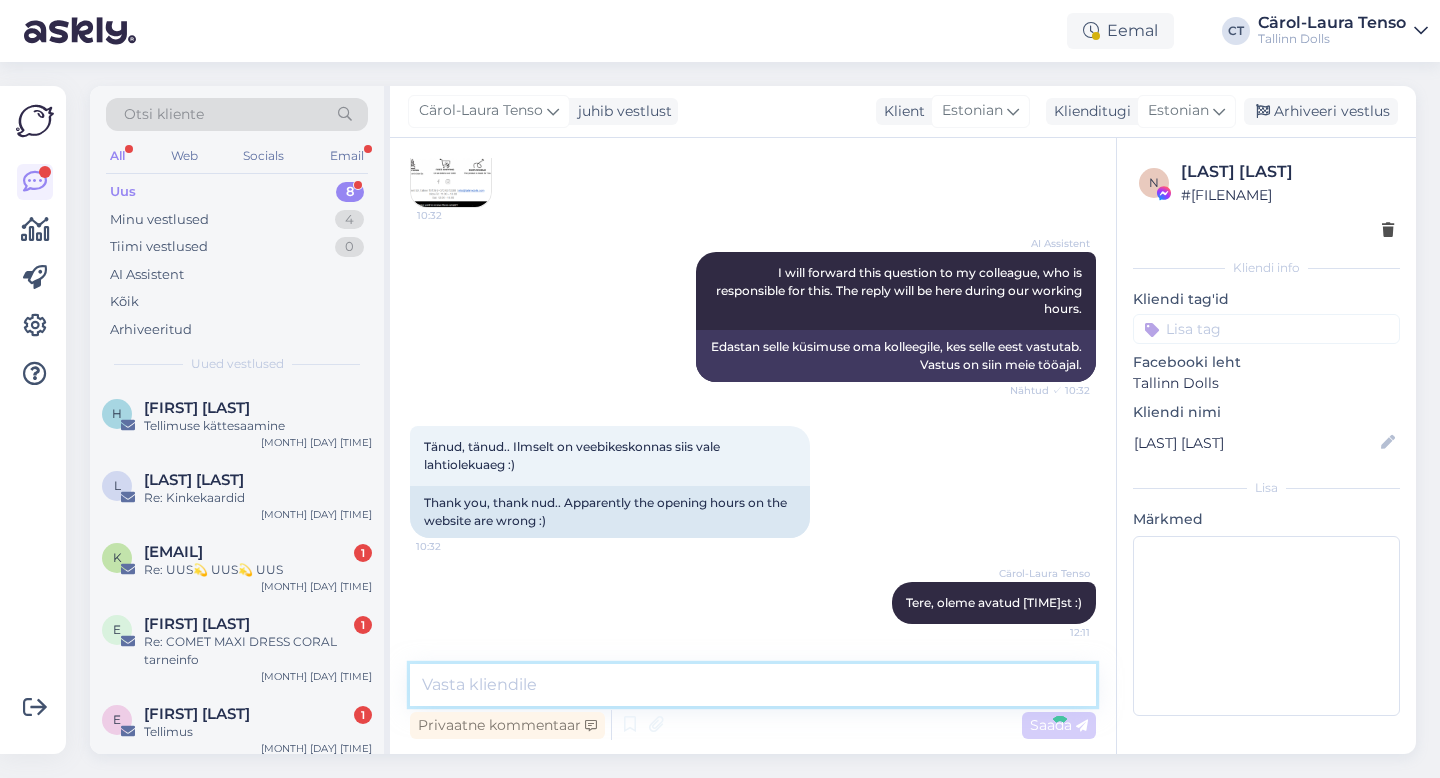 scroll, scrollTop: 1348, scrollLeft: 0, axis: vertical 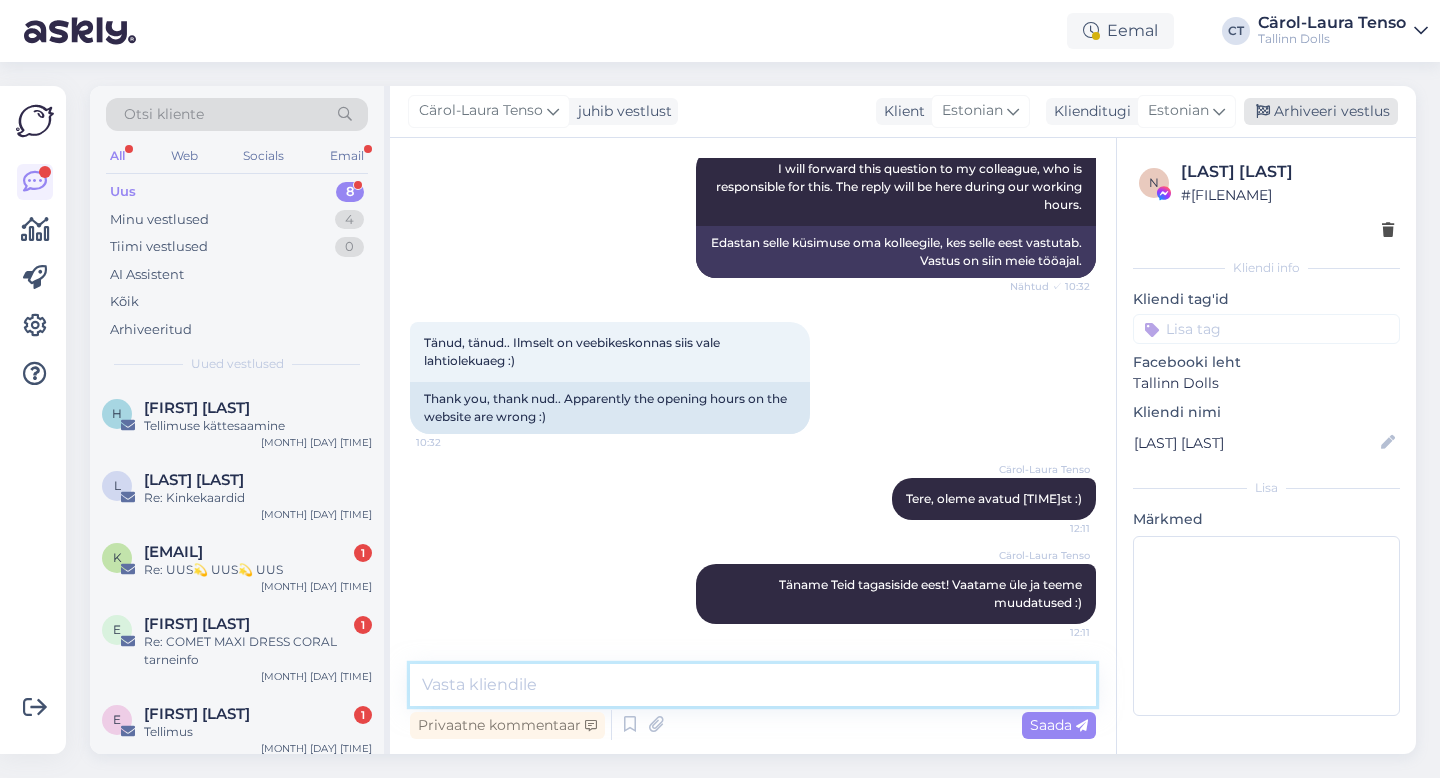 type 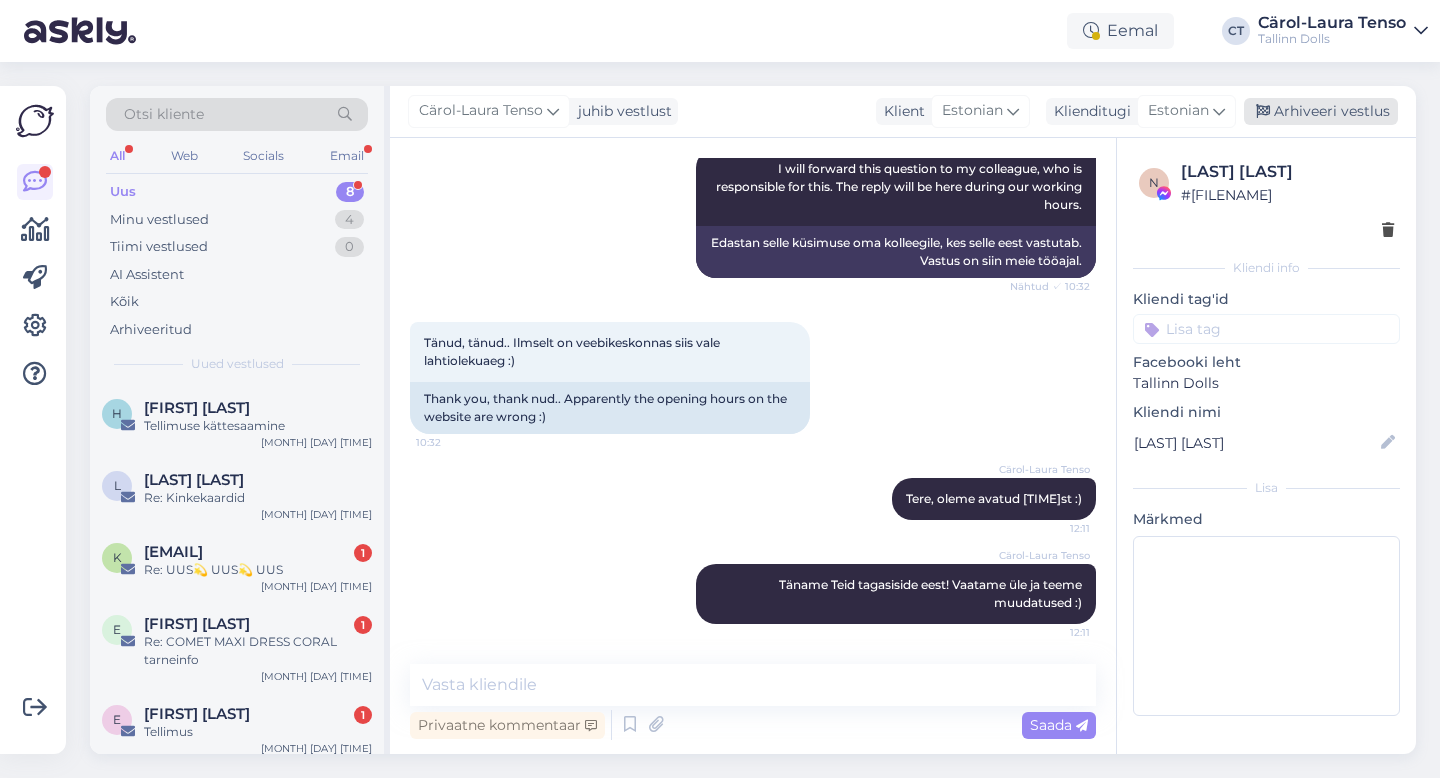 click on "Arhiveeri vestlus" at bounding box center (1321, 111) 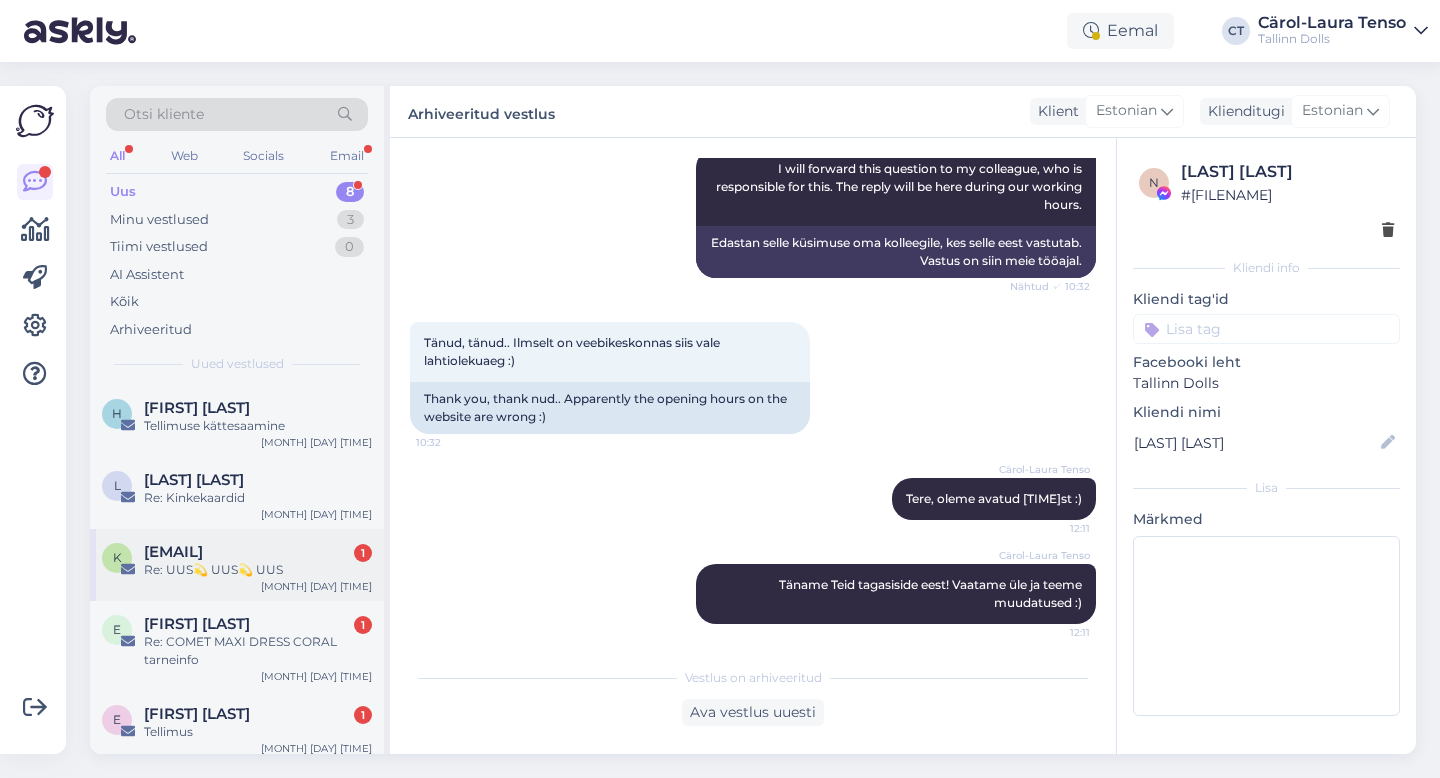 click on "[EMAIL]" at bounding box center [173, 552] 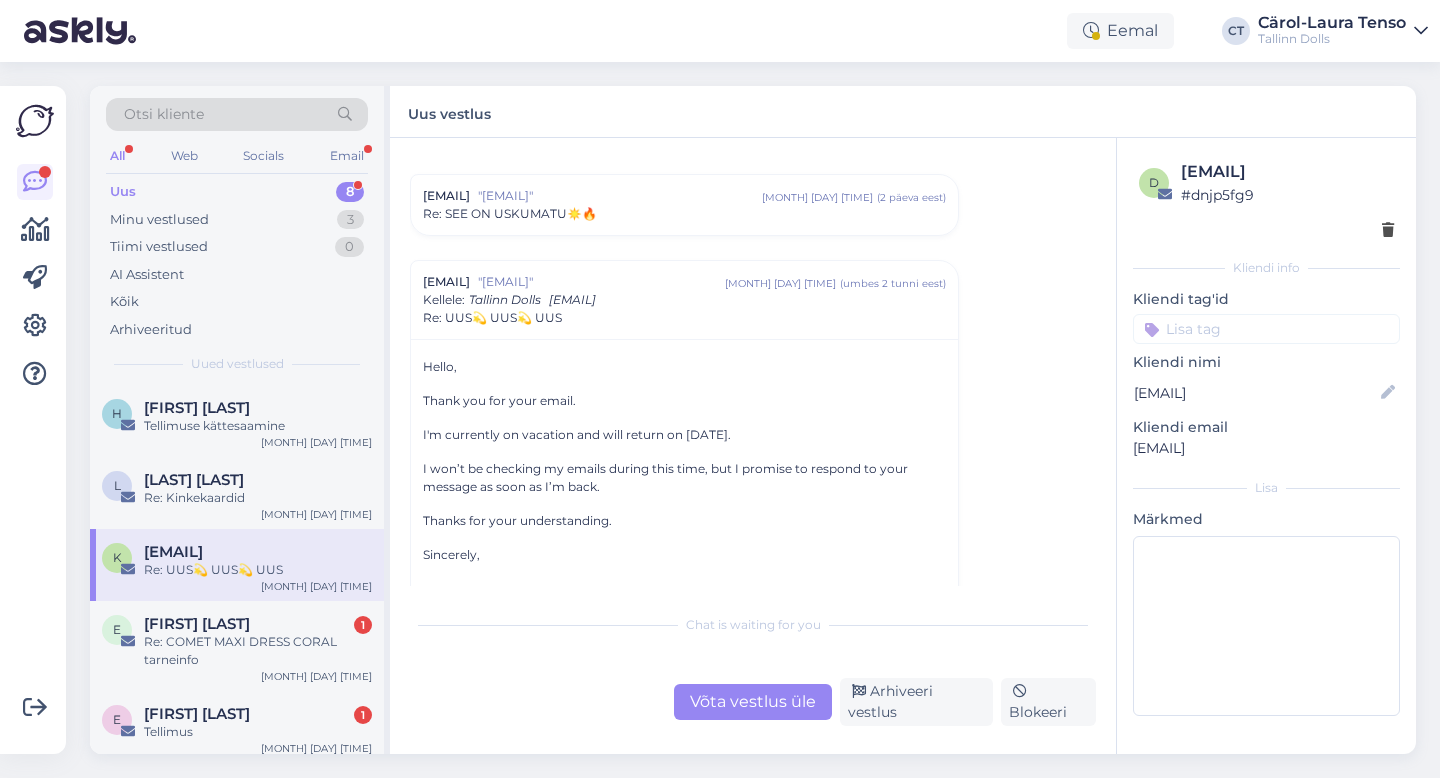 scroll, scrollTop: 475, scrollLeft: 0, axis: vertical 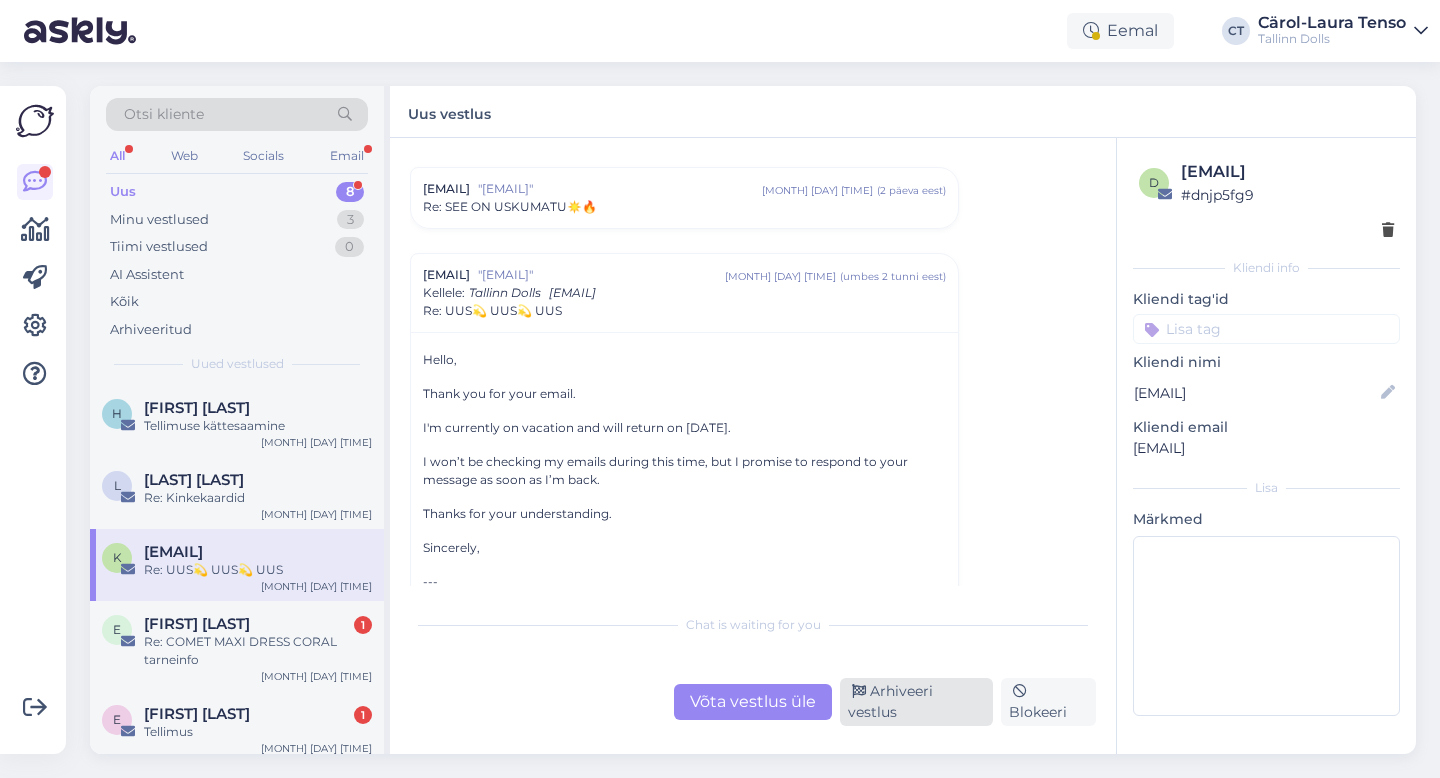 click on "Arhiveeri vestlus" at bounding box center [916, 702] 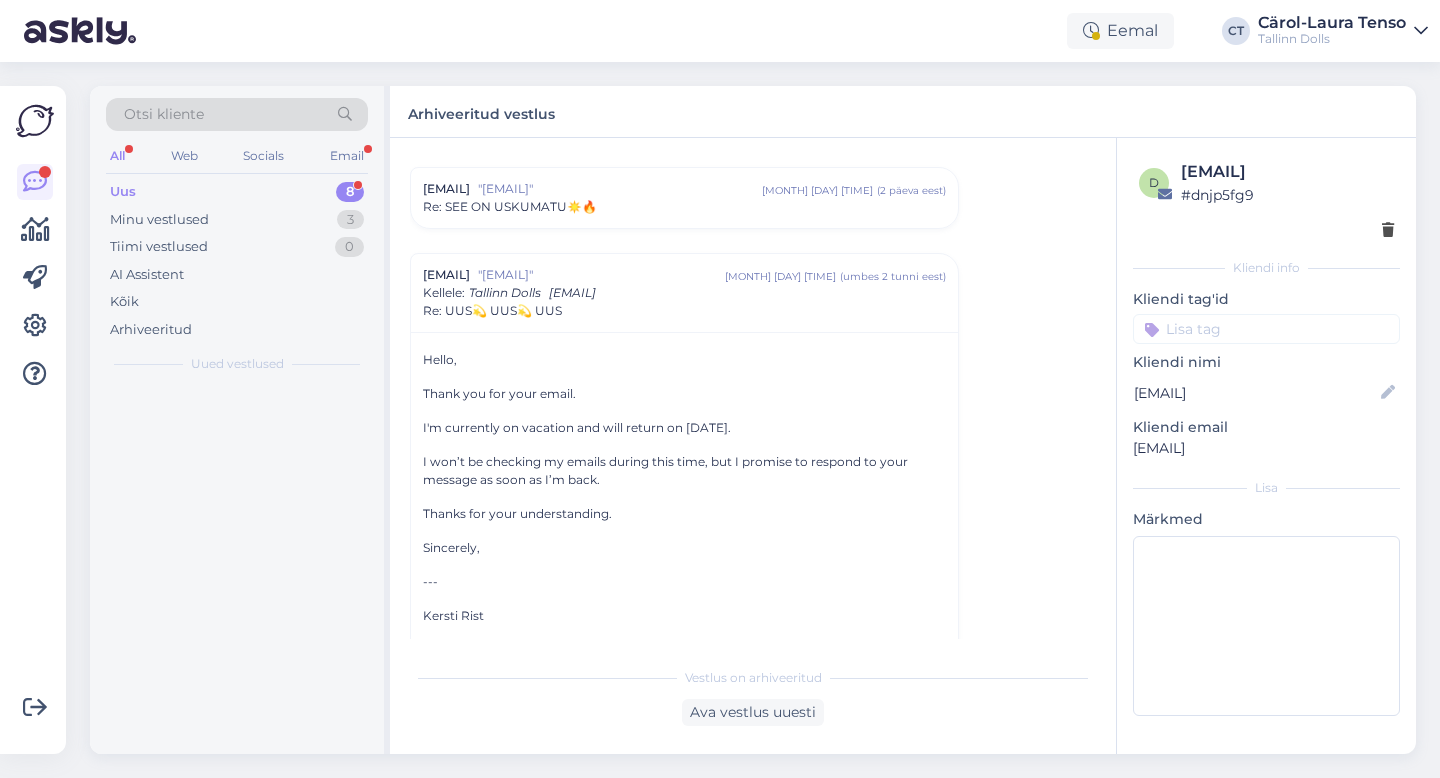 scroll, scrollTop: 570, scrollLeft: 0, axis: vertical 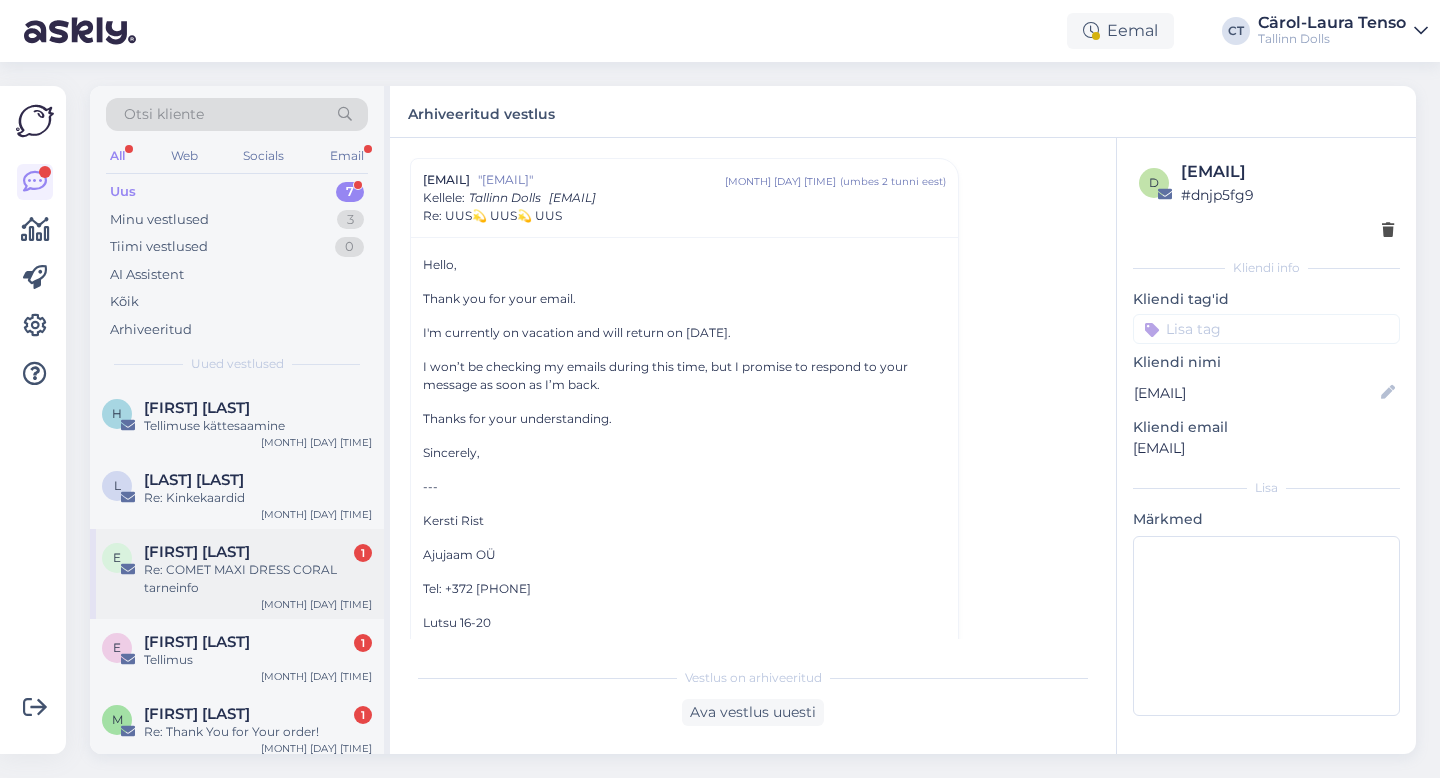 click on "Re: COMET MAXI DRESS CORAL tarneinfo" at bounding box center (258, 579) 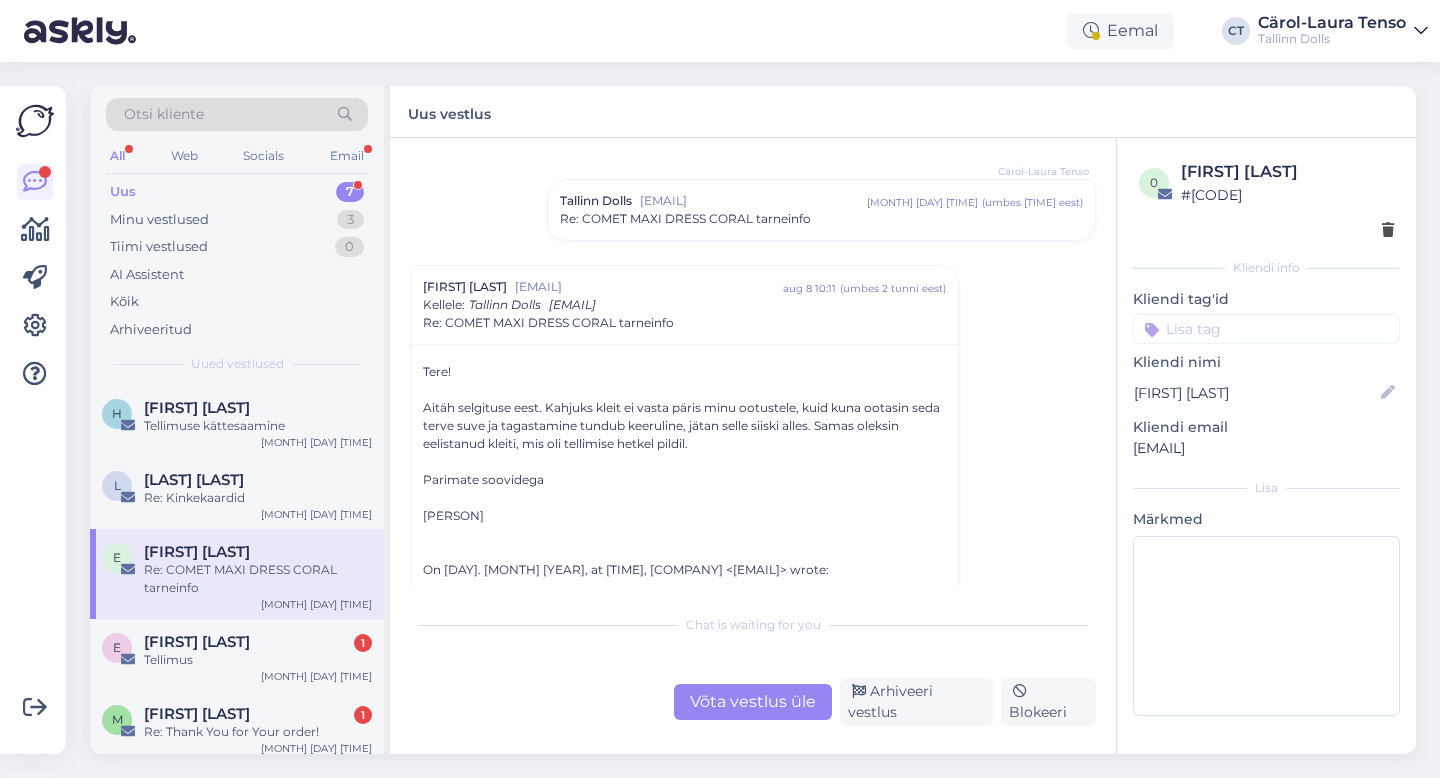 scroll, scrollTop: 165, scrollLeft: 0, axis: vertical 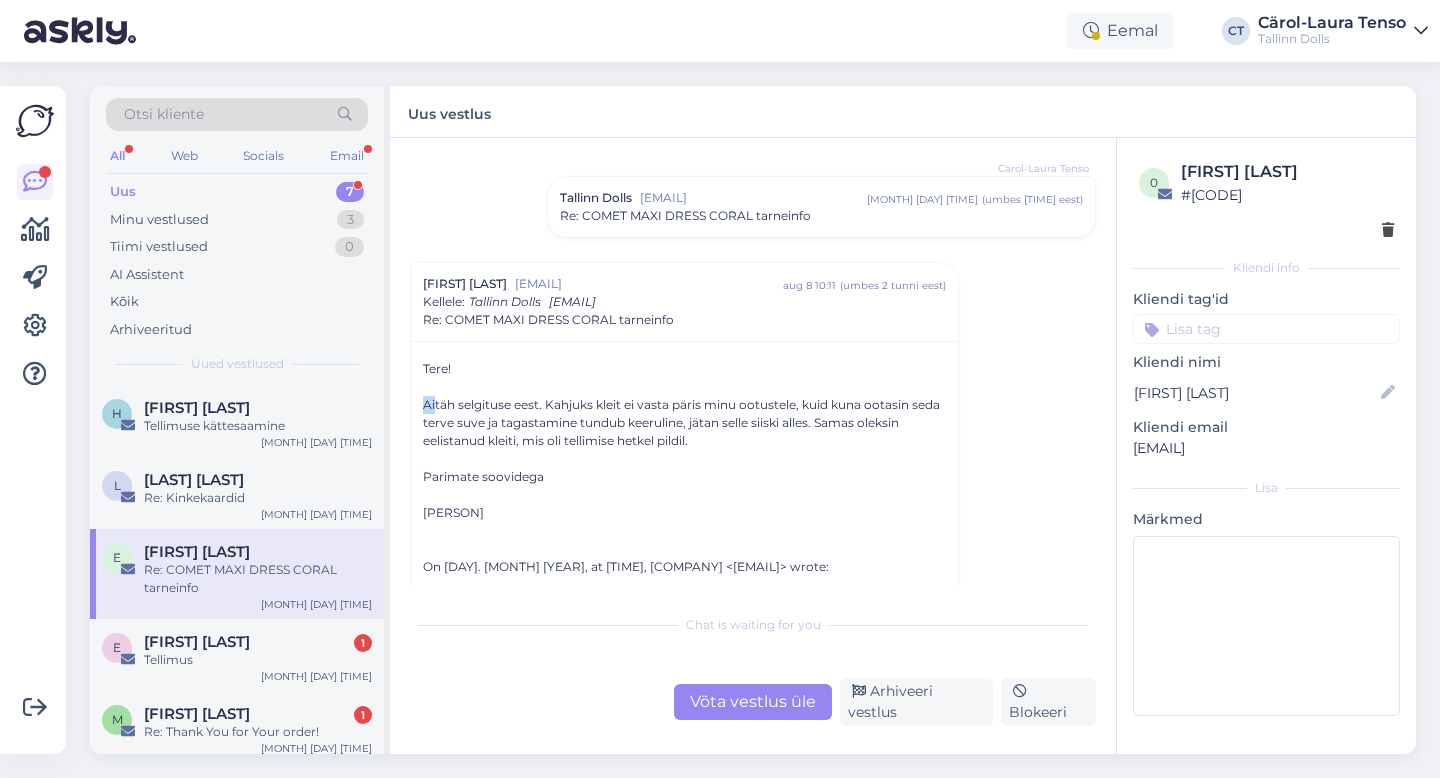 drag, startPoint x: 416, startPoint y: 401, endPoint x: 435, endPoint y: 403, distance: 19.104973 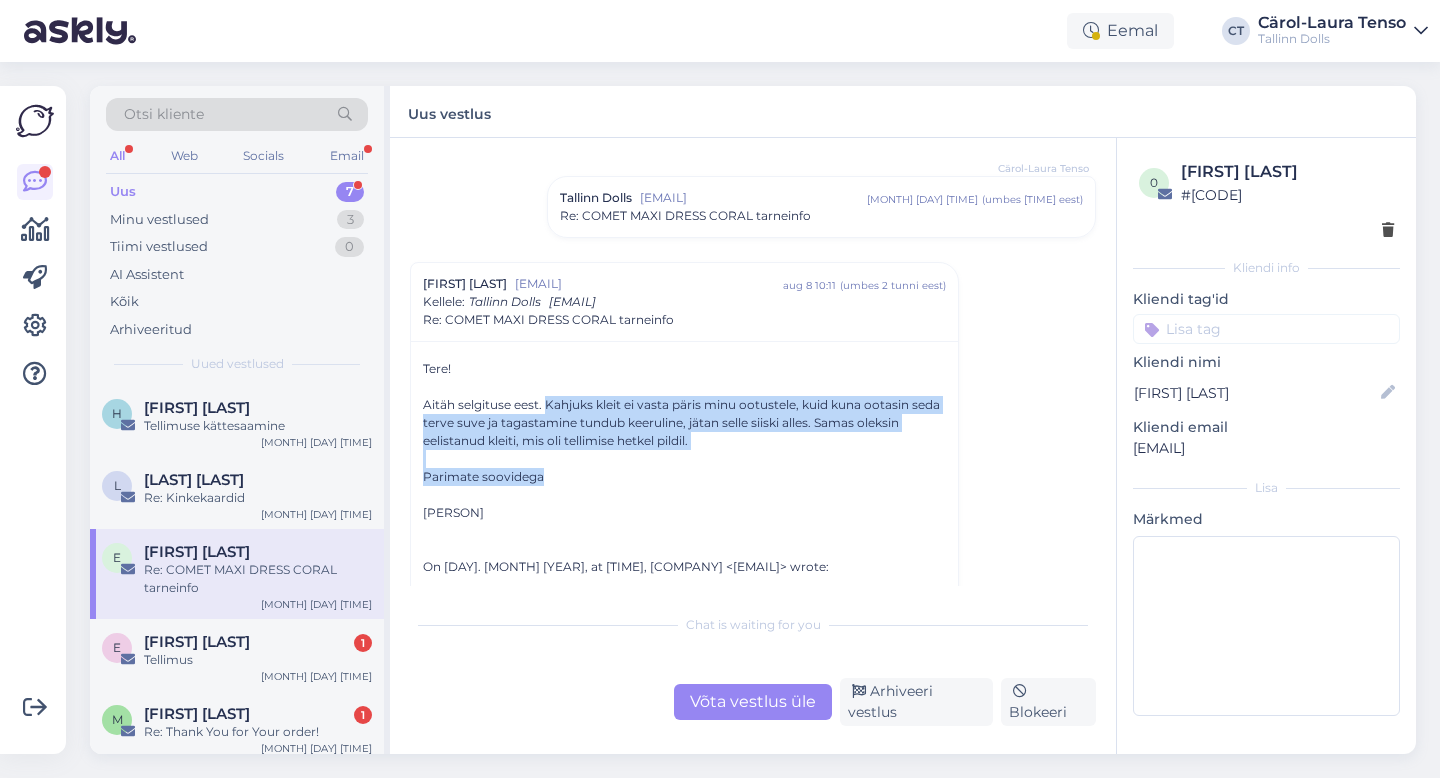 drag, startPoint x: 548, startPoint y: 403, endPoint x: 715, endPoint y: 468, distance: 179.2038 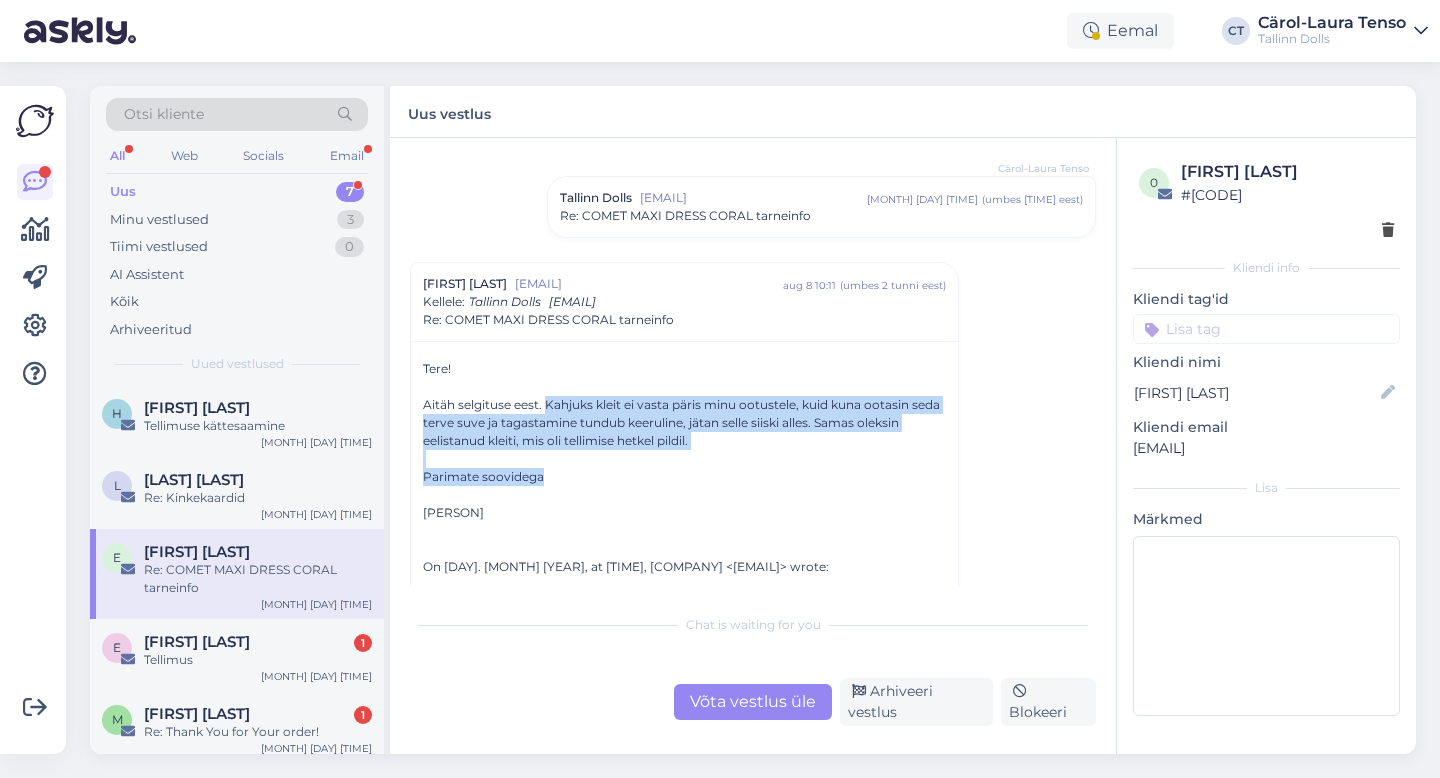 click on "Tere! Aitäh selgituse eest. Kahjuks kleit ei vasta päris minu ootustele, kuid kuna ootasin seda terve suve ja tagastamine tundub keeruline, jätan selle siiski alles. Samas oleksin eelistanud kleiti, mis oli tellimise hetkel pildil. Parimate soovidega [FIRST] ‭ On [DAY]. [MONTH] [YEAR], at [TIME], [BRAND] <[EMAIL]> wrote: Täname Teid kirja eest!  ﻿ Tegu on õige kleidiga. Antud mummuline kangas on meil puuvillane kangas ja seda tootsime eelmine aasta.  See aasta olid kleidid viskoos kangast.  ﻿ Kuna meil antud hetkel kangast ei olnud, siis tõepoolest muutsime eelmise kleidi pilti. Väga vabandame, et pilt jäi ekslik! Täname Teid tagasiside eest ja parandame toote pilti veebipoes :)  ﻿ Kas kleit siiski meeldib või soovite tagastada? :)  ﻿" at bounding box center [684, 611] 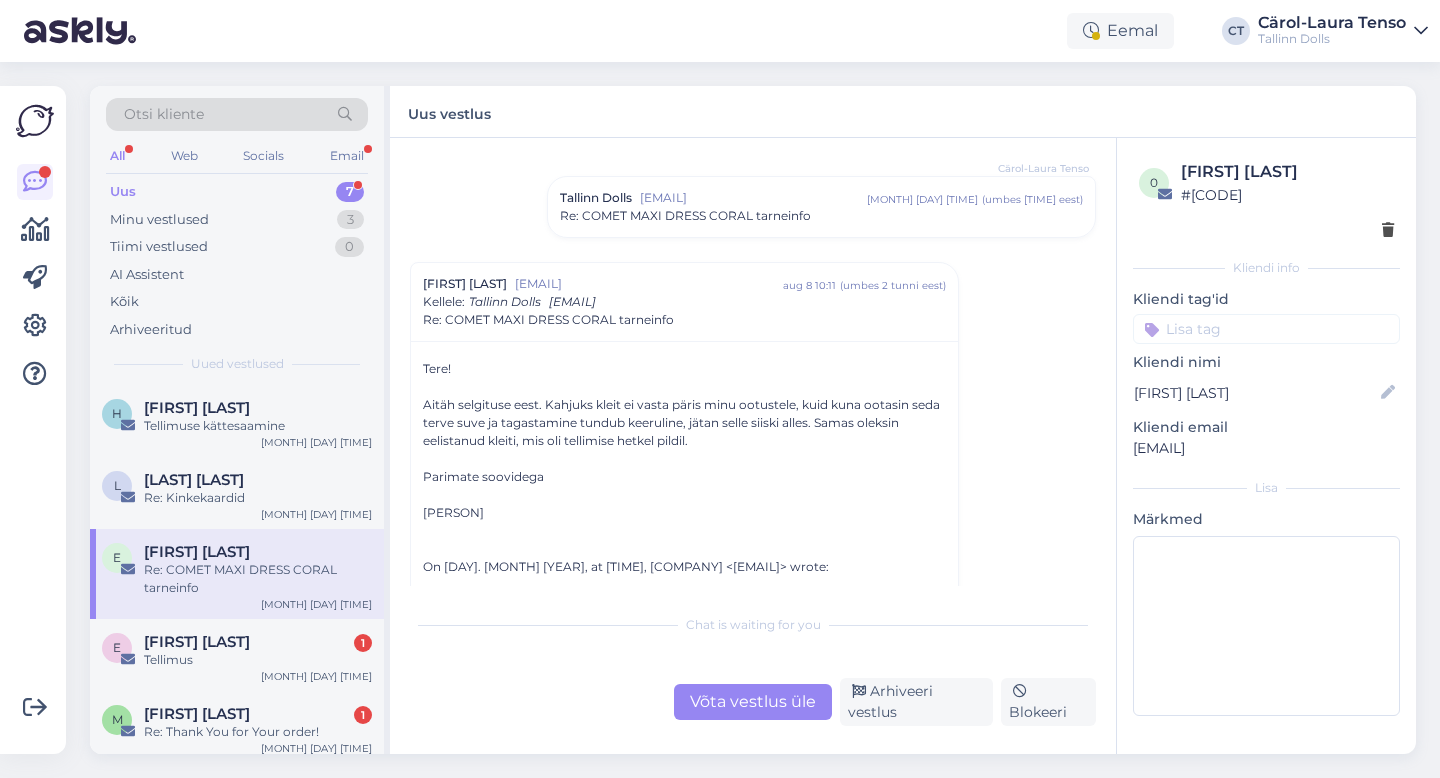 click on "[FIRST] ‭ On [MONTH] [DAY] [YEAR], at [TIME], [CITY] [EMAIL] wrote: Täname Teid kirja eest!  ﻿ Tegu on õige kleidiga. Antud mummuline kangas on meil puuvillane kangas ja seda tootsime eelmine aasta.  See aasta olid kleidid viskoos kangast.  ﻿ Kuna meil antud hetkel kangast ei olnud, siis tõepoolest muutsime eelmise kleidi pilti. Väga vabandame, et pilt jäi ekslik! Täname Teid tagasiside eest ja parandame toote pilti veebipoes :)  ﻿ Kas kleit siiski meeldib või soovite tagastada? :)" at bounding box center [684, 674] 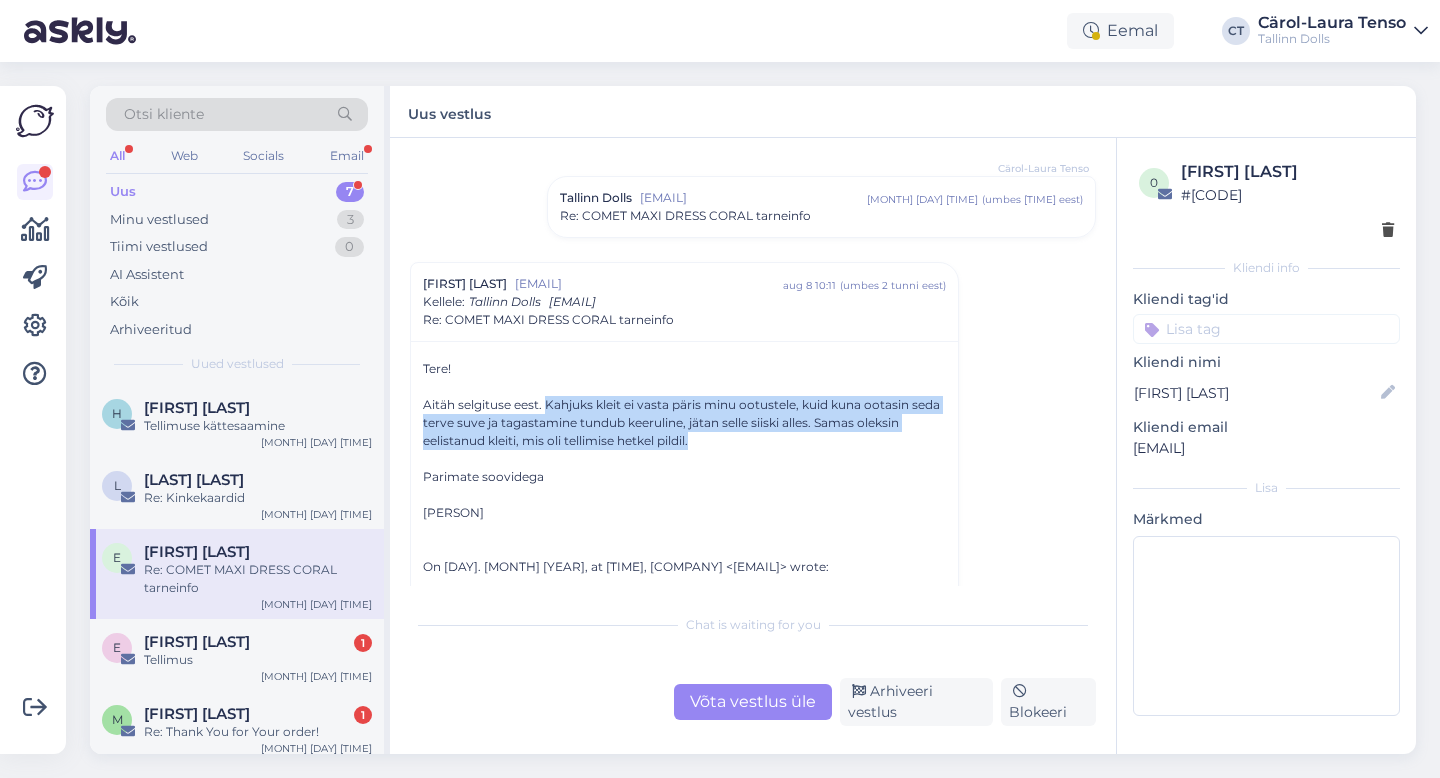 drag, startPoint x: 709, startPoint y: 445, endPoint x: 546, endPoint y: 402, distance: 168.57639 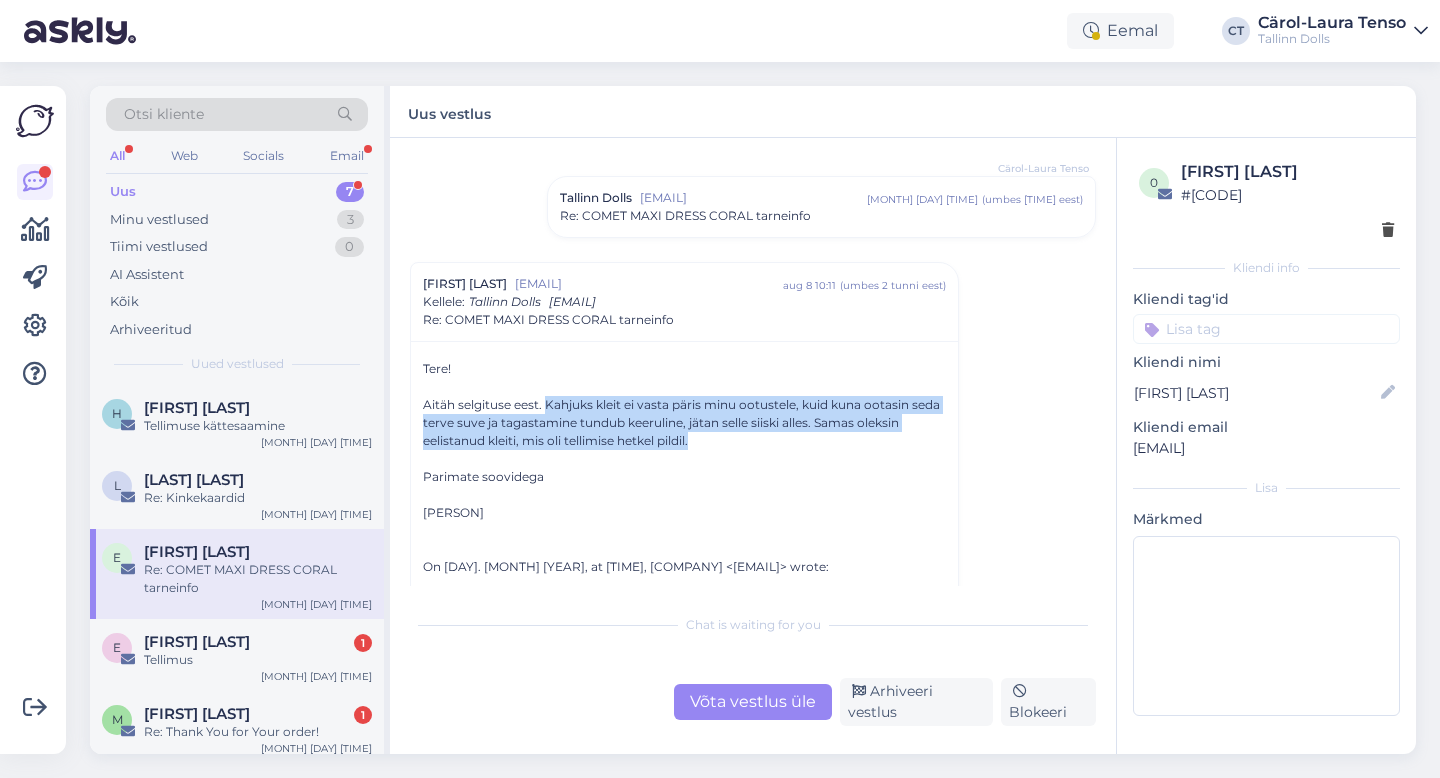 click on "Aitäh selgituse eest. Kahjuks kleit ei vasta päris minu ootustele, kuid kuna ootasin seda terve suve ja tagastamine tundub keeruline, jätan selle siiski alles. Samas oleksin eelistanud kleiti, mis oli tellimise hetkel pildil." at bounding box center (684, 423) 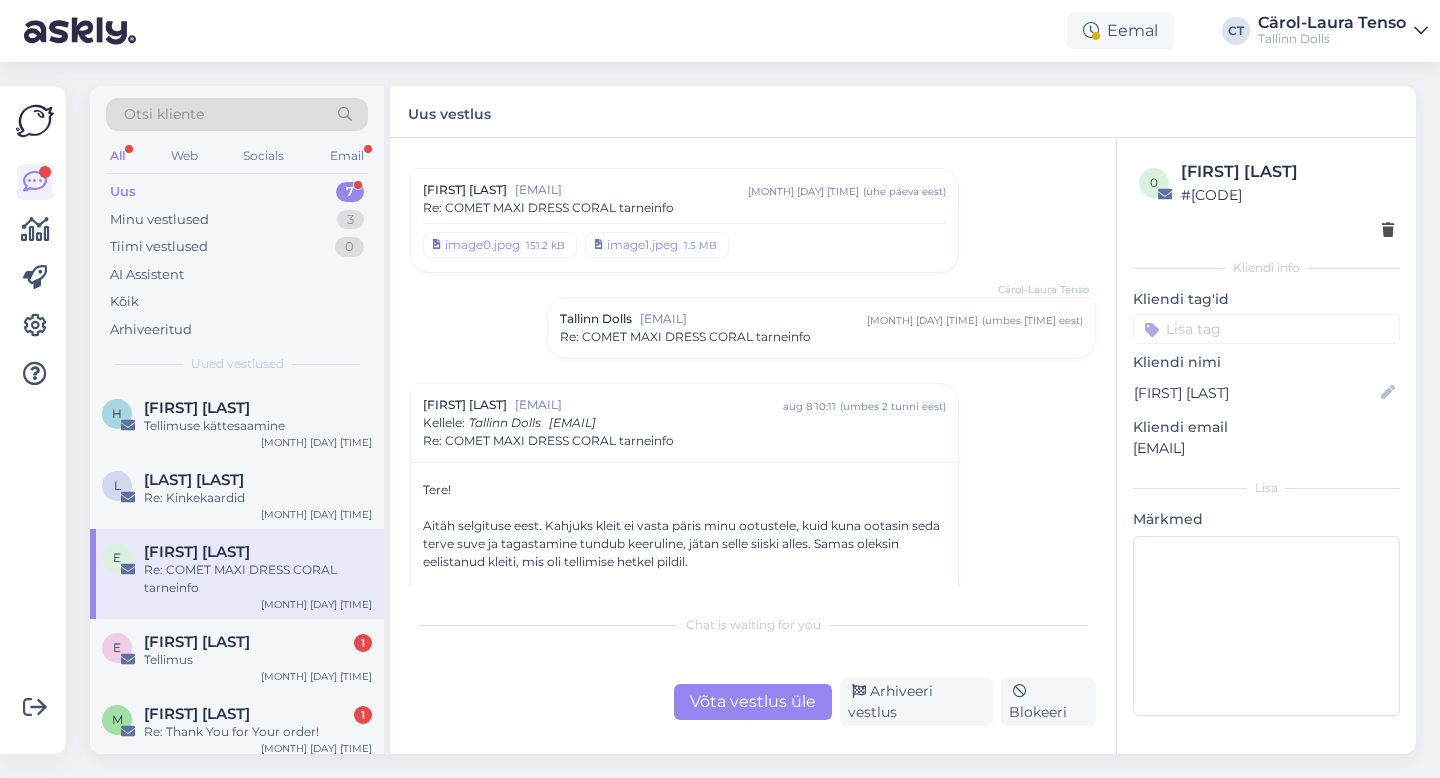 click on "Re: COMET MAXI DRESS CORAL tarneinfo" at bounding box center (821, 337) 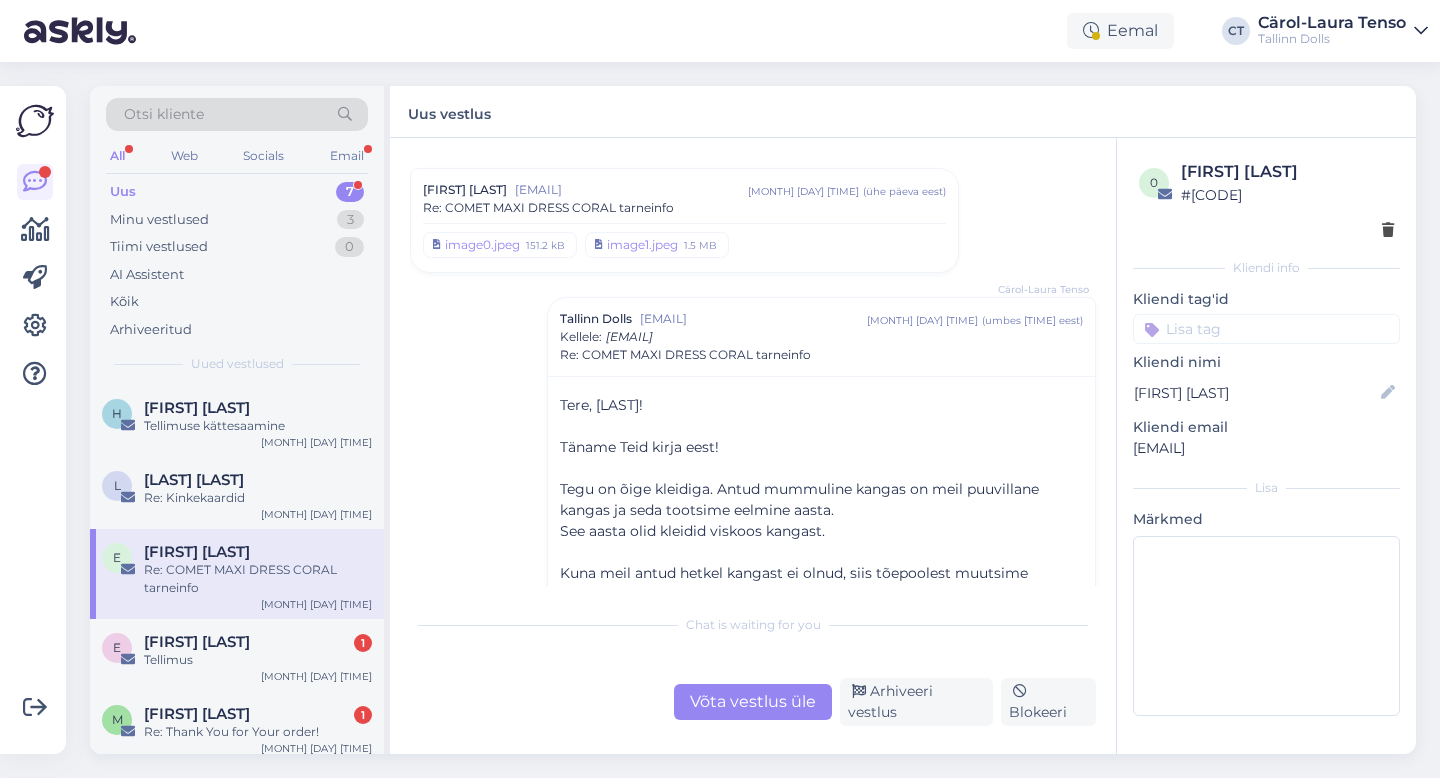 scroll, scrollTop: 198, scrollLeft: 0, axis: vertical 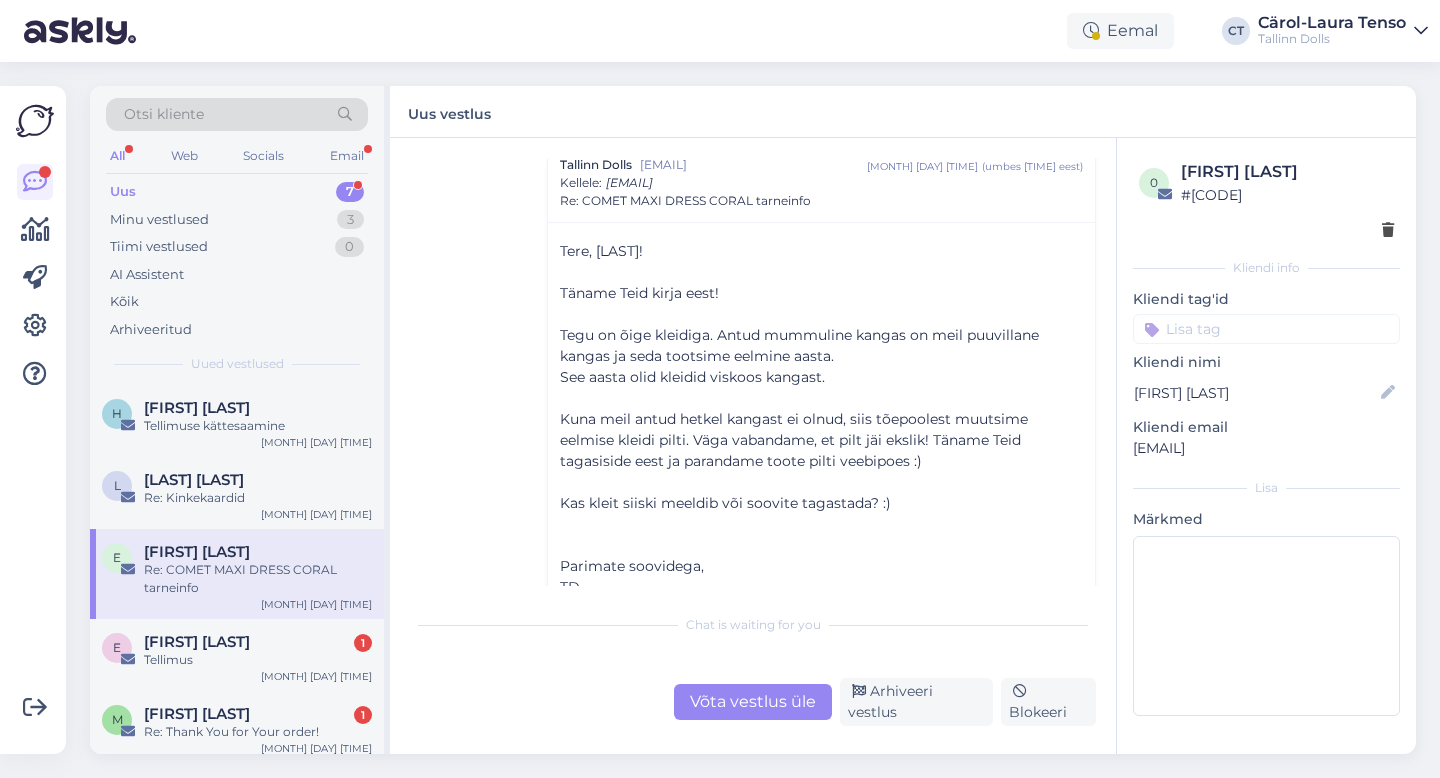 drag, startPoint x: 1321, startPoint y: 444, endPoint x: 1109, endPoint y: 450, distance: 212.08488 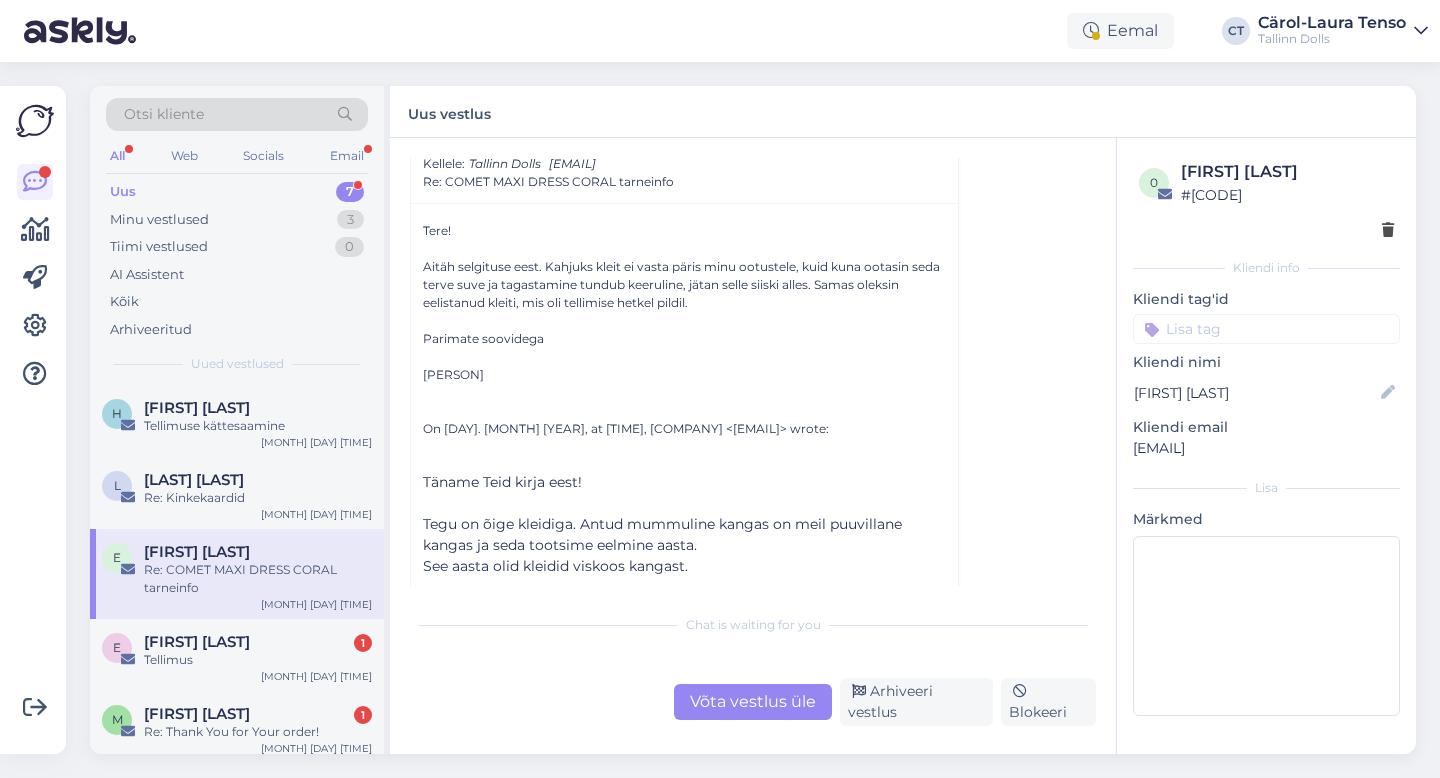 scroll, scrollTop: 707, scrollLeft: 0, axis: vertical 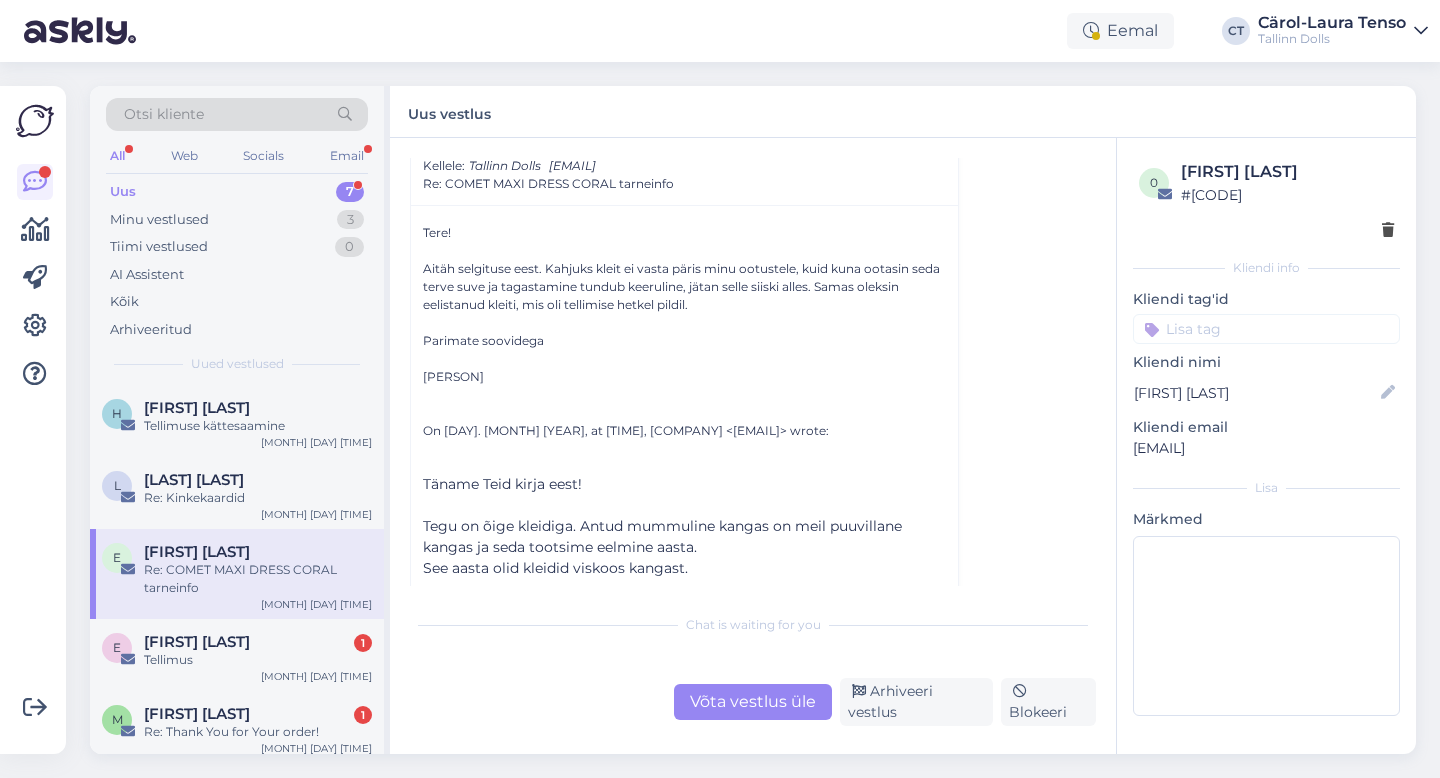 drag, startPoint x: 1325, startPoint y: 447, endPoint x: 1129, endPoint y: 445, distance: 196.01021 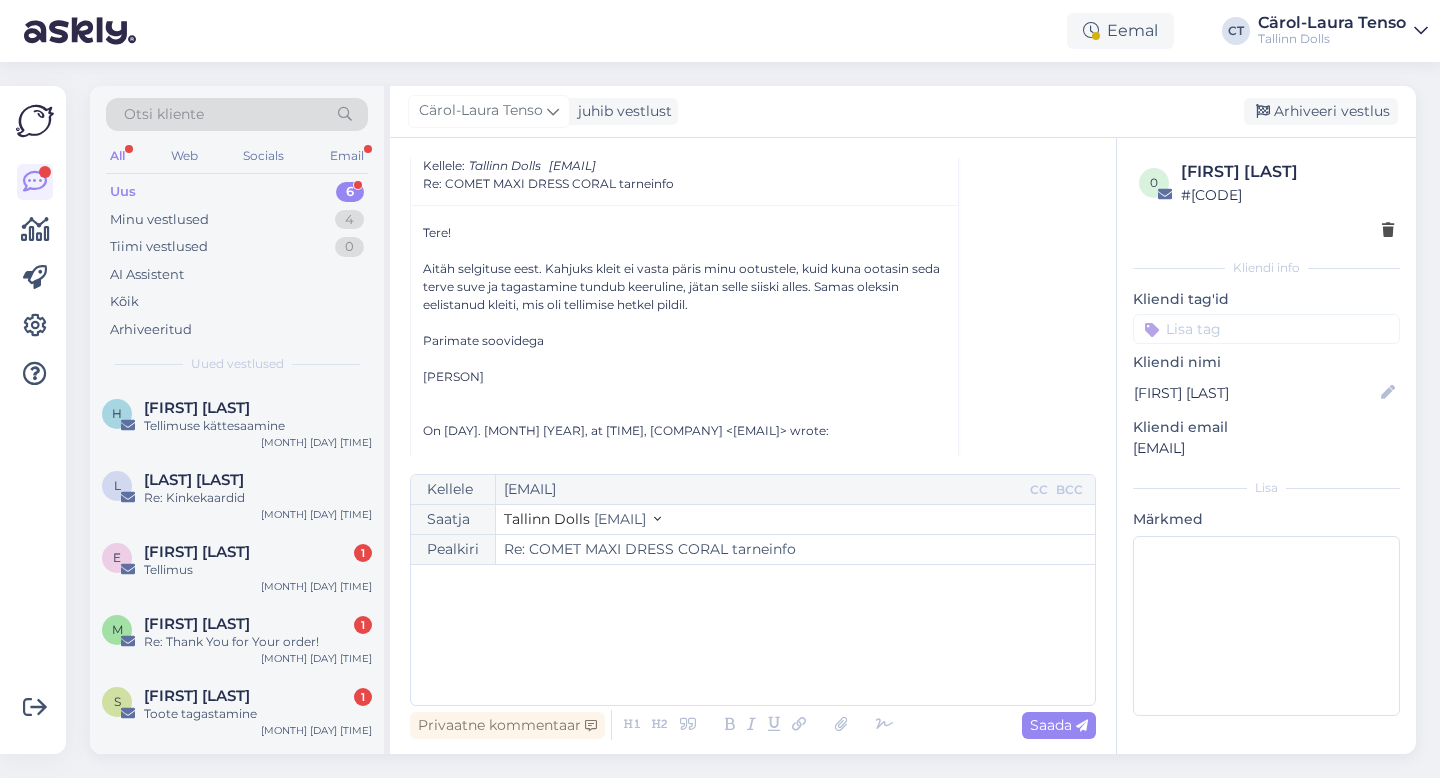 scroll, scrollTop: 675, scrollLeft: 0, axis: vertical 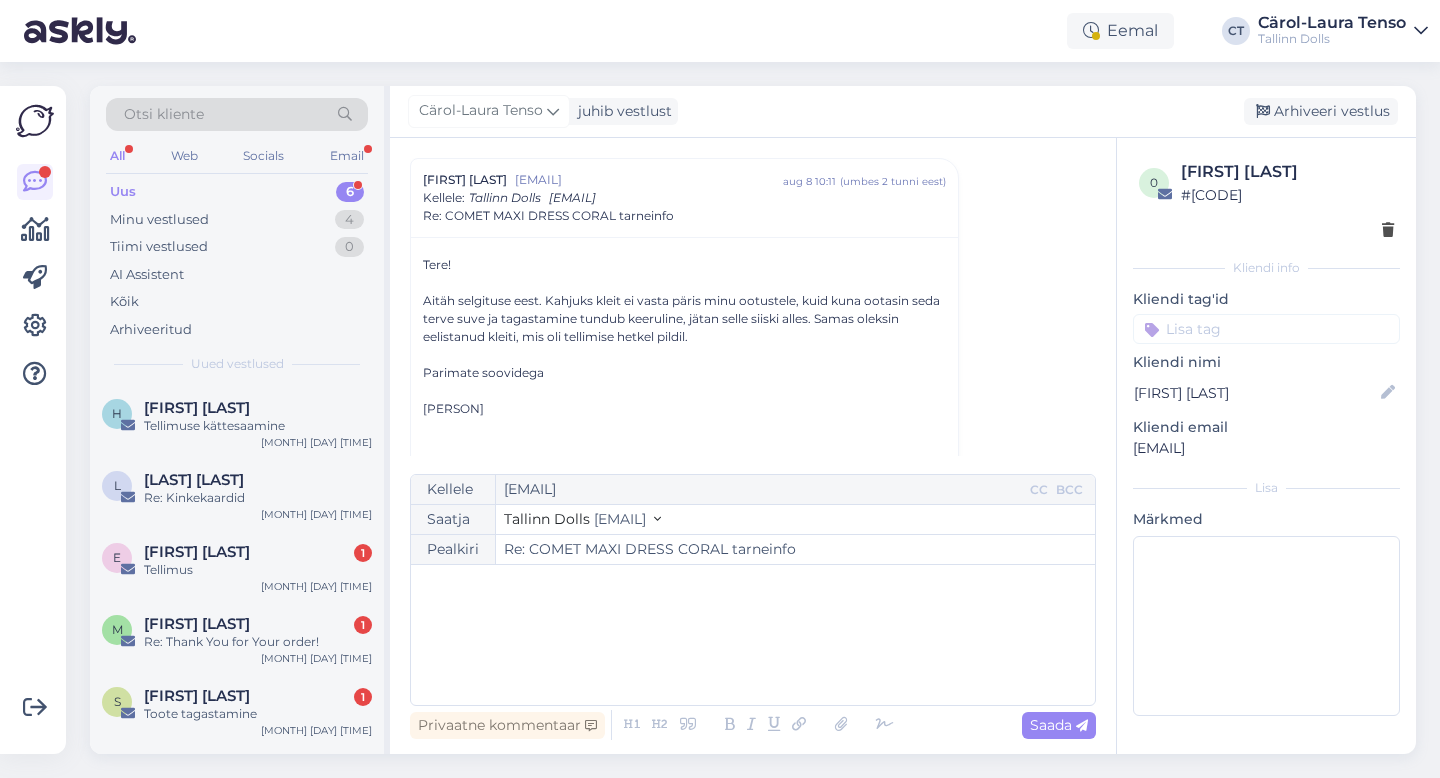 click on "﻿" at bounding box center [753, 635] 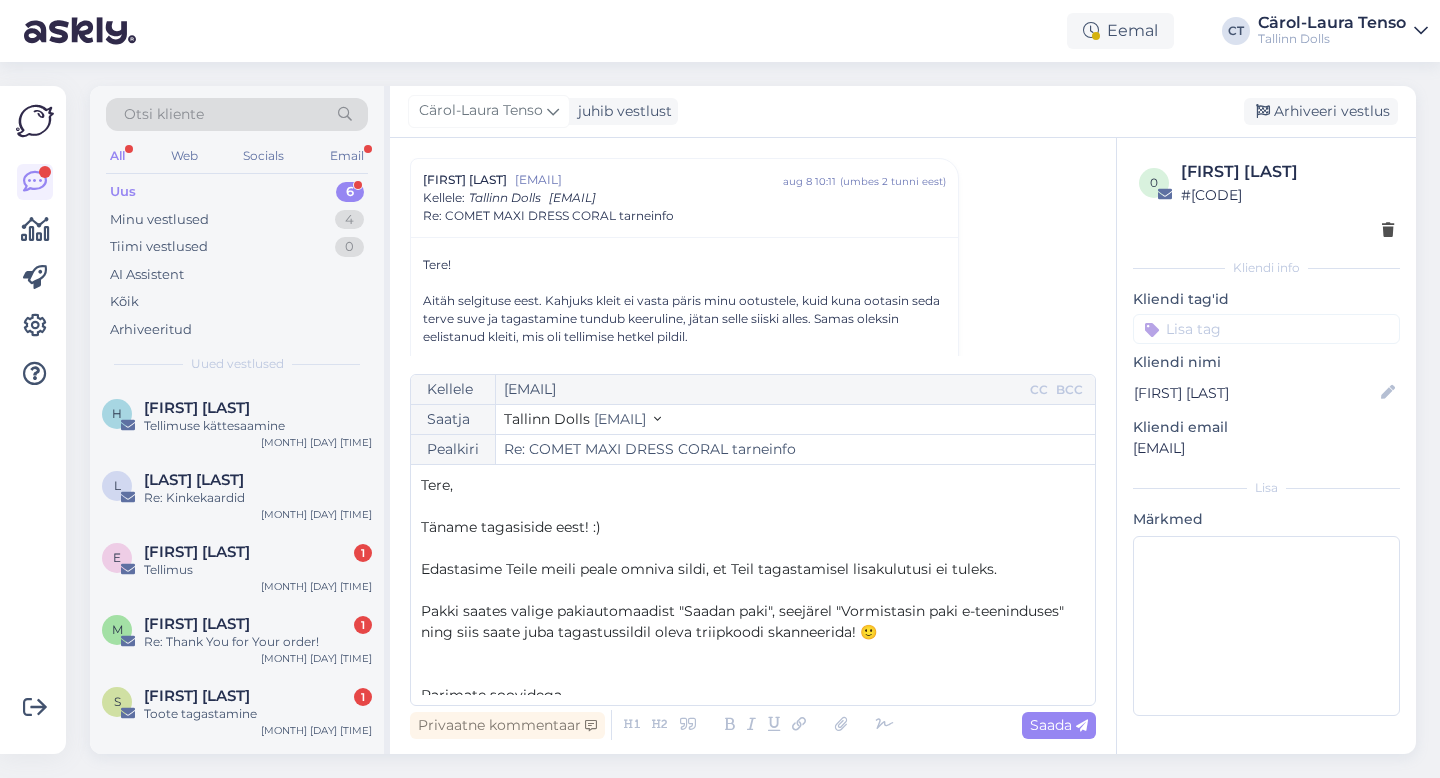 scroll, scrollTop: 53, scrollLeft: 0, axis: vertical 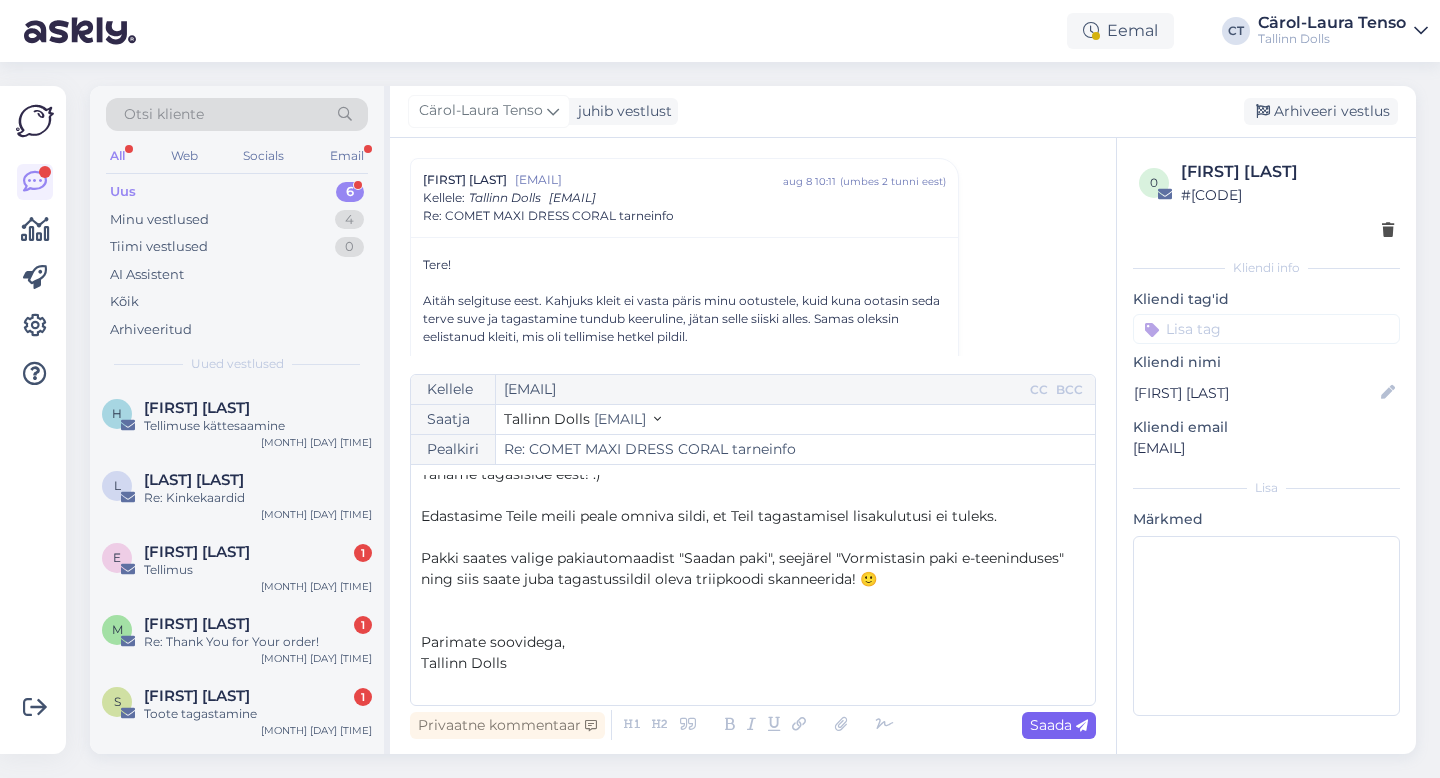 click on "Saada" at bounding box center [1059, 725] 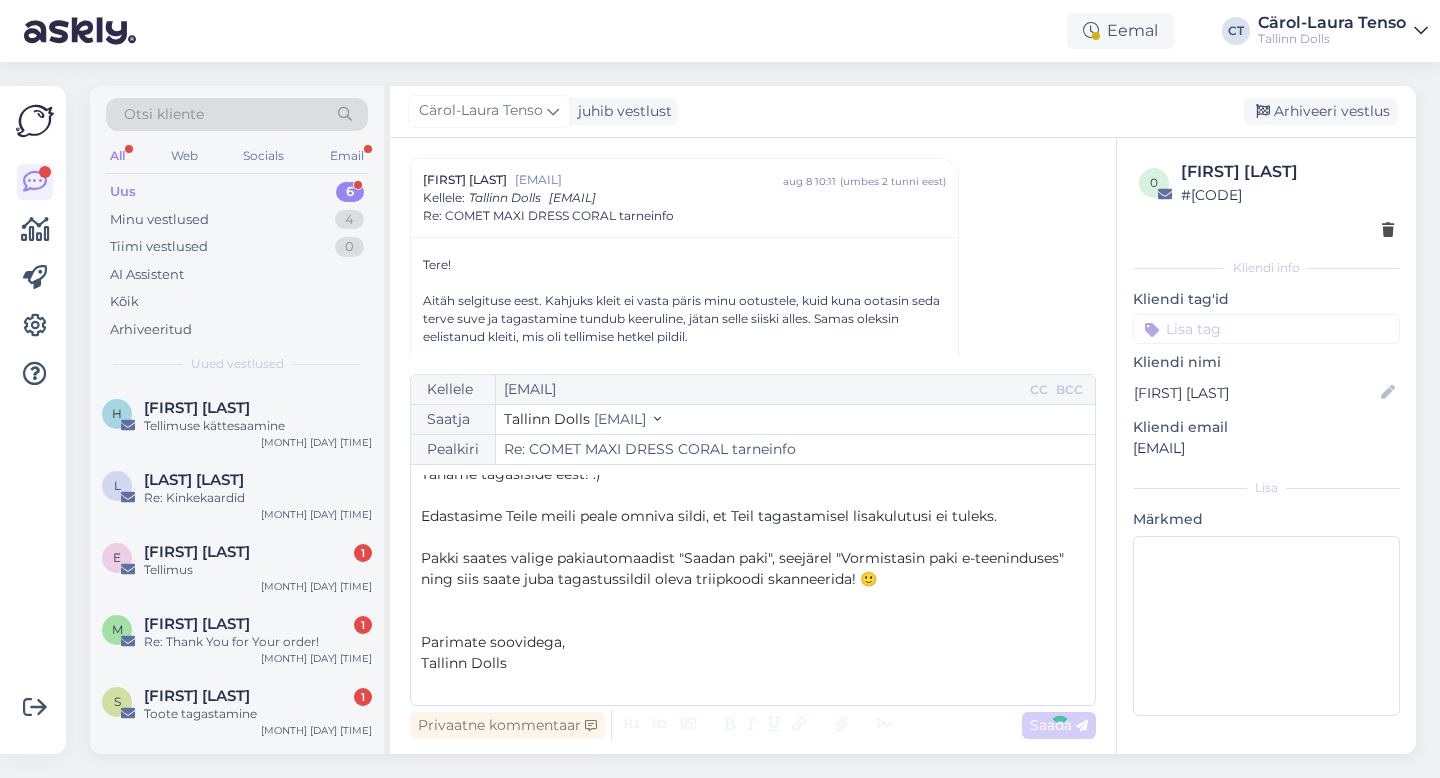 type on "Re: Re: COMET MAXI DRESS CORAL tarneinfo" 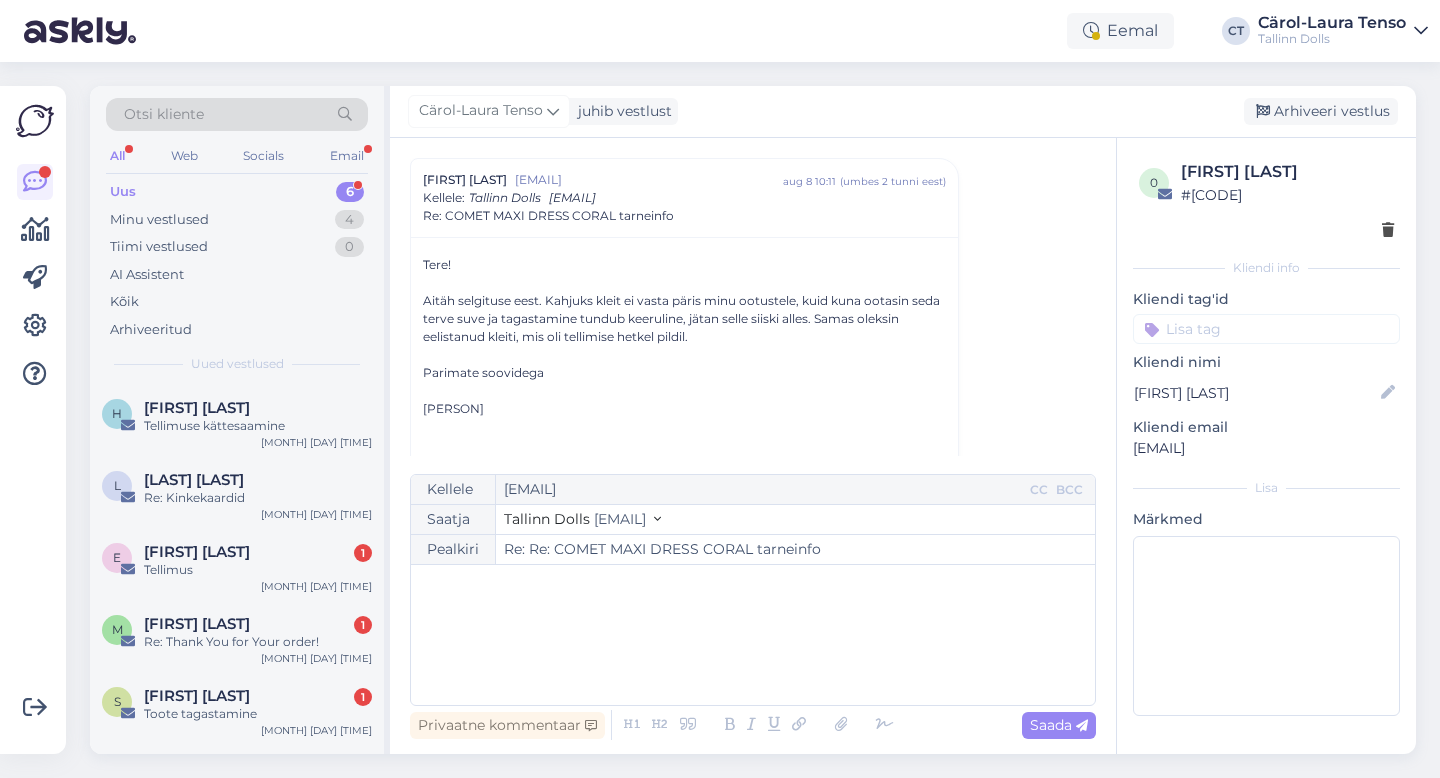 scroll, scrollTop: 1274, scrollLeft: 0, axis: vertical 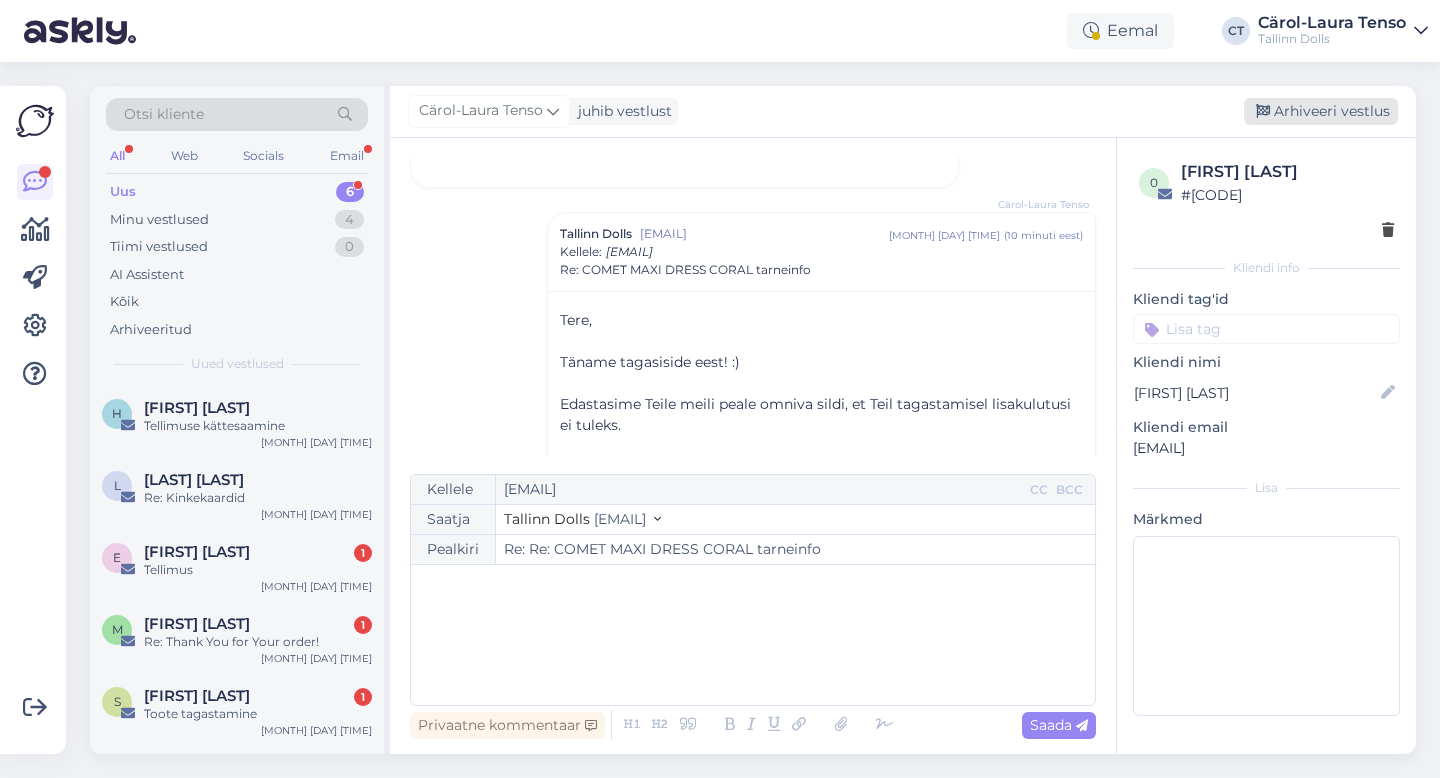 click on "Arhiveeri vestlus" at bounding box center (1321, 111) 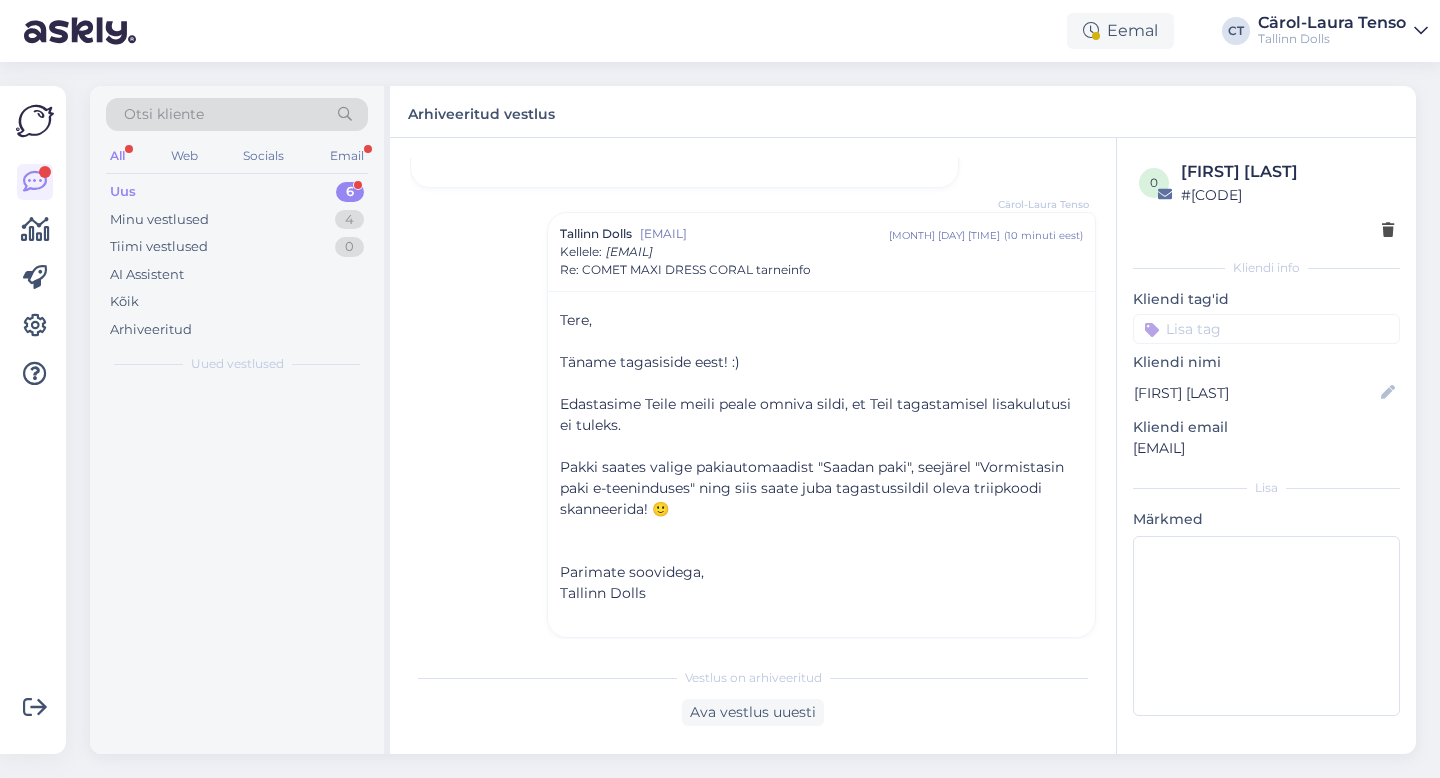 scroll, scrollTop: 1285, scrollLeft: 0, axis: vertical 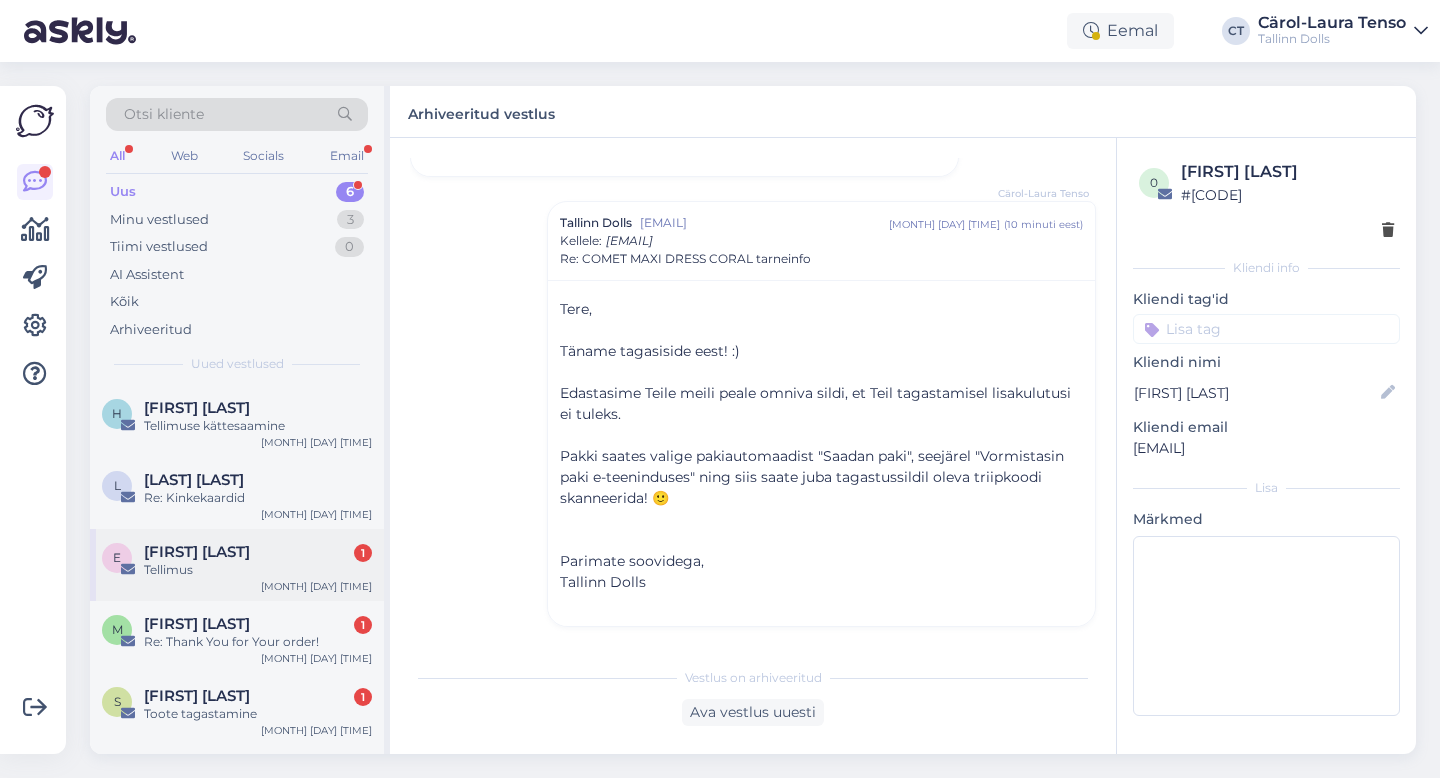 click on "Tellimus" at bounding box center (258, 570) 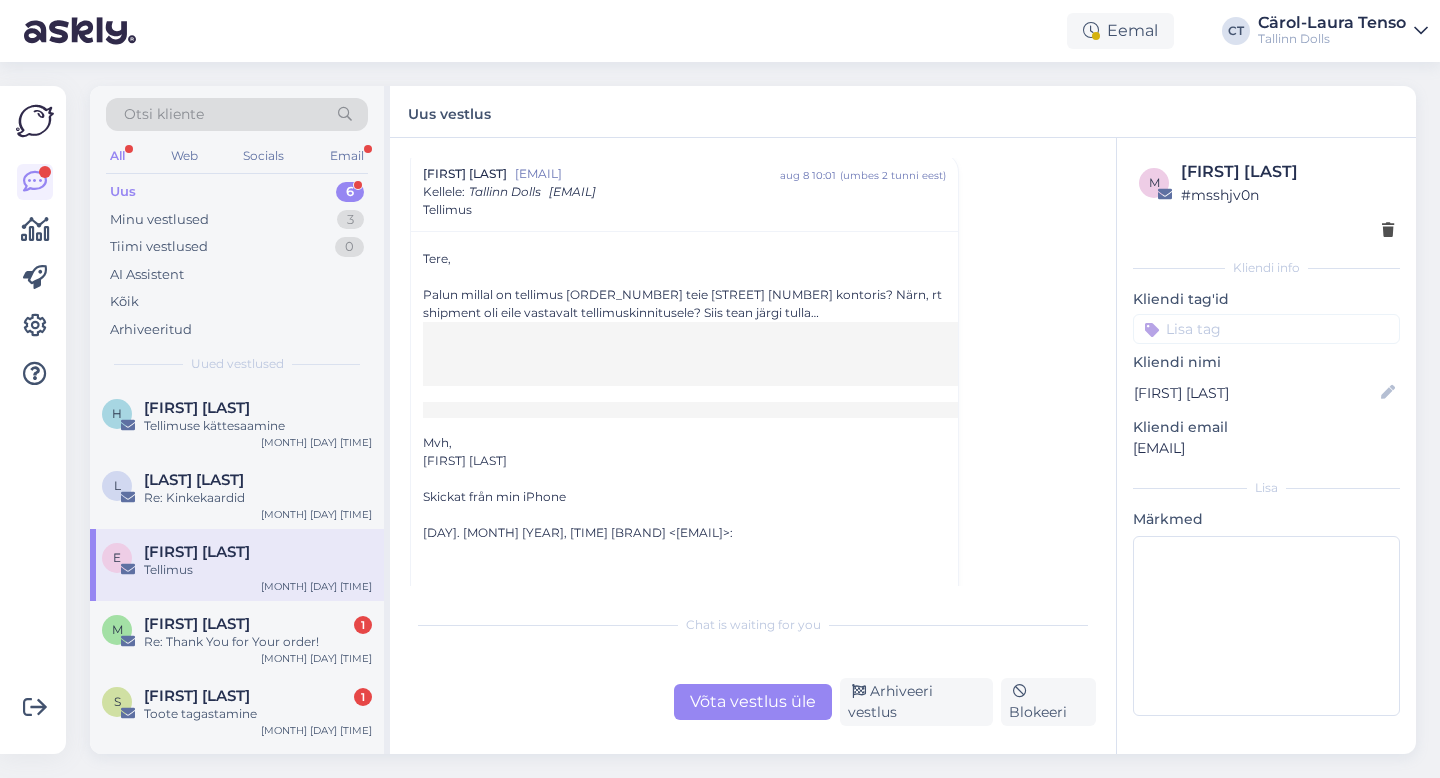 scroll, scrollTop: 65, scrollLeft: 0, axis: vertical 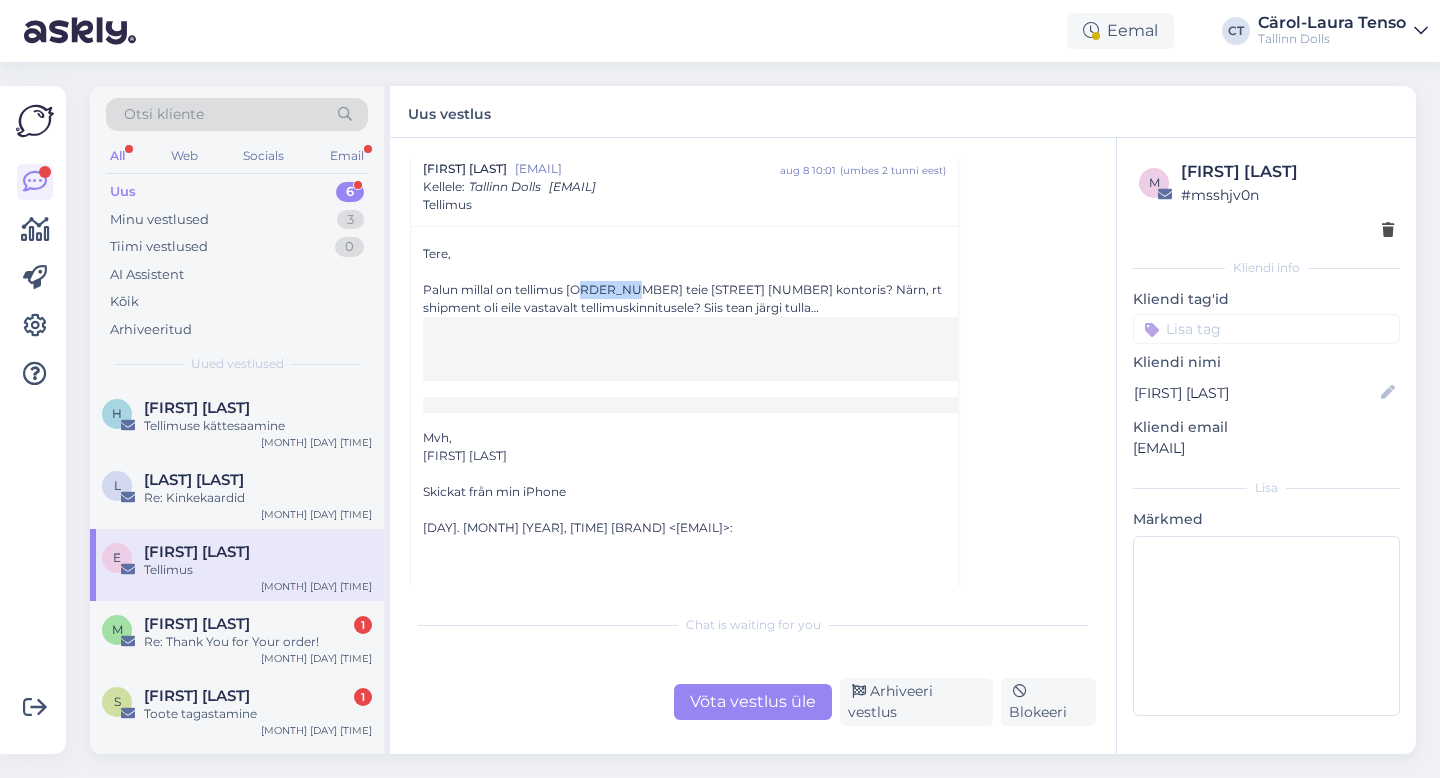 drag, startPoint x: 627, startPoint y: 290, endPoint x: 587, endPoint y: 290, distance: 40 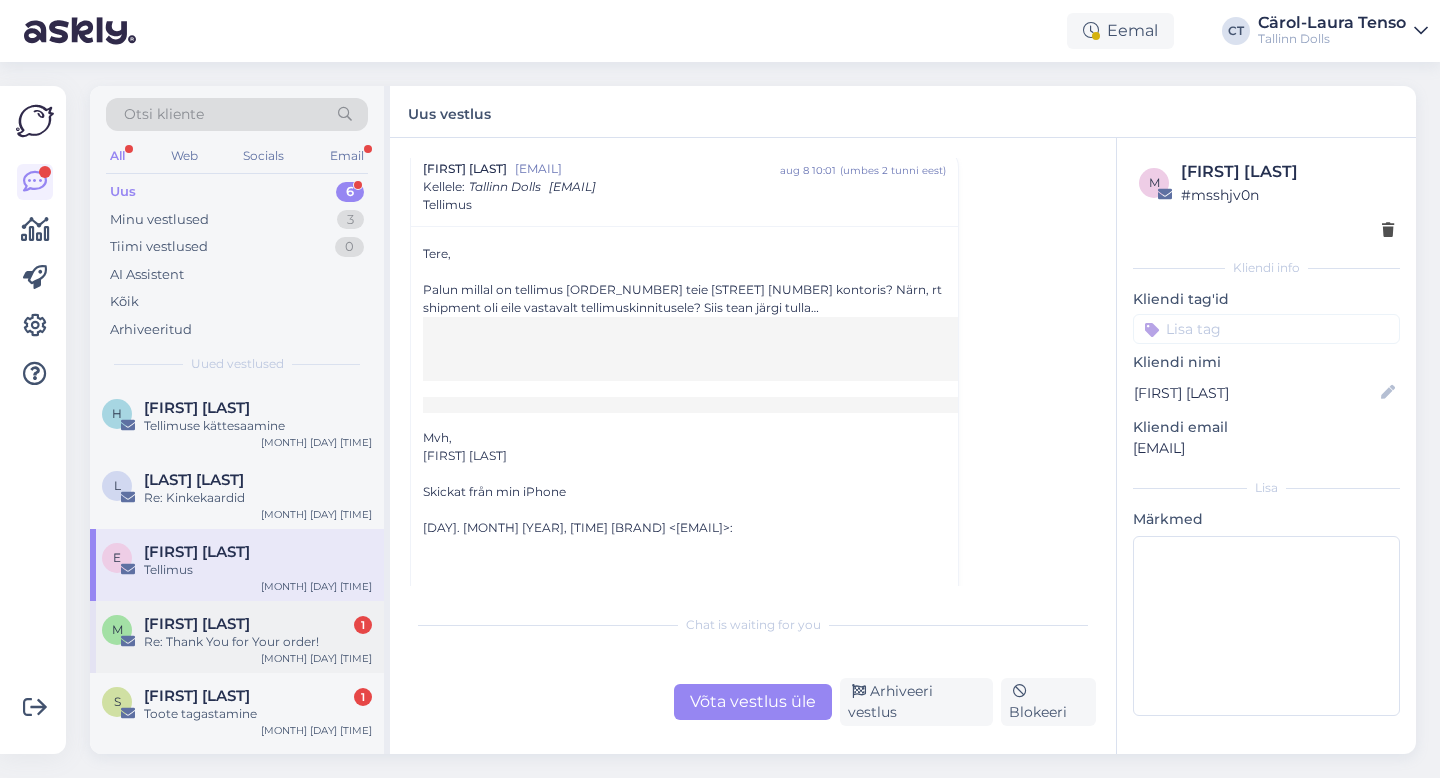 click on "Re: Thank You for Your order!" at bounding box center (258, 642) 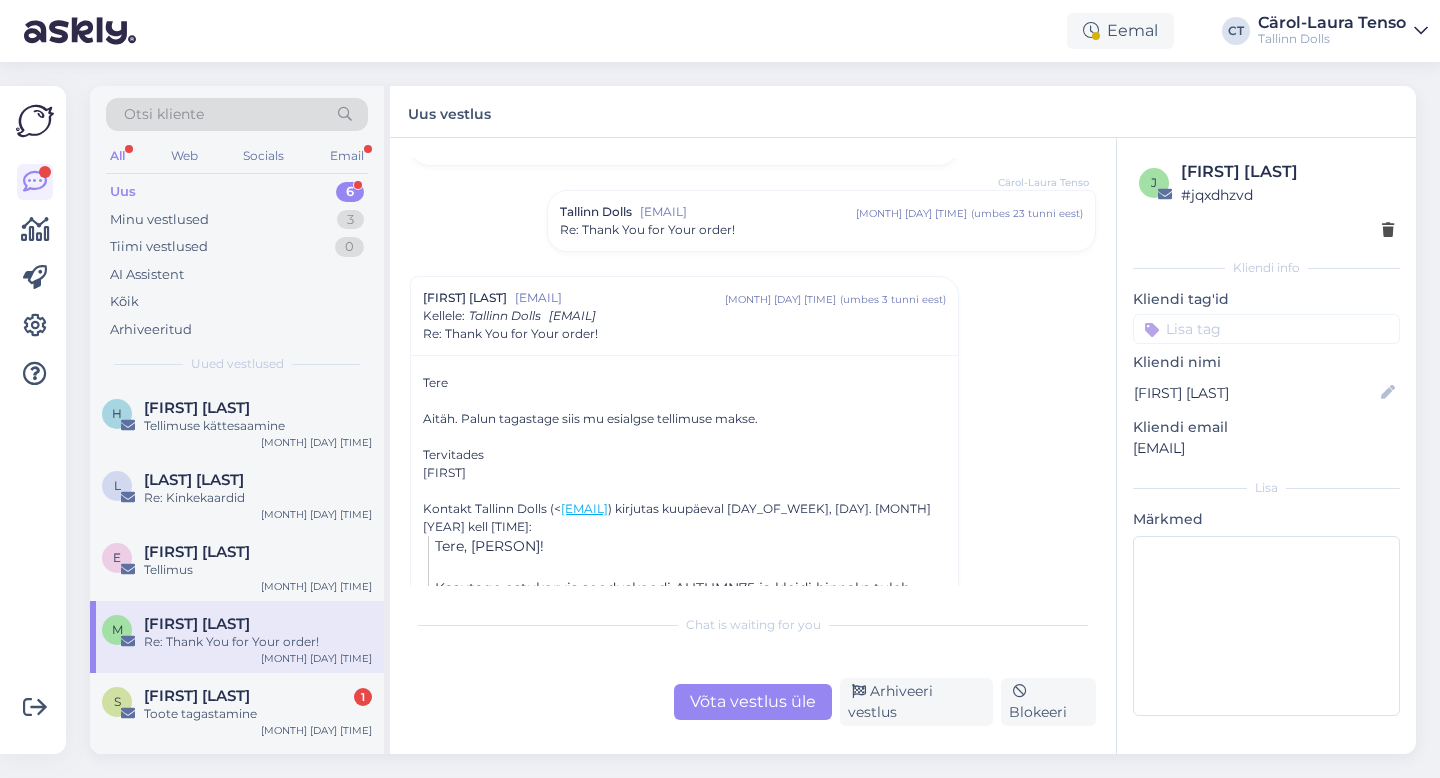 scroll, scrollTop: 497, scrollLeft: 0, axis: vertical 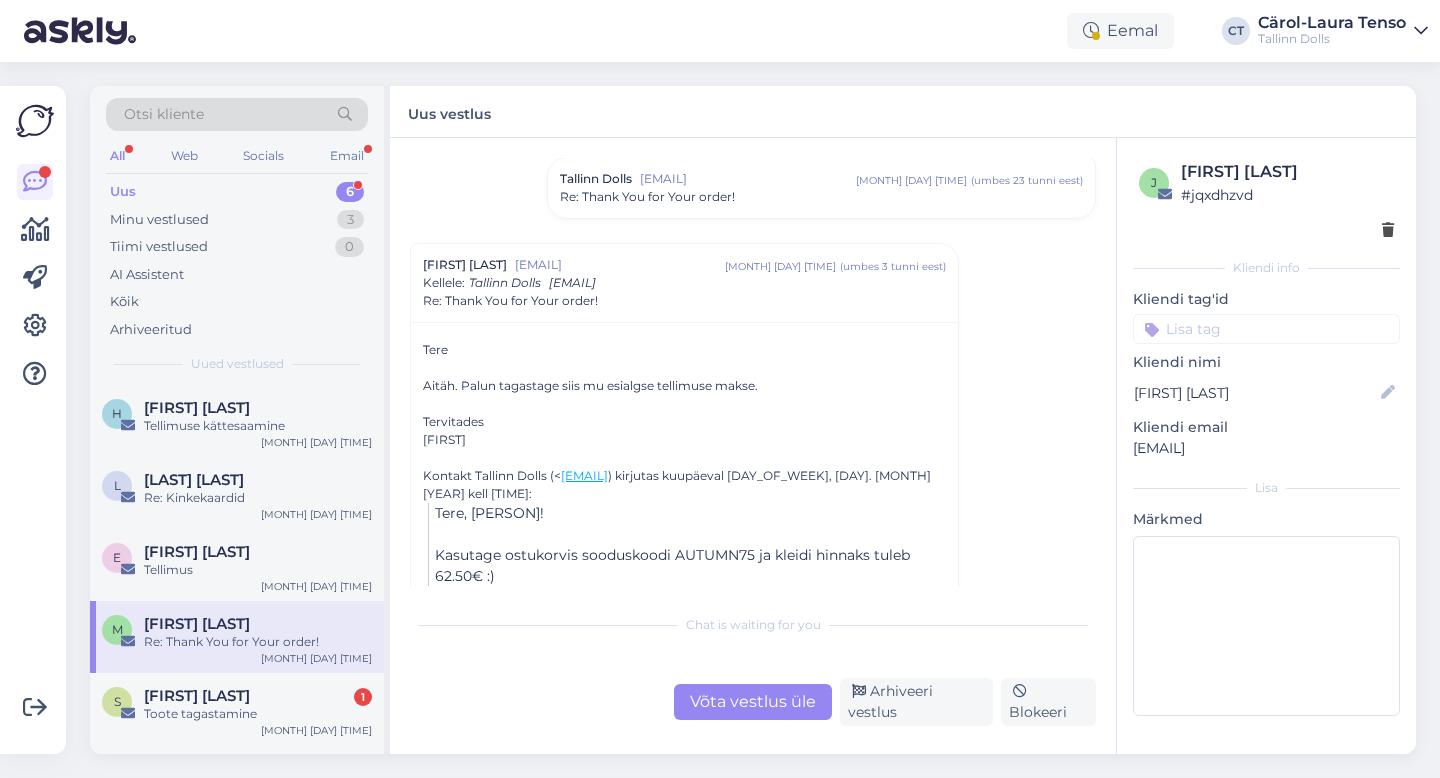 click on "[BRAND] OÜ, siin on üksikasjad. [EMAIL] aug 7 13:09 ( umbes 23 tunni eest ) Re: Thank You for Your order!" at bounding box center (821, 188) 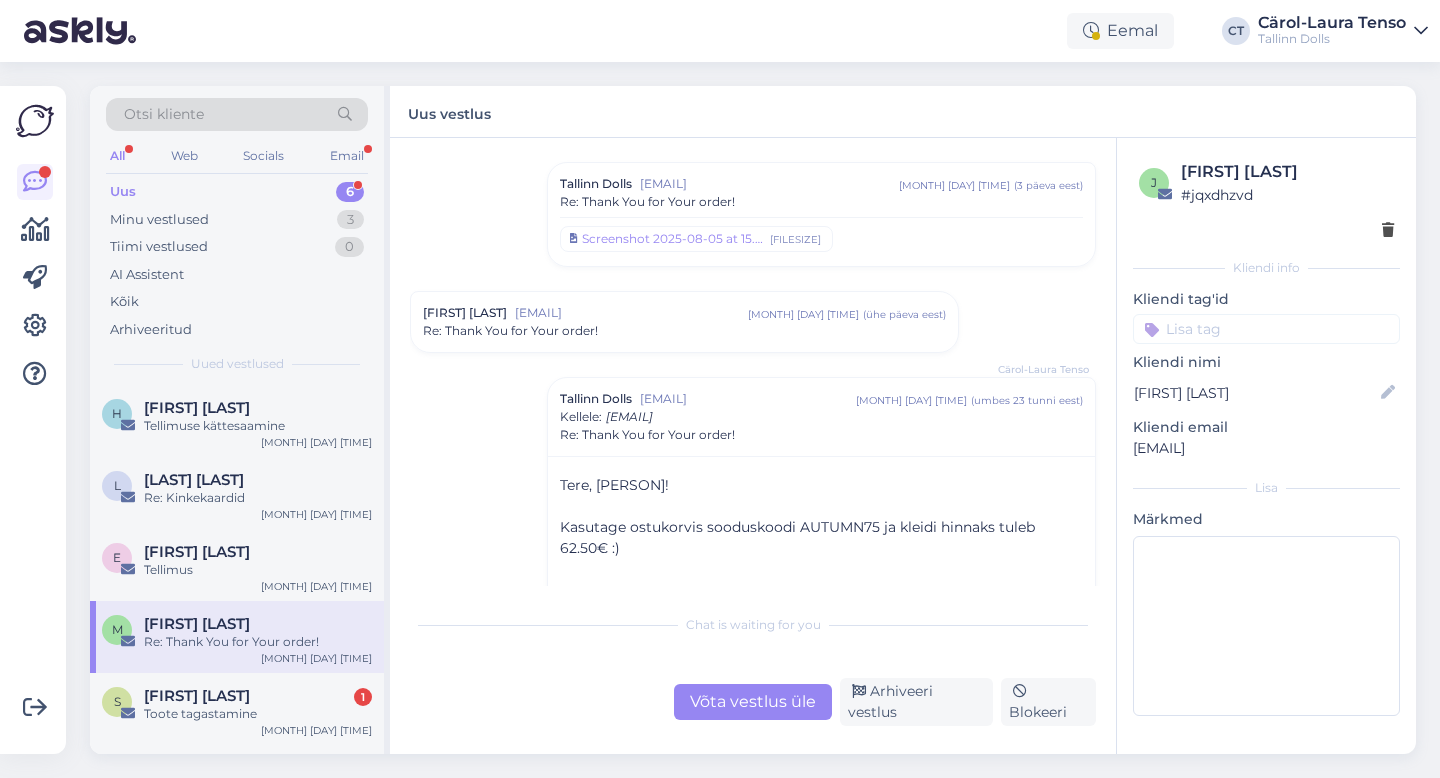 scroll, scrollTop: 226, scrollLeft: 0, axis: vertical 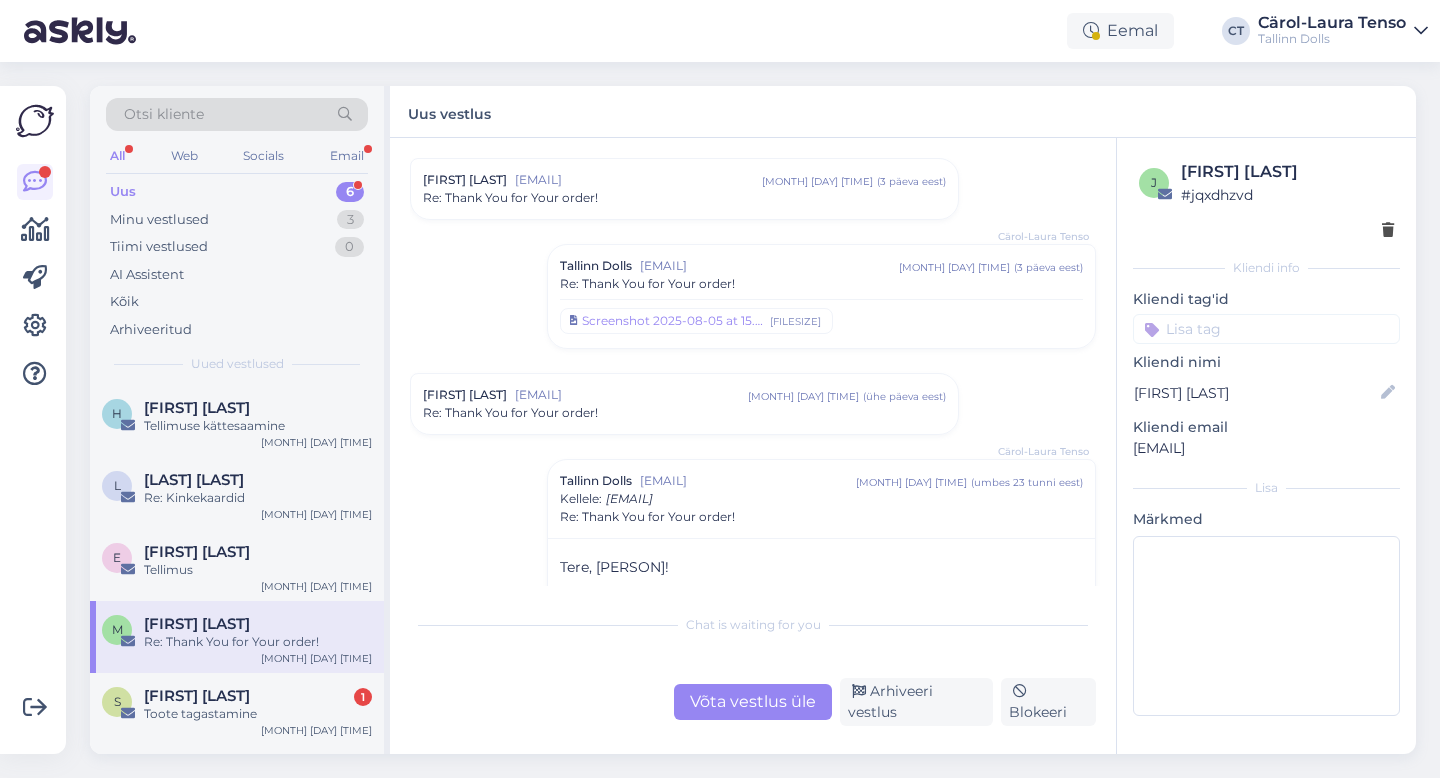 click on "[EMAIL]" at bounding box center (769, 266) 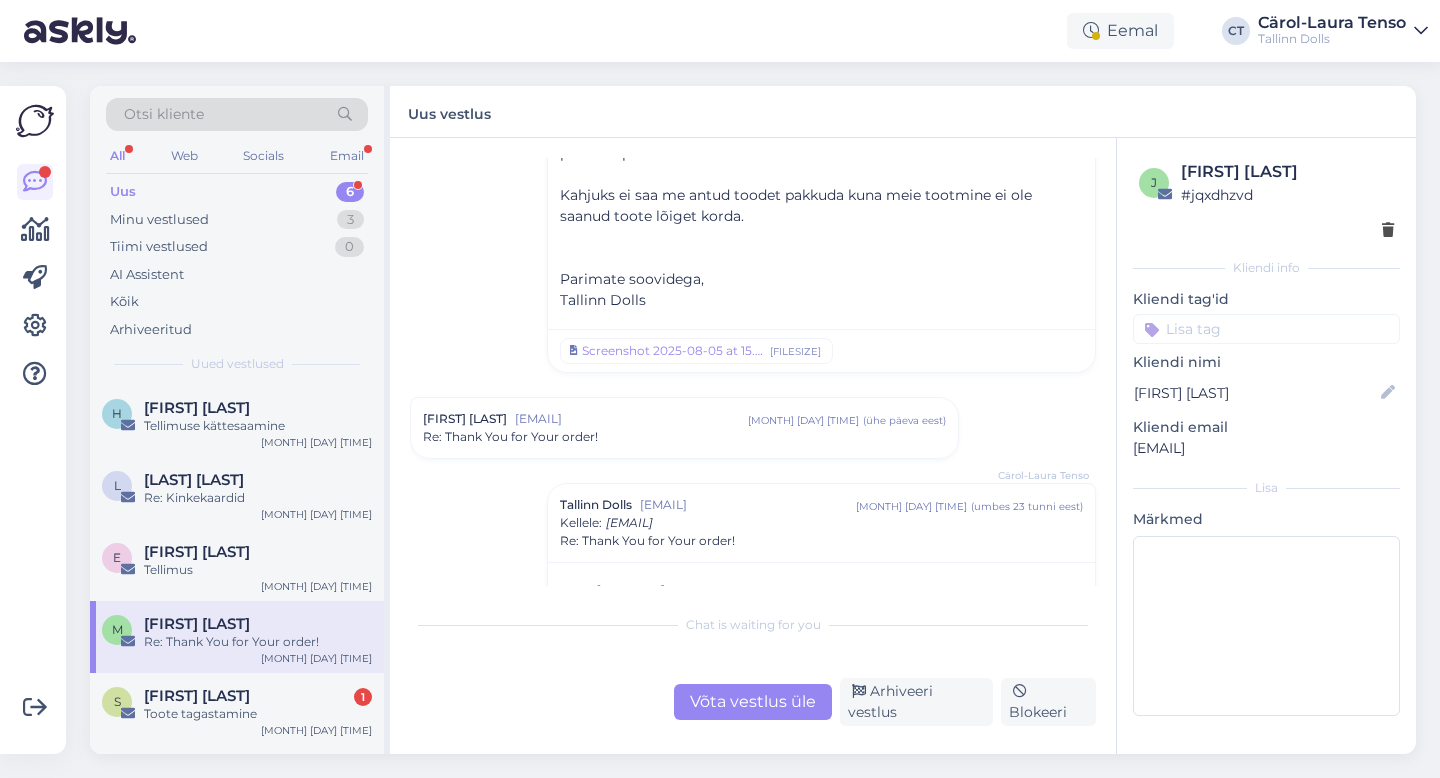 scroll, scrollTop: 566, scrollLeft: 0, axis: vertical 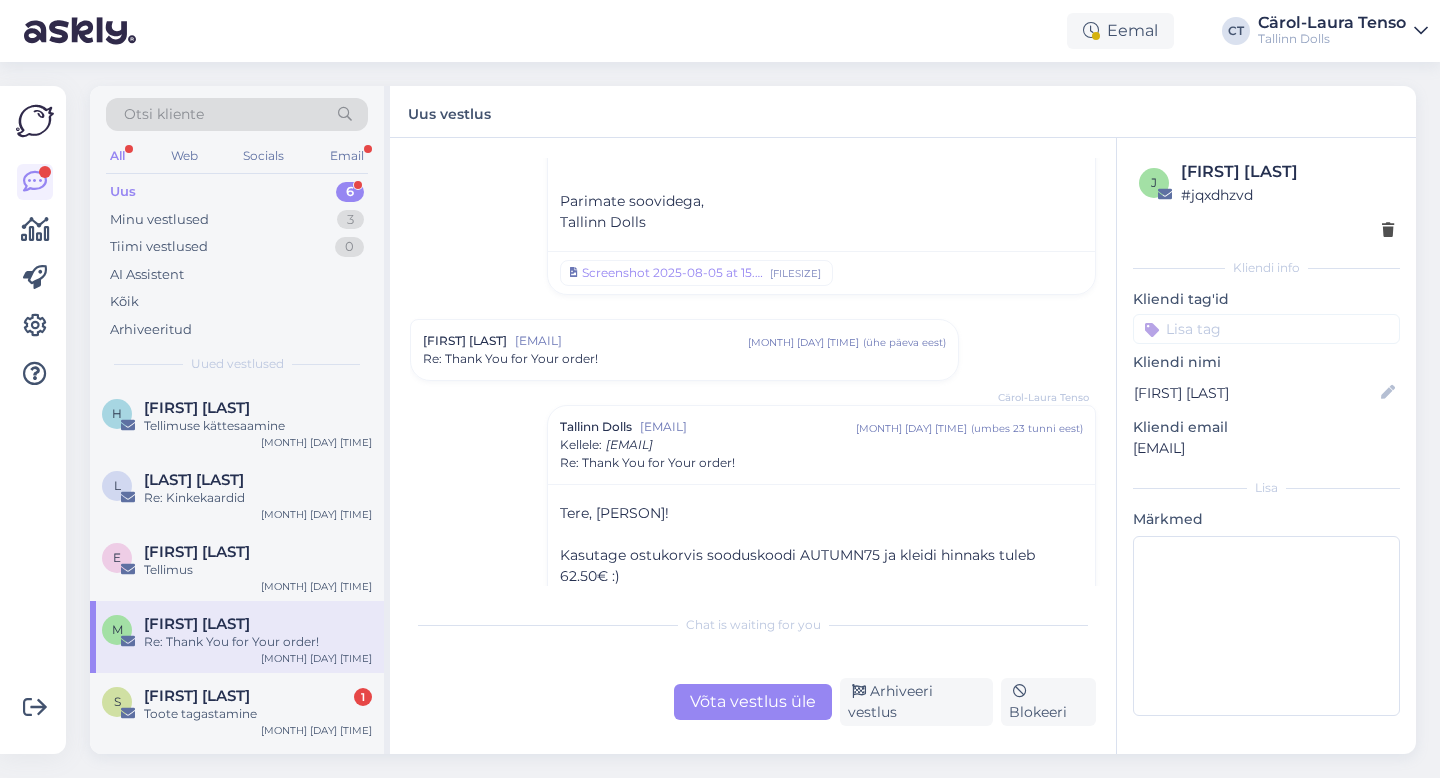 click on "Re: Thank You for Your order!" at bounding box center (684, 359) 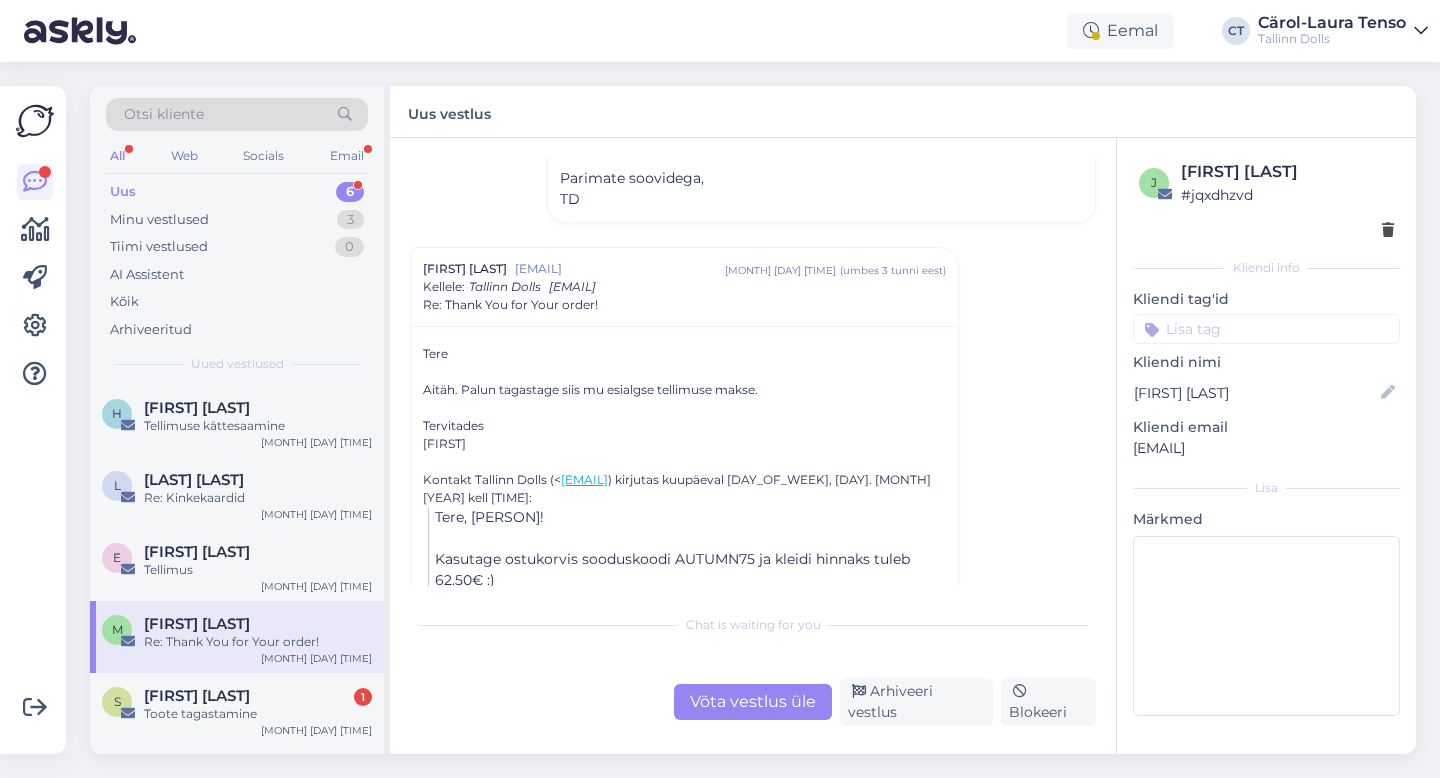 scroll, scrollTop: 1494, scrollLeft: 0, axis: vertical 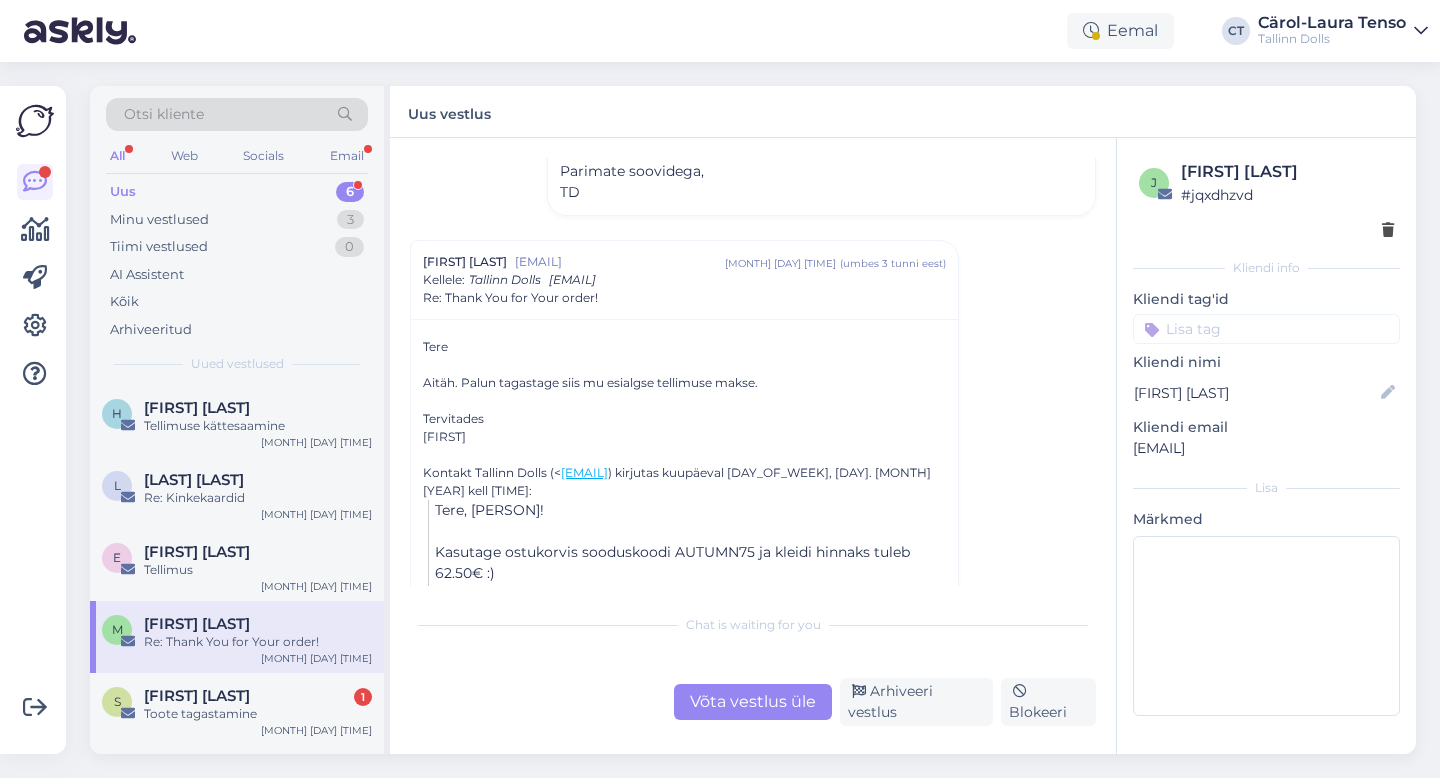 click on "Võta vestlus üle" at bounding box center [753, 702] 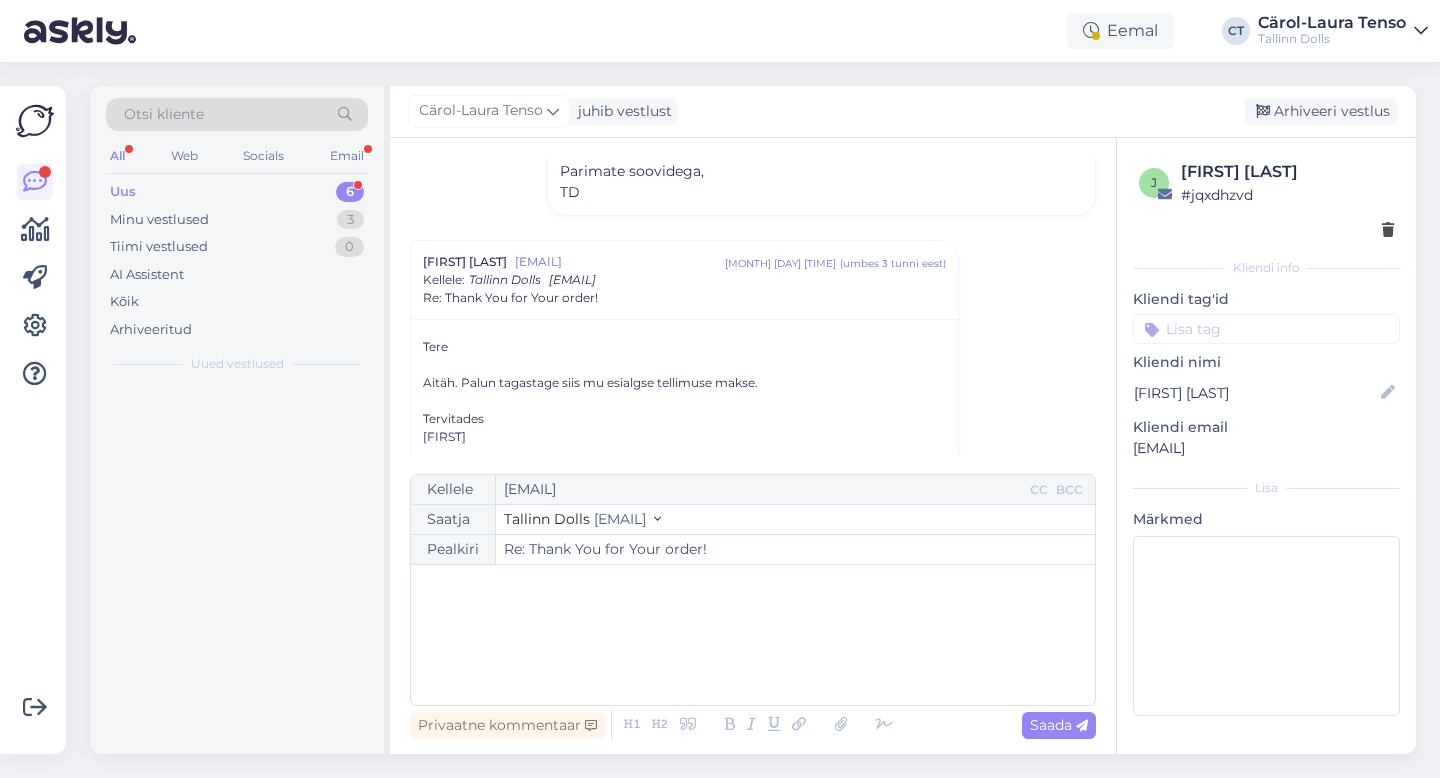 scroll, scrollTop: 1576, scrollLeft: 0, axis: vertical 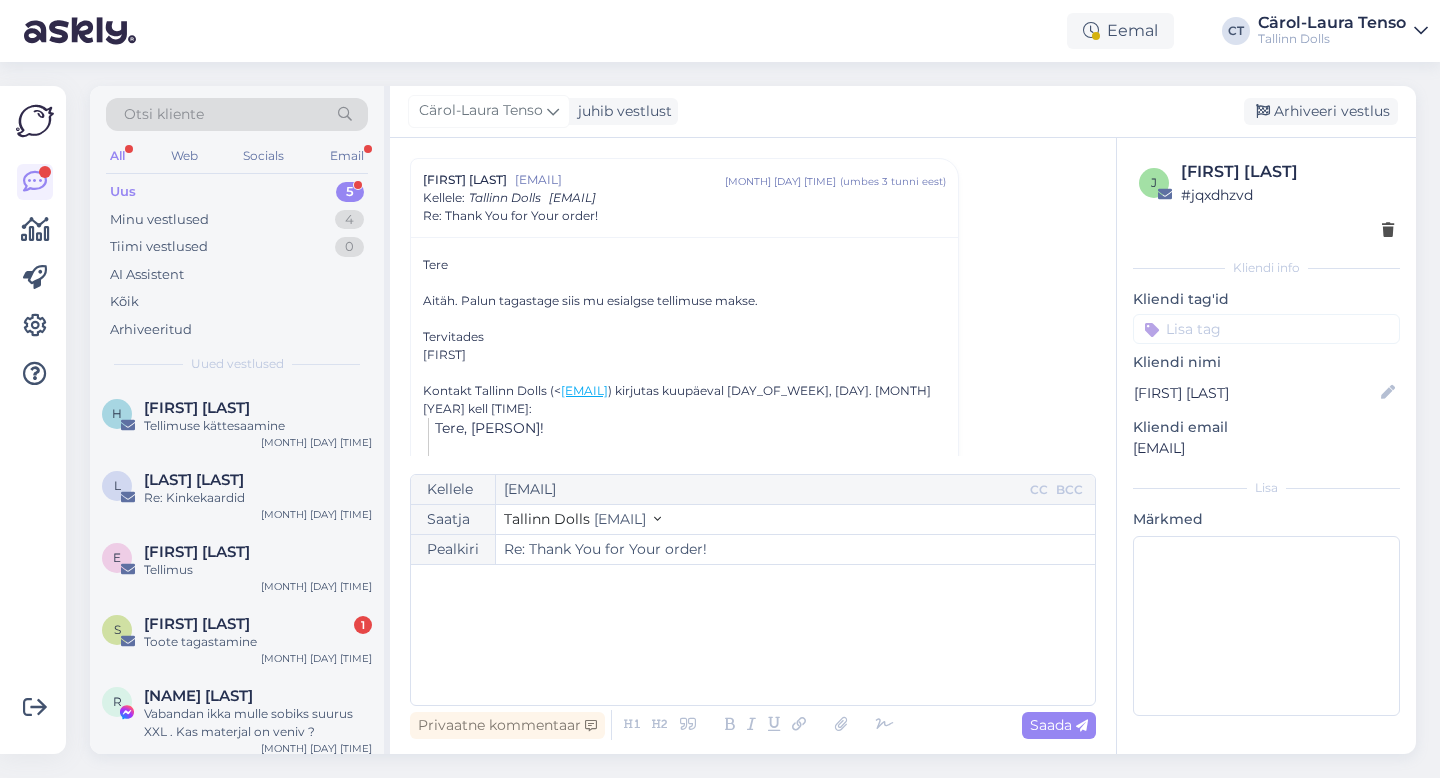 click on "﻿" at bounding box center (753, 635) 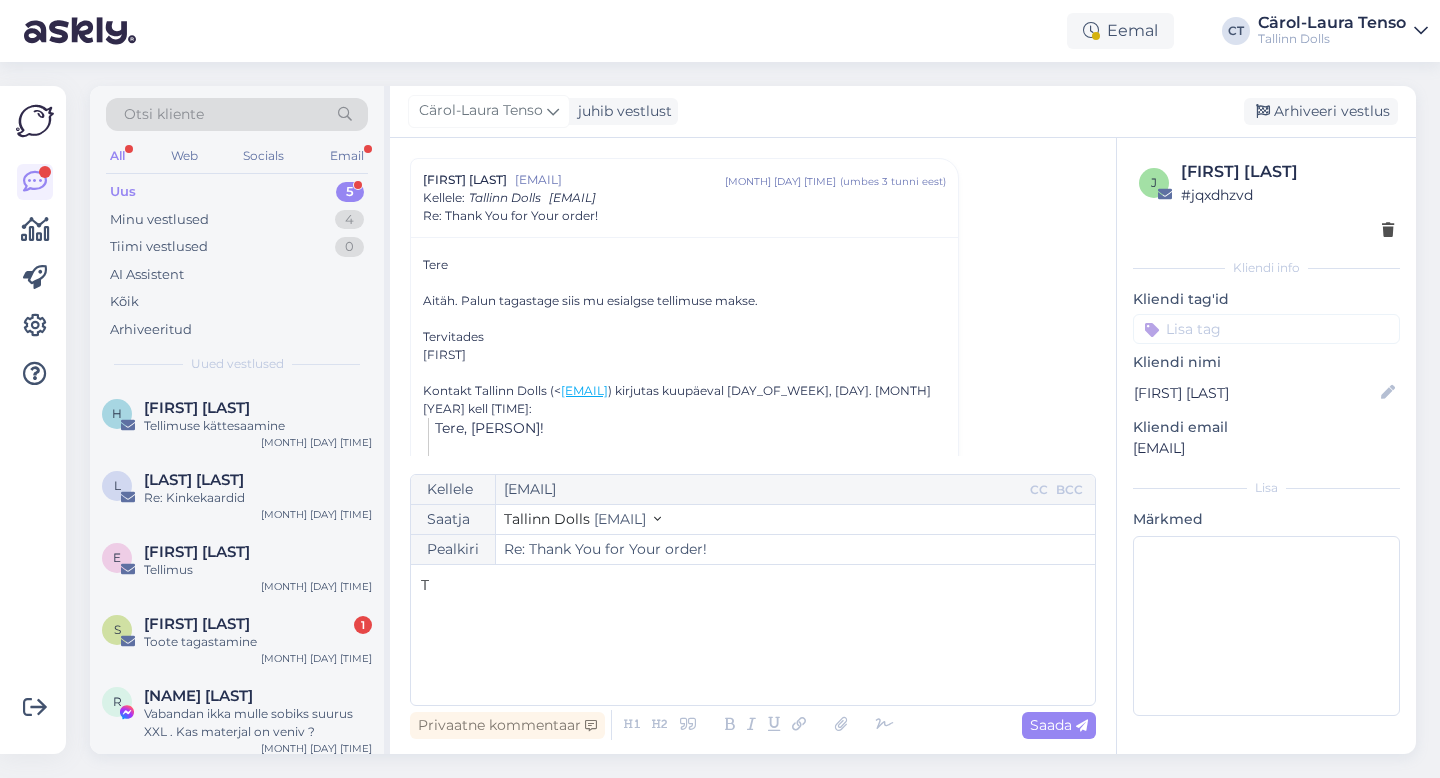 type 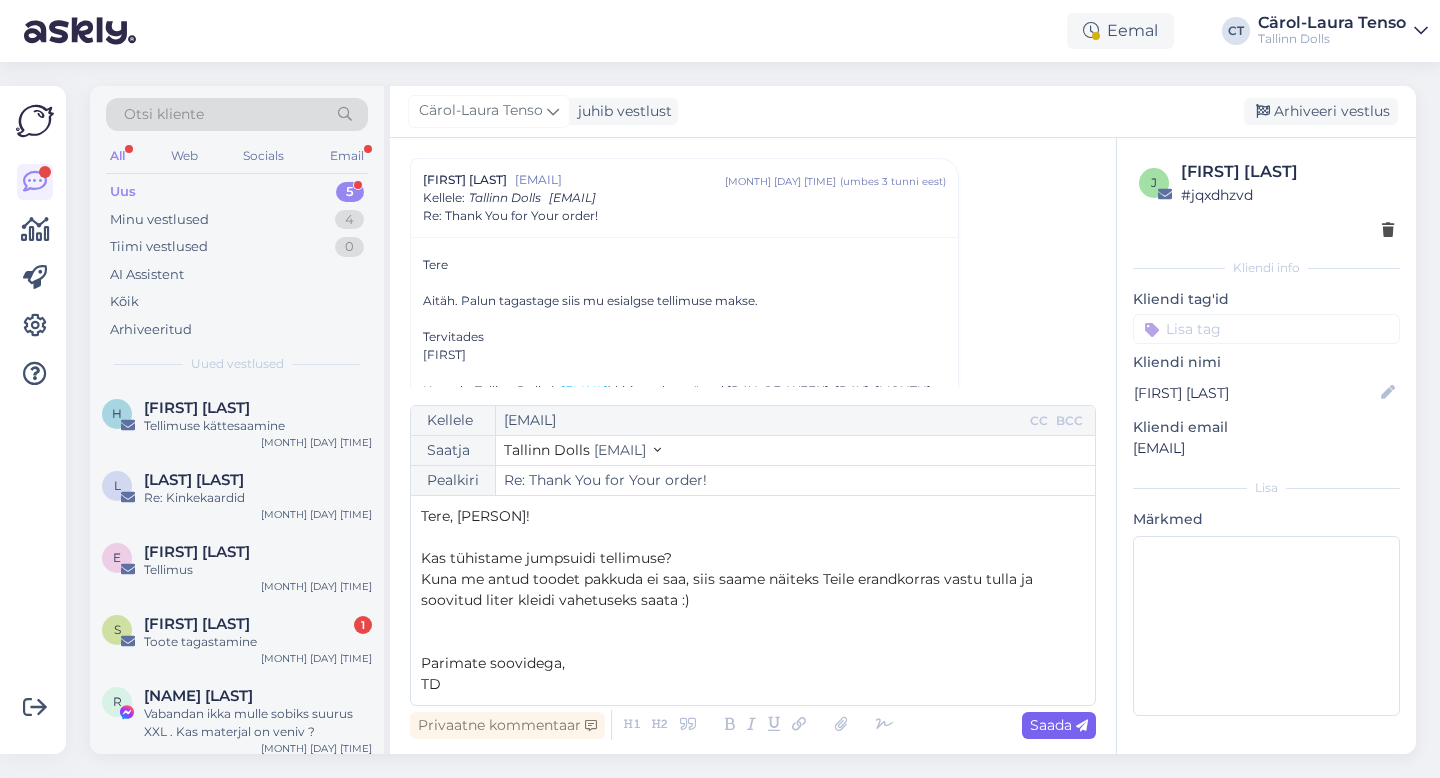 click on "Saada" at bounding box center (1059, 725) 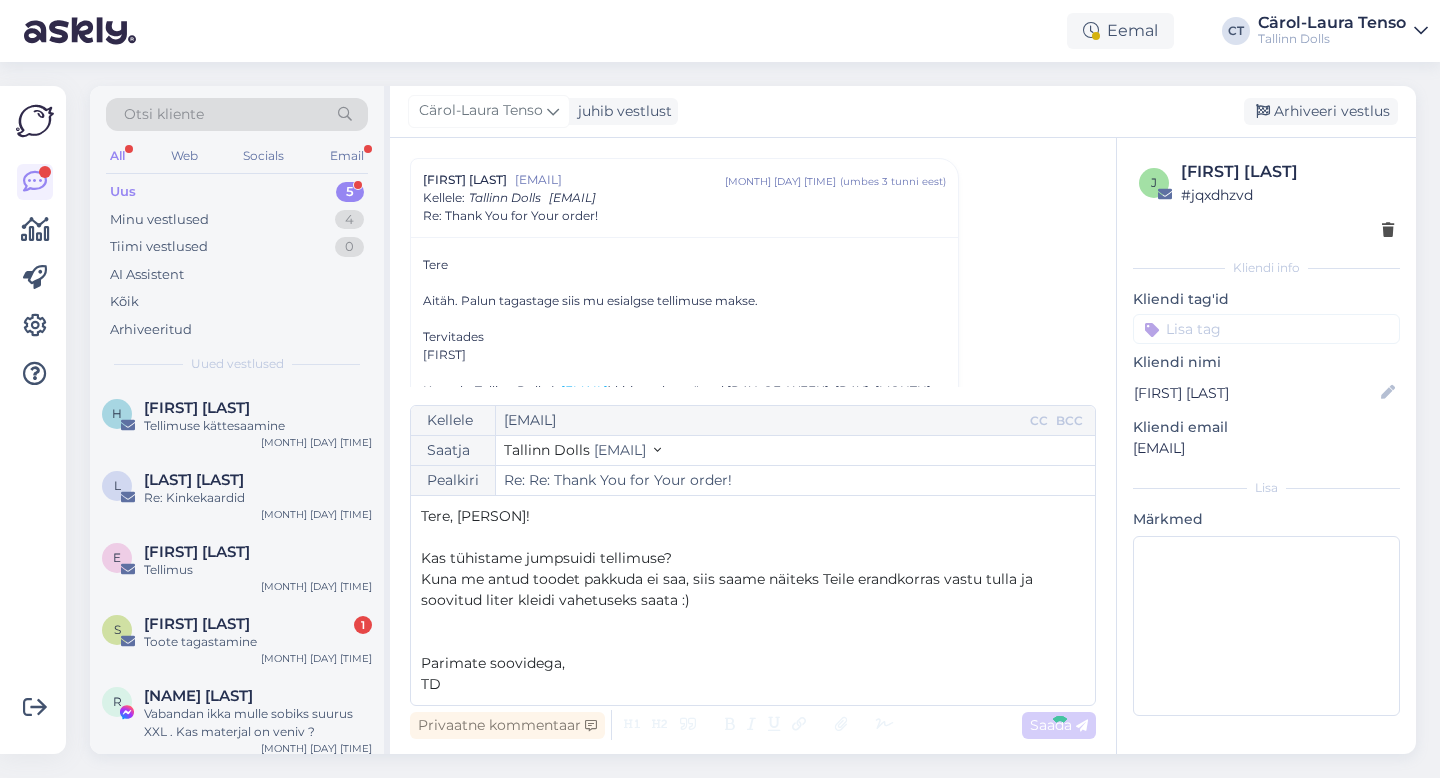 type on "Re: Thank You for Your order!" 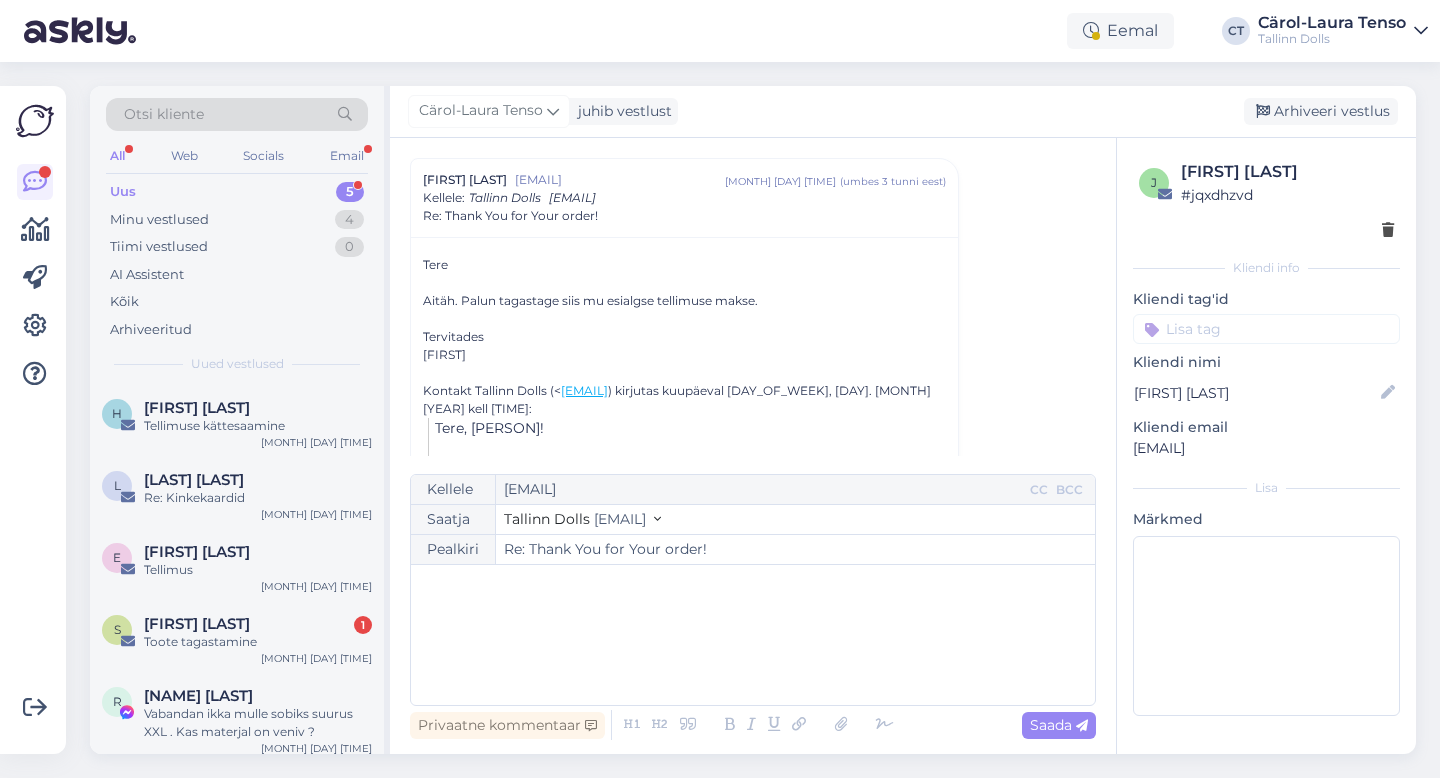 scroll, scrollTop: 1887, scrollLeft: 0, axis: vertical 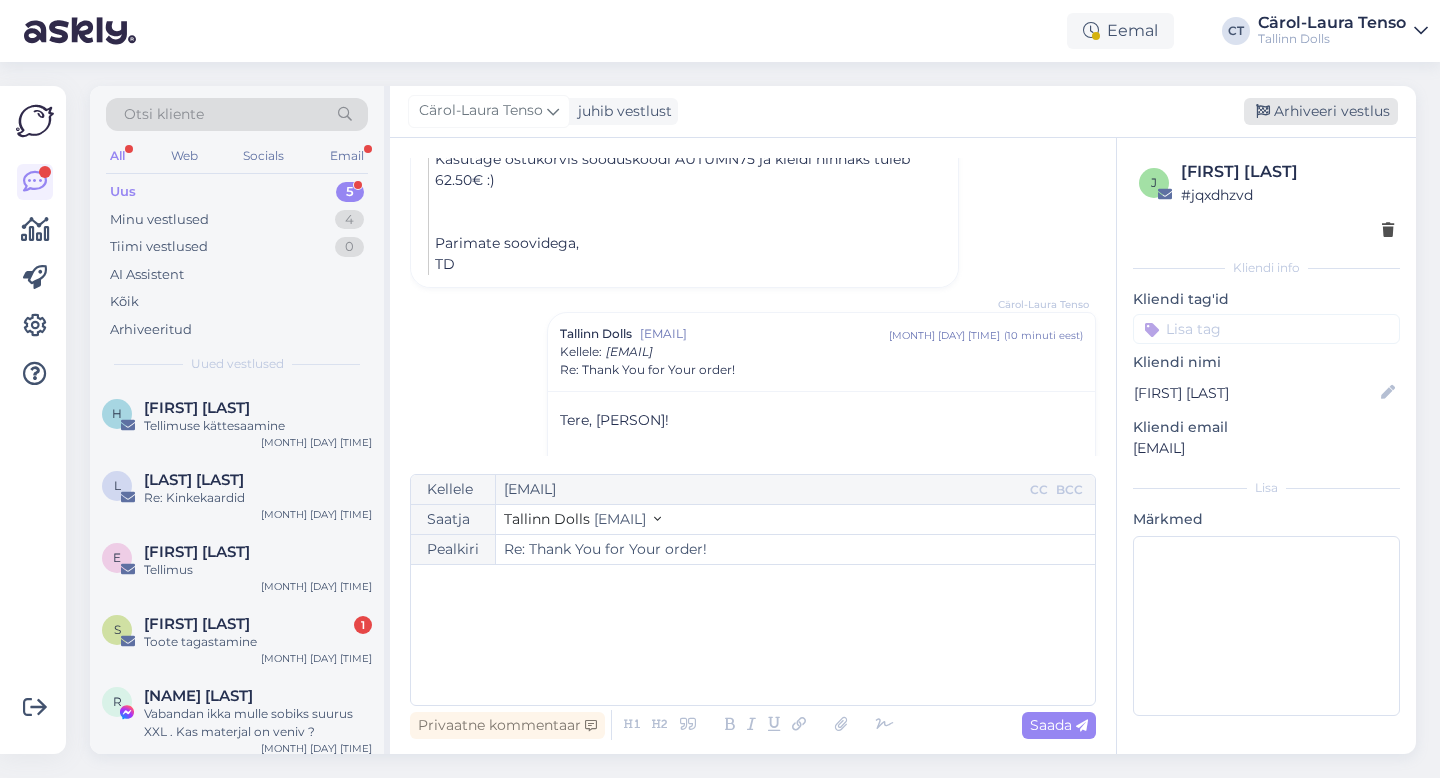 click on "Arhiveeri vestlus" at bounding box center [1321, 111] 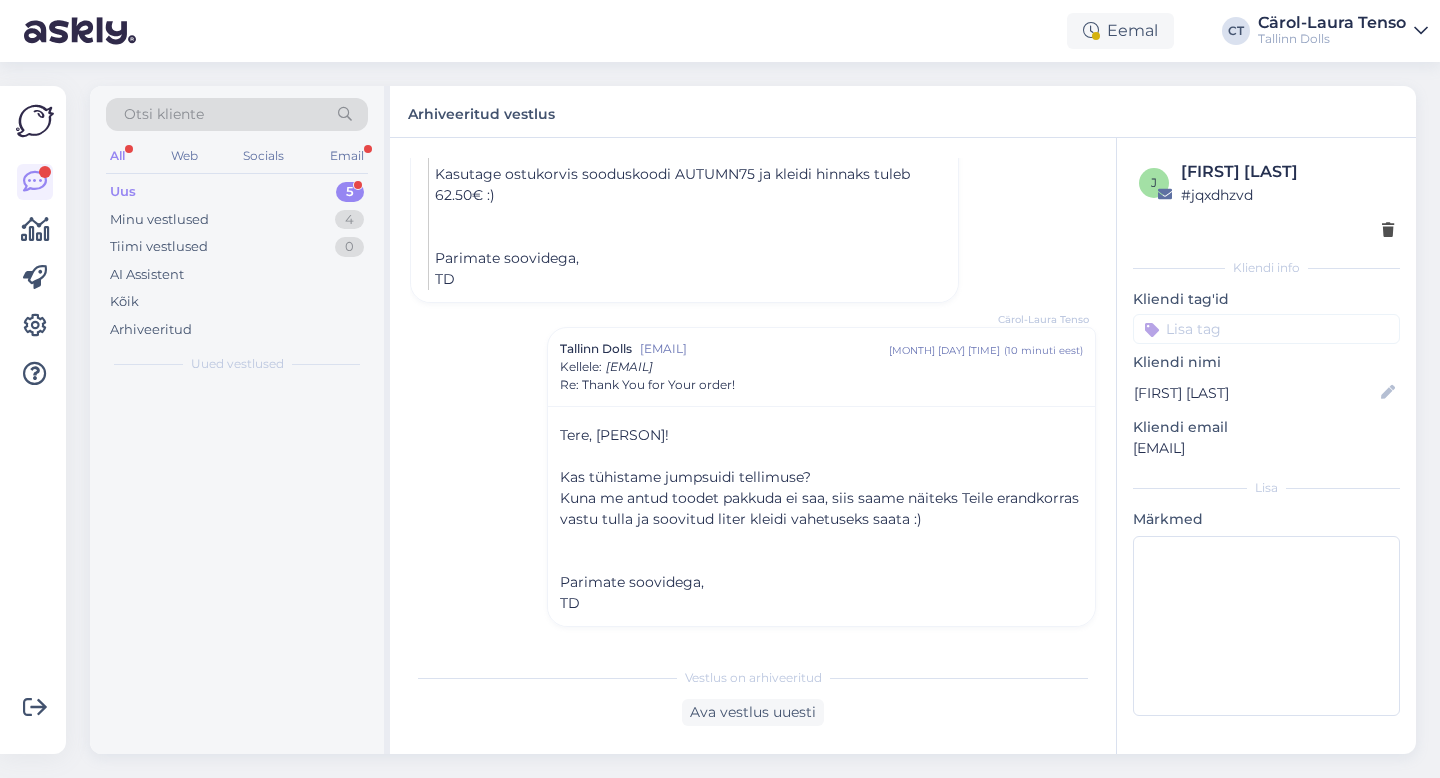 scroll, scrollTop: 1872, scrollLeft: 0, axis: vertical 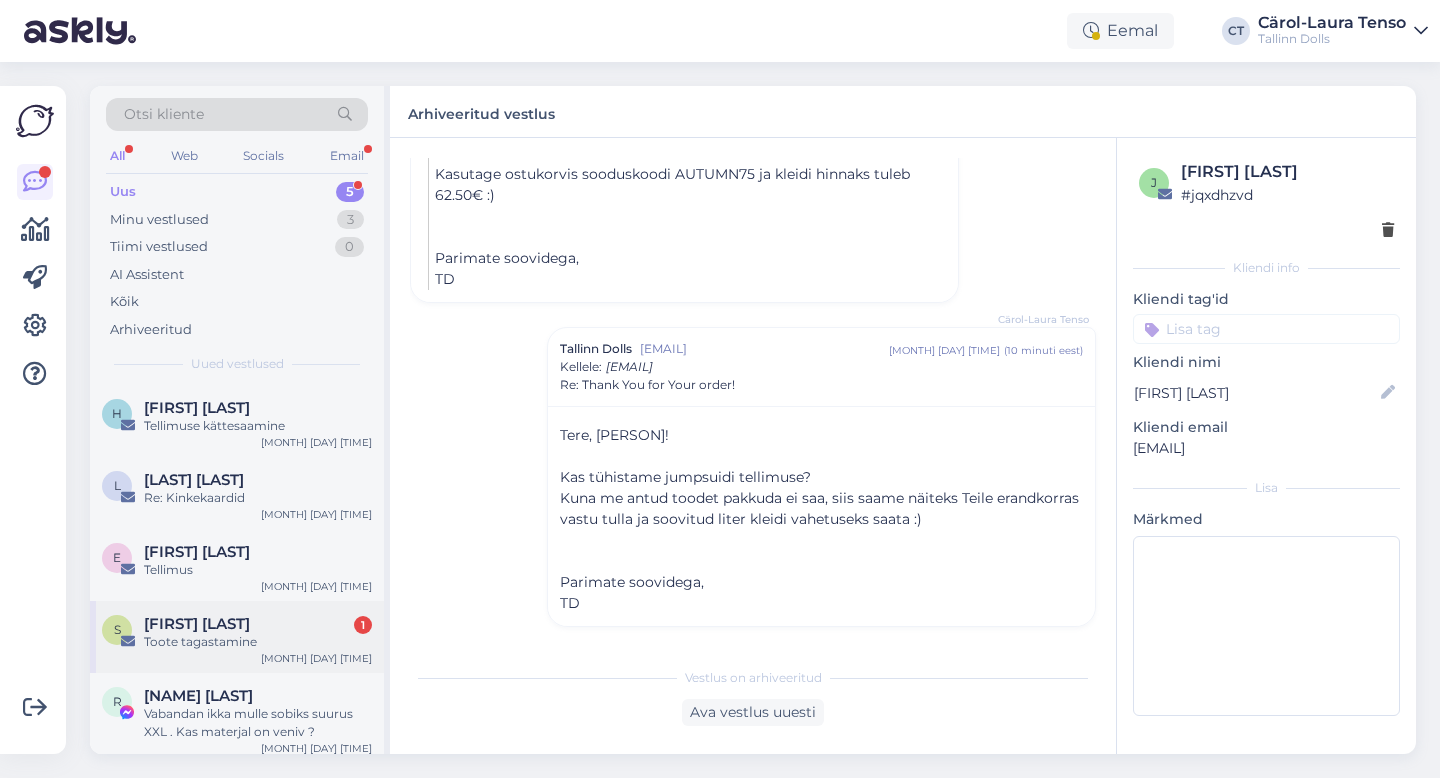 click on "[FIRST] [LAST] 1 Toote tagastamine [MONTH] [DAY] [TIME]" at bounding box center (237, 637) 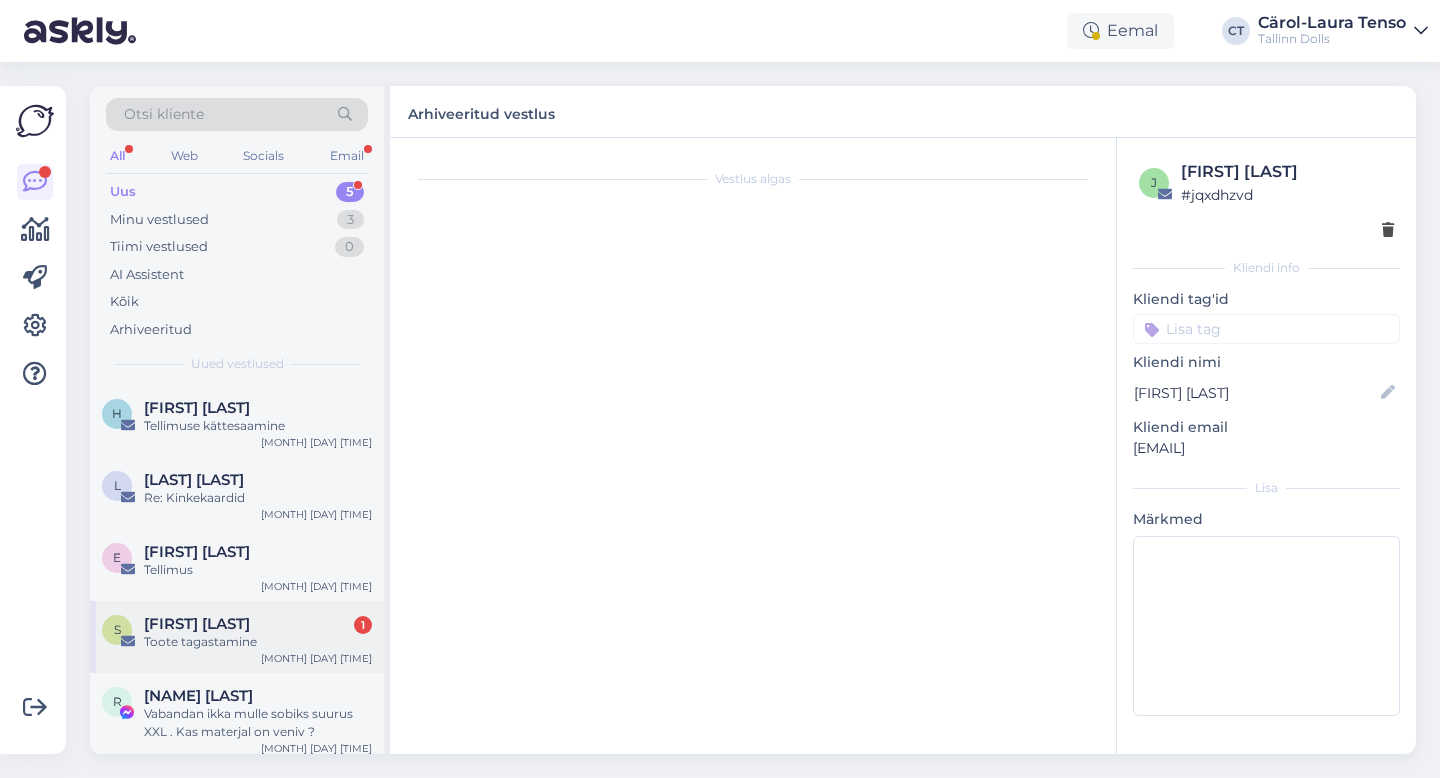 scroll, scrollTop: 0, scrollLeft: 0, axis: both 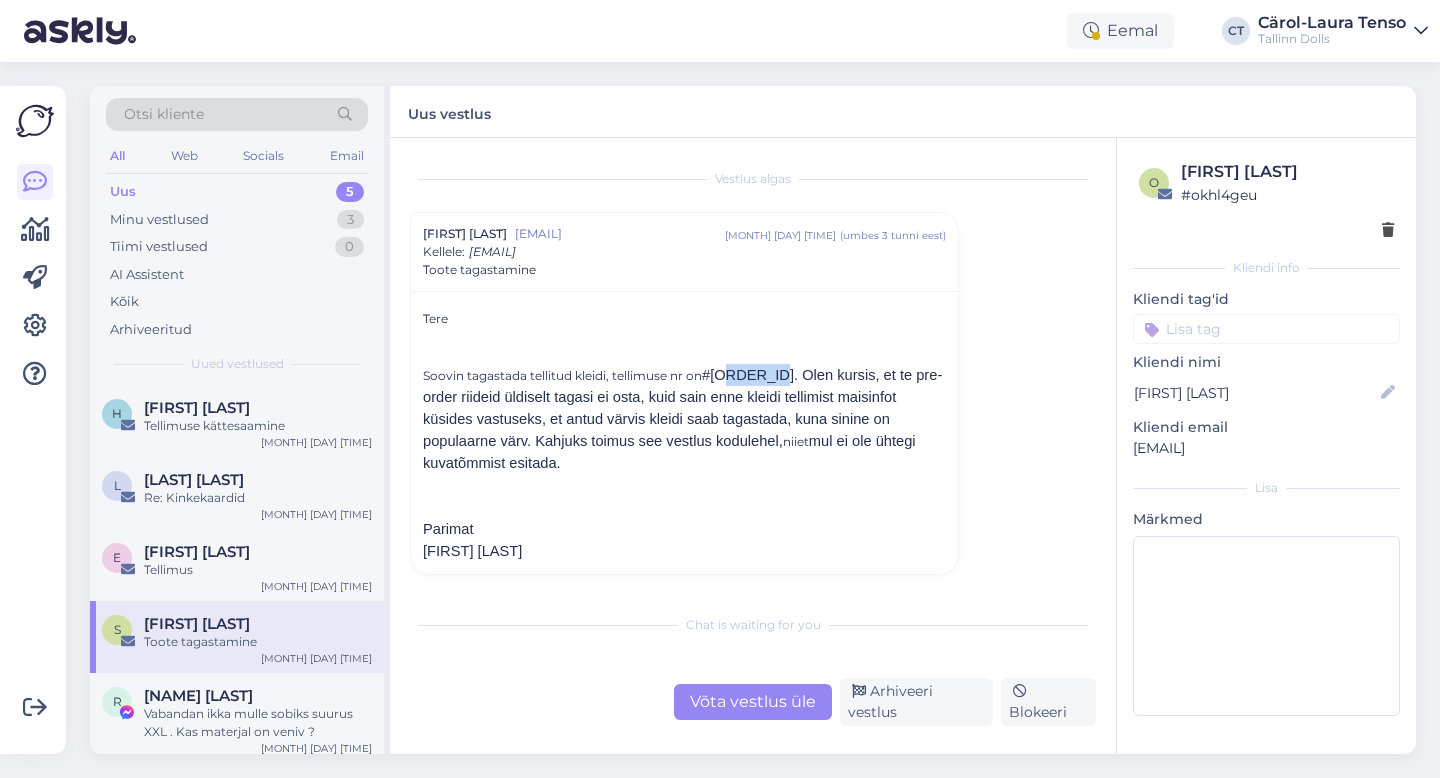 drag, startPoint x: 785, startPoint y: 372, endPoint x: 734, endPoint y: 372, distance: 51 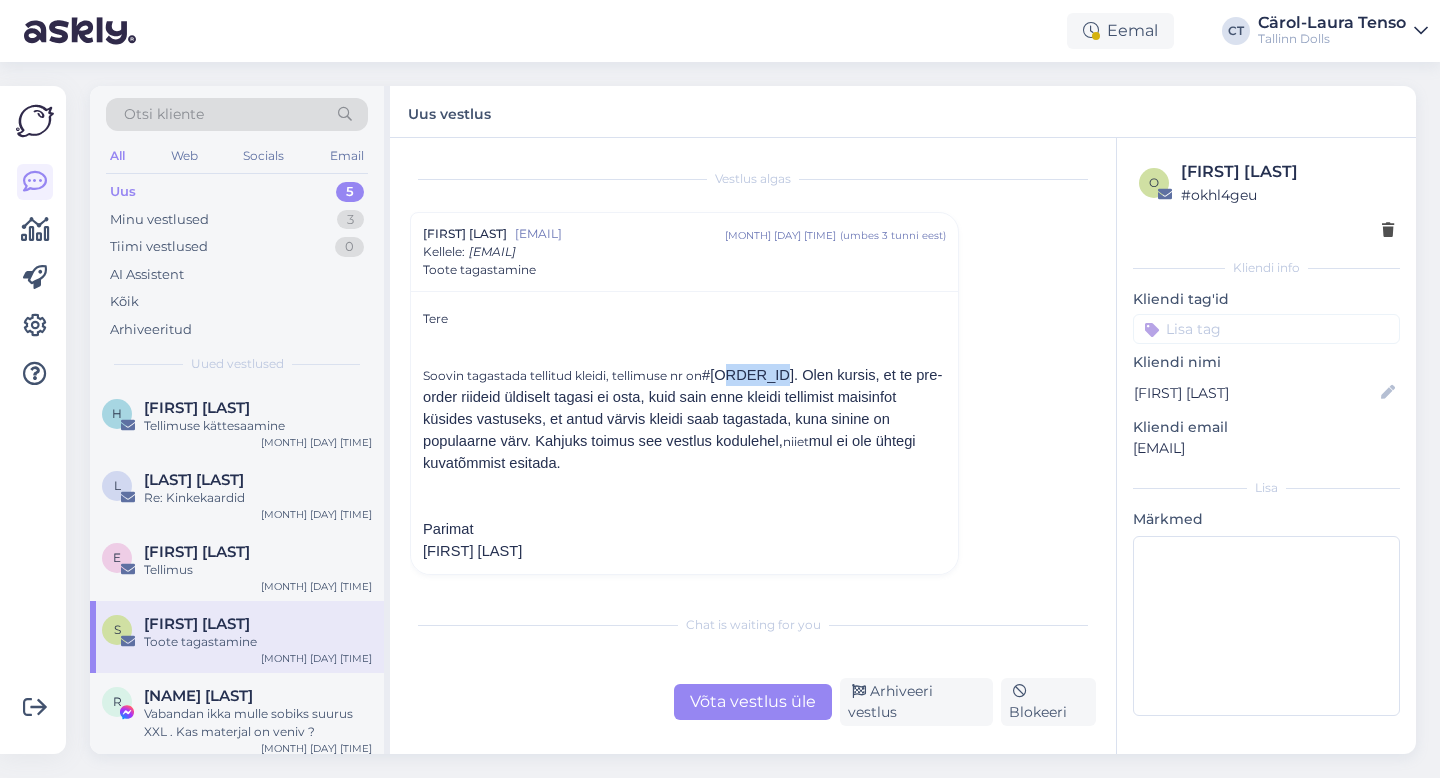click on "#[ORDER_ID]. Olen kursis, et te pre-order riideid üldiselt tagasi ei osta, kuid sain enne kleidi tellimist mais" at bounding box center [682, 386] 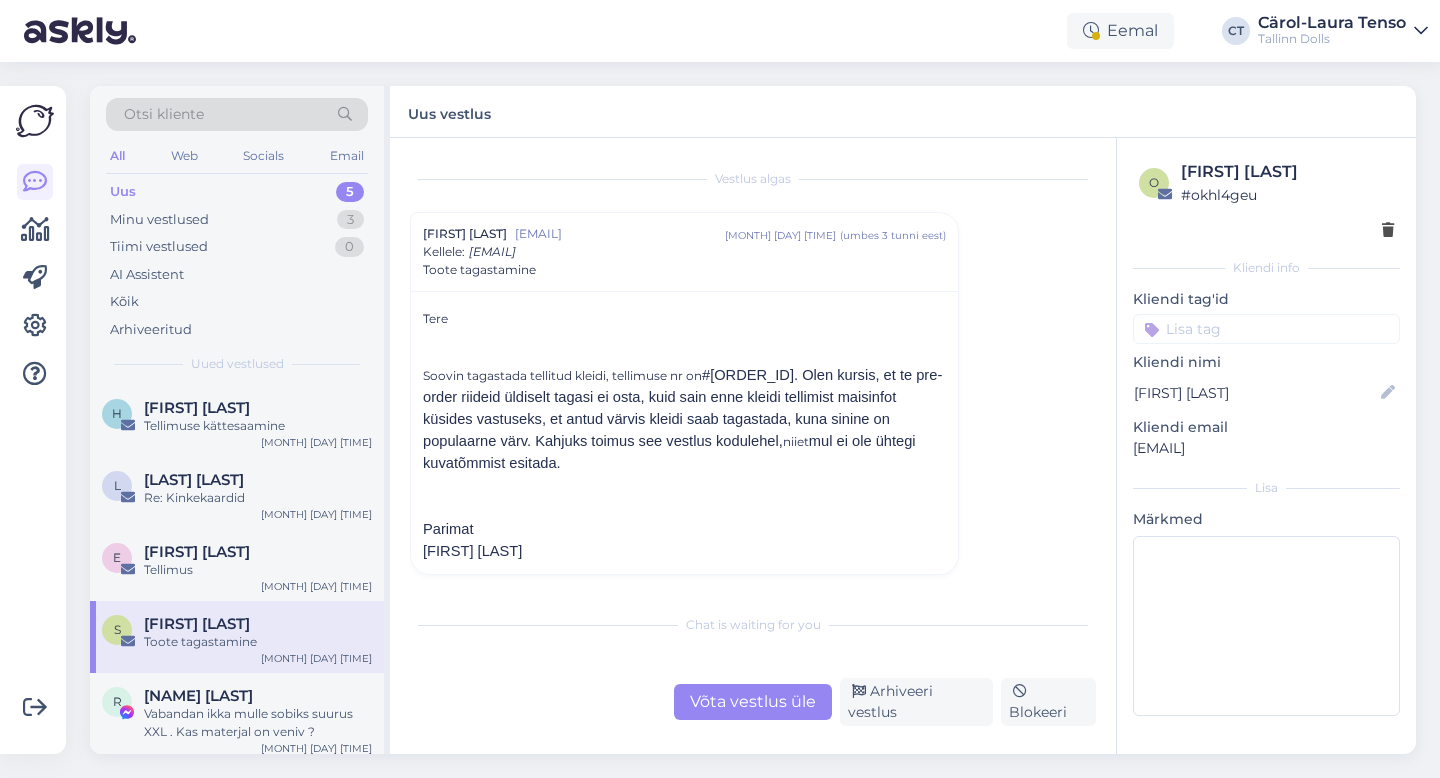 click on "Võta vestlus üle" at bounding box center (753, 702) 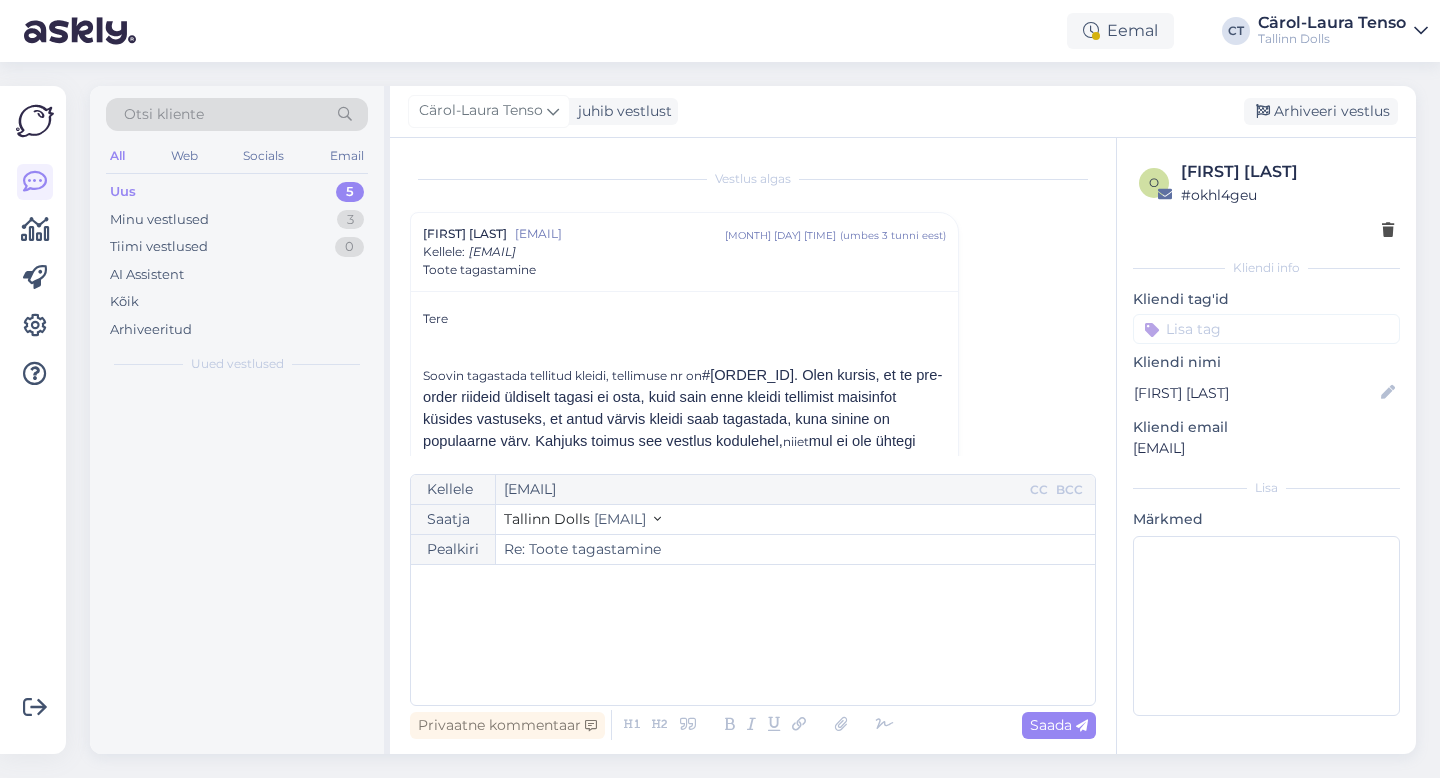 scroll, scrollTop: 54, scrollLeft: 0, axis: vertical 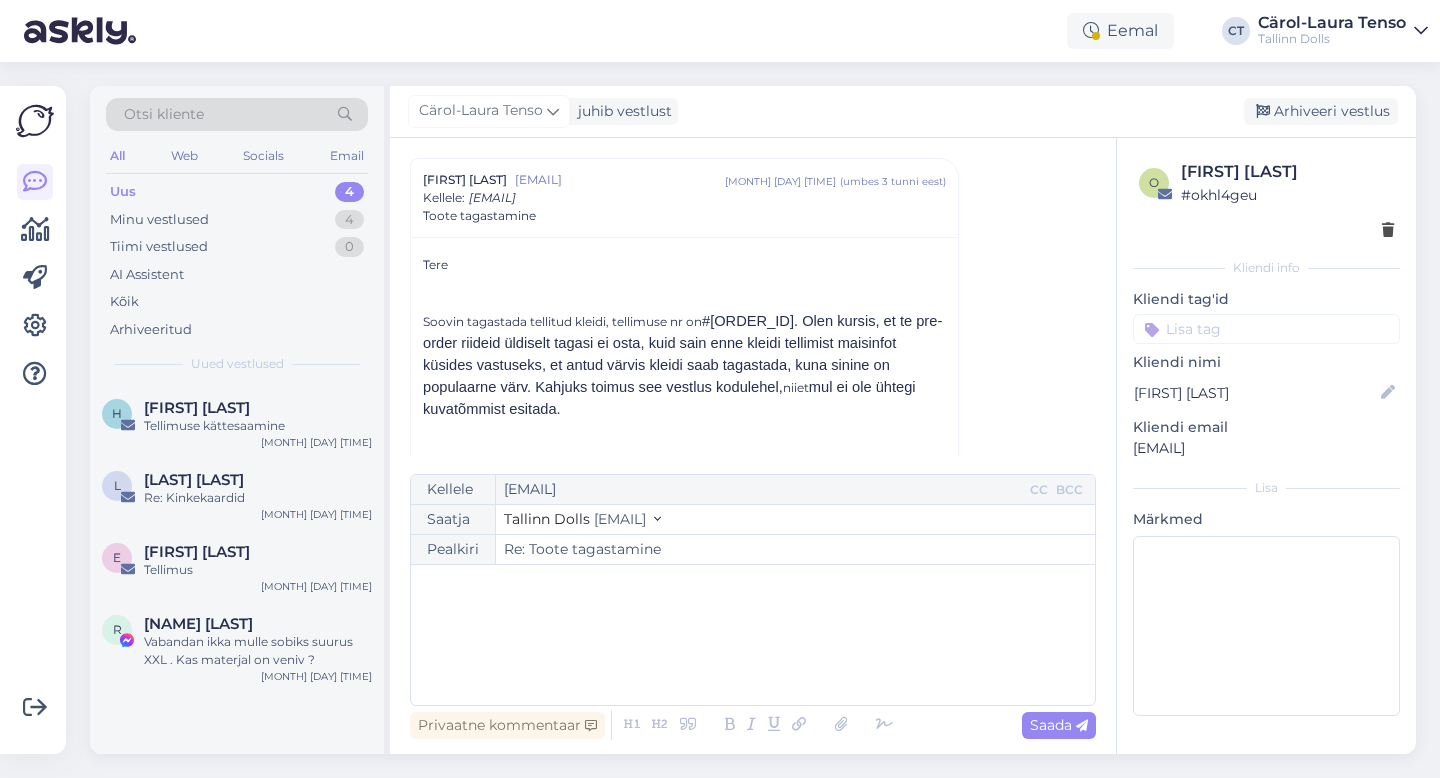 click on "﻿" at bounding box center (753, 635) 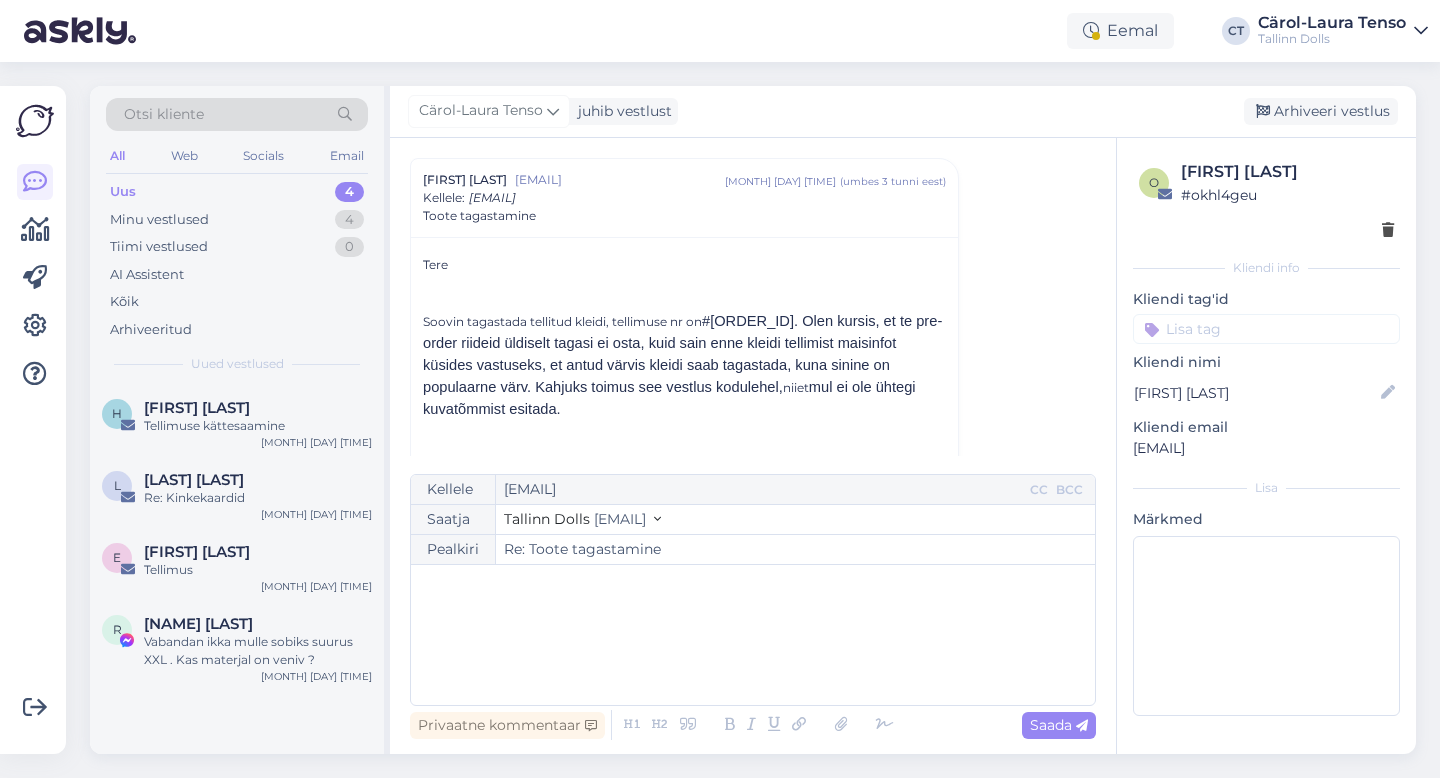 click on "﻿" at bounding box center (753, 635) 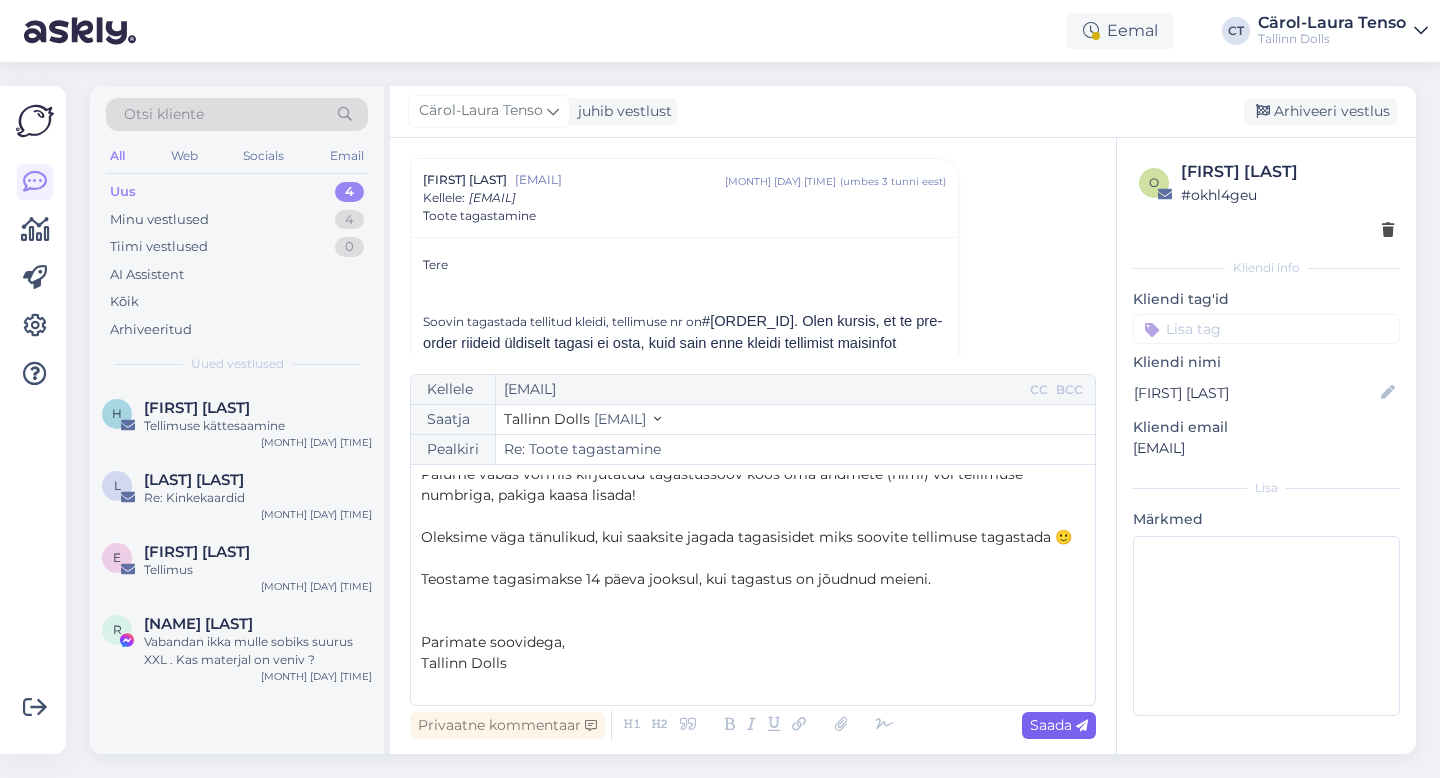 click on "Saada" at bounding box center (1059, 725) 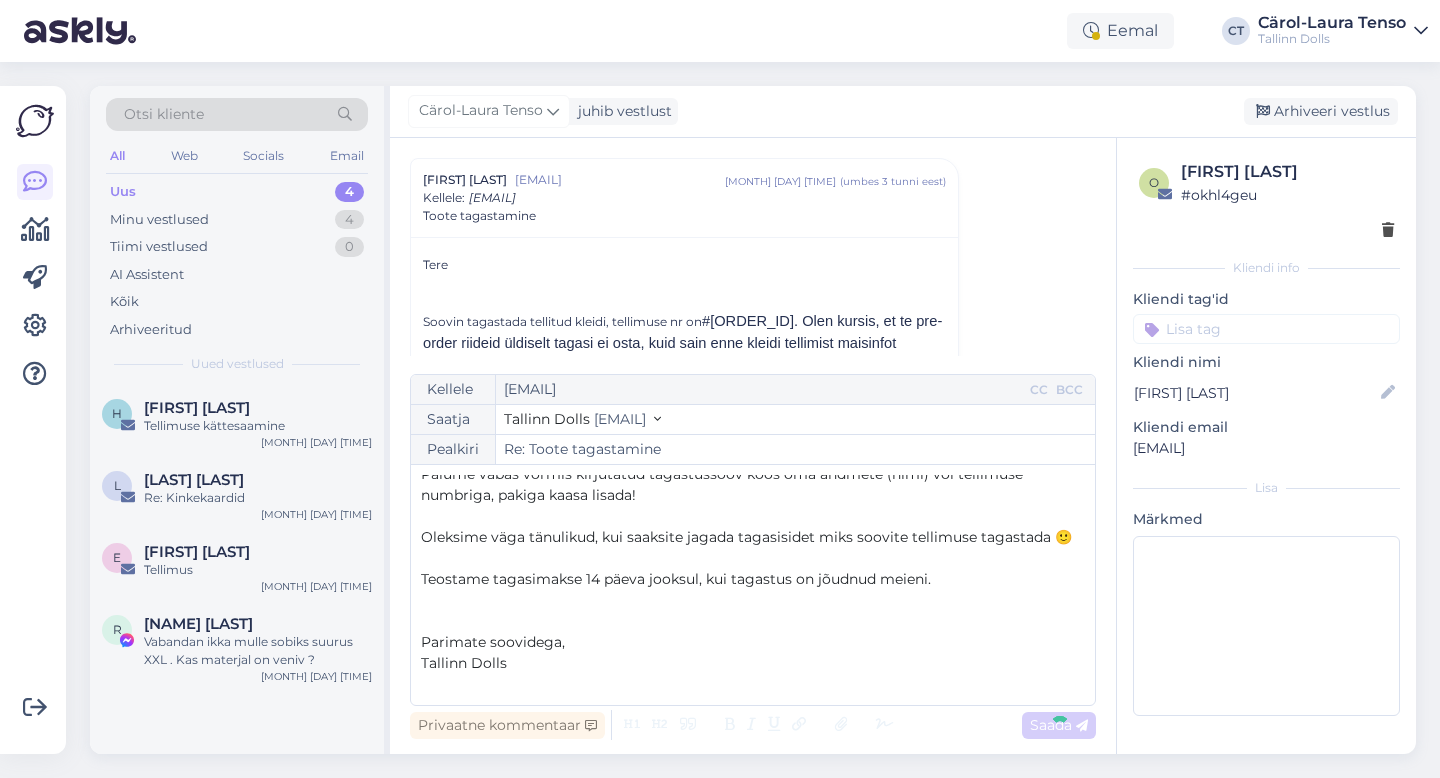 type on "Re: Re: Toote tagastamine" 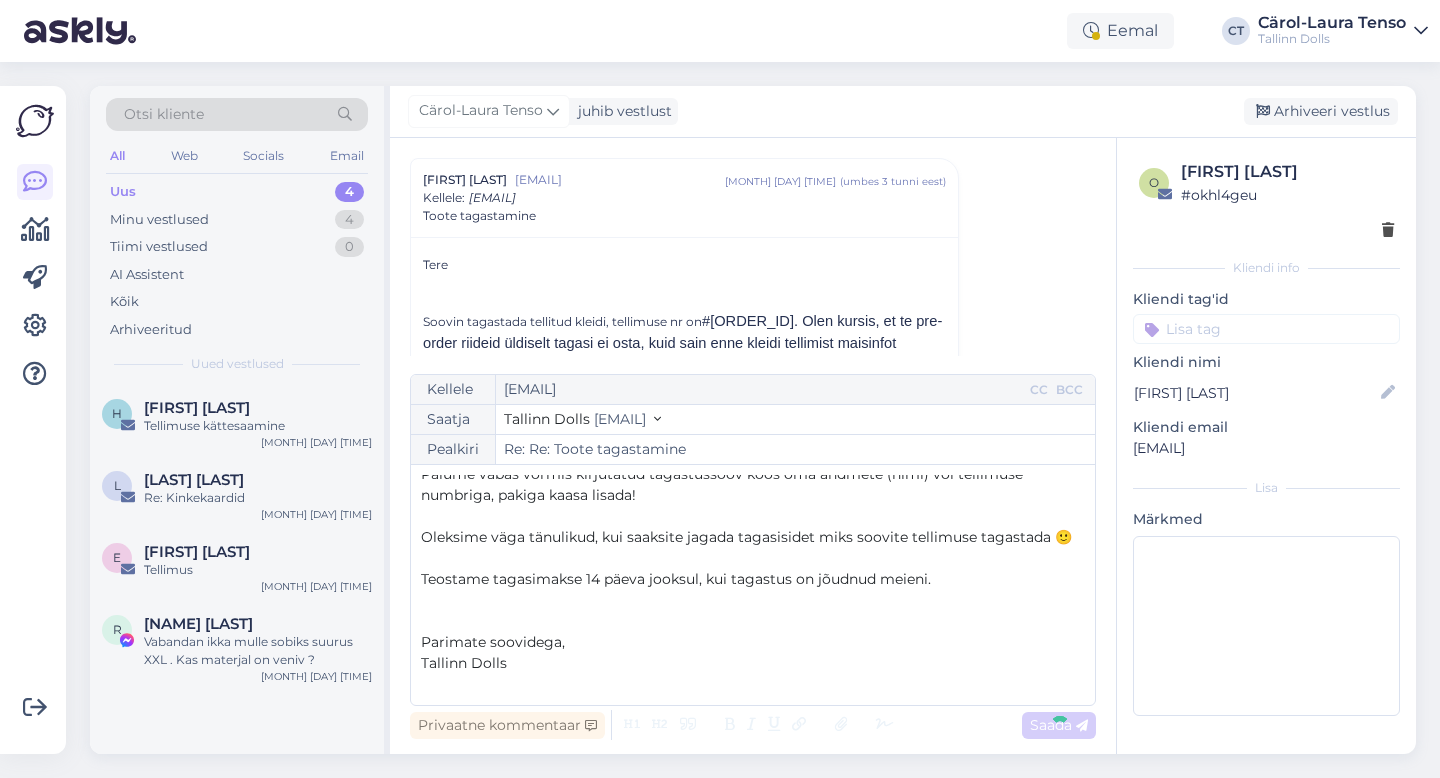 scroll, scrollTop: 287, scrollLeft: 0, axis: vertical 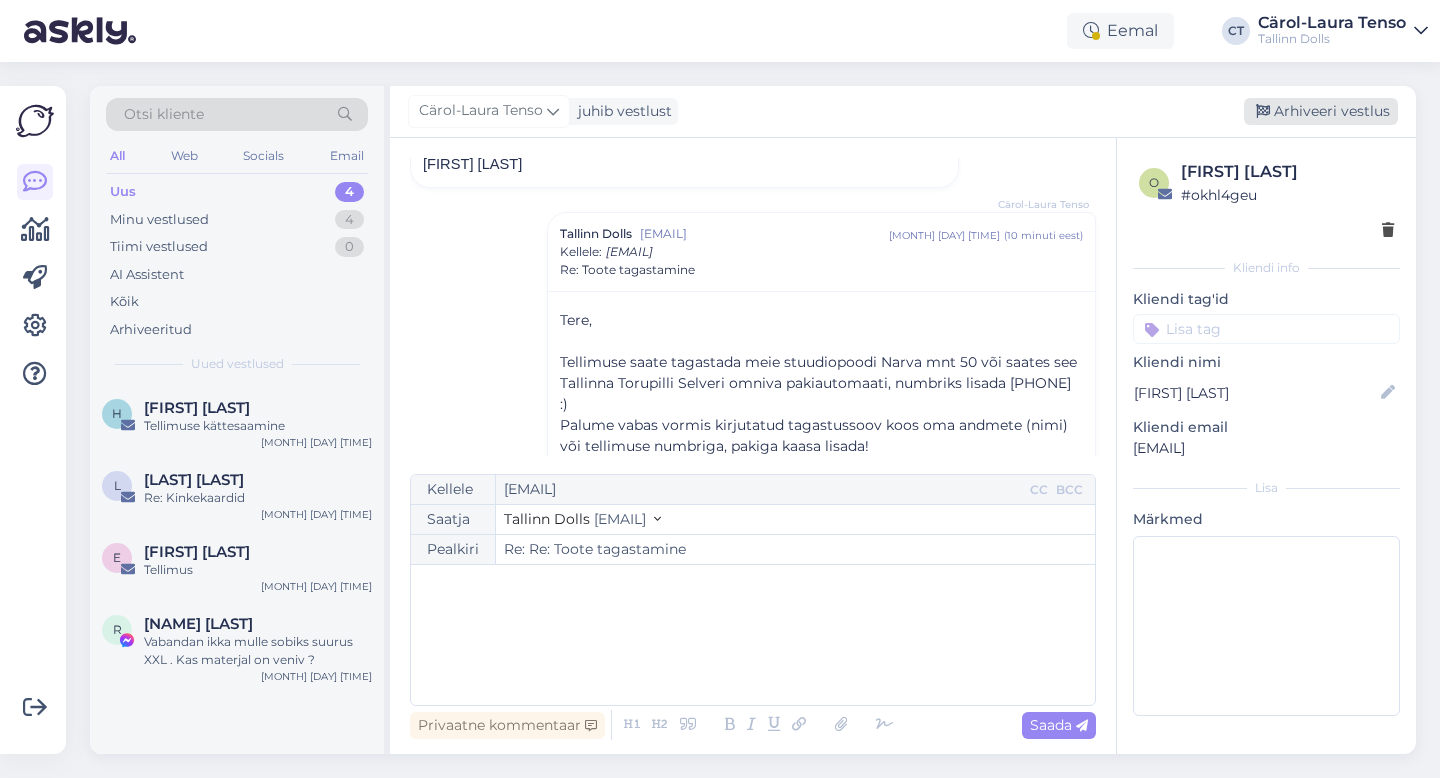 click on "Arhiveeri vestlus" at bounding box center [1321, 111] 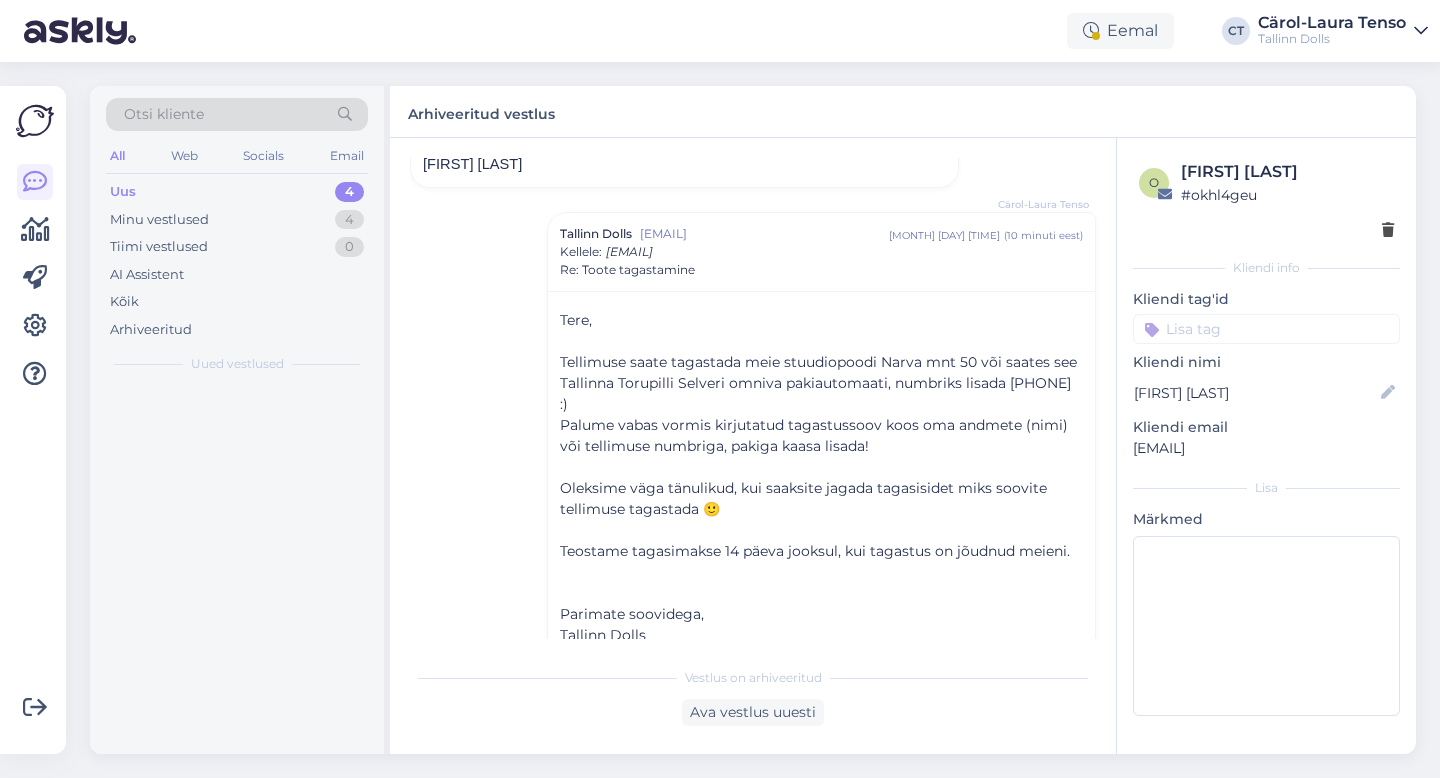 scroll, scrollTop: 440, scrollLeft: 0, axis: vertical 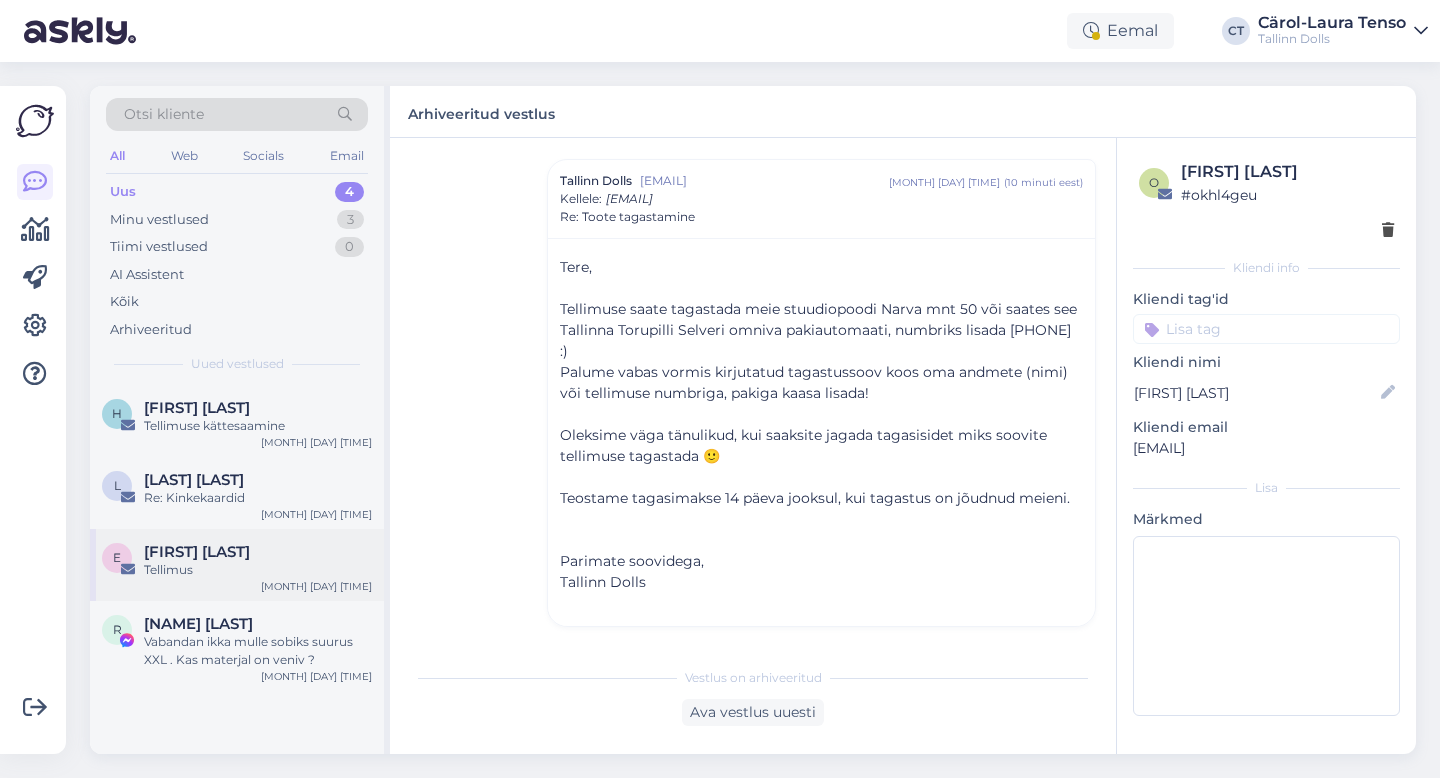 click on "Tellimus" at bounding box center (258, 570) 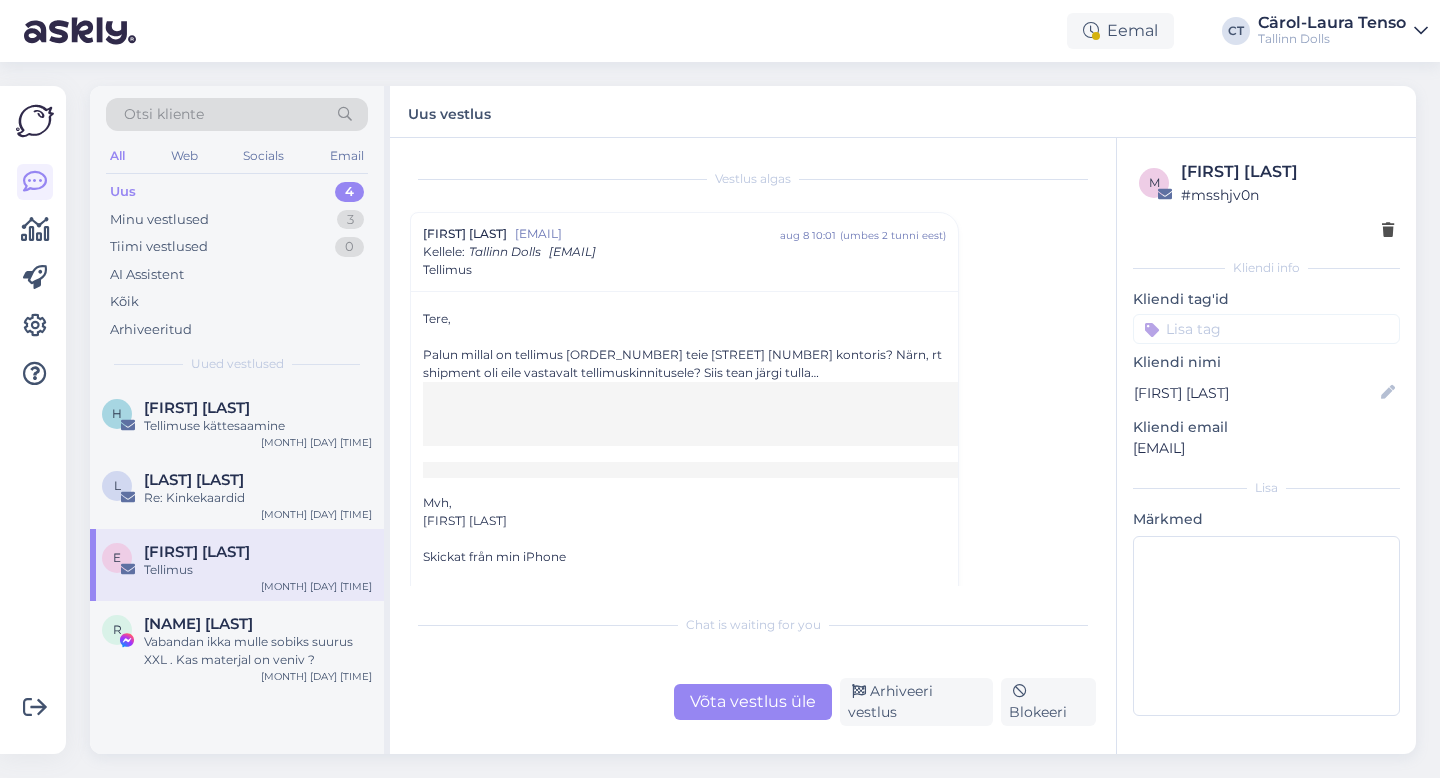 scroll, scrollTop: 79, scrollLeft: 0, axis: vertical 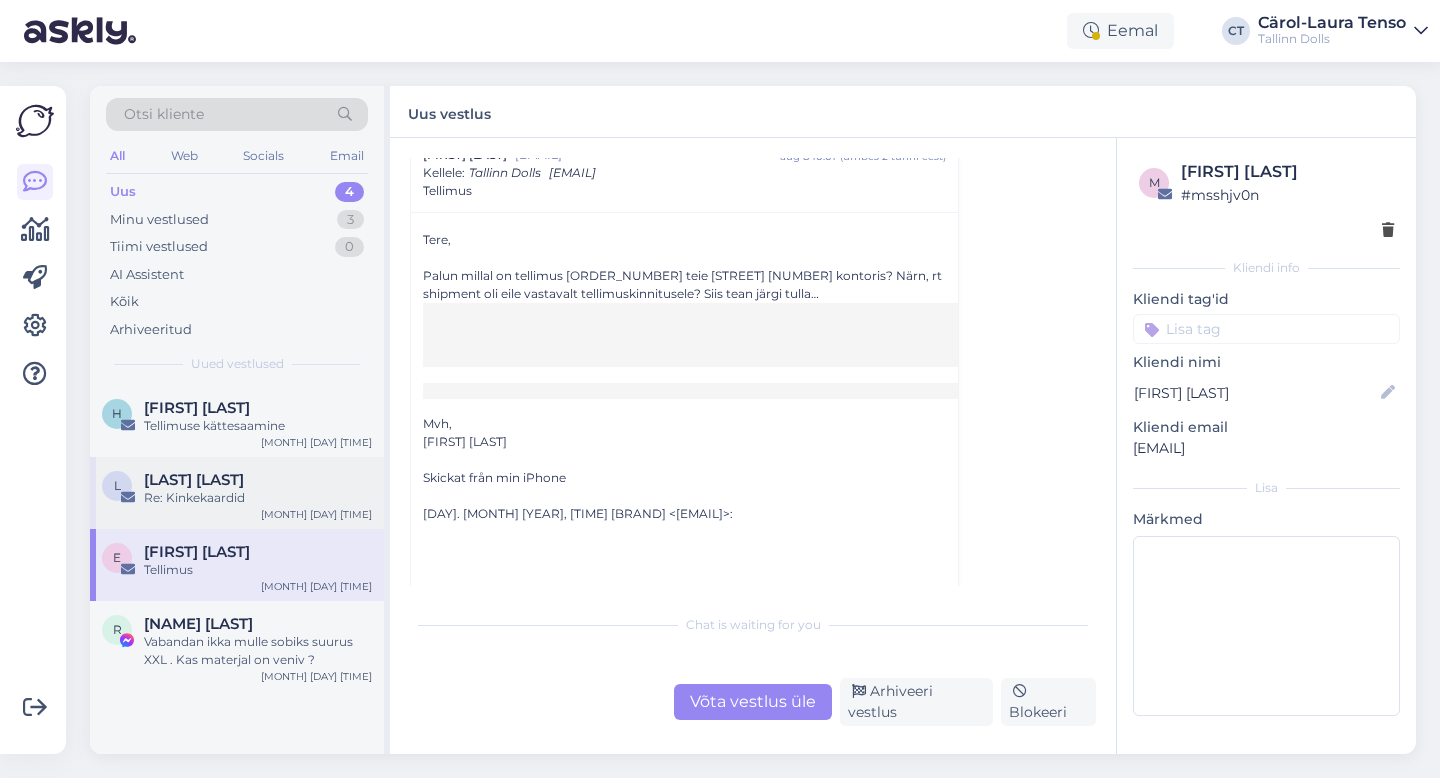 click on "Re: Kinkekaardid" at bounding box center (258, 498) 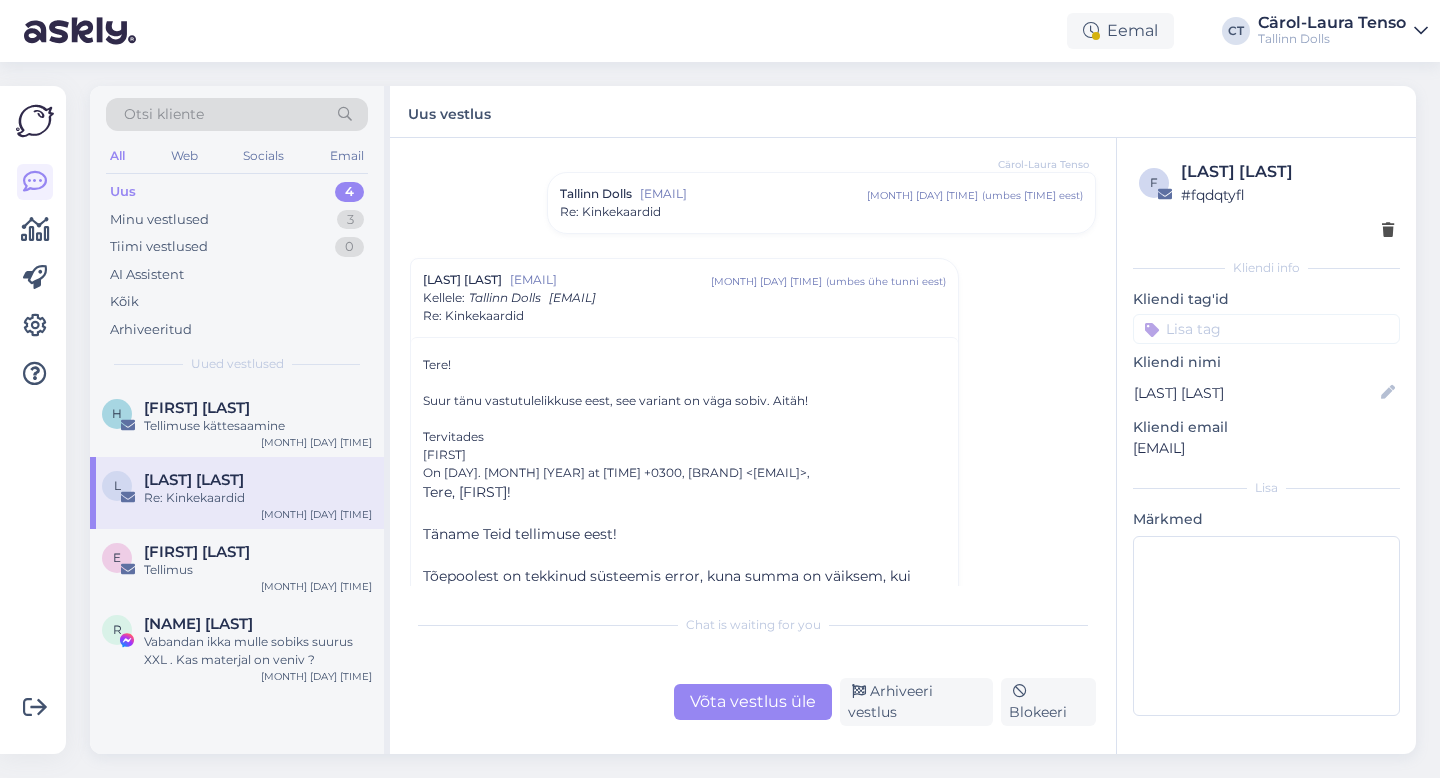 scroll, scrollTop: 2117, scrollLeft: 0, axis: vertical 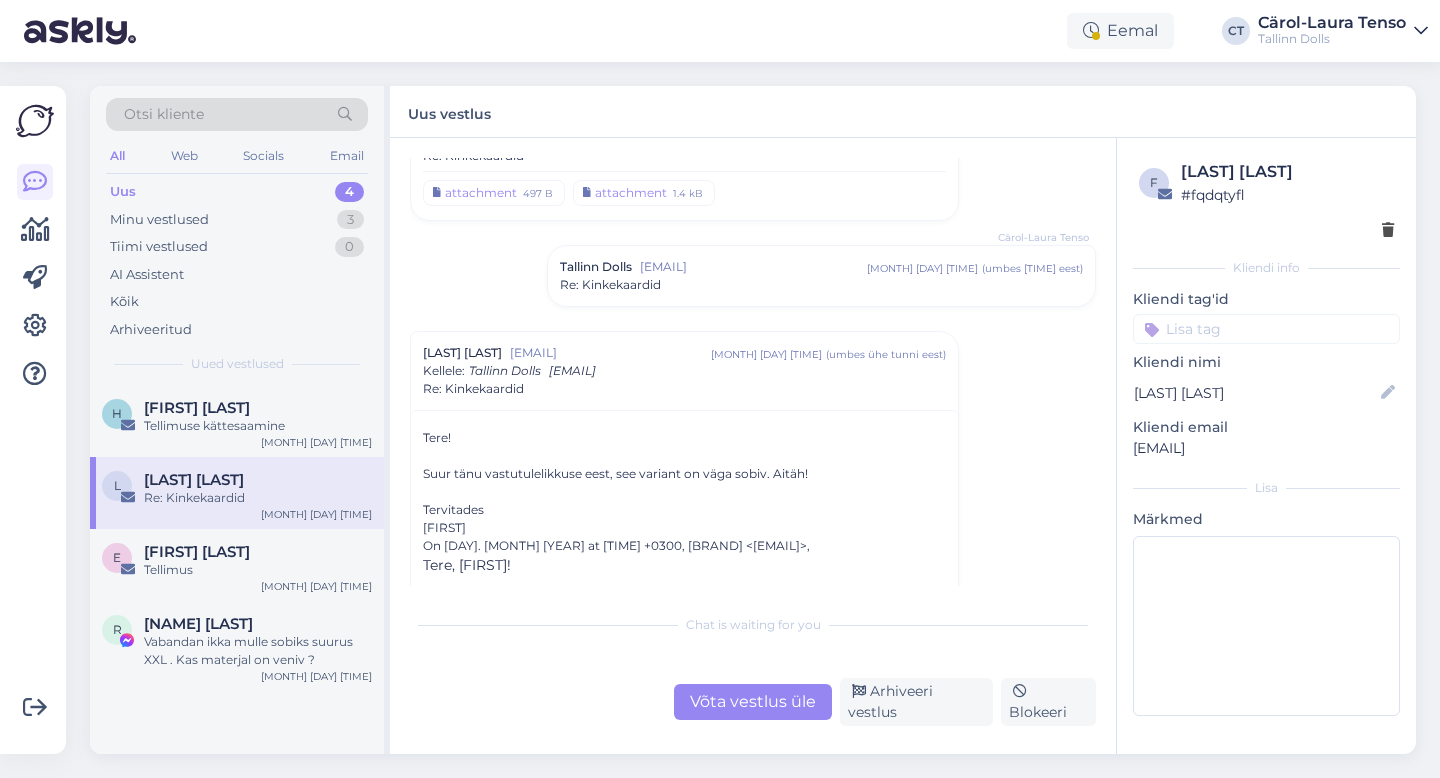 click on "Re: Kinkekaardid" at bounding box center (821, 285) 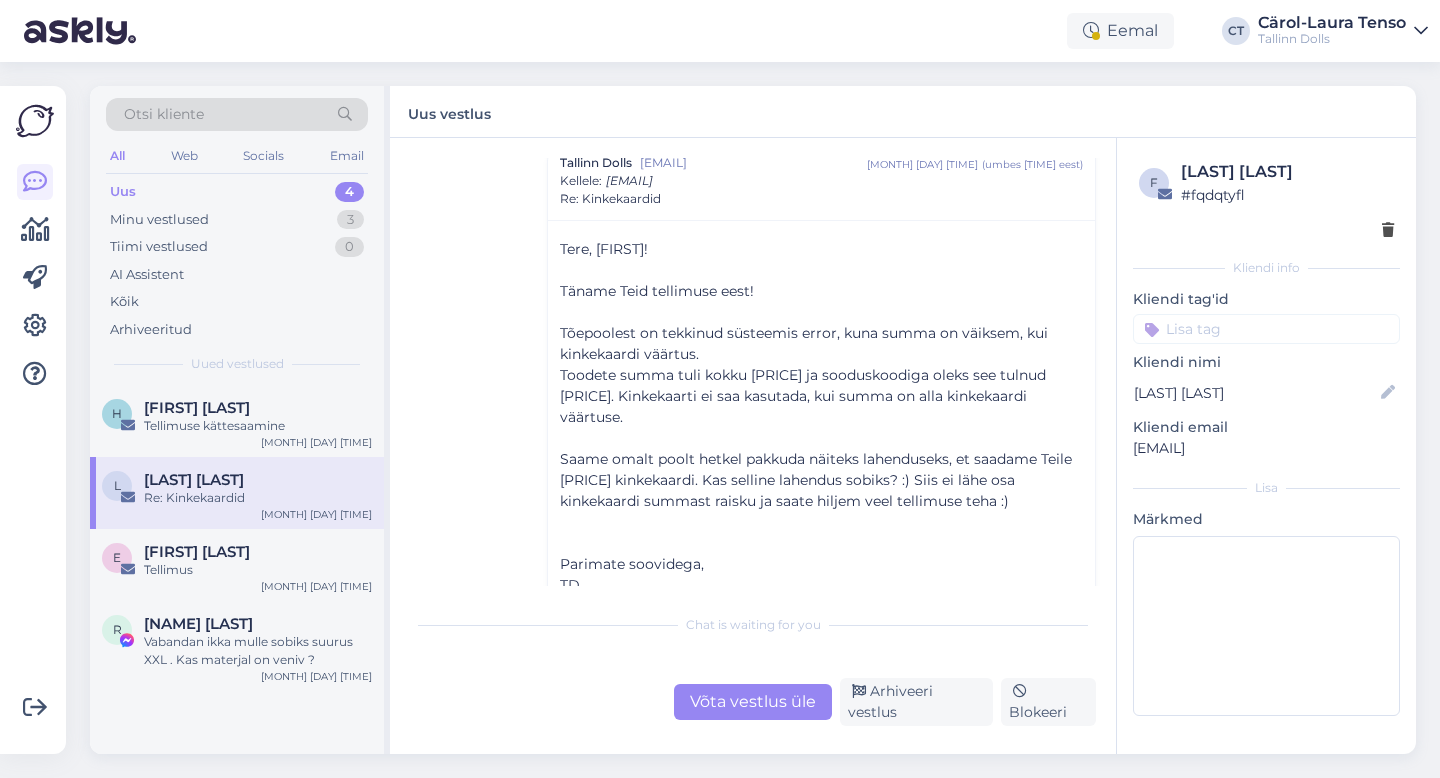 scroll, scrollTop: 2250, scrollLeft: 0, axis: vertical 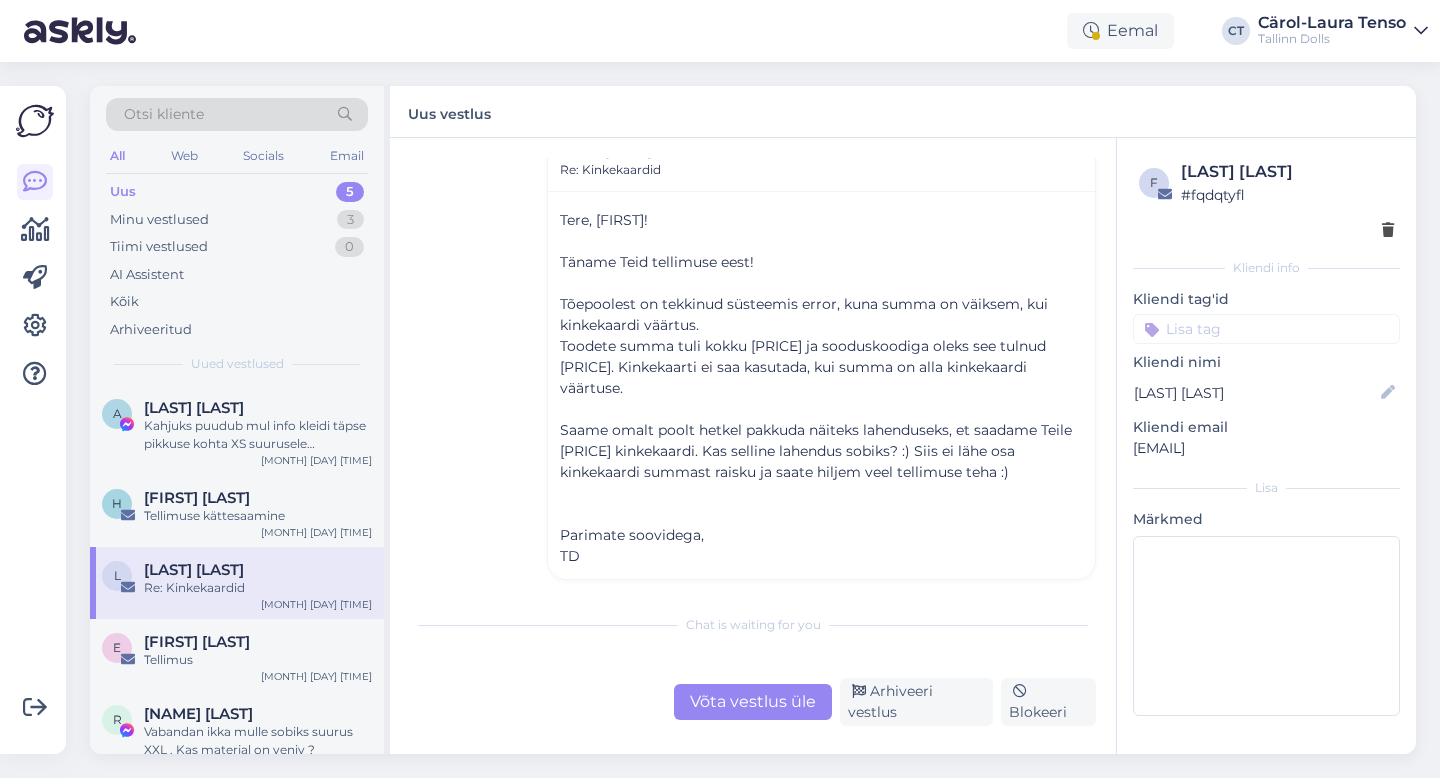click on "Uus 5" at bounding box center [237, 192] 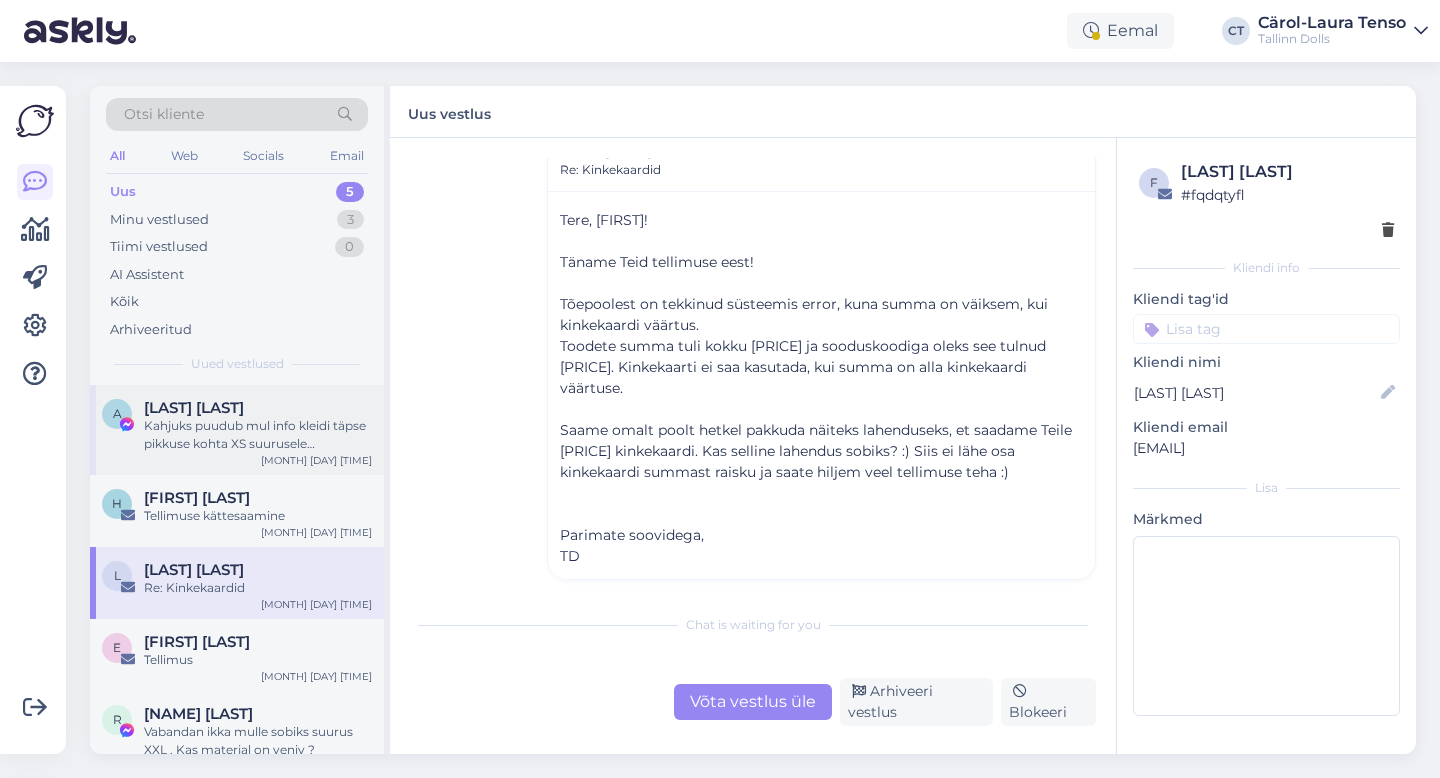click on "Kahjuks puudub mul info kleidi täpse pikkuse kohta XS suurusele [NUMBER] cm pikkusele. Edastan teie küsimuse kolleegile, kes saab teid selles osas aidata." at bounding box center (258, 435) 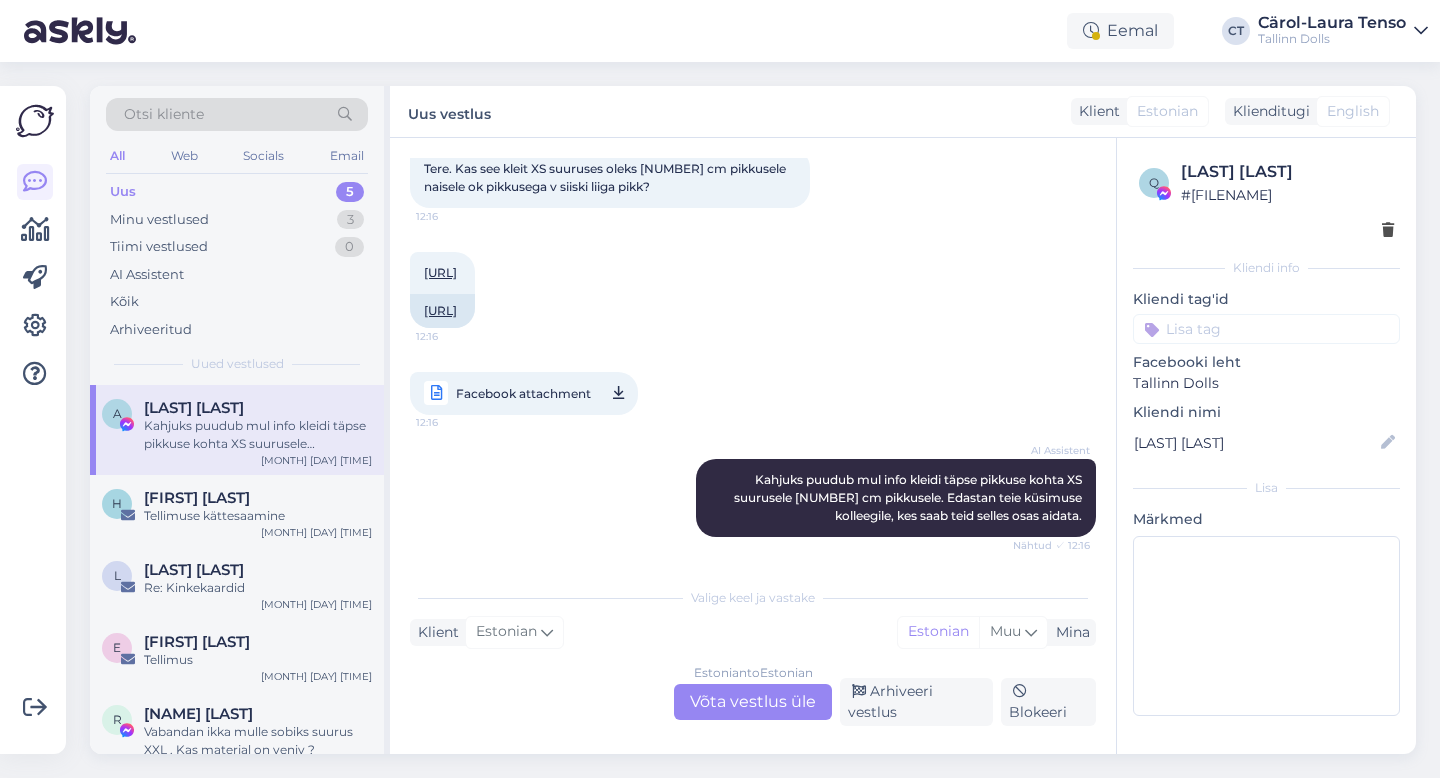 scroll, scrollTop: 284, scrollLeft: 0, axis: vertical 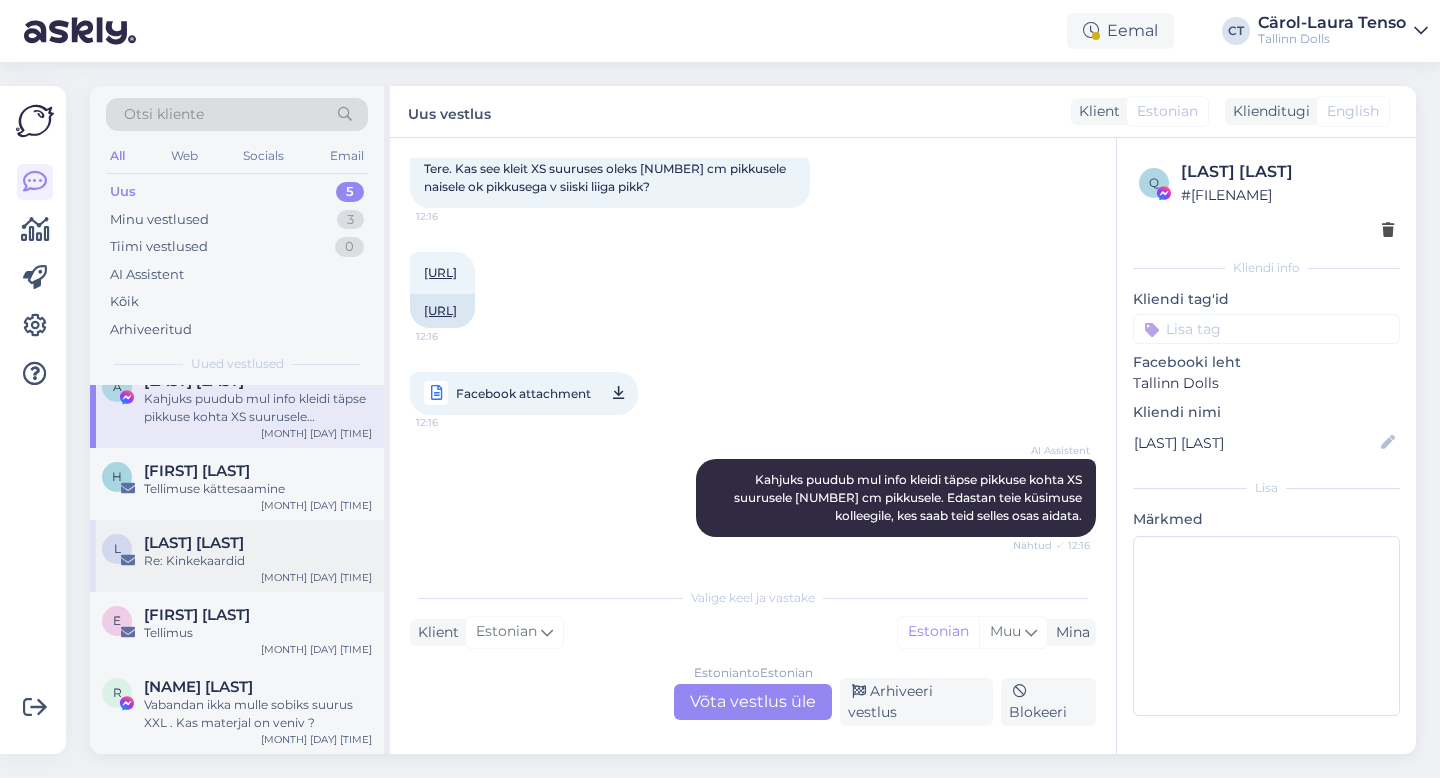 click on "L [LAST] [LAST] Re: Kinkekaardid [MONTH] [DAY] [TIME]" at bounding box center [237, 556] 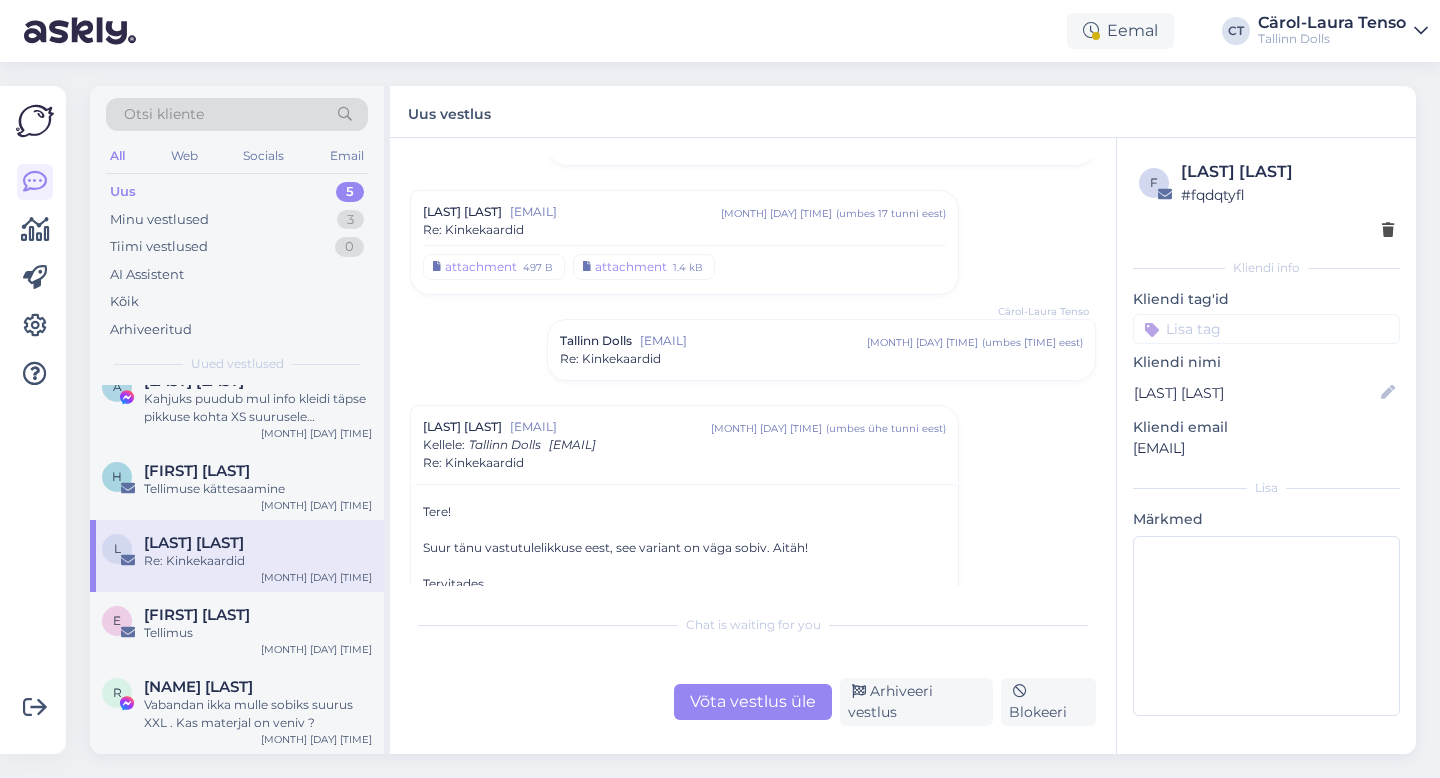 click on "Võta vestlus üle" at bounding box center [753, 702] 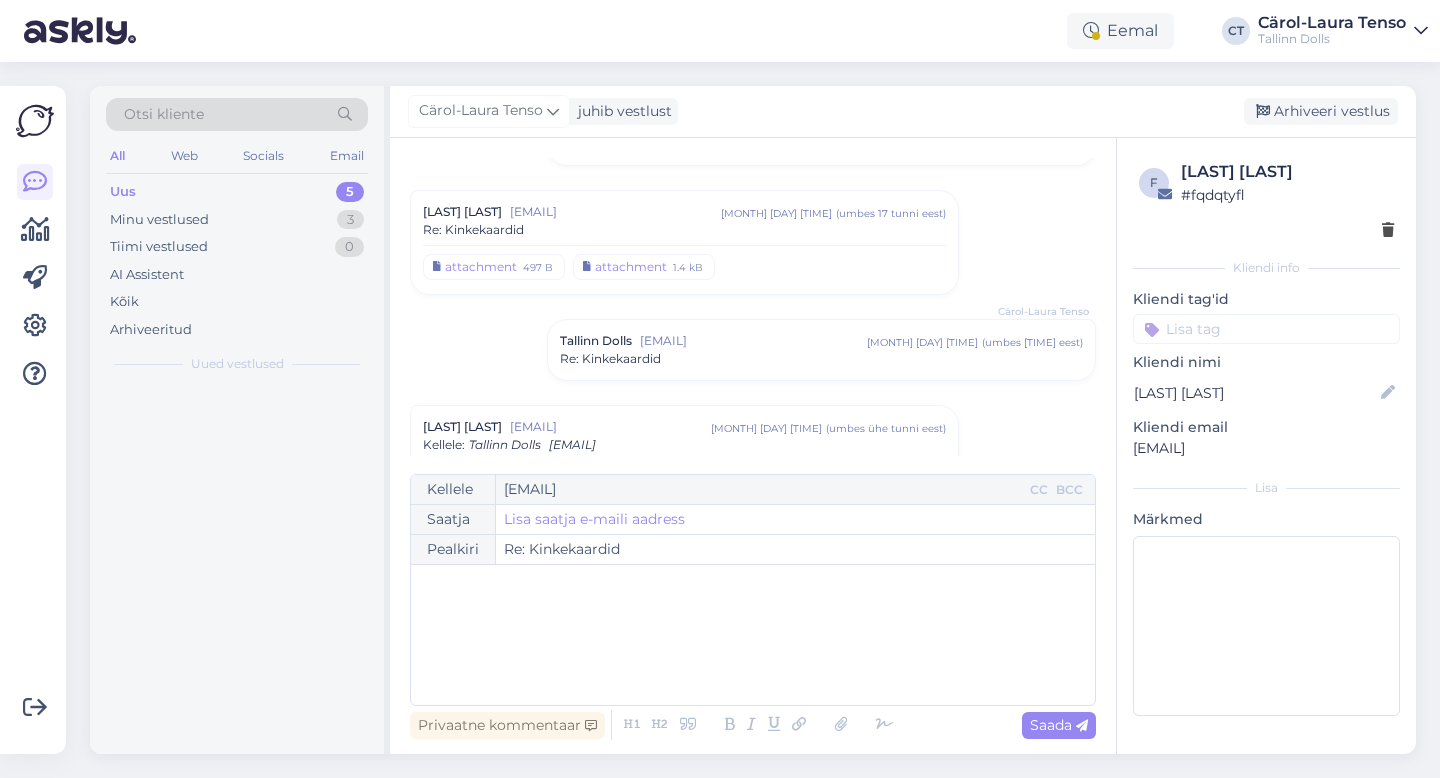 scroll, scrollTop: 2290, scrollLeft: 0, axis: vertical 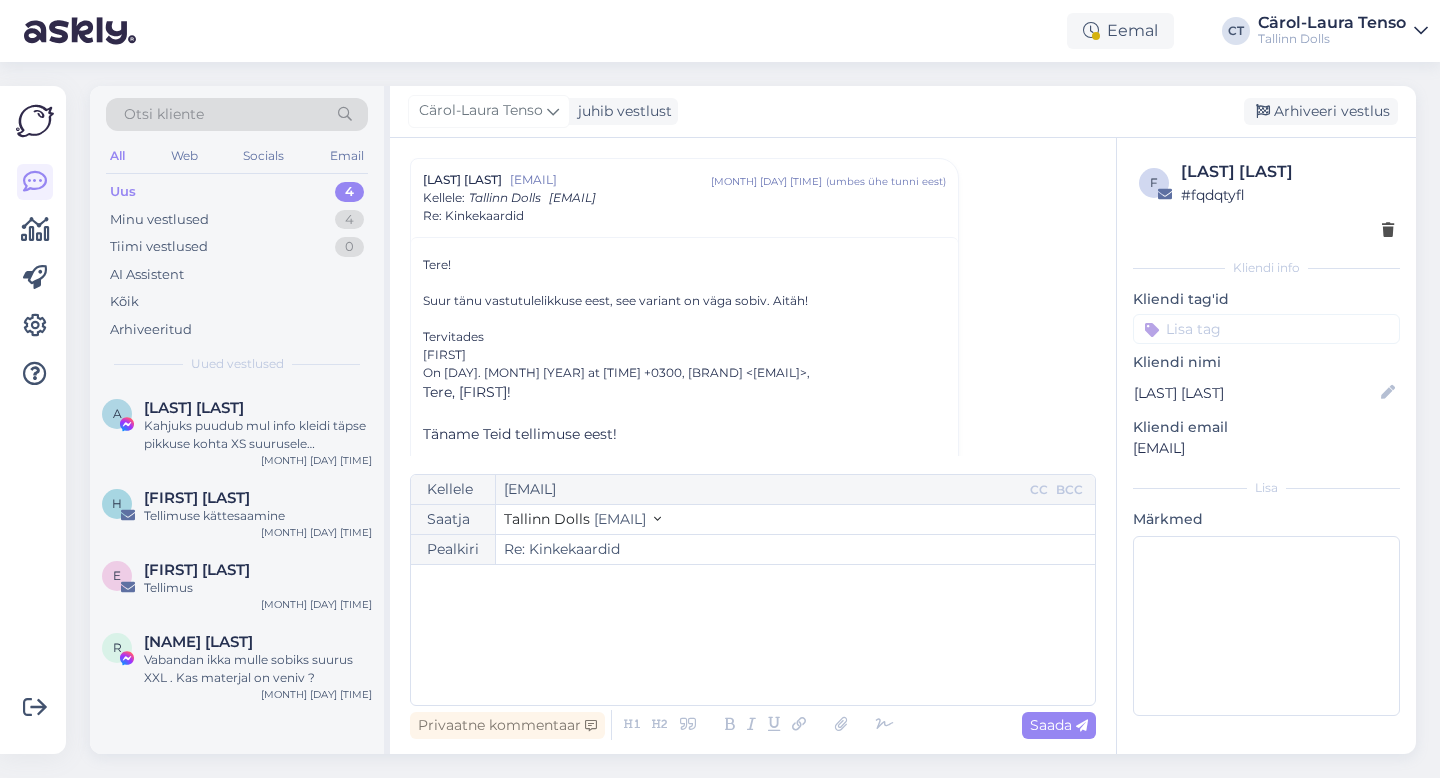 click on "﻿" at bounding box center [753, 635] 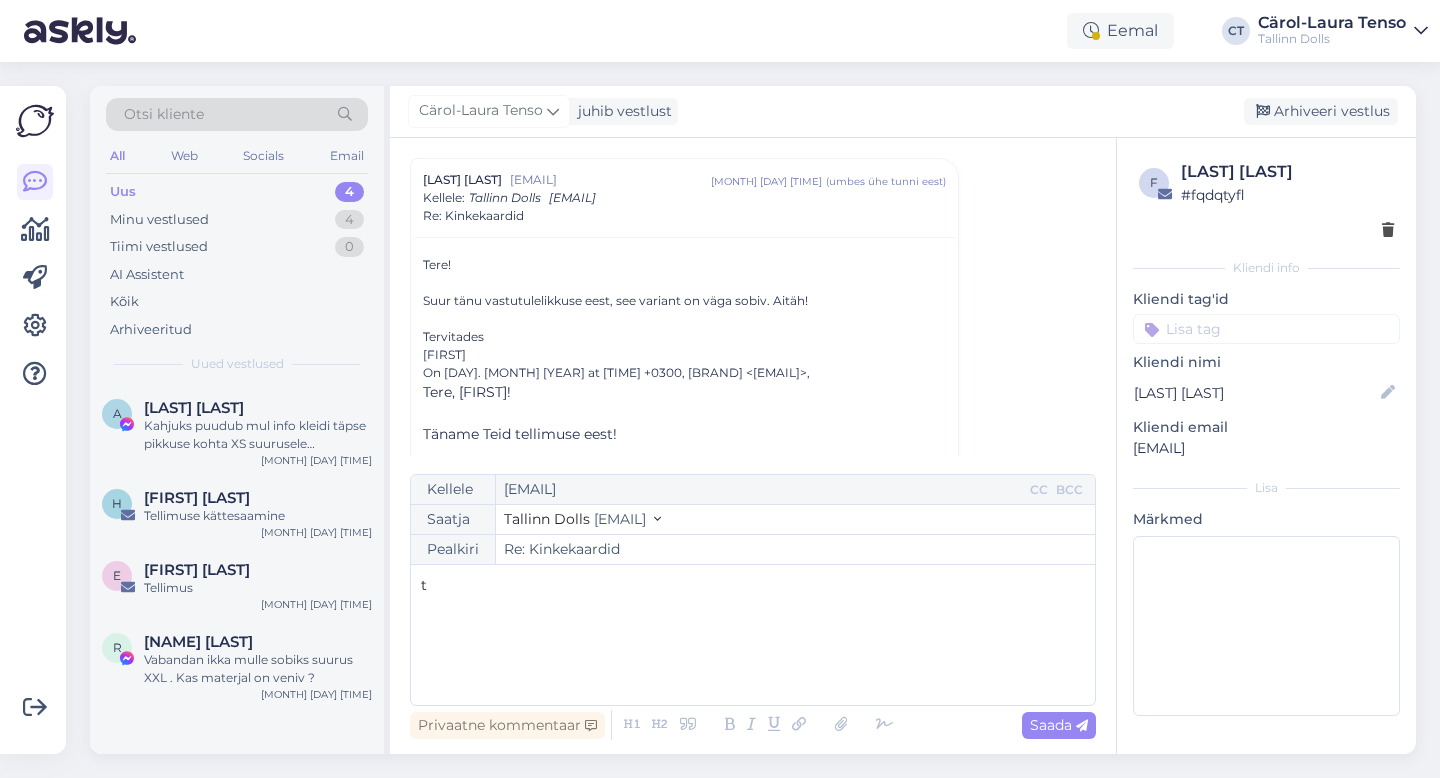 type 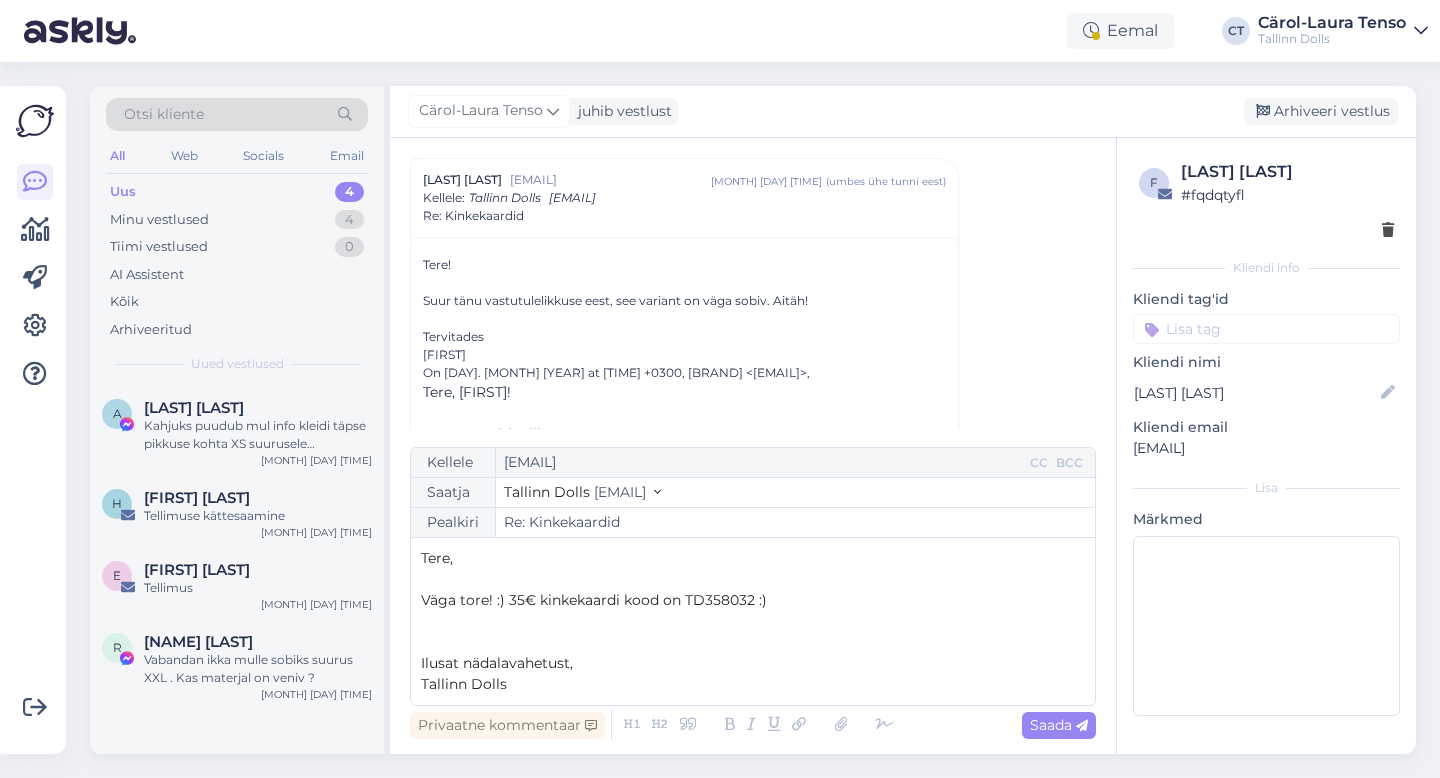 click on "Privaatne kommentaar Saada" at bounding box center [753, 725] 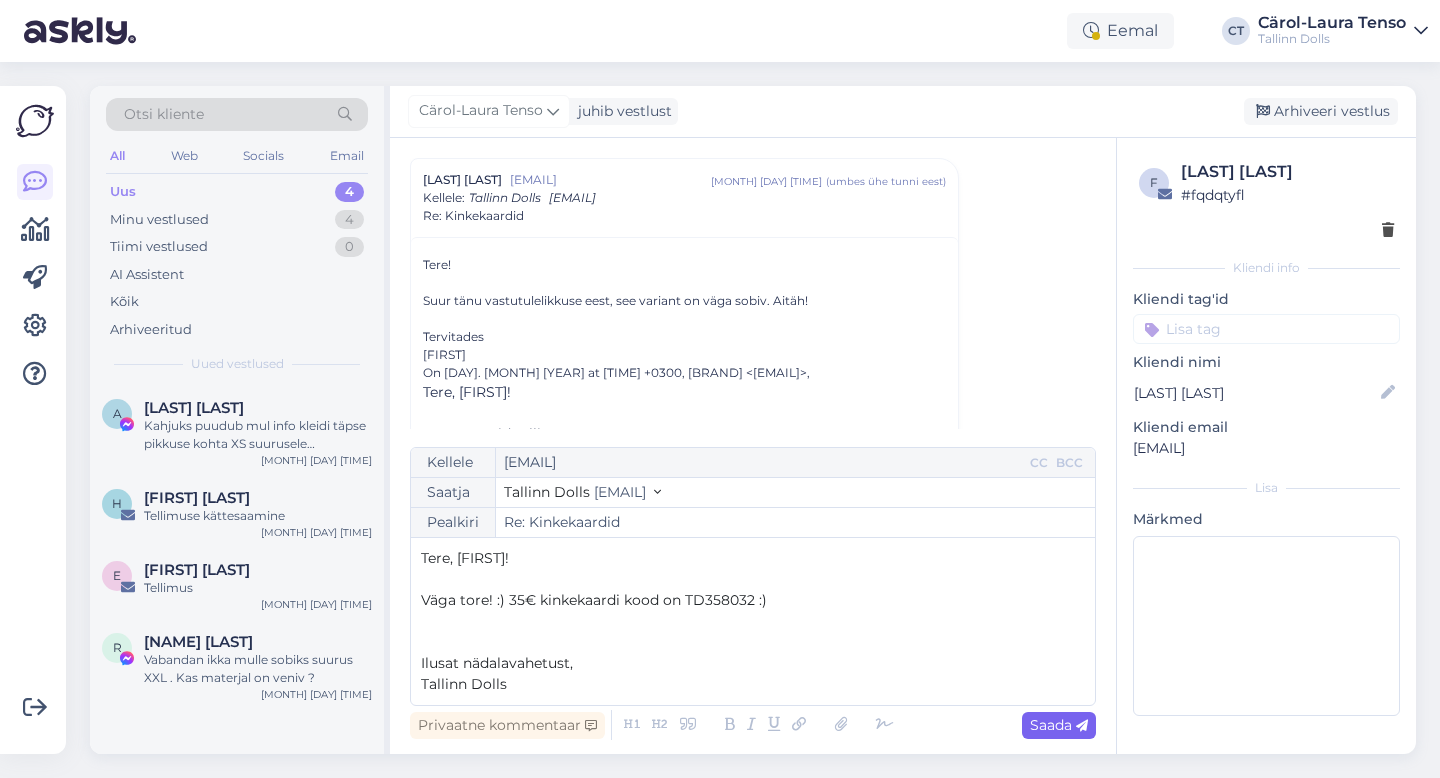 click on "Saada" at bounding box center (1059, 725) 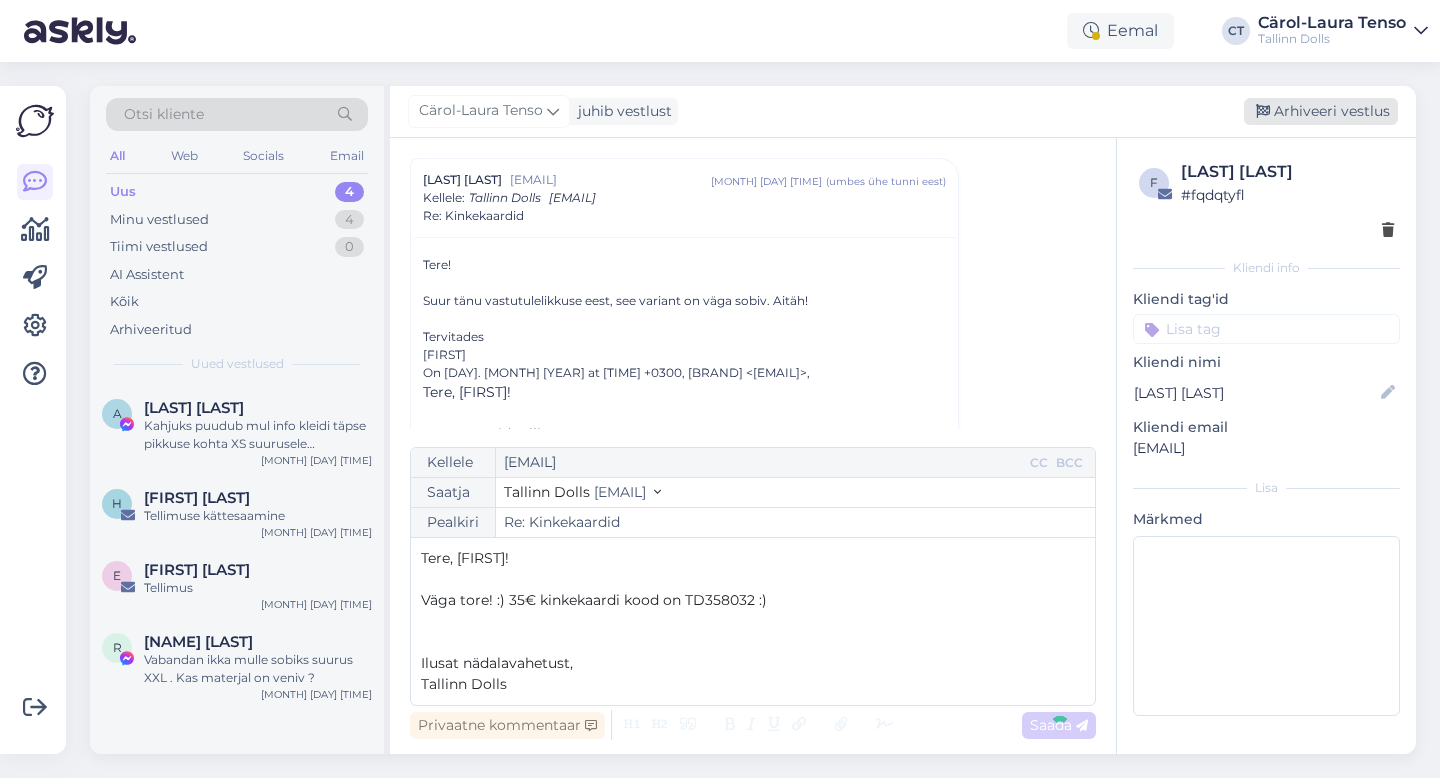 type on "Re: Re: Kinkekaardid" 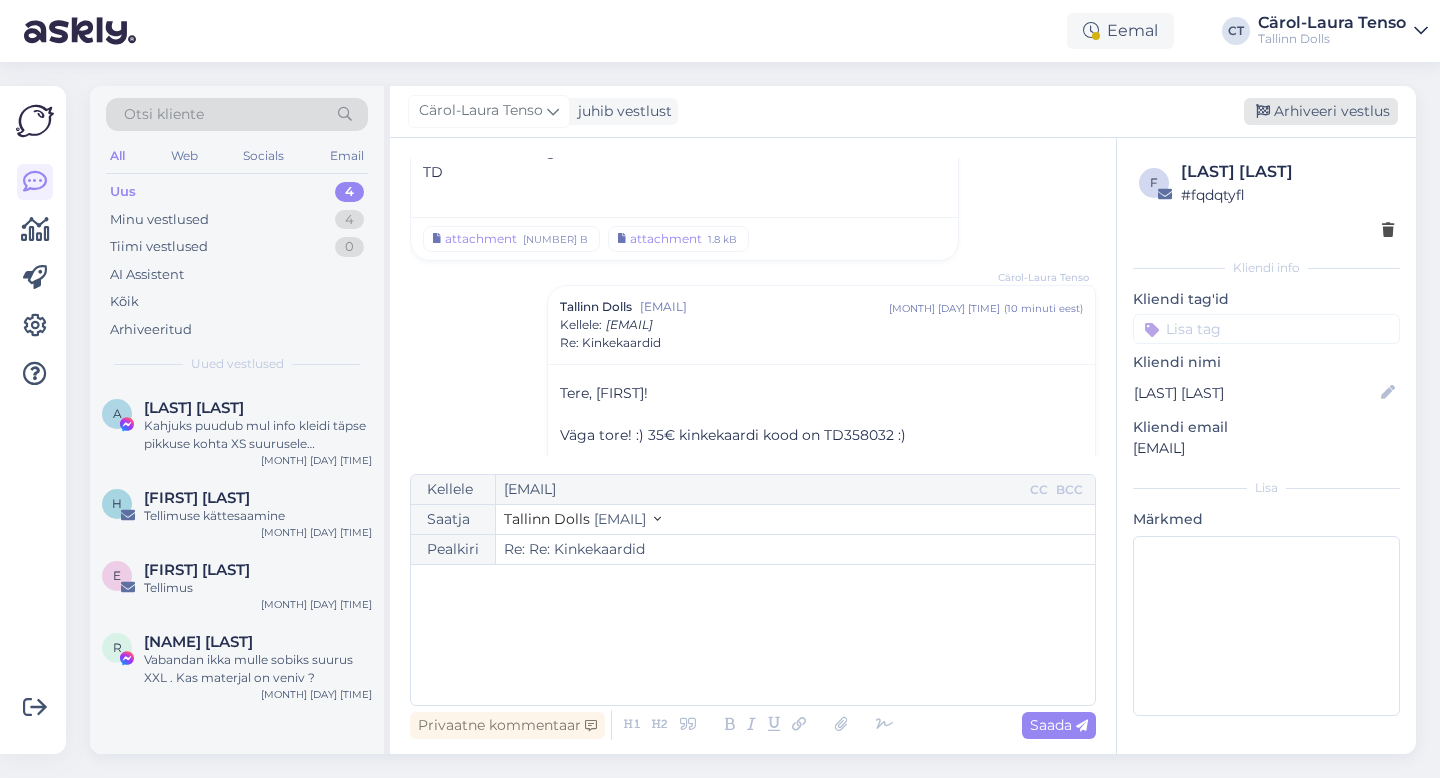 click on "Arhiveeri vestlus" at bounding box center [1321, 111] 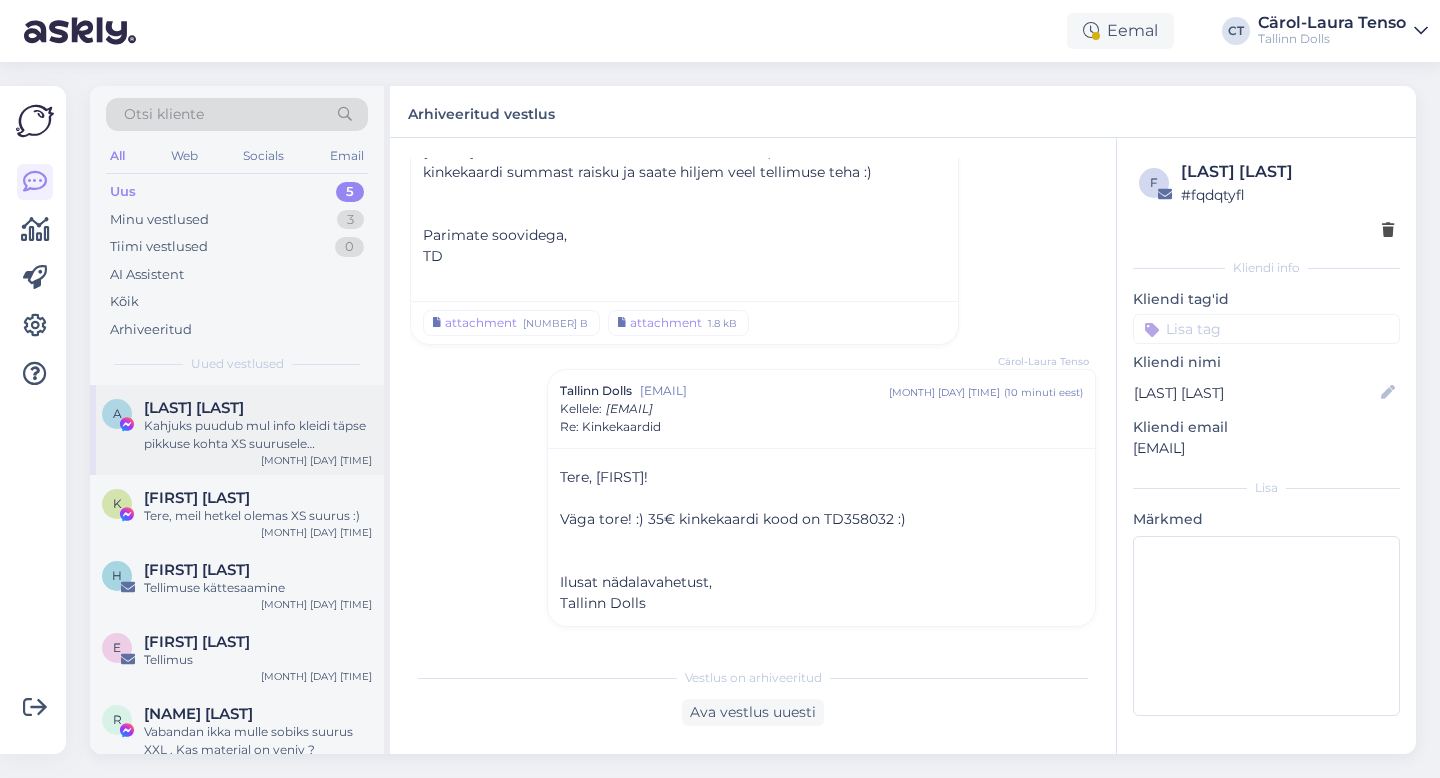 click on "Kahjuks puudub mul info kleidi täpse pikkuse kohta XS suurusele [NUMBER] cm pikkusele. Edastan teie küsimuse kolleegile, kes saab teid selles osas aidata." at bounding box center (258, 435) 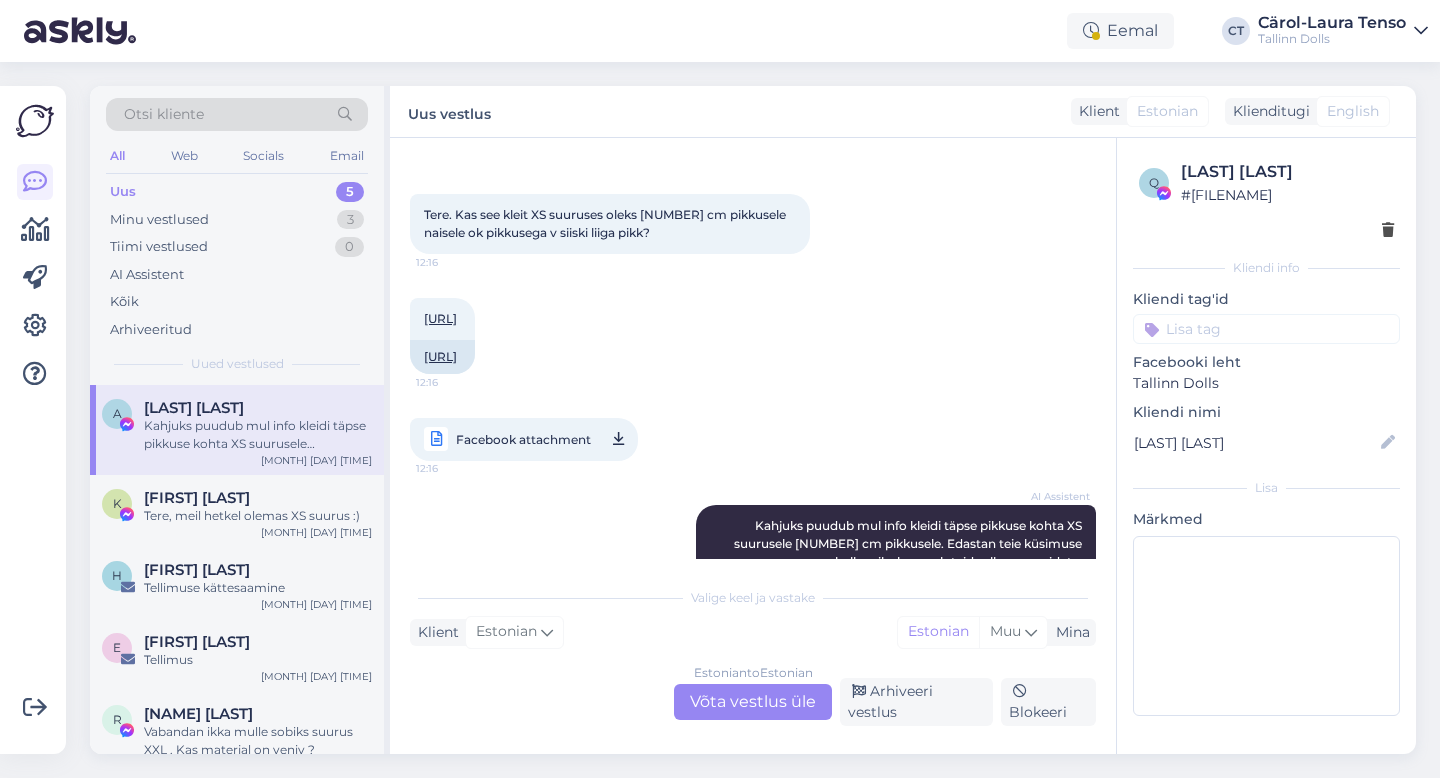 scroll, scrollTop: 99, scrollLeft: 0, axis: vertical 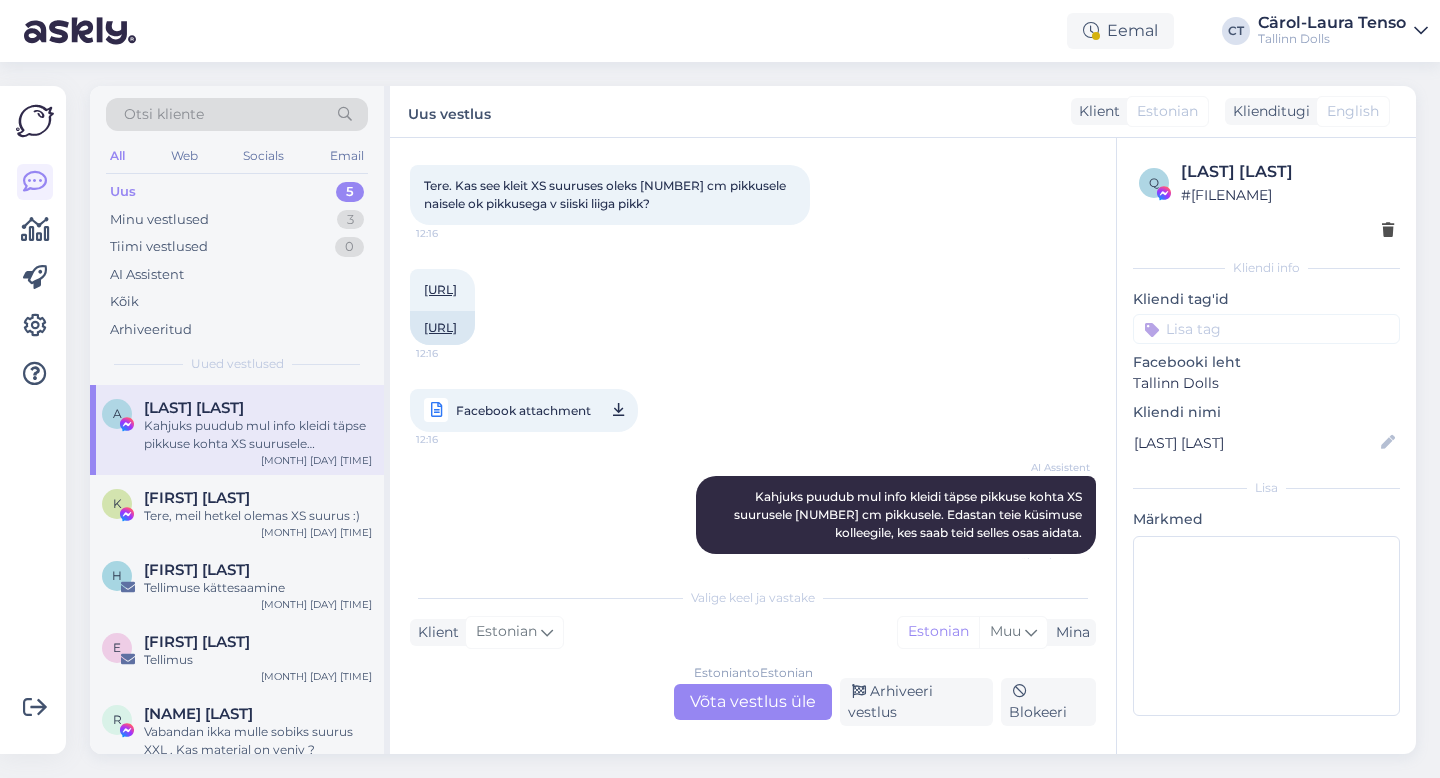 click on "Estonian  to  Estonian Võta vestlus üle" at bounding box center [753, 702] 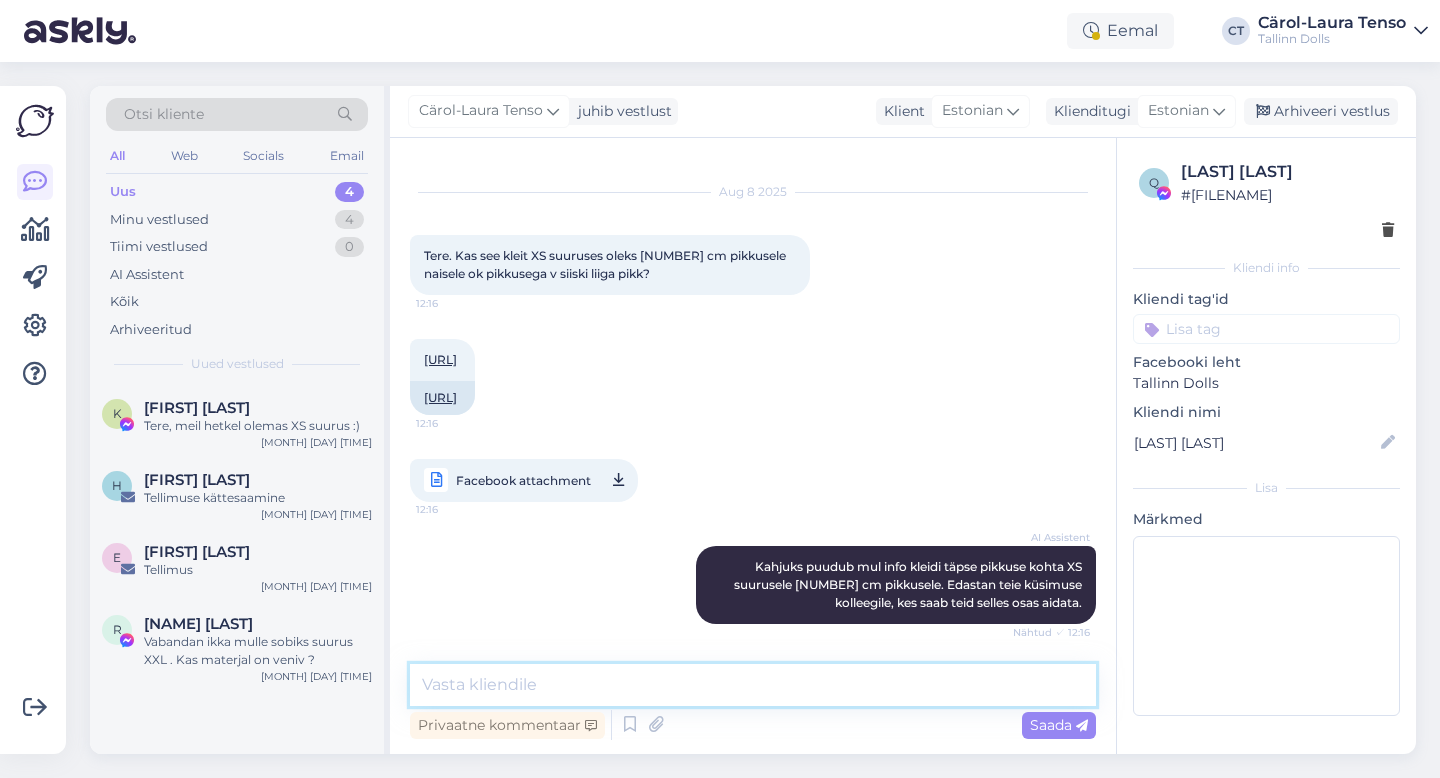 click at bounding box center (753, 685) 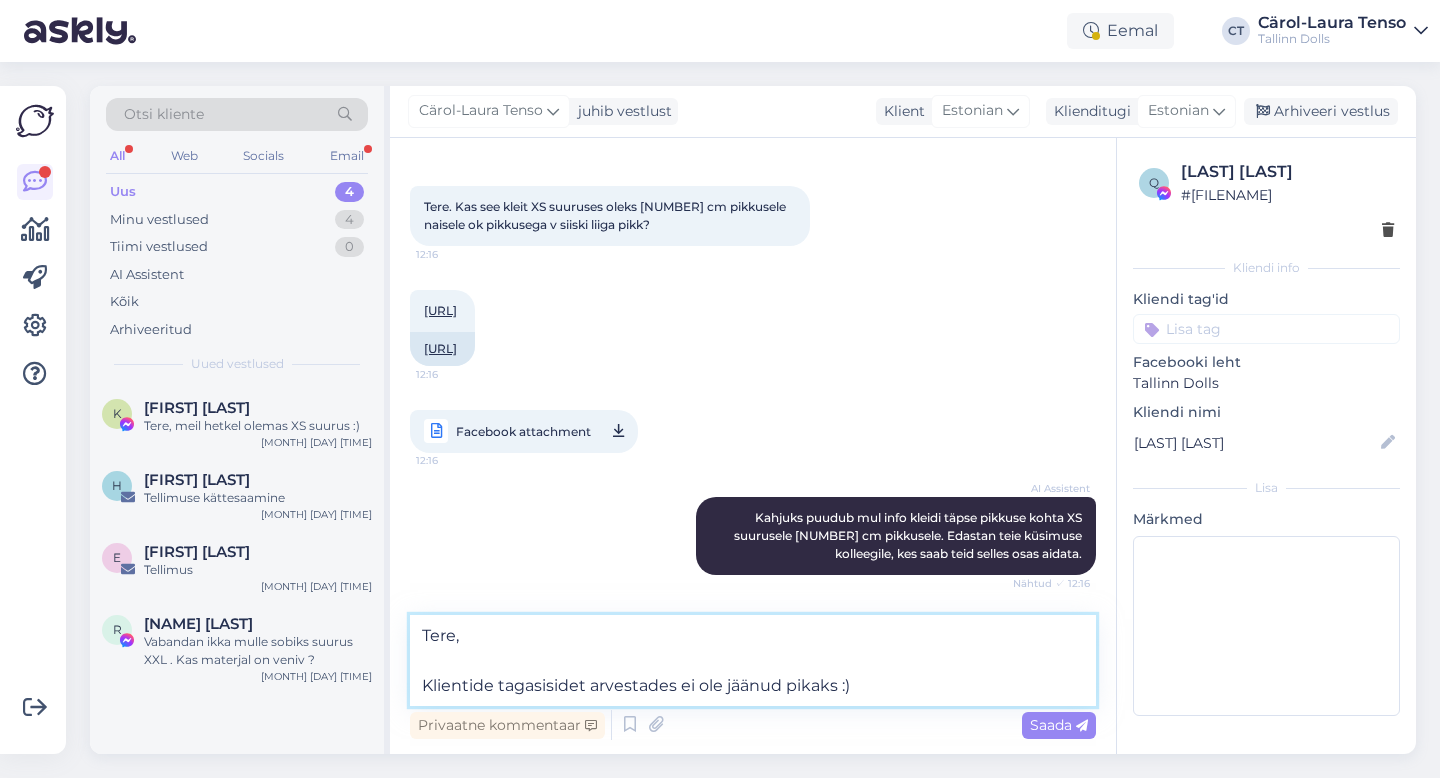 type on "Tere,
Klientide tagasisidet arvestades ei ole jäänud pikaks :)" 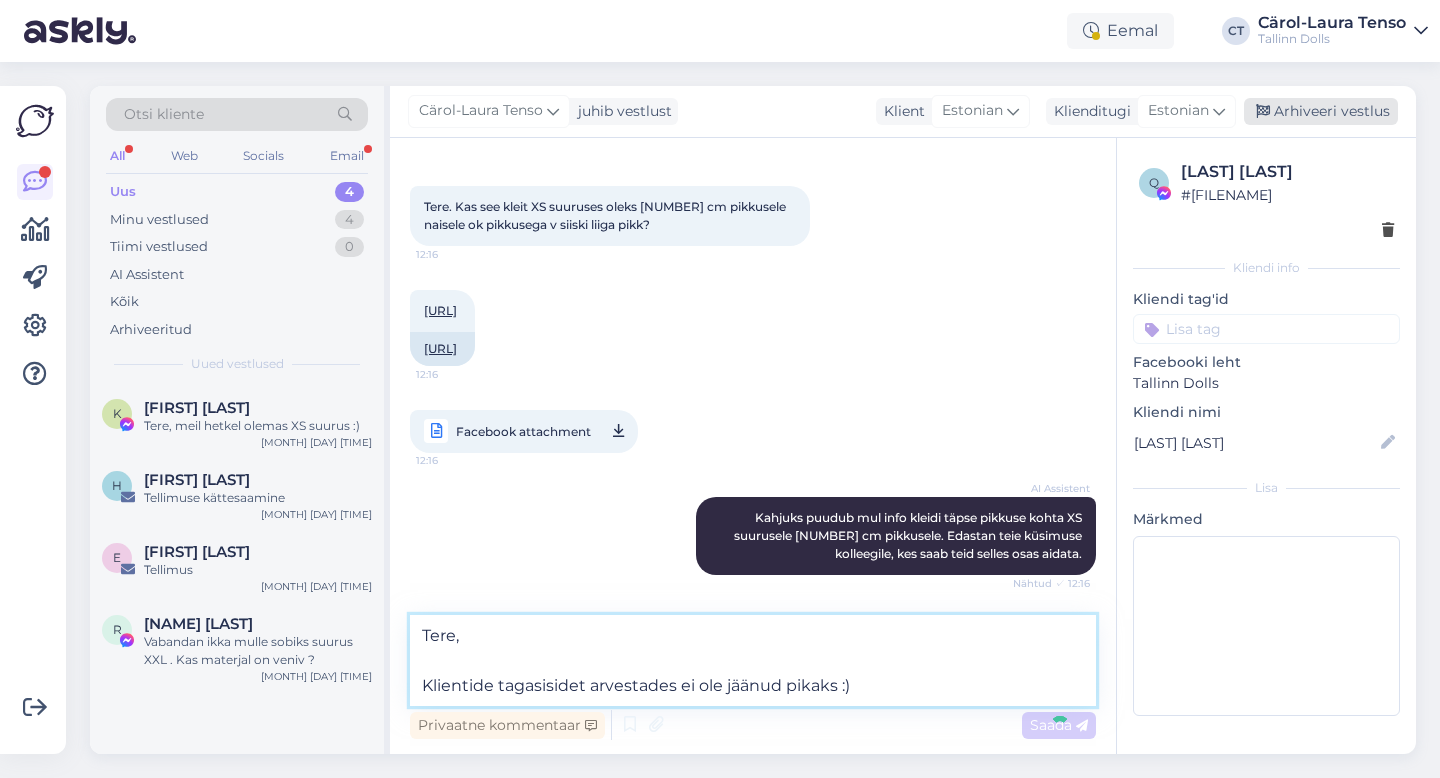 type 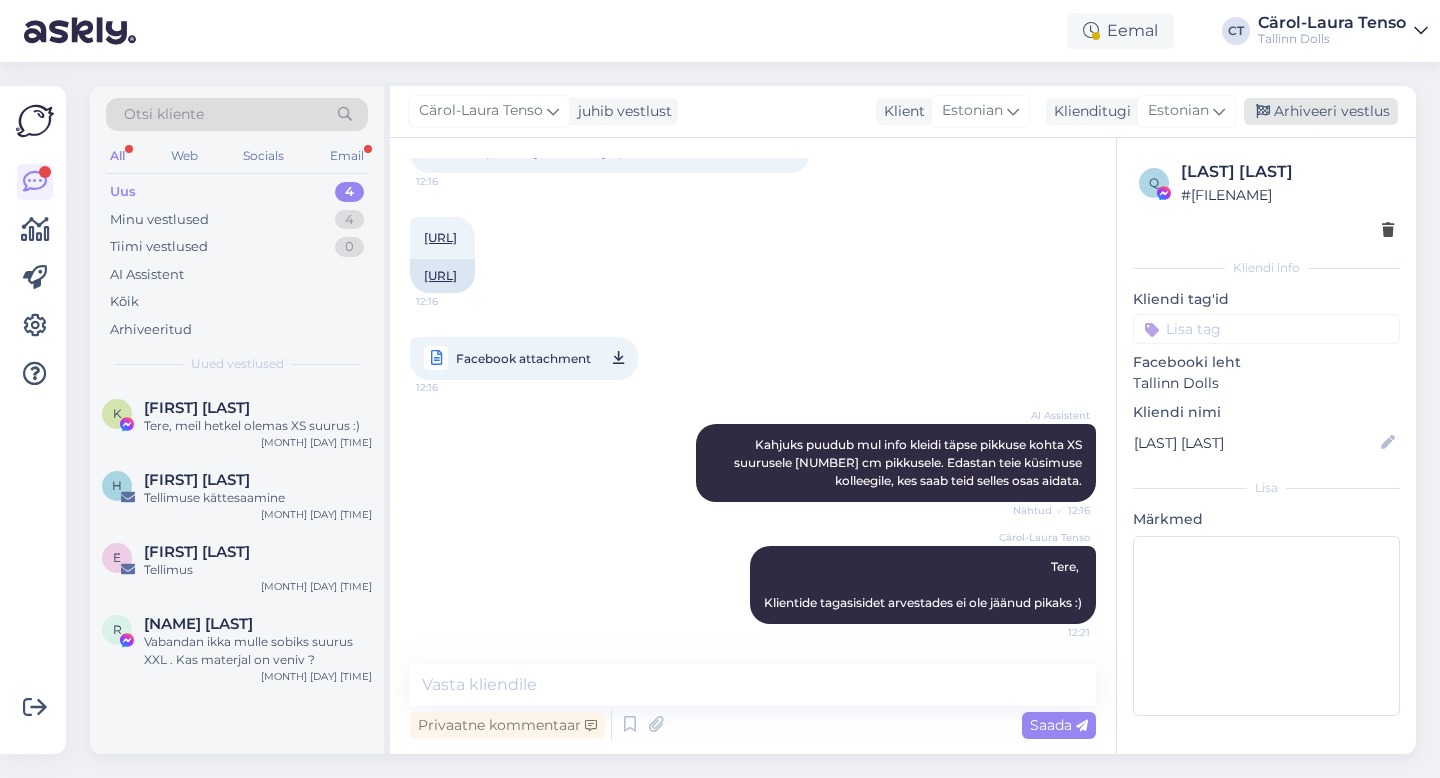 click on "Arhiveeri vestlus" at bounding box center [1321, 111] 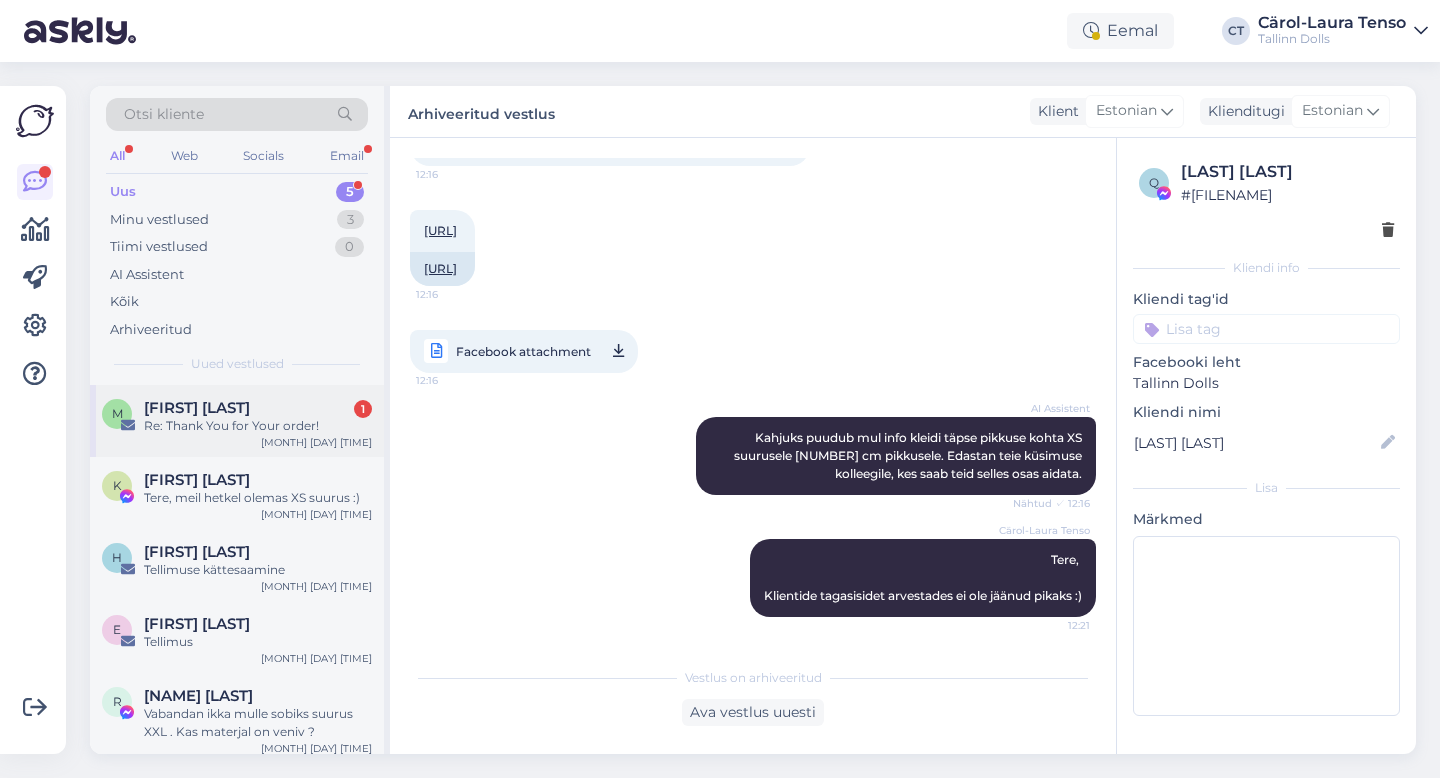 click on "[NAME] [LAST] 1" at bounding box center (258, 408) 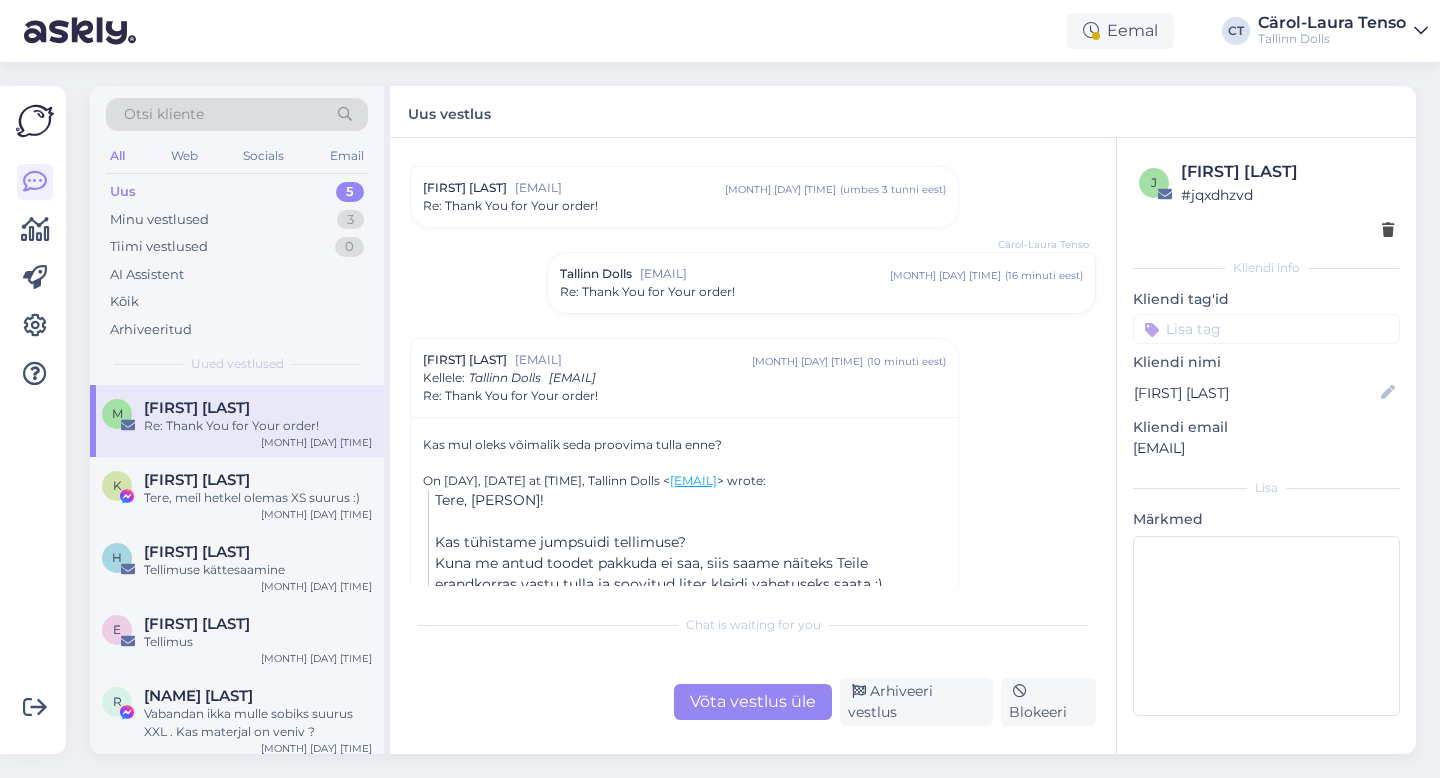 scroll, scrollTop: 621, scrollLeft: 0, axis: vertical 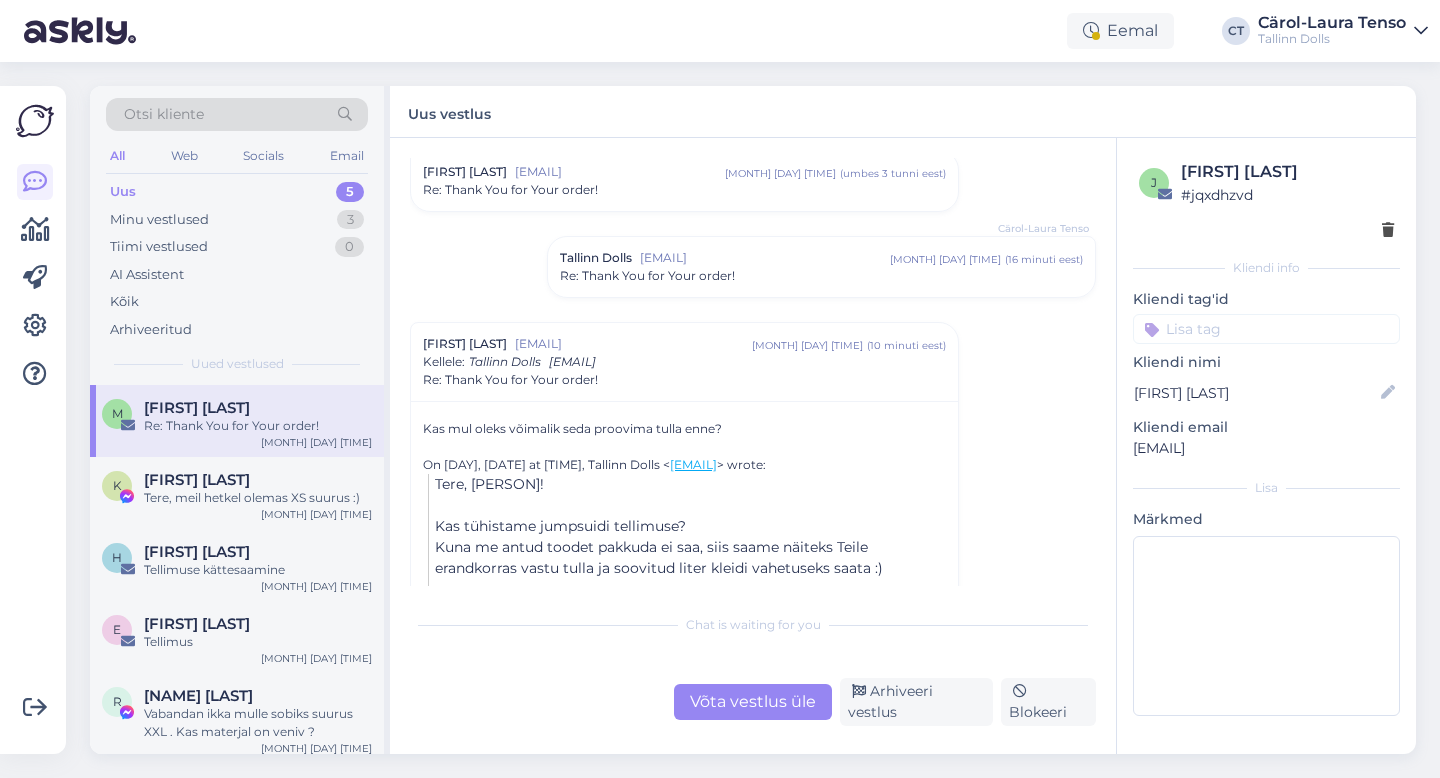 click on "[EMAIL]" at bounding box center [765, 258] 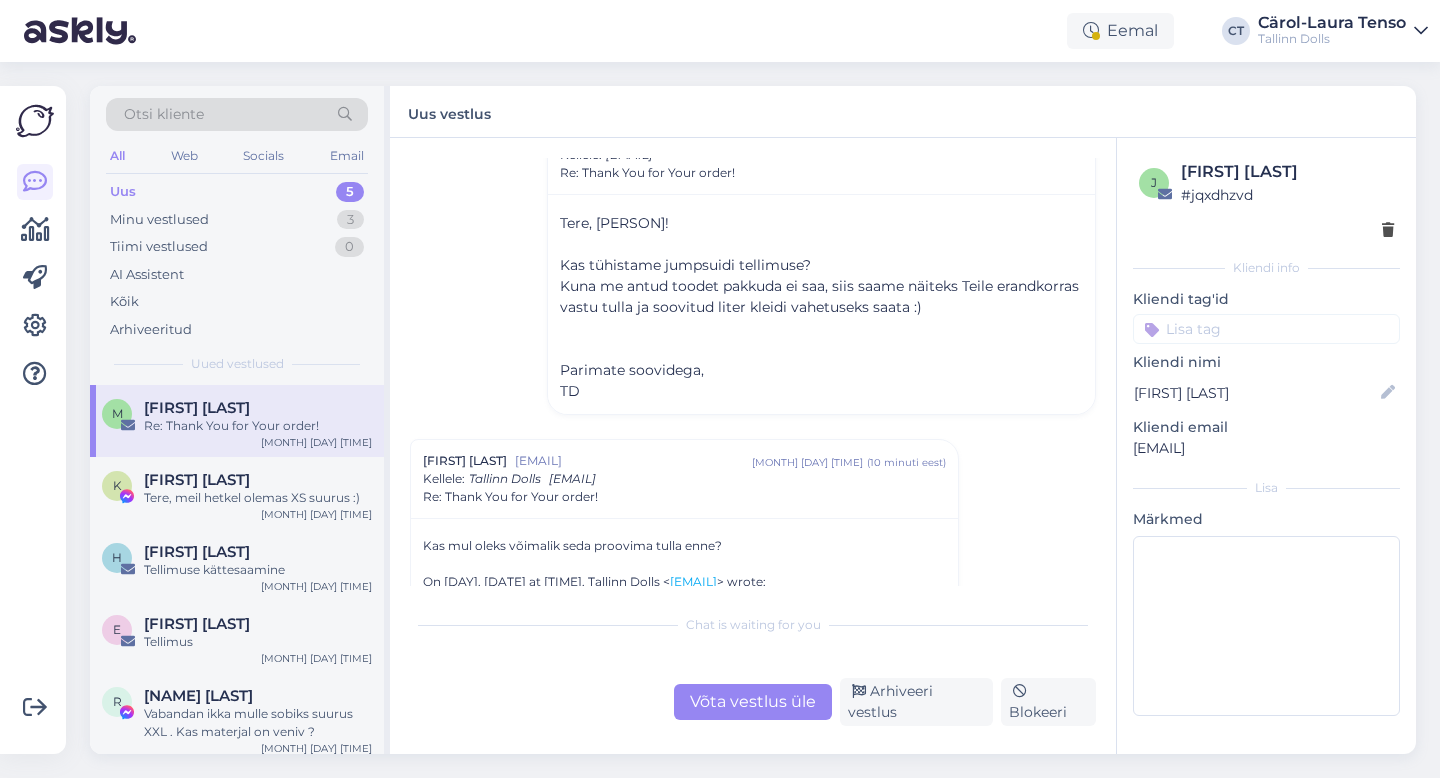 click on "Võta vestlus üle" at bounding box center [753, 702] 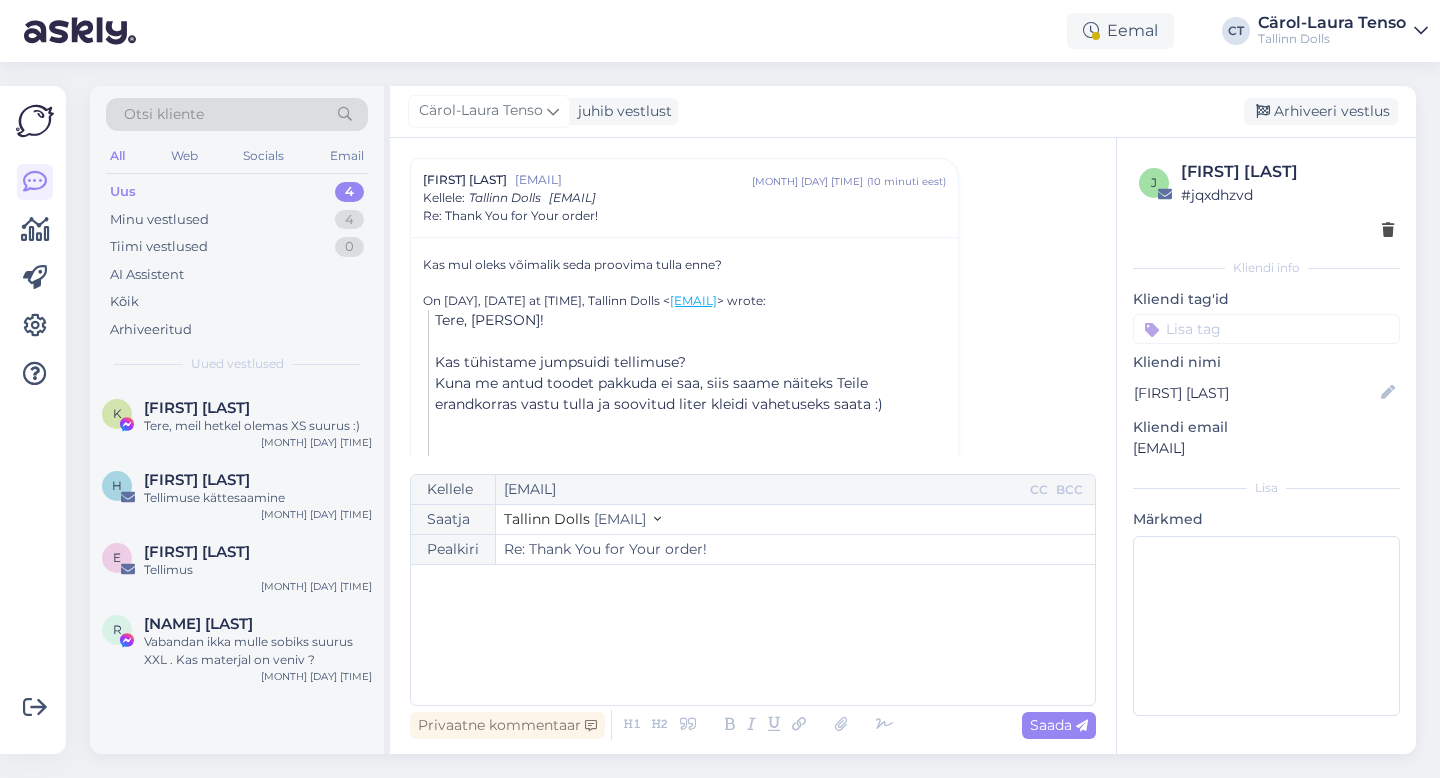 click on "﻿" at bounding box center (753, 635) 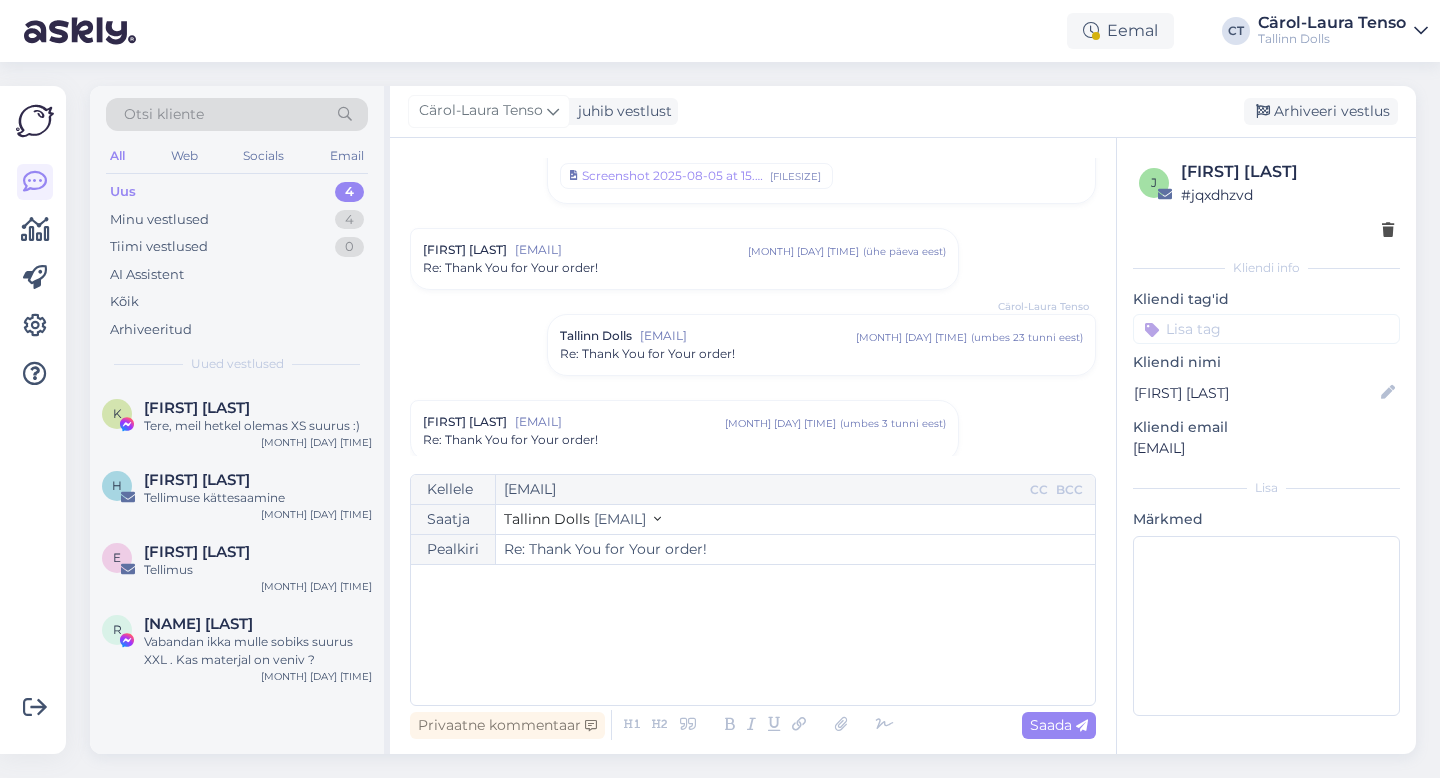 scroll, scrollTop: 338, scrollLeft: 0, axis: vertical 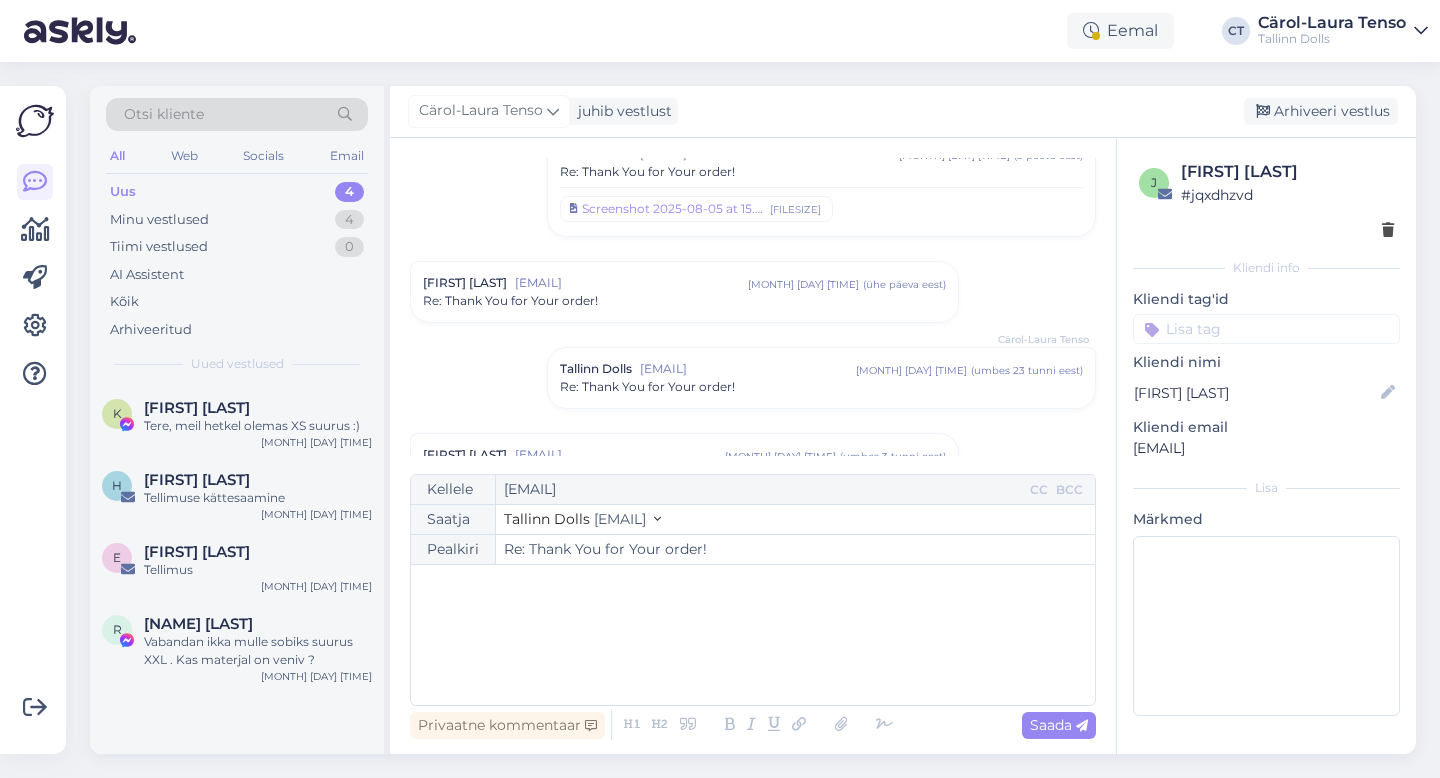 click on "Vestlus algas [FIRST] [LAST] [EMAIL] [MONTH] [DAY] [TIME] ( [DURATION] ) Re: Thank You for Your order! [FIRST] [LAST] [CITY] [EMAIL] [MONTH] [DAY] [TIME] ( [DURATION] ) Re: Thank You for Your order! [FIRST] [LAST] [EMAIL] [MONTH] [DAY] [TIME] ( [DURATION] ) Re: Thank You for Your order! [FIRST] [LAST] [CITY] [EMAIL] [MONTH] [DAY] [TIME] ( [DURATION] ) Re: Thank You for Your order! Screenshot [YEAR]-[MONTH]-[DAY] at [TIME].png [SIZE] [FIRST] [LAST] [EMAIL] [MONTH] [DAY] [TIME] ( [DURATION] ) Re: Thank You for Your order! [FIRST] [LAST] [CITY] [EMAIL] [MONTH] [DAY] [TIME] ( [DURATION] ) Re: Thank You for Your order! [FIRST] [LAST] [EMAIL] [MONTH] [DAY] [TIME] ( [DURATION] ) Re: Thank You for Your order! [FIRST] [LAST] [CITY] [EMAIL] [MONTH] [DAY] [TIME] ( [DURATION] ) Kellele : [EMAIL] Re: Thank You for Your order! Tere, [FIRST]! ﻿ Kas tühistame jumpsuidi tellimuse? ﻿ ﻿ Parimate soovidega, (" at bounding box center (762, 307) 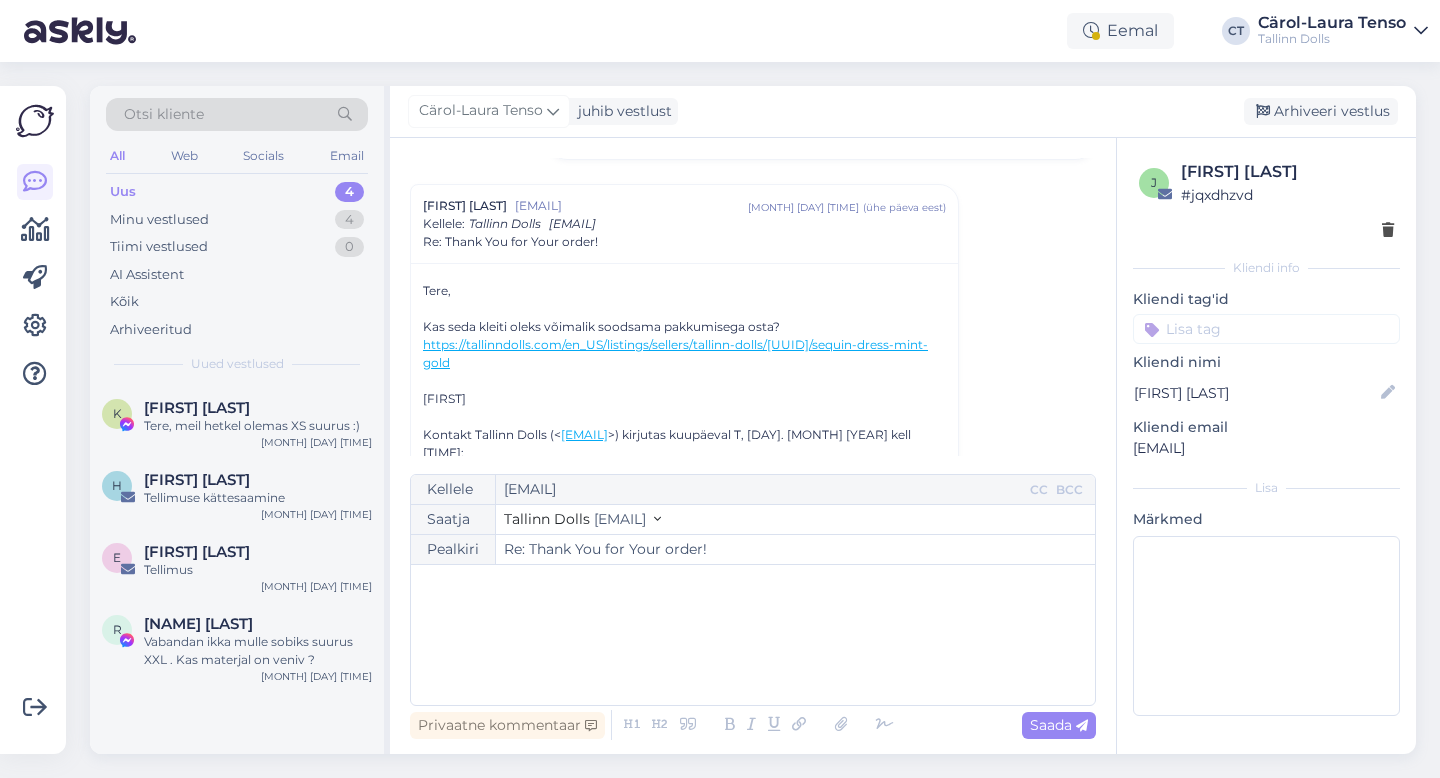 scroll, scrollTop: 437, scrollLeft: 0, axis: vertical 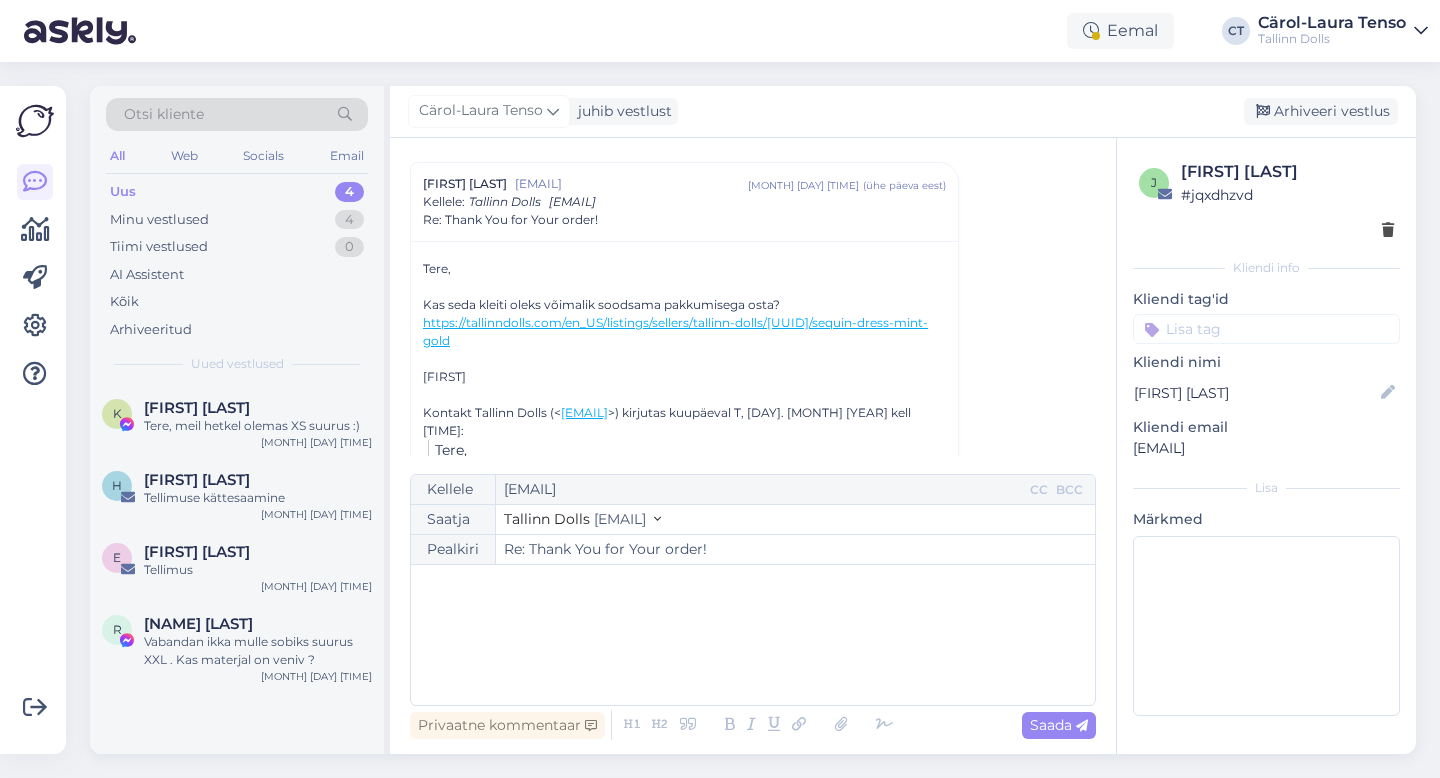 click on "﻿" at bounding box center [753, 635] 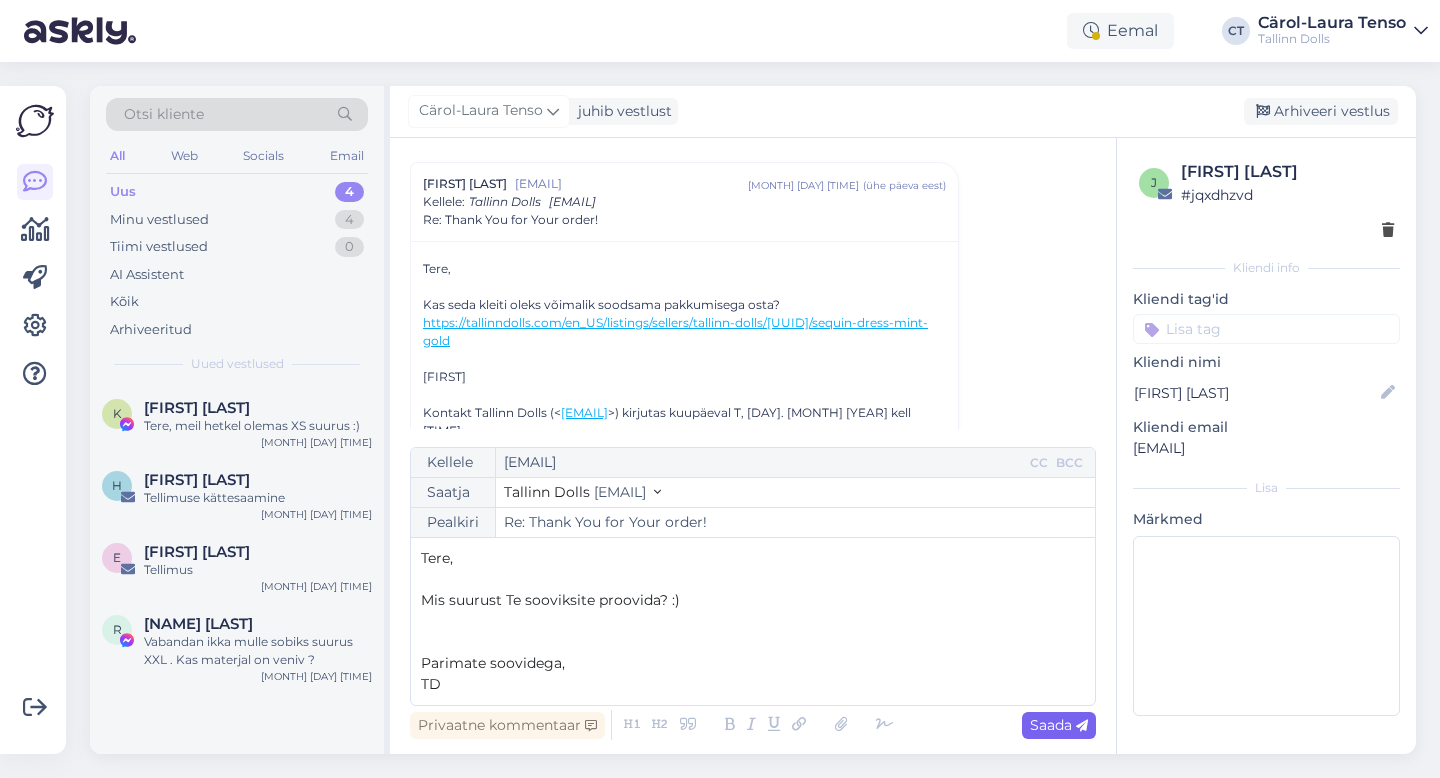 click on "Saada" at bounding box center [1059, 725] 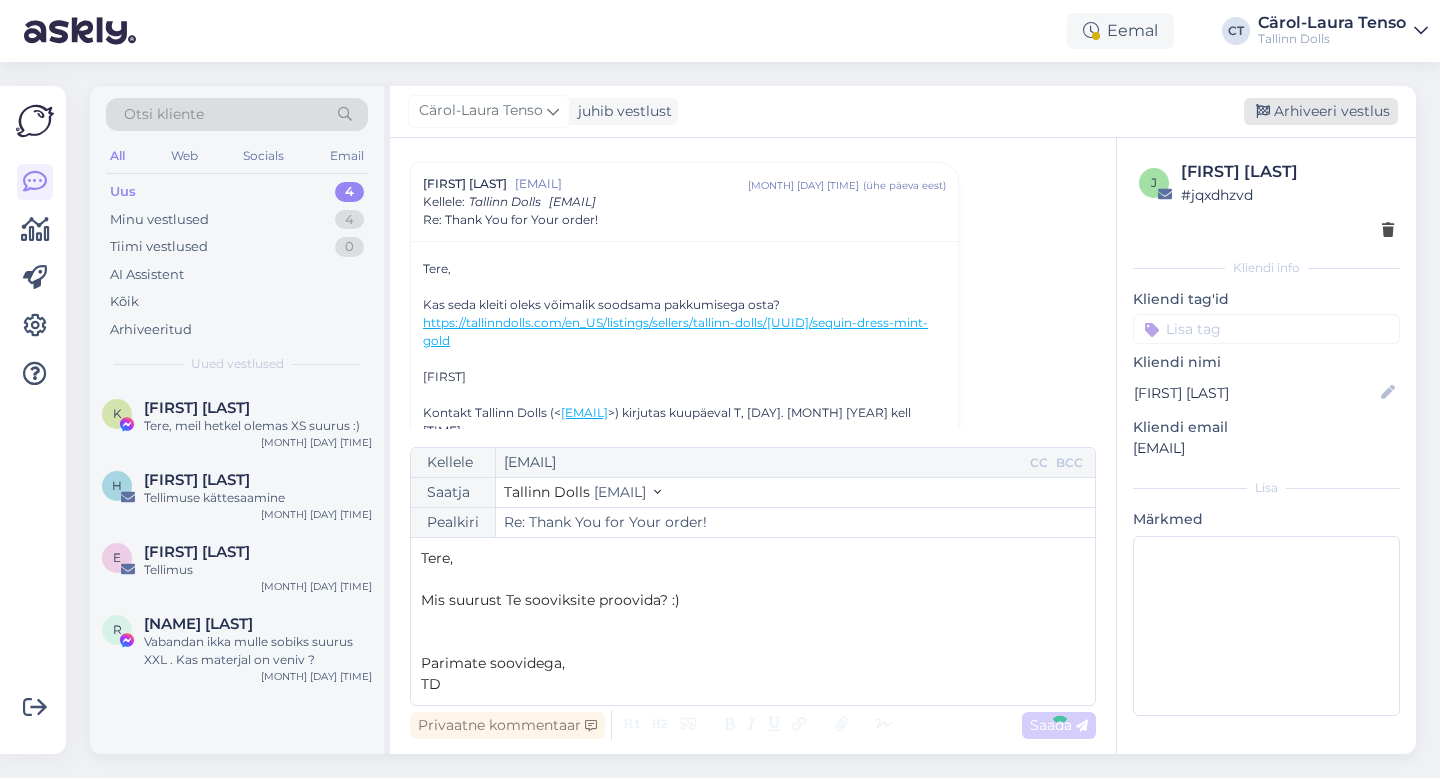 type on "Re: Re: Thank You for Your order!" 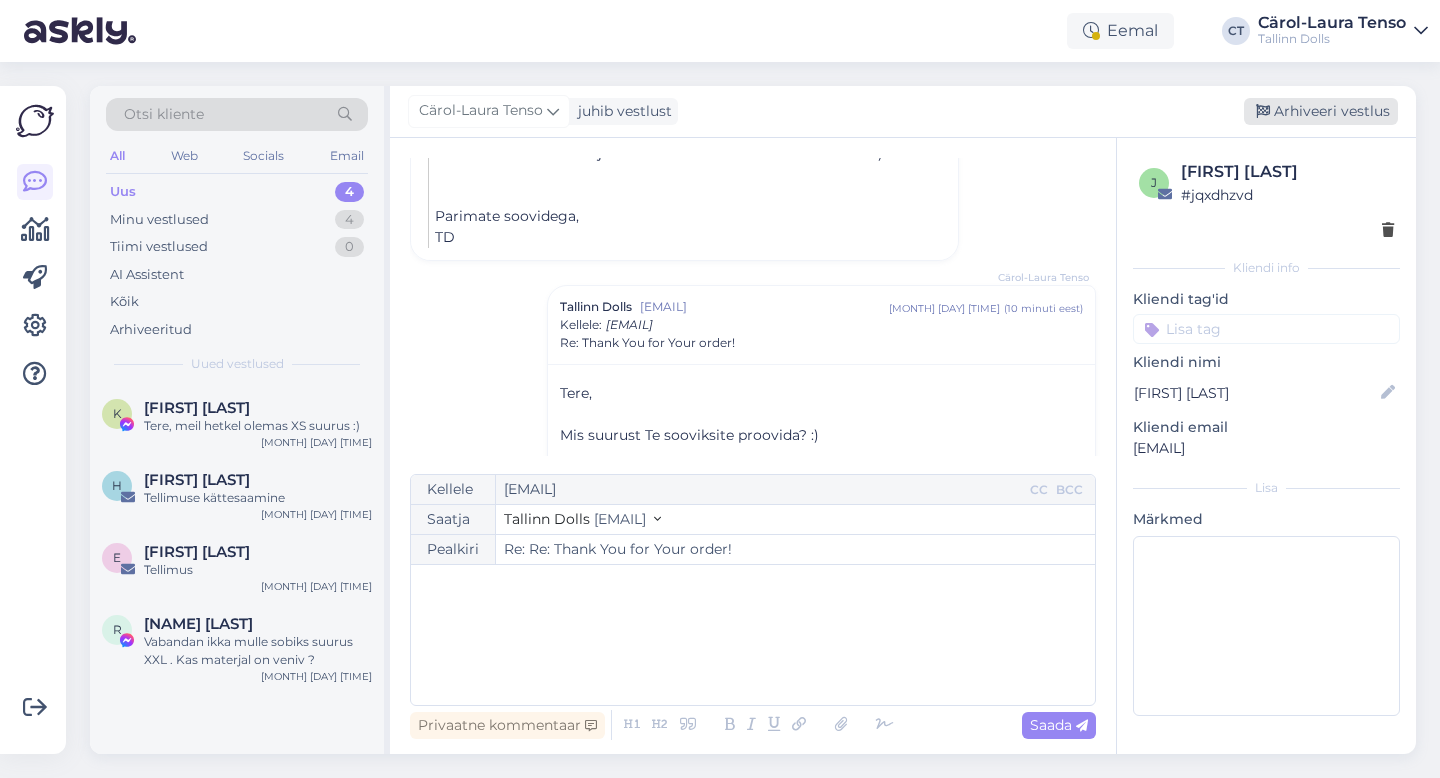 click on "Arhiveeri vestlus" at bounding box center [1321, 111] 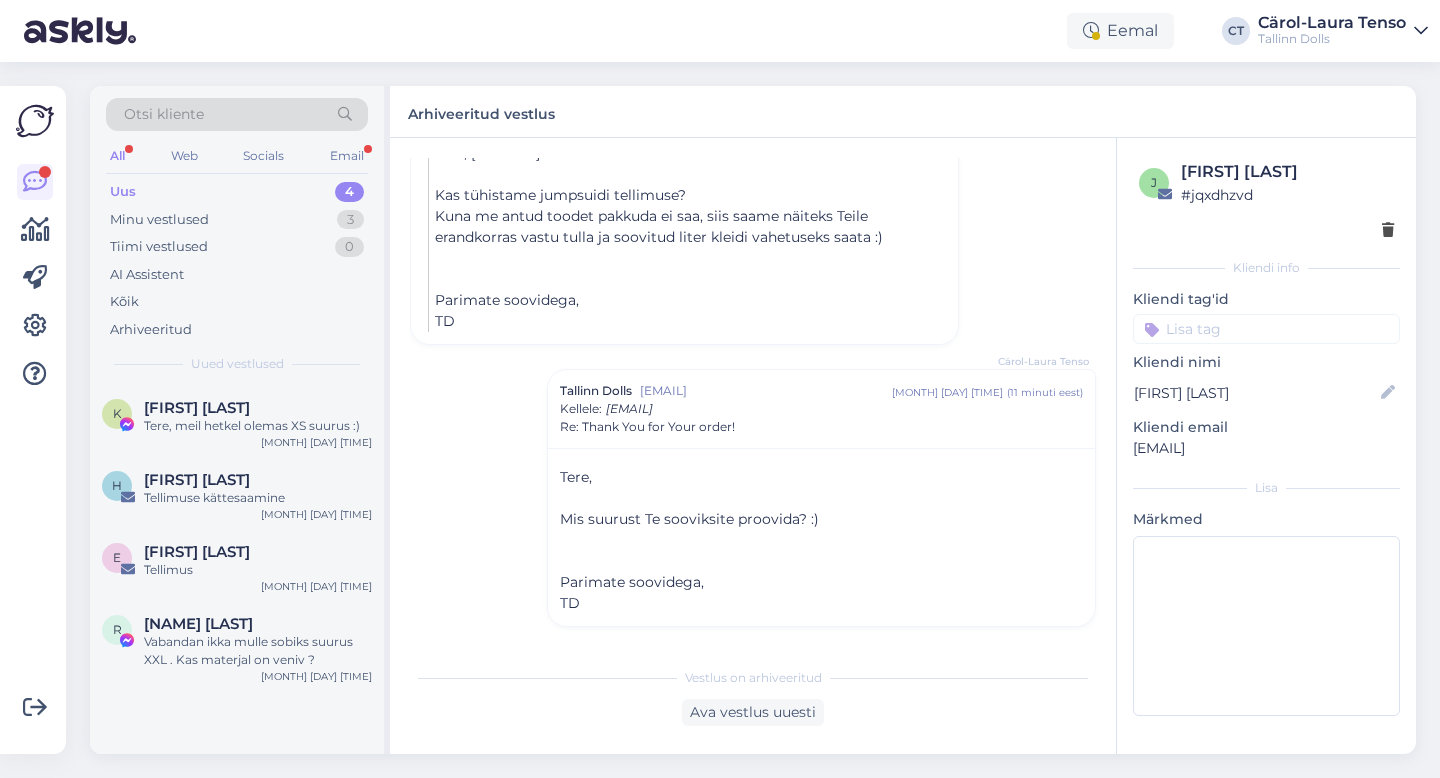 scroll, scrollTop: 1806, scrollLeft: 0, axis: vertical 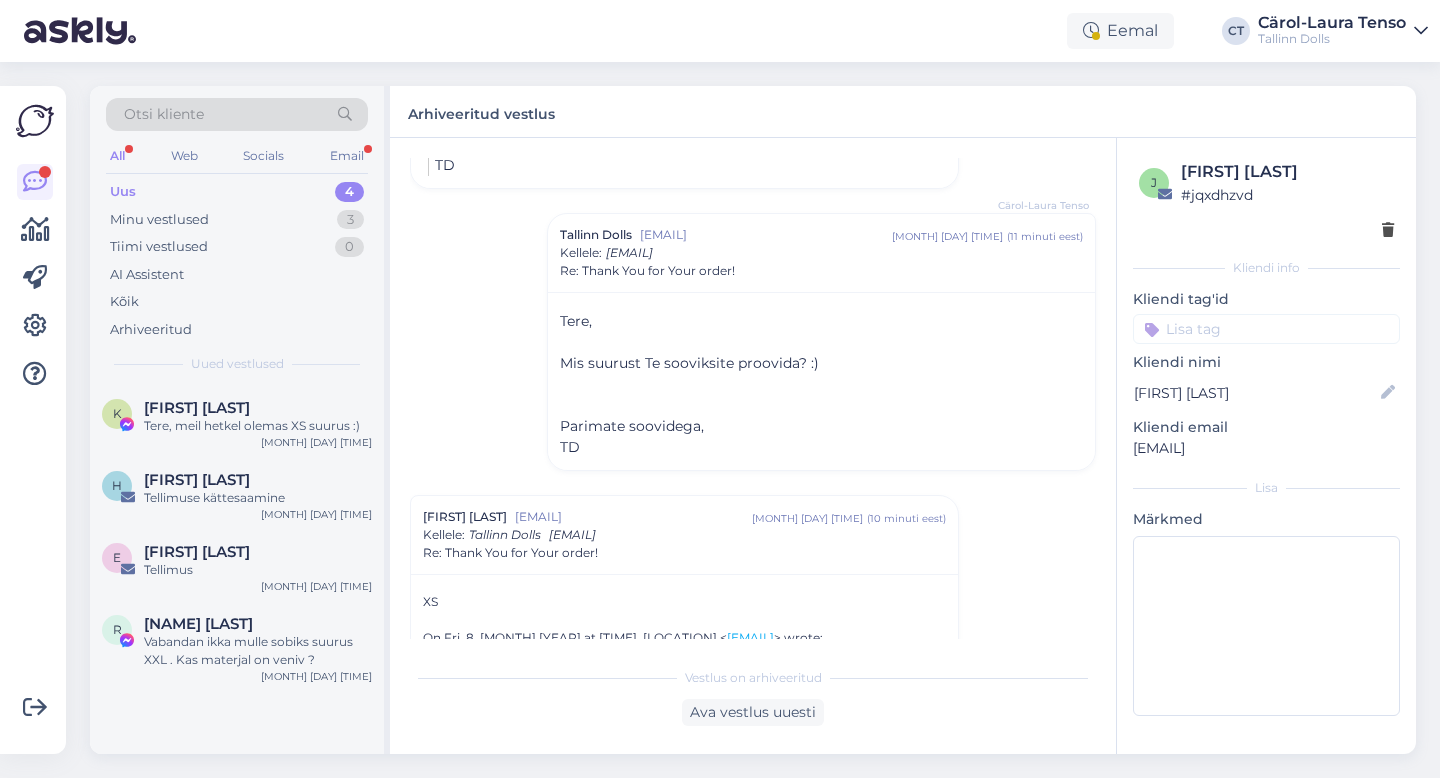 click on "Uus 4" at bounding box center [237, 192] 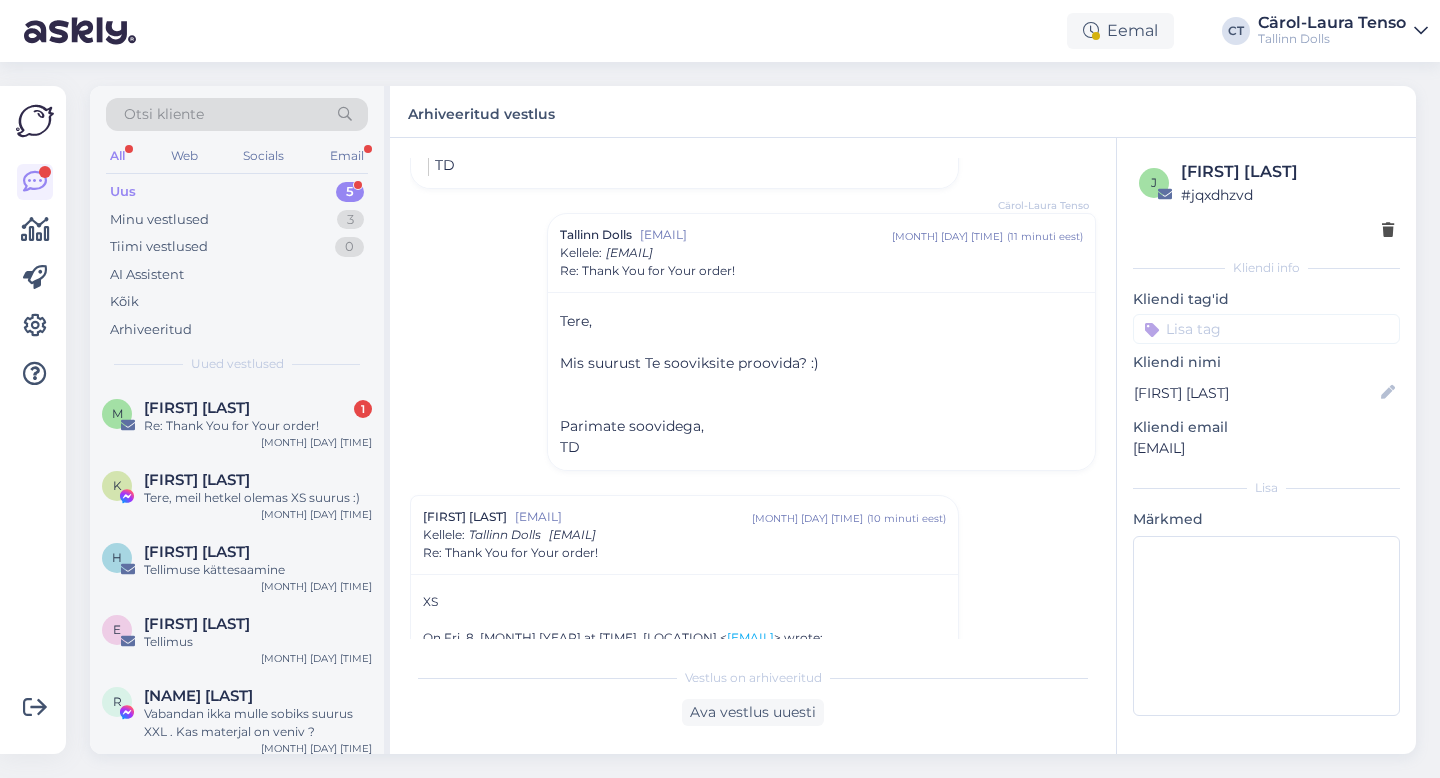 click on "Re: Thank You for Your order!" at bounding box center [258, 426] 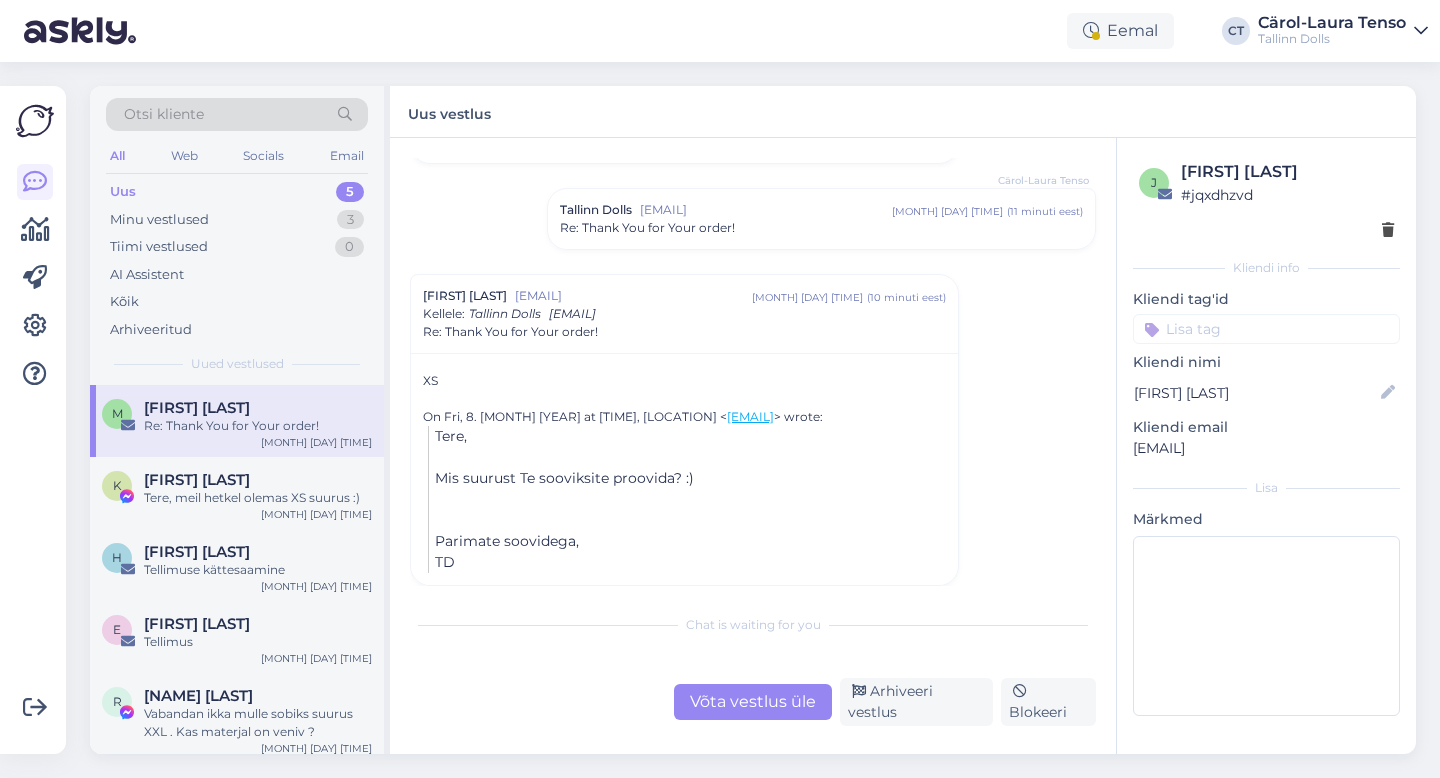 click on "Võta vestlus üle" at bounding box center (753, 702) 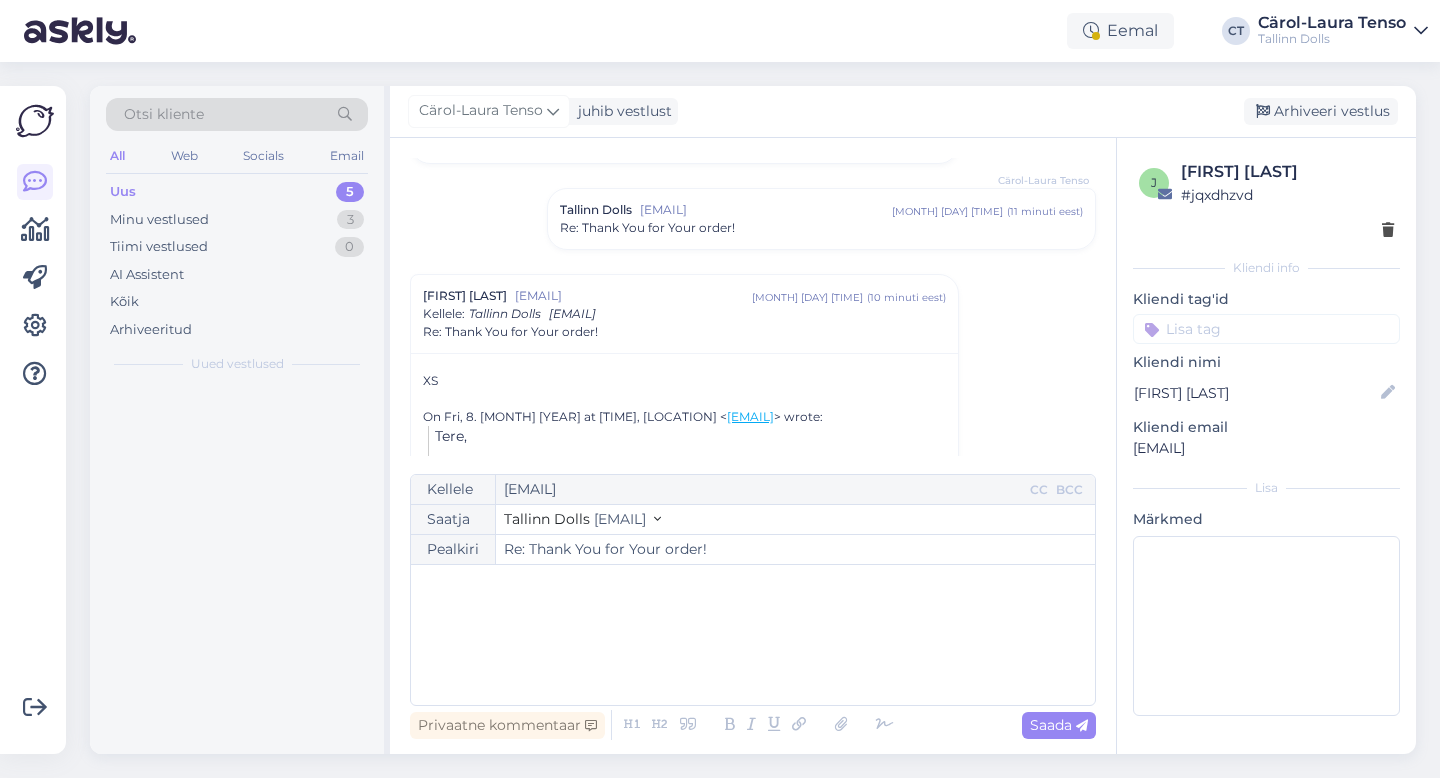 scroll, scrollTop: 957, scrollLeft: 0, axis: vertical 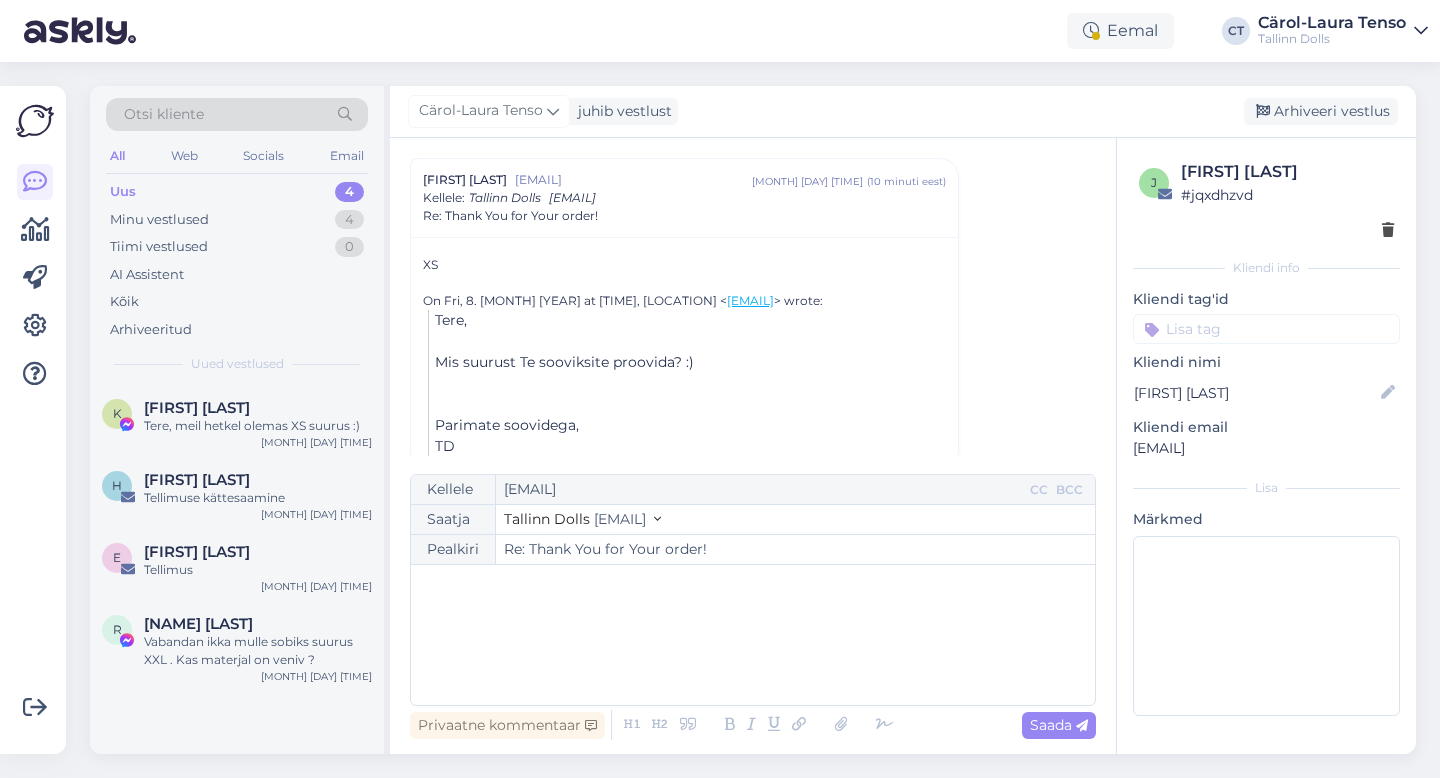 click on "﻿" at bounding box center (753, 635) 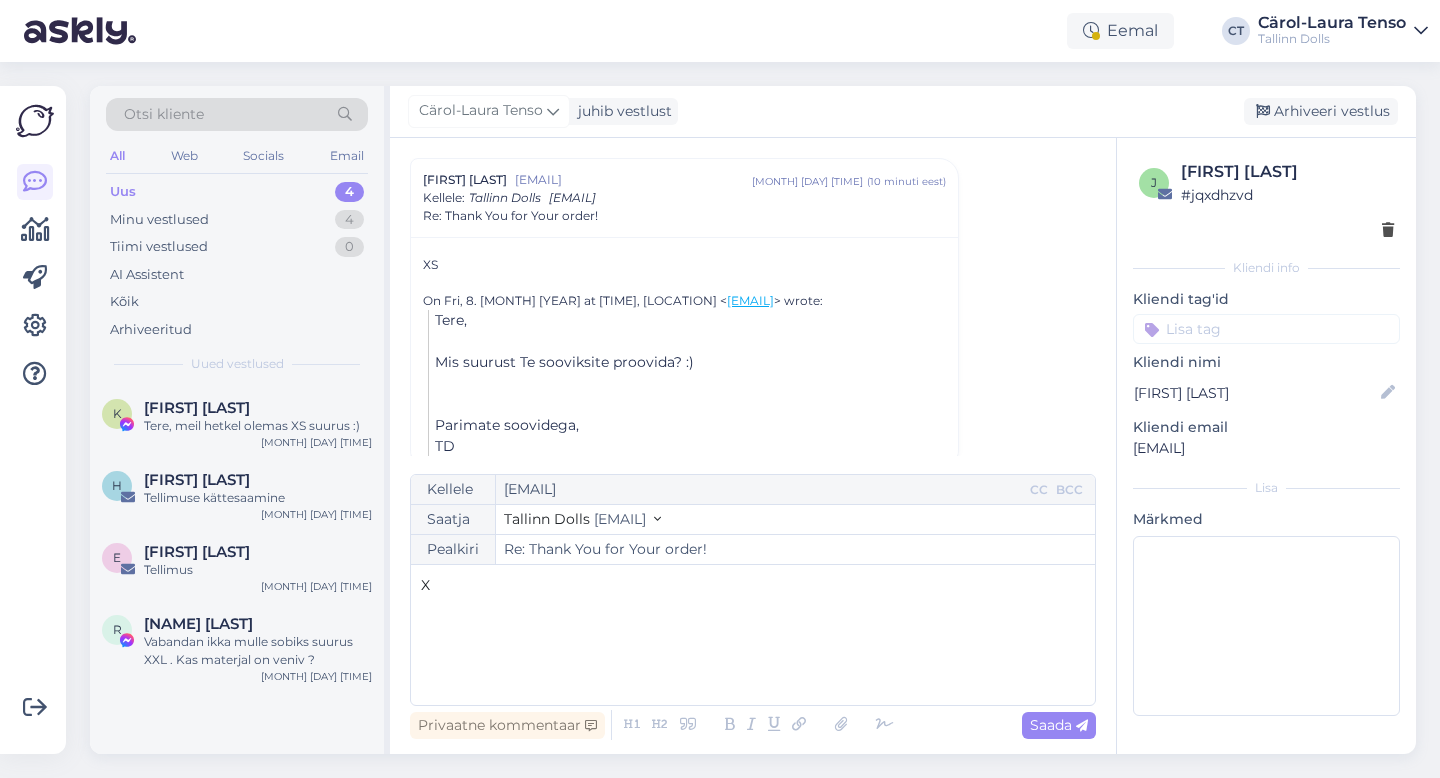 type 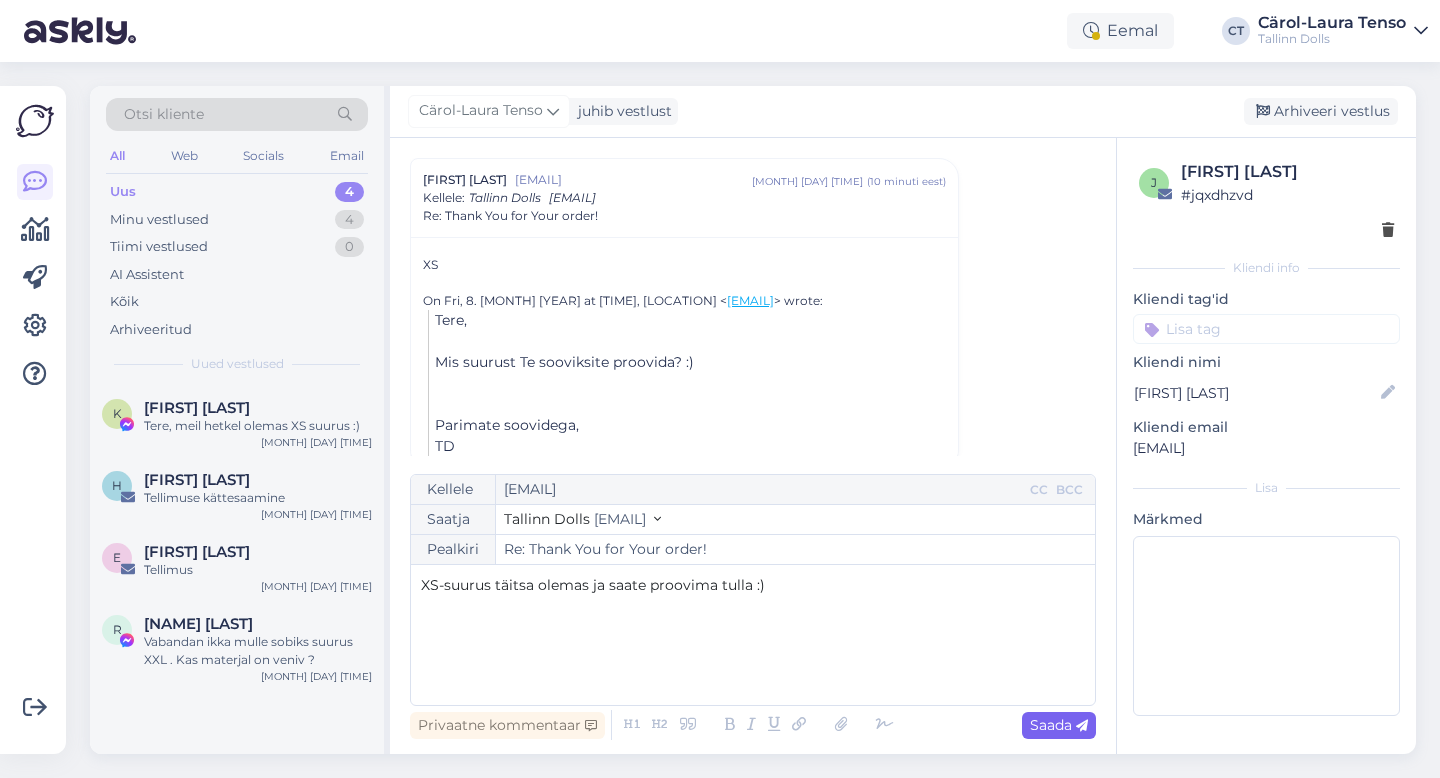 click on "Saada" at bounding box center [1059, 725] 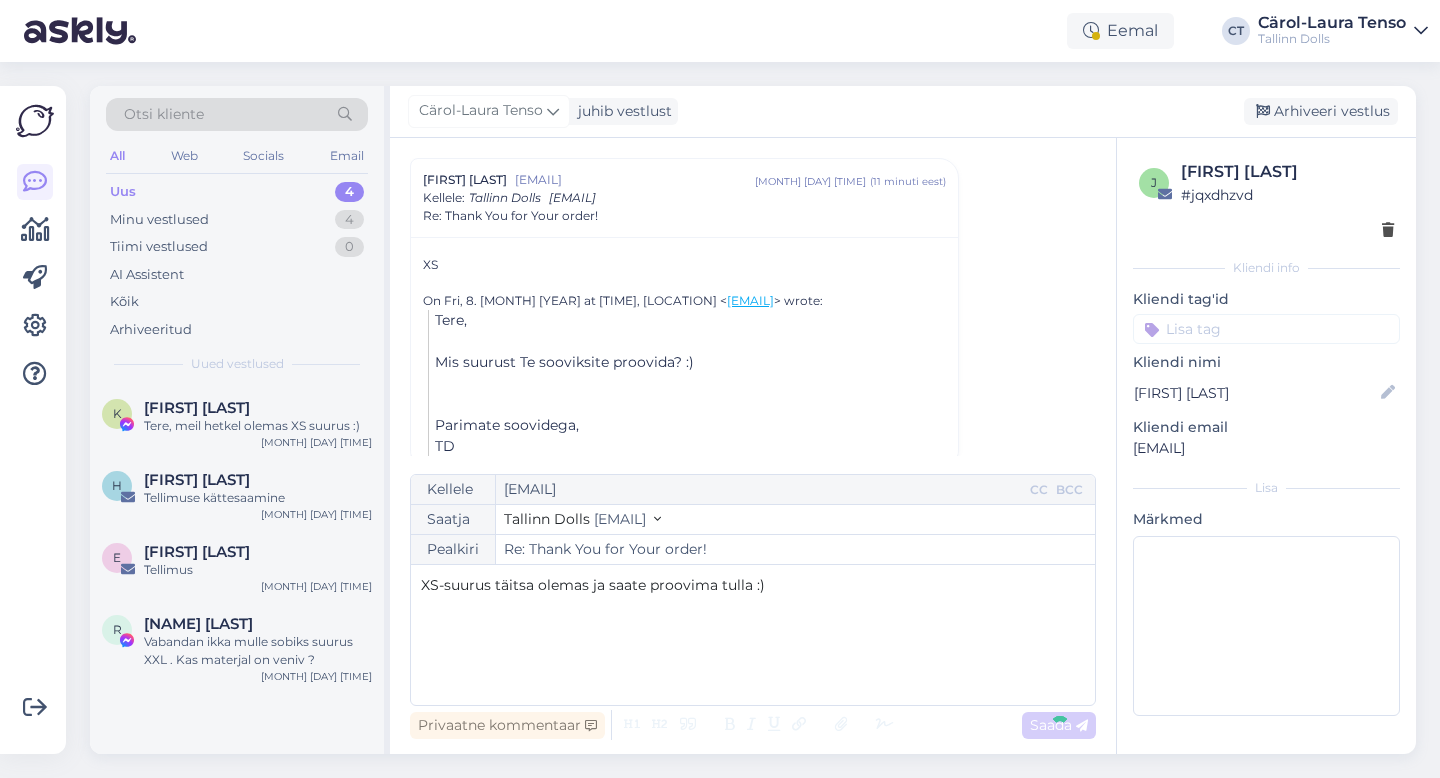 type on "Re: Re: Thank You for Your order!" 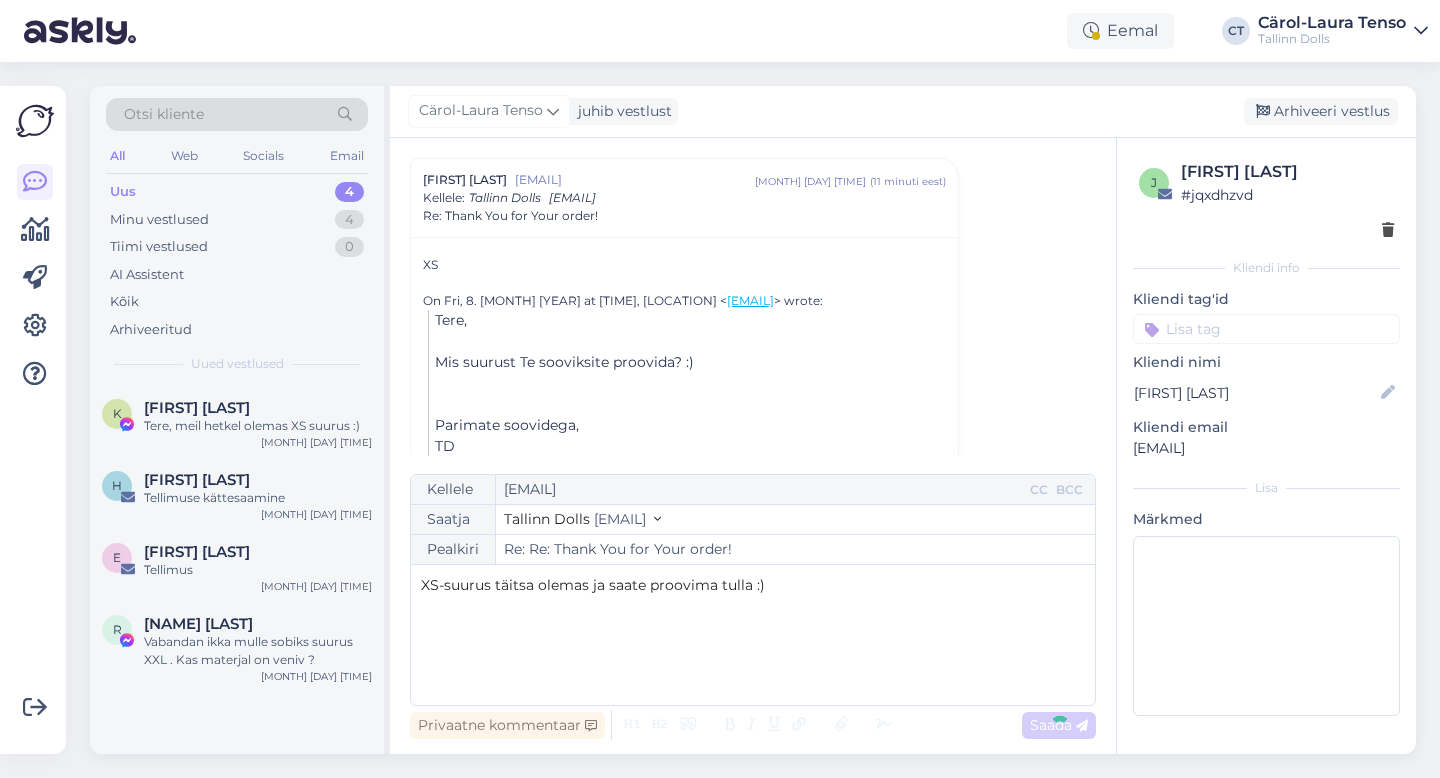 scroll, scrollTop: 1139, scrollLeft: 0, axis: vertical 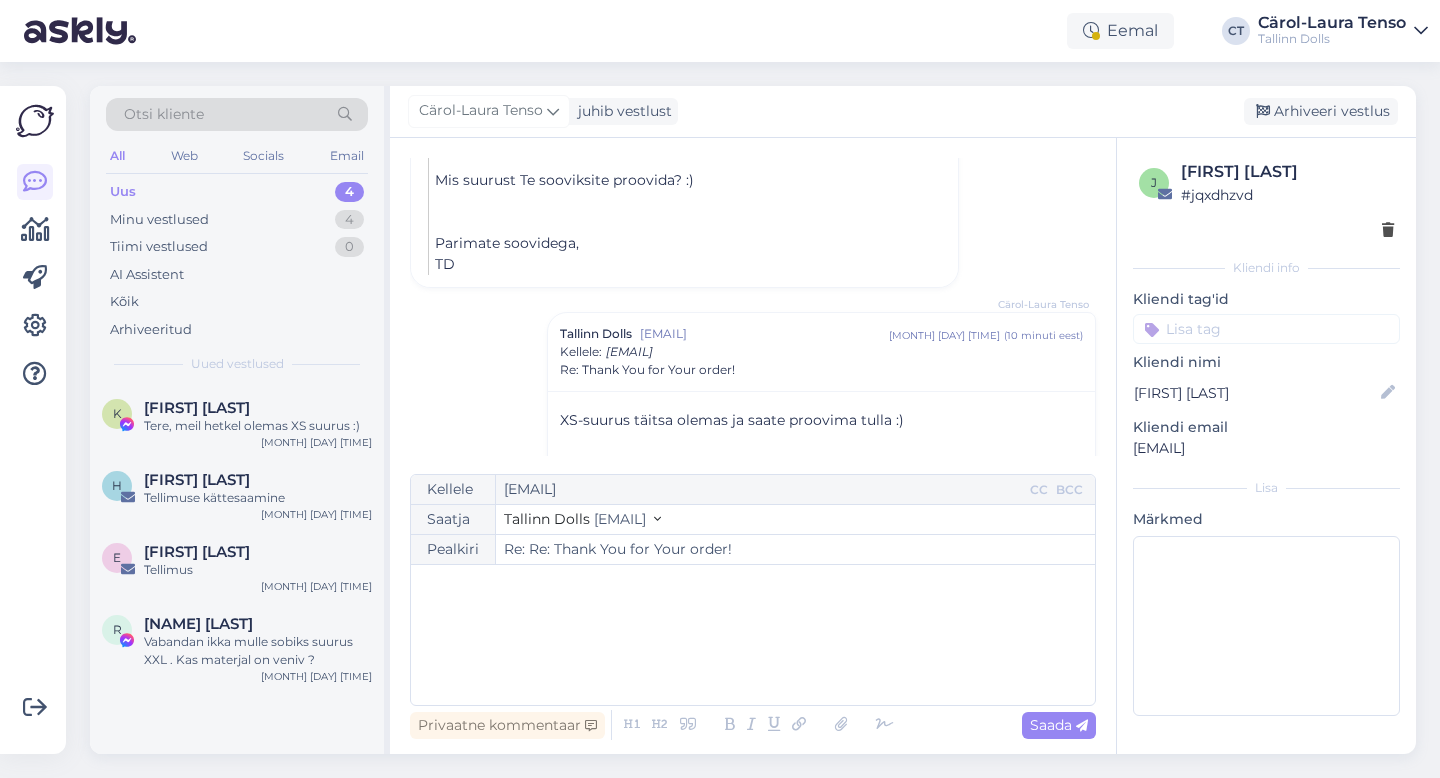 click on "Cärol-Laura Tenso juhib vestlust Arhiveeri vestlus" at bounding box center [903, 112] 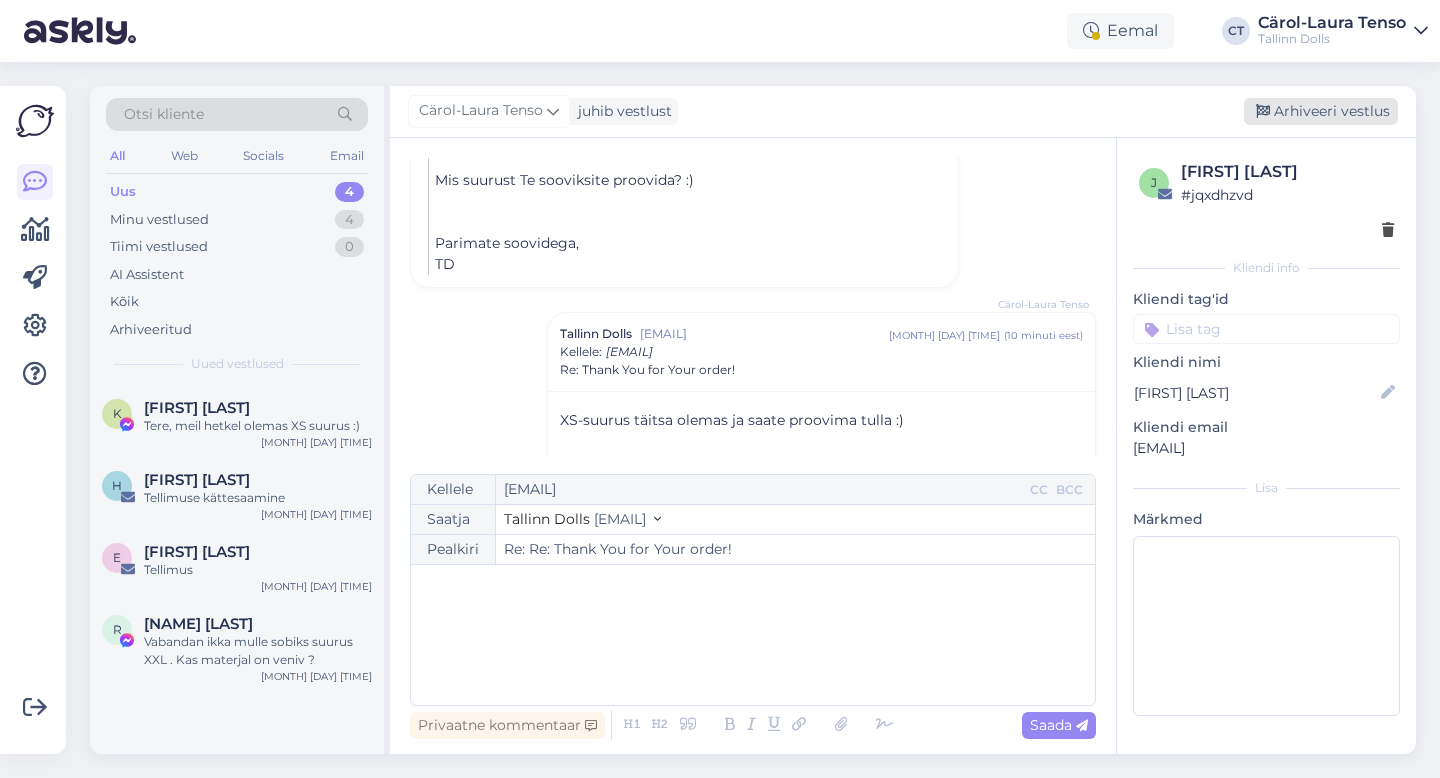 click on "Arhiveeri vestlus" at bounding box center (1321, 111) 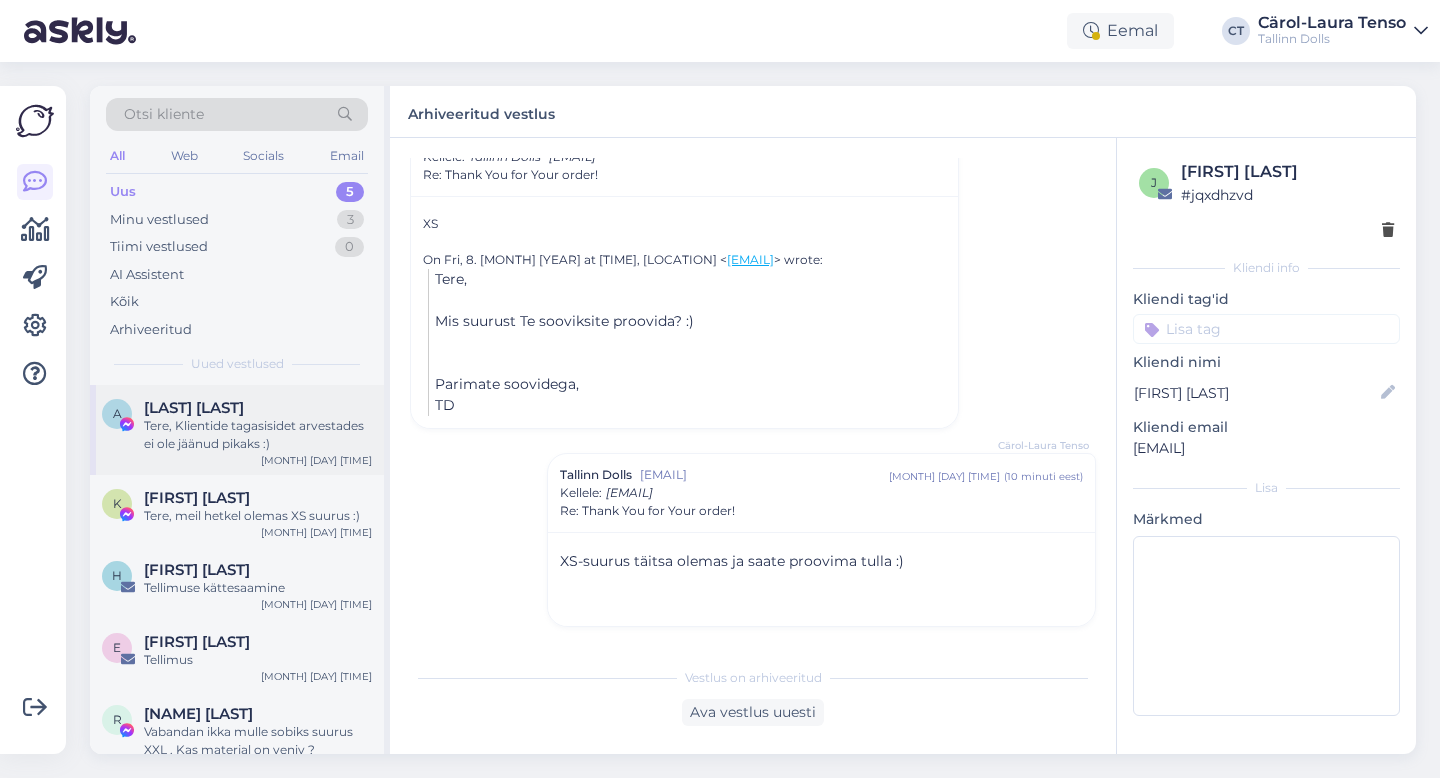 click on "Tere,
Klientide tagasisidet arvestades ei ole jäänud pikaks :)" at bounding box center (258, 435) 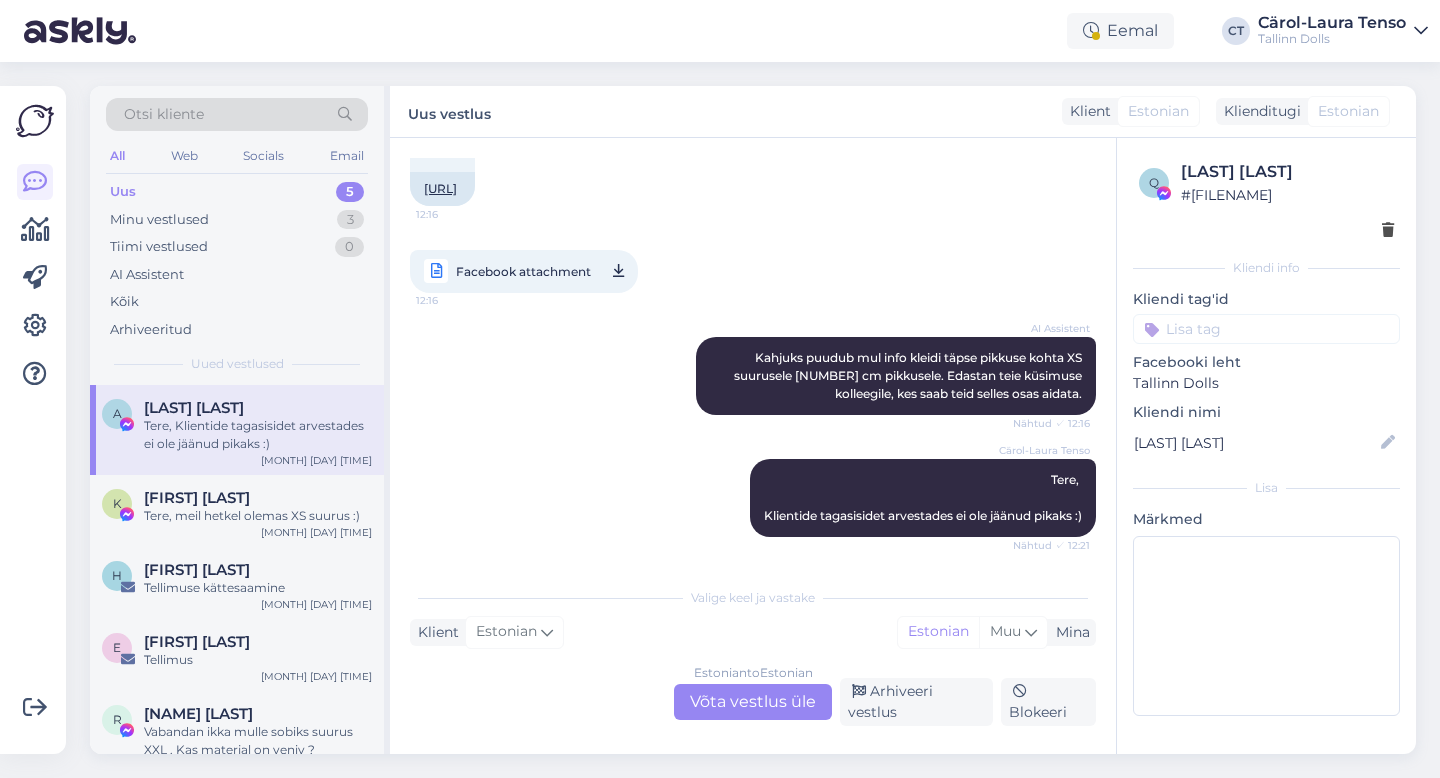 scroll, scrollTop: 406, scrollLeft: 0, axis: vertical 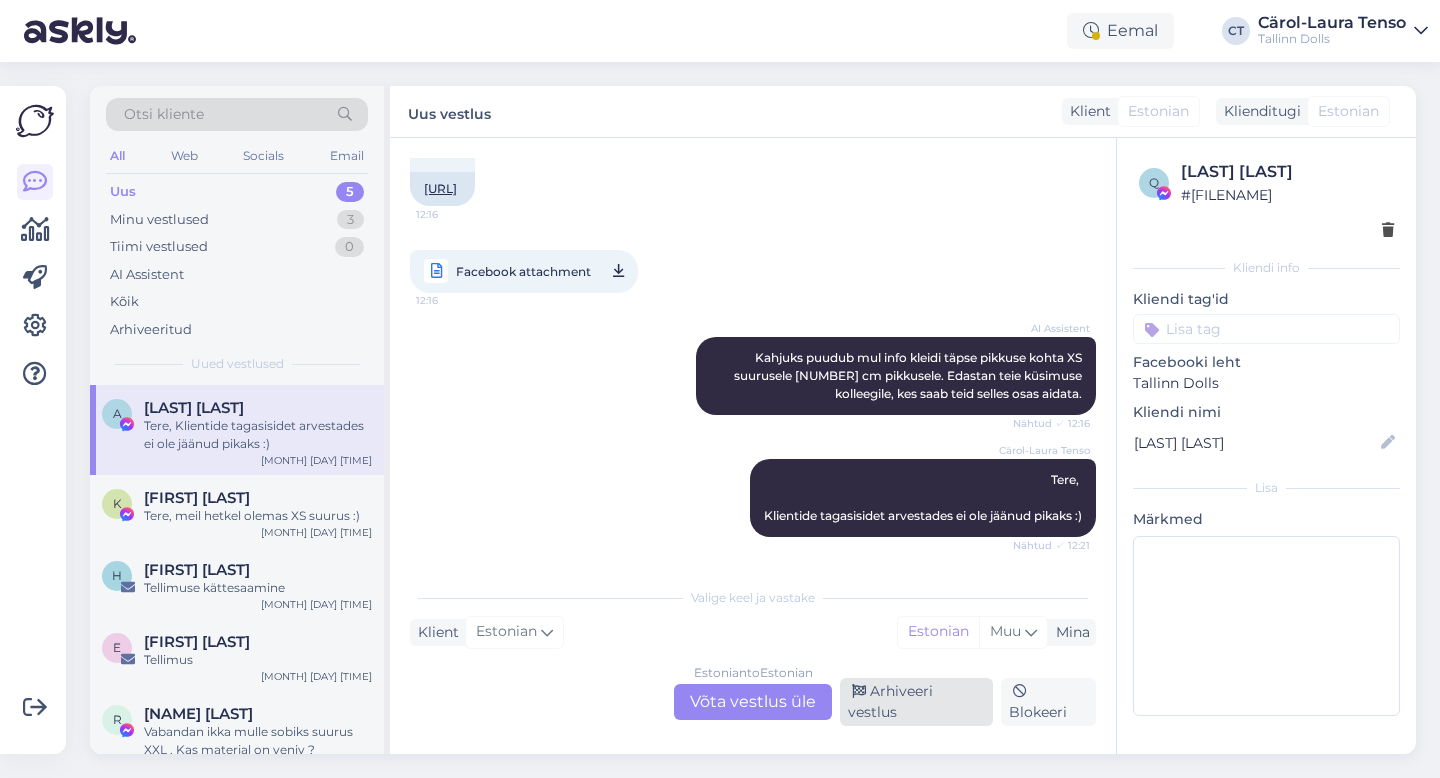 click on "Arhiveeri vestlus" at bounding box center [916, 702] 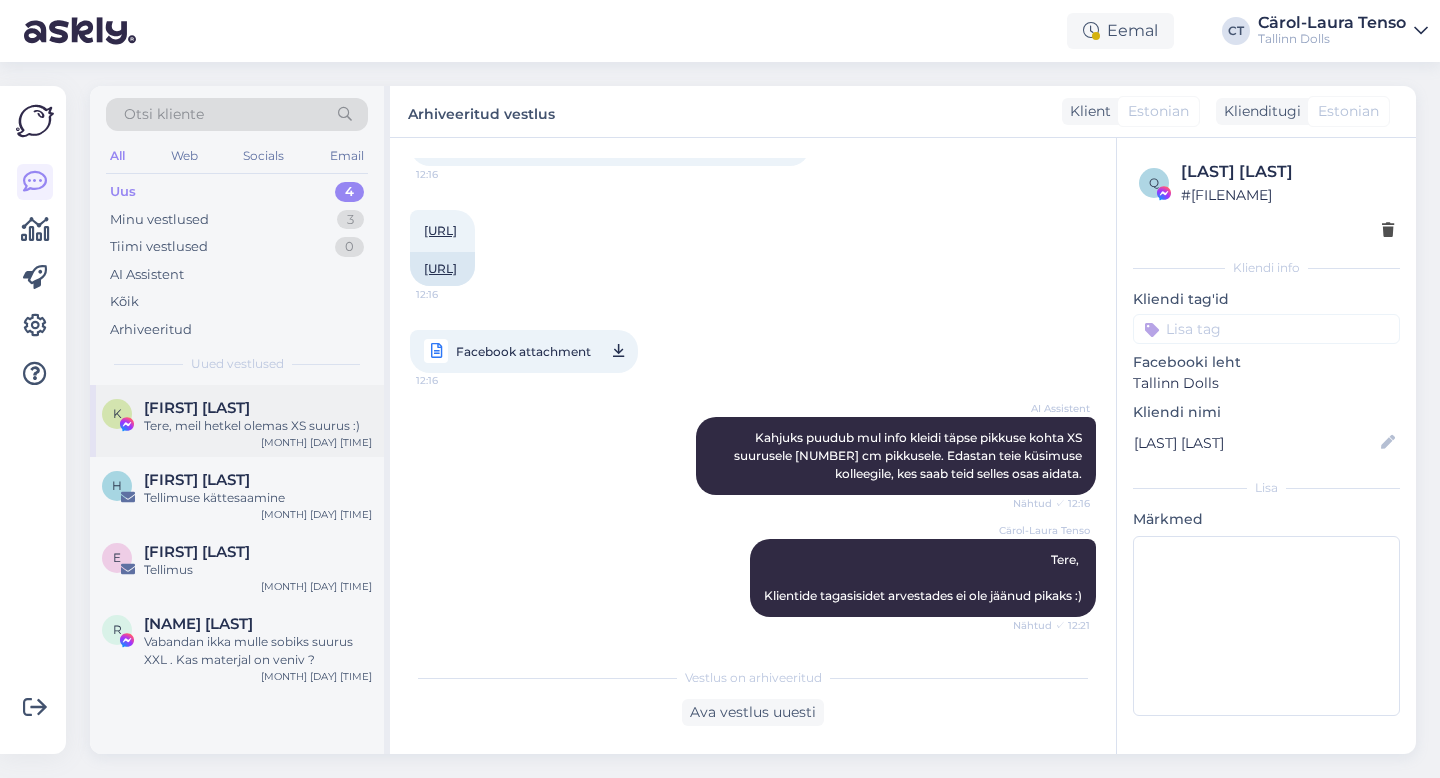 click on "Tere, meil hetkel olemas XS suurus :)" at bounding box center (258, 426) 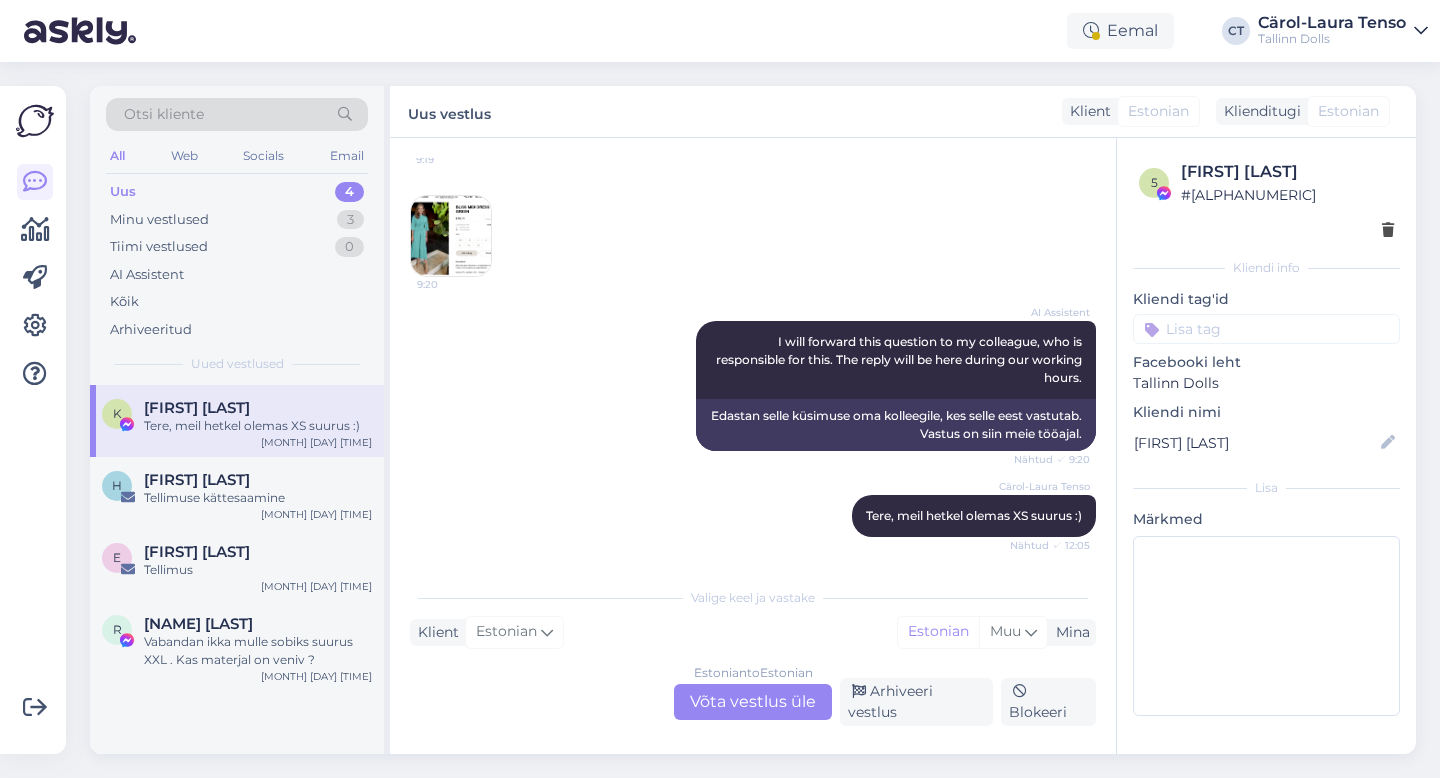 scroll, scrollTop: 143, scrollLeft: 0, axis: vertical 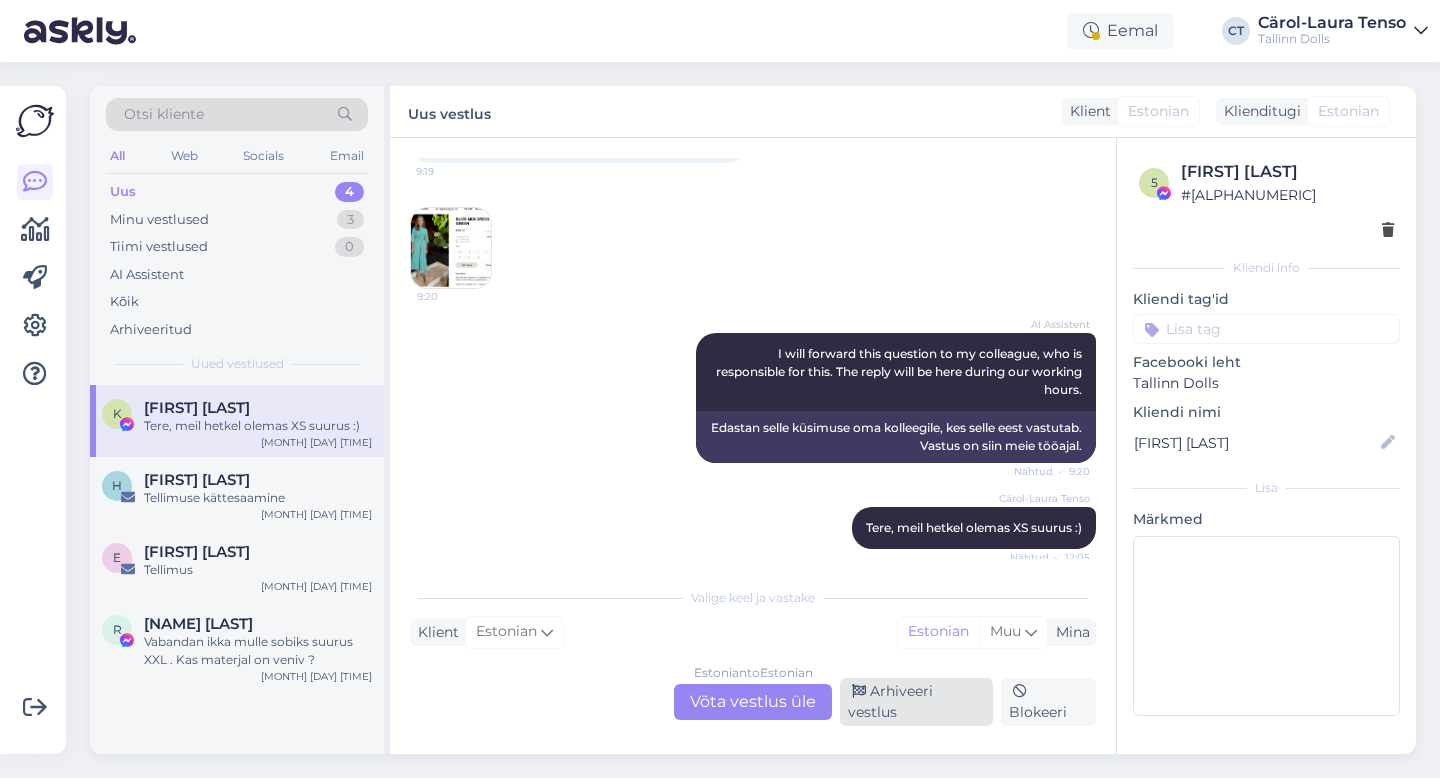 click on "Arhiveeri vestlus" at bounding box center (916, 702) 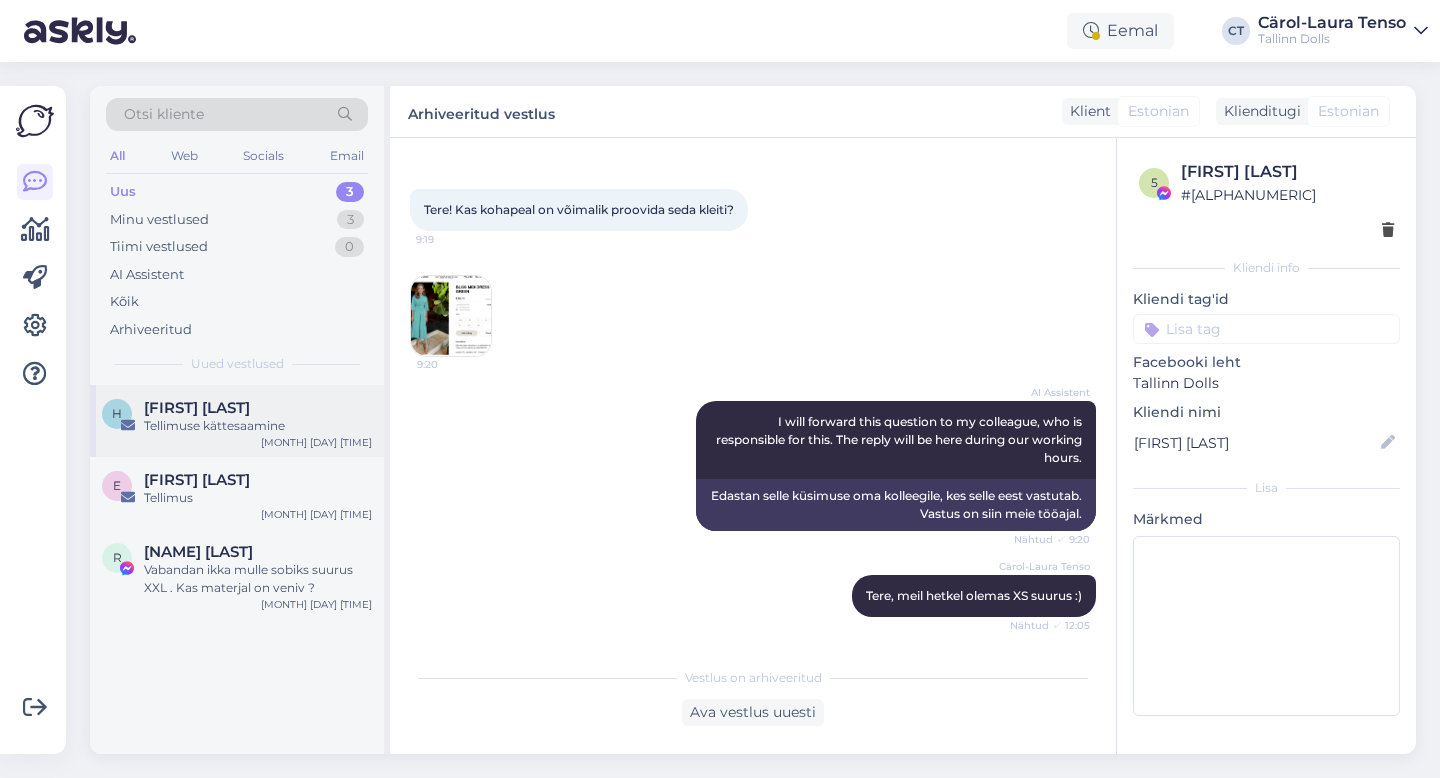 click on "Tellimuse kättesaamine" at bounding box center [258, 426] 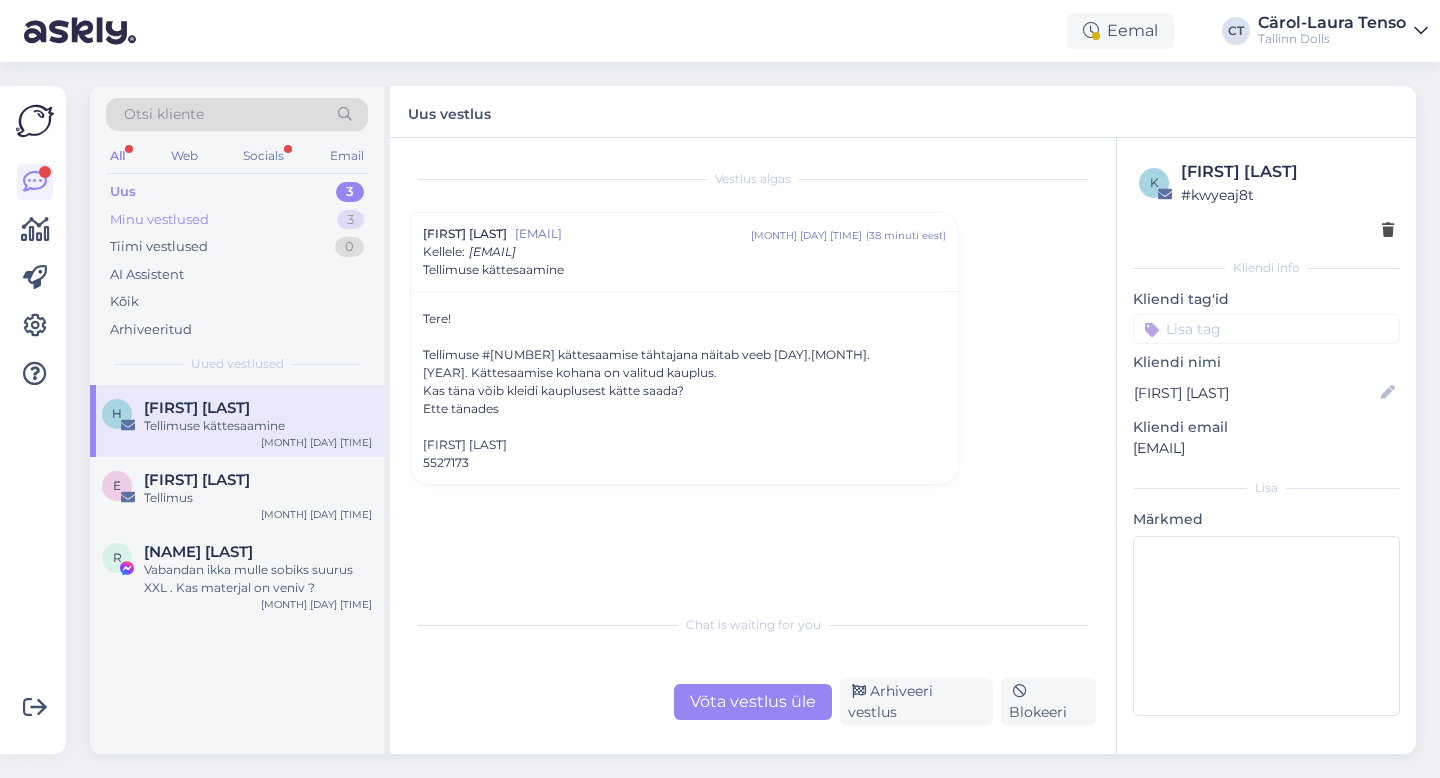 click on "Minu vestlused" at bounding box center [159, 220] 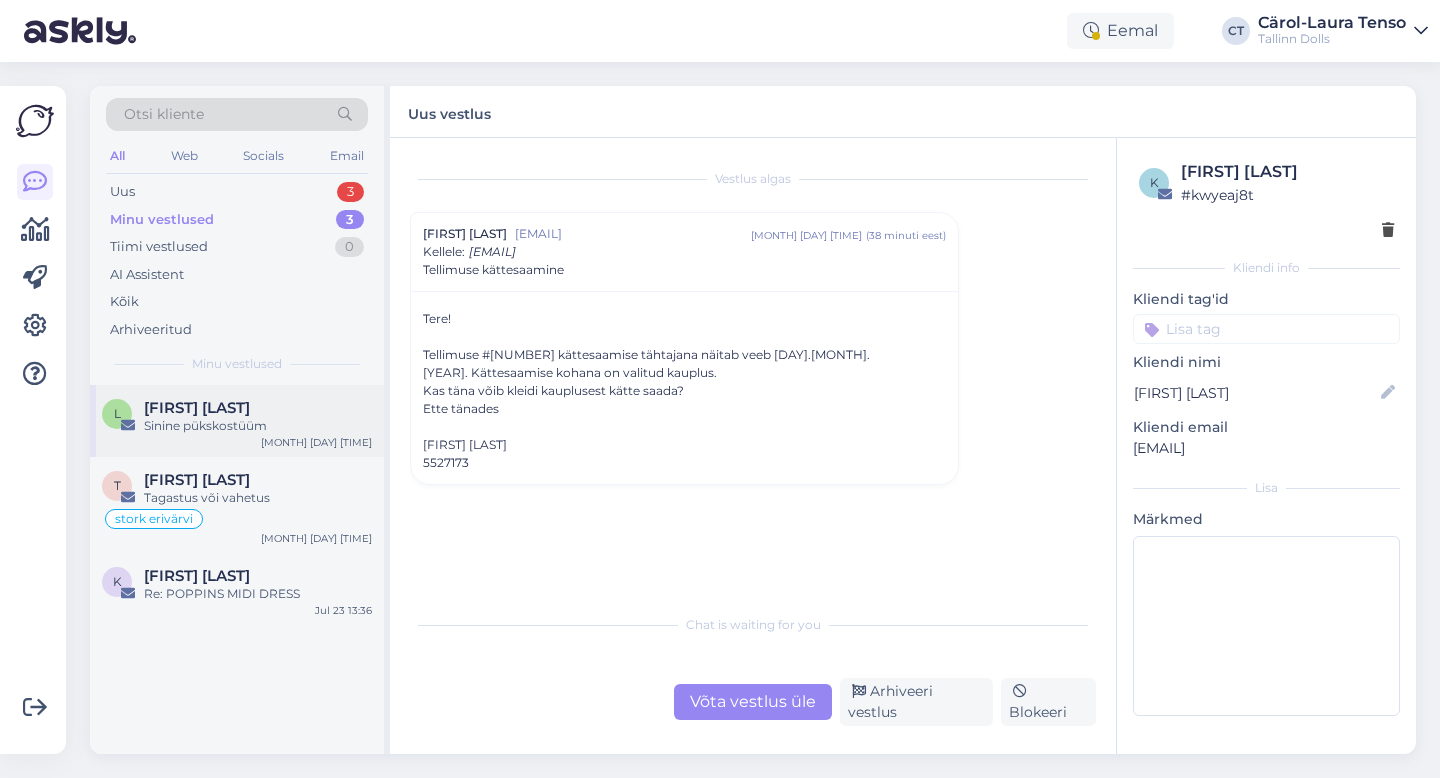 click on "[FIRST] [LAST]" at bounding box center [258, 408] 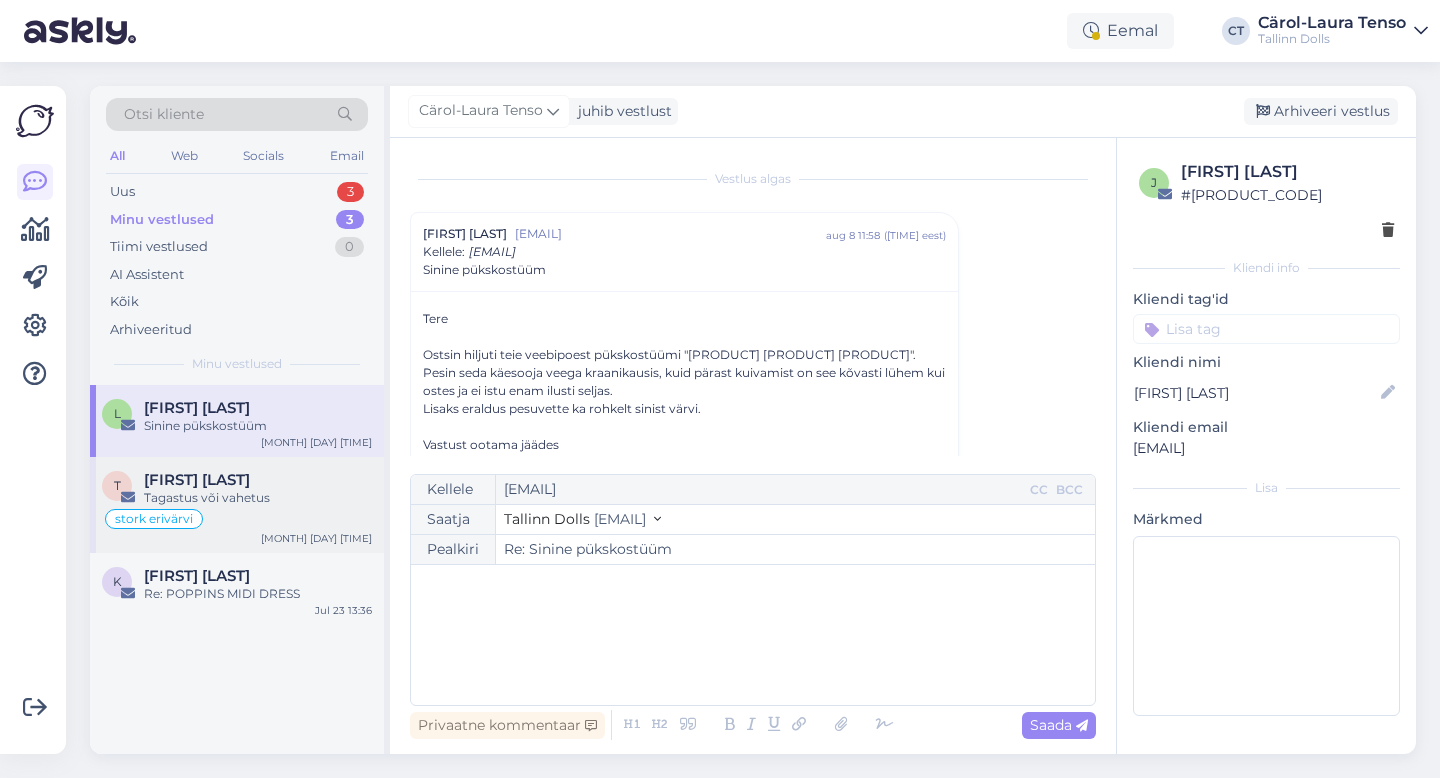 click on "Tagastus või vahetus" at bounding box center [258, 498] 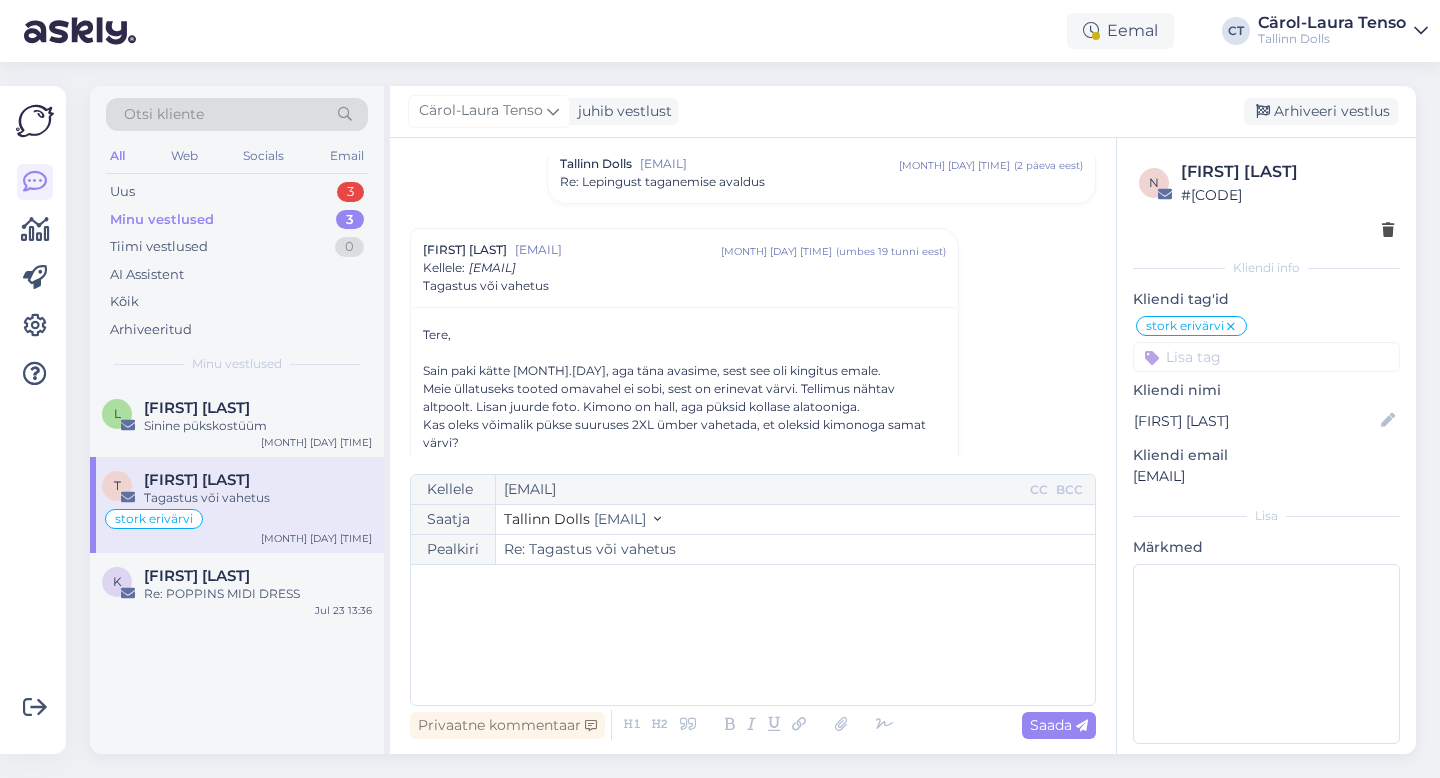 scroll, scrollTop: 205, scrollLeft: 0, axis: vertical 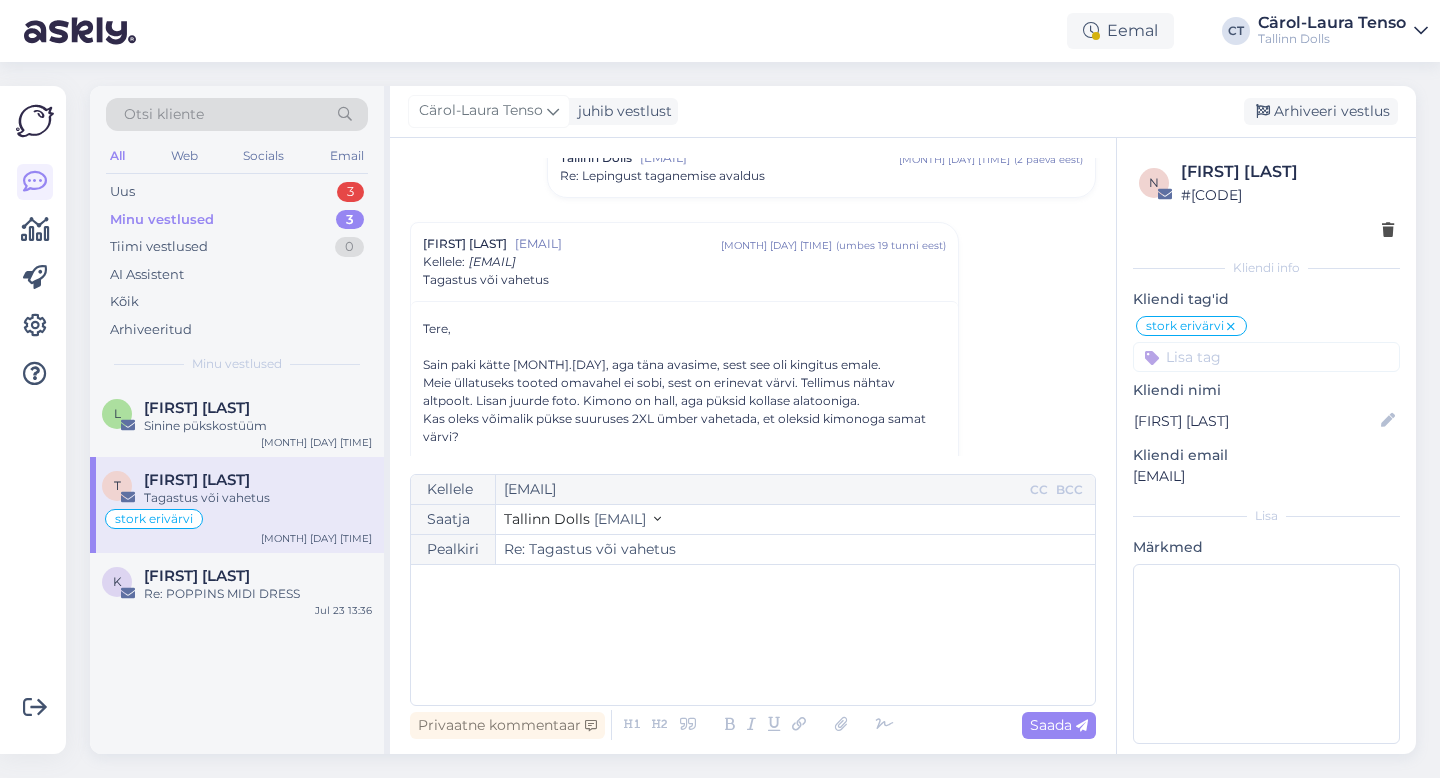 click on "﻿" at bounding box center (753, 585) 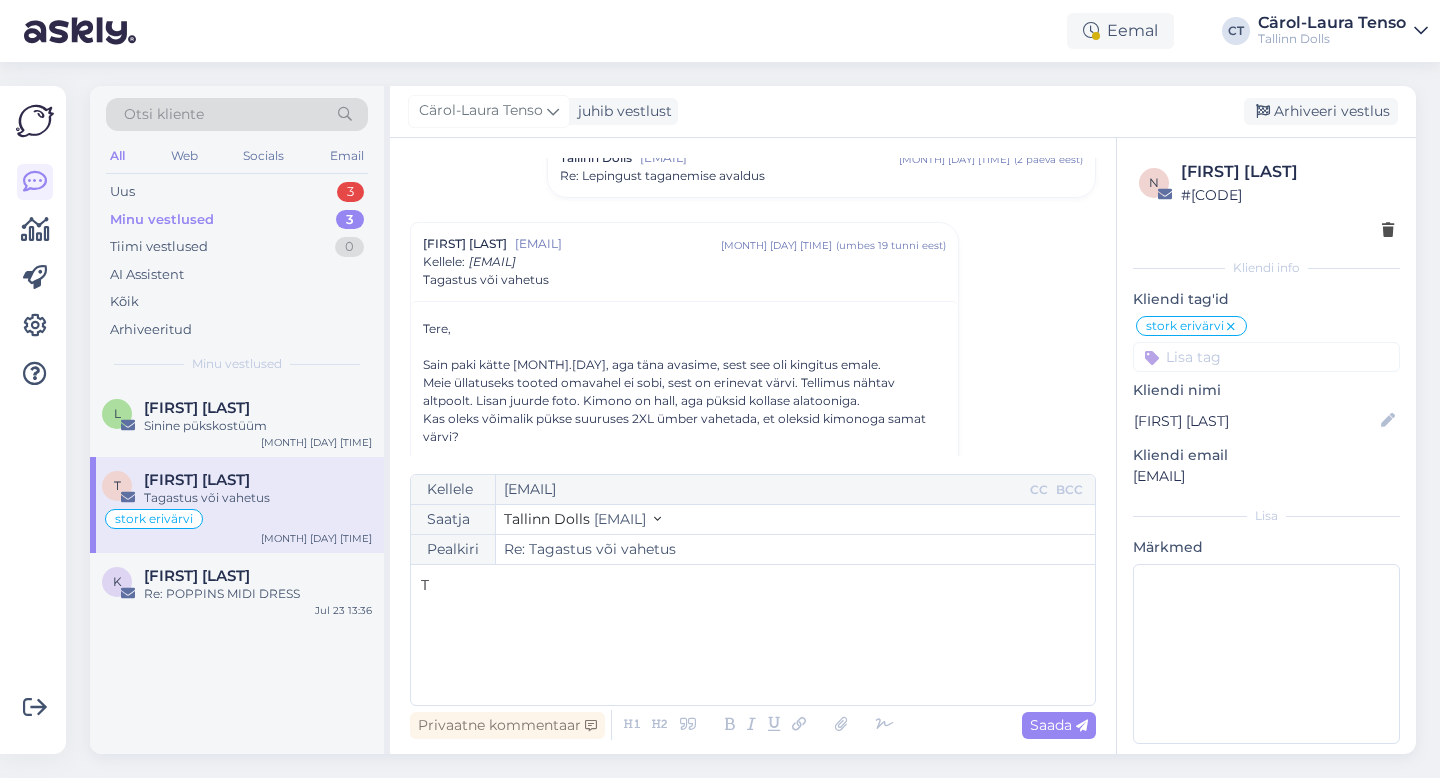 type 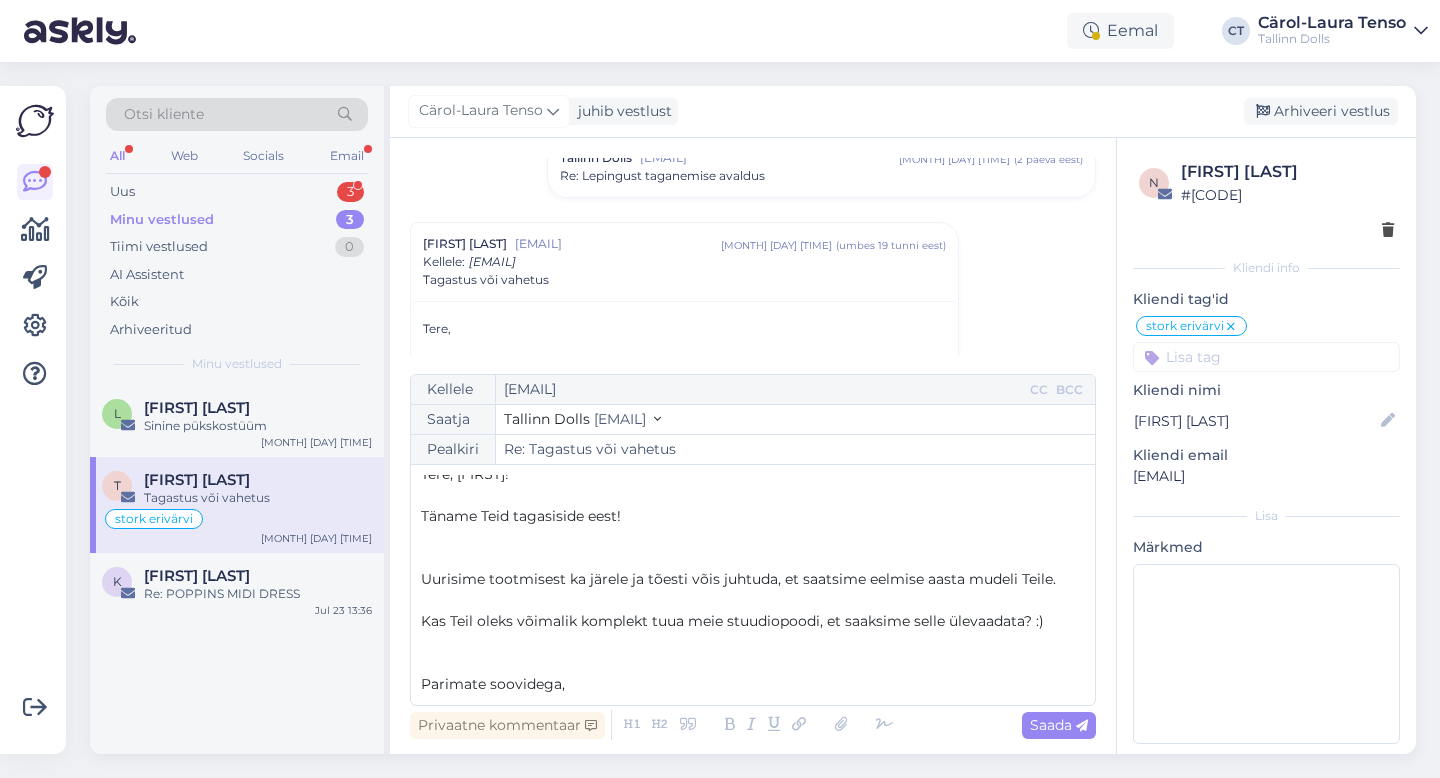 scroll, scrollTop: 32, scrollLeft: 0, axis: vertical 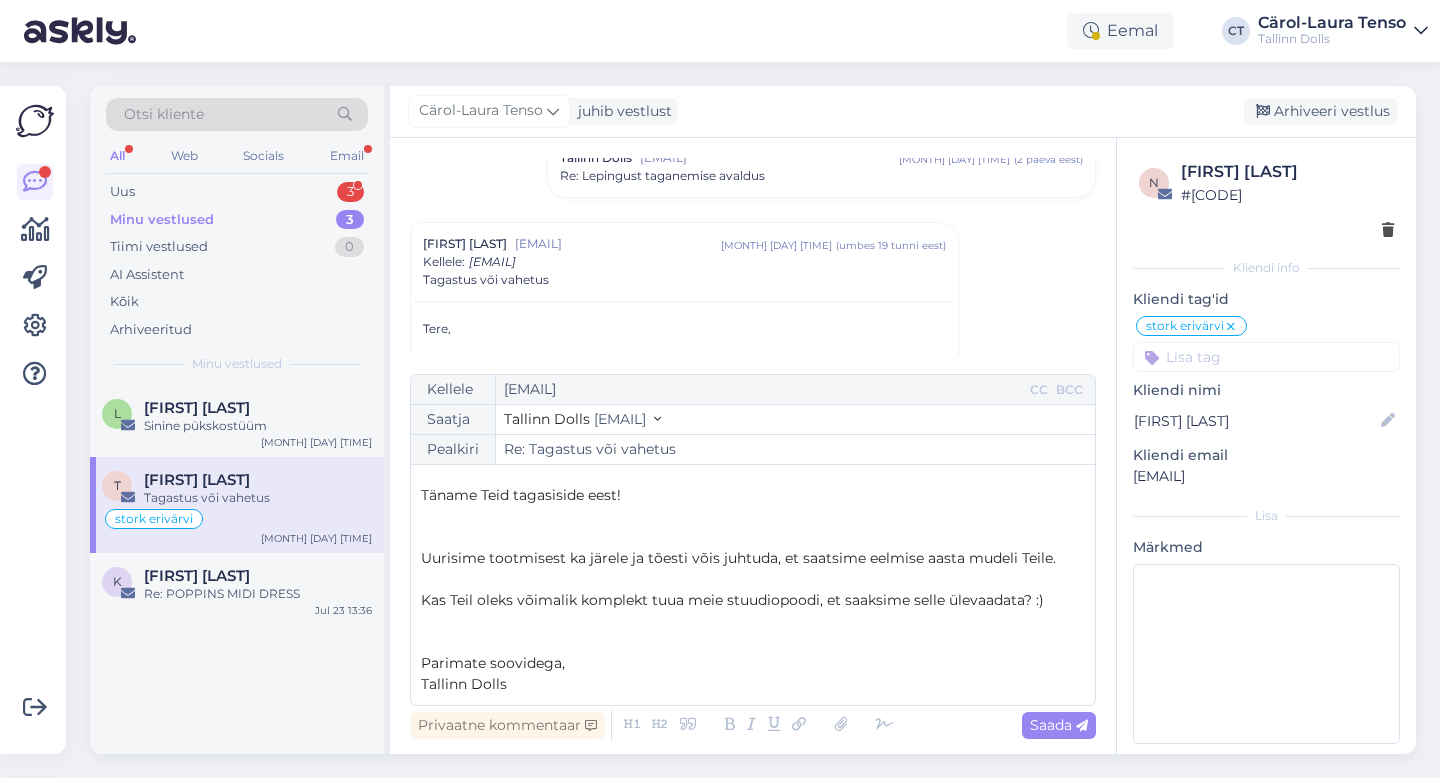click on "Täname Teid tagasiside eest!" at bounding box center [753, 495] 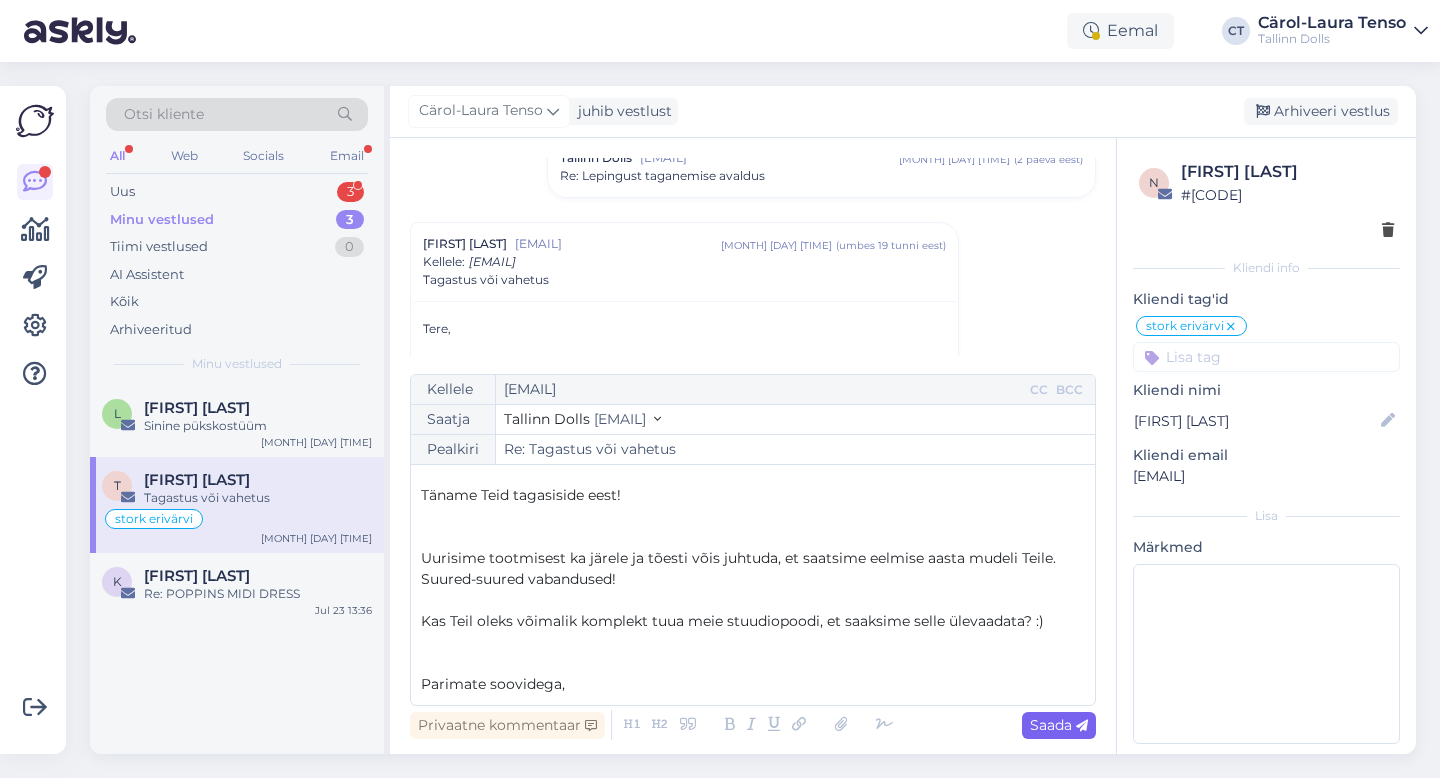 click at bounding box center [1082, 726] 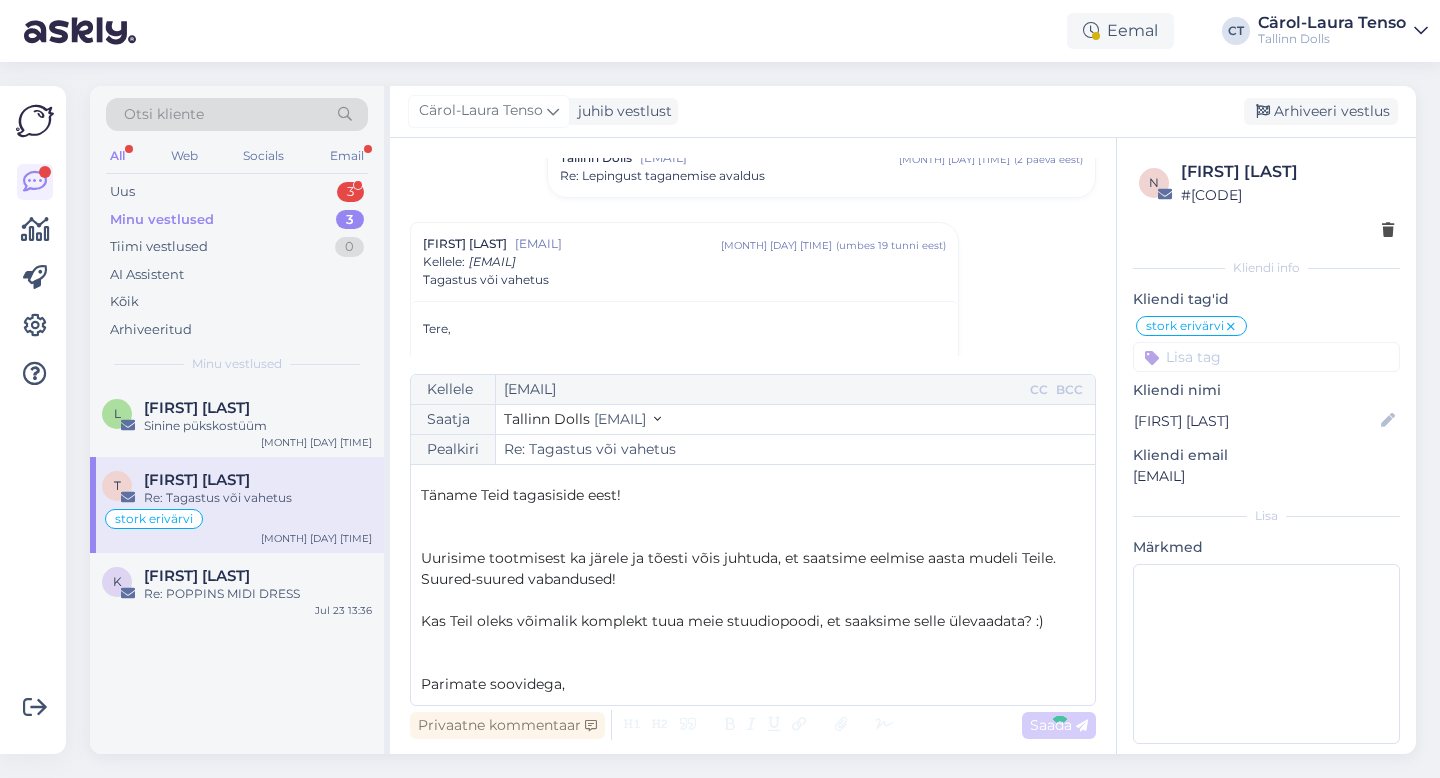 type on "Re: Re: Tagastus või vahetus" 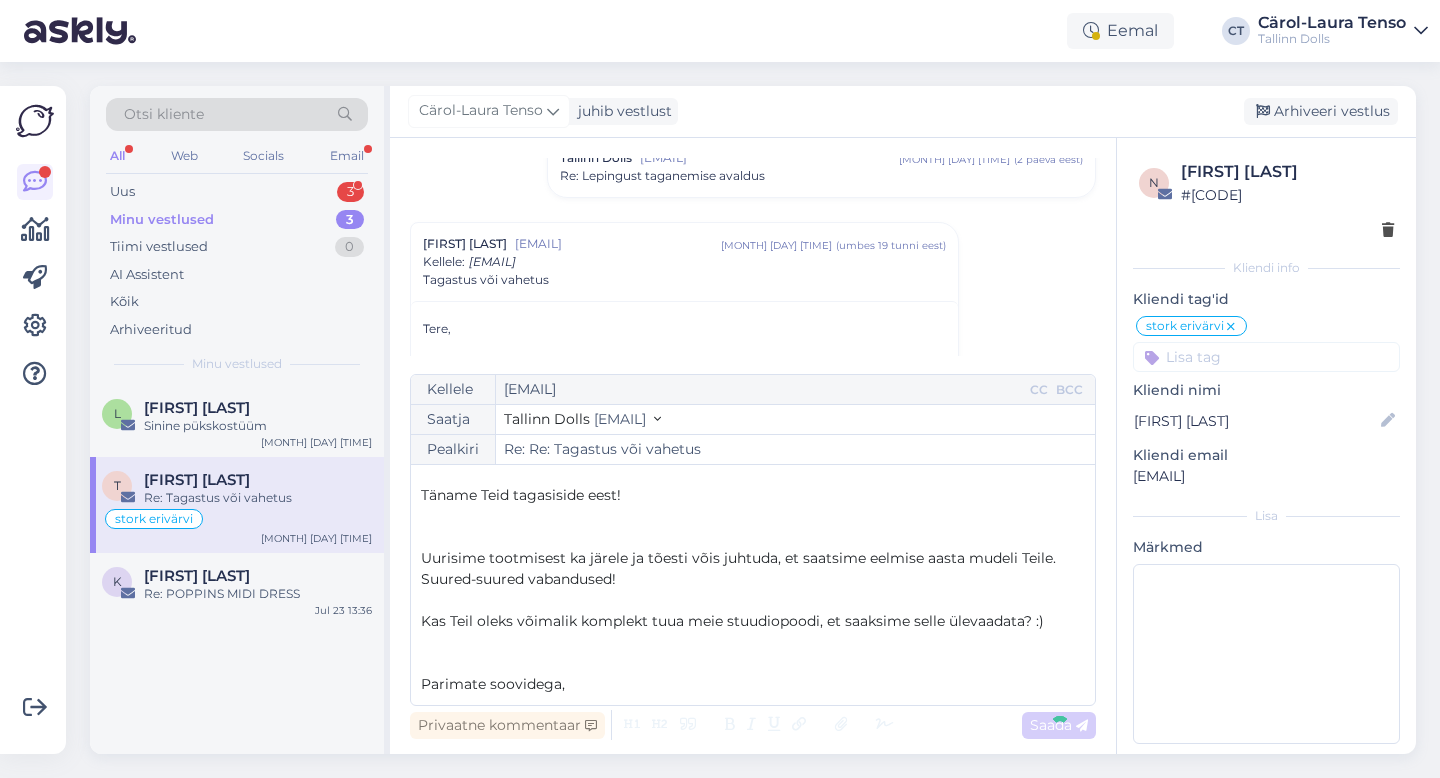 scroll, scrollTop: 1828, scrollLeft: 0, axis: vertical 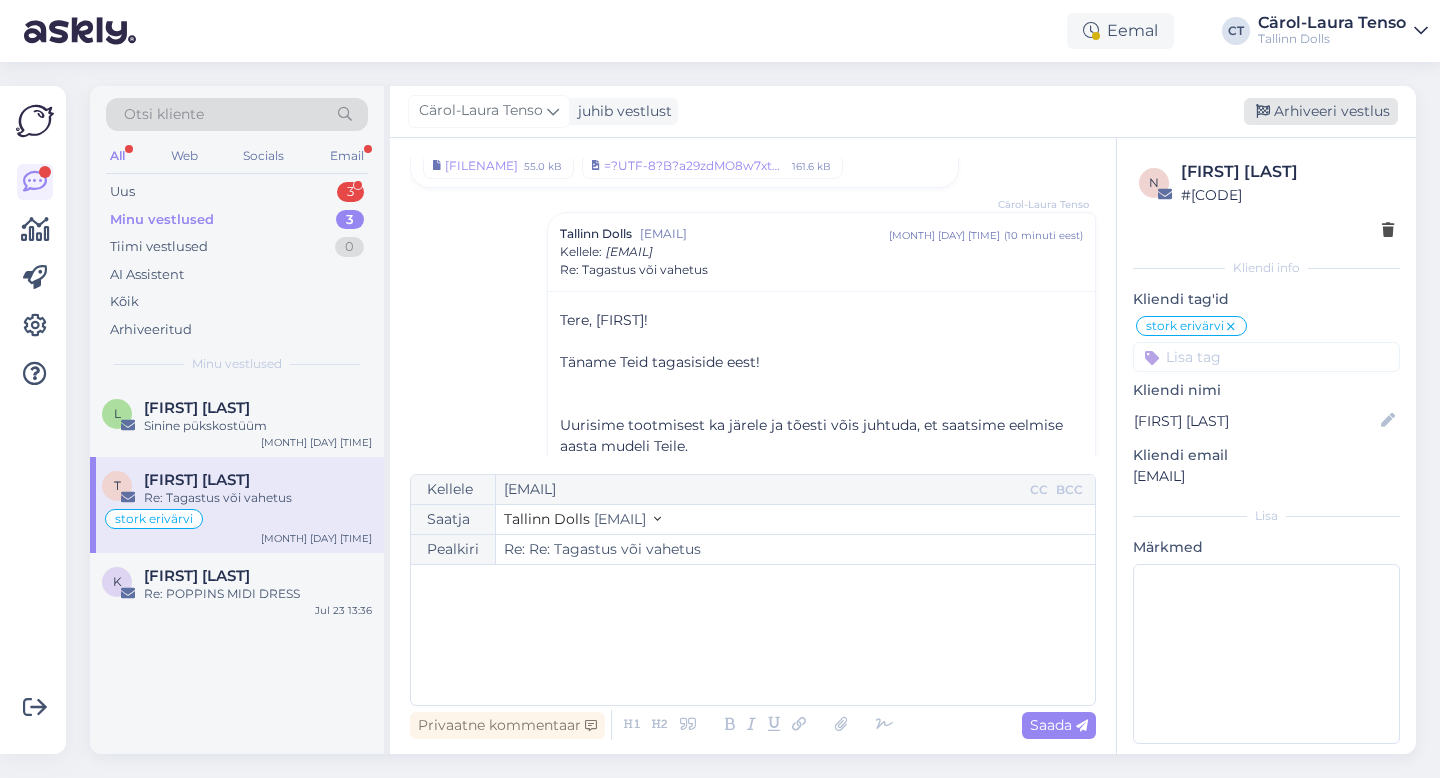 click on "Arhiveeri vestlus" at bounding box center [1321, 111] 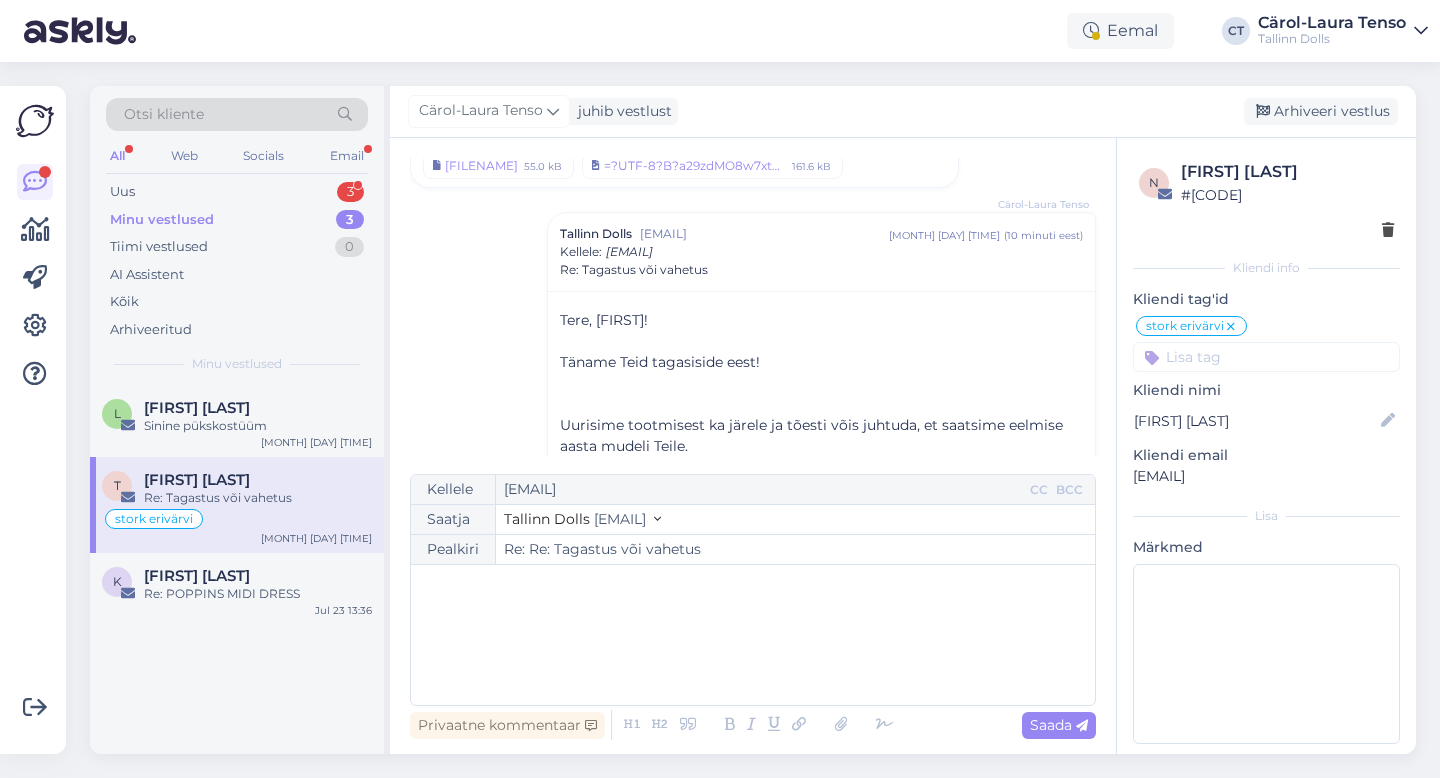scroll, scrollTop: 1839, scrollLeft: 0, axis: vertical 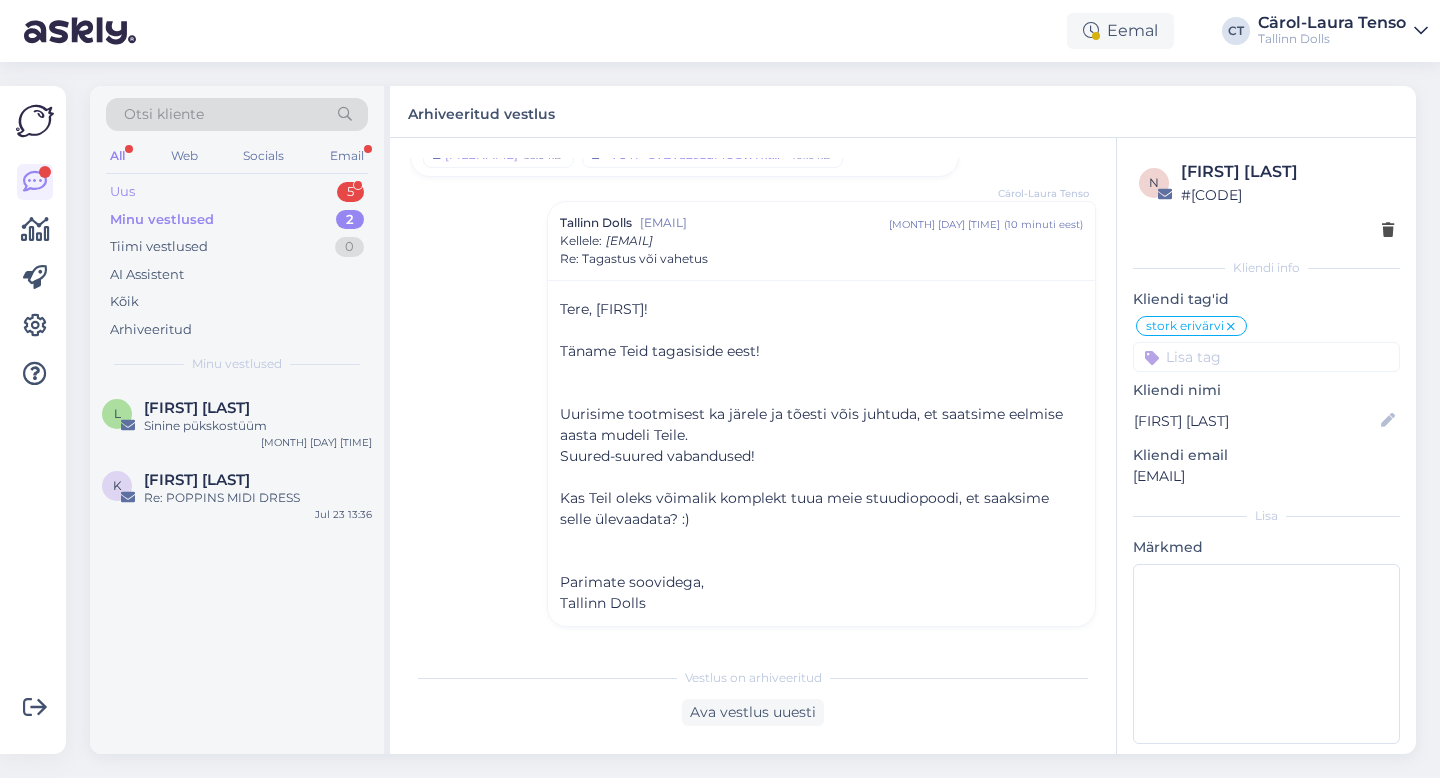click on "Uus 5" at bounding box center (237, 192) 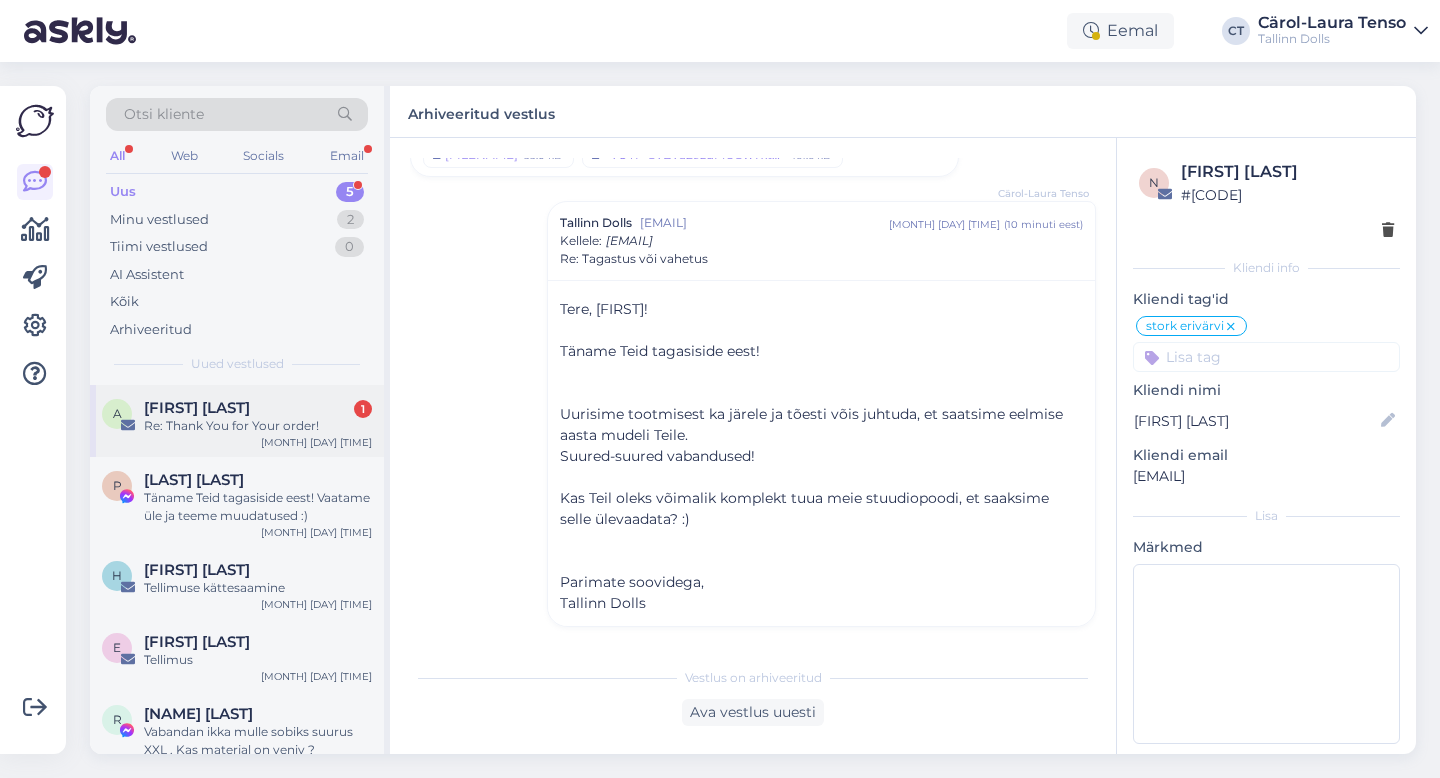 click on "Re: Thank You for Your order!" at bounding box center [258, 426] 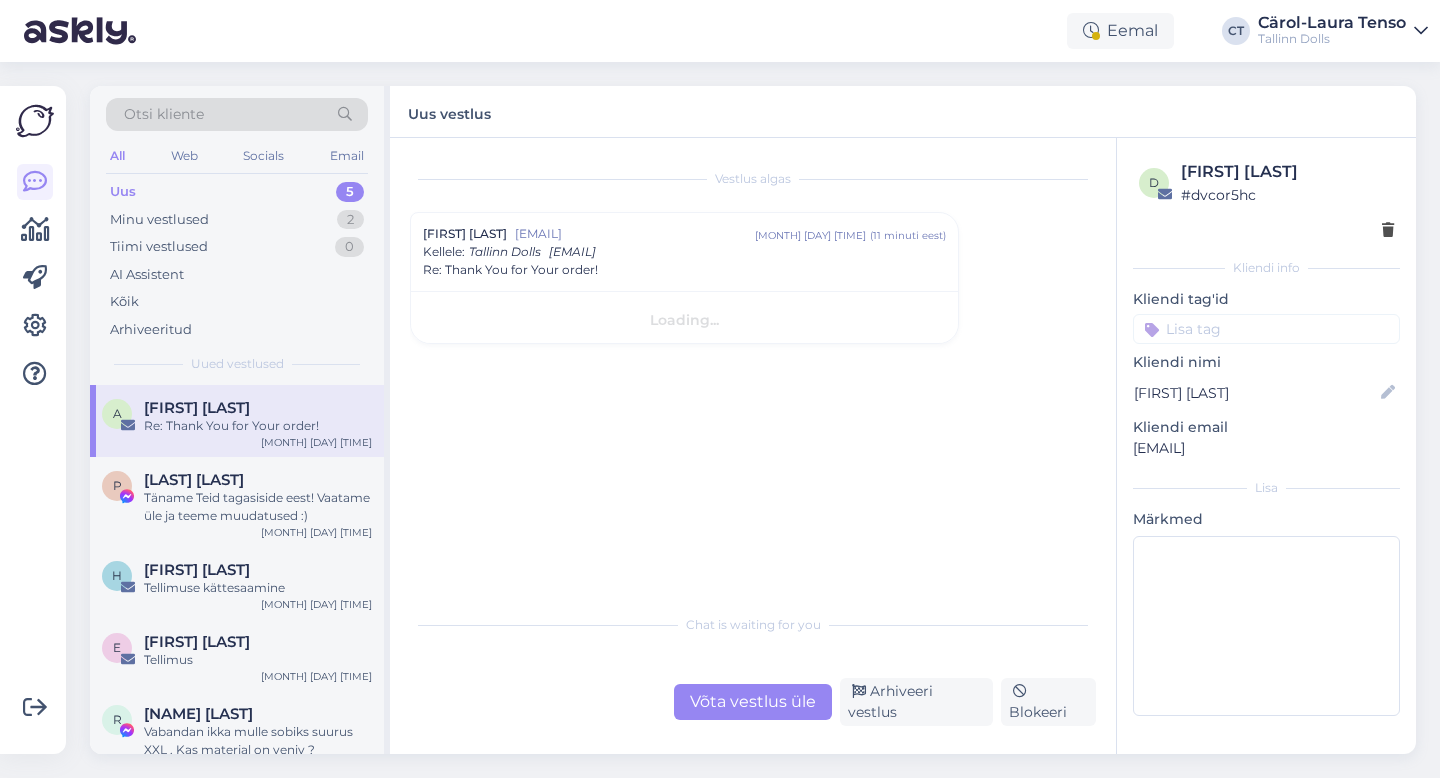 scroll, scrollTop: 0, scrollLeft: 0, axis: both 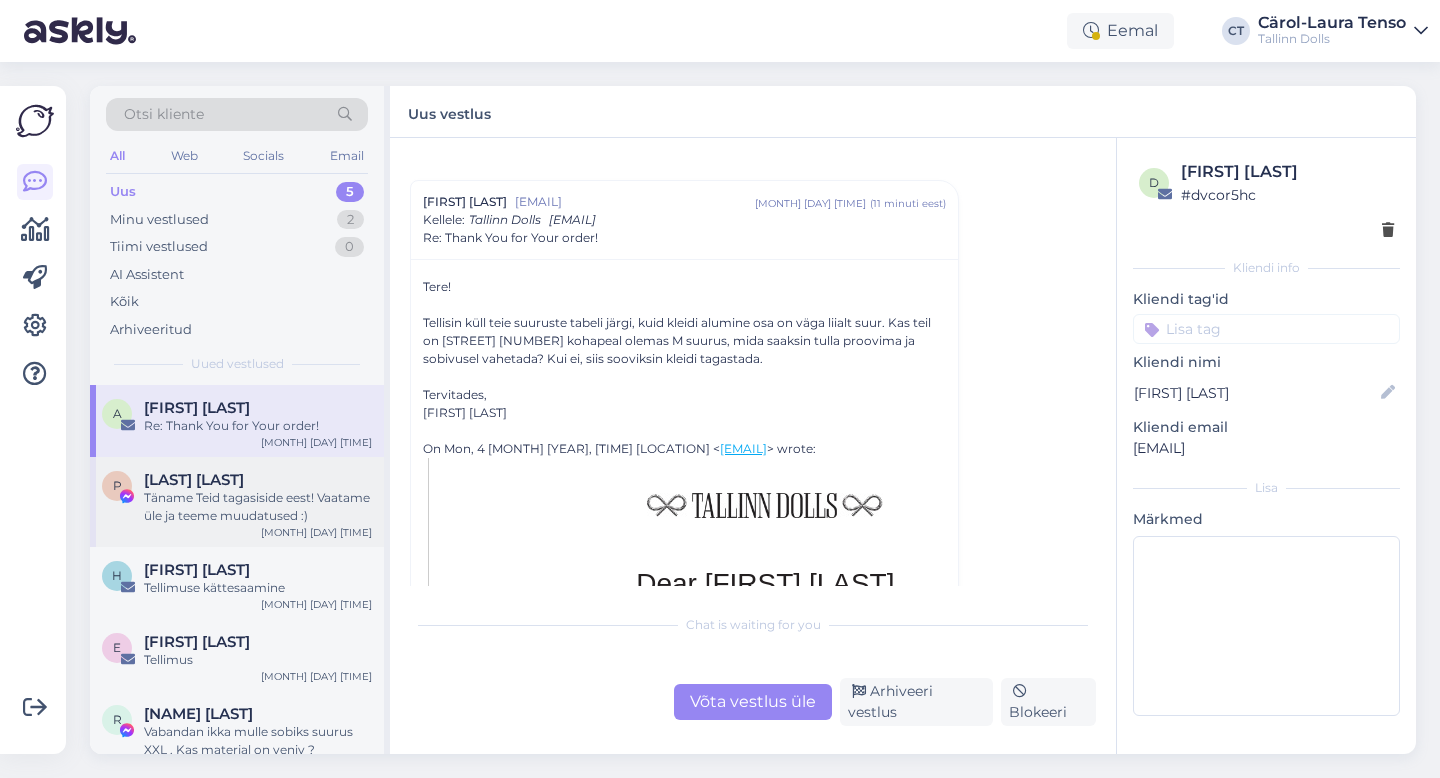 click on "Täname Teid tagasiside eest! Vaatame üle ja teeme muudatused :)" at bounding box center [258, 507] 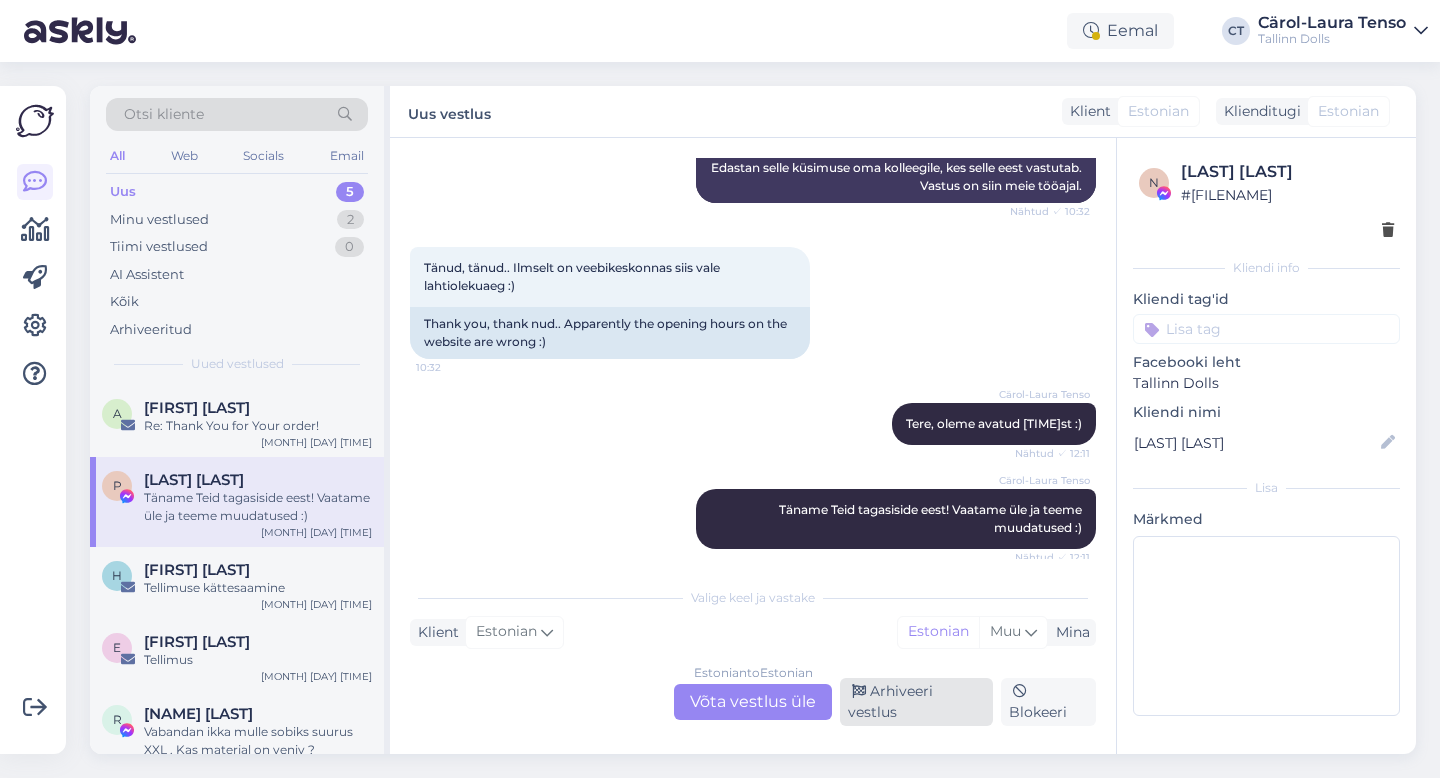 click on "Arhiveeri vestlus" at bounding box center (916, 702) 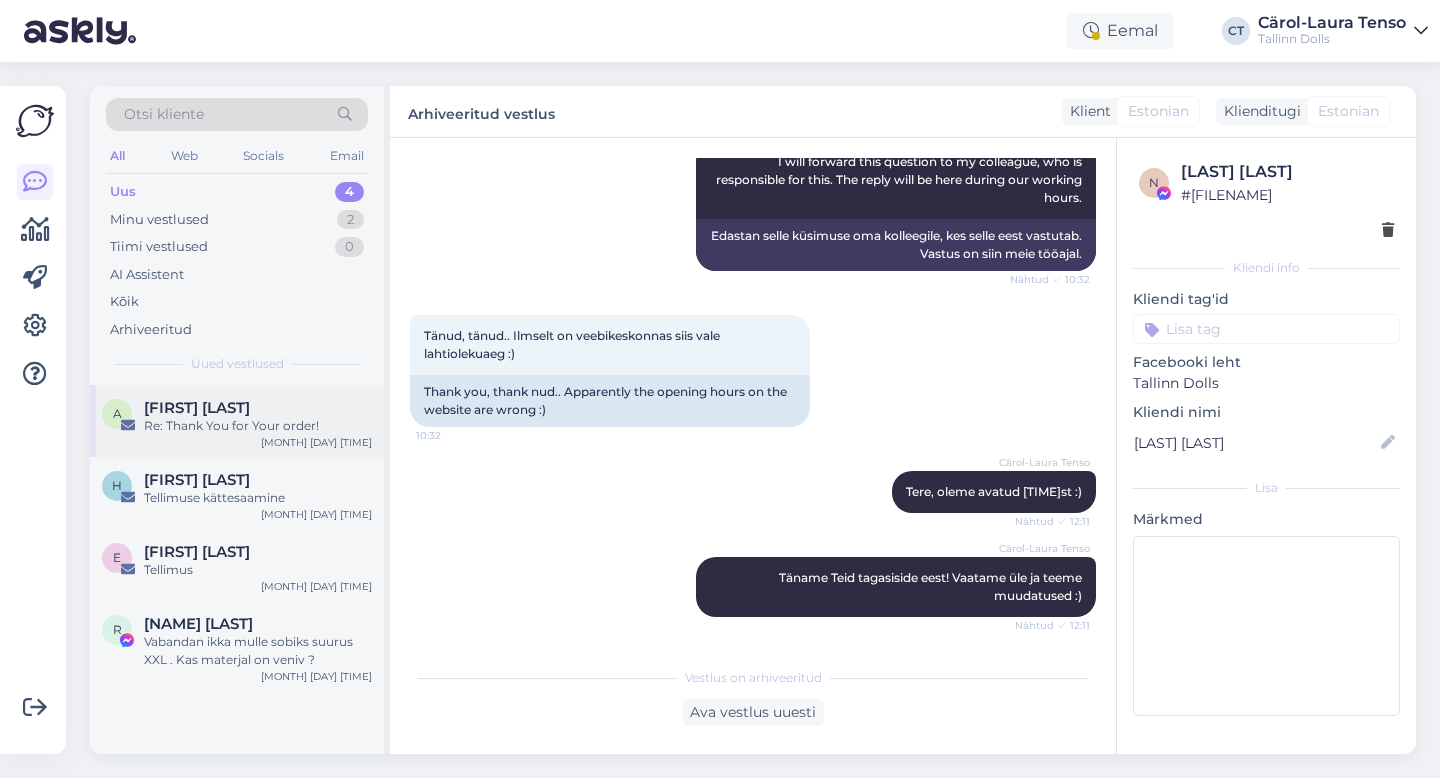 click on "Re: Thank You for Your order!" at bounding box center [258, 426] 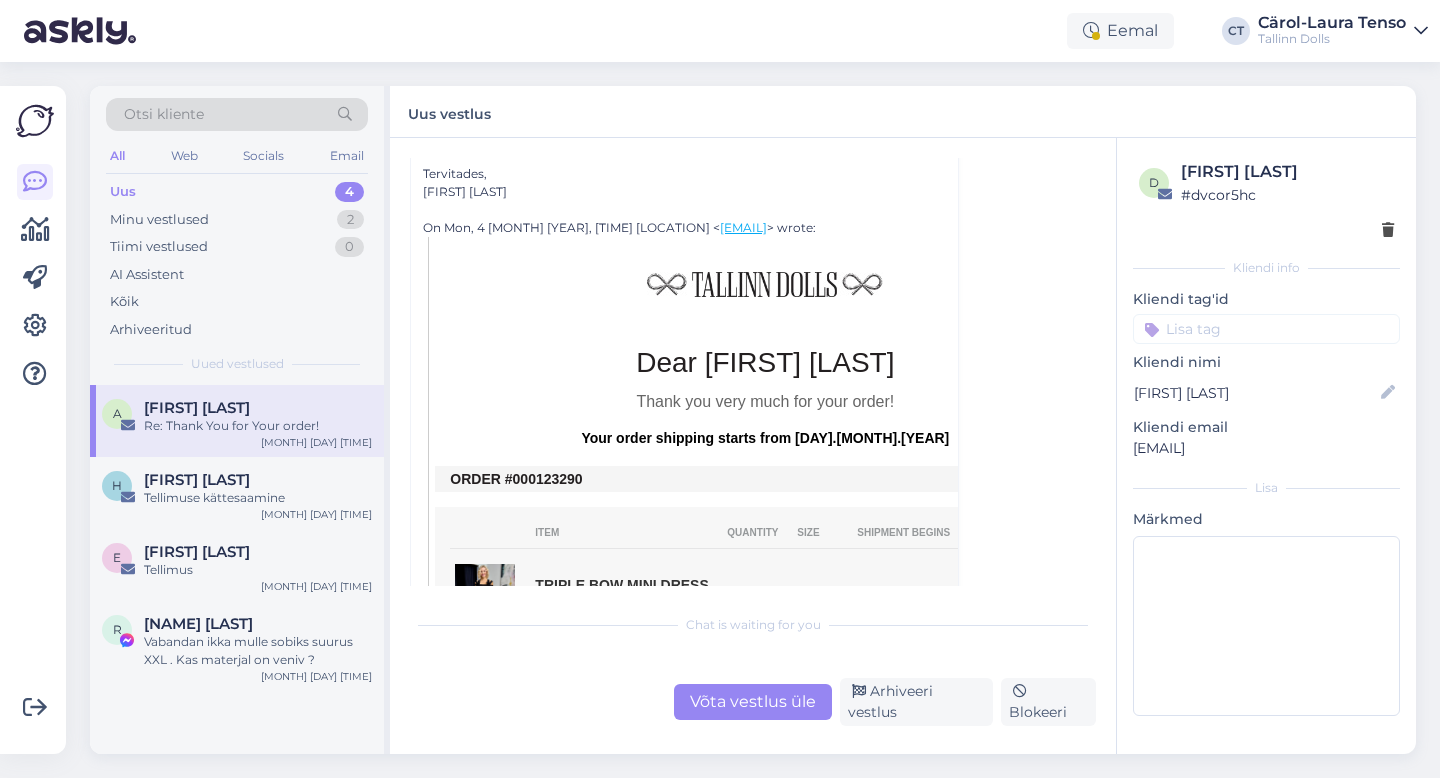 scroll, scrollTop: 424, scrollLeft: 0, axis: vertical 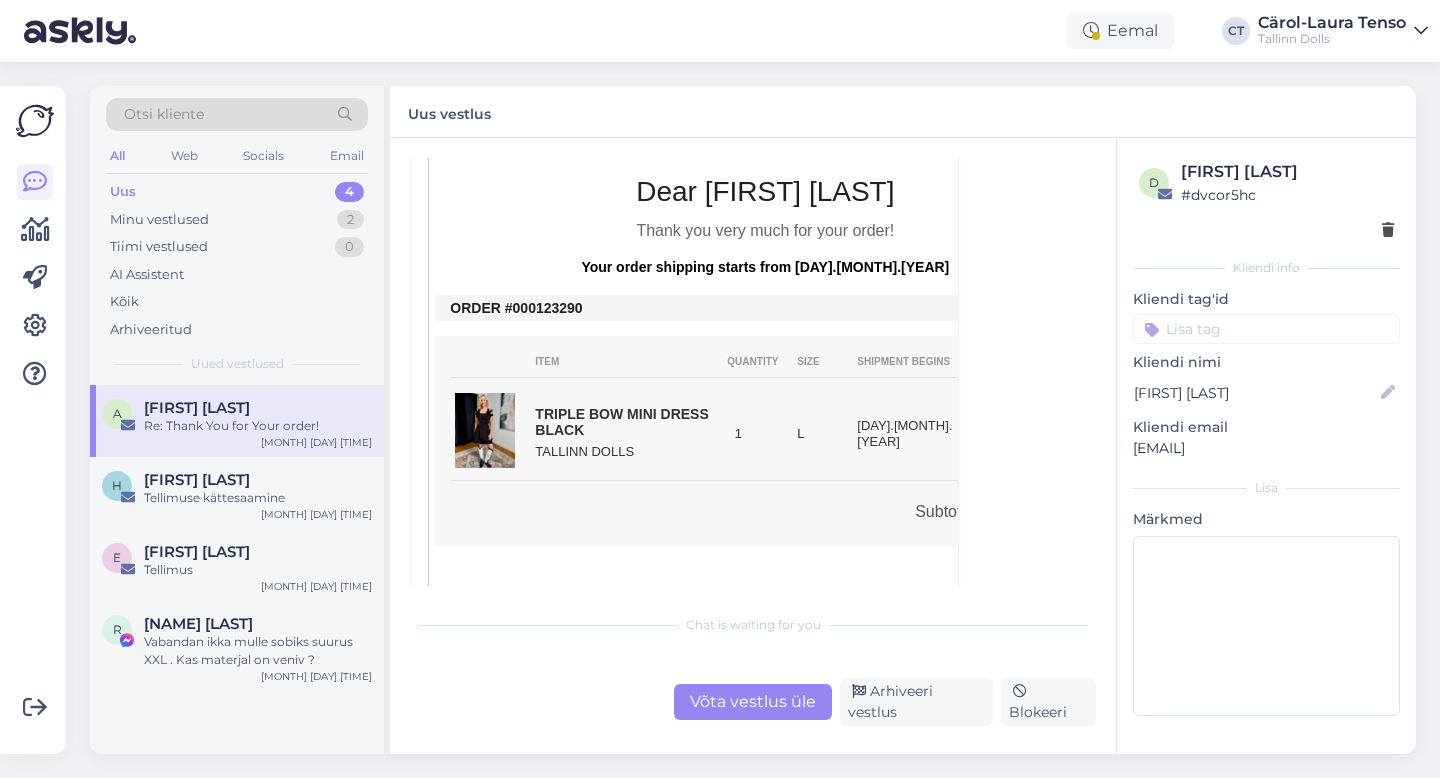 click on "Võta vestlus üle" at bounding box center [753, 702] 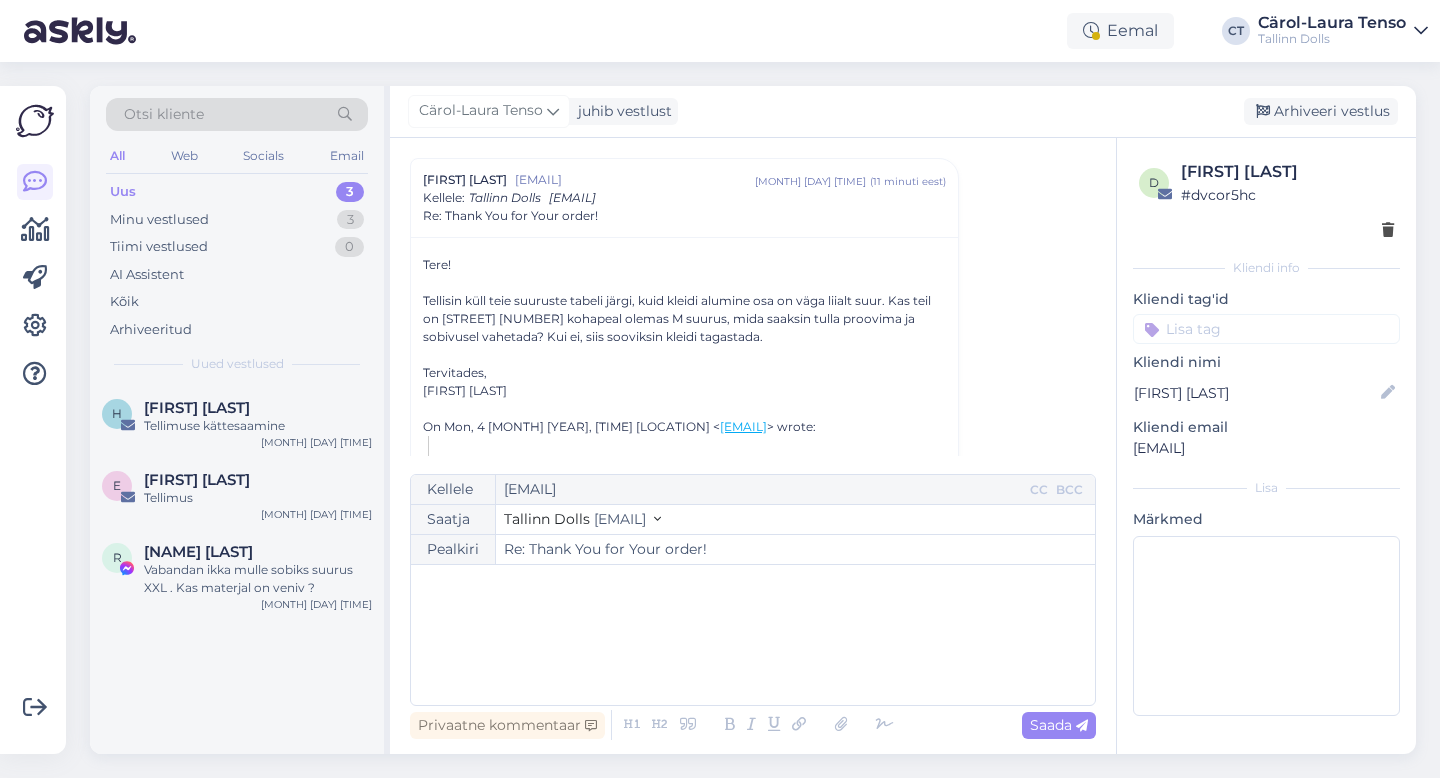 click on "﻿" at bounding box center (753, 635) 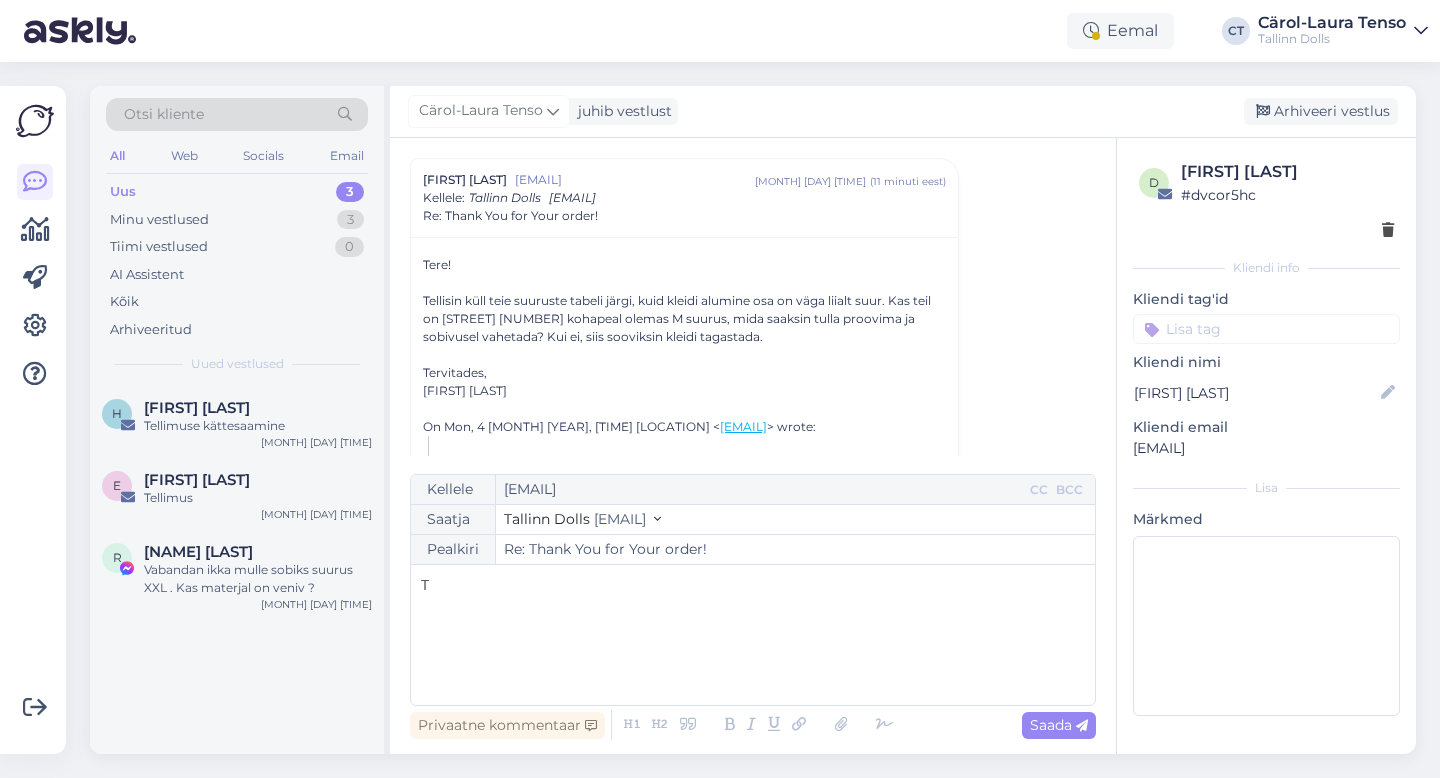 type 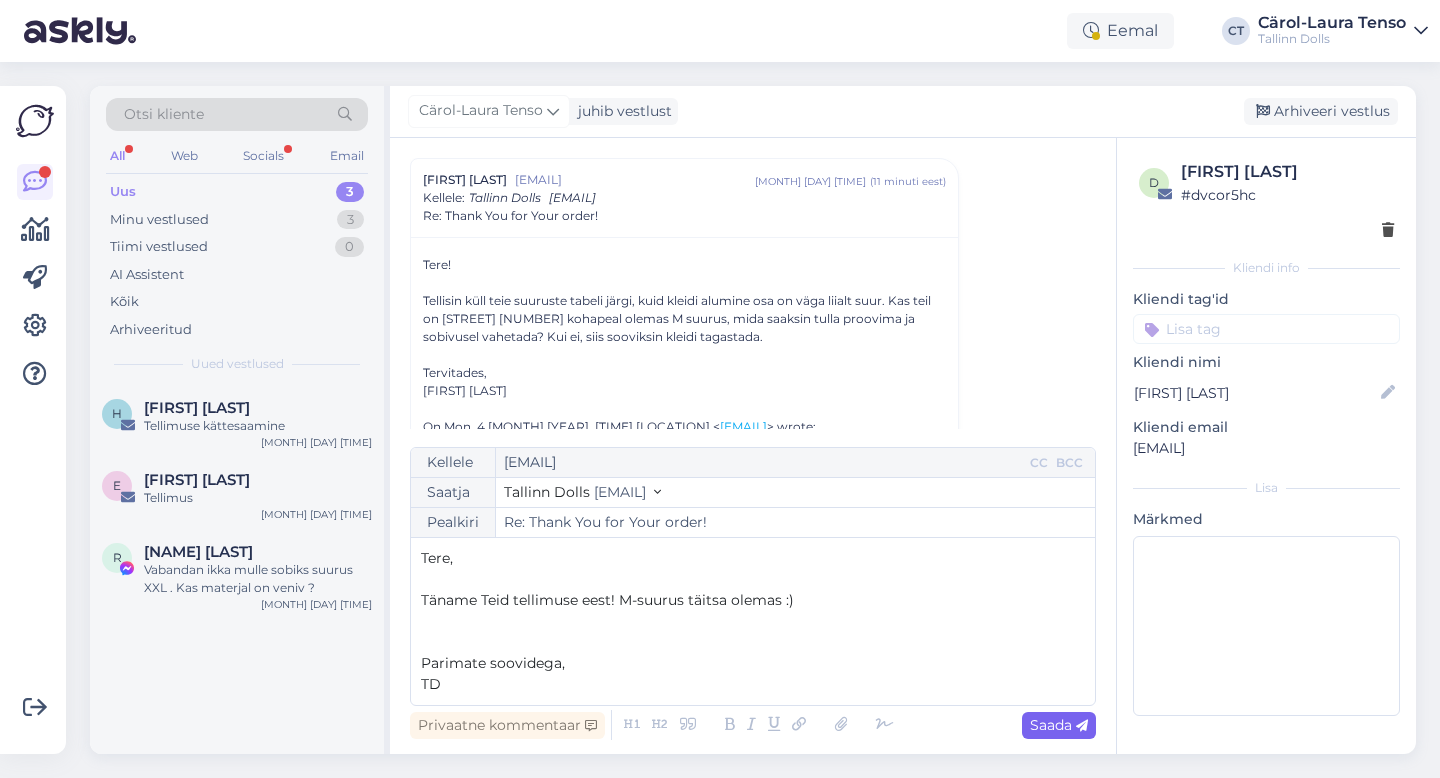 click on "Saada" at bounding box center (1059, 725) 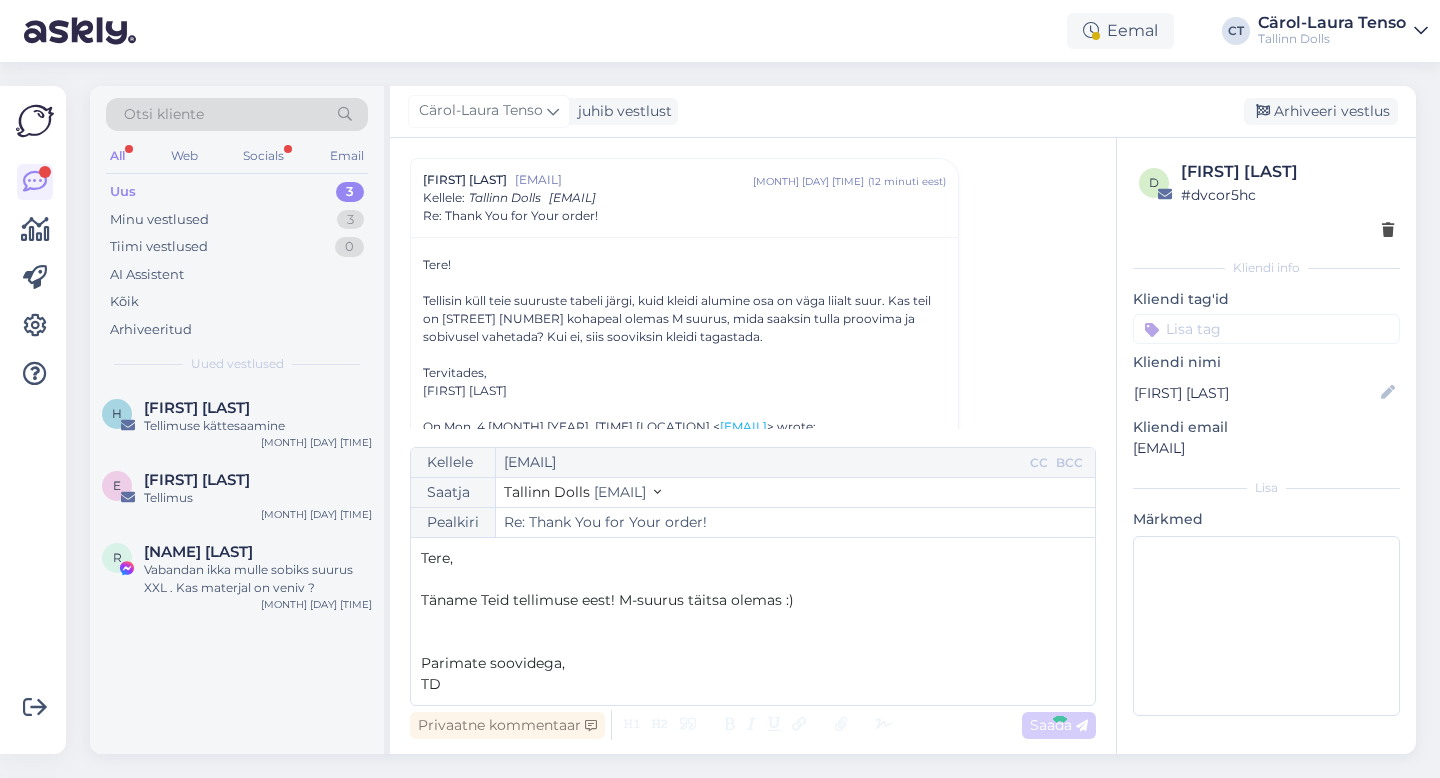 type on "Re: Re: Thank You for Your order!" 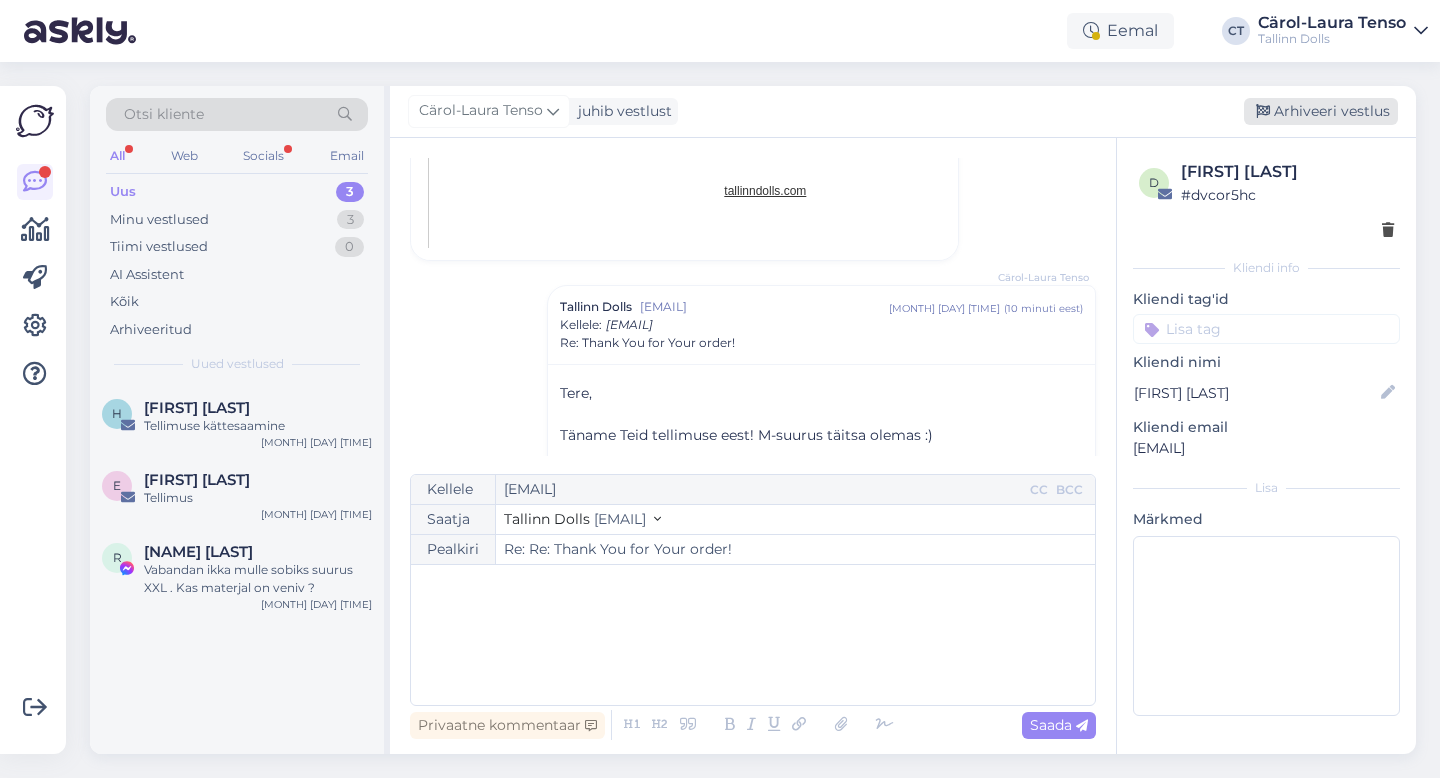 click on "Arhiveeri vestlus" at bounding box center (1321, 111) 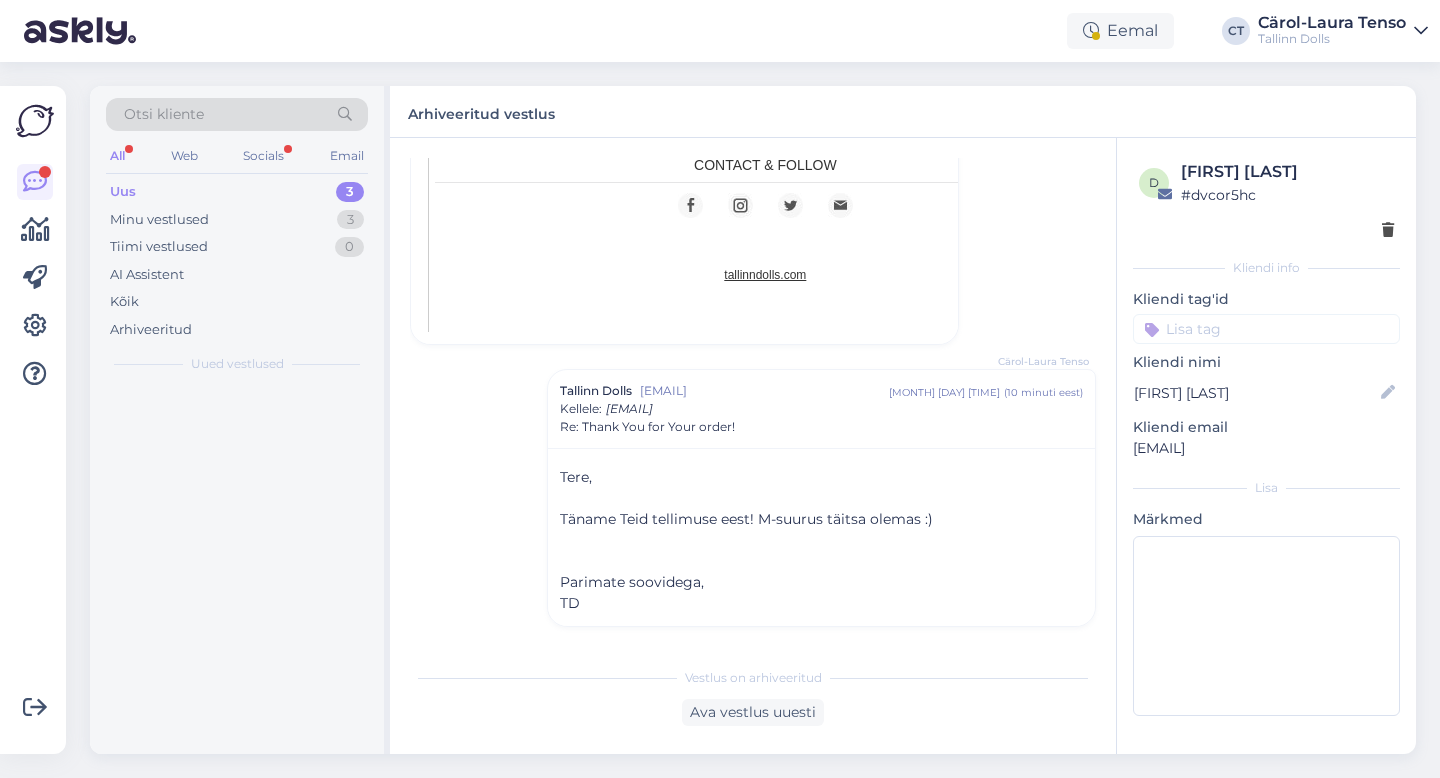scroll, scrollTop: 1108, scrollLeft: 0, axis: vertical 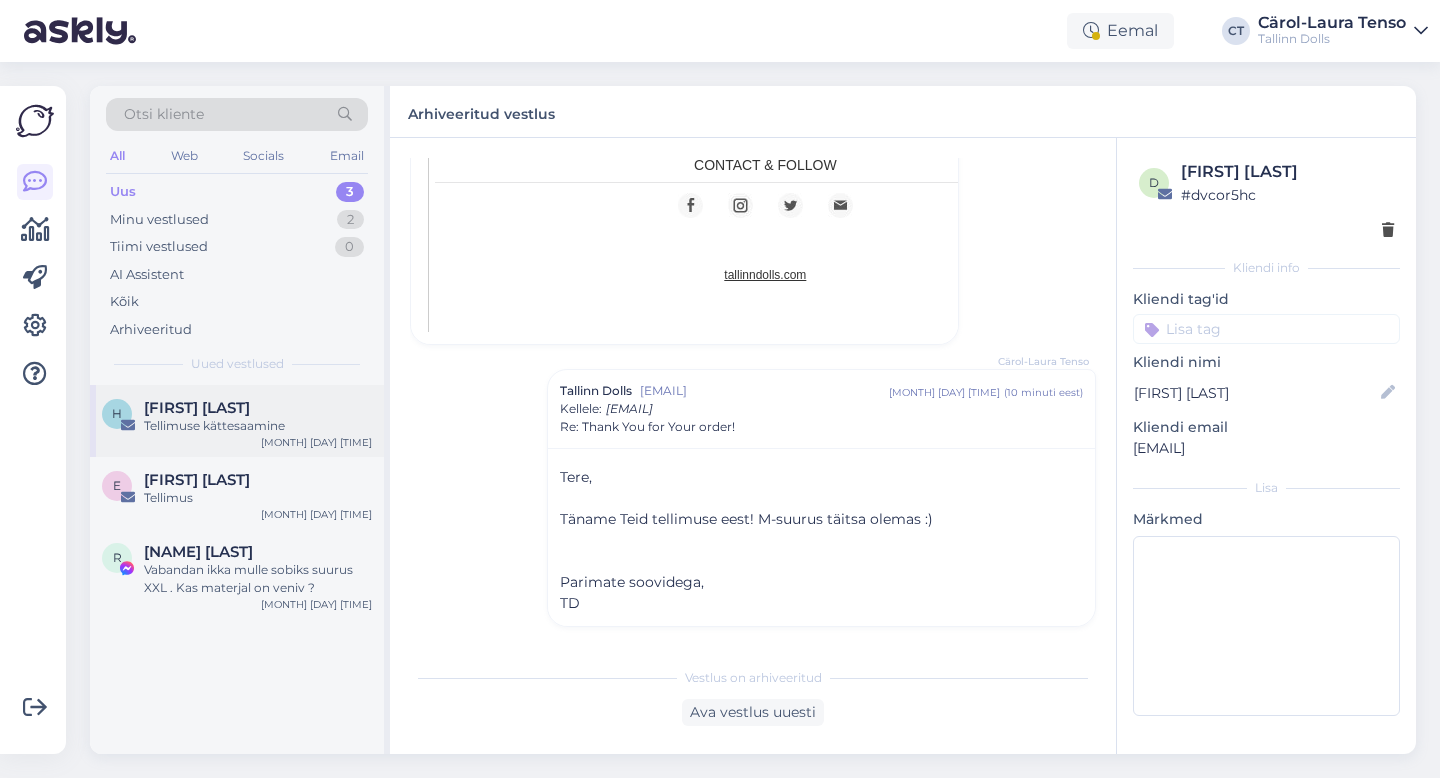click on "[FIRST] [LAST]" at bounding box center [197, 408] 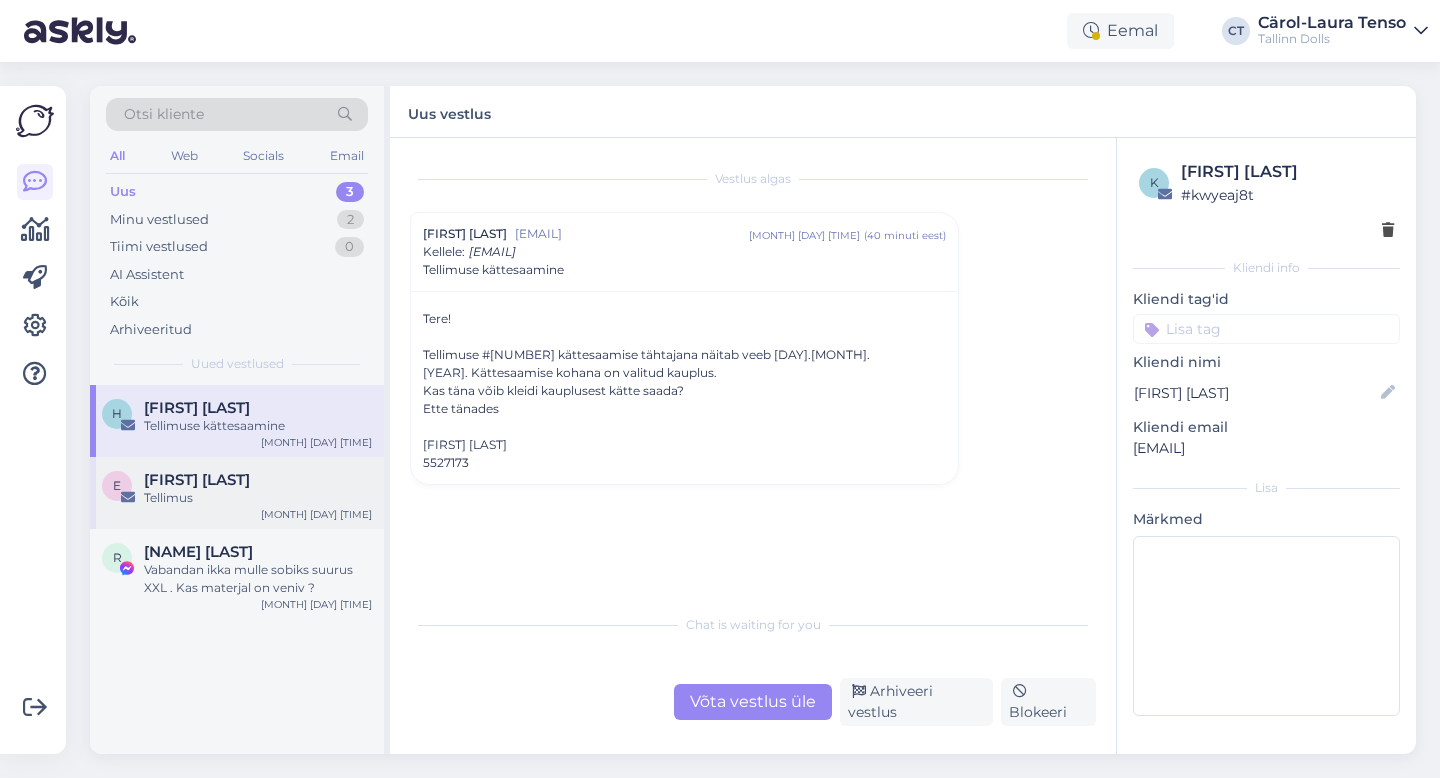 click on "Tellimus" at bounding box center (258, 498) 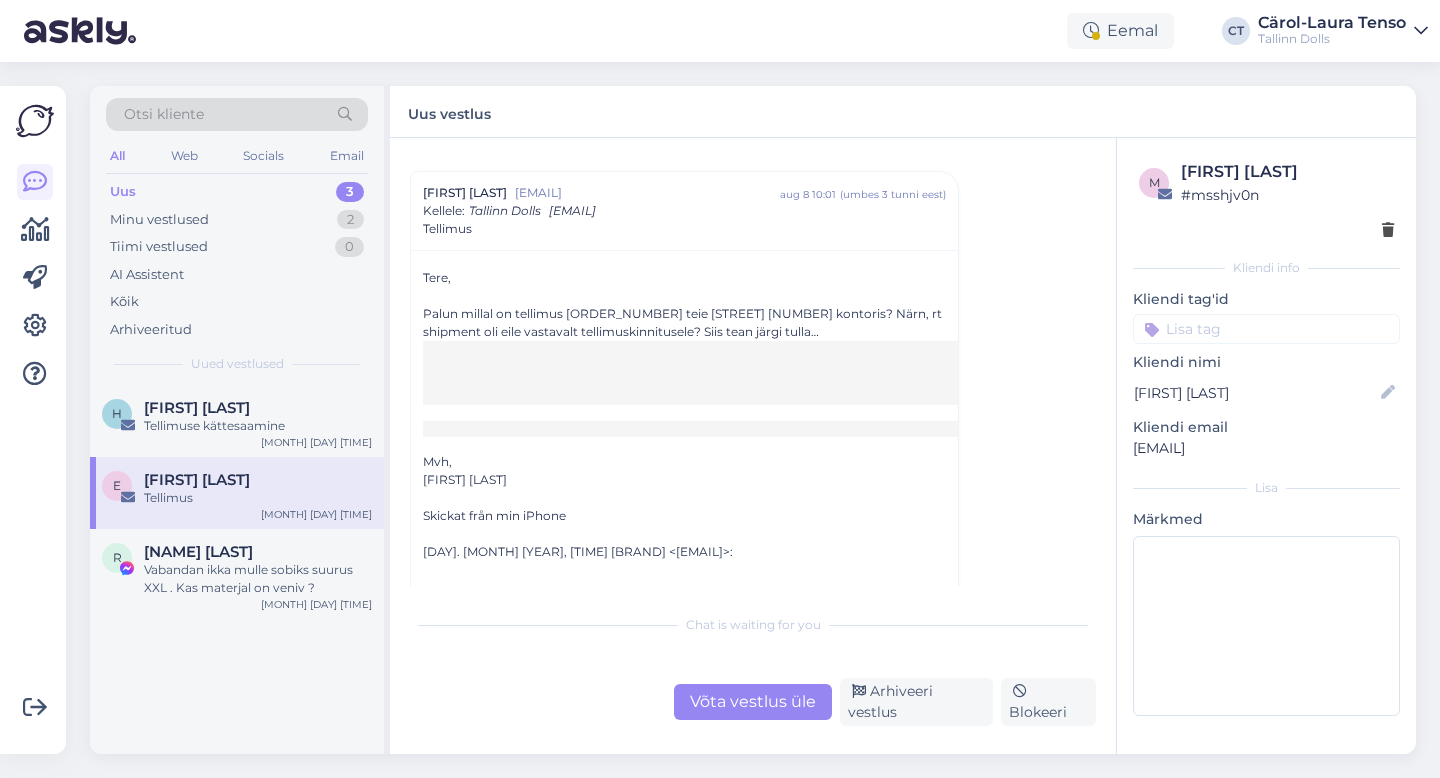 scroll, scrollTop: 50, scrollLeft: 0, axis: vertical 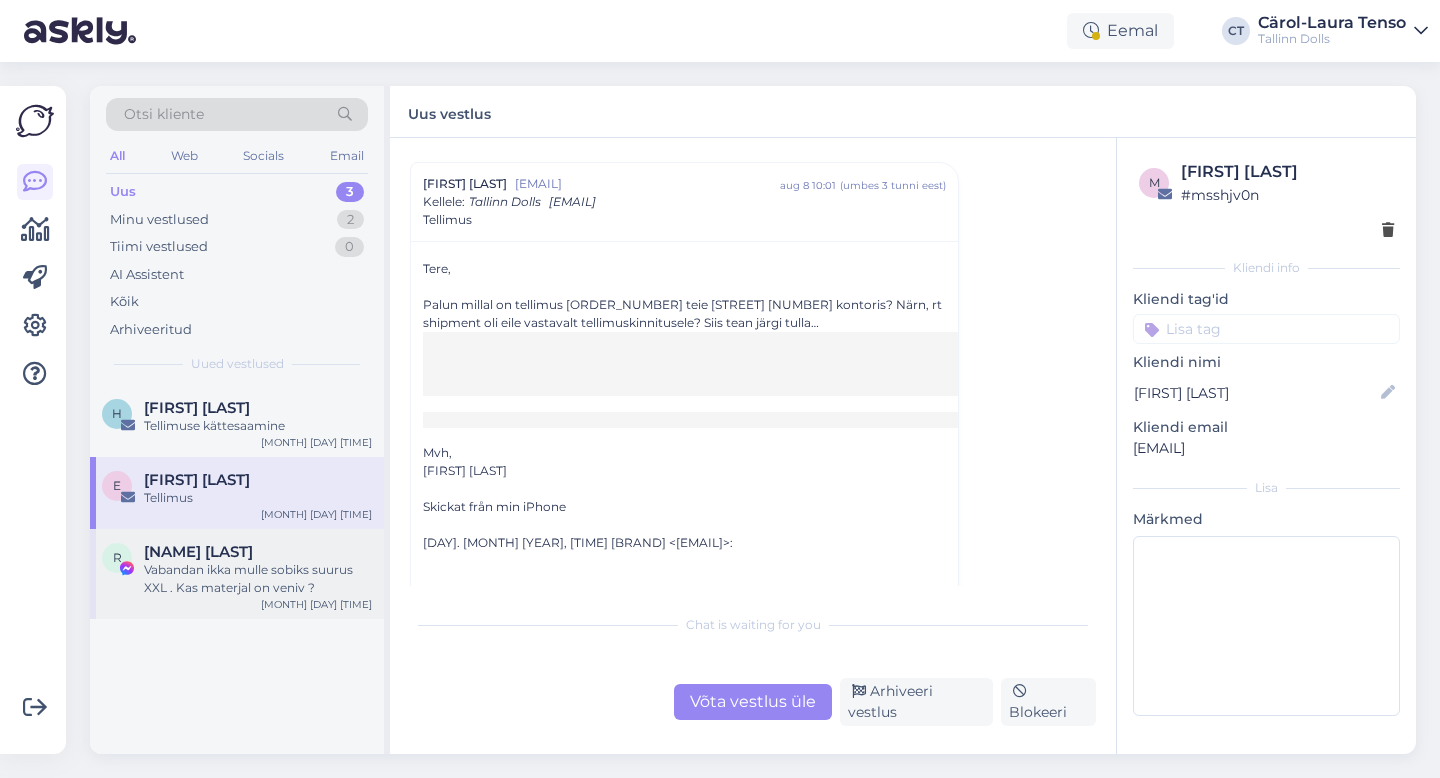 click on "Vabandan ikka mulle sobiks suurus XXL . Kas  materjal on veniv ?" at bounding box center (258, 579) 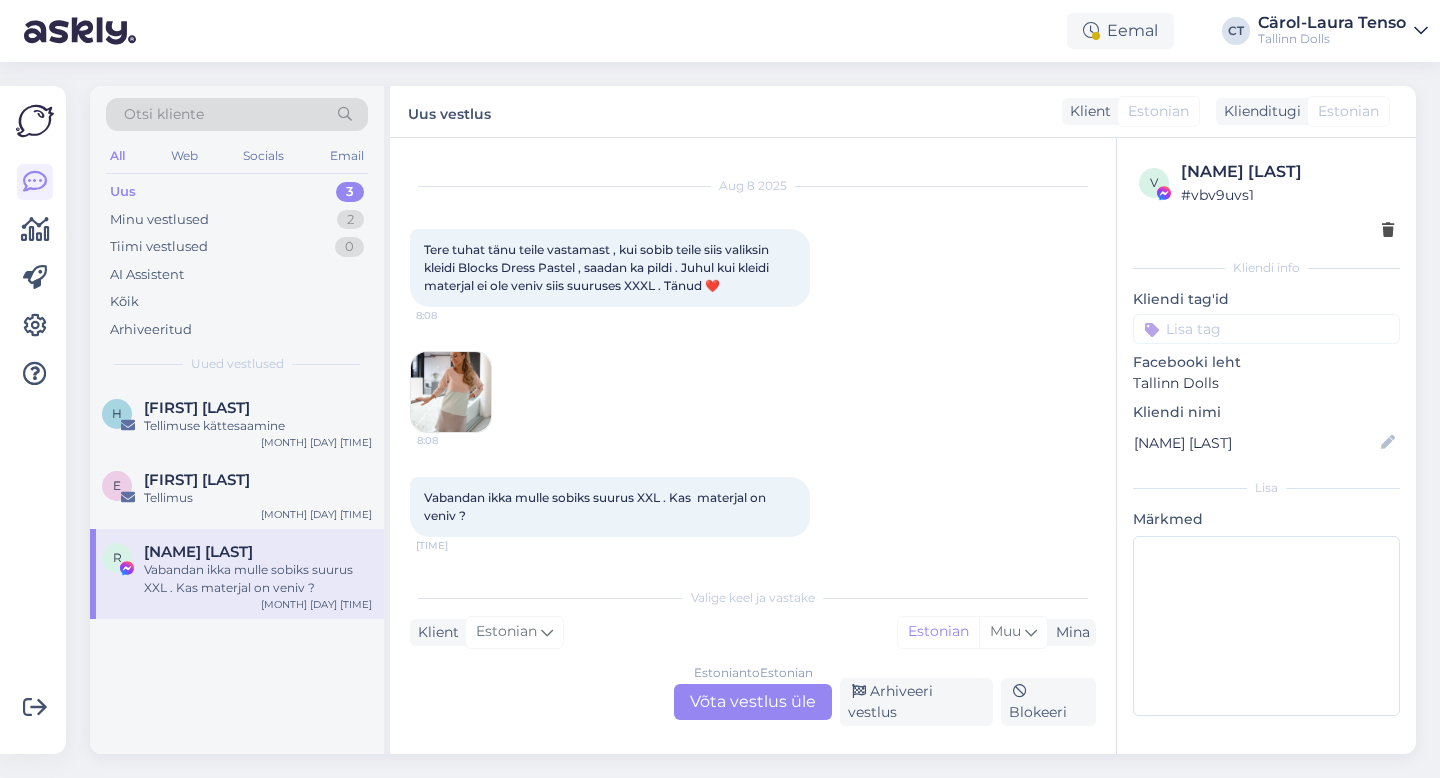 scroll, scrollTop: 9042, scrollLeft: 0, axis: vertical 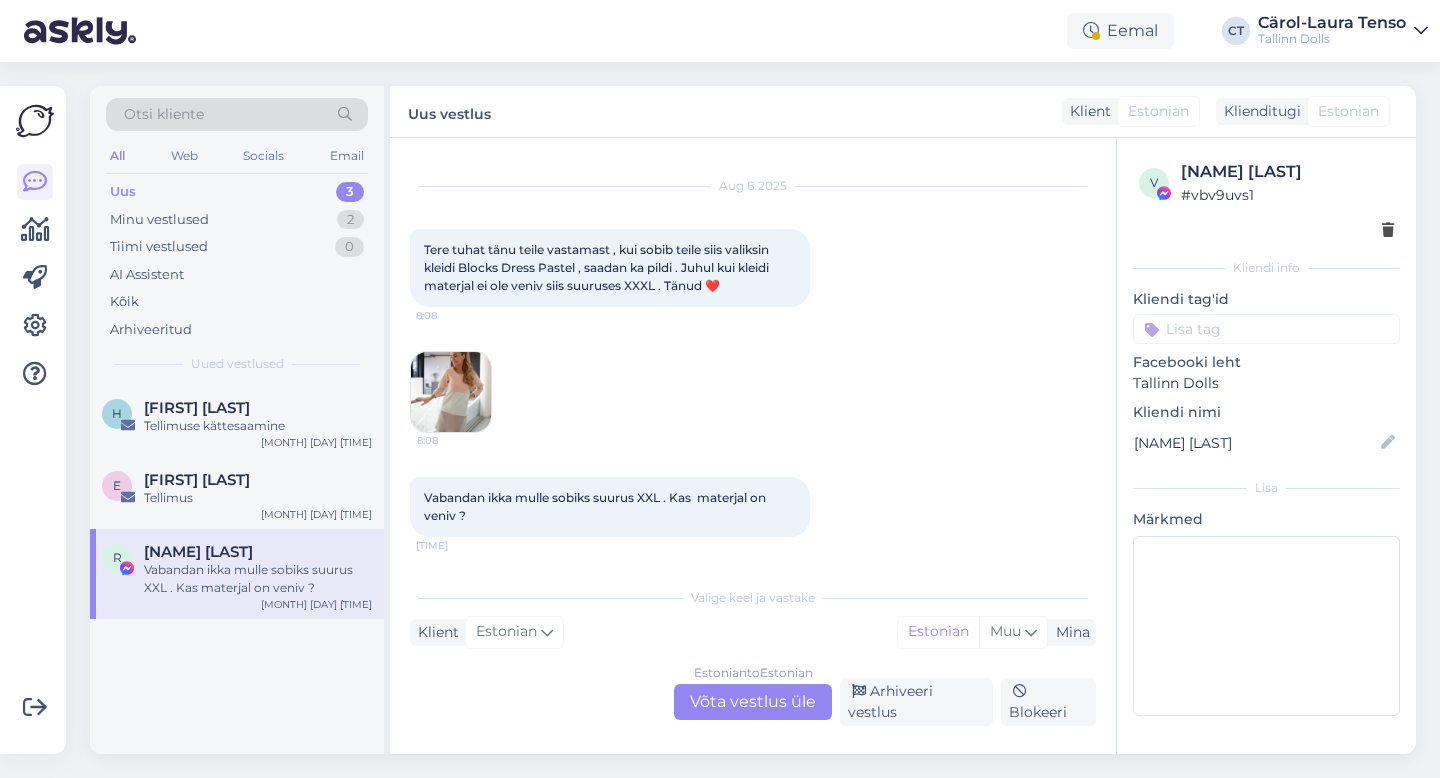 click on "Estonian  to  Estonian Võta vestlus üle" at bounding box center (753, 702) 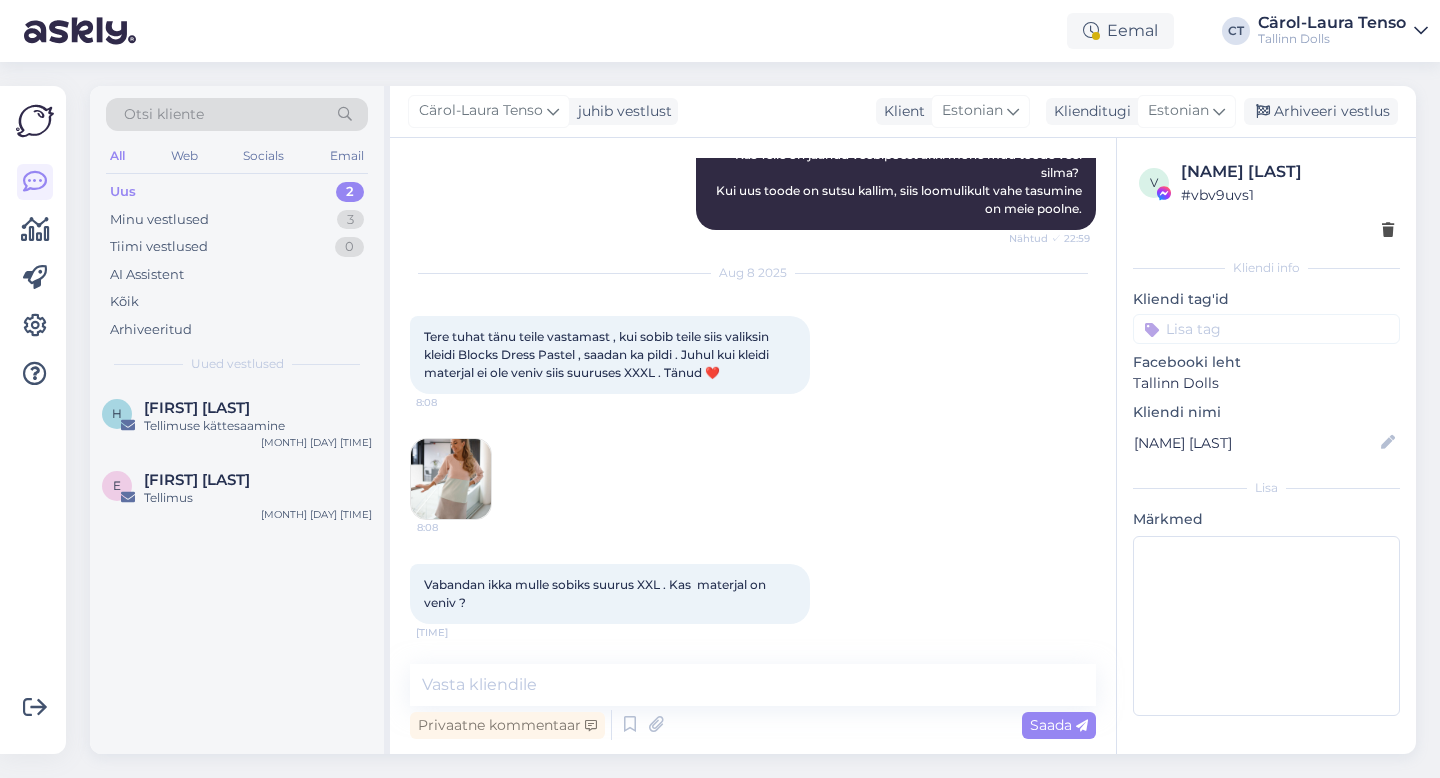 scroll, scrollTop: 8974, scrollLeft: 0, axis: vertical 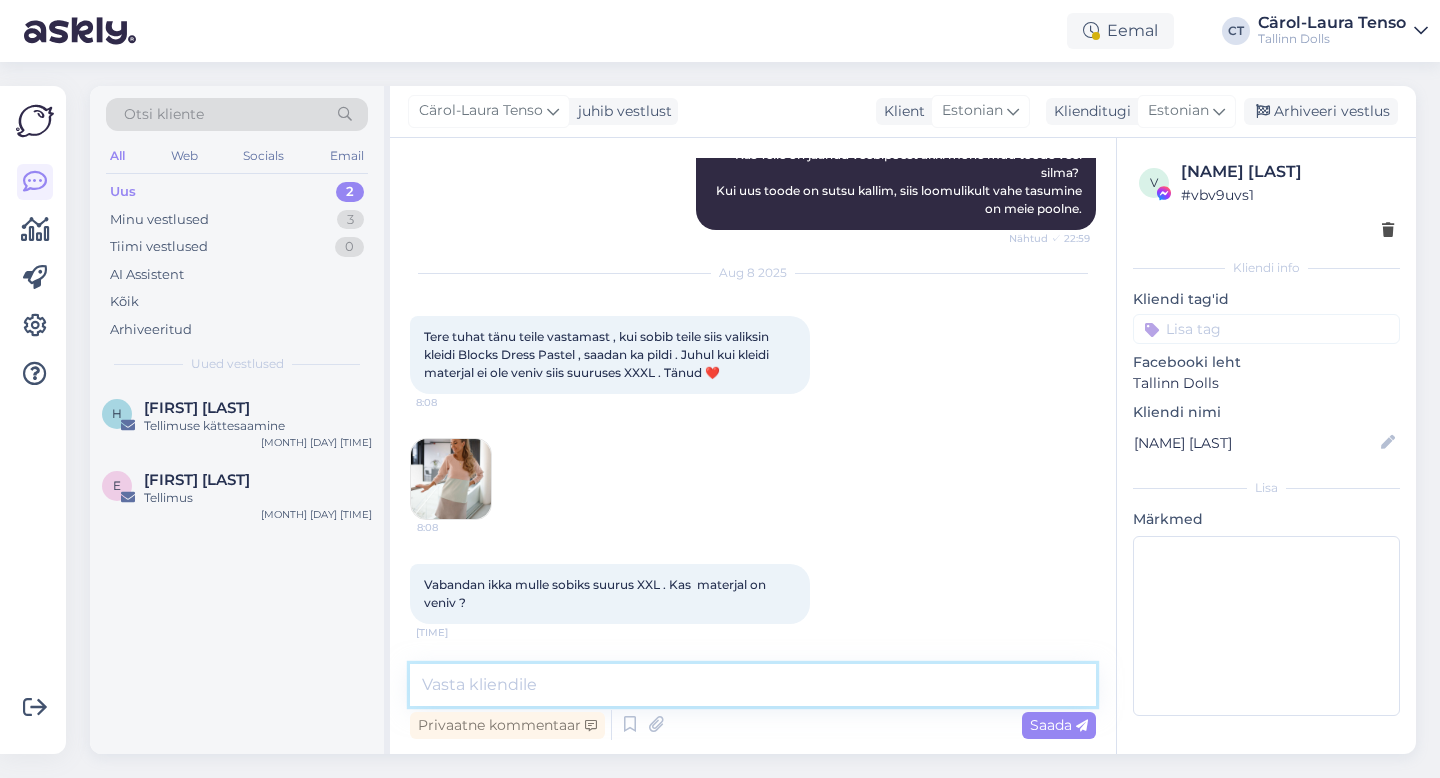 click at bounding box center (753, 685) 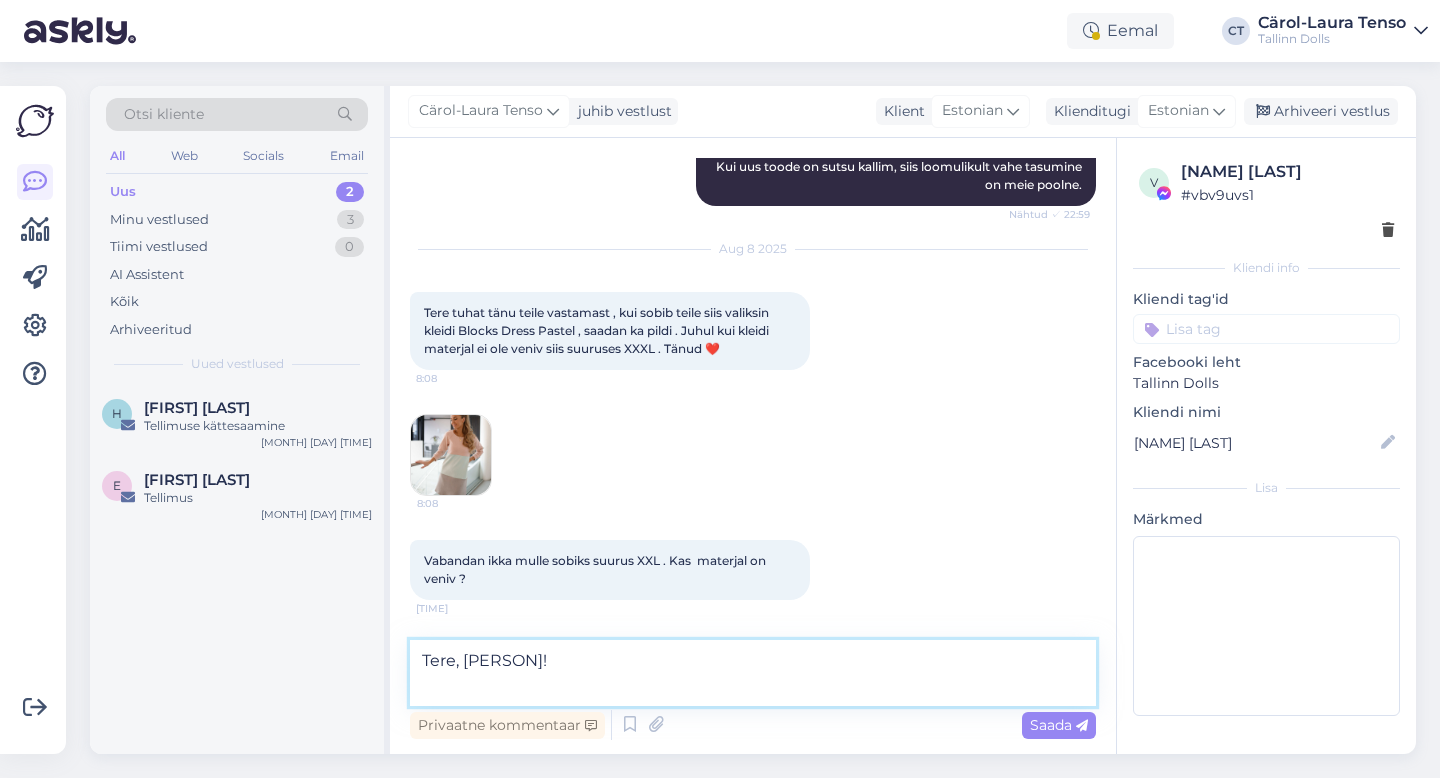 scroll, scrollTop: 9023, scrollLeft: 0, axis: vertical 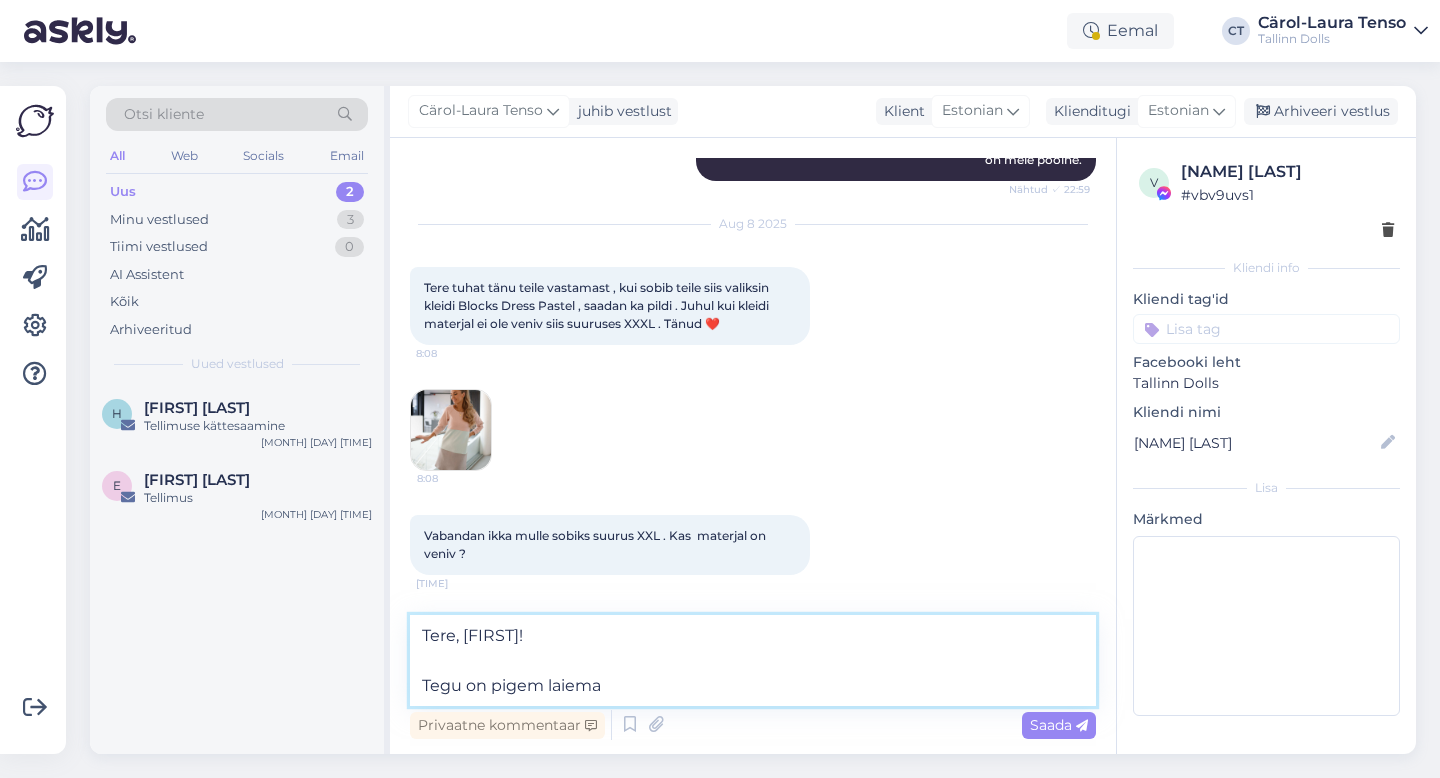 type on "Tere, [FIRST]!
Tegu on pigem laiema" 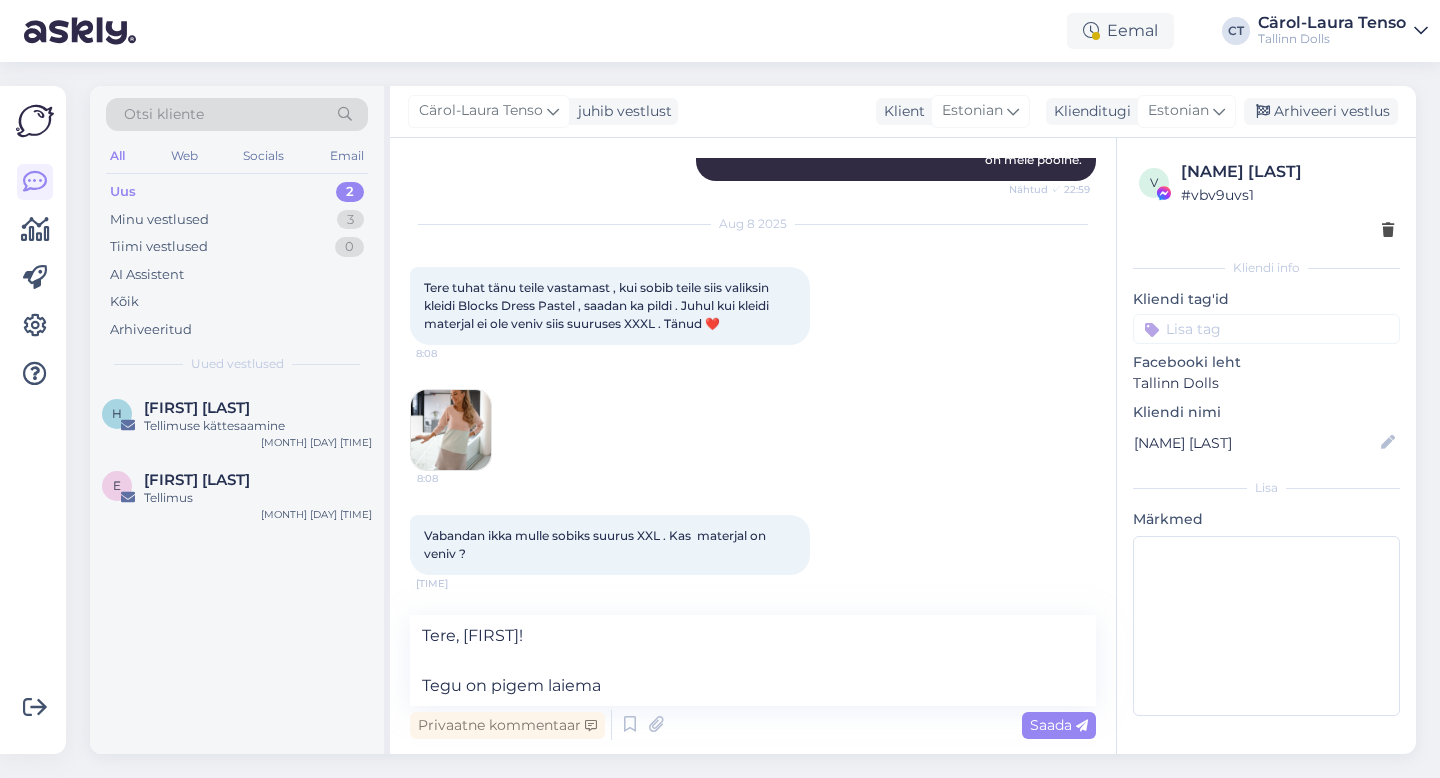 click on "Uus 2" at bounding box center [237, 192] 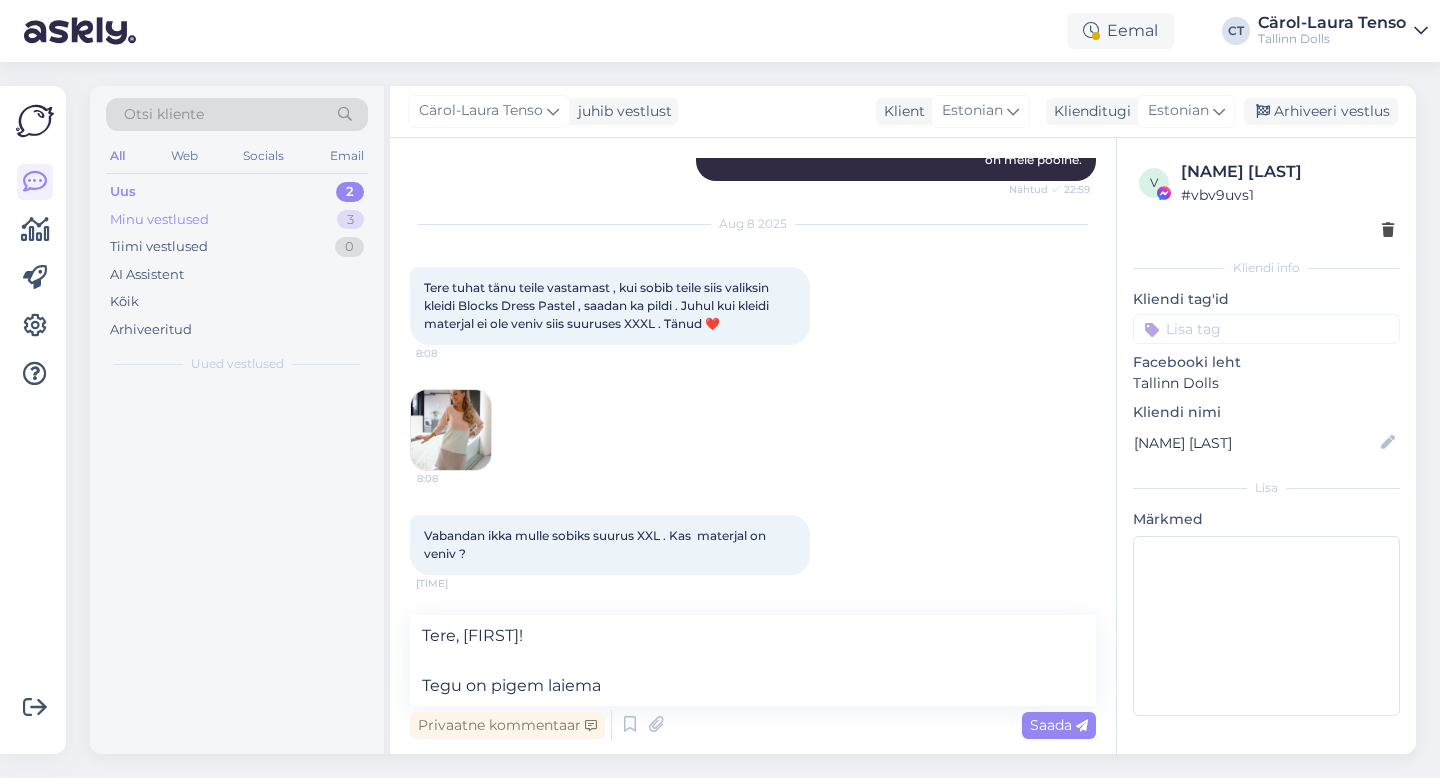 click on "Minu vestlused" at bounding box center [159, 220] 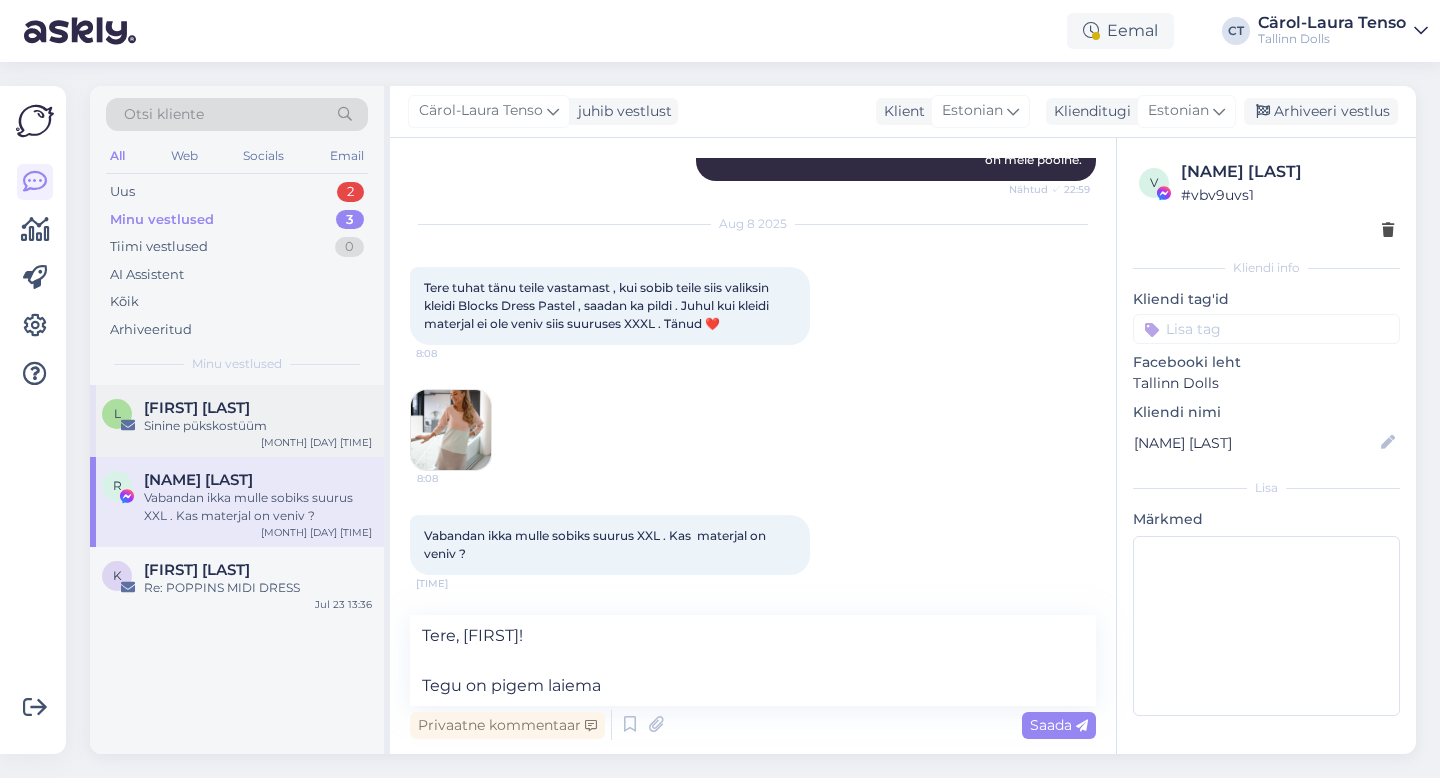 click on "[FIRST] [LAST]" at bounding box center [197, 408] 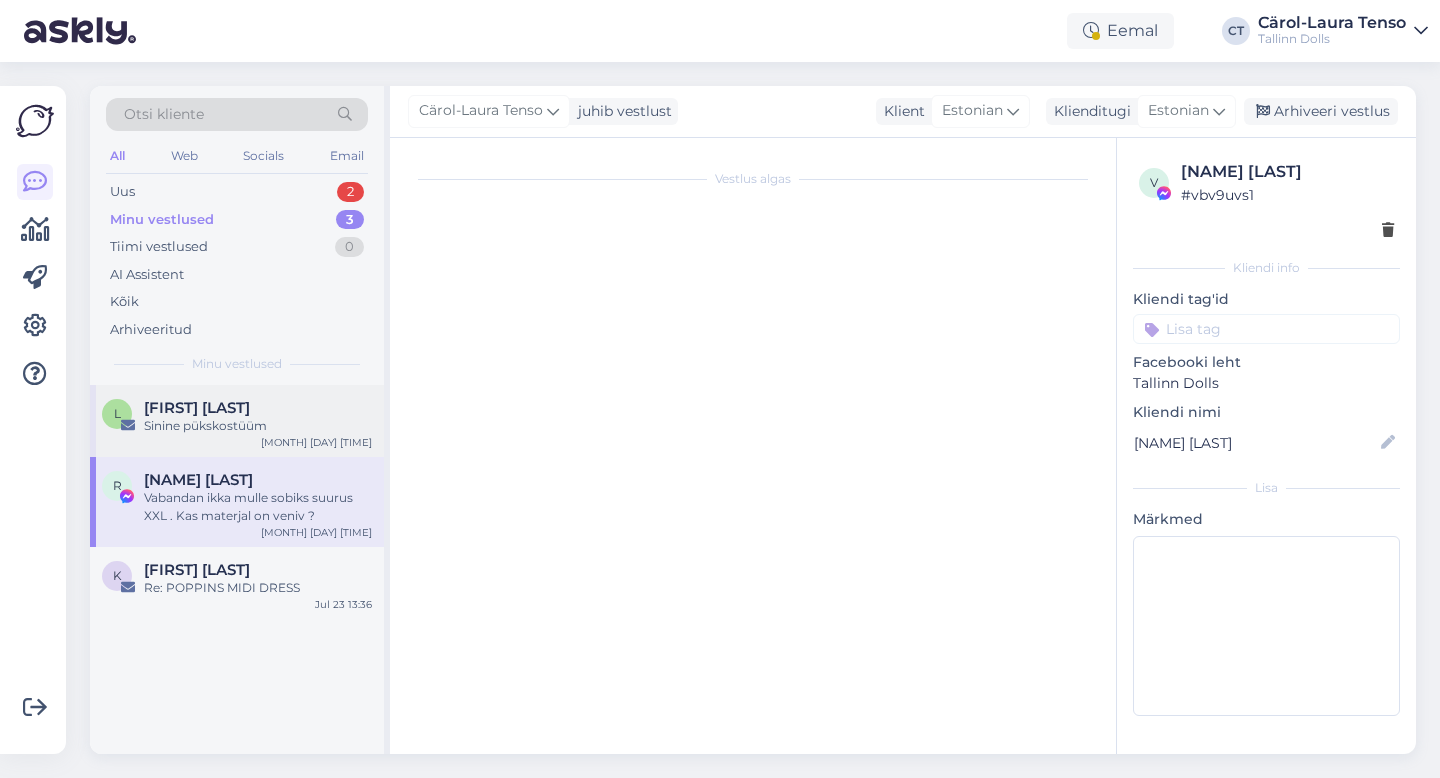 scroll, scrollTop: 0, scrollLeft: 0, axis: both 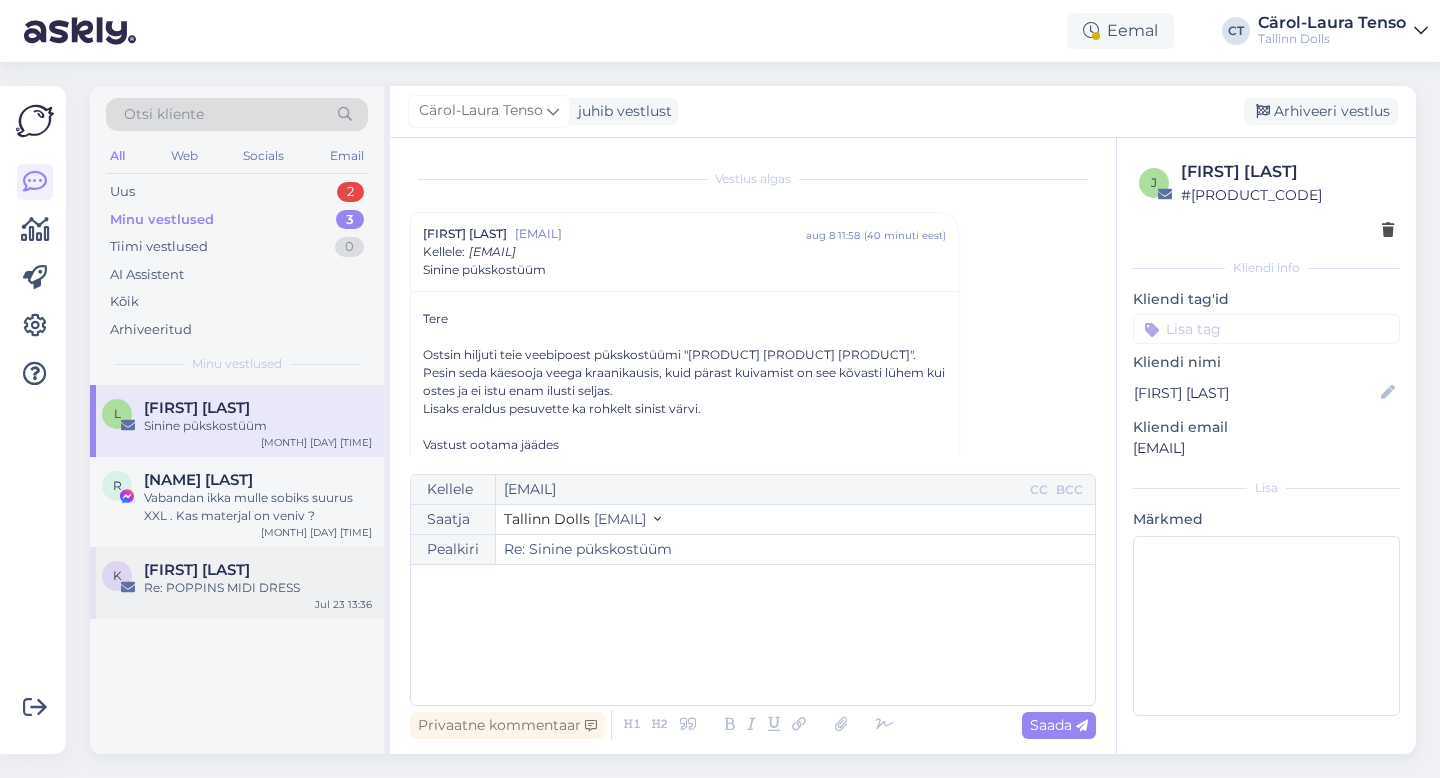 click on "[FIRST] [LAST]" at bounding box center [197, 570] 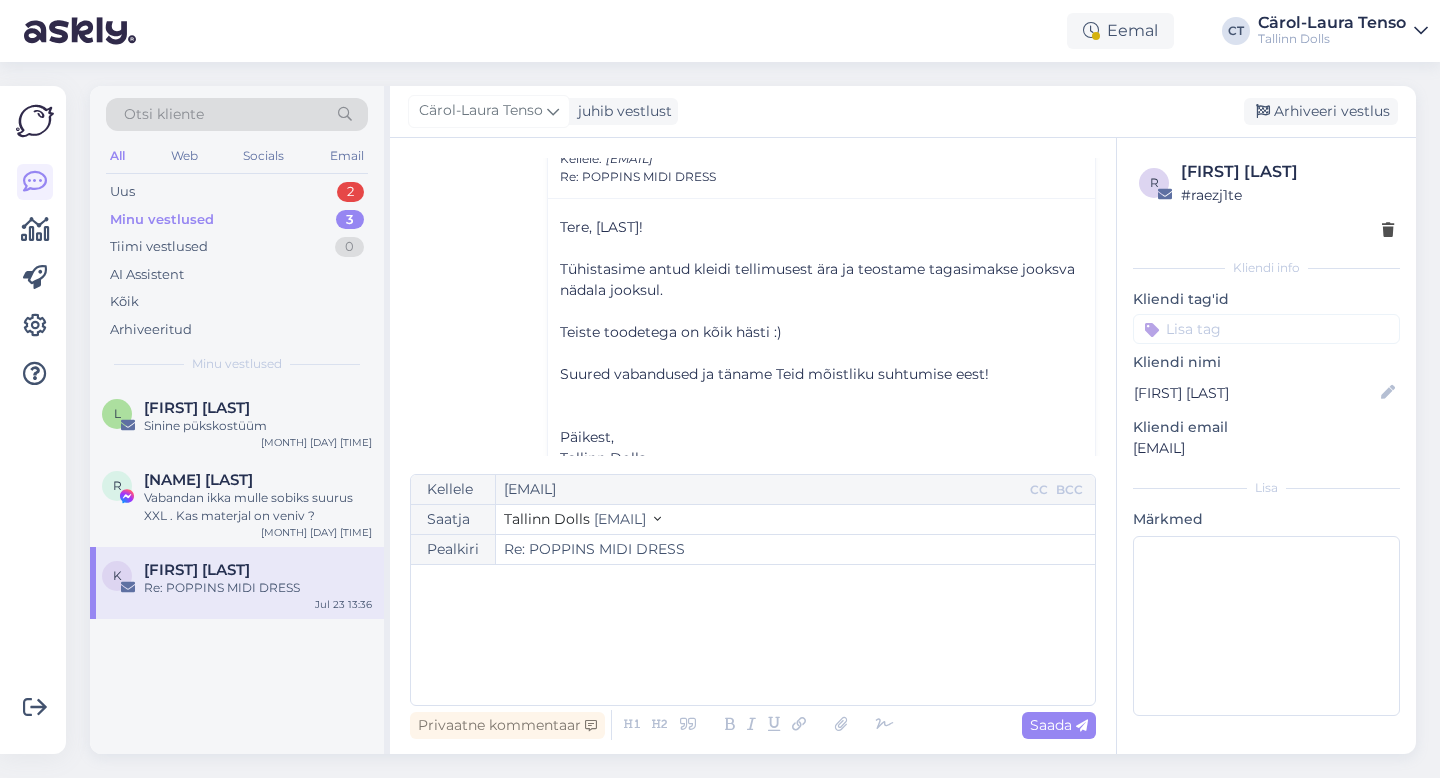 scroll, scrollTop: 217, scrollLeft: 0, axis: vertical 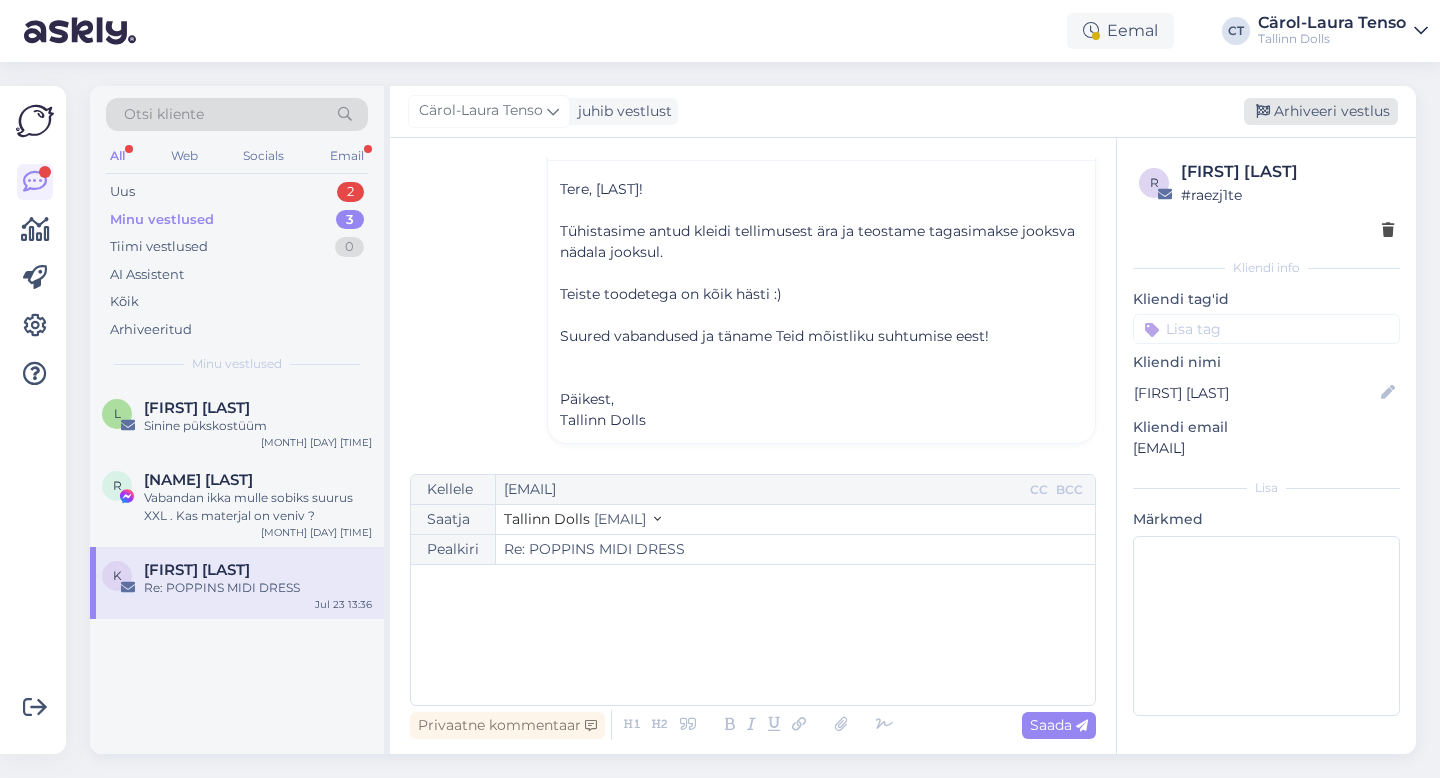 click on "Arhiveeri vestlus" at bounding box center (1321, 111) 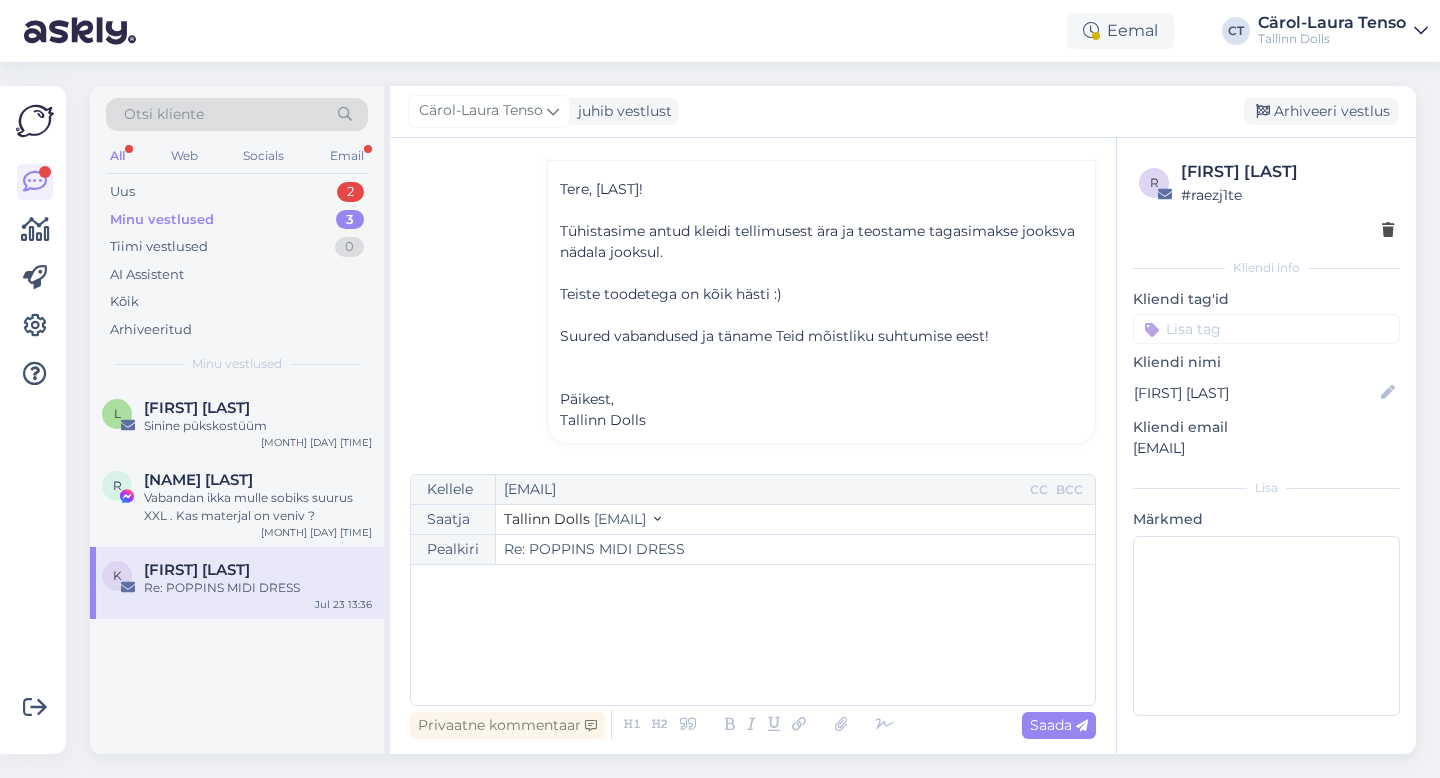 scroll, scrollTop: 34, scrollLeft: 0, axis: vertical 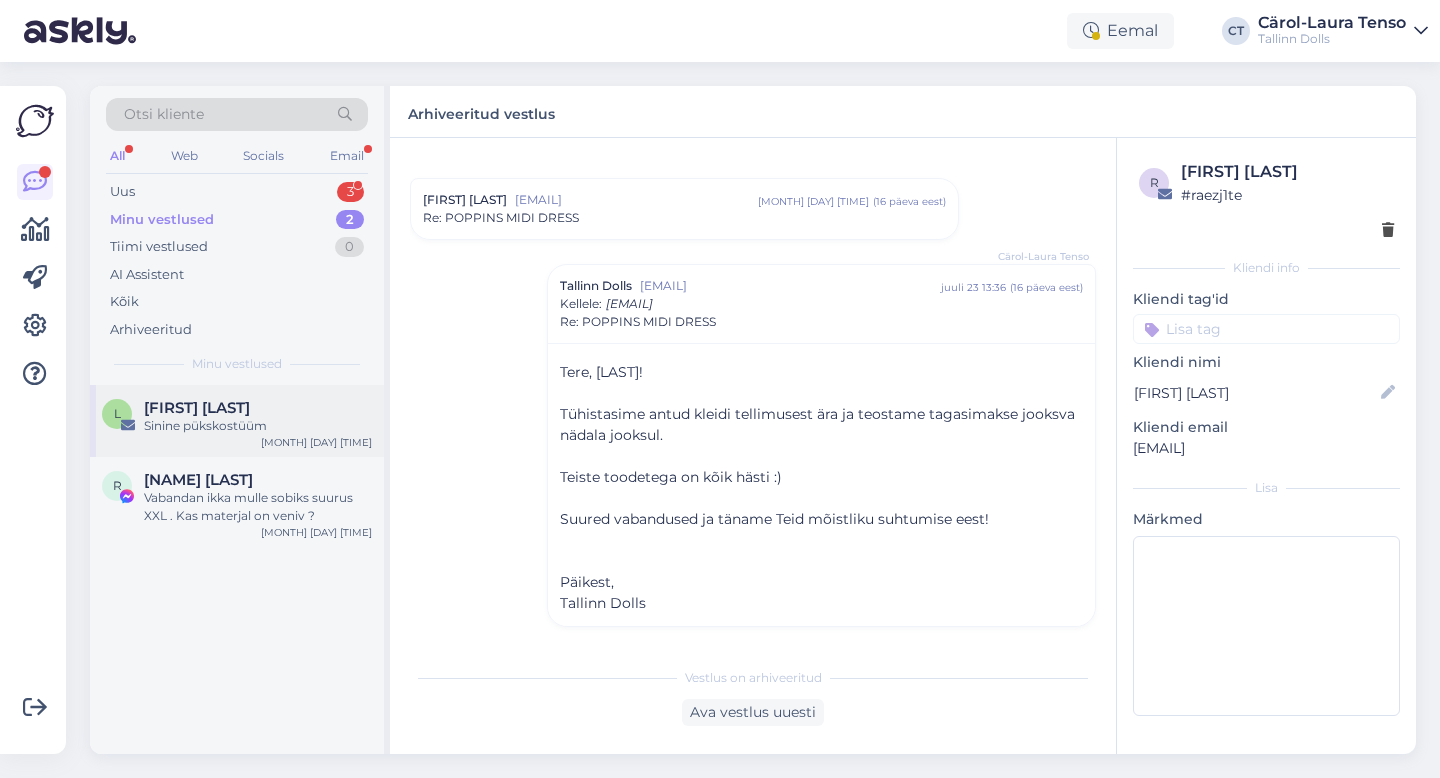 click on "Sinine pükskostüüm" at bounding box center [258, 426] 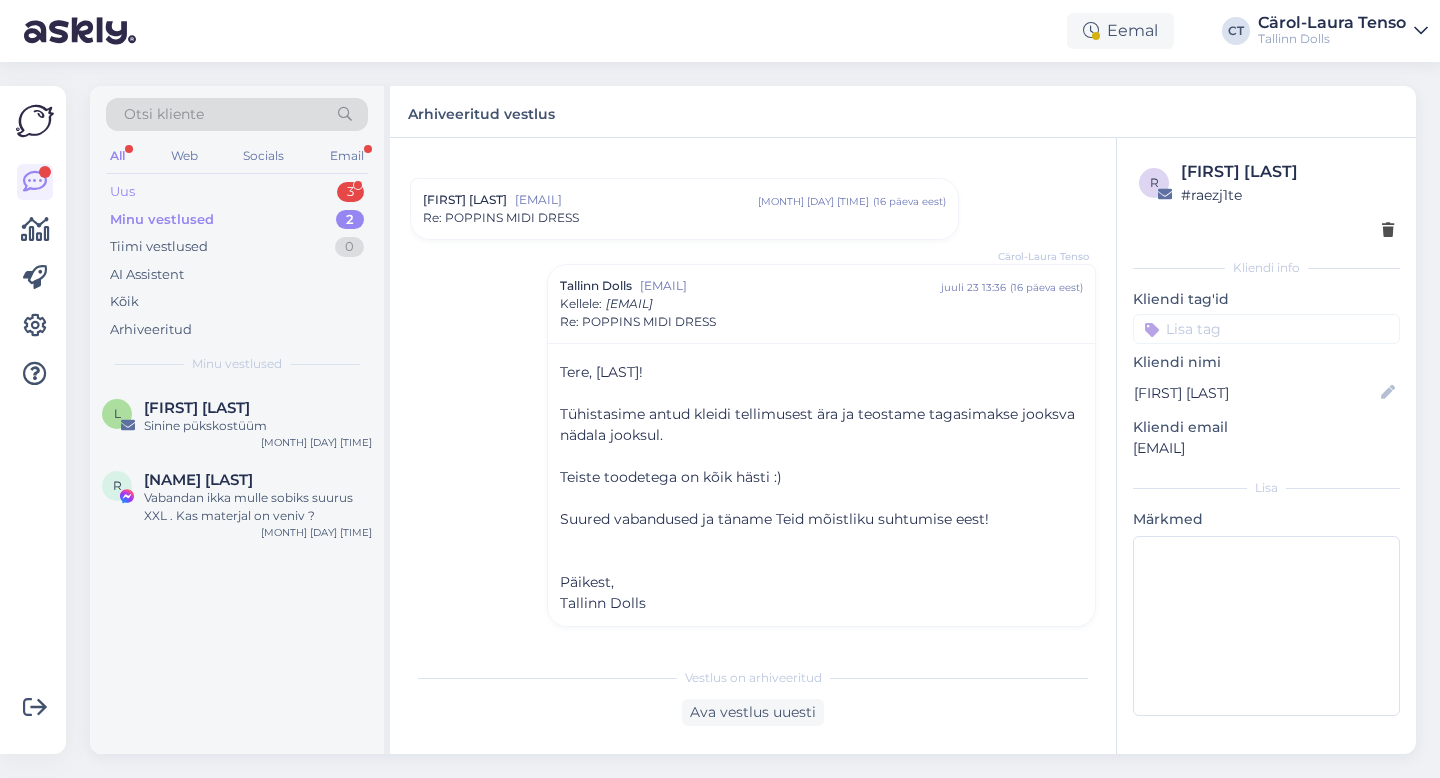scroll, scrollTop: 0, scrollLeft: 0, axis: both 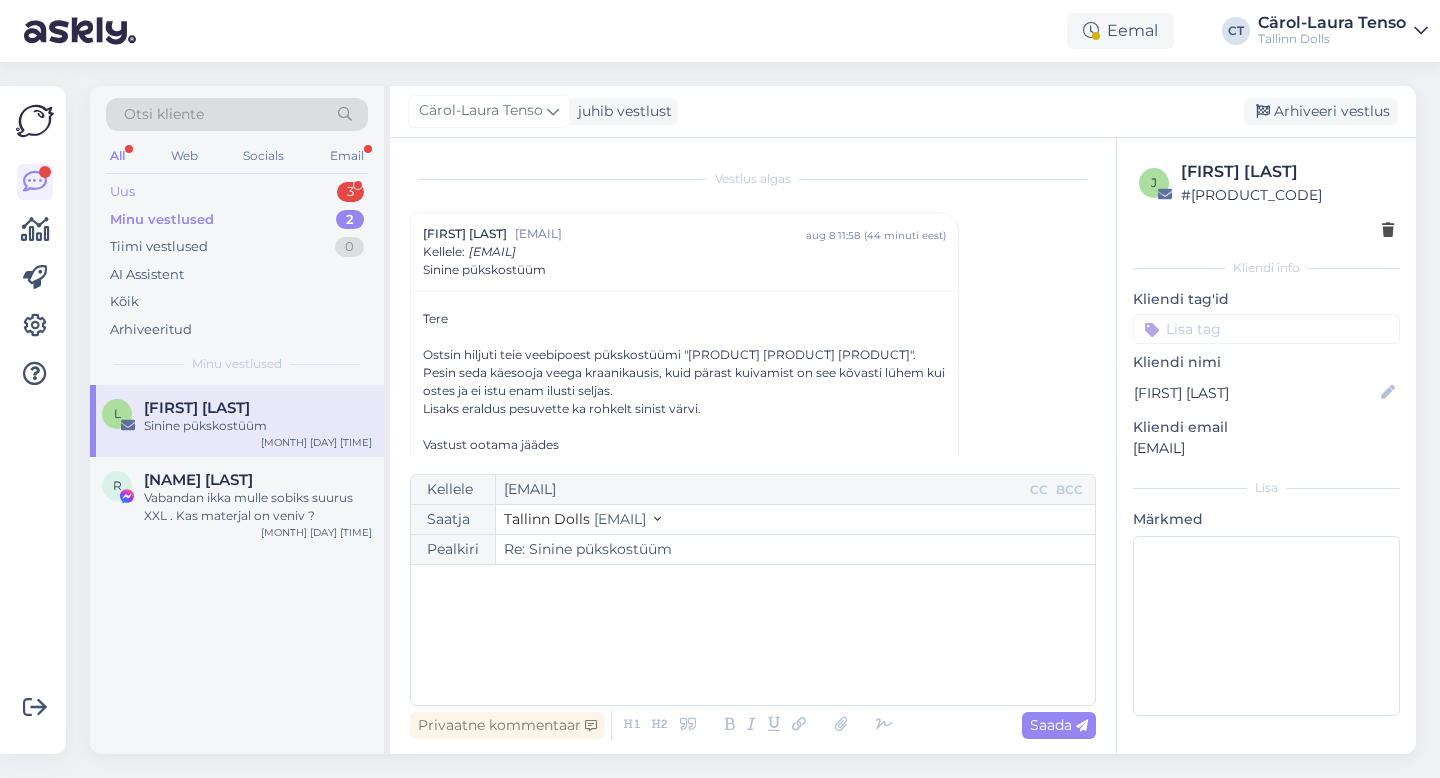 click on "Uus 3" at bounding box center [237, 192] 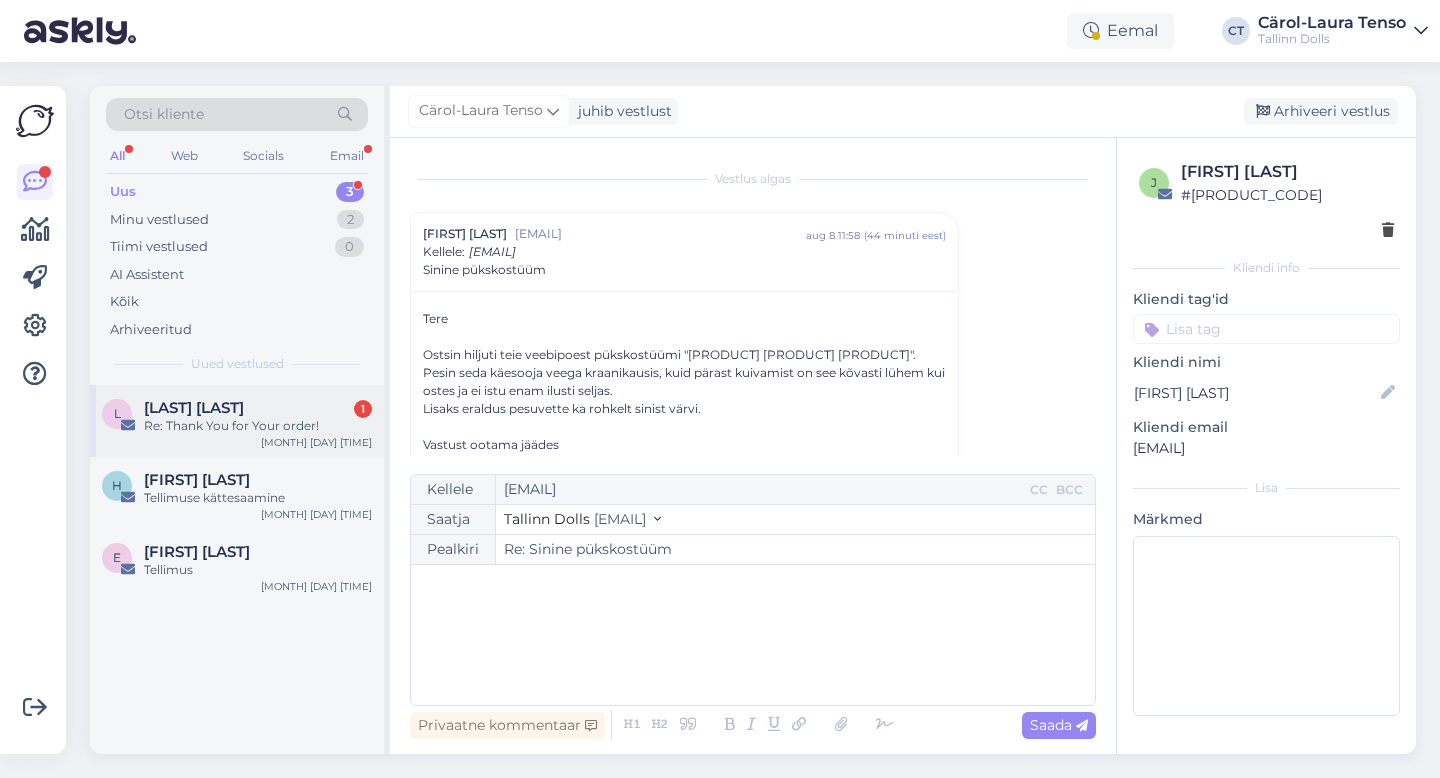 click on "[FIRST] [LAST] 1 Re: Thank You for Your order! [MONTH] [DAY] [TIME]" at bounding box center (237, 421) 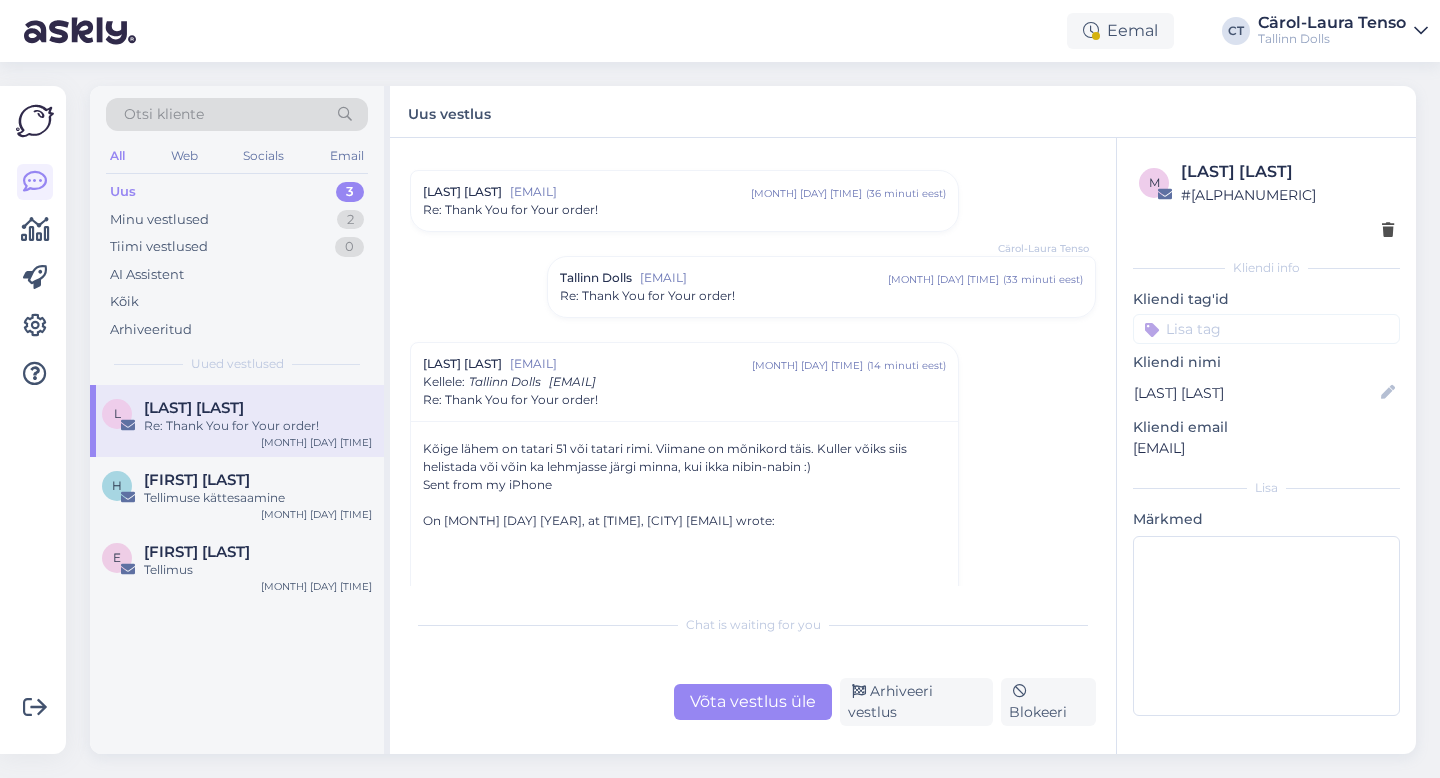 scroll, scrollTop: 757, scrollLeft: 0, axis: vertical 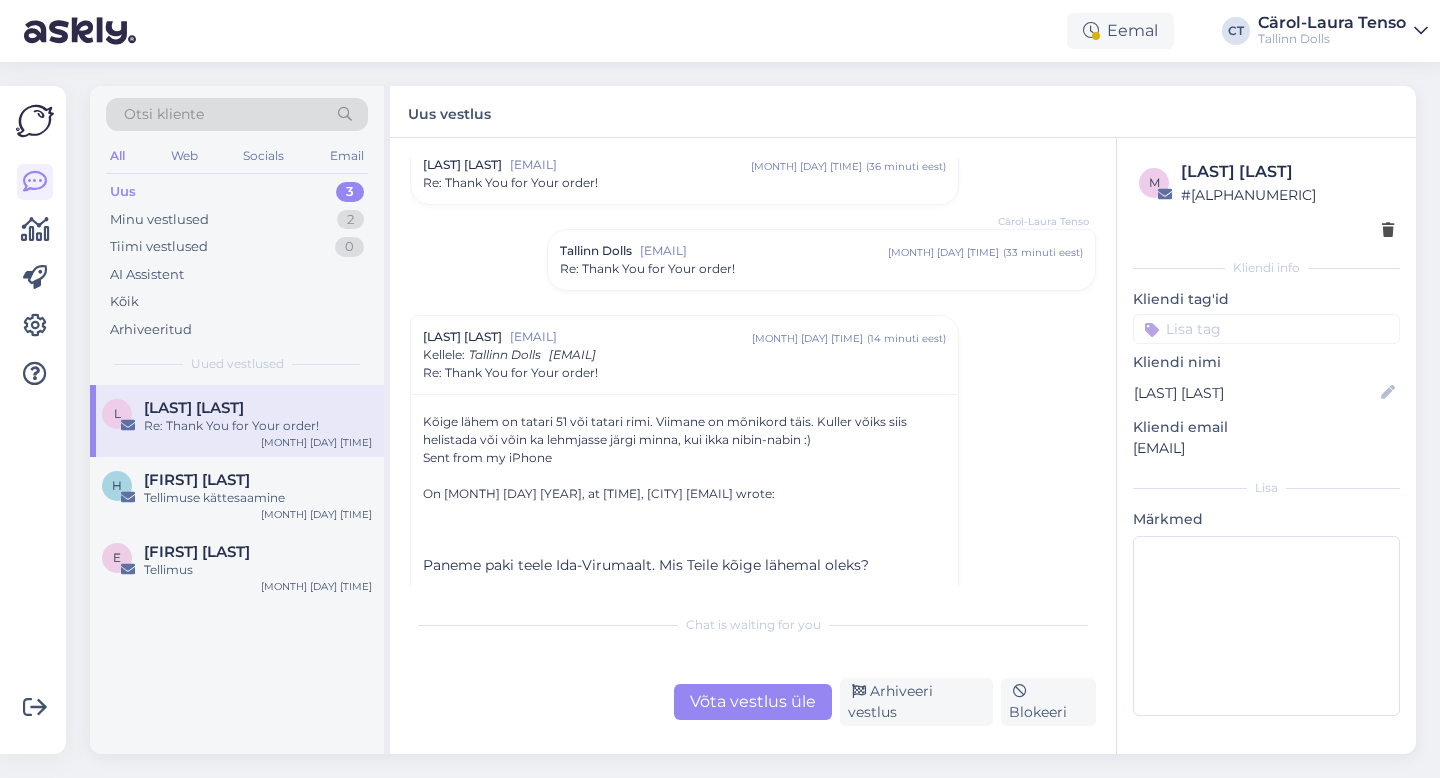 click on "Võta vestlus üle" at bounding box center (753, 702) 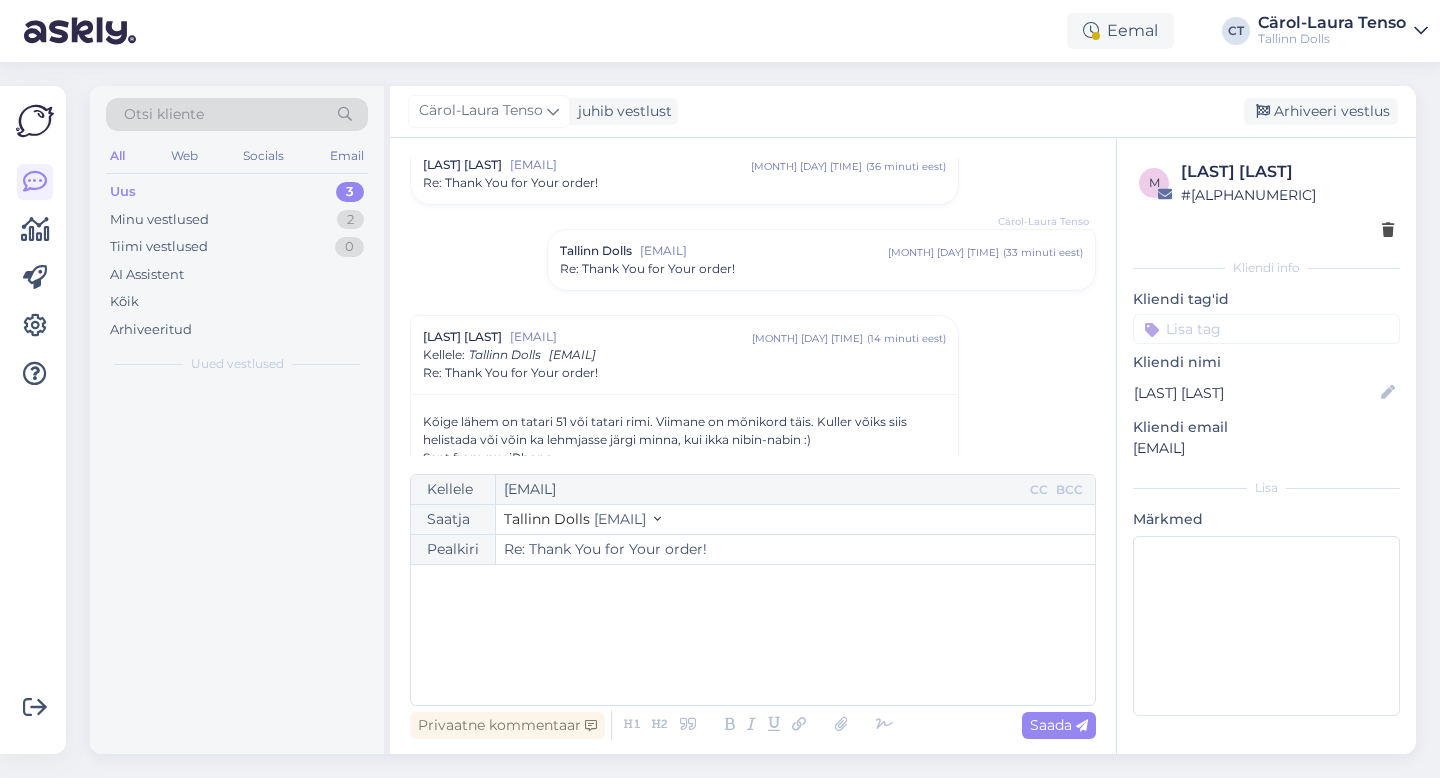 scroll, scrollTop: 914, scrollLeft: 0, axis: vertical 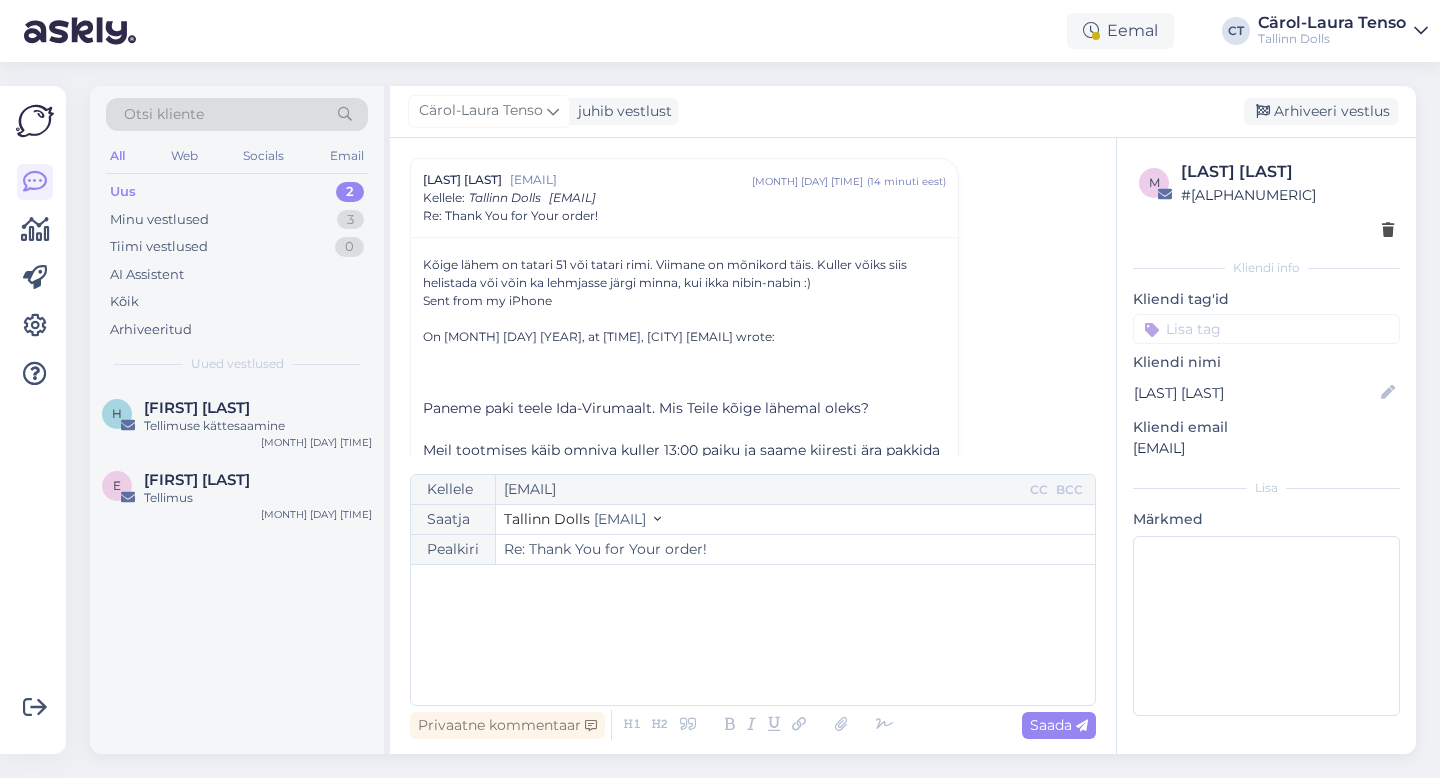 click on "﻿" at bounding box center (753, 635) 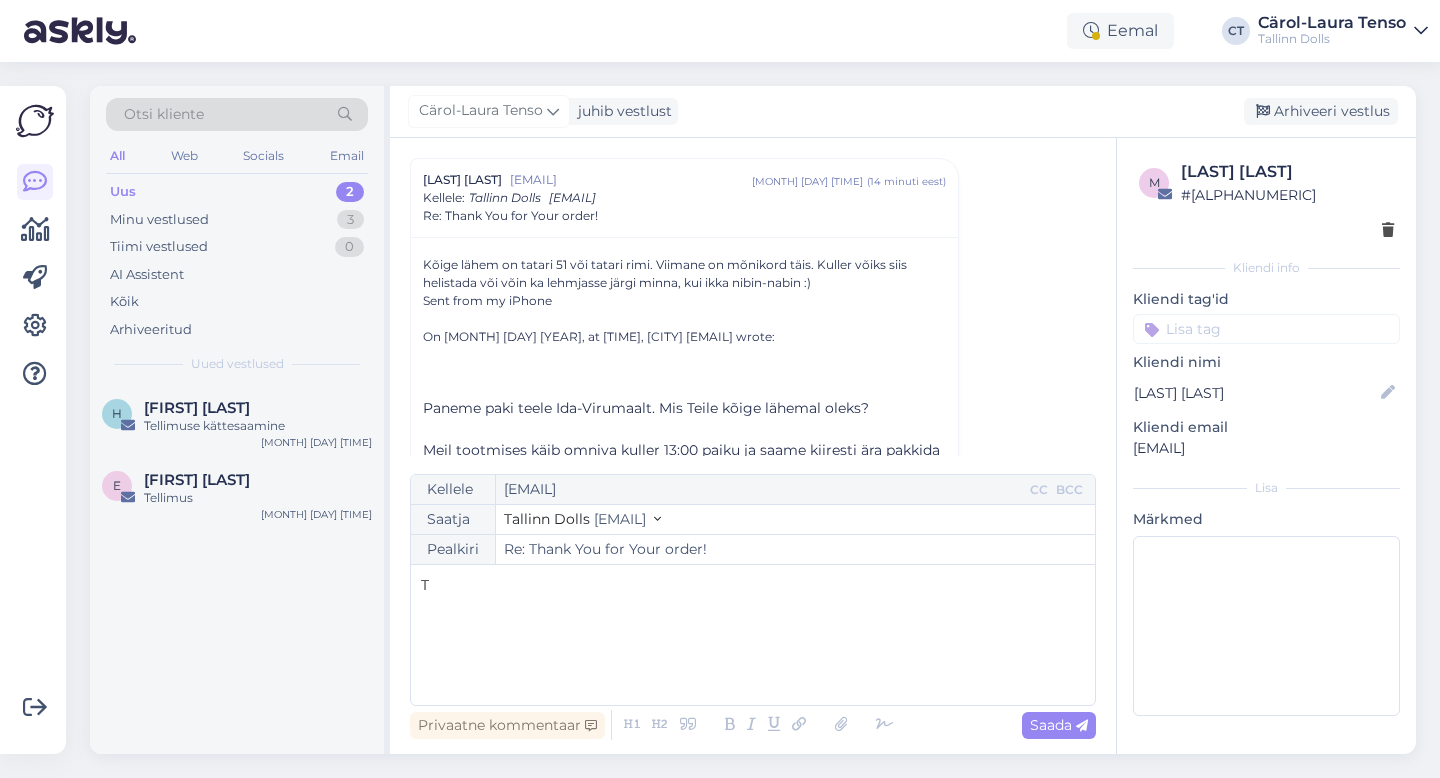 type 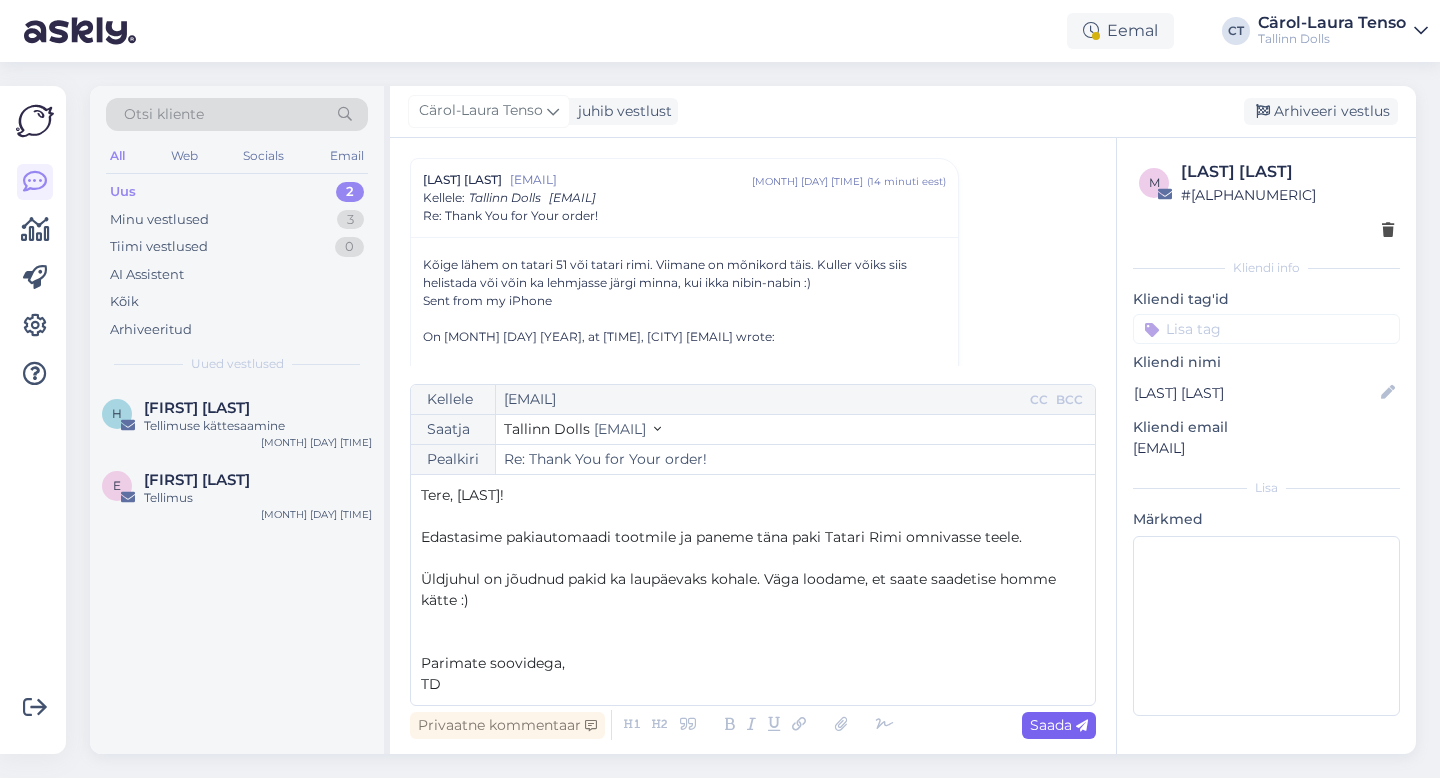click on "Saada" at bounding box center (1059, 725) 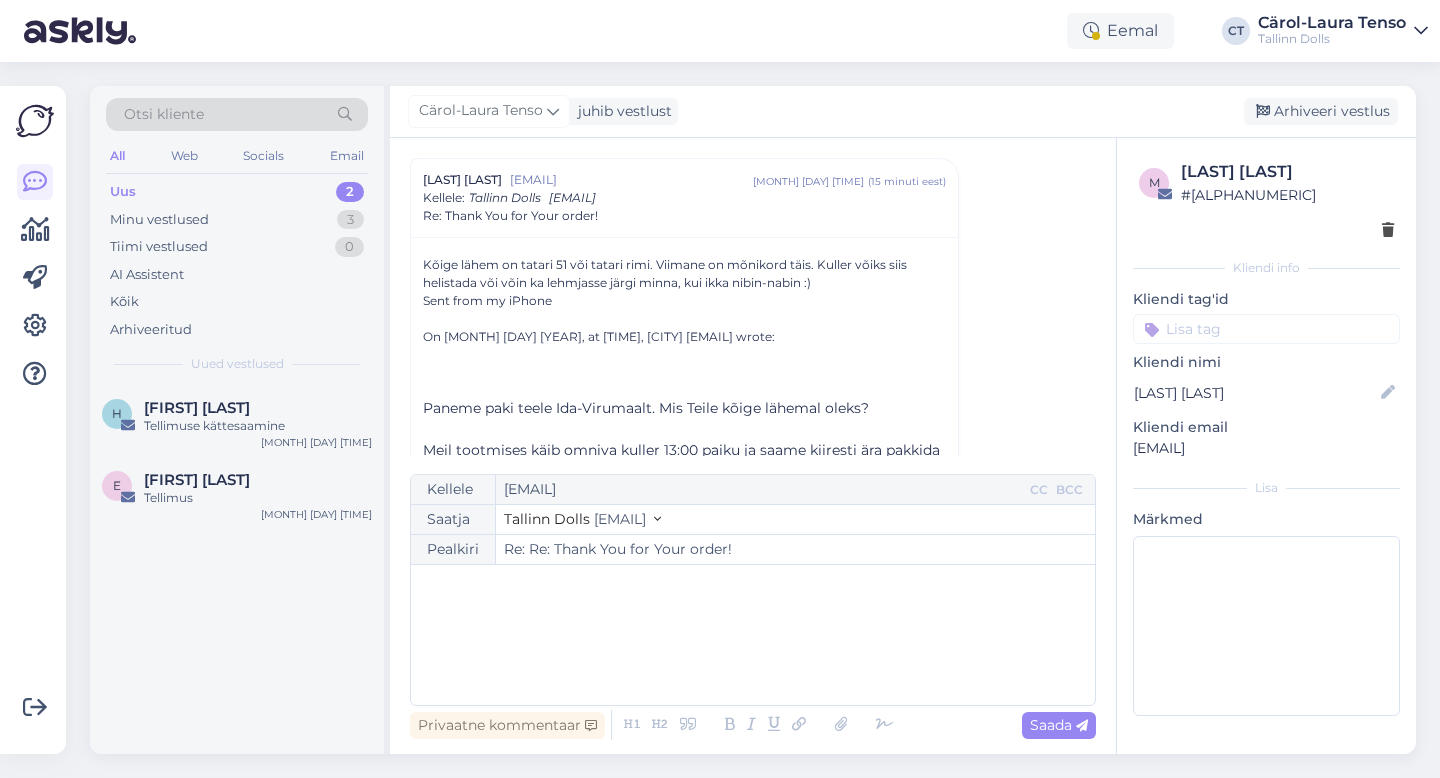 type on "Re: Re: Thank You for Your order!" 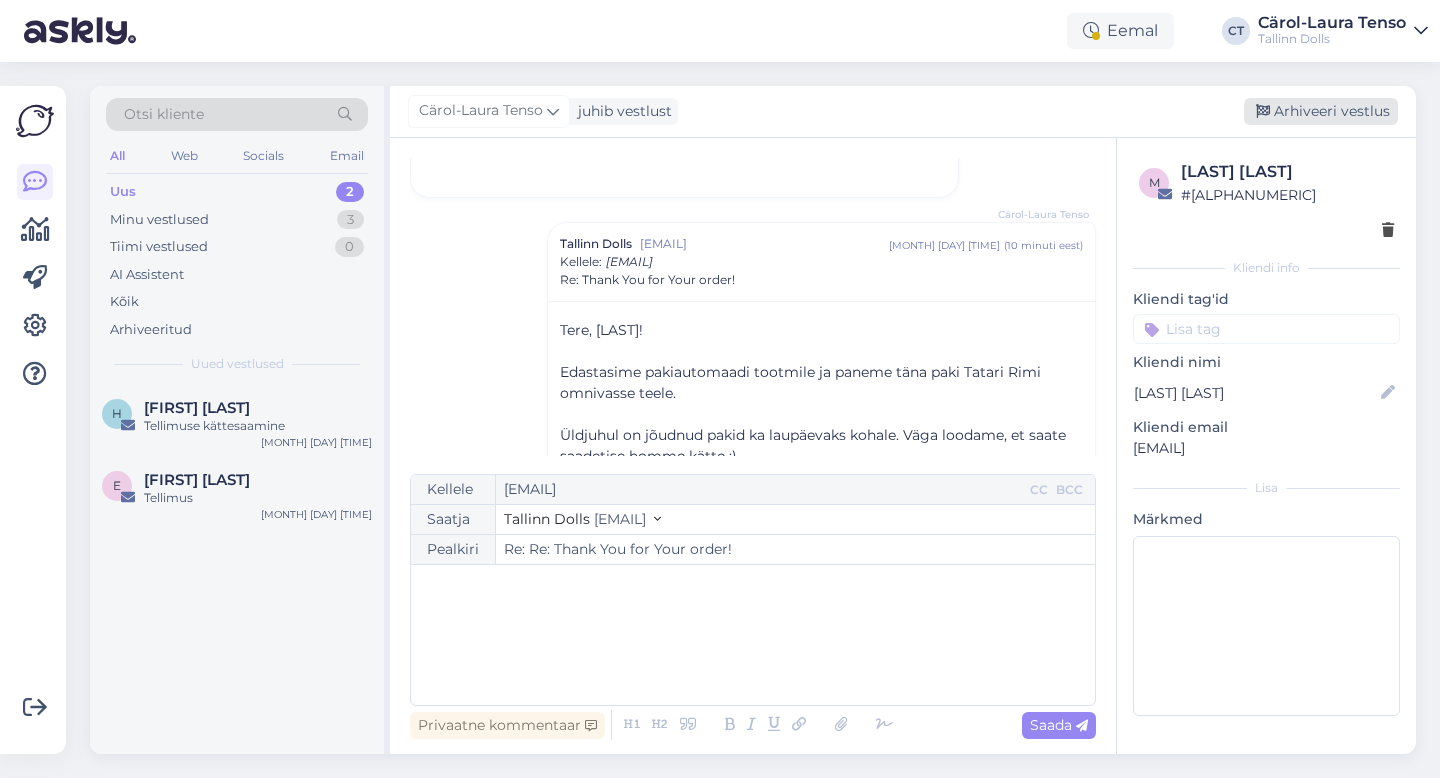 click on "Arhiveeri vestlus" at bounding box center [1321, 111] 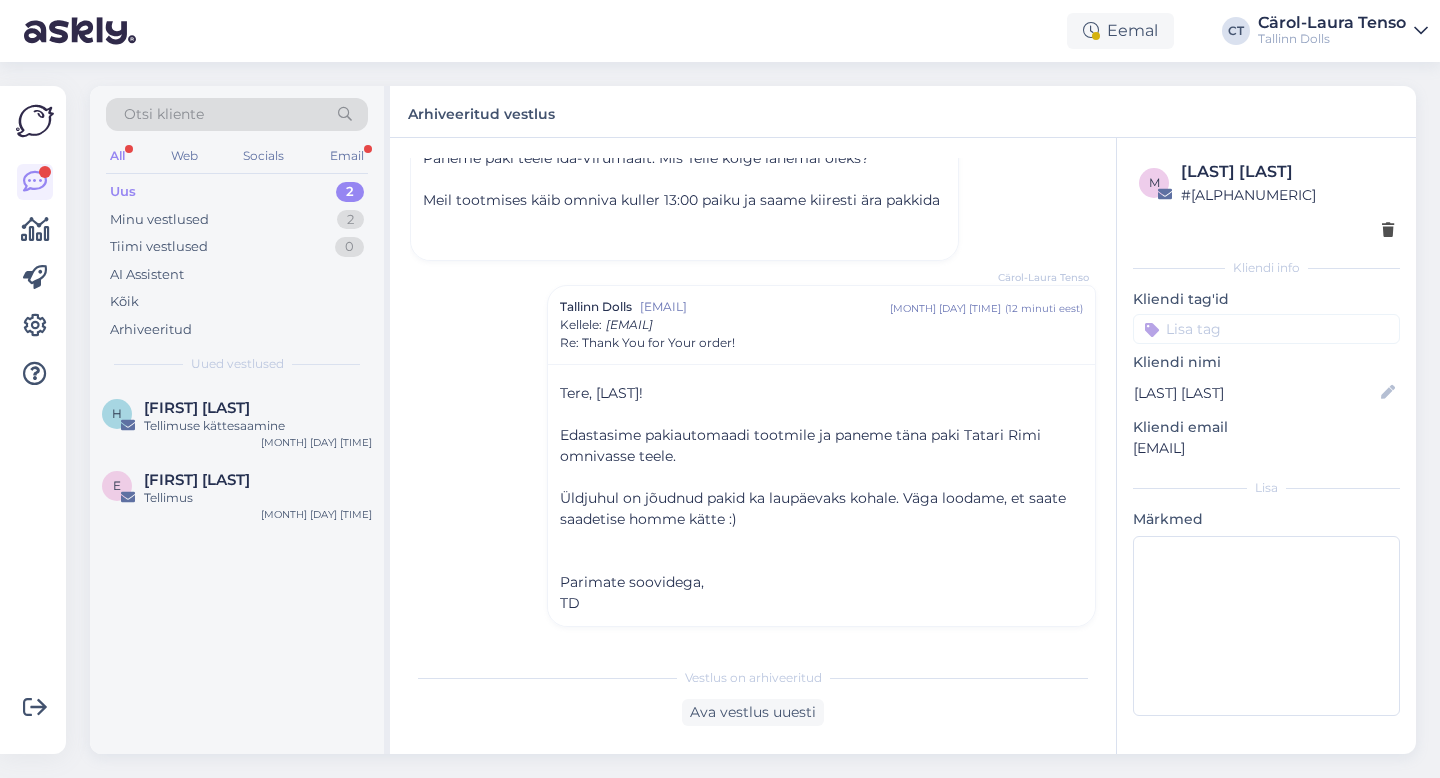 scroll, scrollTop: 1320, scrollLeft: 0, axis: vertical 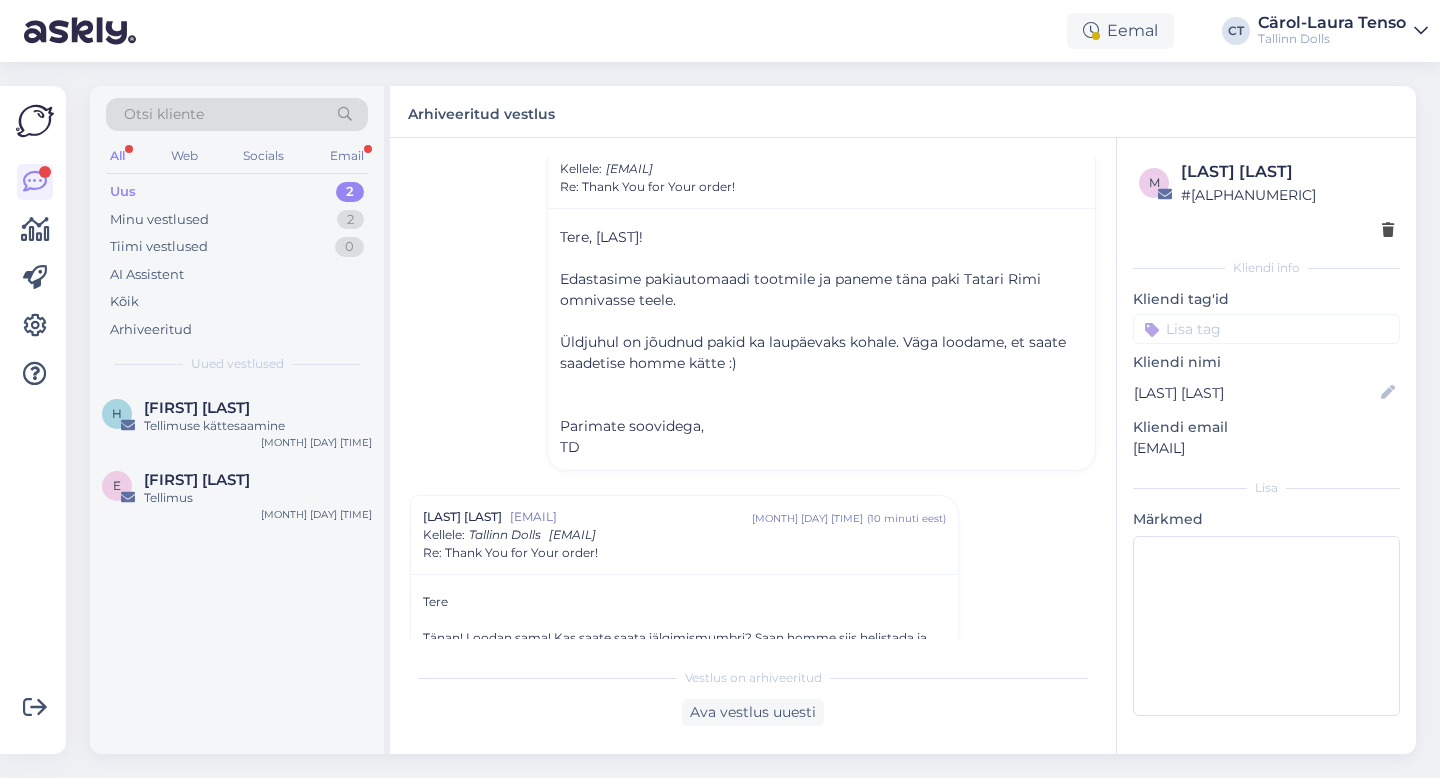 click on "Uus 2" at bounding box center (237, 192) 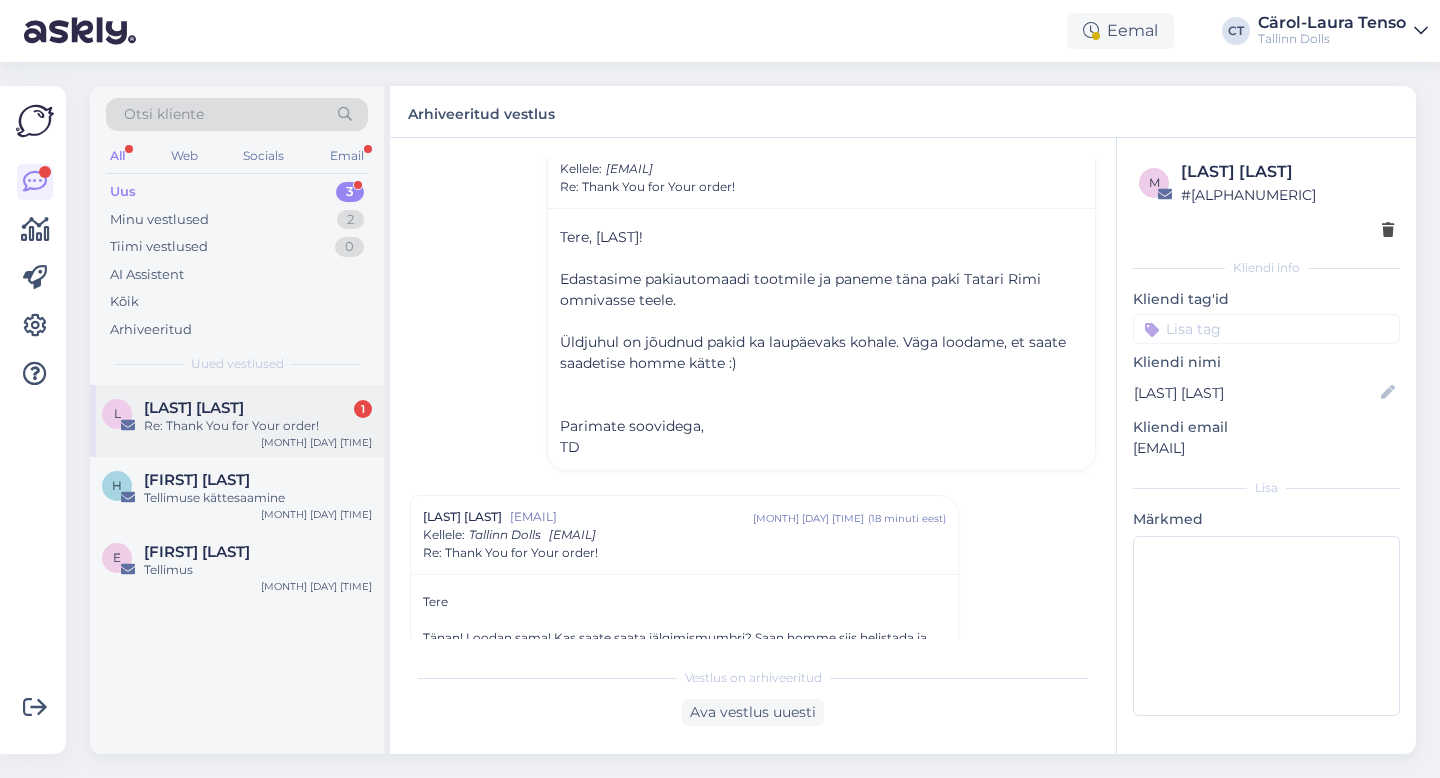 click on "Re: Thank You for Your order!" at bounding box center [258, 426] 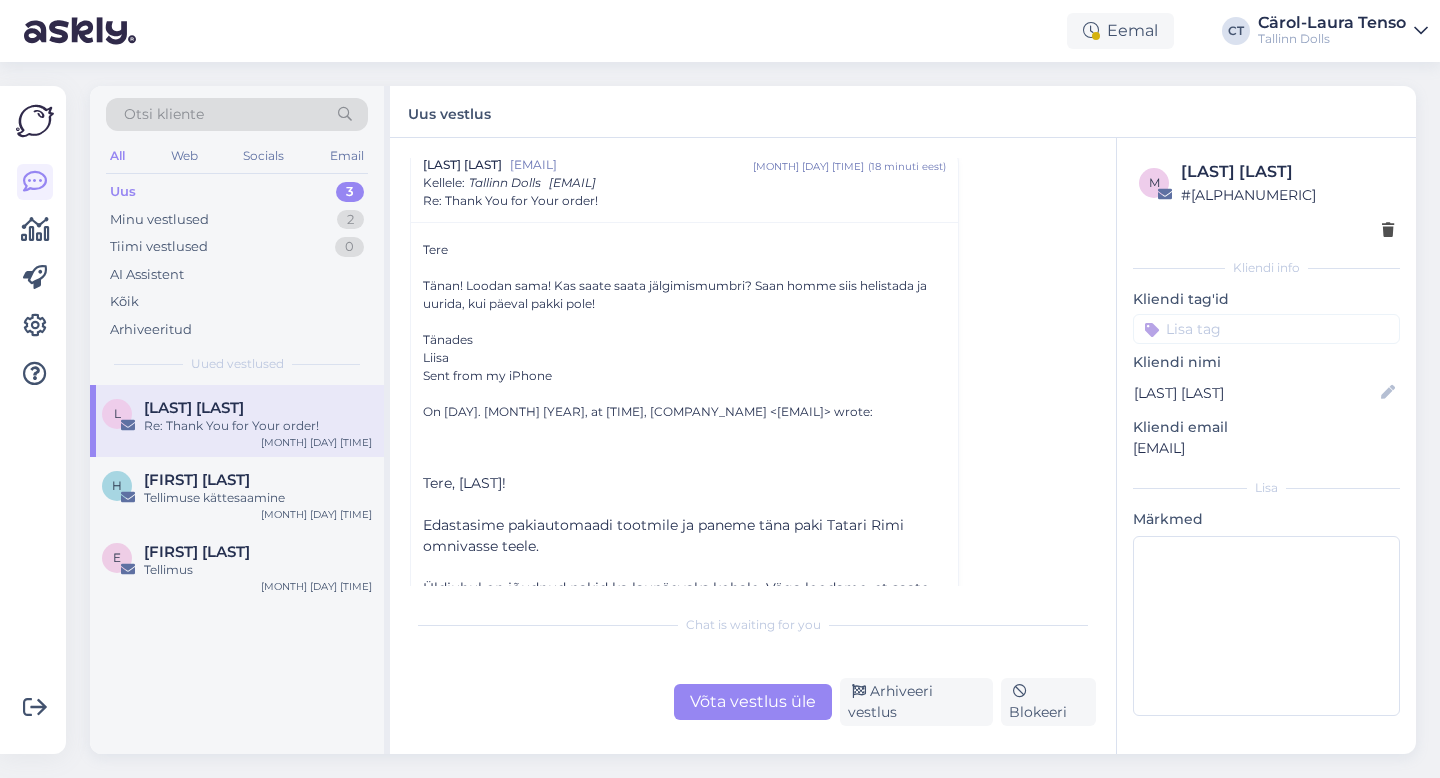 scroll, scrollTop: 1098, scrollLeft: 0, axis: vertical 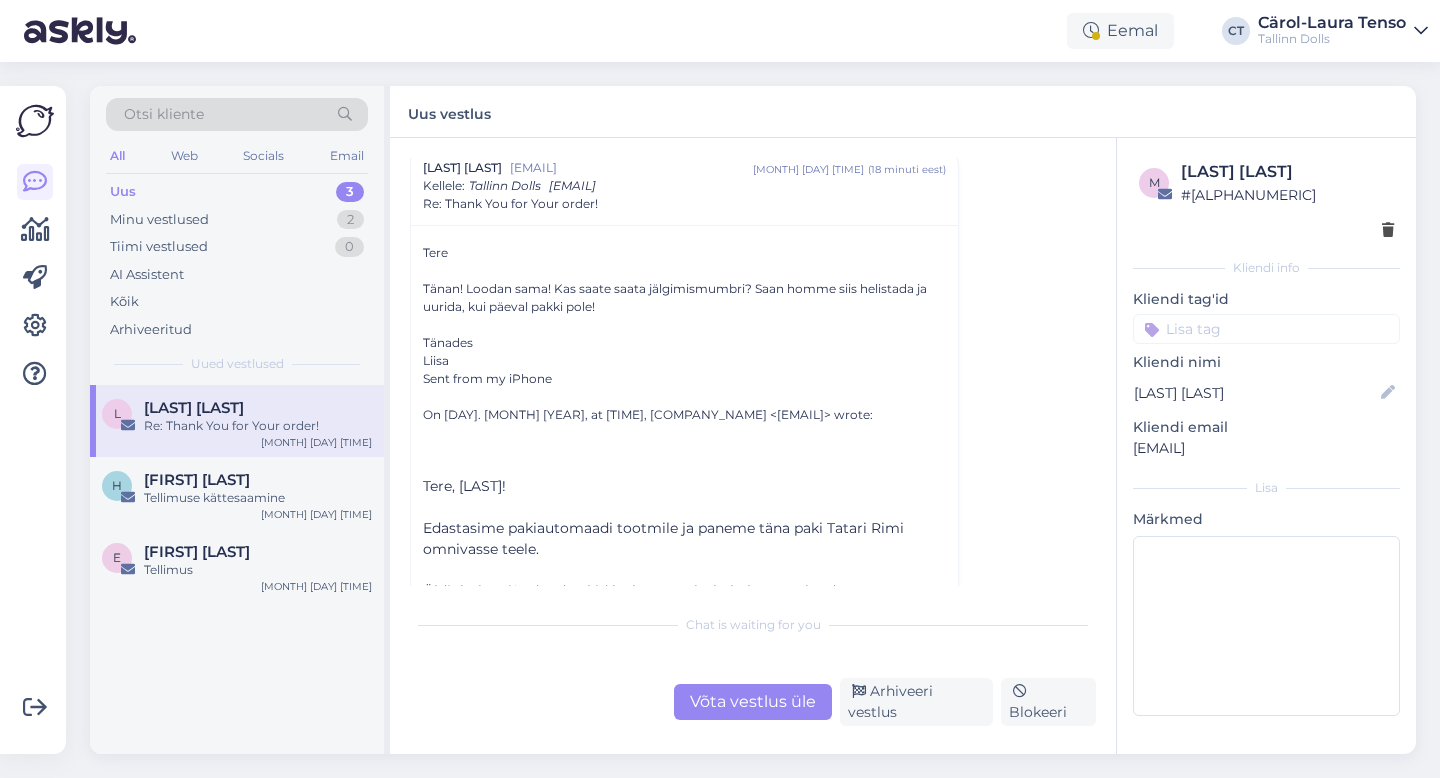 click on "Chat is waiting for you Võta vestlus üle Arhiveeri vestlus Blokeeri" at bounding box center (753, 665) 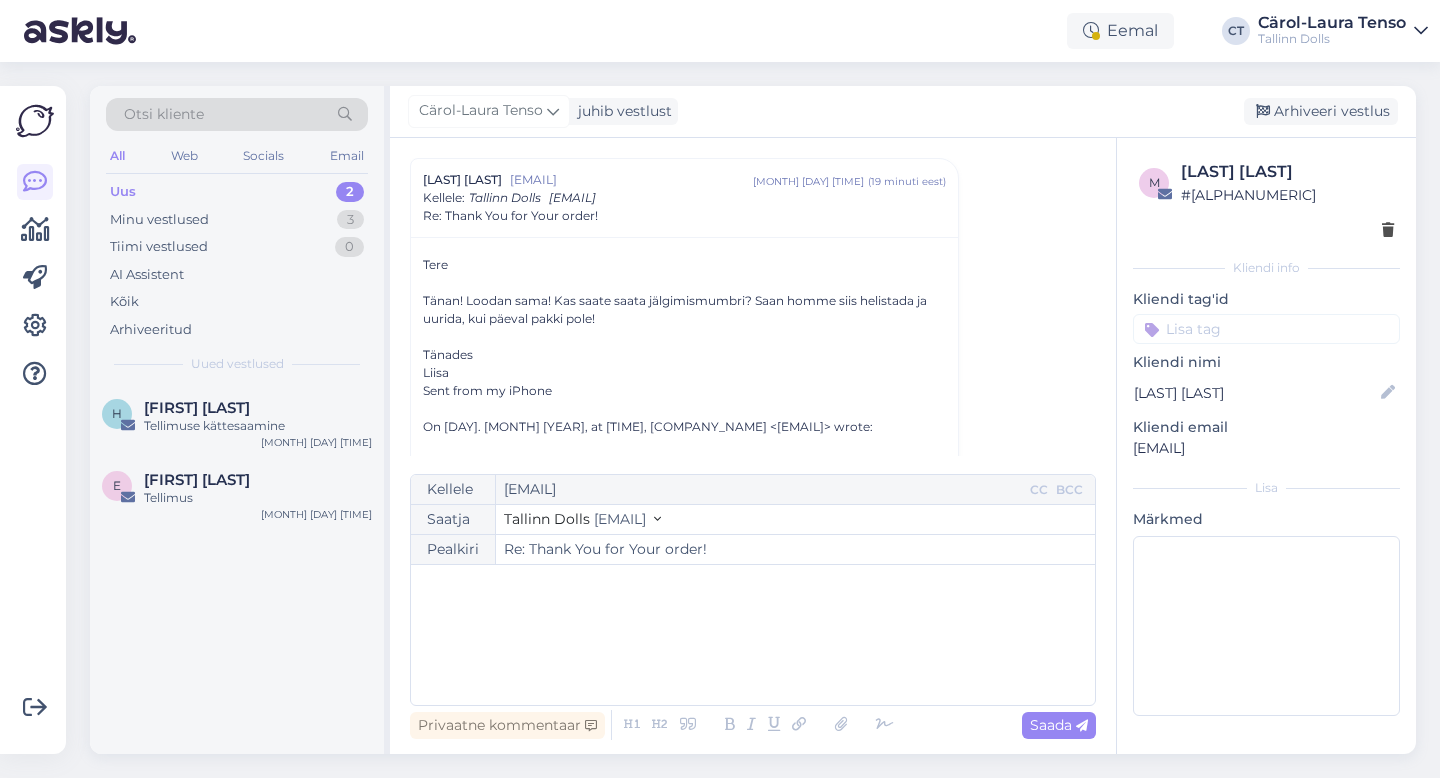 click on "﻿" at bounding box center (753, 635) 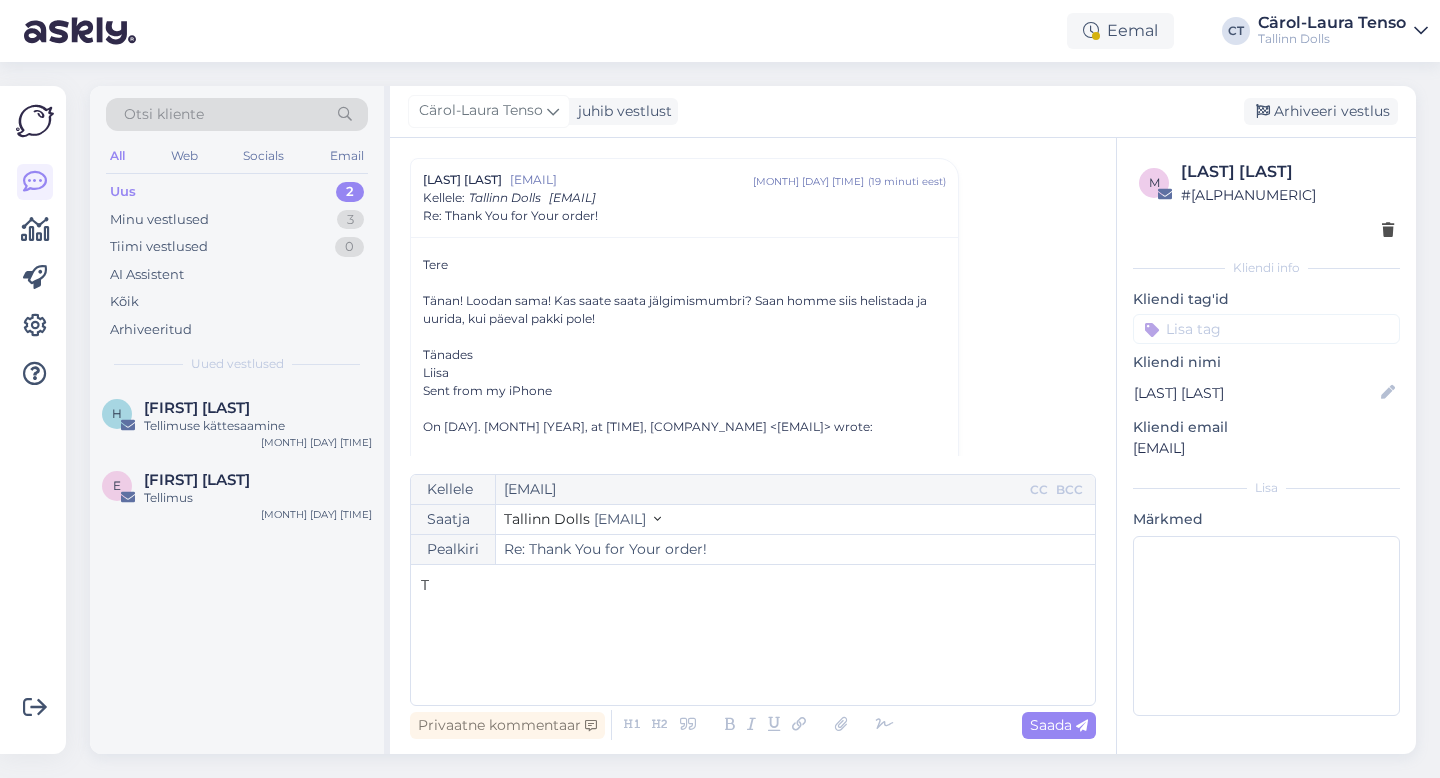 type 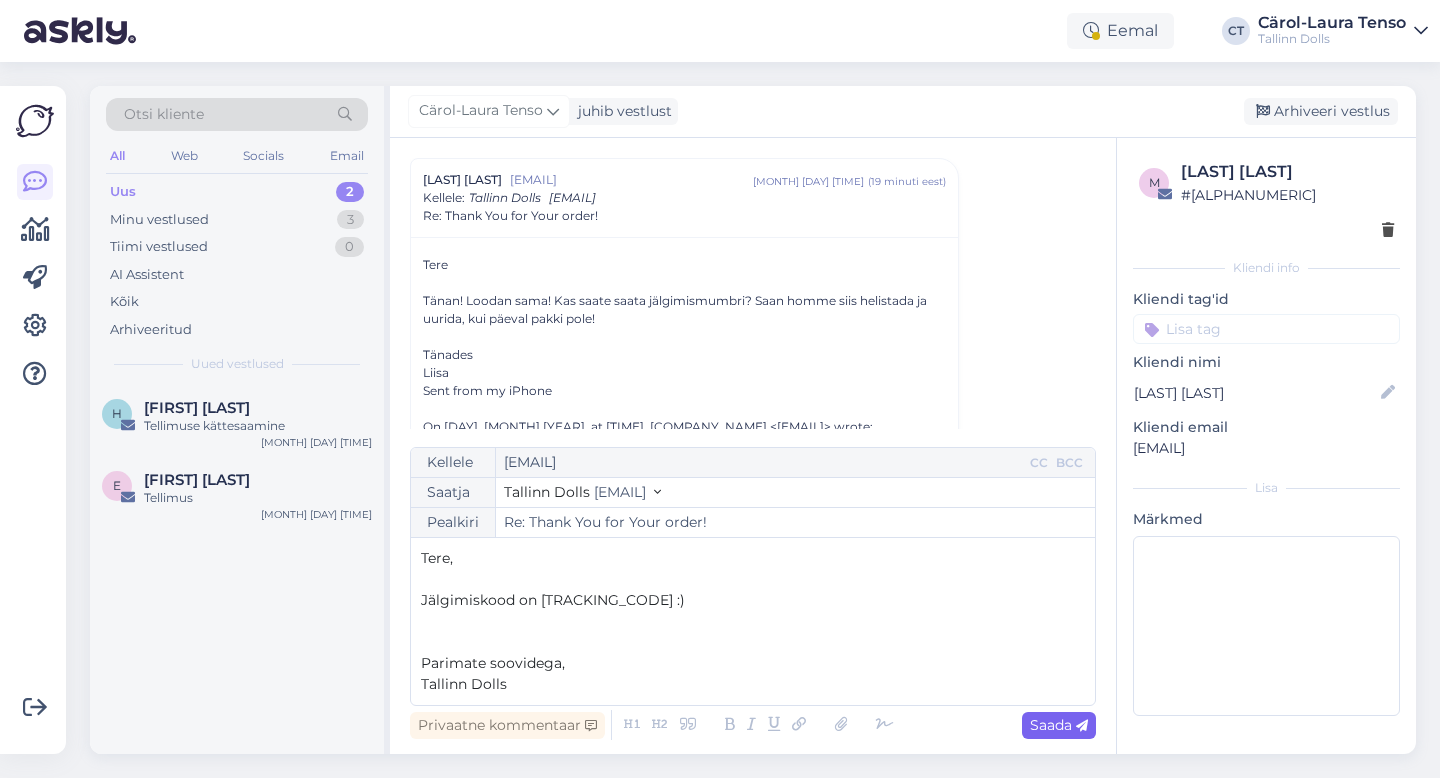 click on "Saada" at bounding box center (1059, 725) 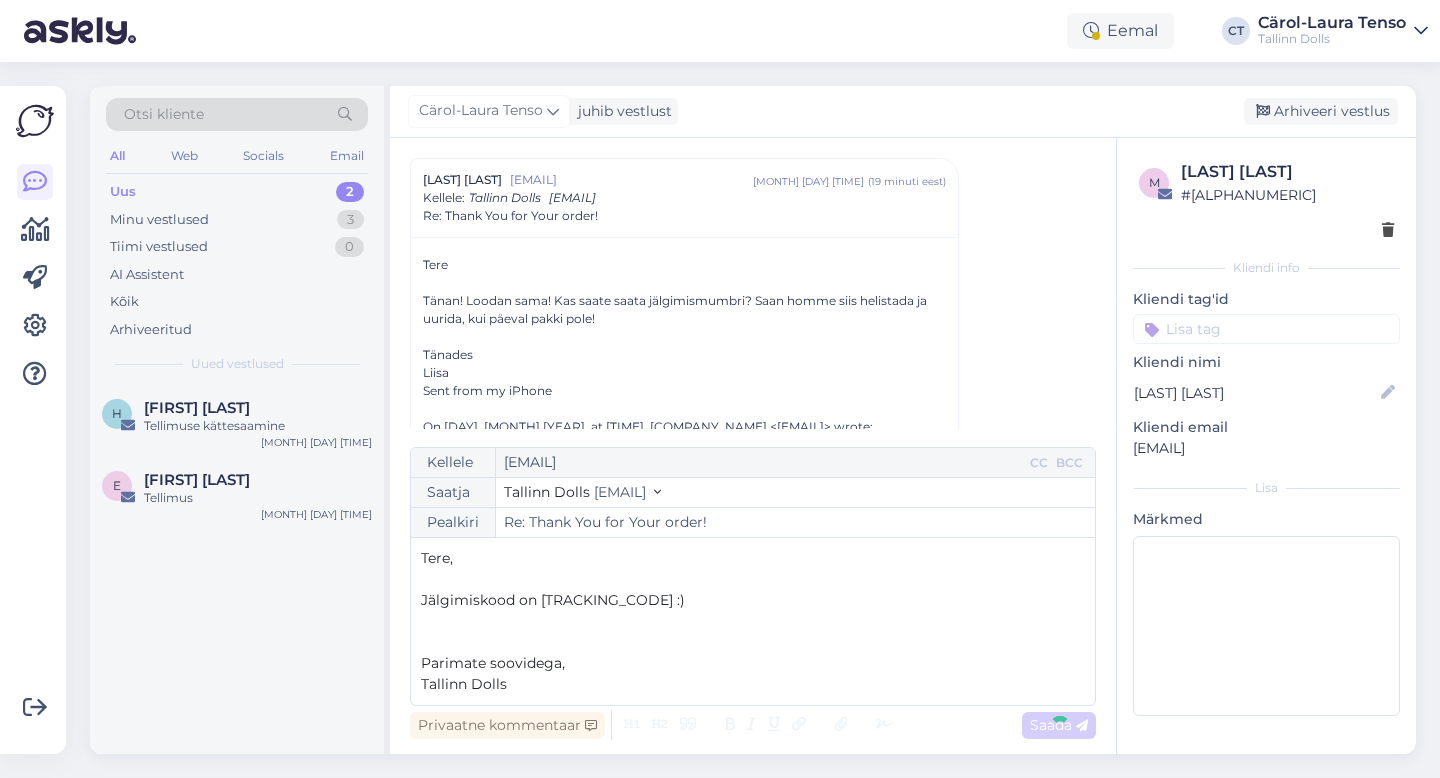 type on "Re: Re: Thank You for Your order!" 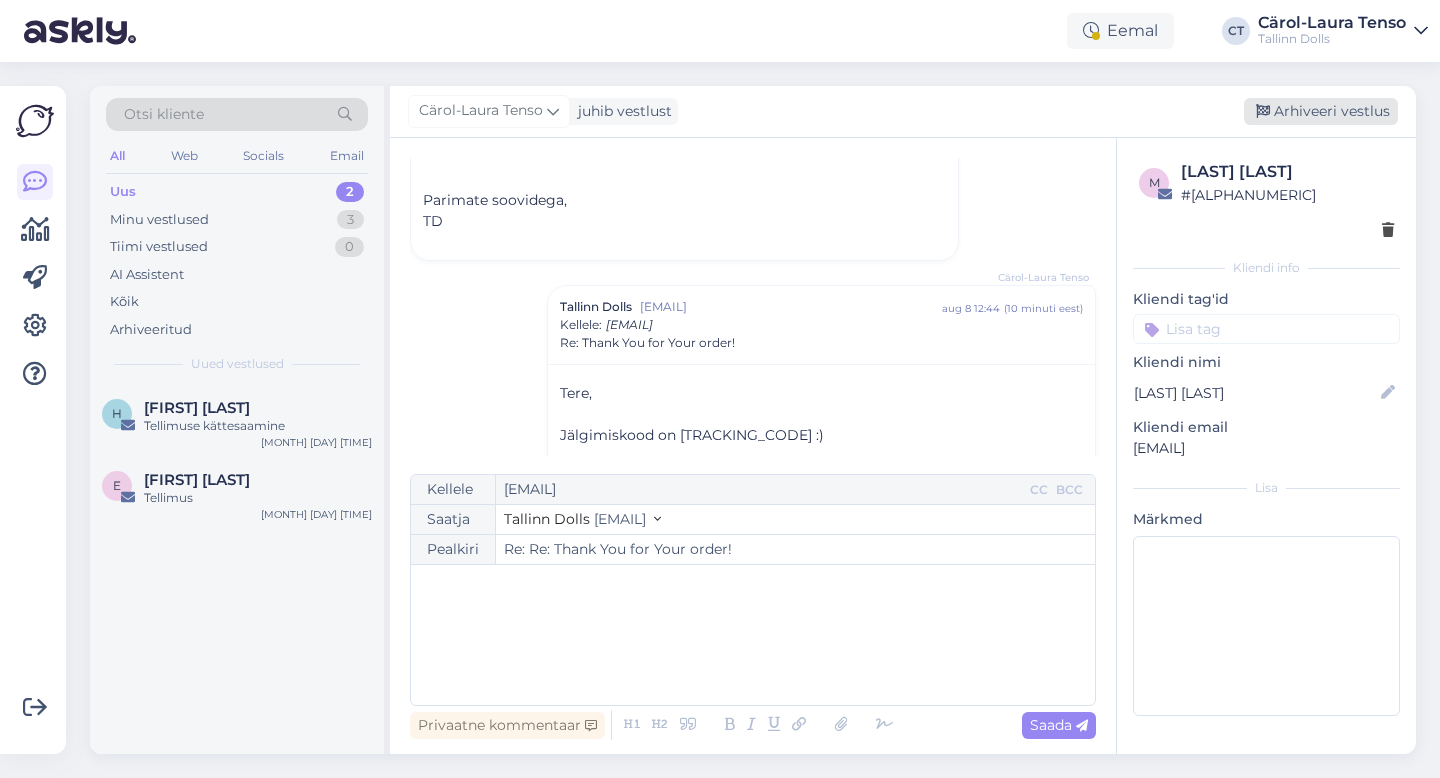 click on "Arhiveeri vestlus" at bounding box center (1321, 111) 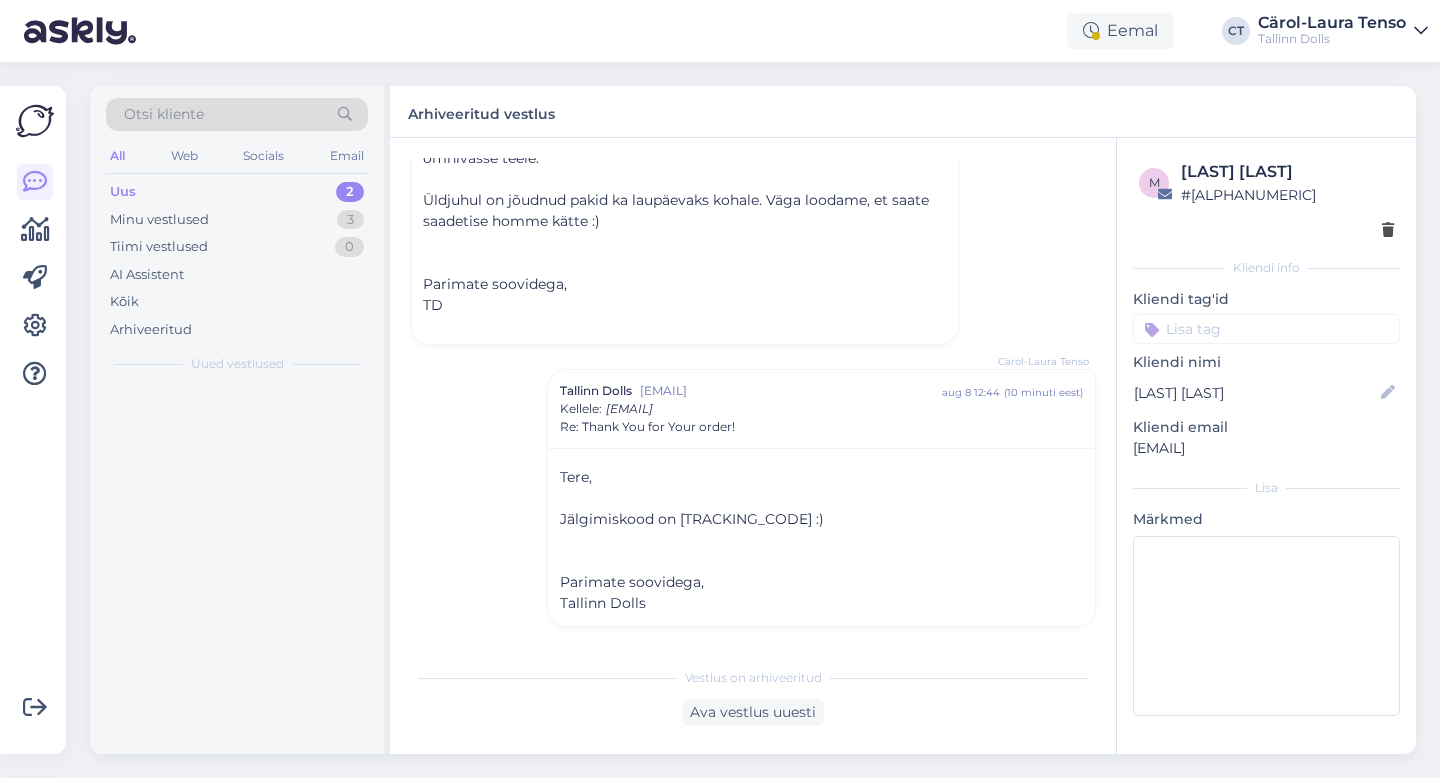 scroll, scrollTop: 1489, scrollLeft: 0, axis: vertical 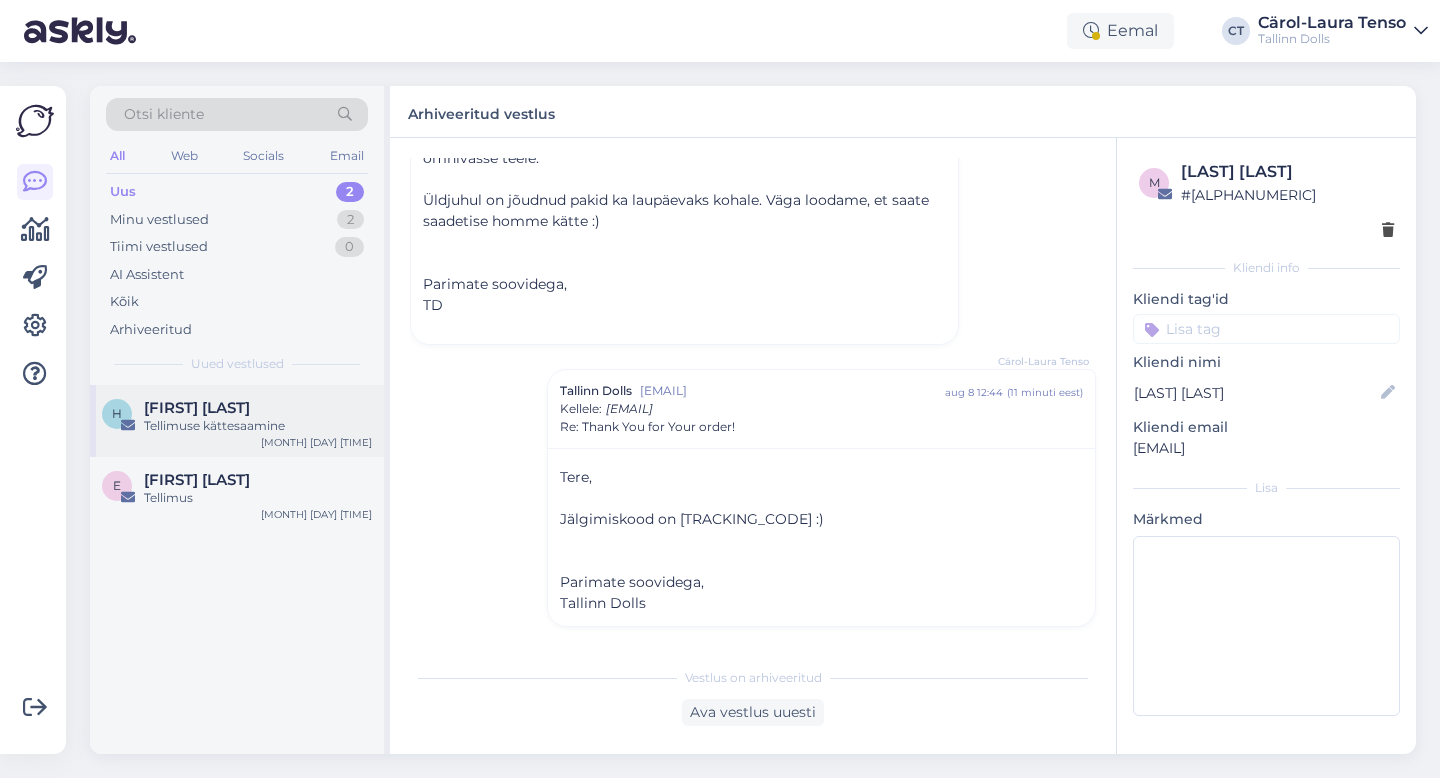 click on "[FIRST] [LAST]" at bounding box center (258, 408) 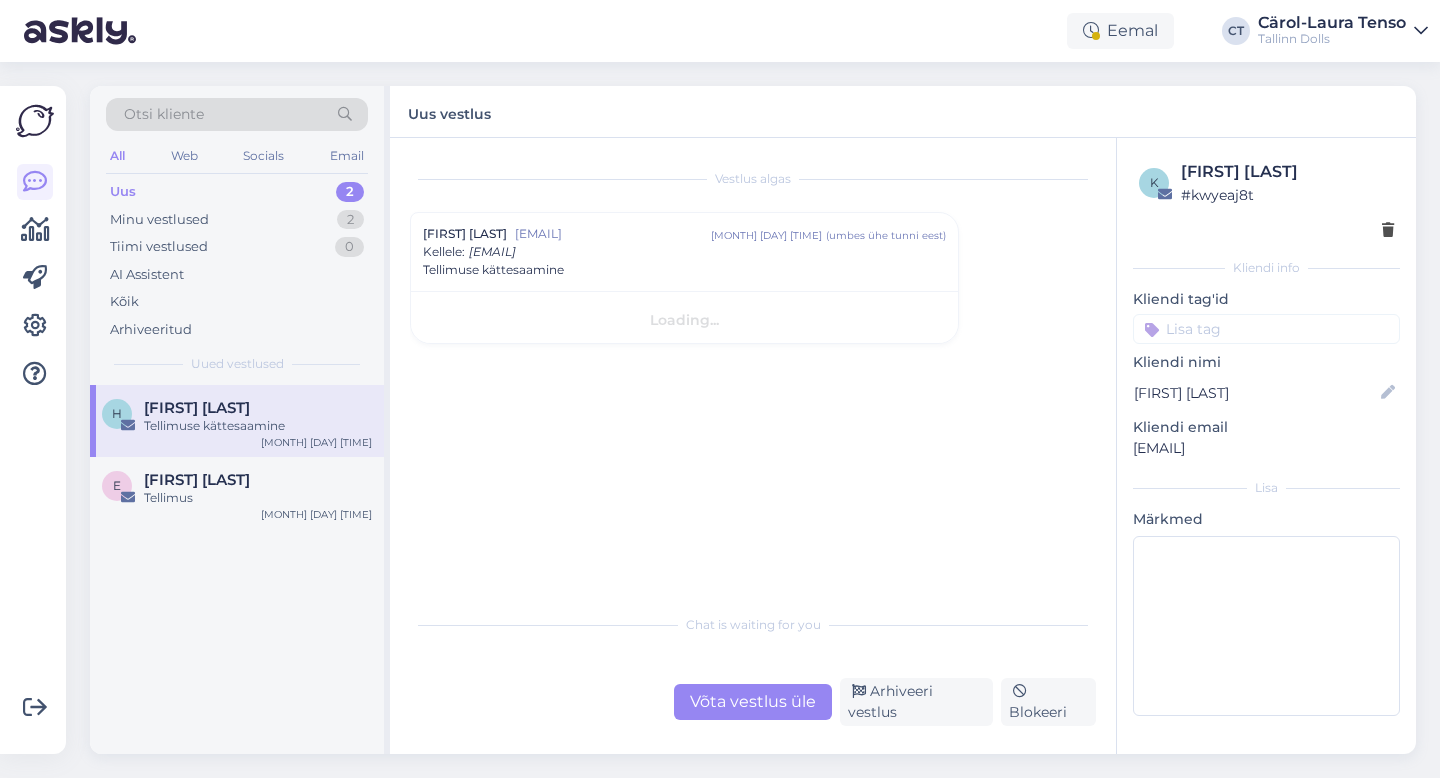 scroll, scrollTop: 0, scrollLeft: 0, axis: both 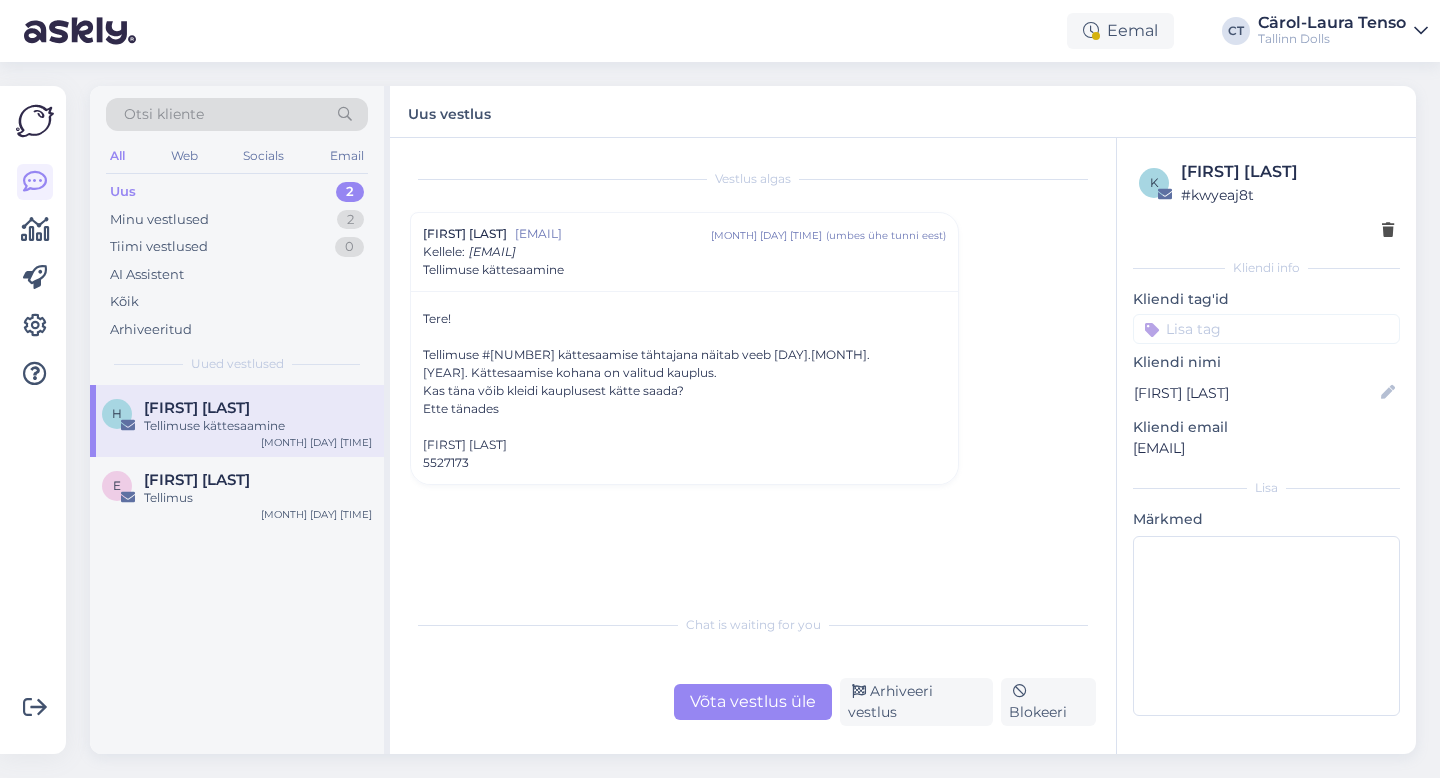 click on "Uus 2" at bounding box center [237, 192] 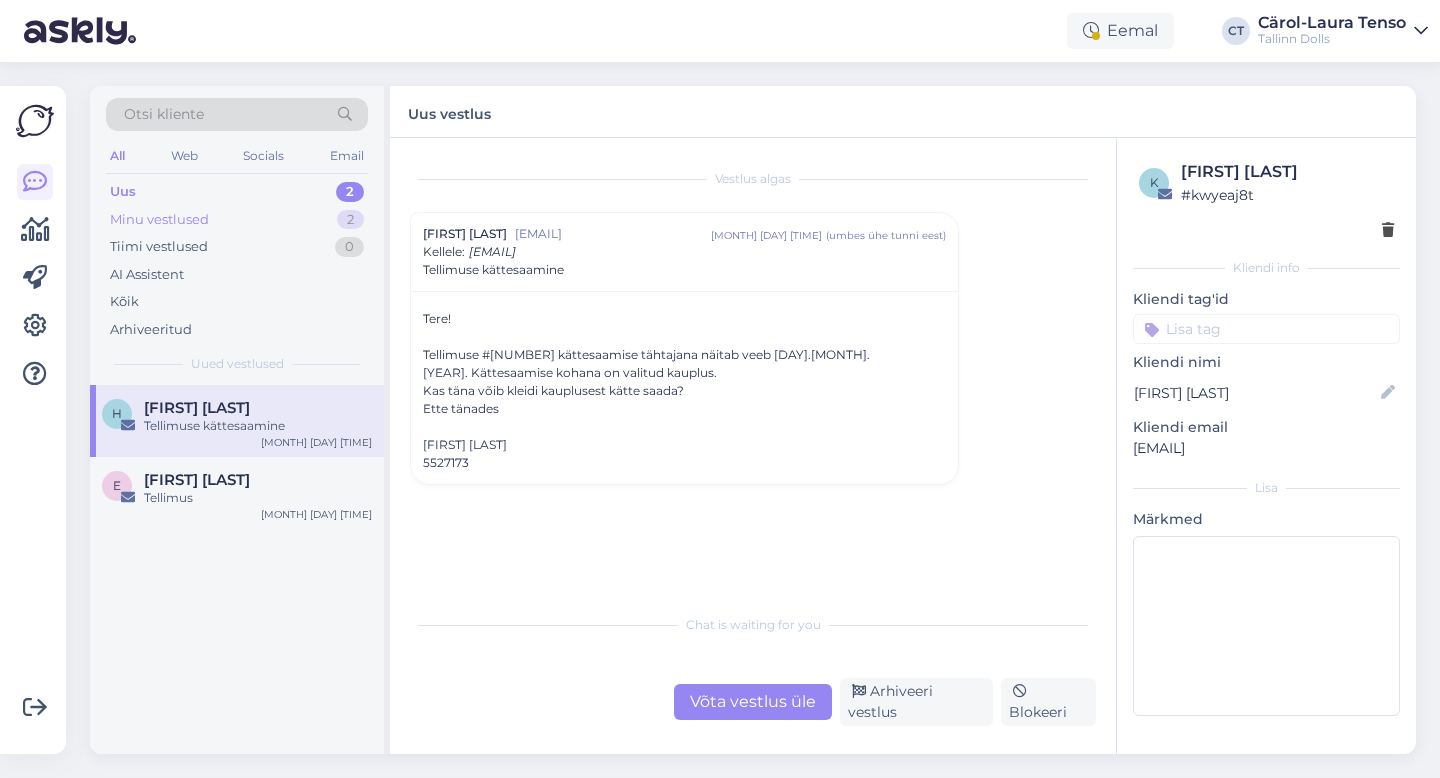 click on "Minu vestlused 2" at bounding box center [237, 220] 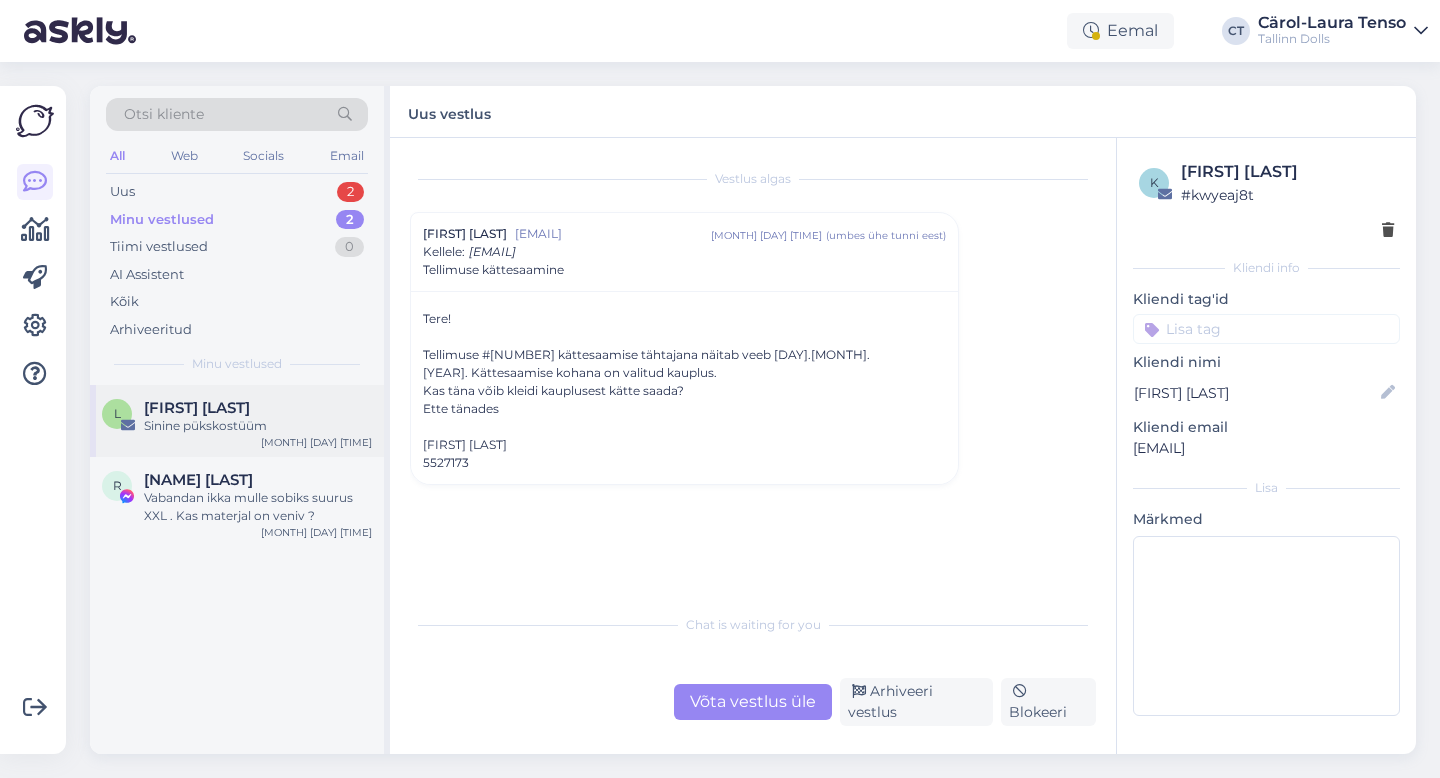 click on "L [FIRST] [LAST] Sinine pükskostüüm Aug 8 11:58" at bounding box center [237, 421] 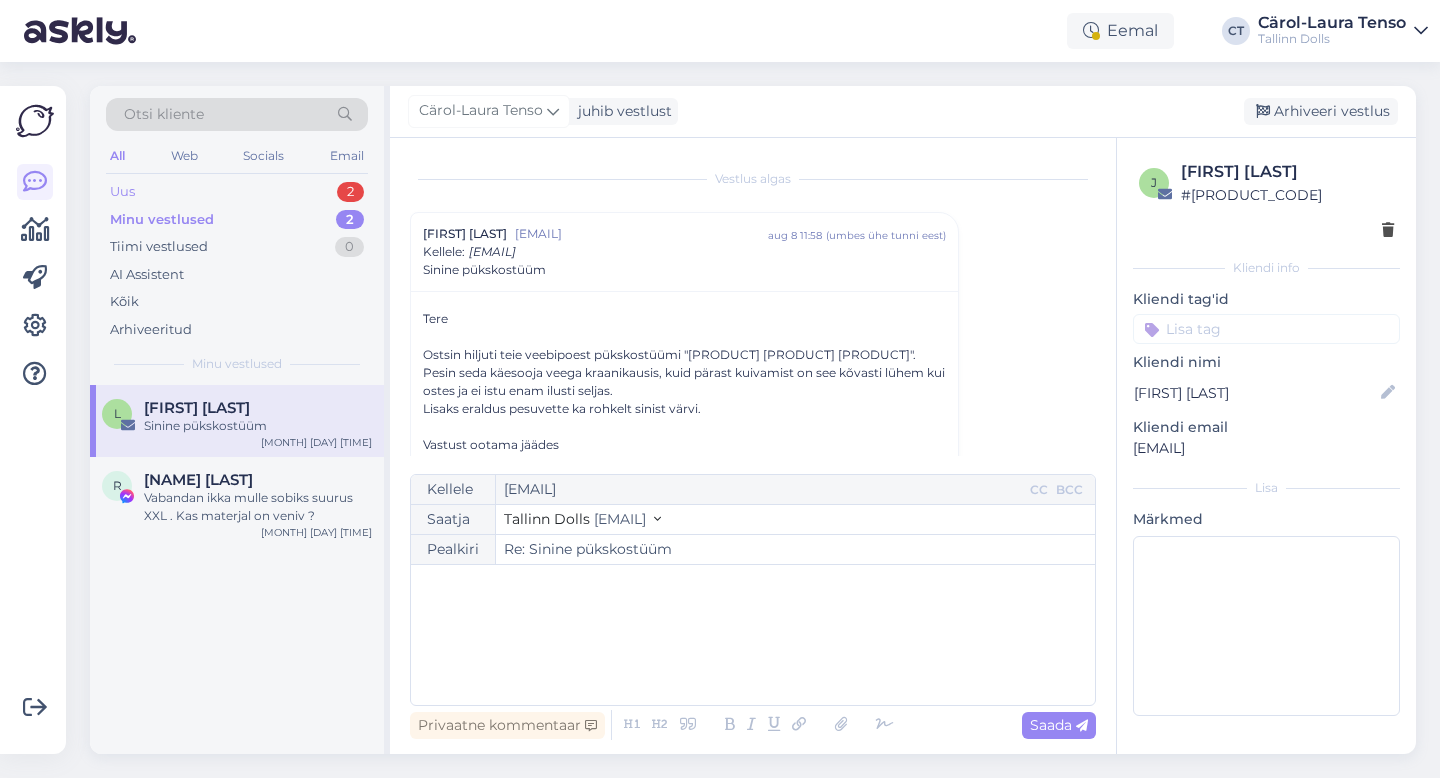 click on "Uus 2" at bounding box center (237, 192) 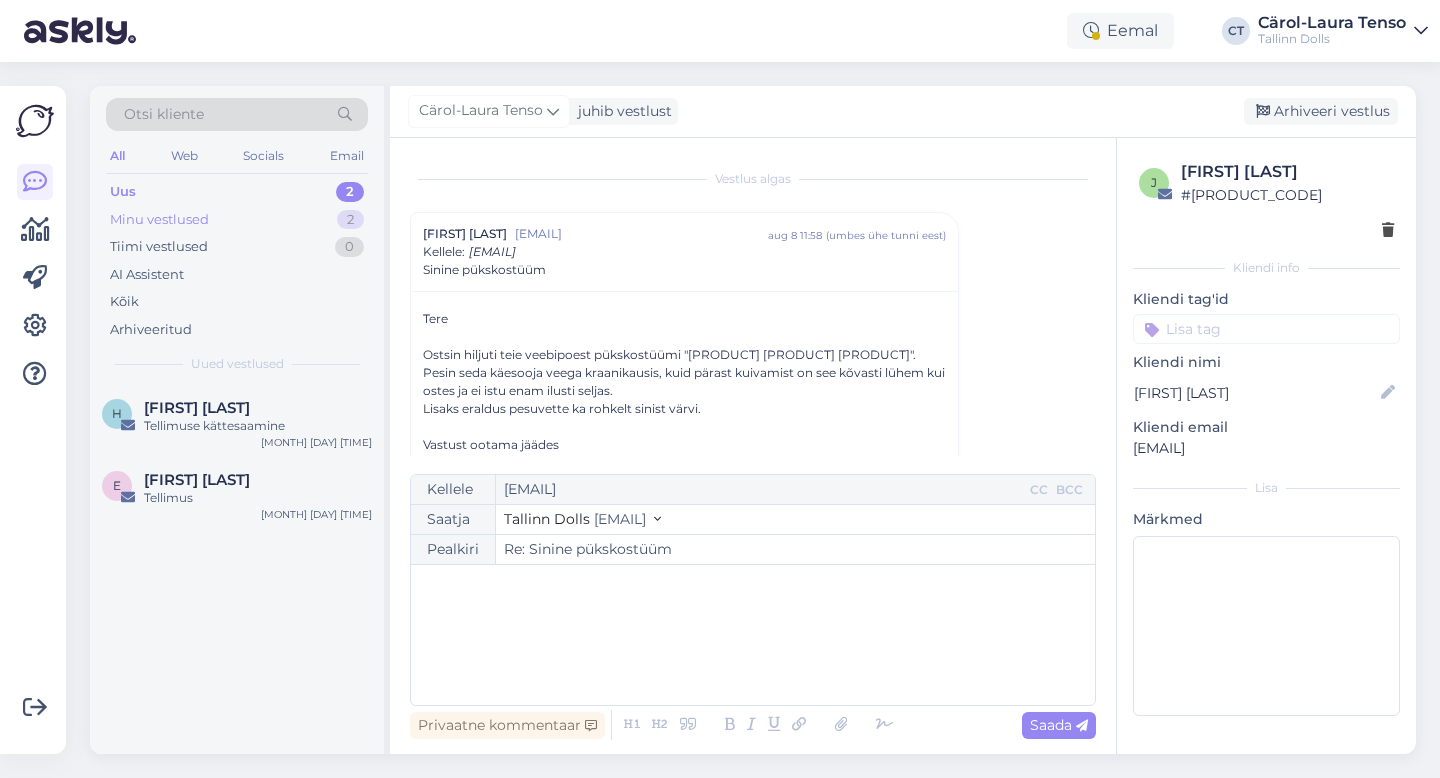click on "Minu vestlused" at bounding box center [159, 220] 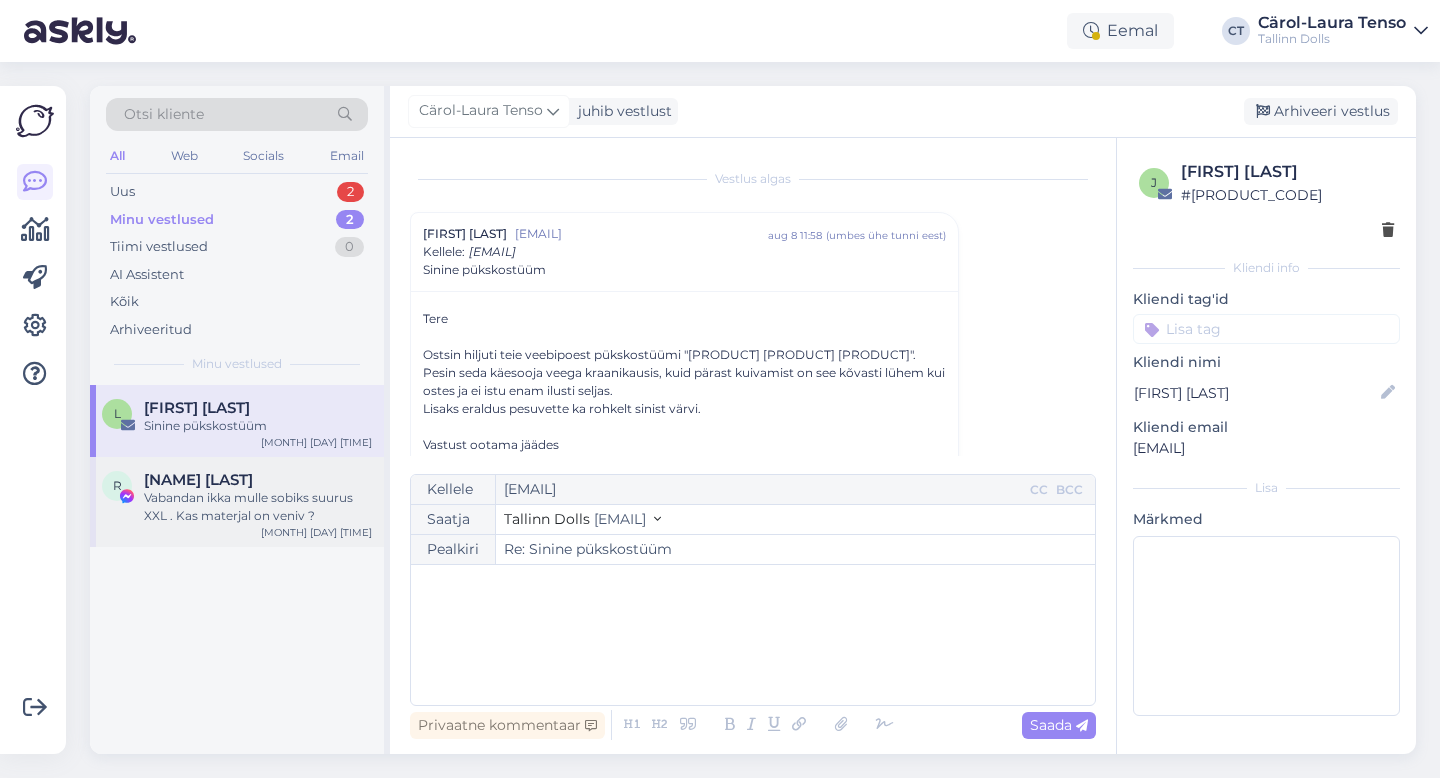 click on "Vabandan ikka mulle sobiks suurus XXL . Kas  materjal on veniv ?" at bounding box center [258, 507] 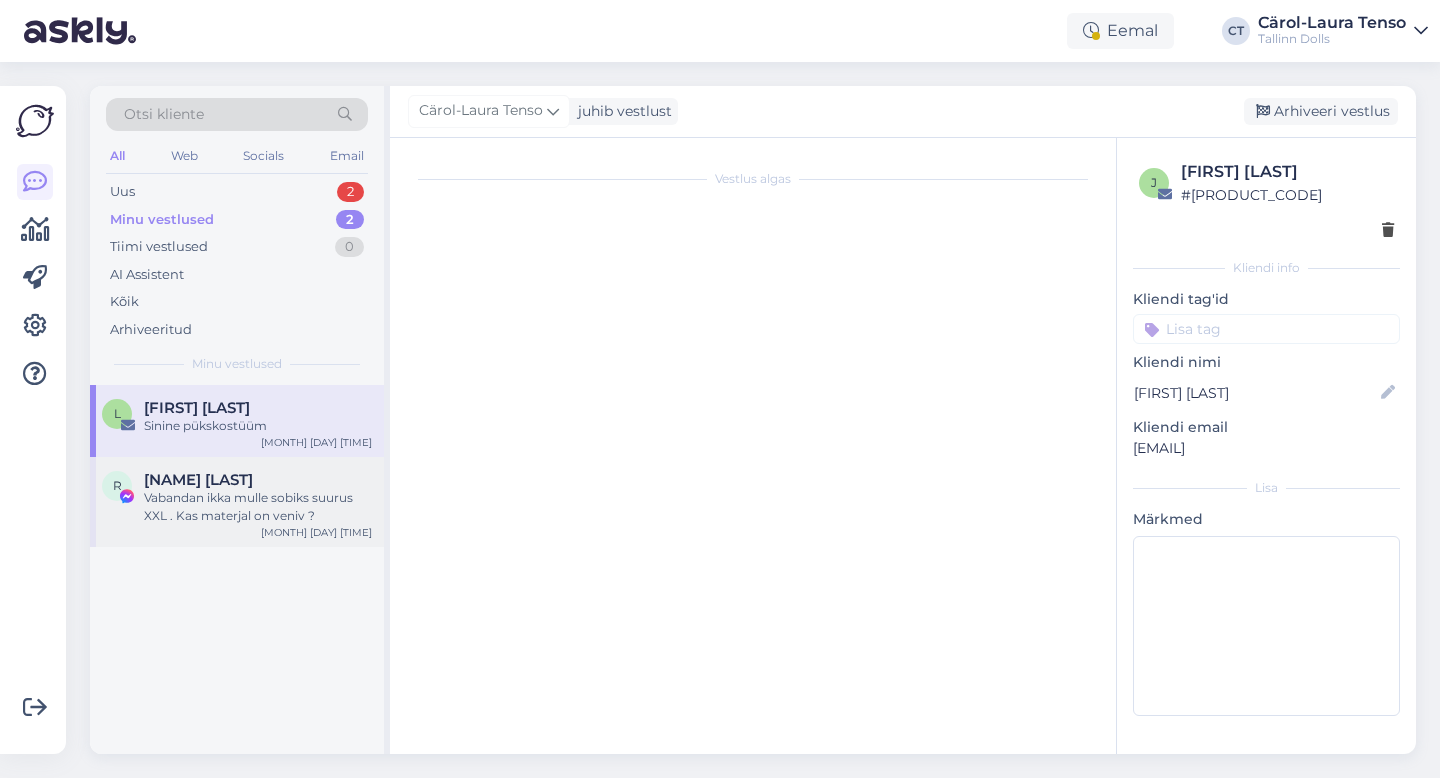 scroll, scrollTop: 8974, scrollLeft: 0, axis: vertical 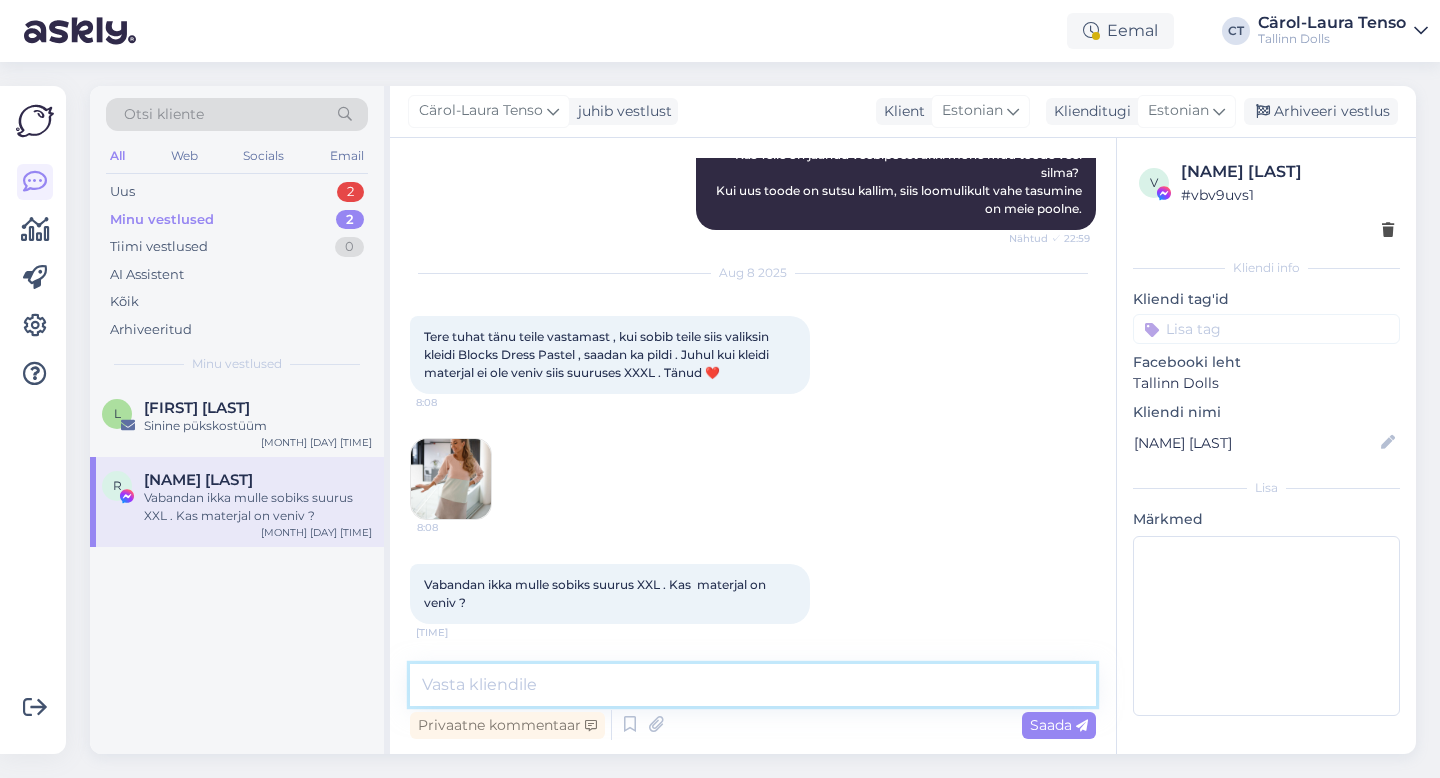 click at bounding box center (753, 685) 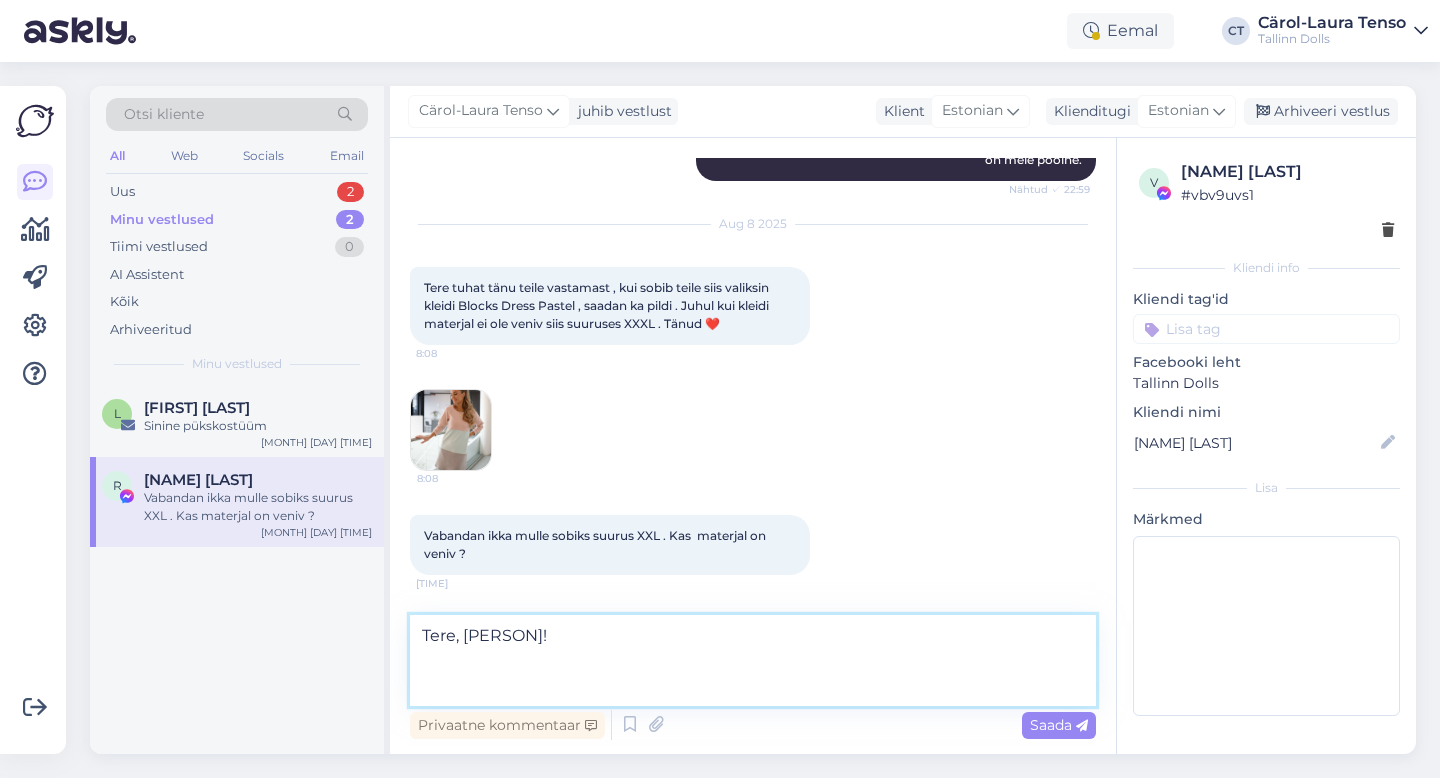 scroll, scrollTop: 9023, scrollLeft: 0, axis: vertical 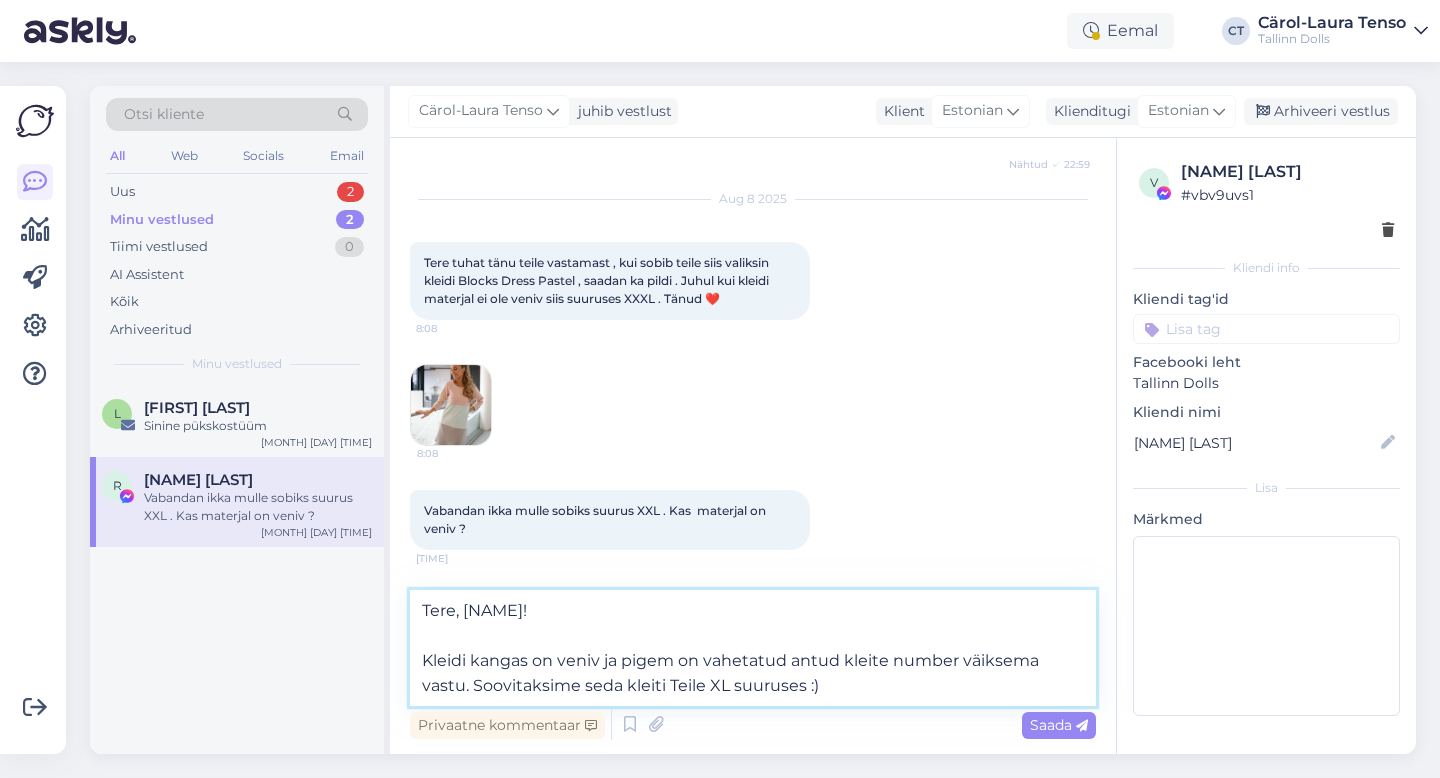type on "Tere, [NAME]!
Kleidi kangas on veniv ja pigem on vahetatud antud kleite number väiksema vastu. Soovitaksime seda kleiti Teile XL suuruses :)" 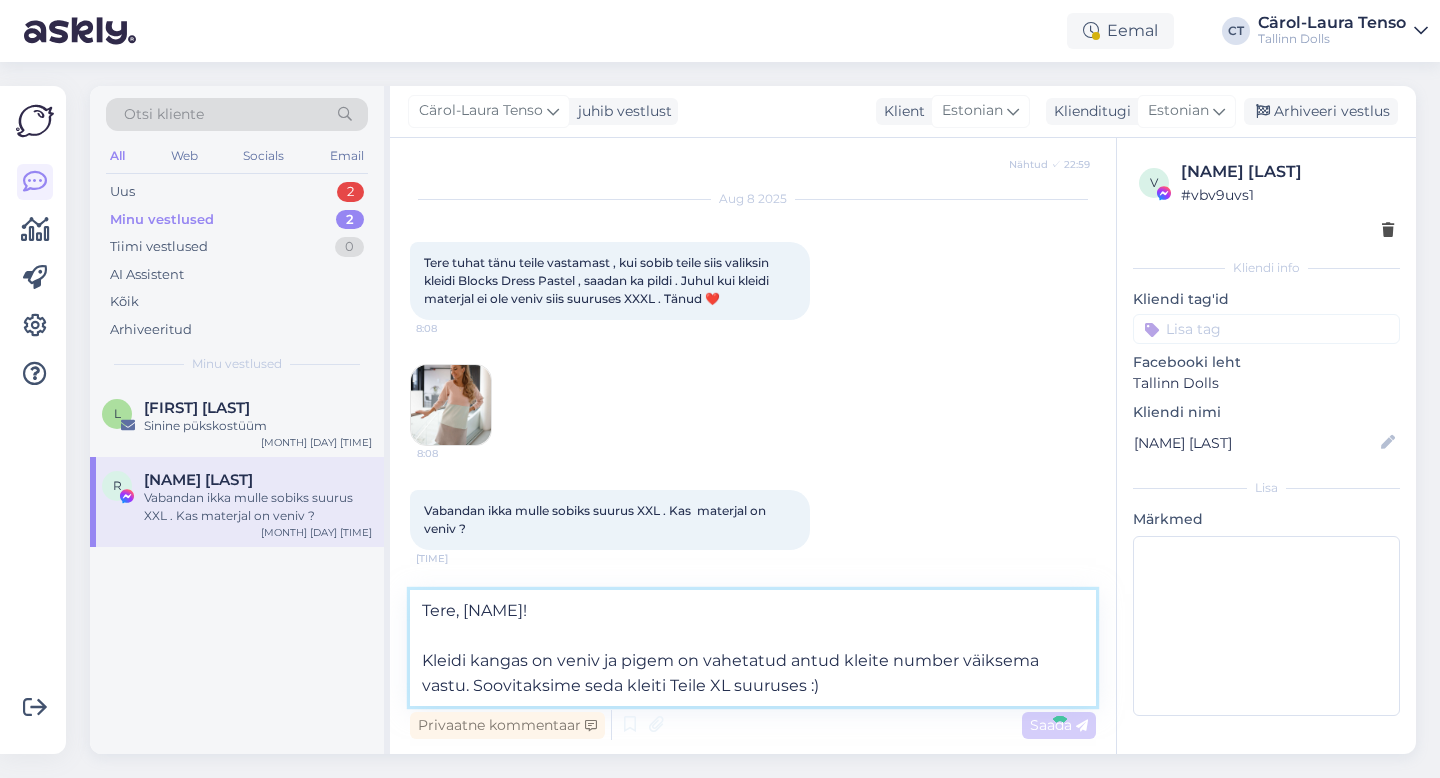 type 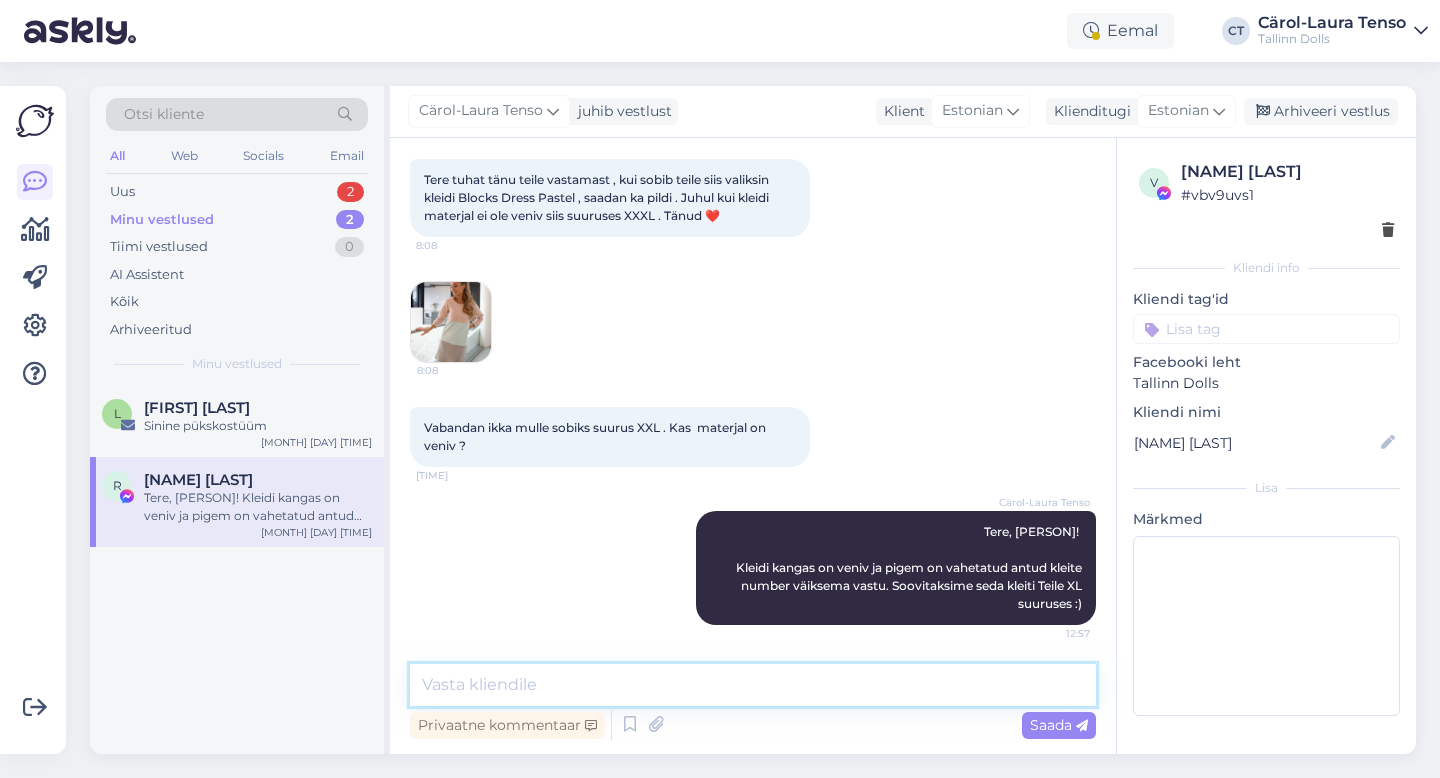 scroll, scrollTop: 9132, scrollLeft: 0, axis: vertical 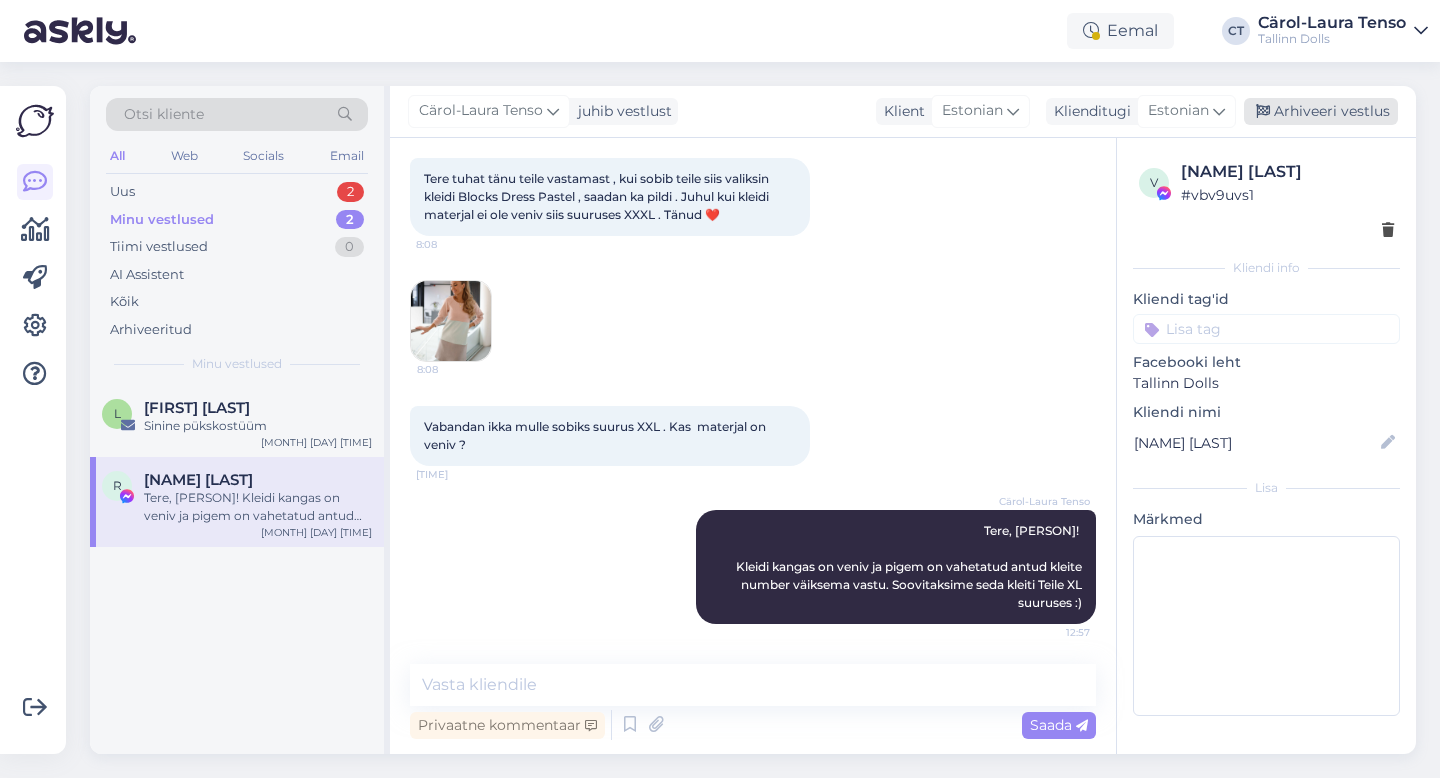 click on "Arhiveeri vestlus" at bounding box center [1321, 111] 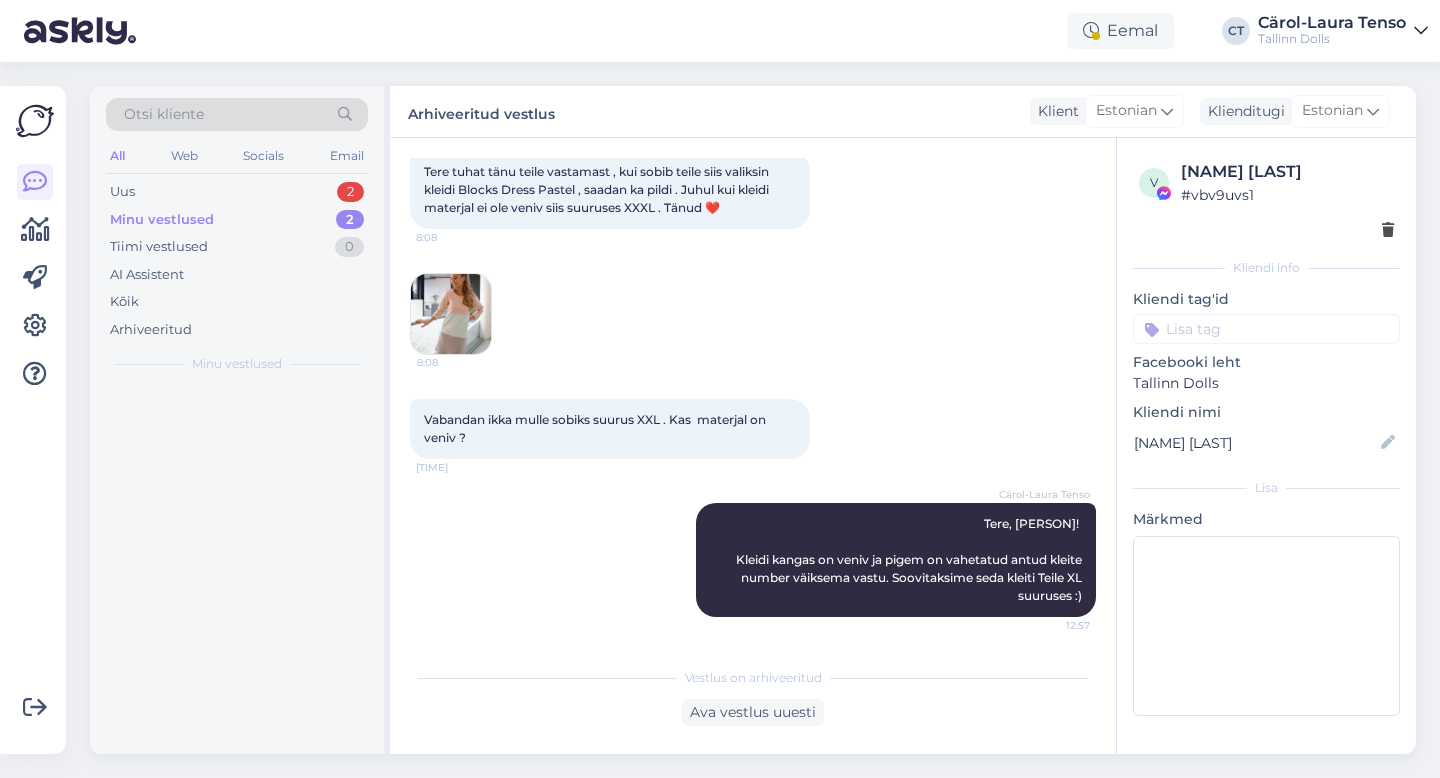scroll, scrollTop: 9139, scrollLeft: 0, axis: vertical 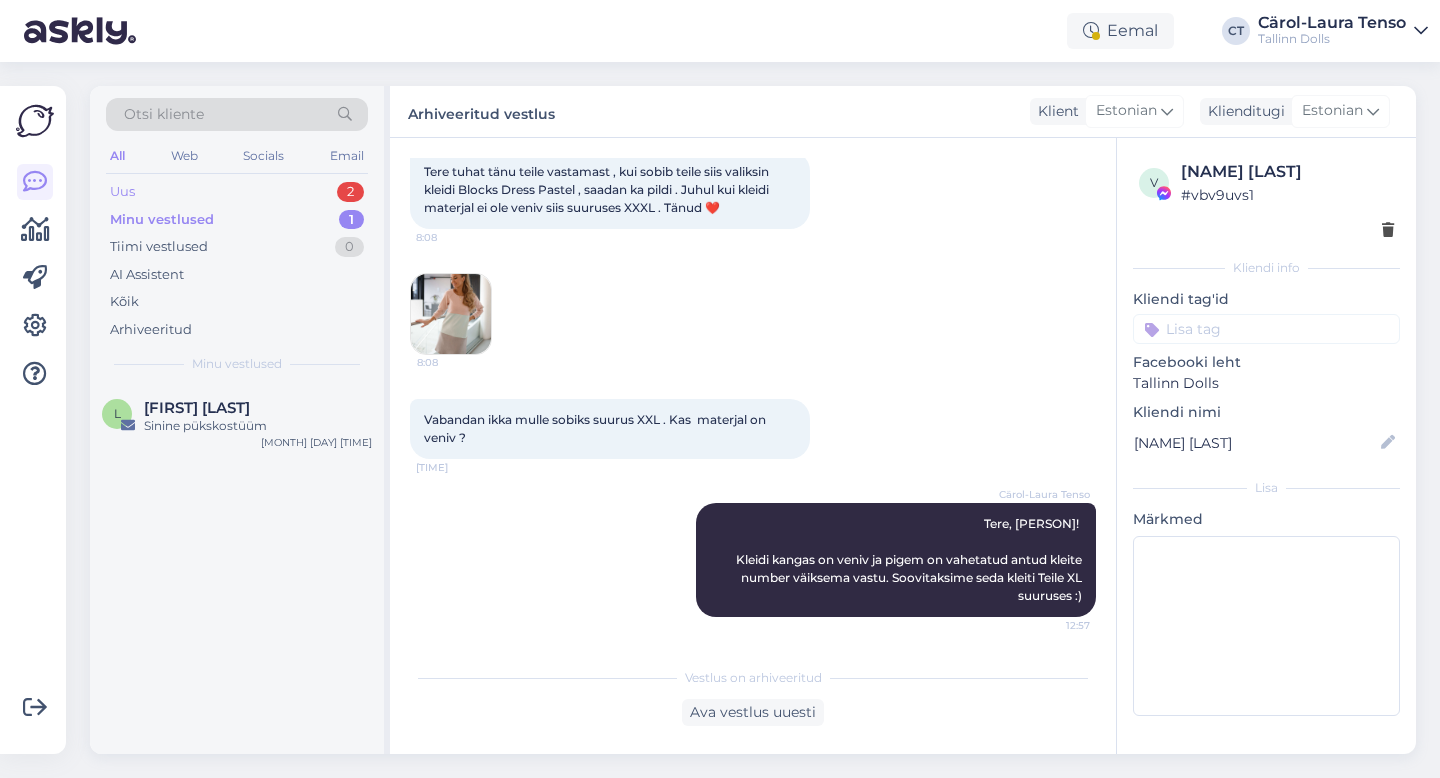 click on "Uus 2" at bounding box center [237, 192] 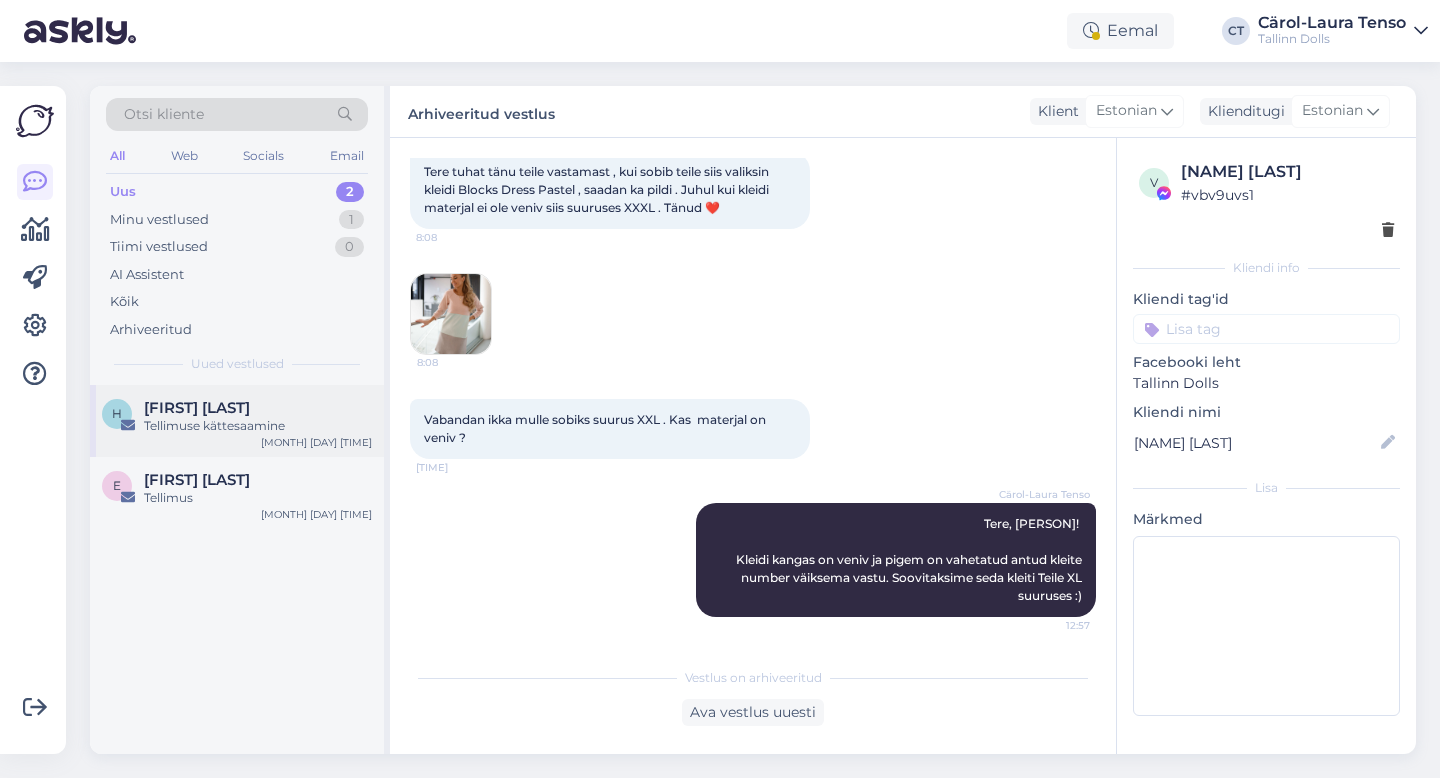 click on "Tellimuse kättesaamine" at bounding box center (258, 426) 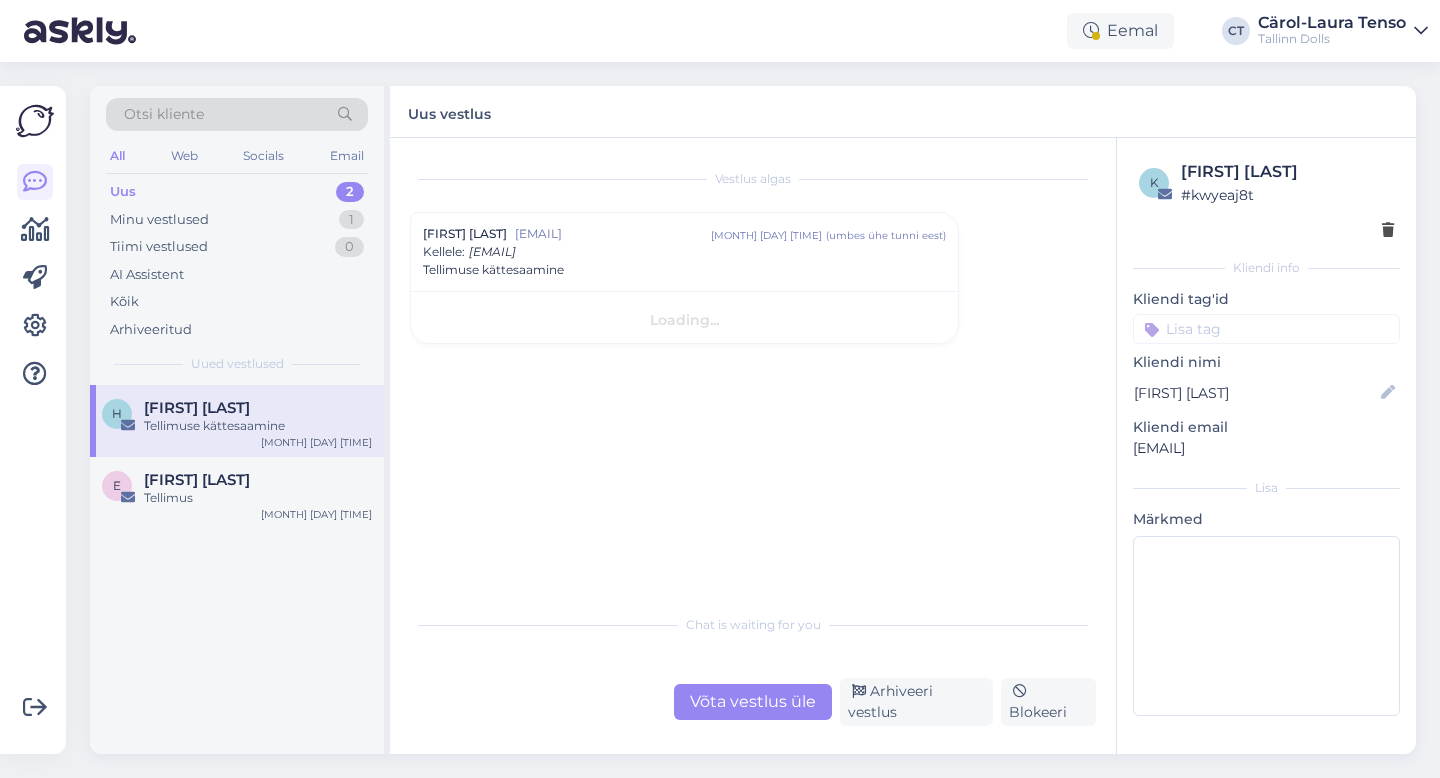 scroll, scrollTop: 0, scrollLeft: 0, axis: both 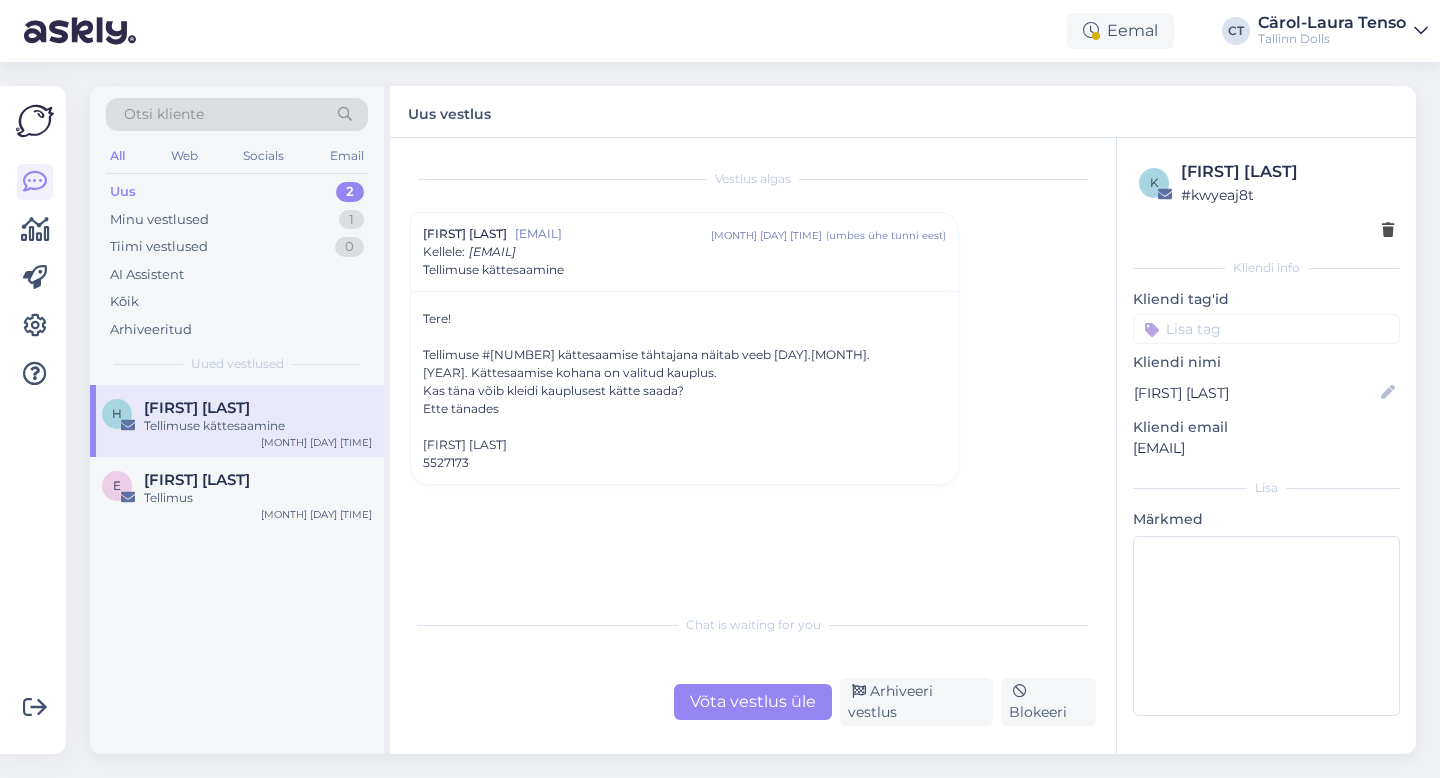 click on "Võta vestlus üle" at bounding box center (753, 702) 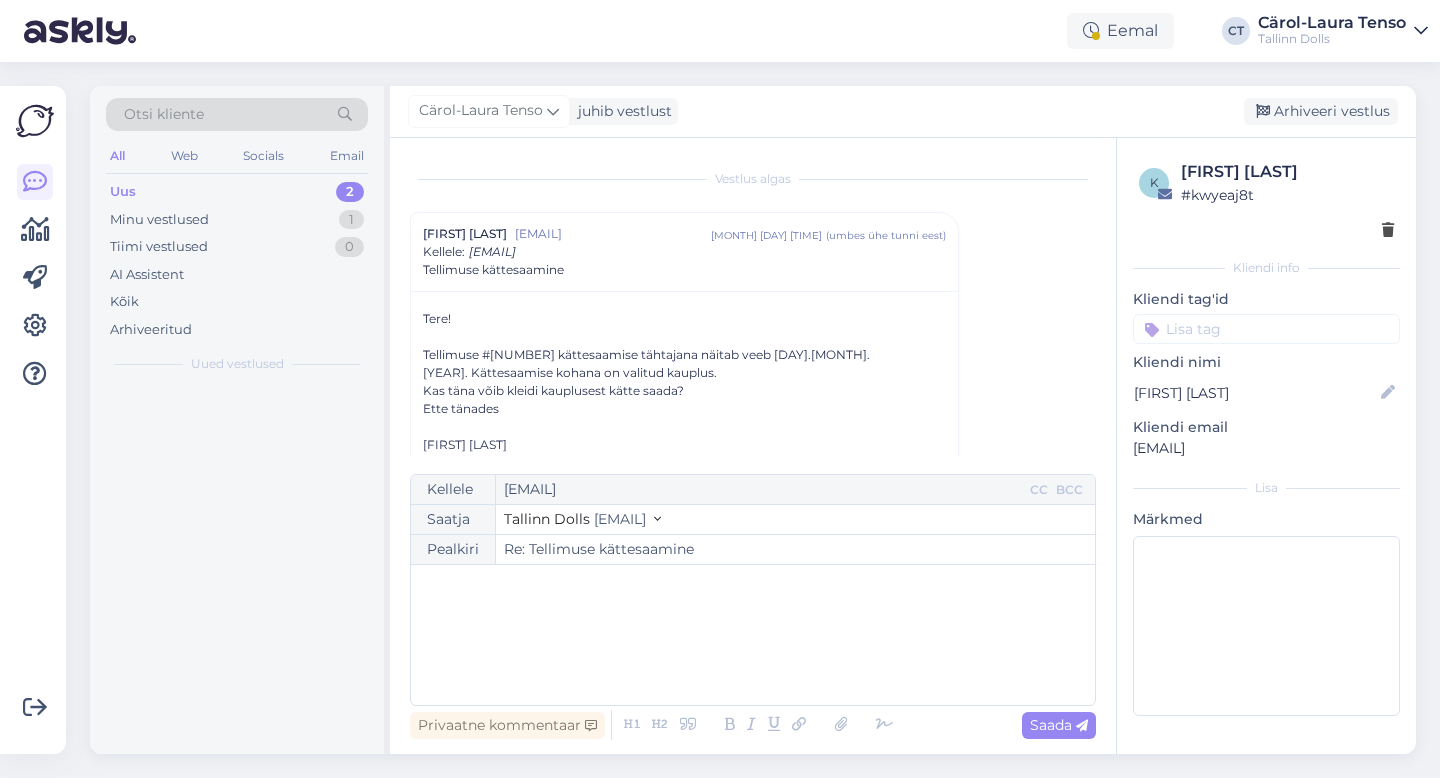 scroll, scrollTop: 41, scrollLeft: 0, axis: vertical 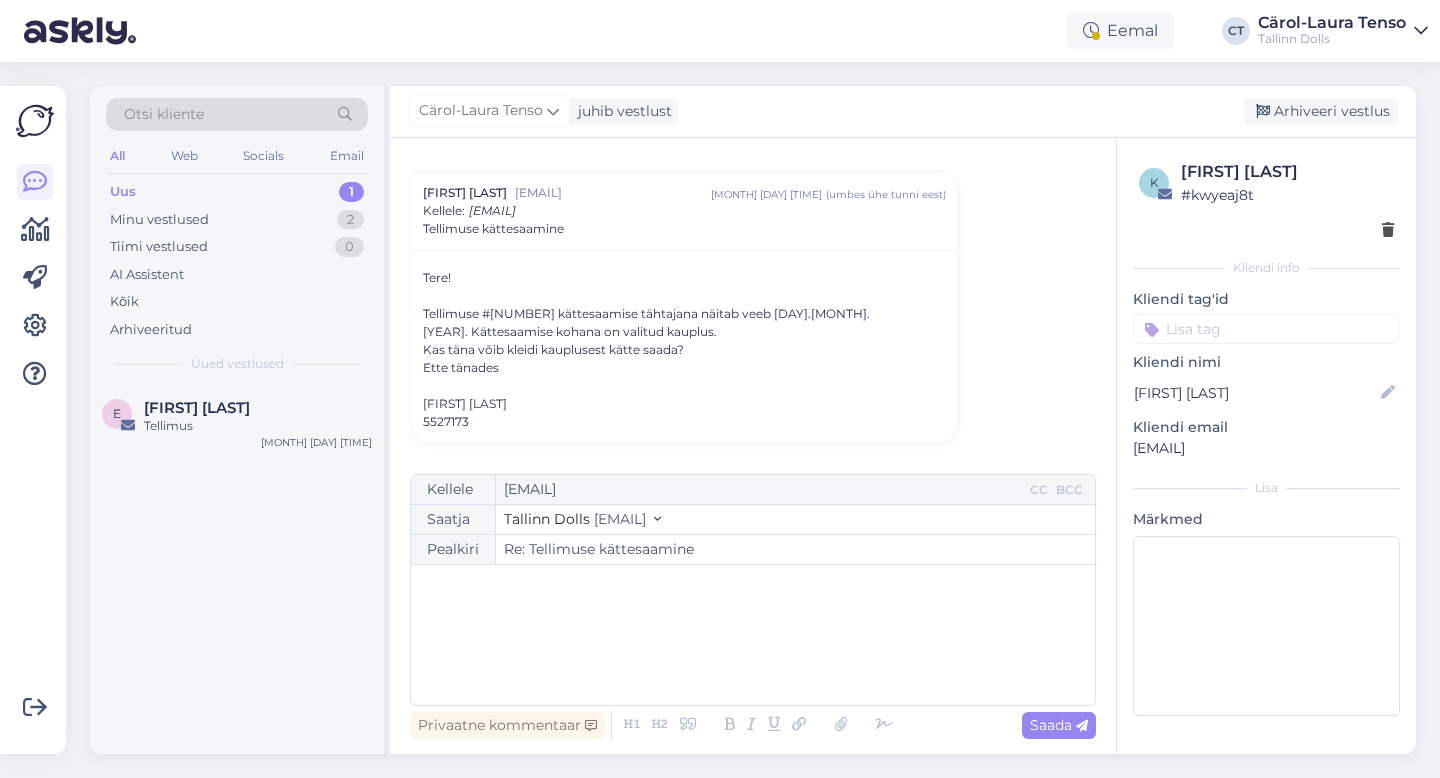 click on "﻿" at bounding box center [753, 635] 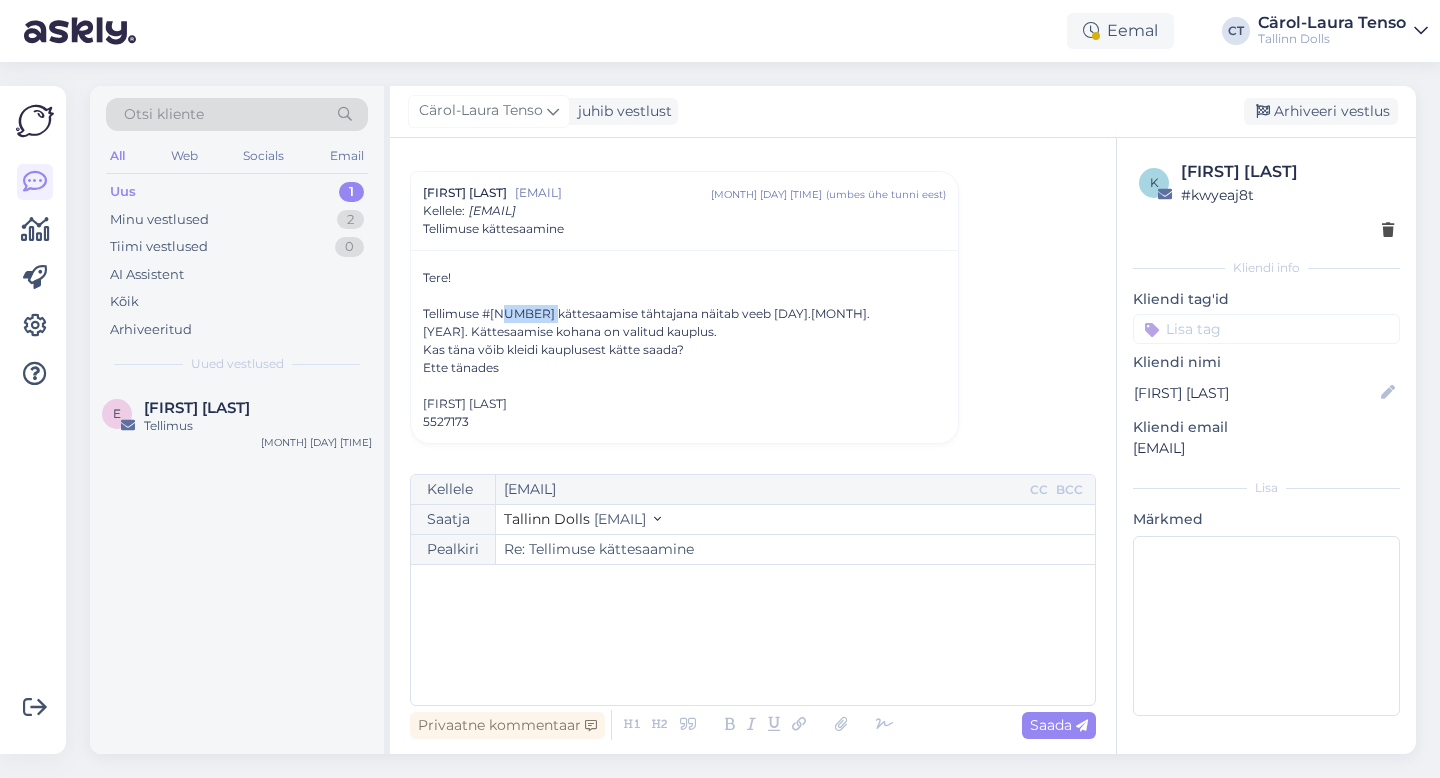 drag, startPoint x: 554, startPoint y: 314, endPoint x: 506, endPoint y: 314, distance: 48 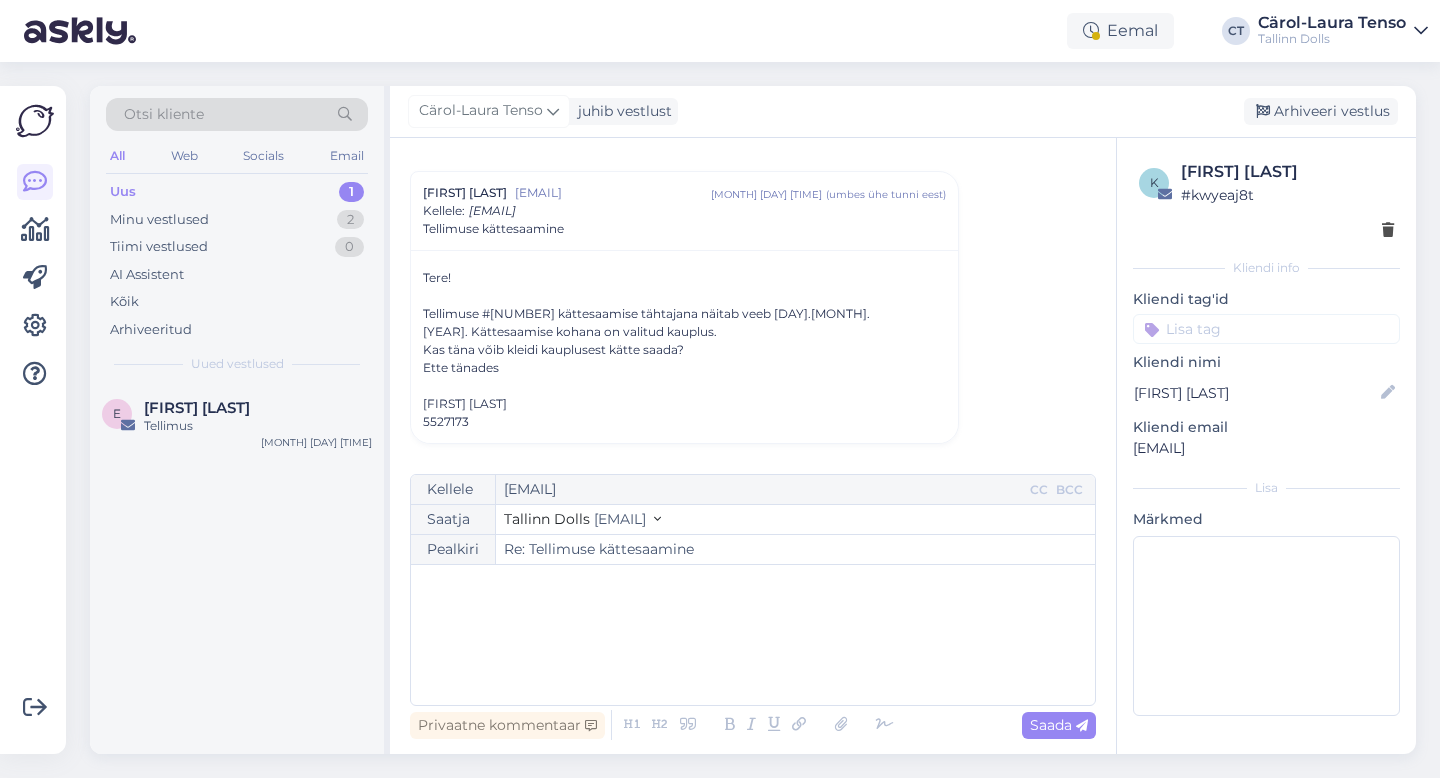 click on "﻿" at bounding box center (753, 635) 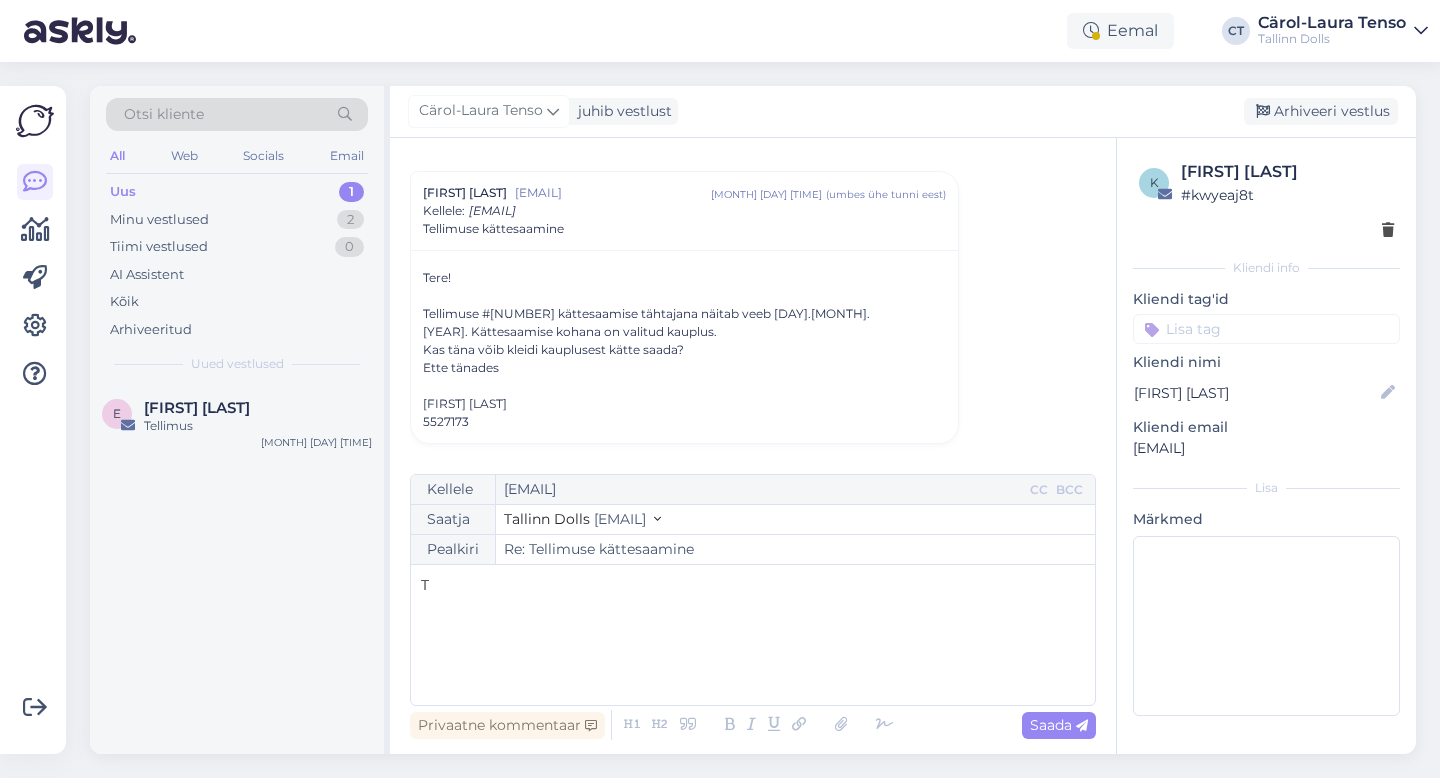 type 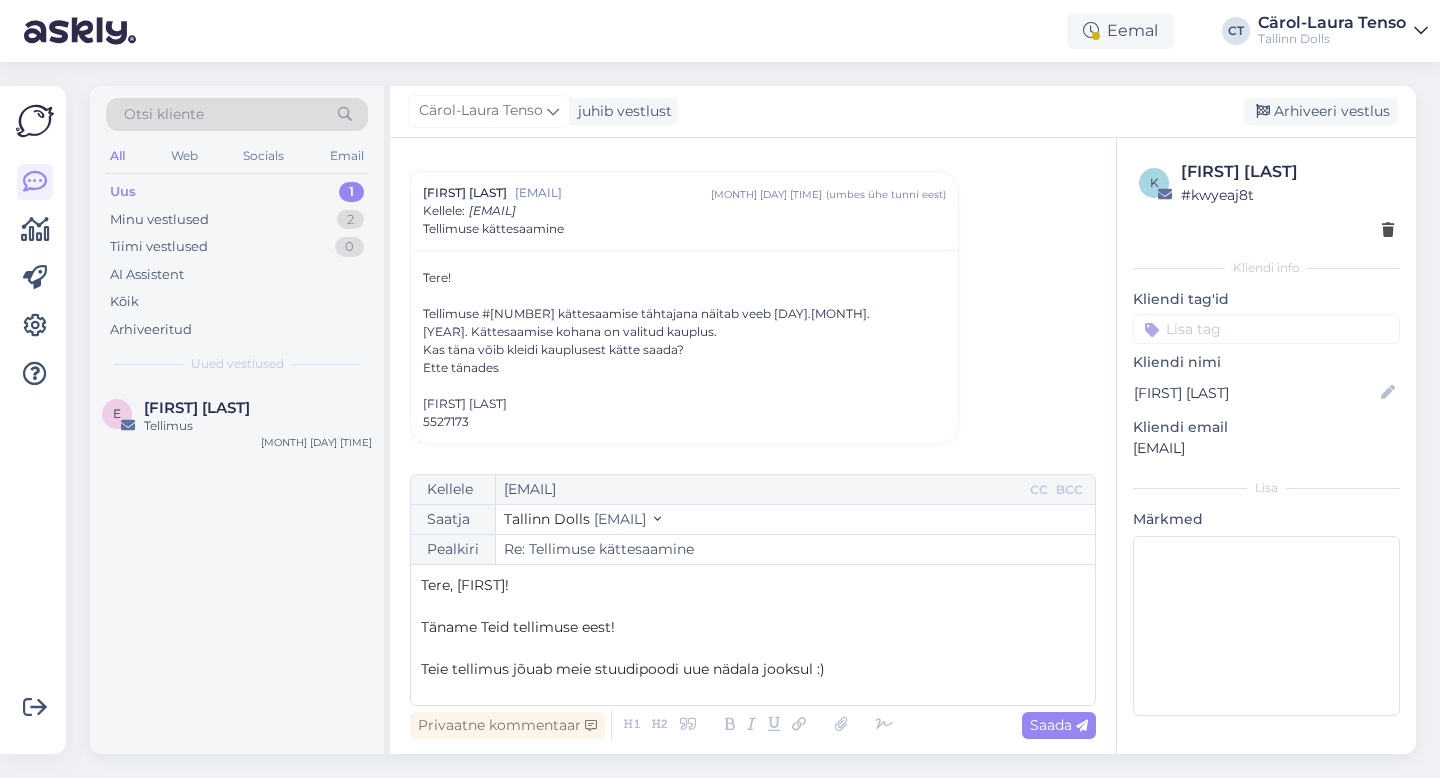 click on "Teie tellimus jõuab meie stuudipoodi uue nädala jooksul :)" at bounding box center (753, 669) 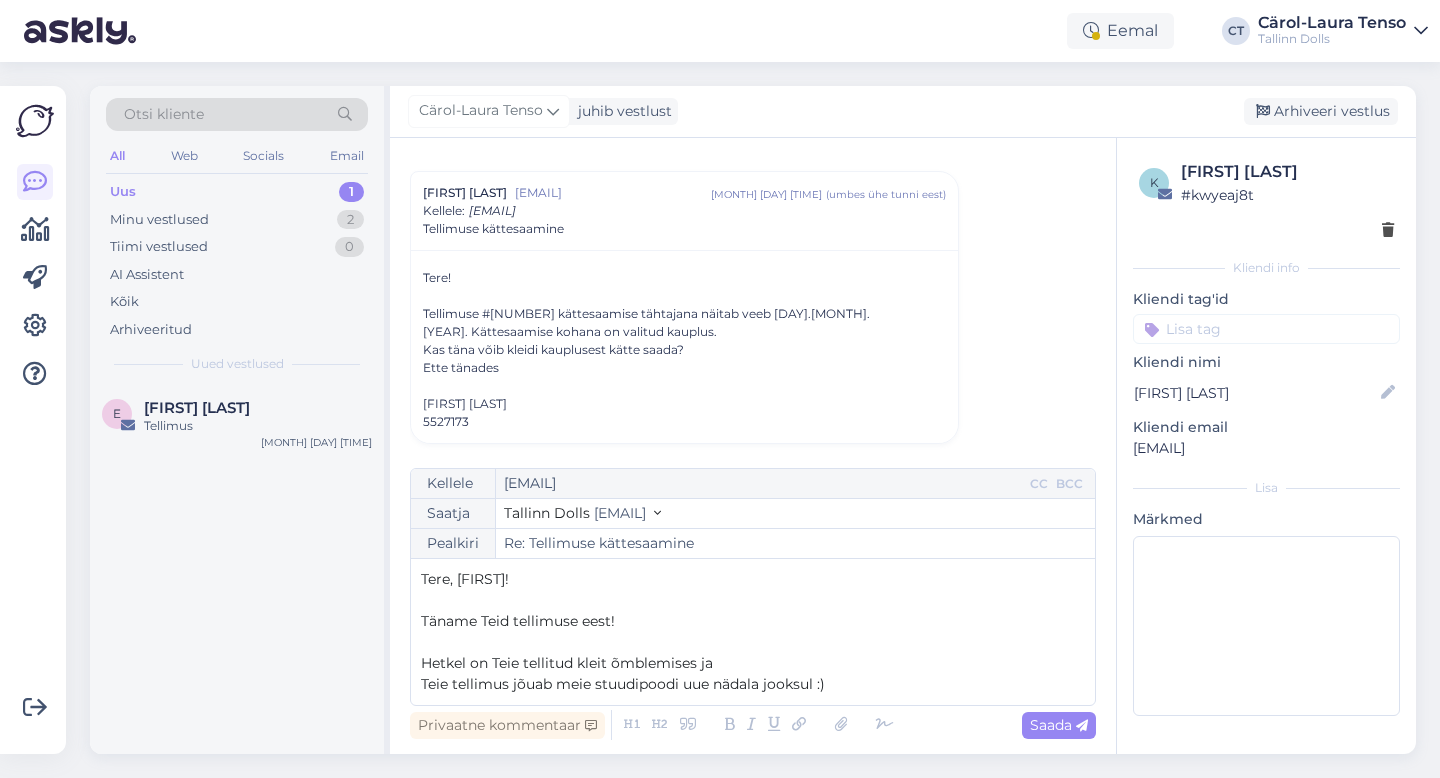 click on "Teie tellimus jõuab meie stuudipoodi uue nädala jooksul :)" at bounding box center (623, 684) 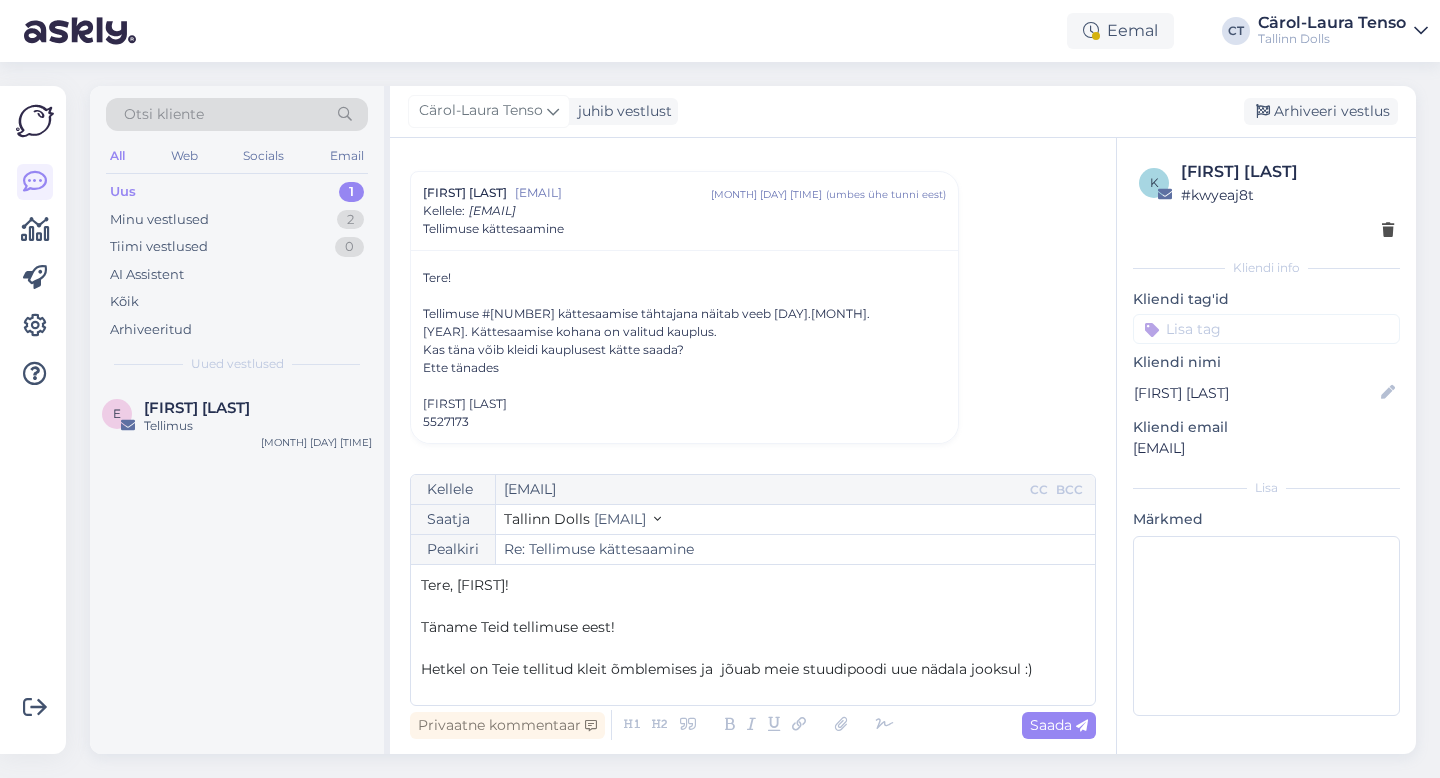 click on "Hetkel on Teie tellitud kleit õmblemises ja  jõuab meie stuudipoodi uue nädala jooksul :)" at bounding box center [753, 669] 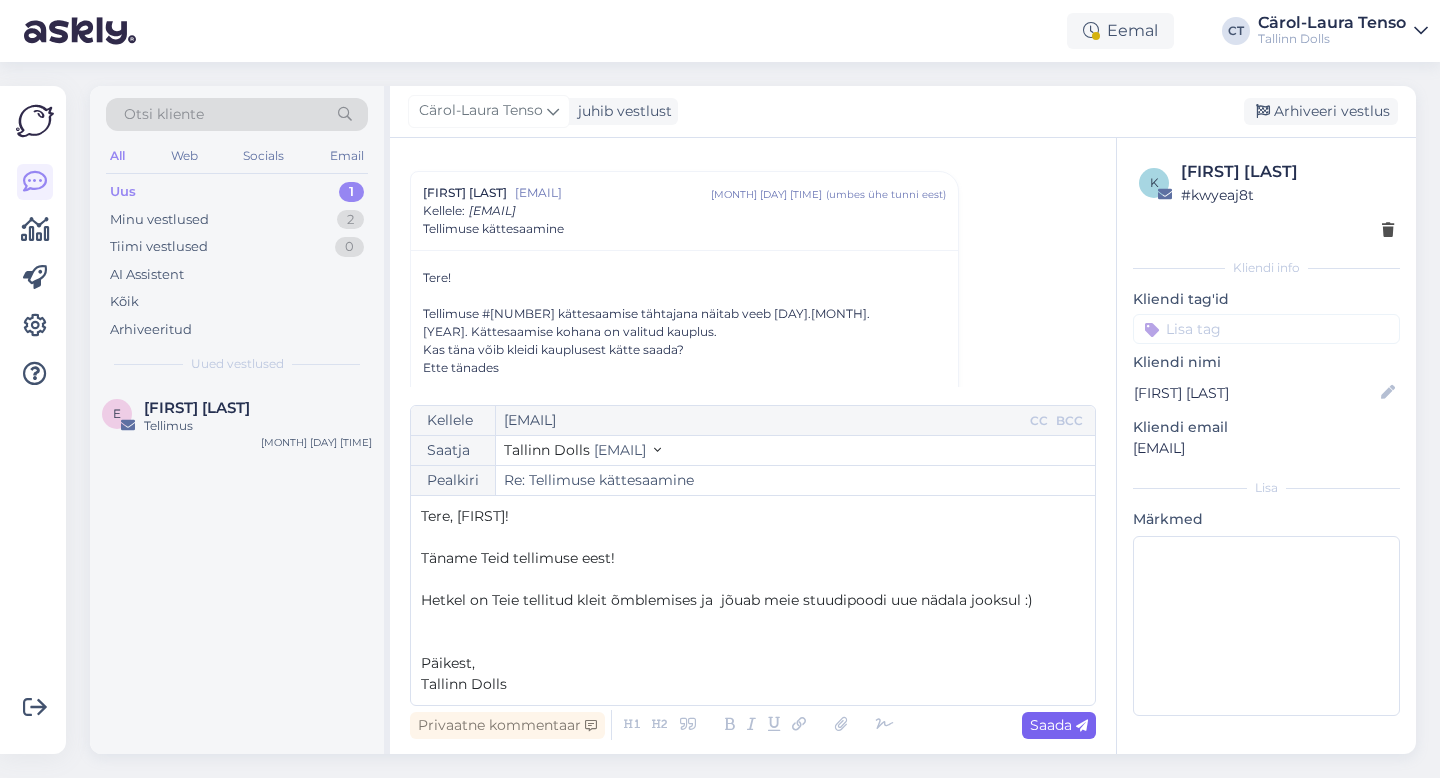 click at bounding box center [1082, 726] 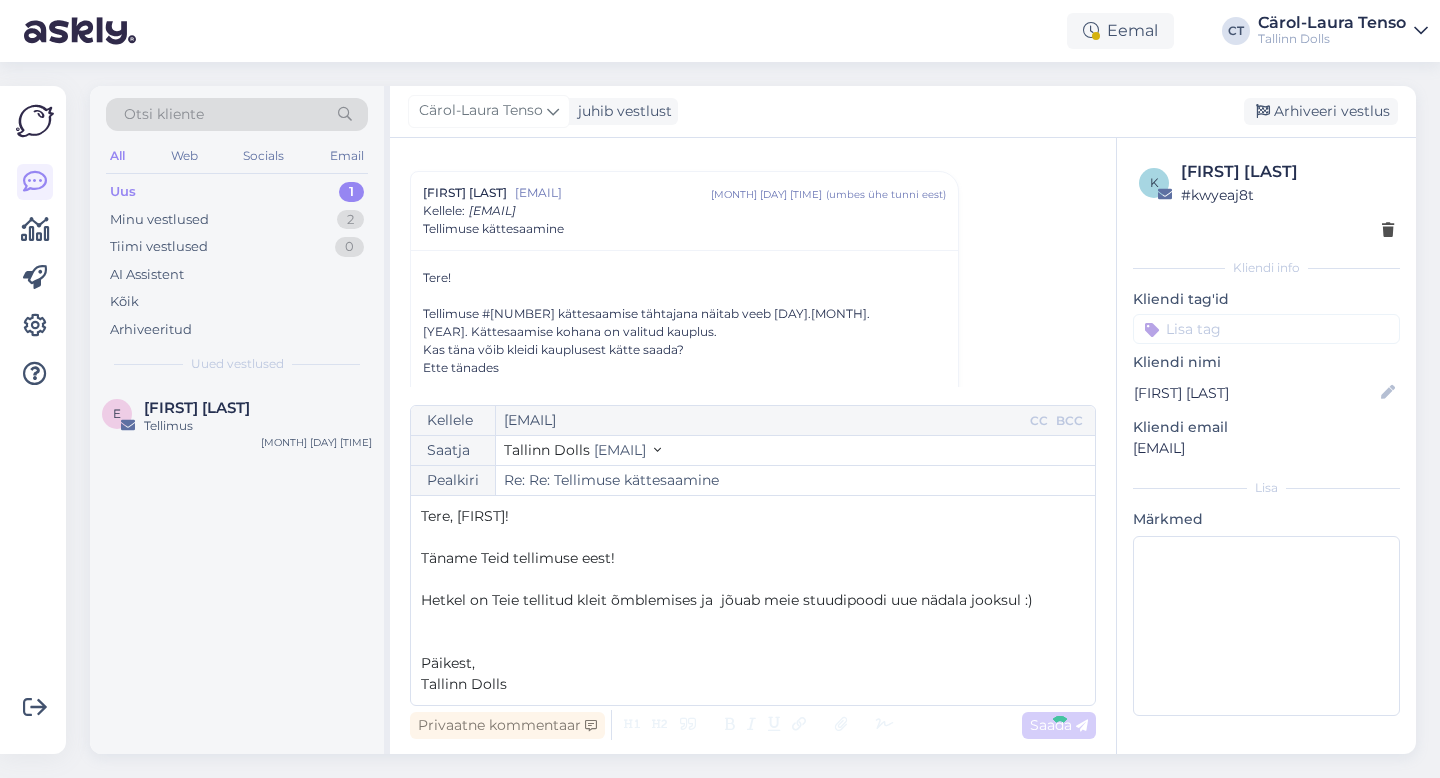 type on "Re: Tellimuse kättesaamine" 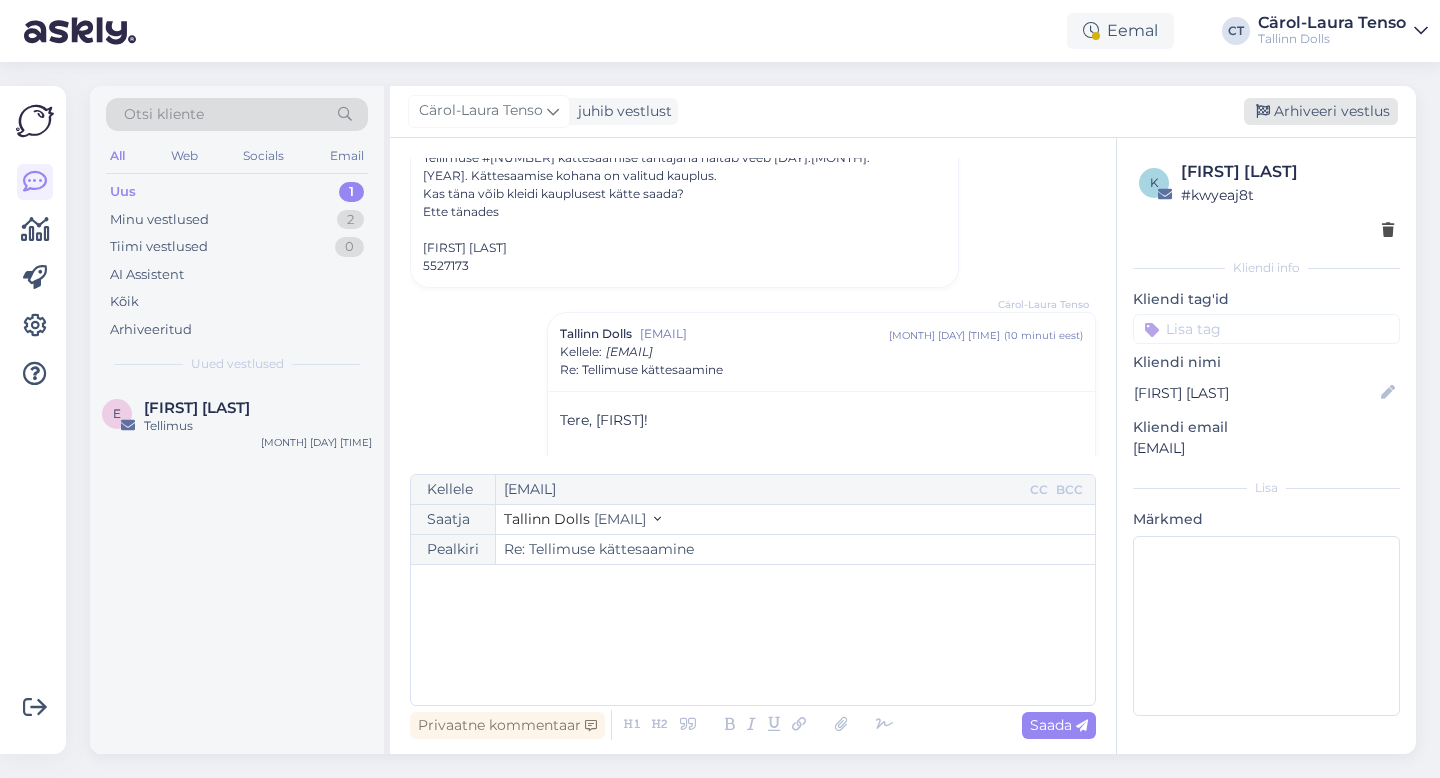 click on "Arhiveeri vestlus" at bounding box center (1321, 111) 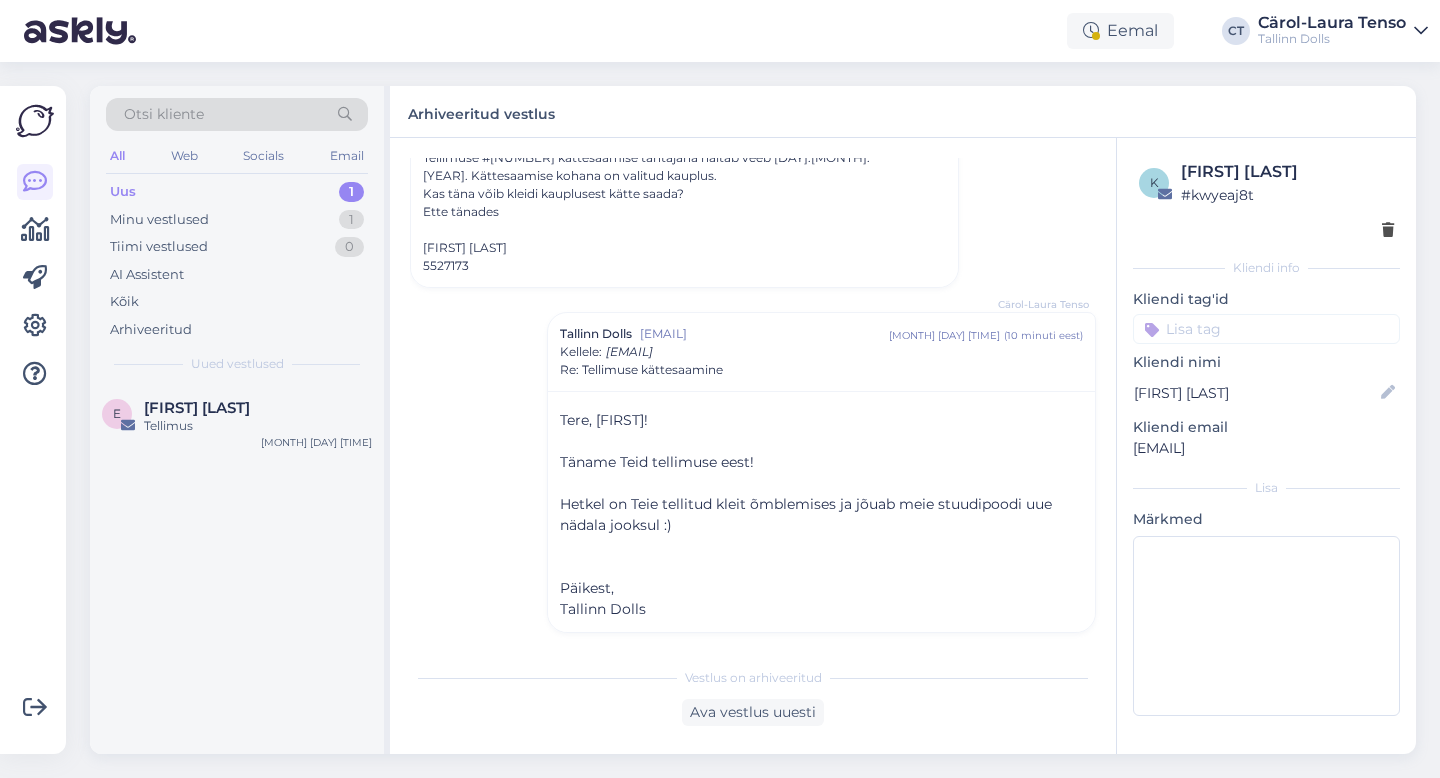 scroll, scrollTop: 203, scrollLeft: 0, axis: vertical 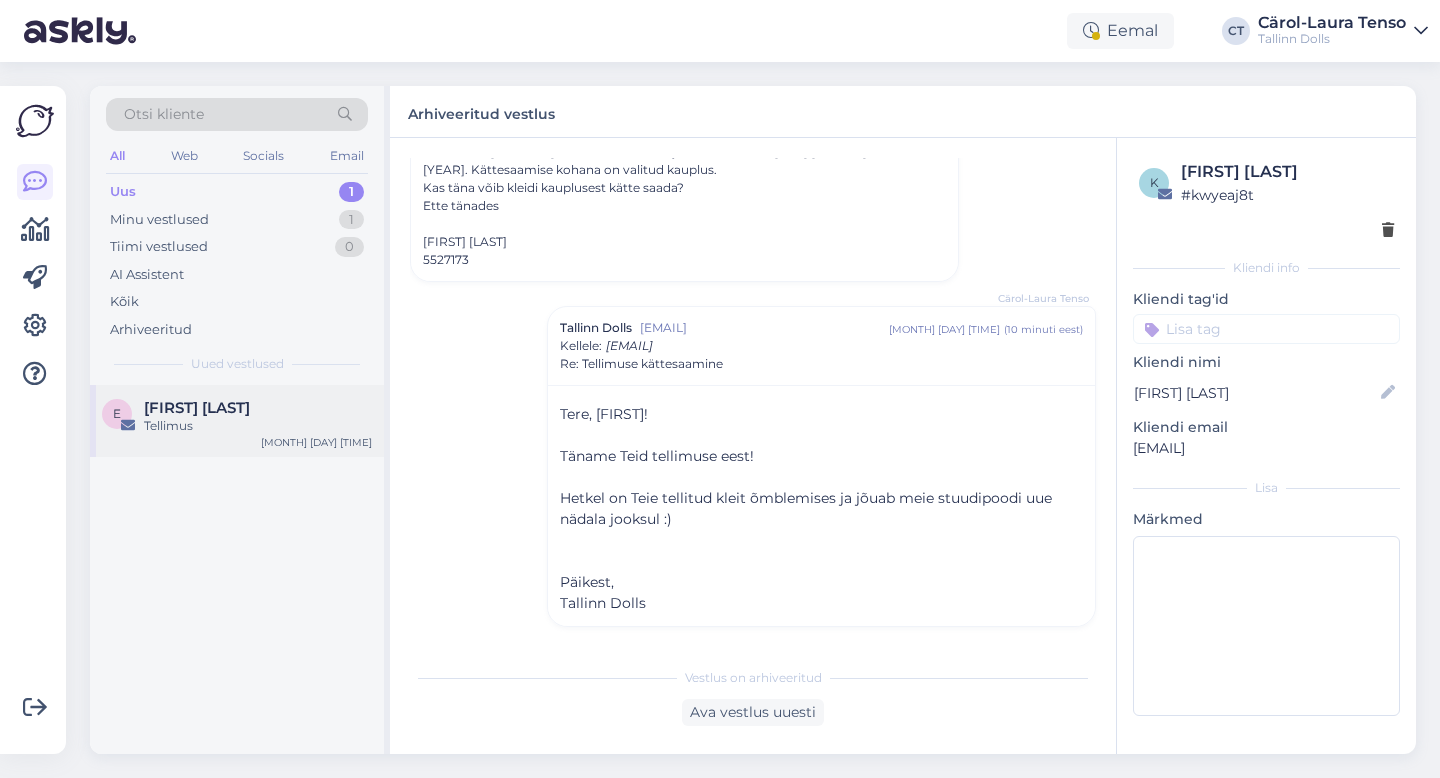 click on "Tellimus" at bounding box center [258, 426] 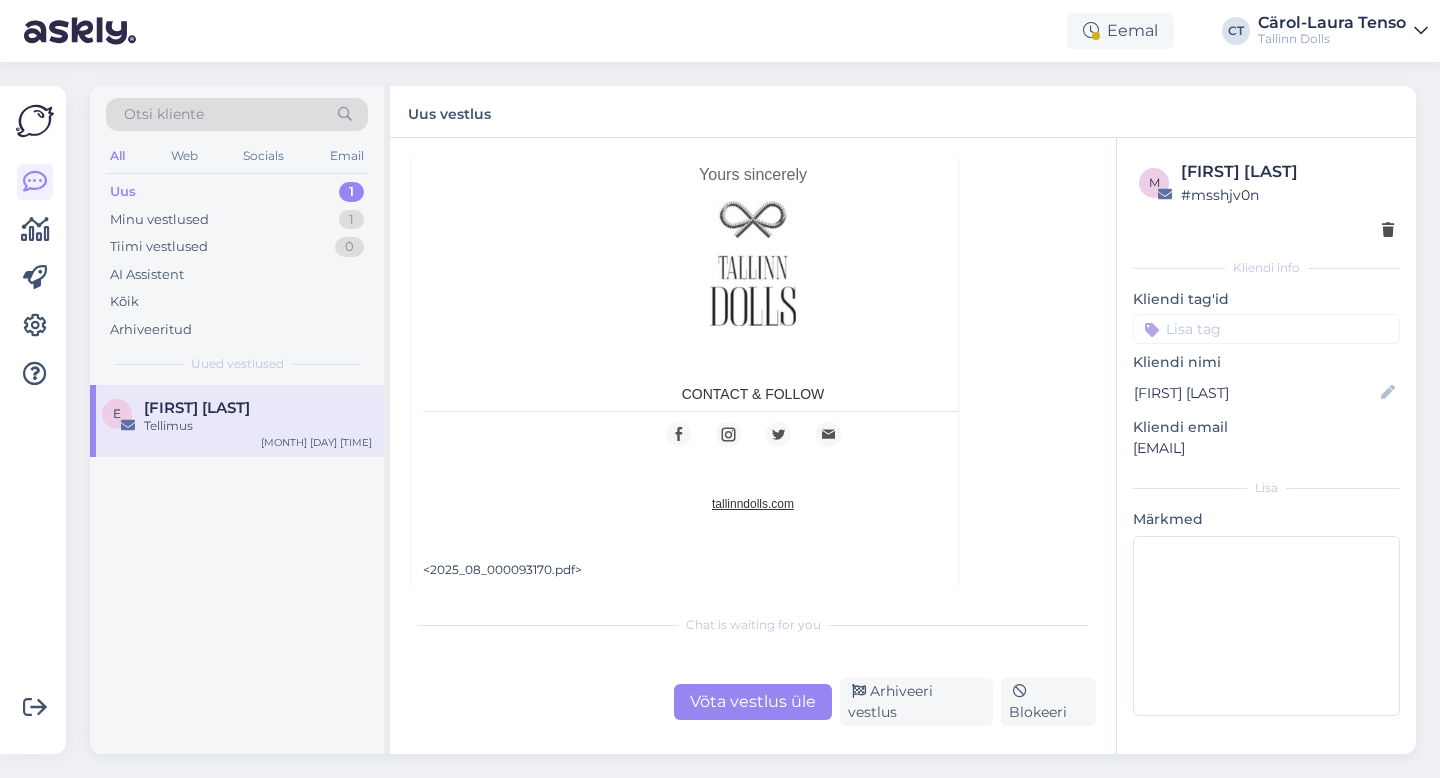 scroll, scrollTop: 642, scrollLeft: 0, axis: vertical 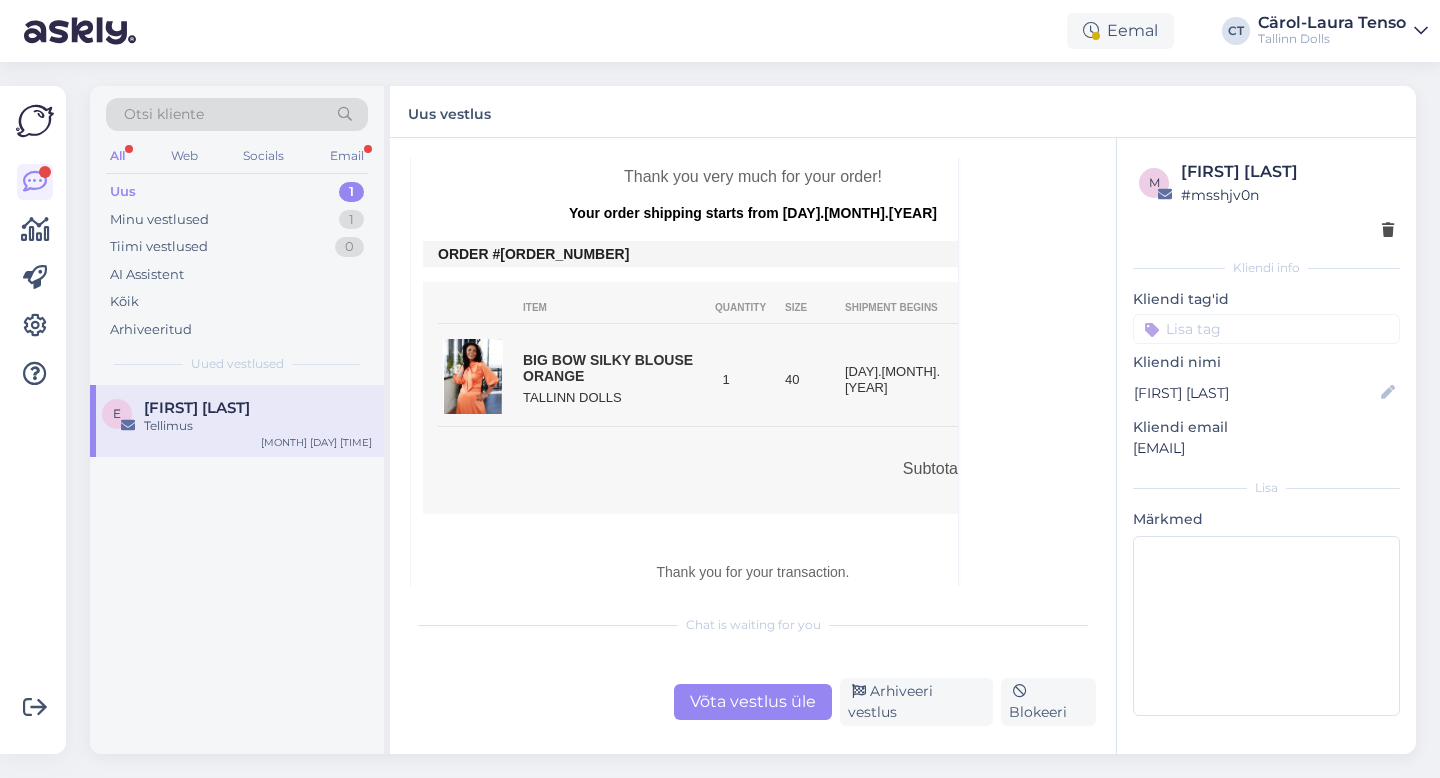 click on "Otsi kliente" at bounding box center [237, 114] 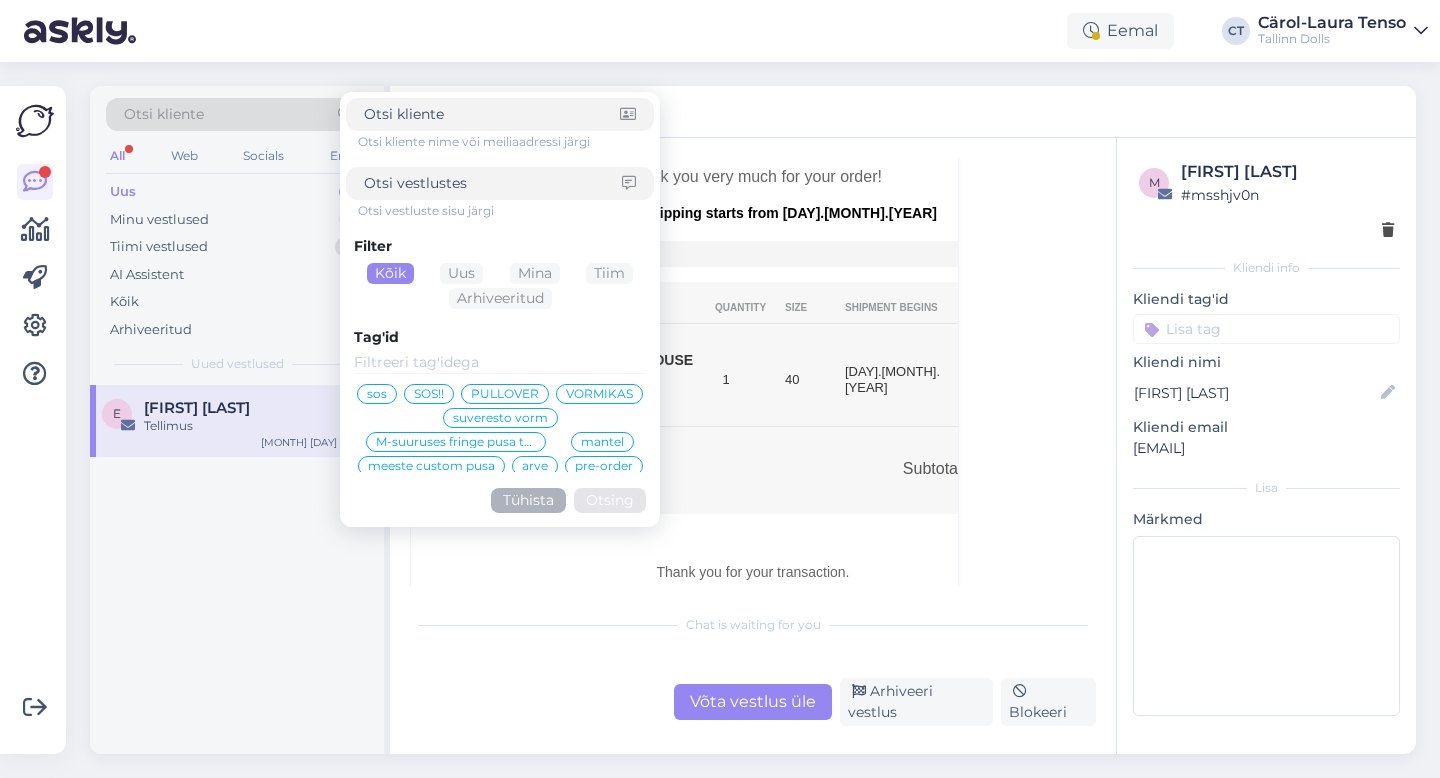 click at bounding box center (493, 183) 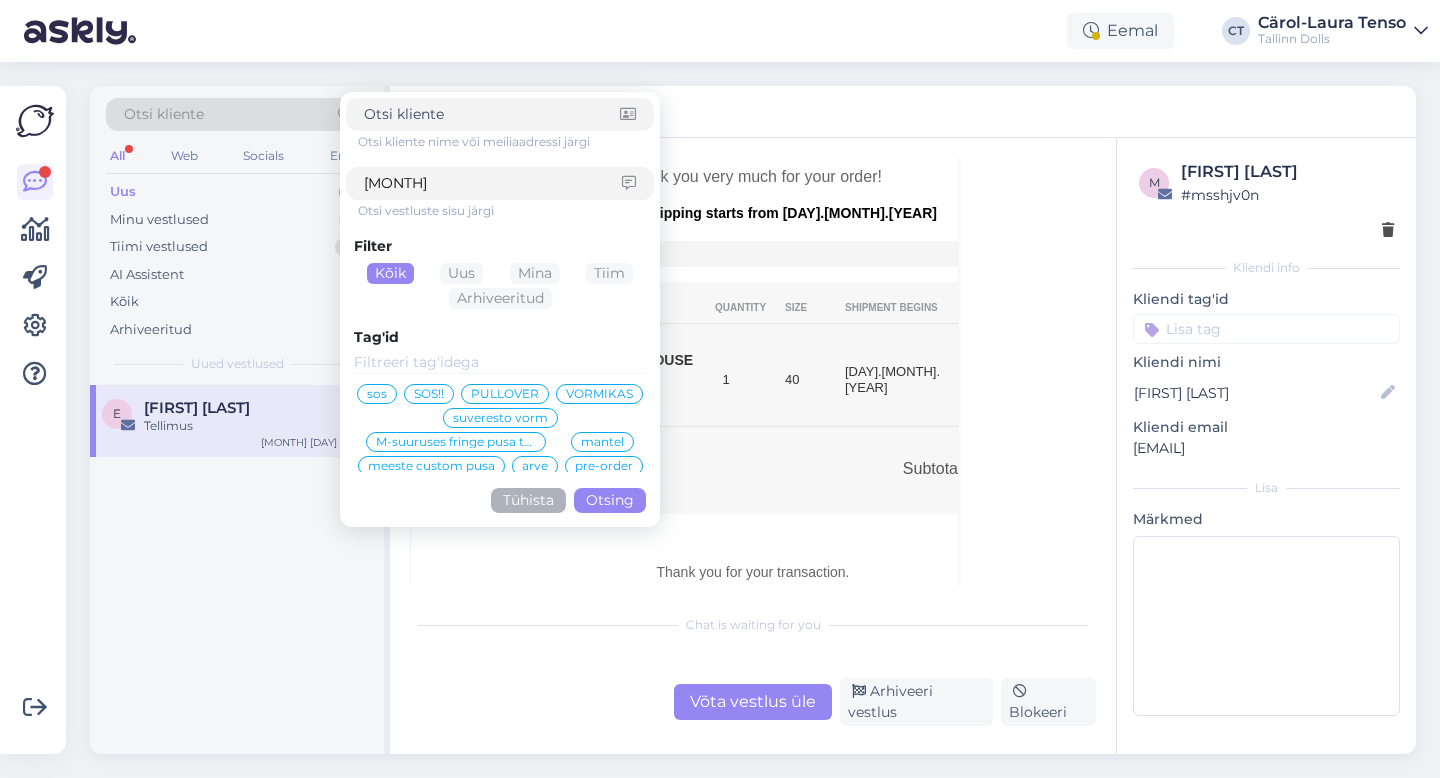 type on "[FIRST]" 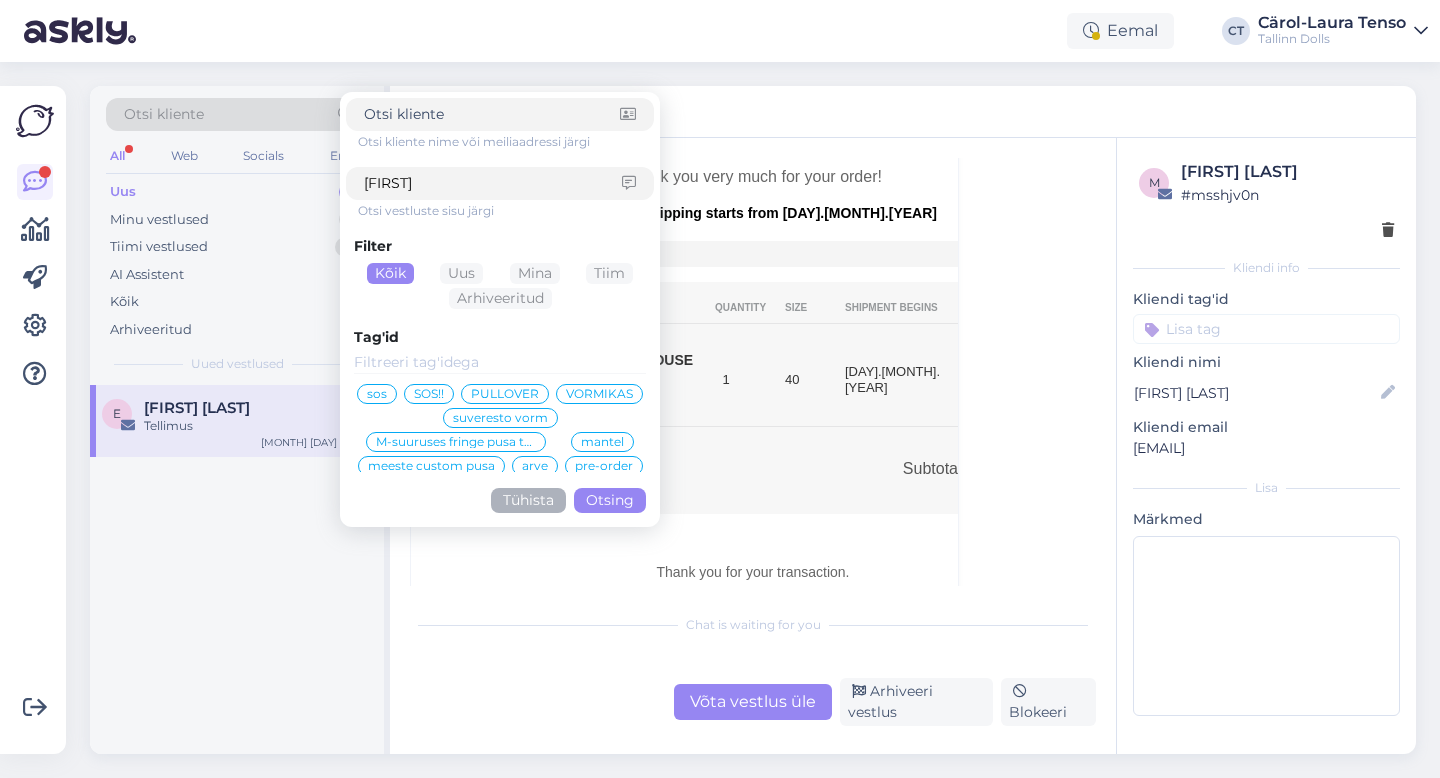 click on "Otsing" at bounding box center (610, 500) 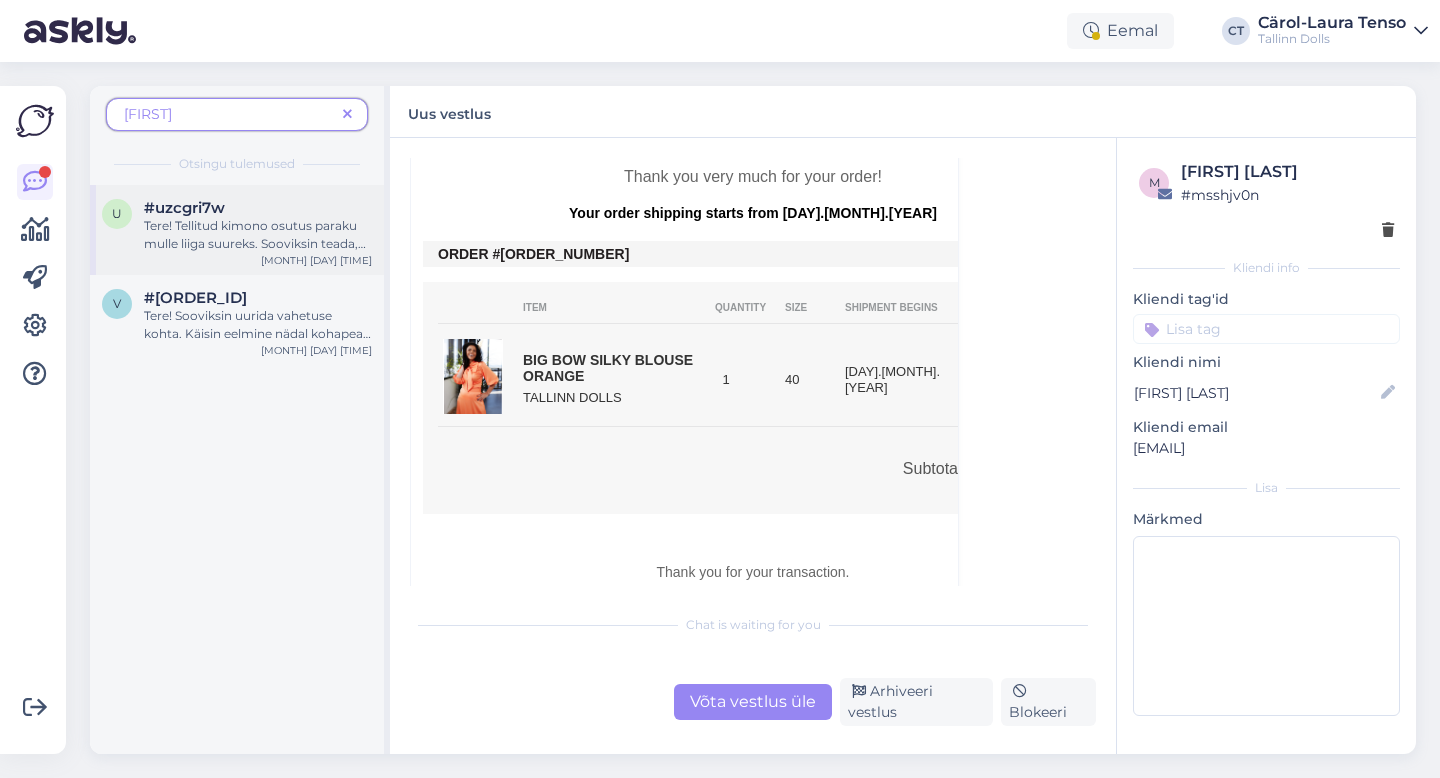 click on "Tere!
Tellitud kimono osutus paraku mulle liiga suureks. Sooviksin teada, kuidas oleks võimalik see tagastada ning raha tagasi saada.
Ette tänades," at bounding box center (255, 252) 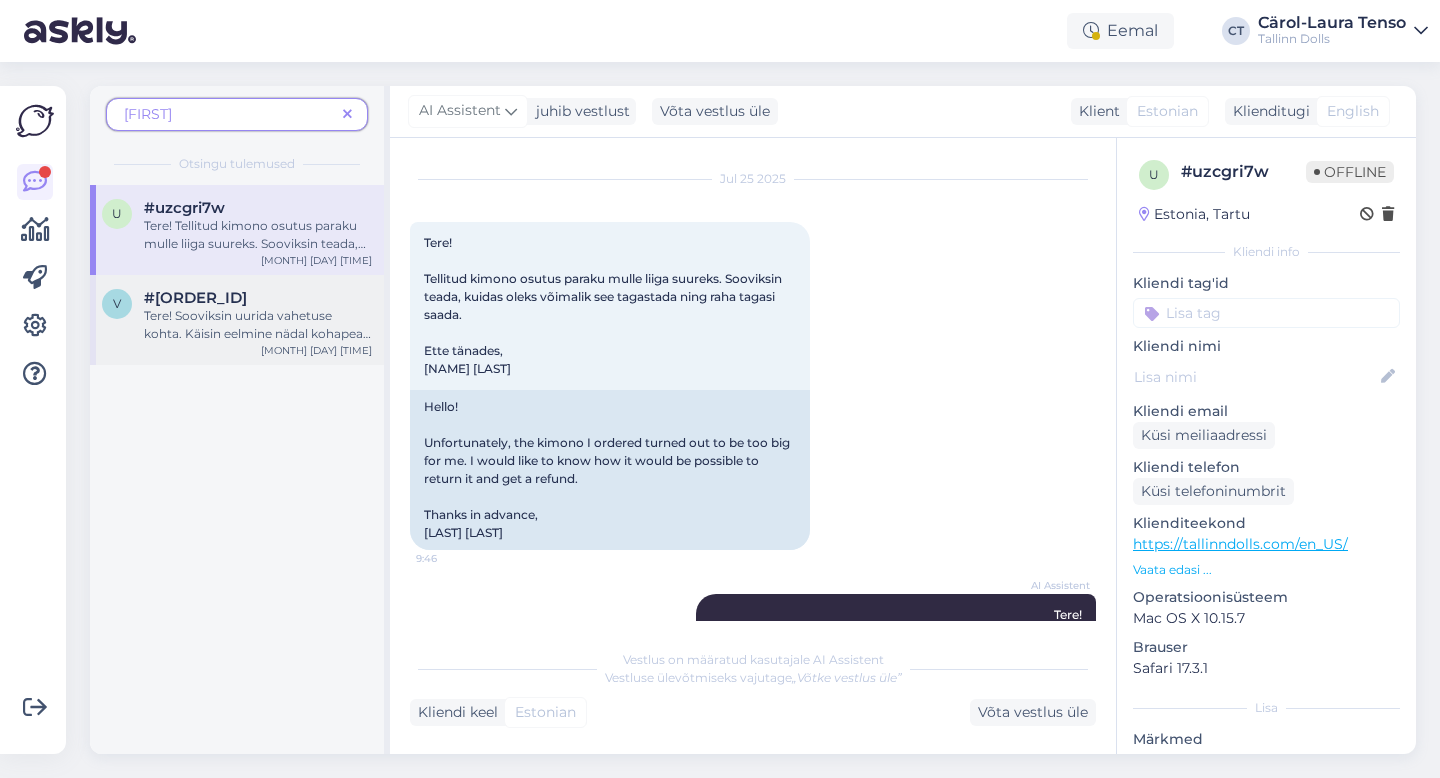 click on "Tere! Sooviksin uurida vahetuse kohta. Käisin eelmine nädal kohapeal vahetamas pükse, kuna olid natuke kitsad. Kuna kohapeal polnud kohe saada suuremat suurust, lubati et selle nädala alguses saadate postiga number suuremad järgi. Tellitud püksid jätsin teile sinna kohapeale. Uurin seetõttu, et teie poolt eile posti pandud seelik jõudis juba täna kohale, aga pükse veel pole jõudnud (kuigi vist pidite postitama juba eelmise nädala lõpus). Nimi on" at bounding box center (257, 423) 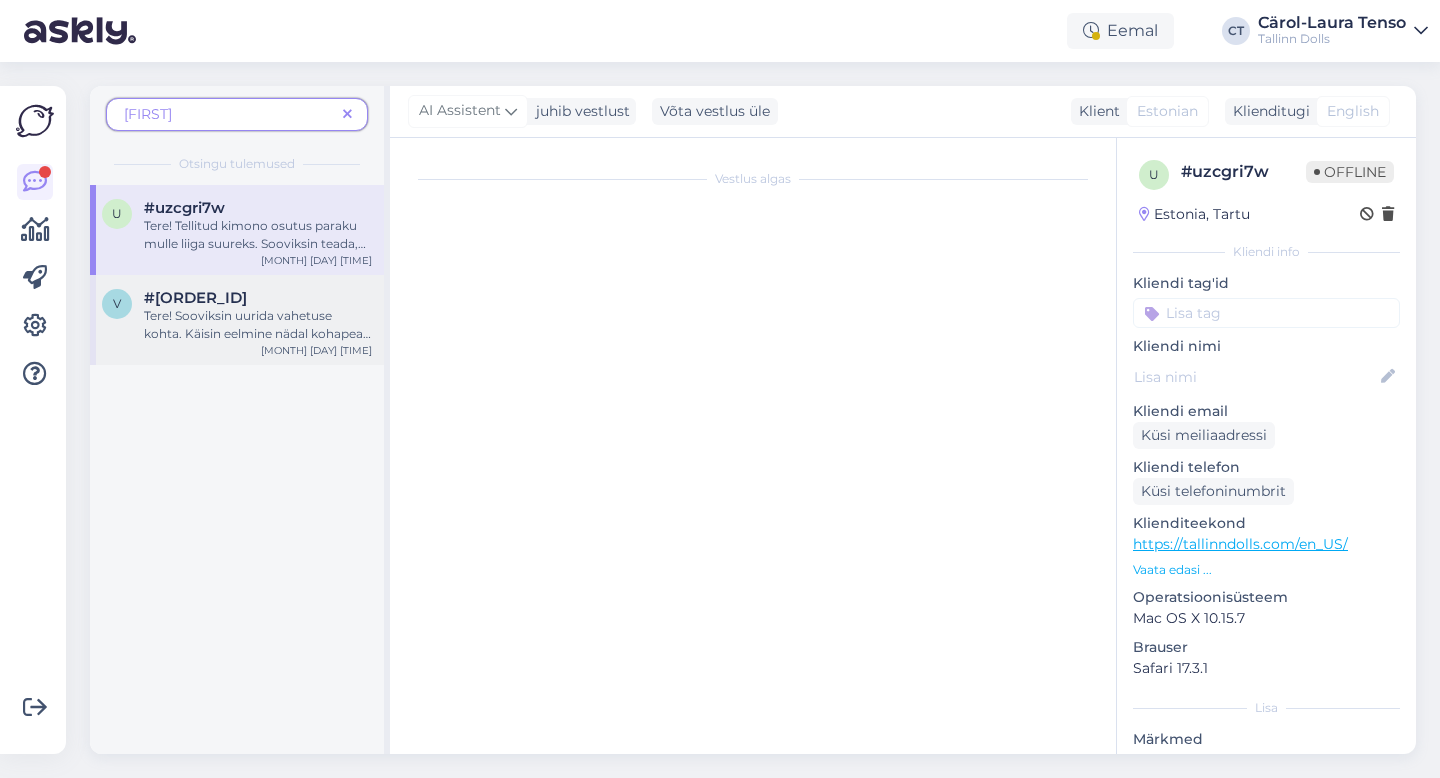 scroll, scrollTop: 42, scrollLeft: 0, axis: vertical 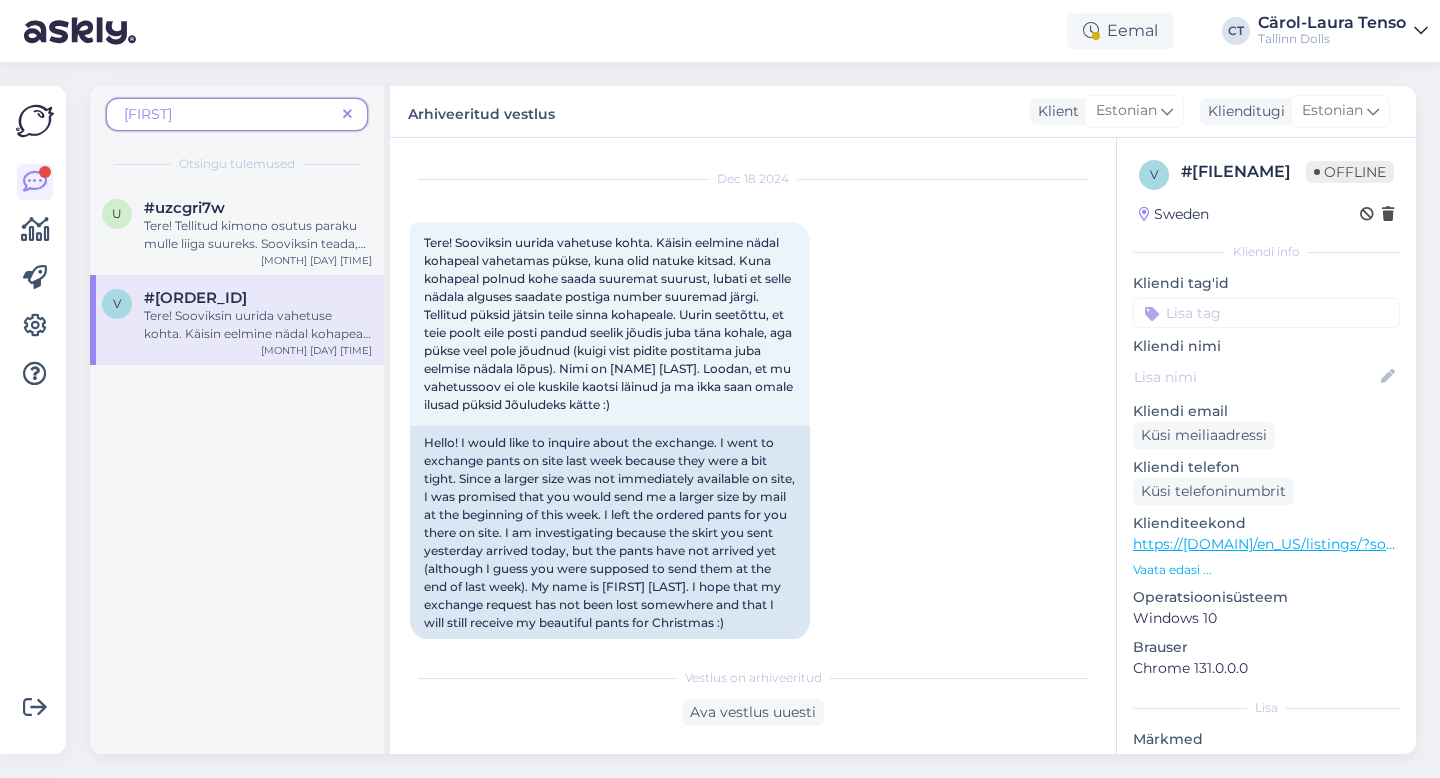 click at bounding box center (347, 114) 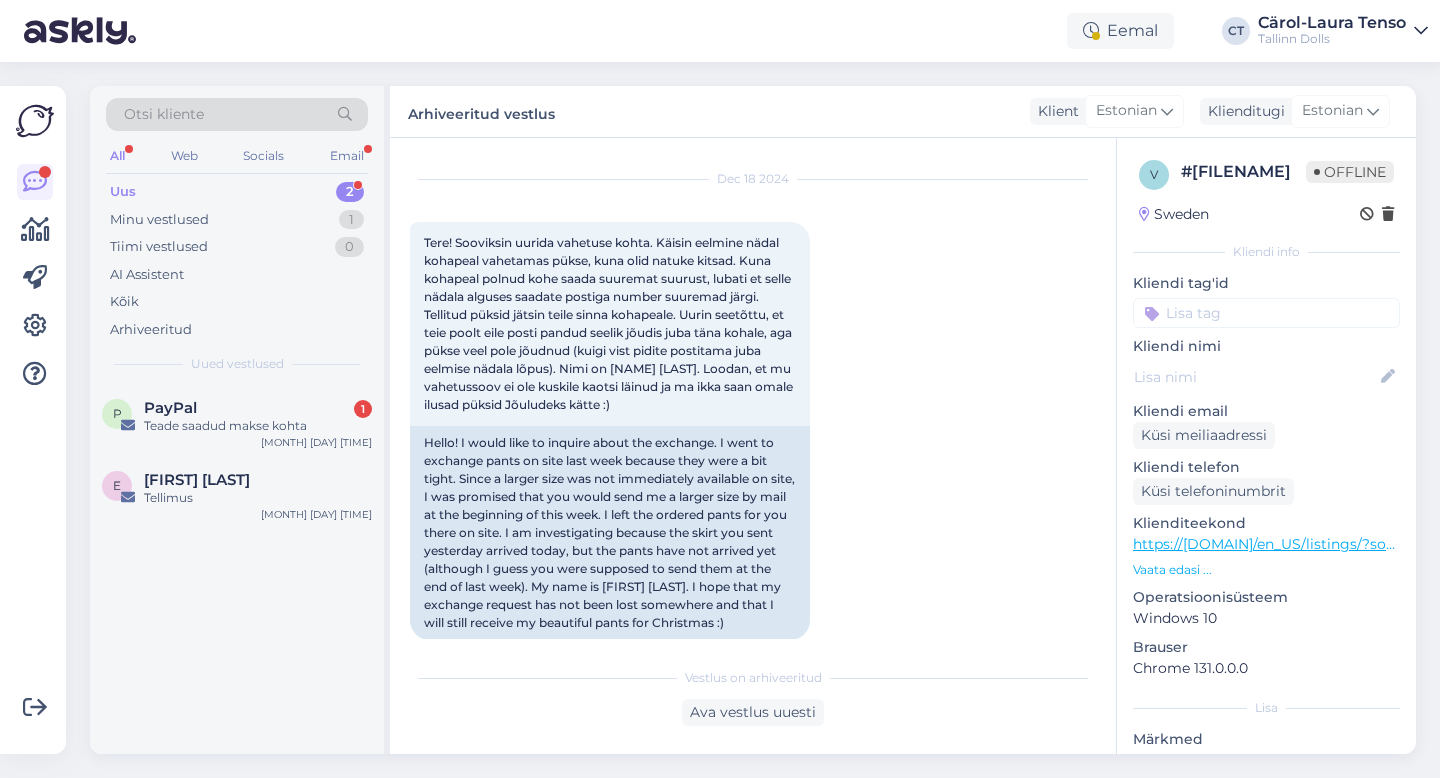 click on "Otsi kliente" at bounding box center (237, 114) 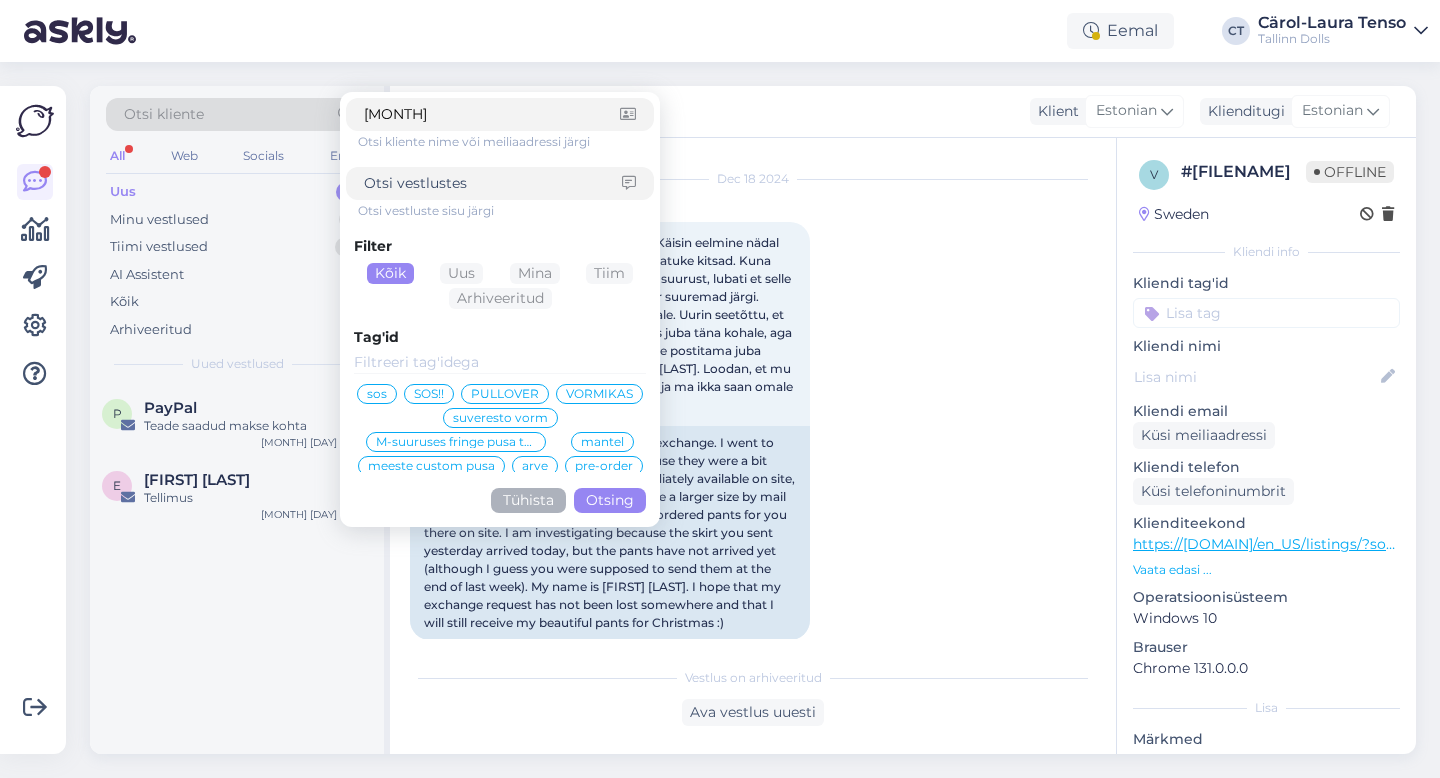type on "[FIRST]" 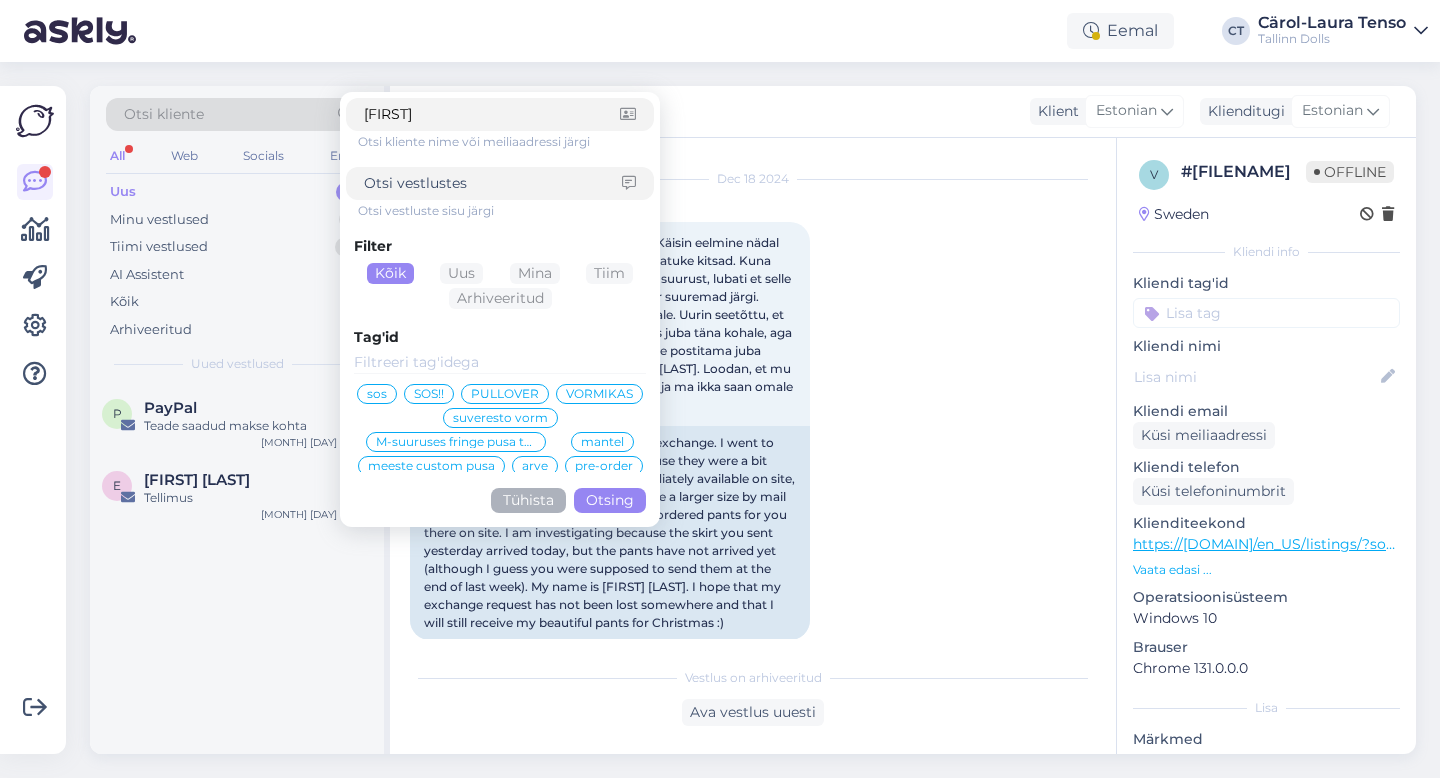 click on "Otsing" at bounding box center [610, 500] 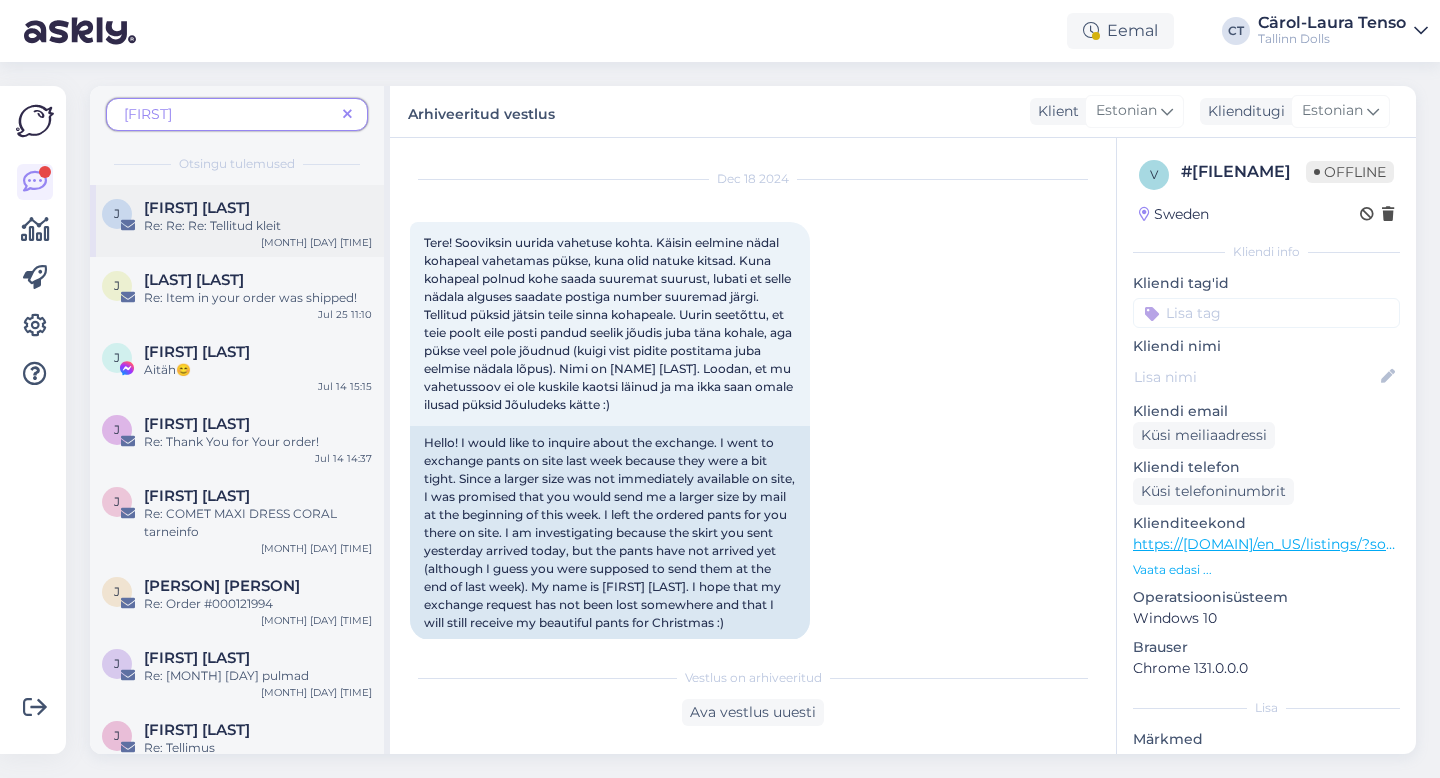 click on "[FIRST] [LAST] Re: Re: Re: Tellitud kleit [MONTH] [DAY] [TIME]" at bounding box center (237, 221) 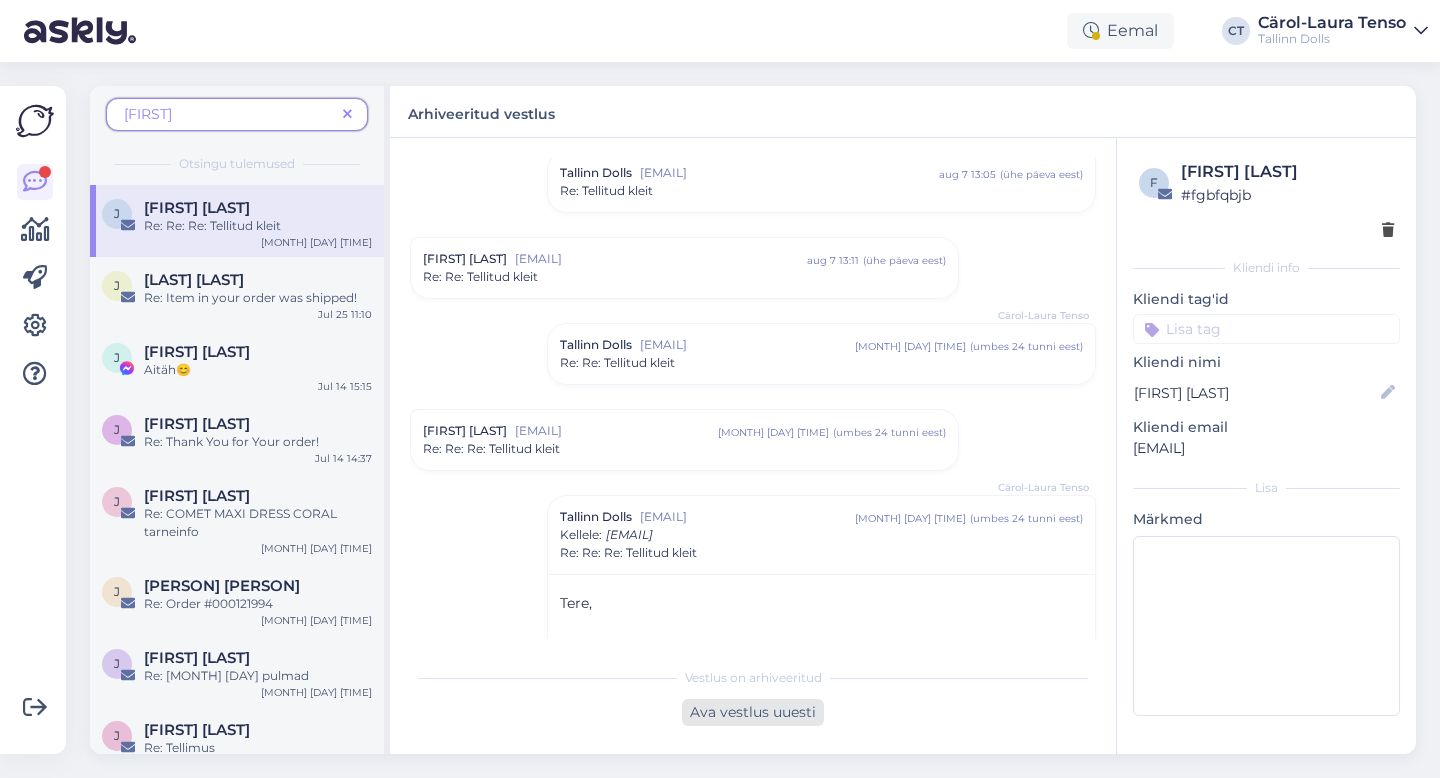 click on "Ava vestlus uuesti" at bounding box center [753, 712] 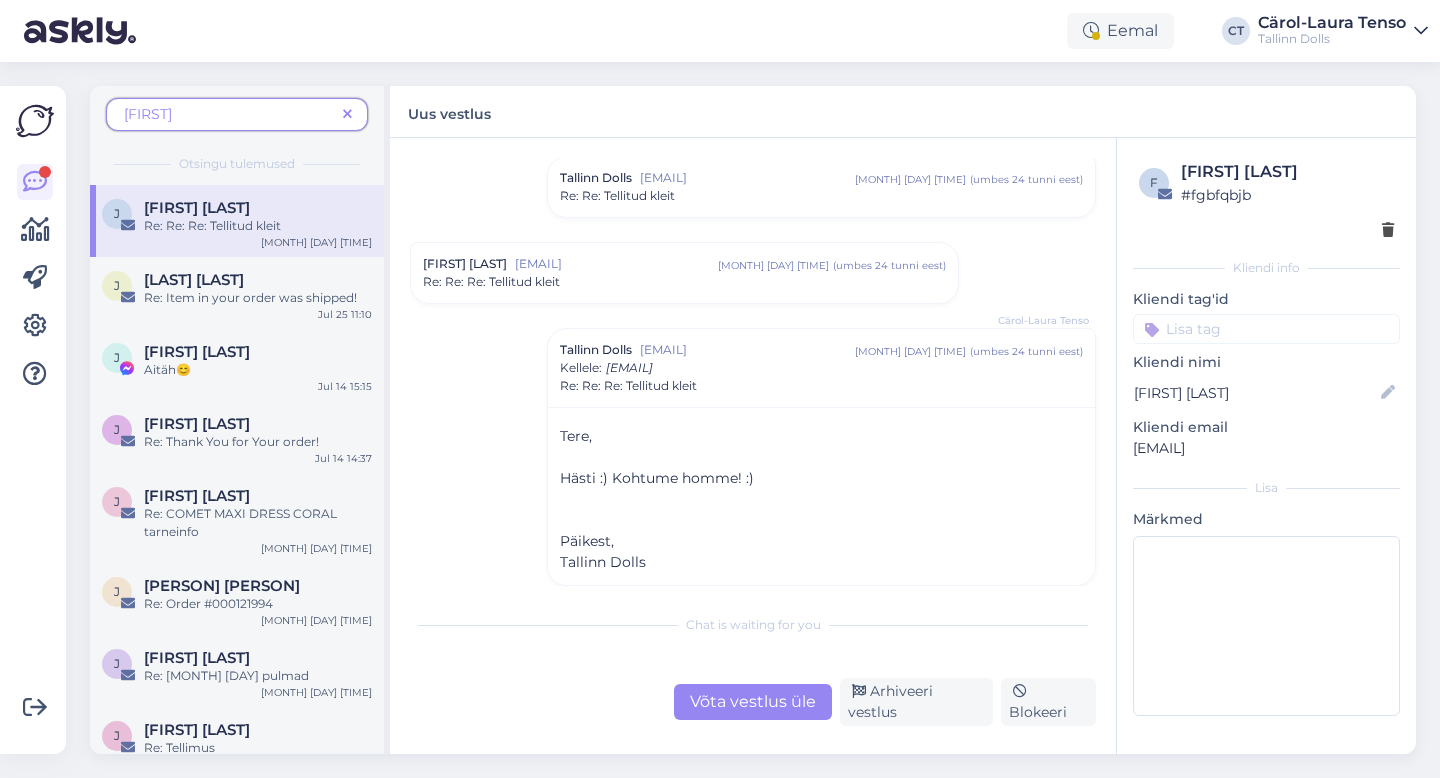 click on "Võta vestlus üle" at bounding box center (753, 702) 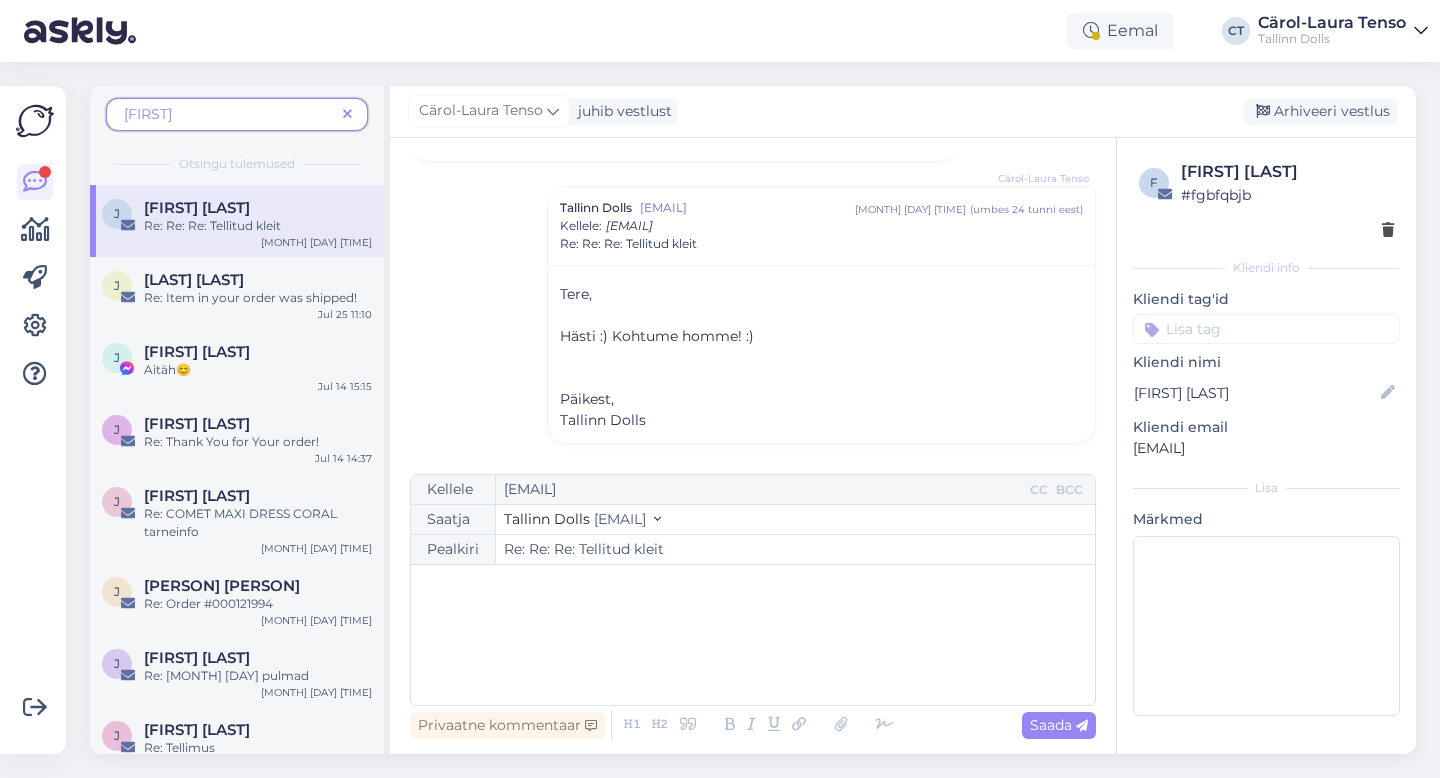 click on "﻿" at bounding box center [753, 635] 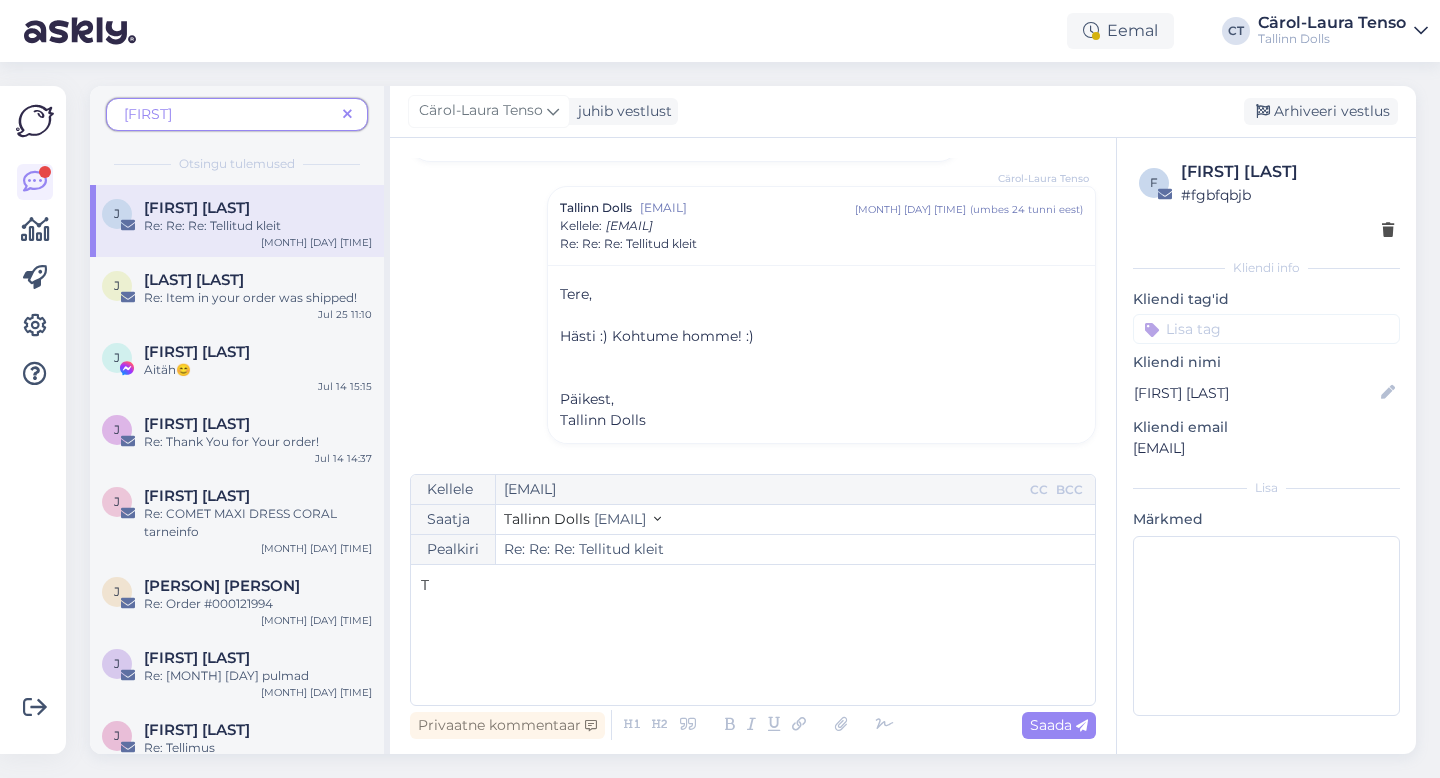 type 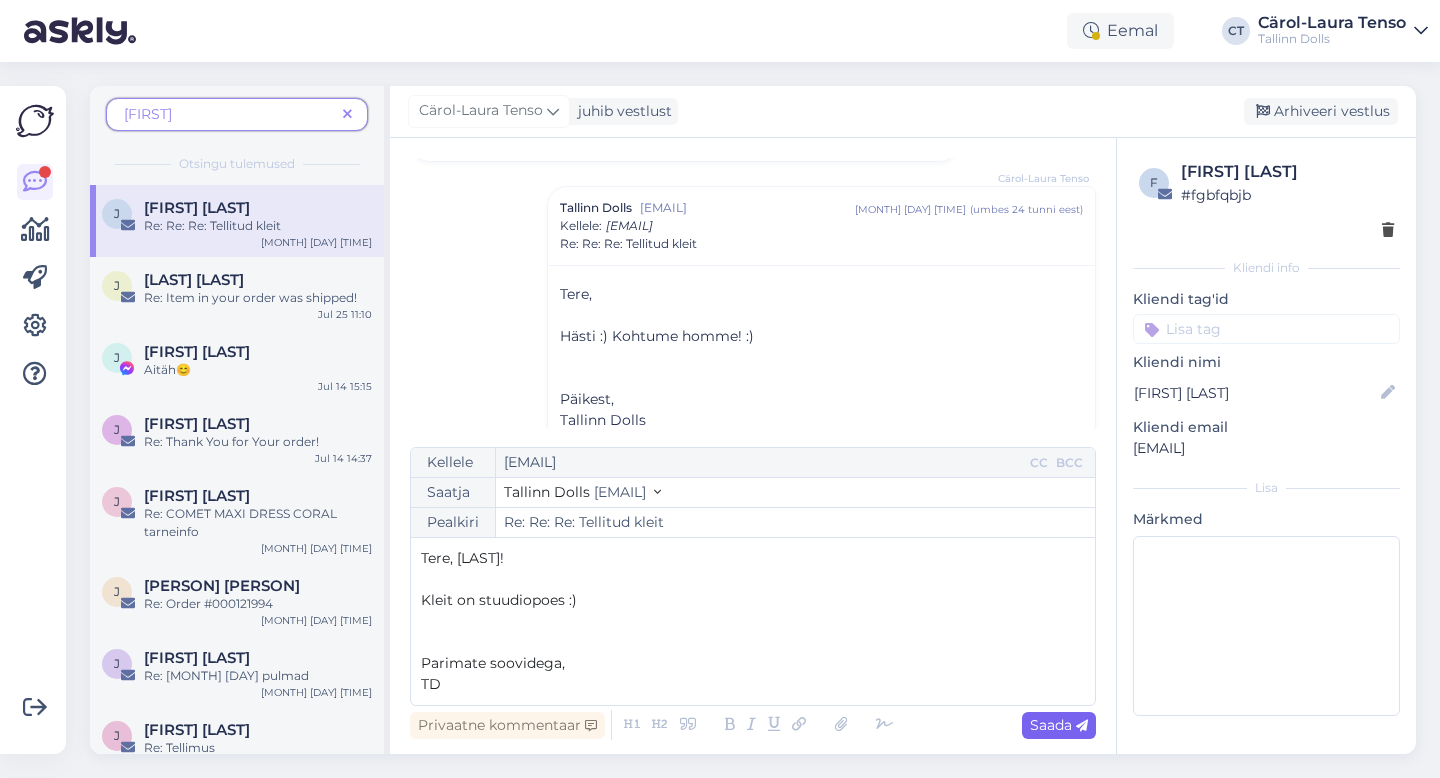 click on "Saada" at bounding box center [1059, 725] 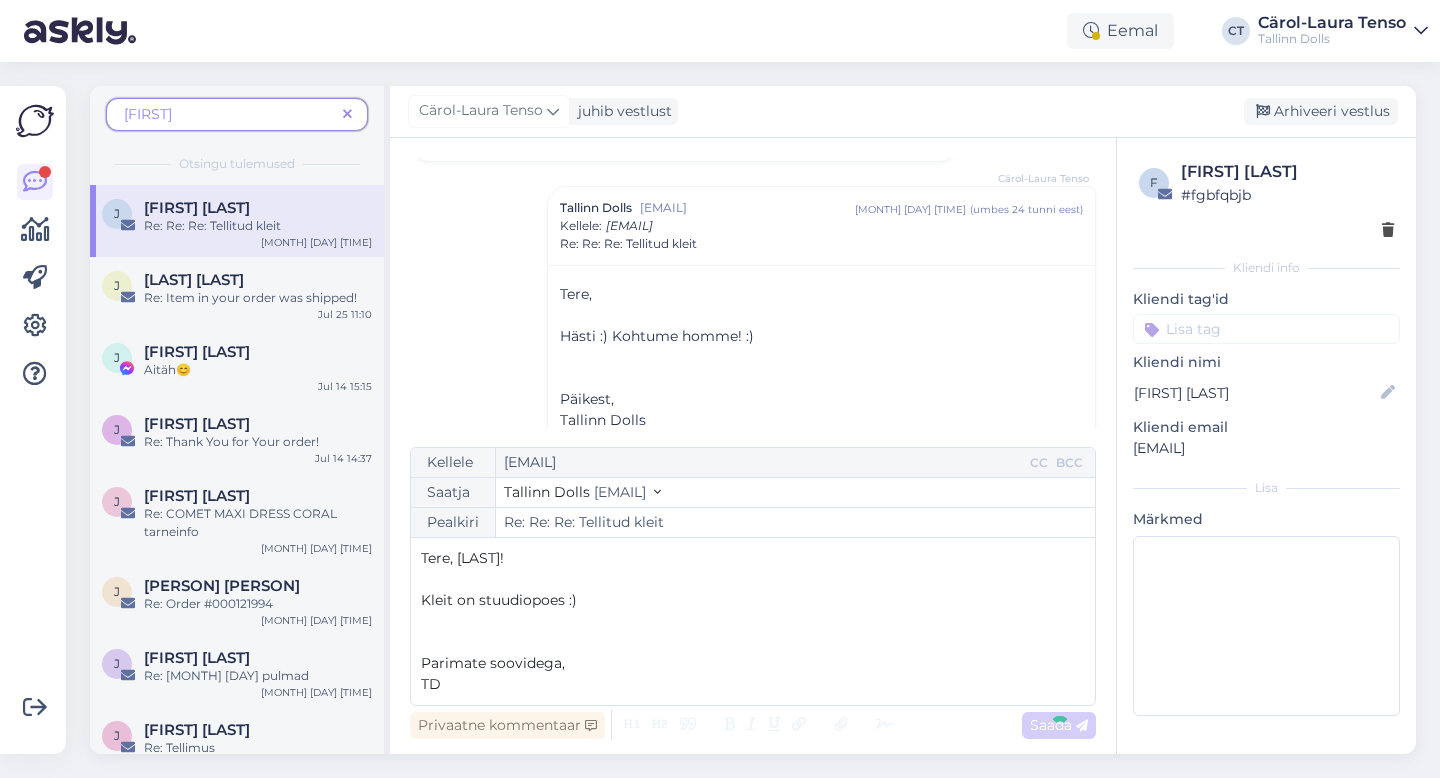 type on "Re: Re: Re: Re: Tellitud kleit" 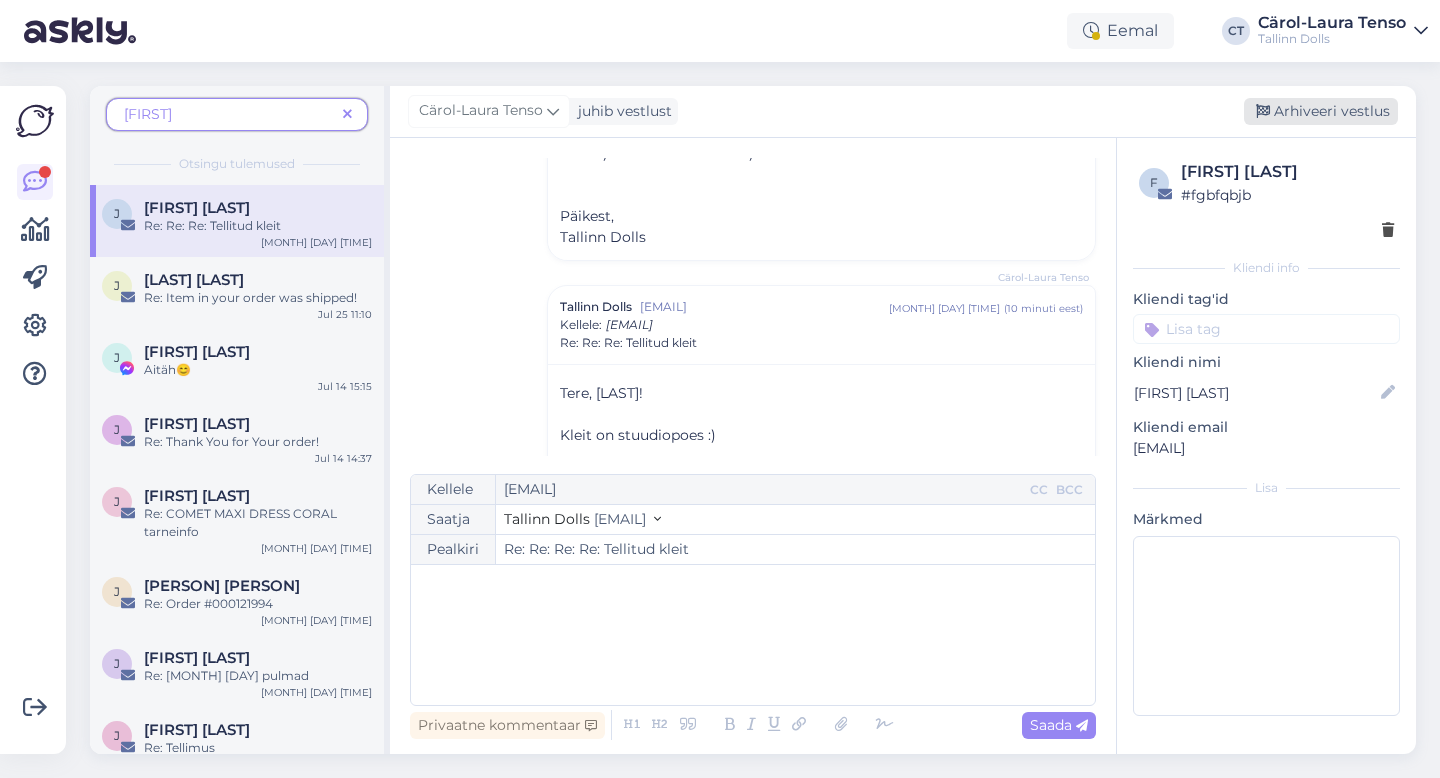 click on "Arhiveeri vestlus" at bounding box center (1321, 111) 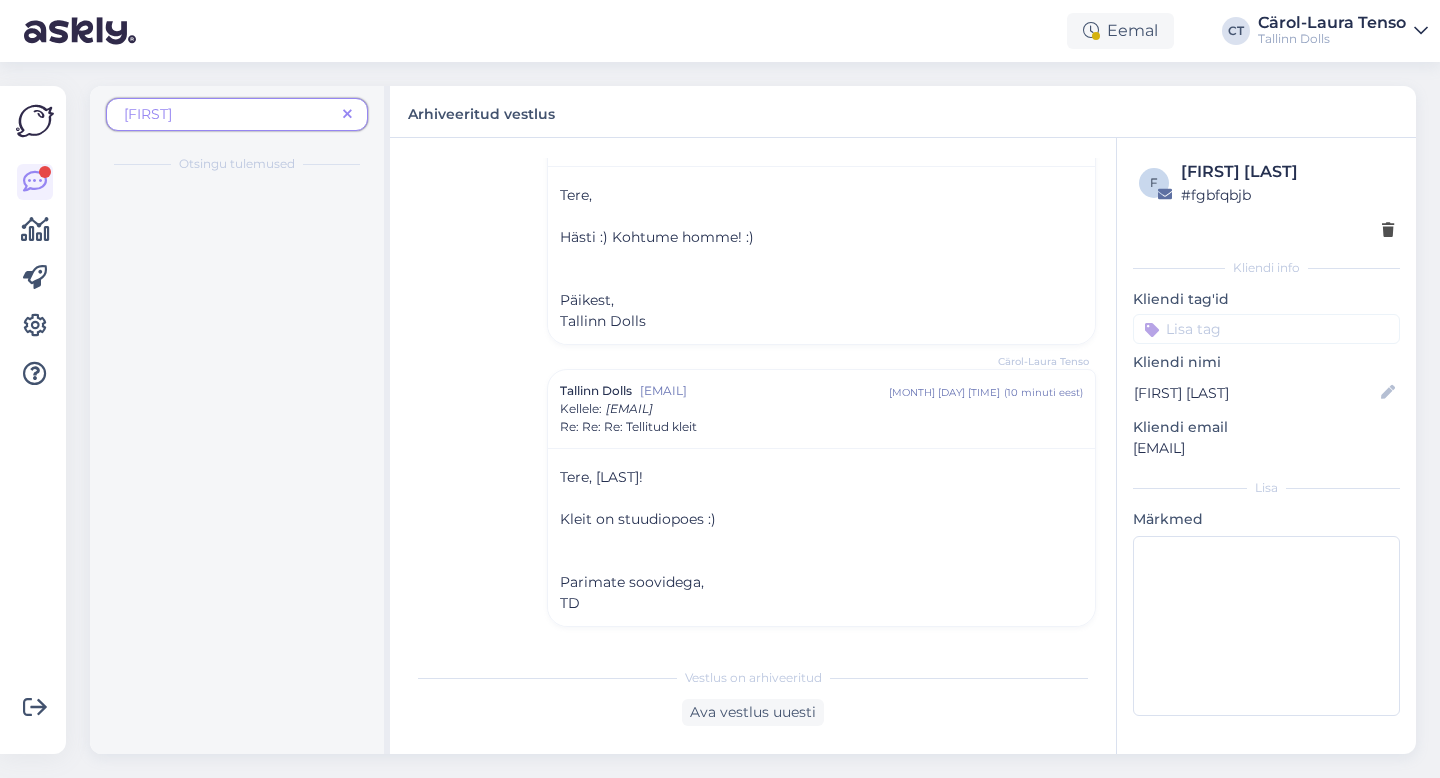 scroll, scrollTop: 555, scrollLeft: 0, axis: vertical 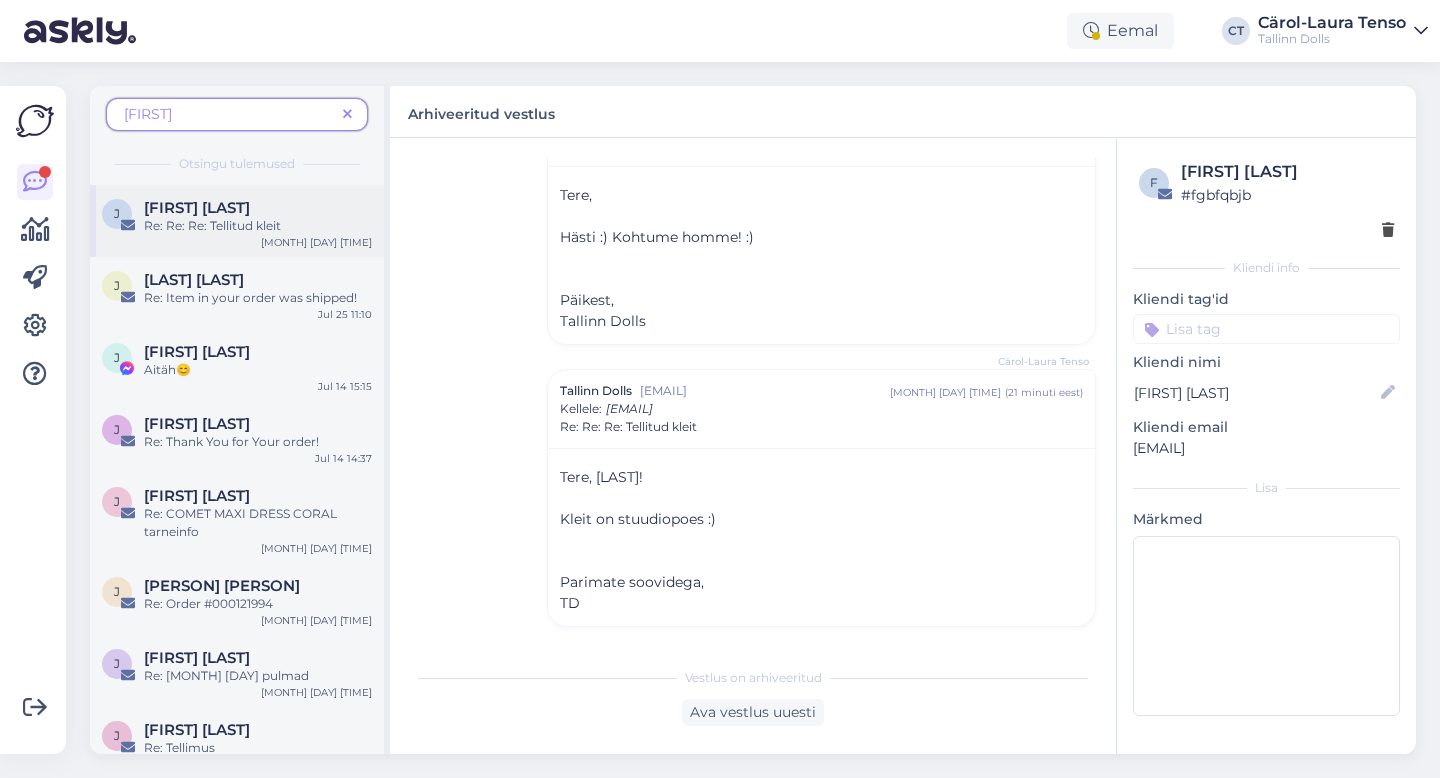 click on "Re: Re: Re: Tellitud kleit" at bounding box center (258, 226) 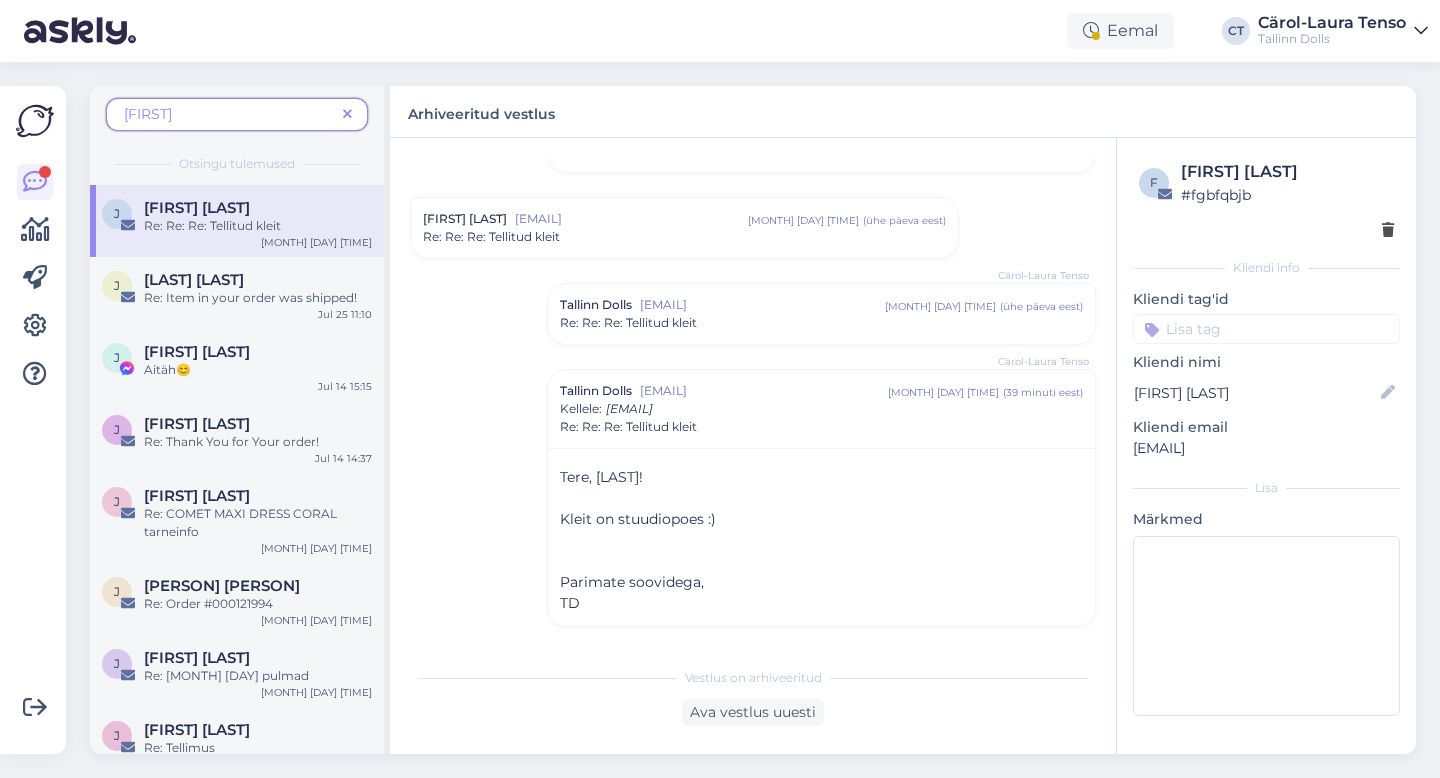 scroll, scrollTop: 359, scrollLeft: 0, axis: vertical 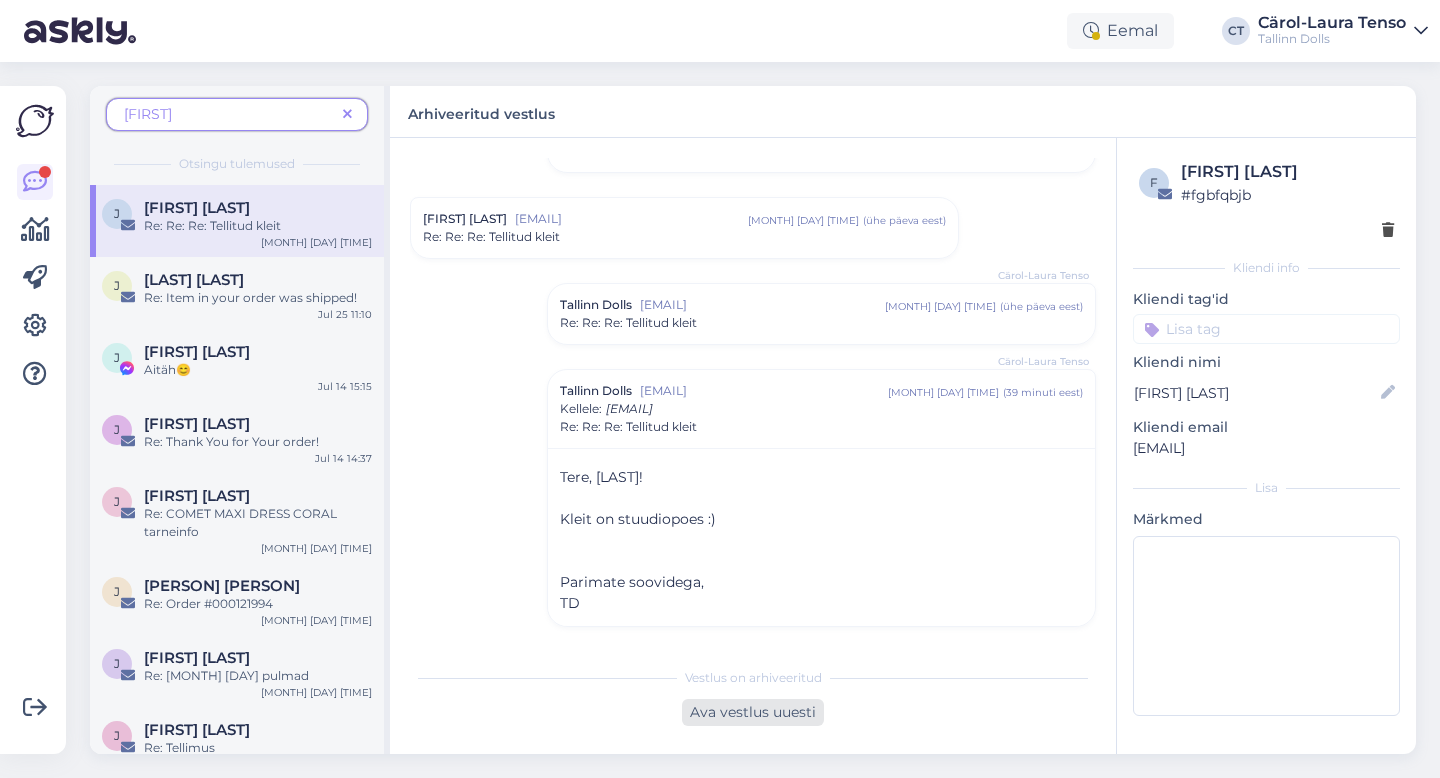 click on "Ava vestlus uuesti" at bounding box center (753, 712) 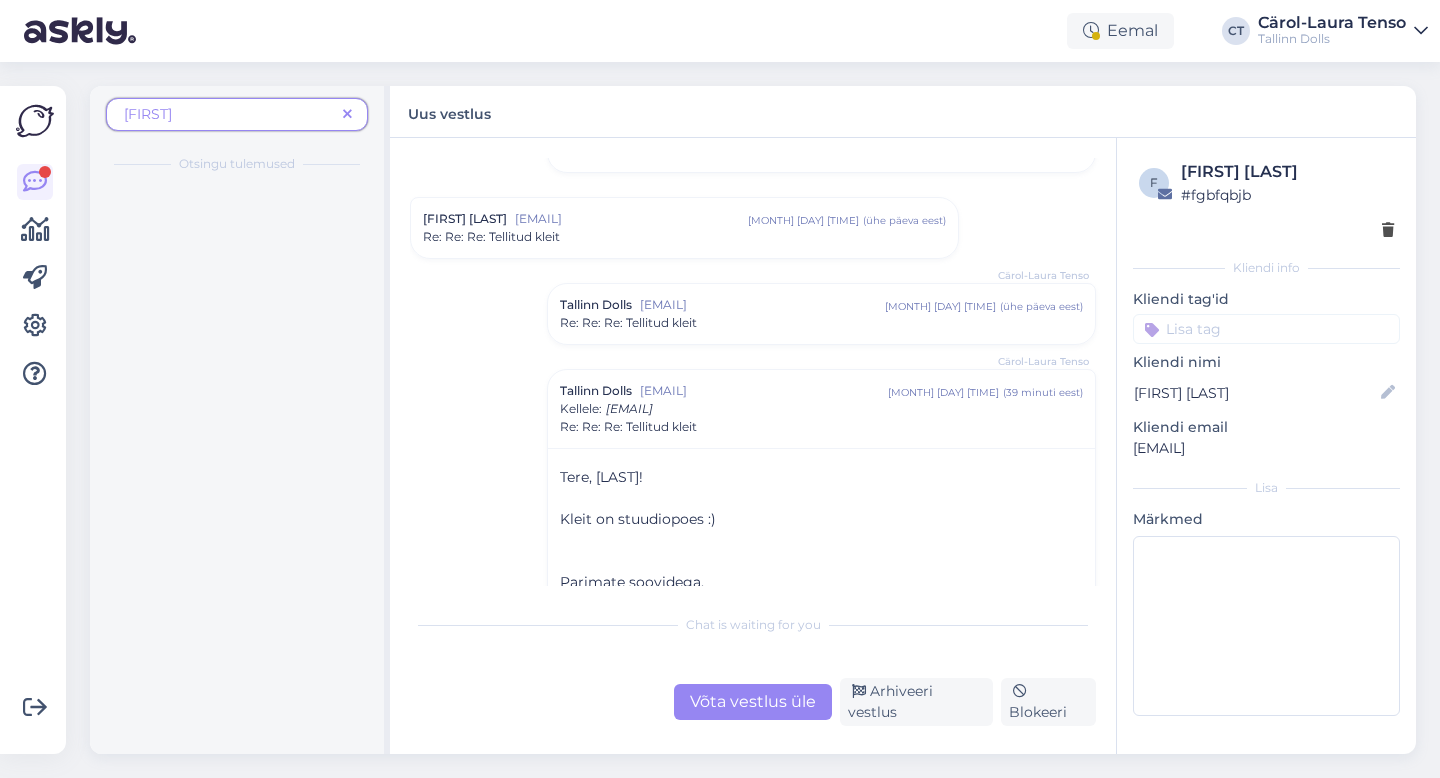scroll, scrollTop: 400, scrollLeft: 0, axis: vertical 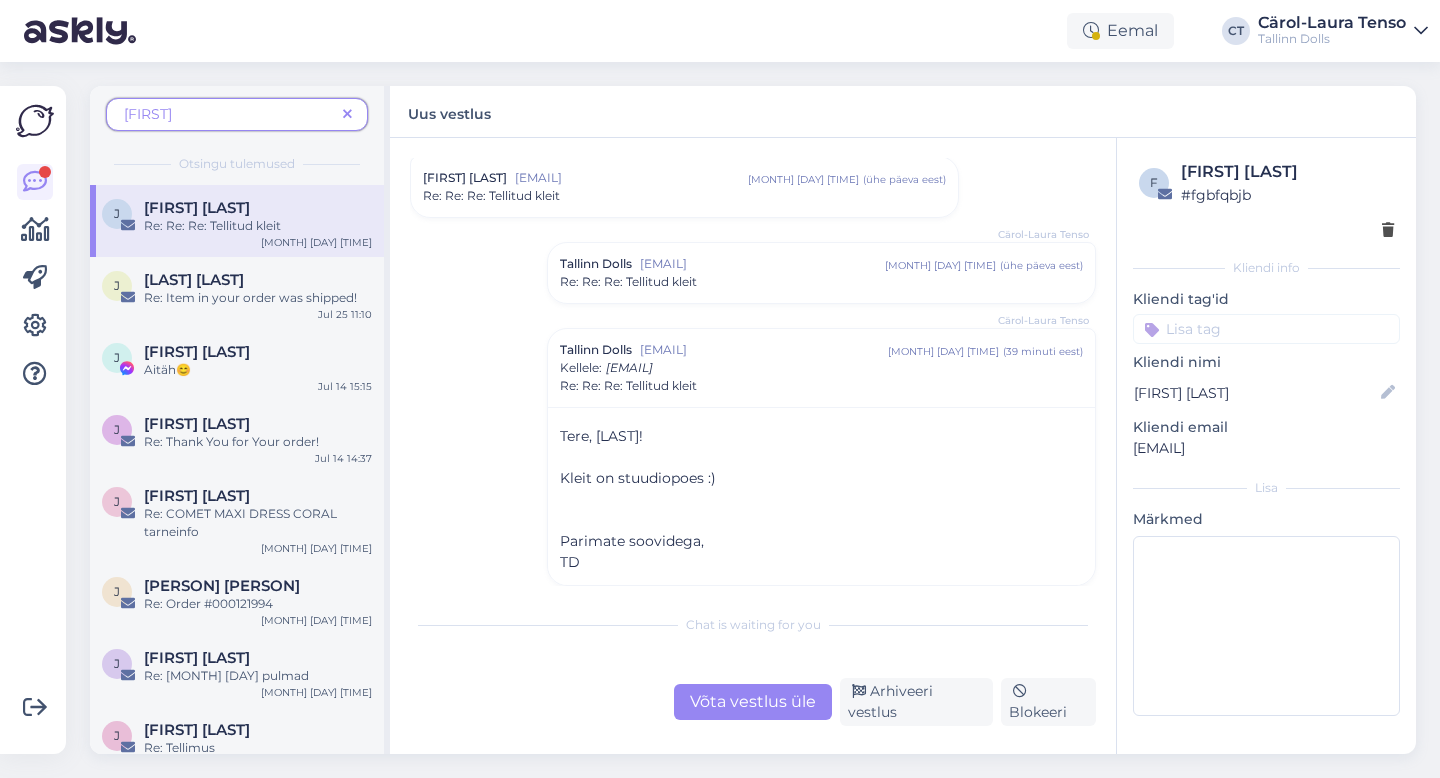 click on "Chat is waiting for you Võta vestlus üle Arhiveeri vestlus Blokeeri" at bounding box center [753, 665] 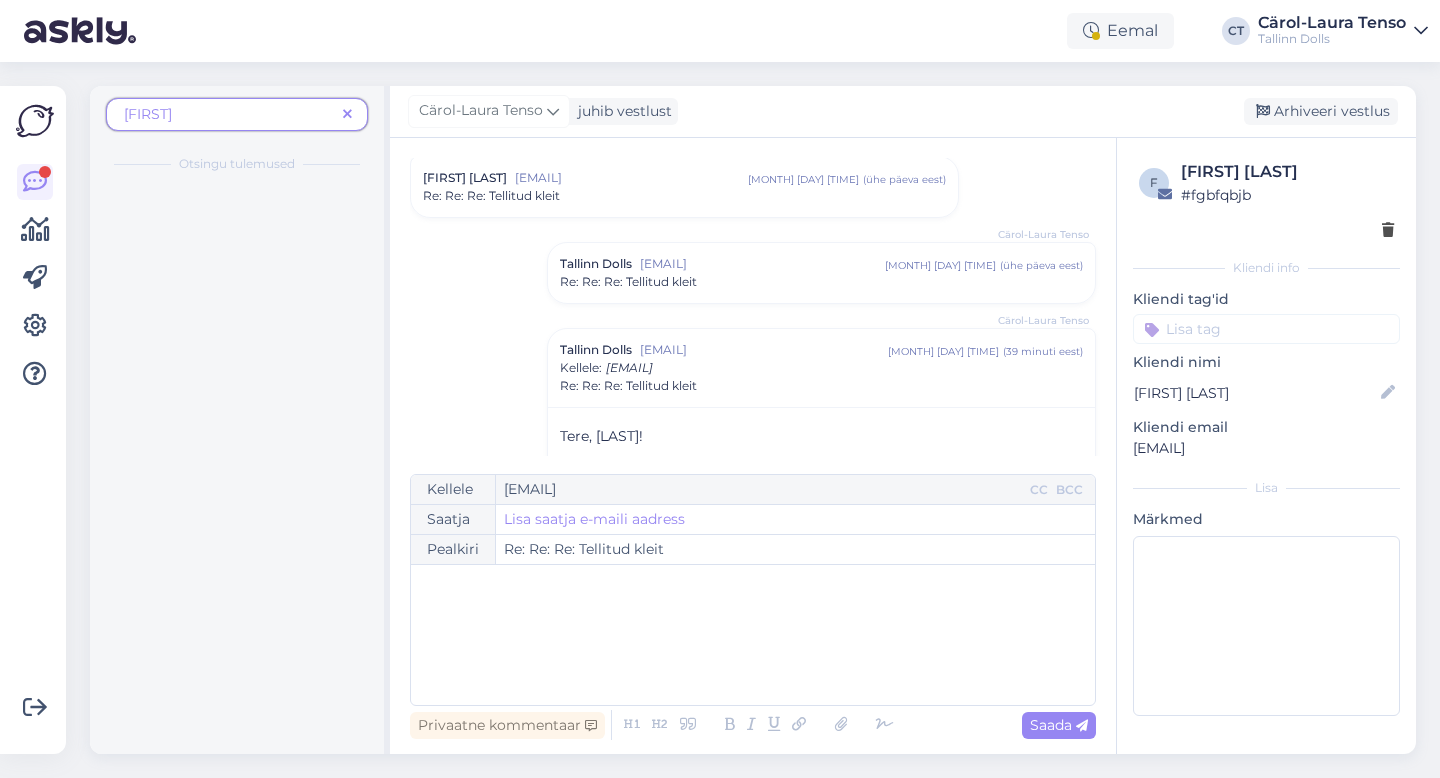scroll, scrollTop: 542, scrollLeft: 0, axis: vertical 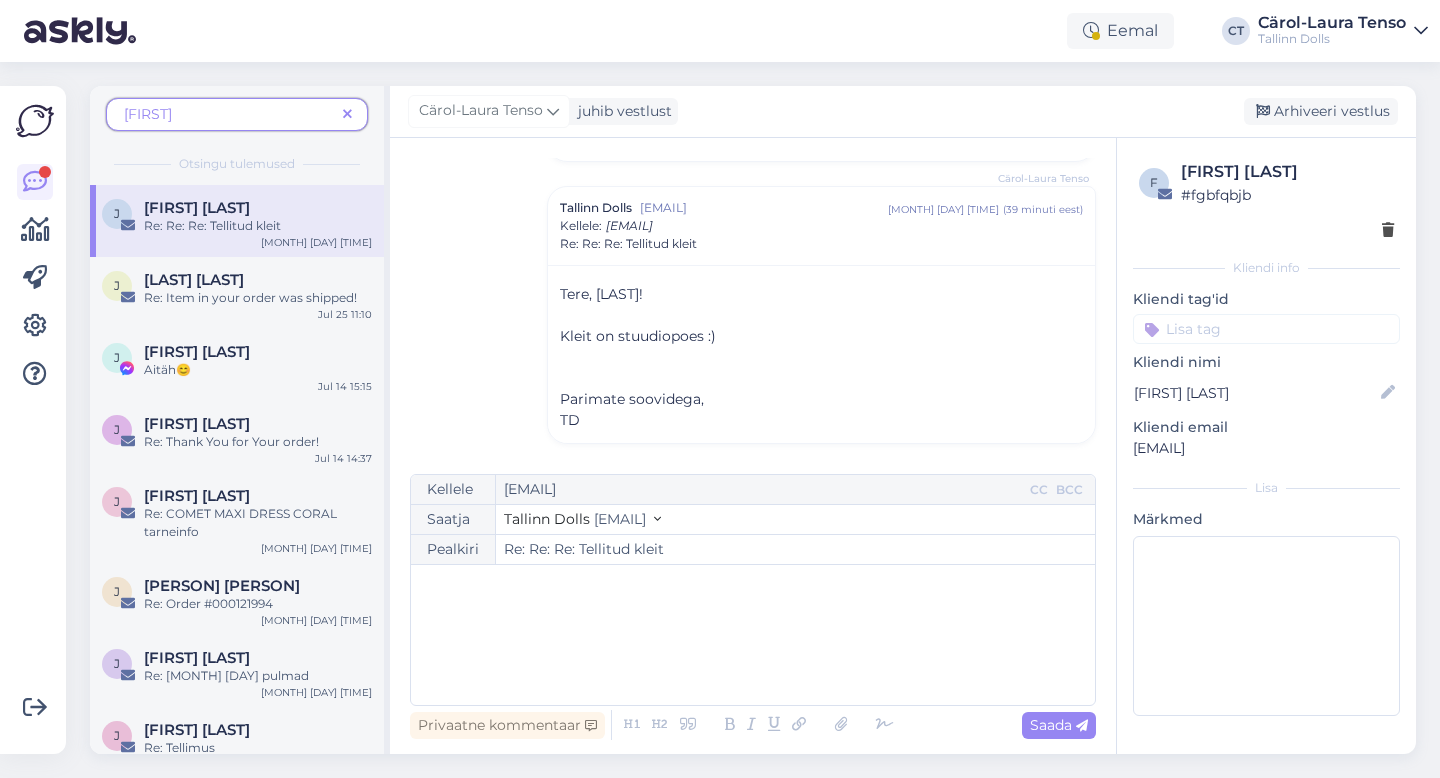 click on "﻿" at bounding box center [753, 635] 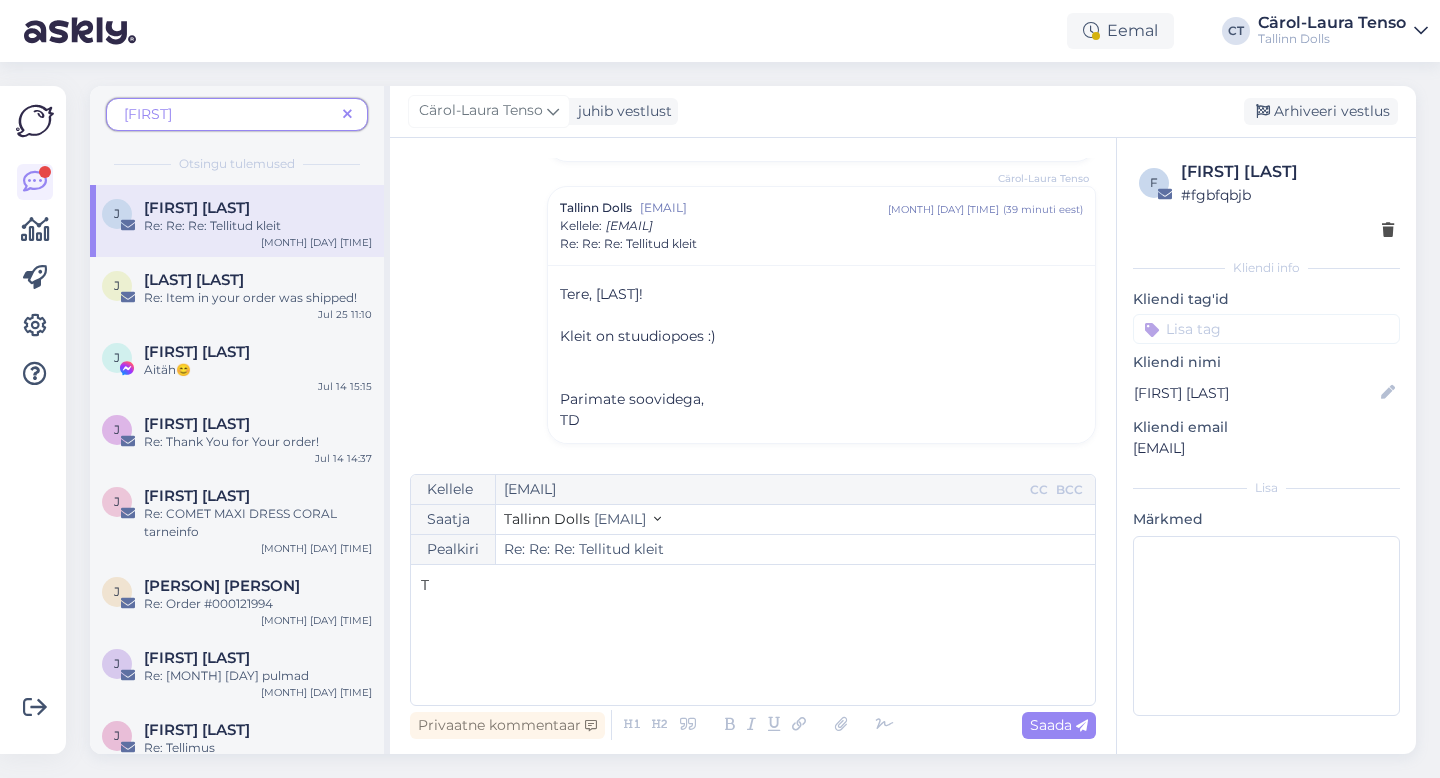 type 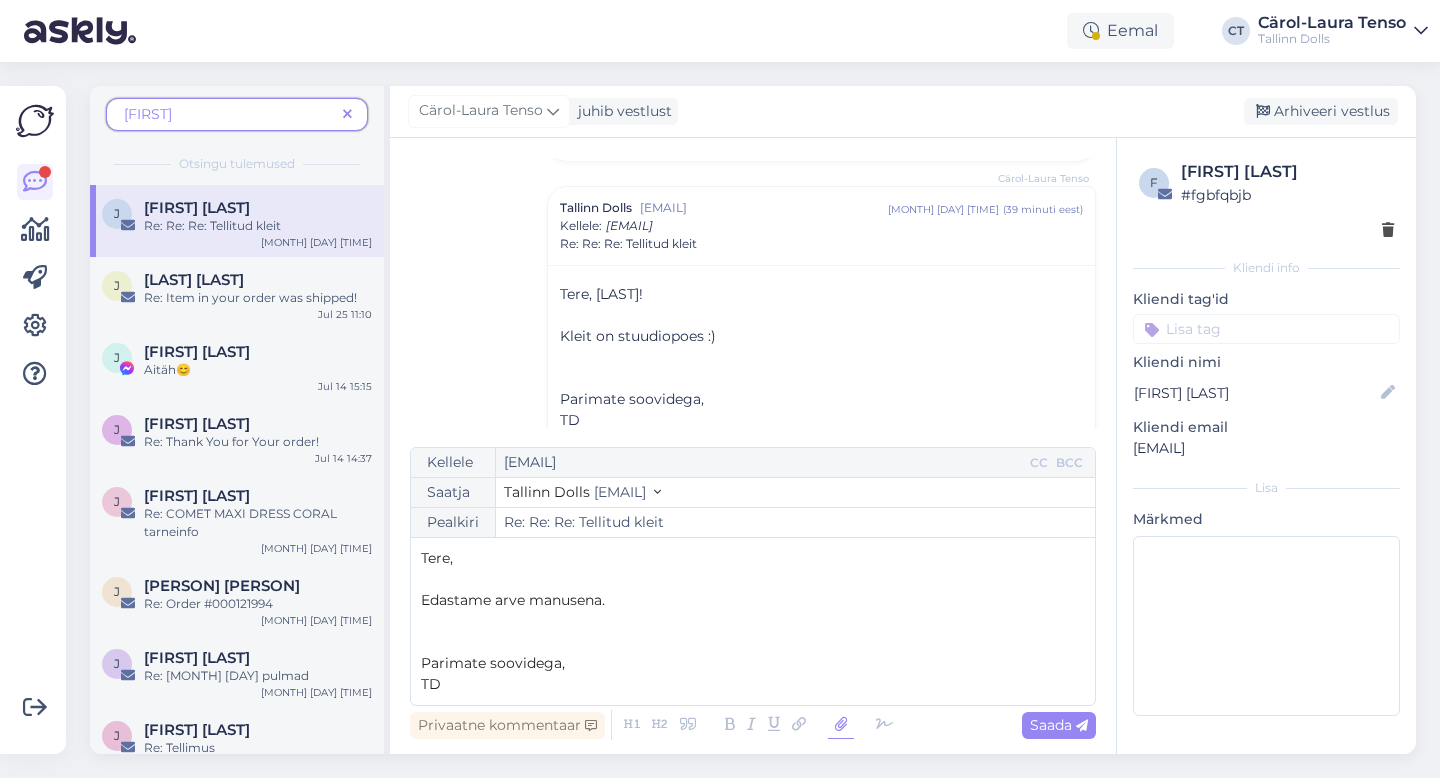 click at bounding box center [841, 725] 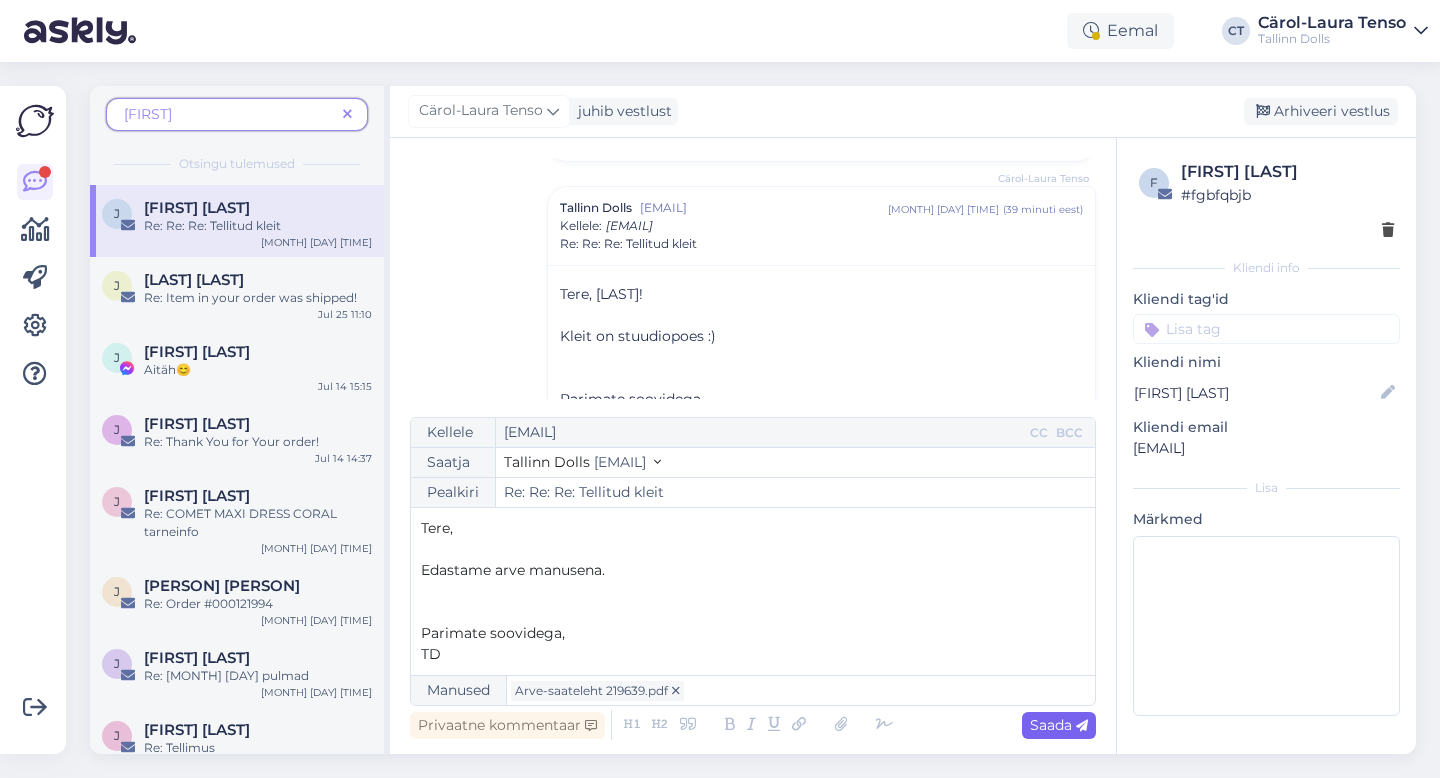 click at bounding box center (1082, 726) 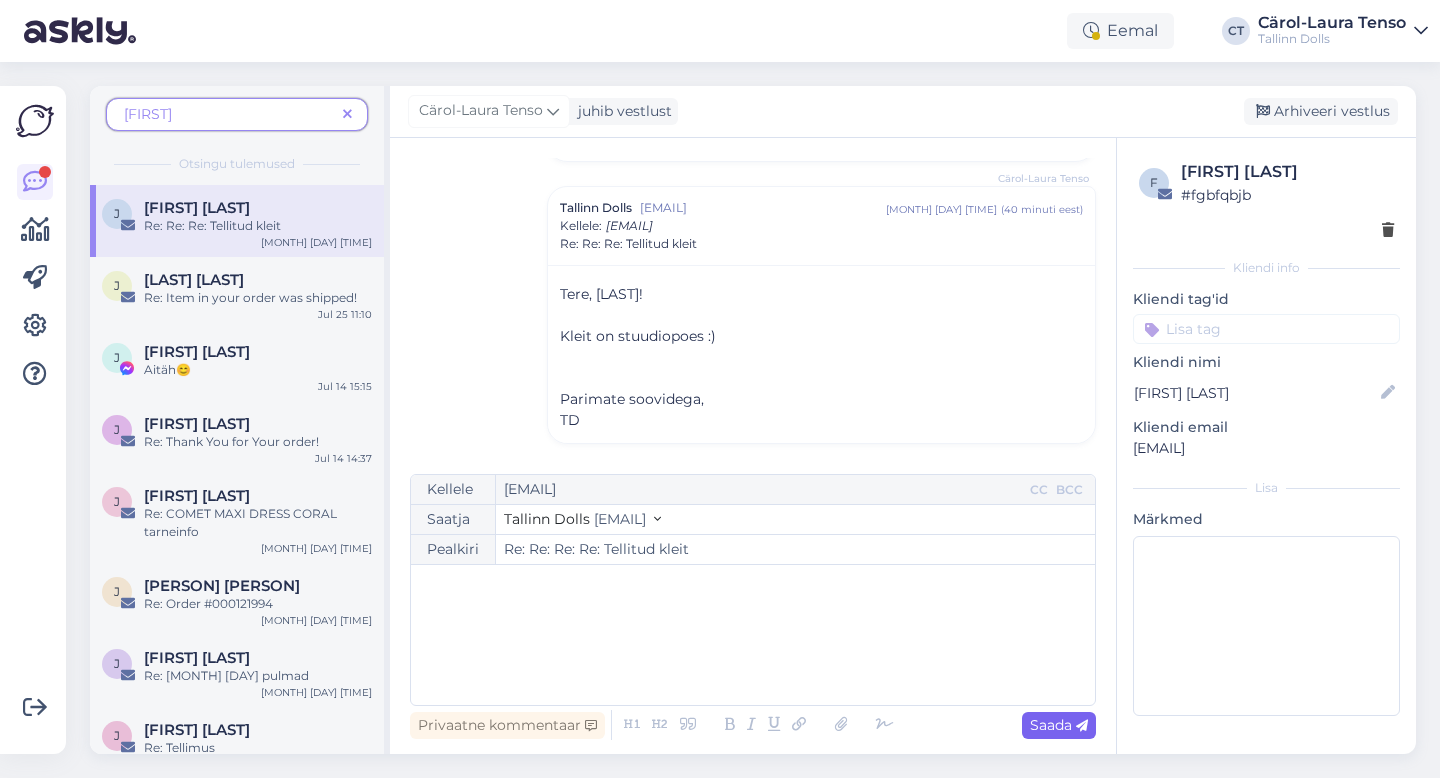 type on "Re: Re: Re: Tellitud kleit" 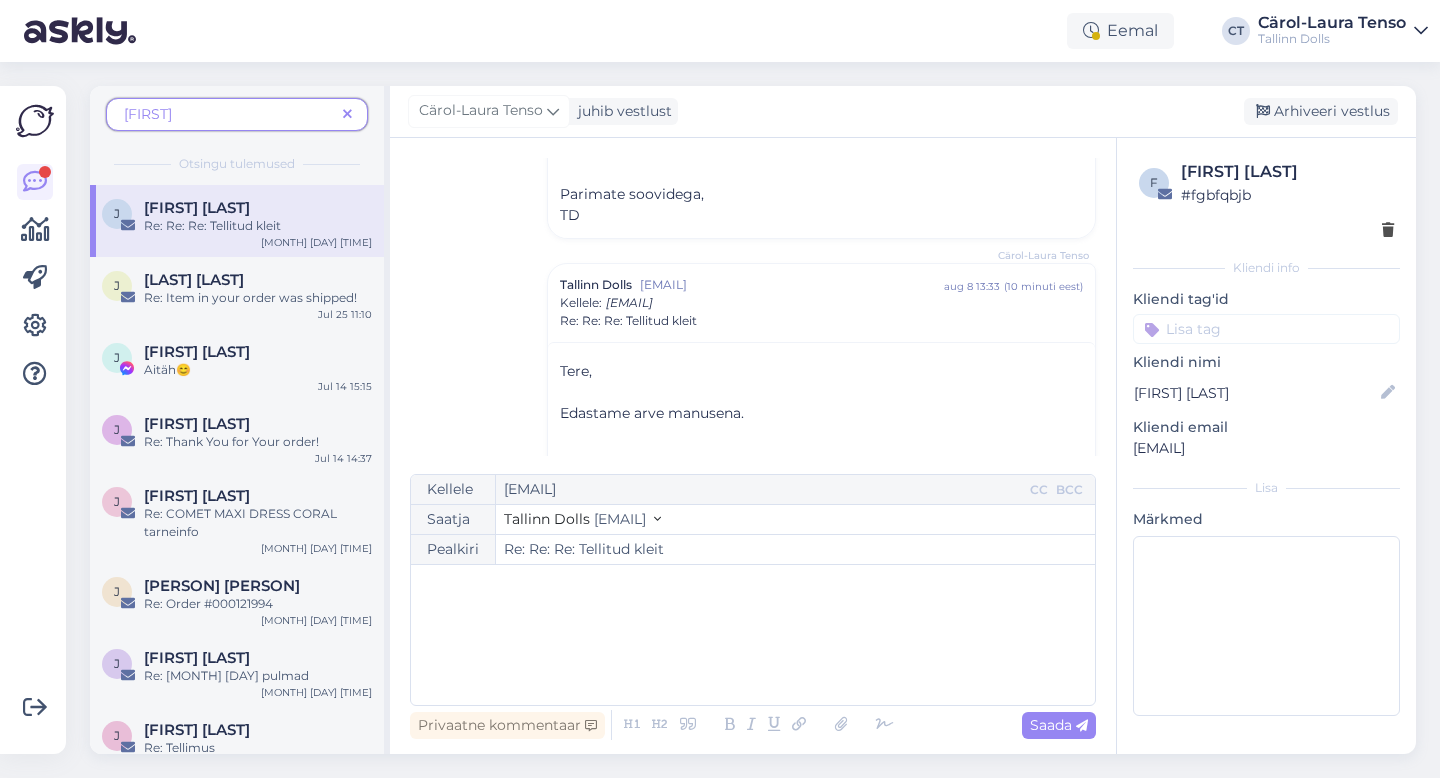 scroll, scrollTop: 873, scrollLeft: 0, axis: vertical 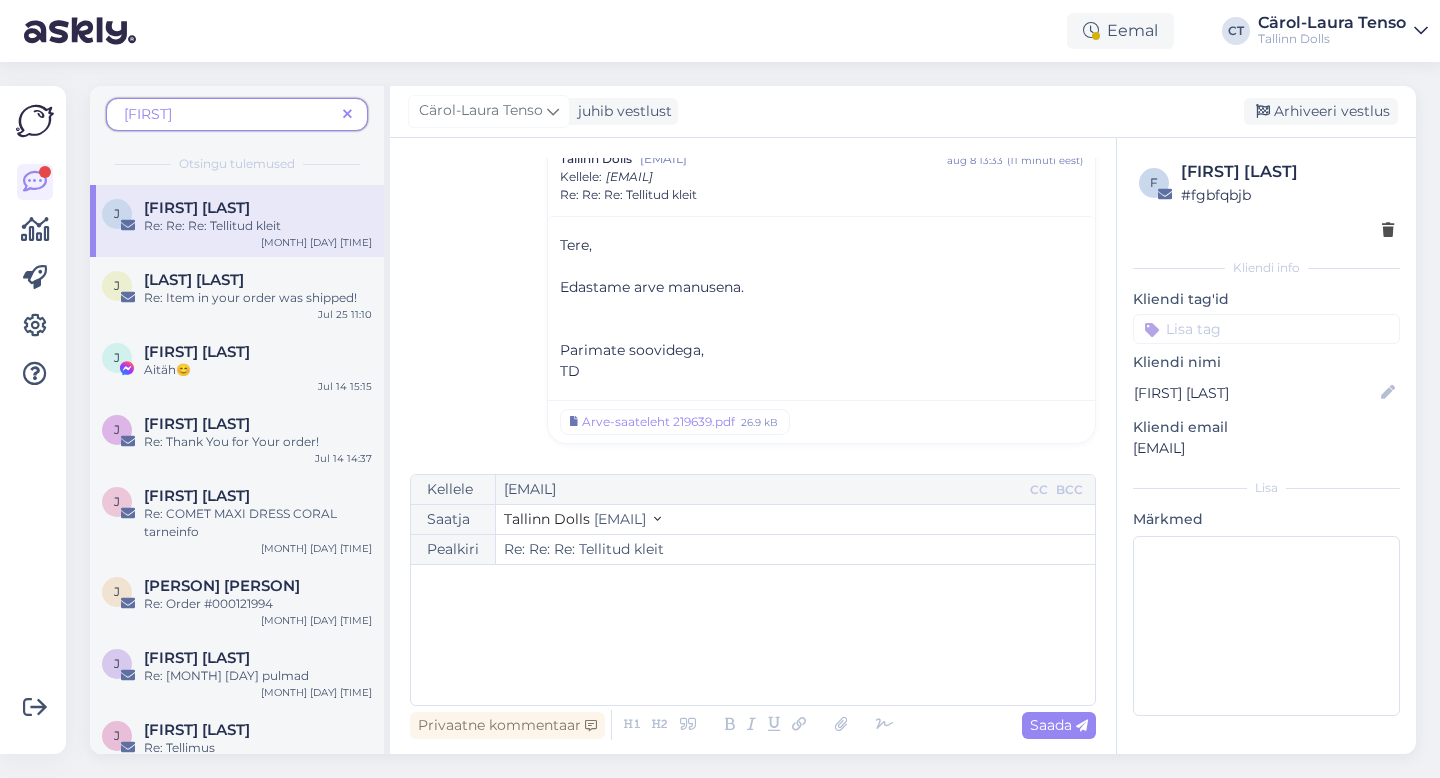 click at bounding box center (347, 115) 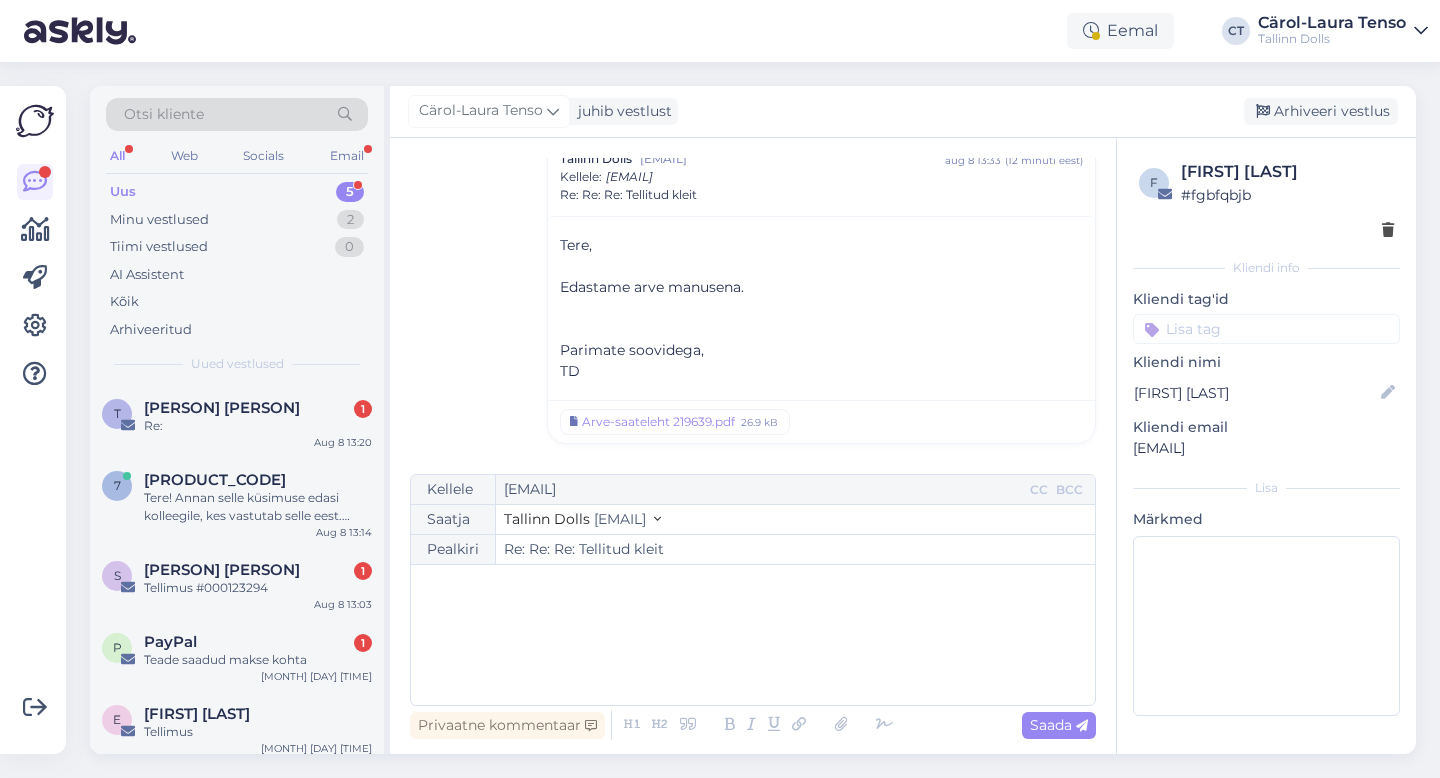 click on "Uus 5" at bounding box center [237, 192] 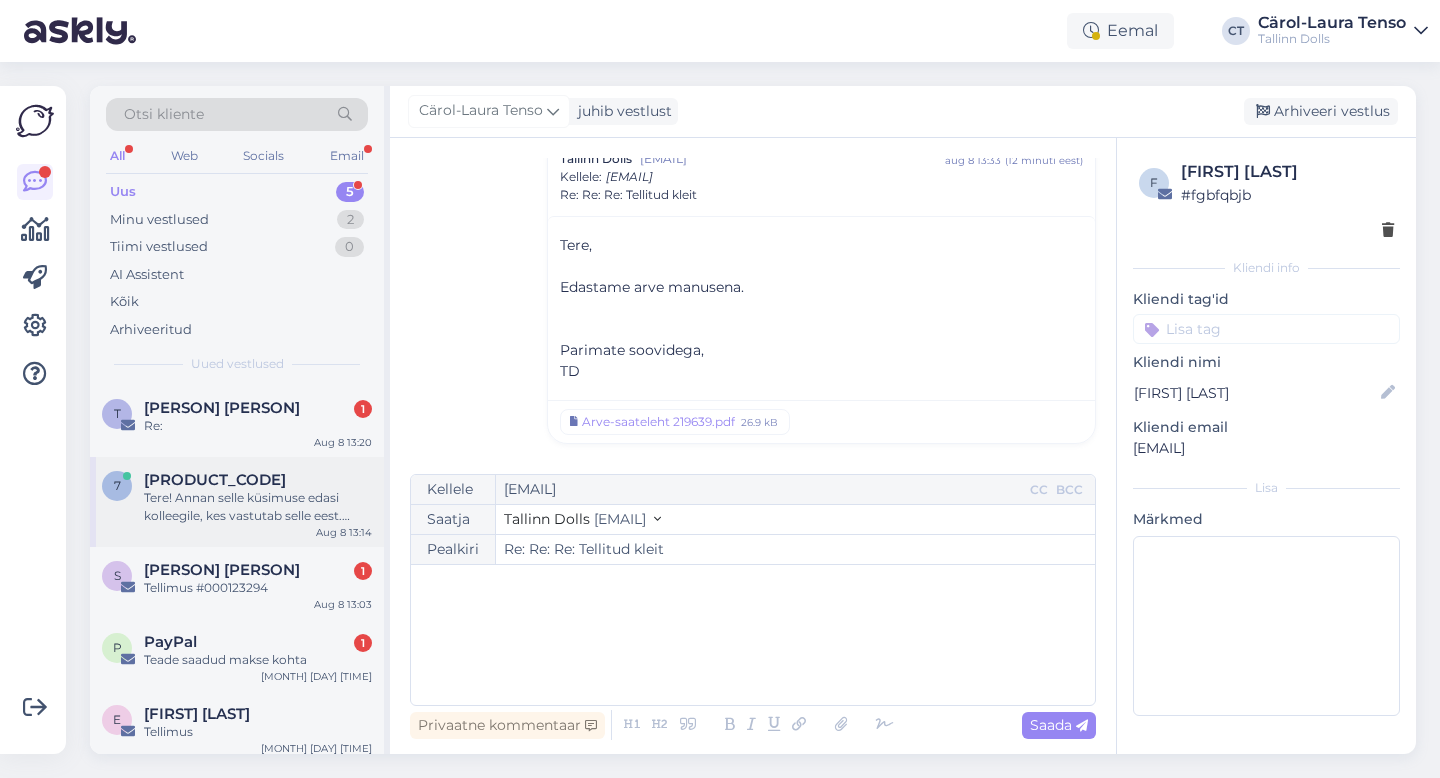 scroll, scrollTop: 9, scrollLeft: 0, axis: vertical 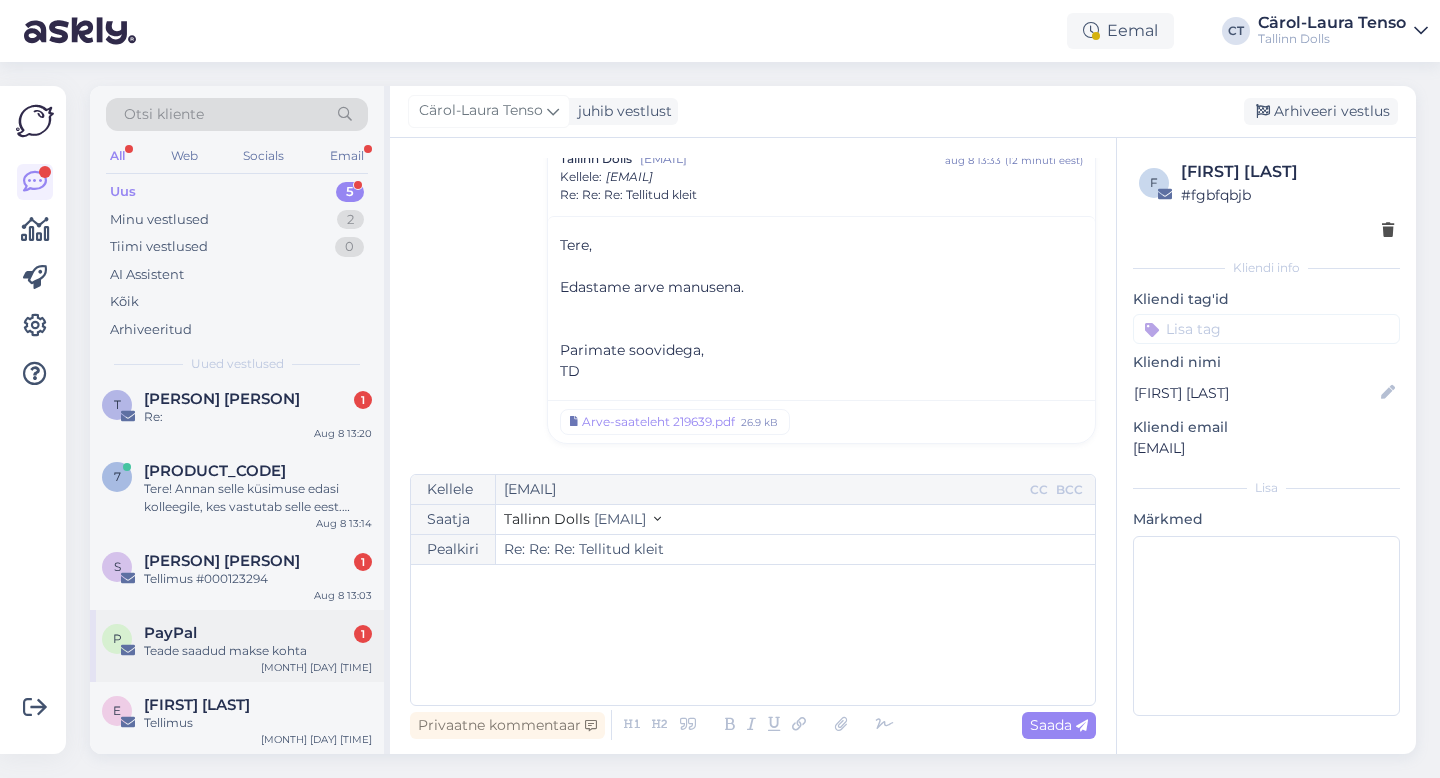 click on "Teade saadud makse kohta" at bounding box center (258, 651) 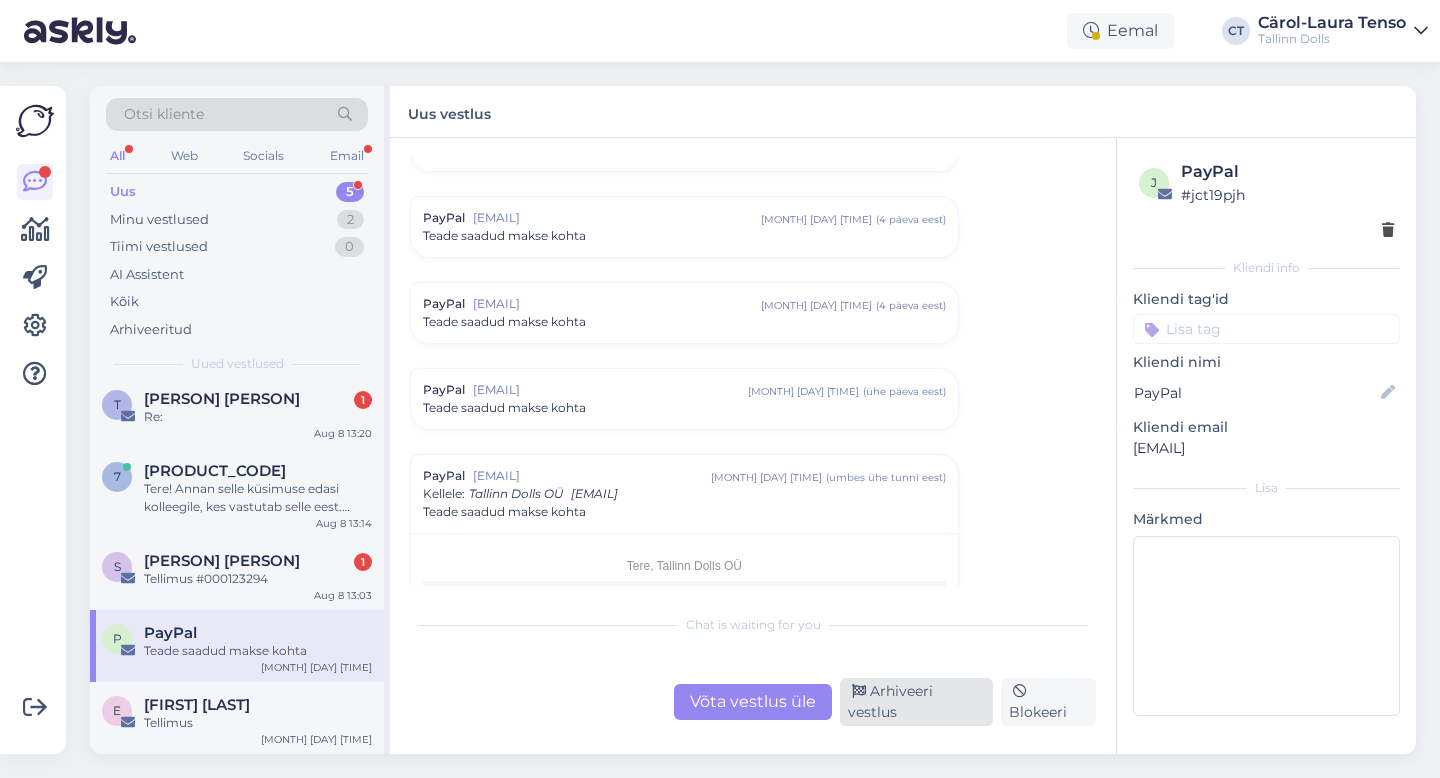 click on "Arhiveeri vestlus" at bounding box center [916, 702] 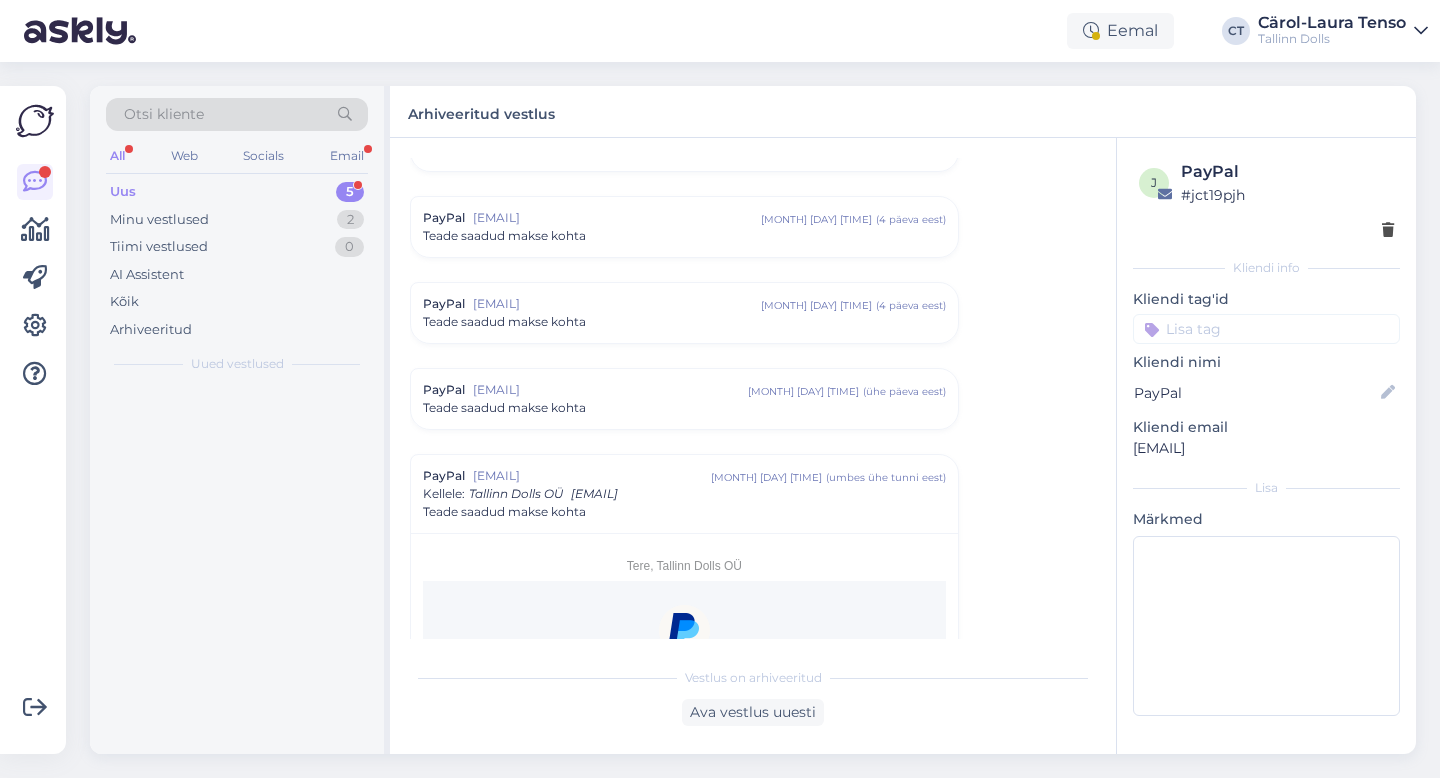 scroll, scrollTop: 8568, scrollLeft: 0, axis: vertical 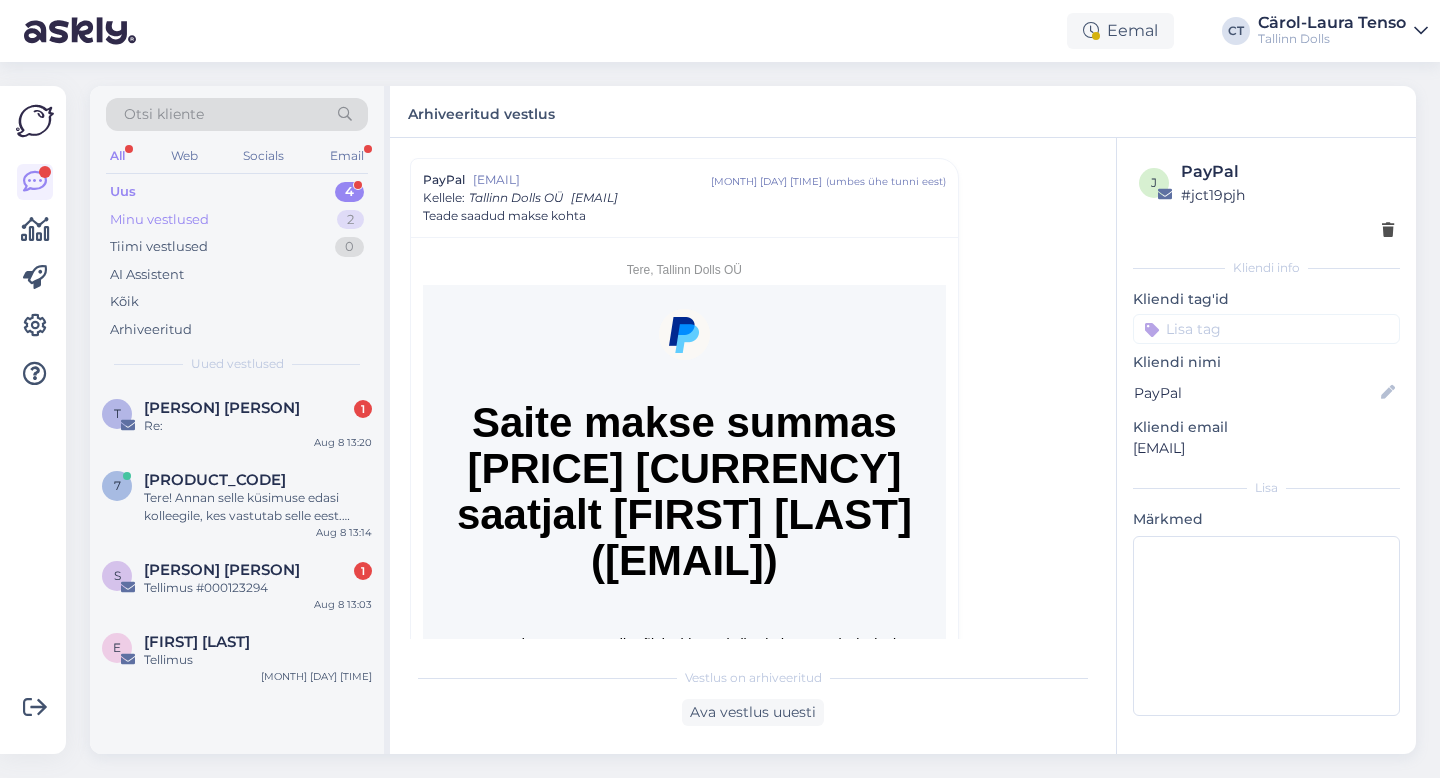 click on "Minu vestlused" at bounding box center [159, 220] 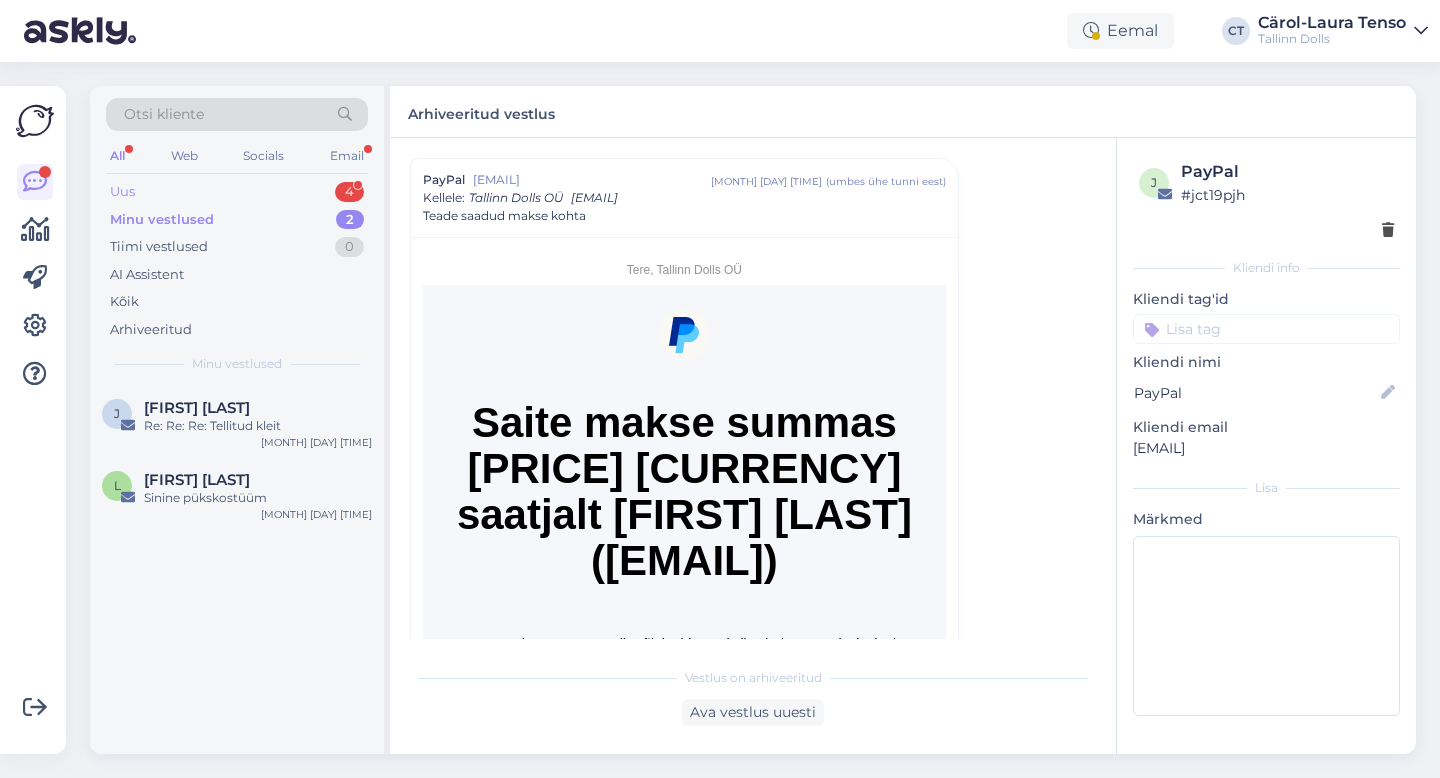 click on "Uus 4" at bounding box center [237, 192] 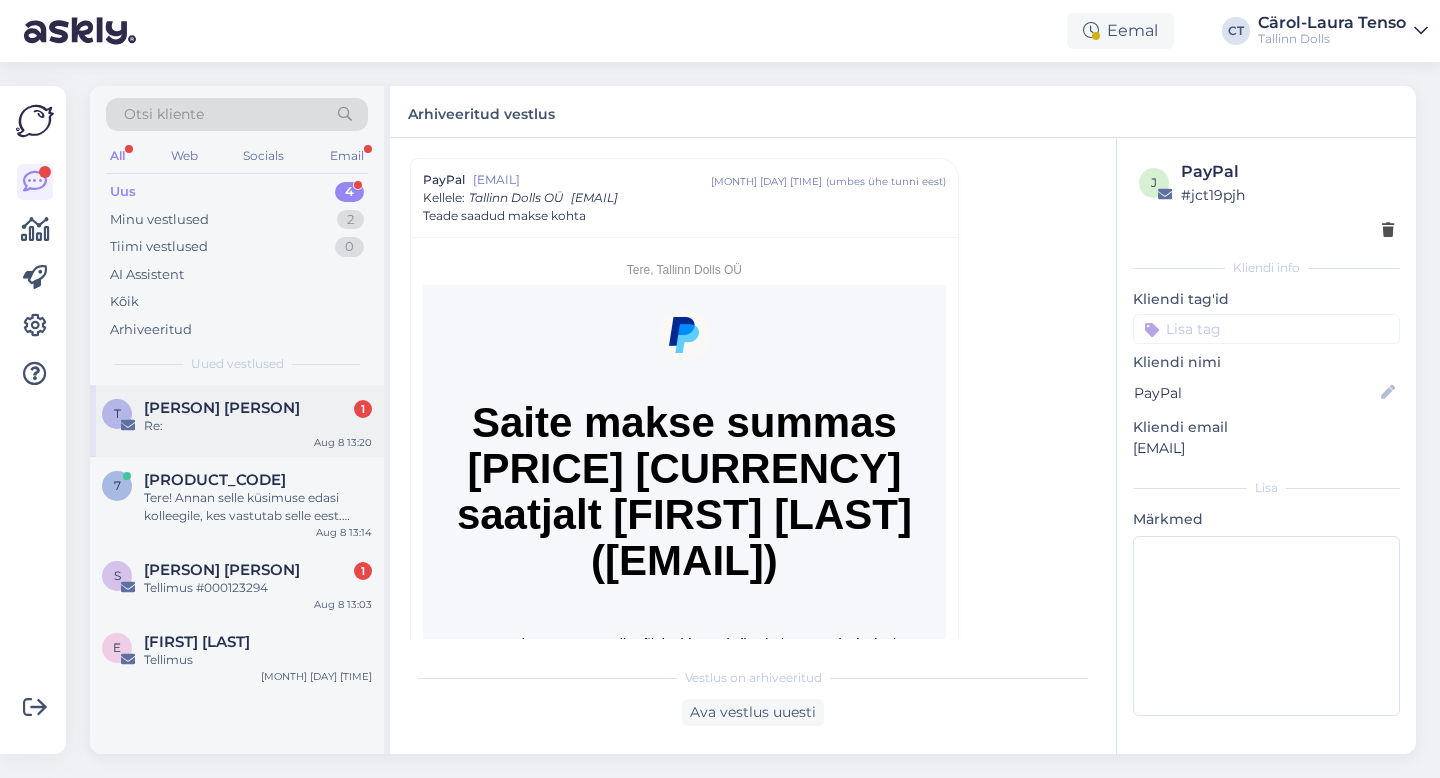 click on "Re:" at bounding box center (258, 426) 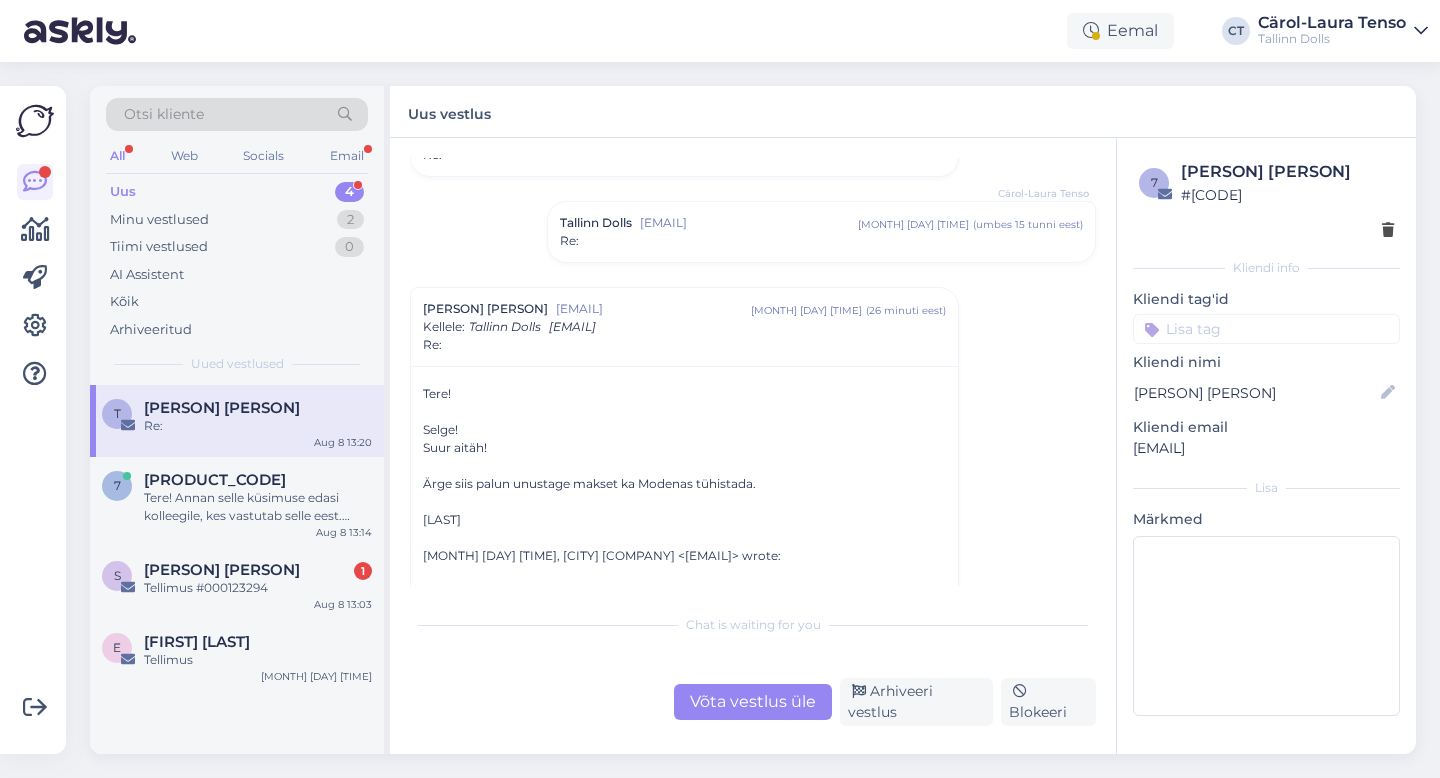 scroll, scrollTop: 786, scrollLeft: 0, axis: vertical 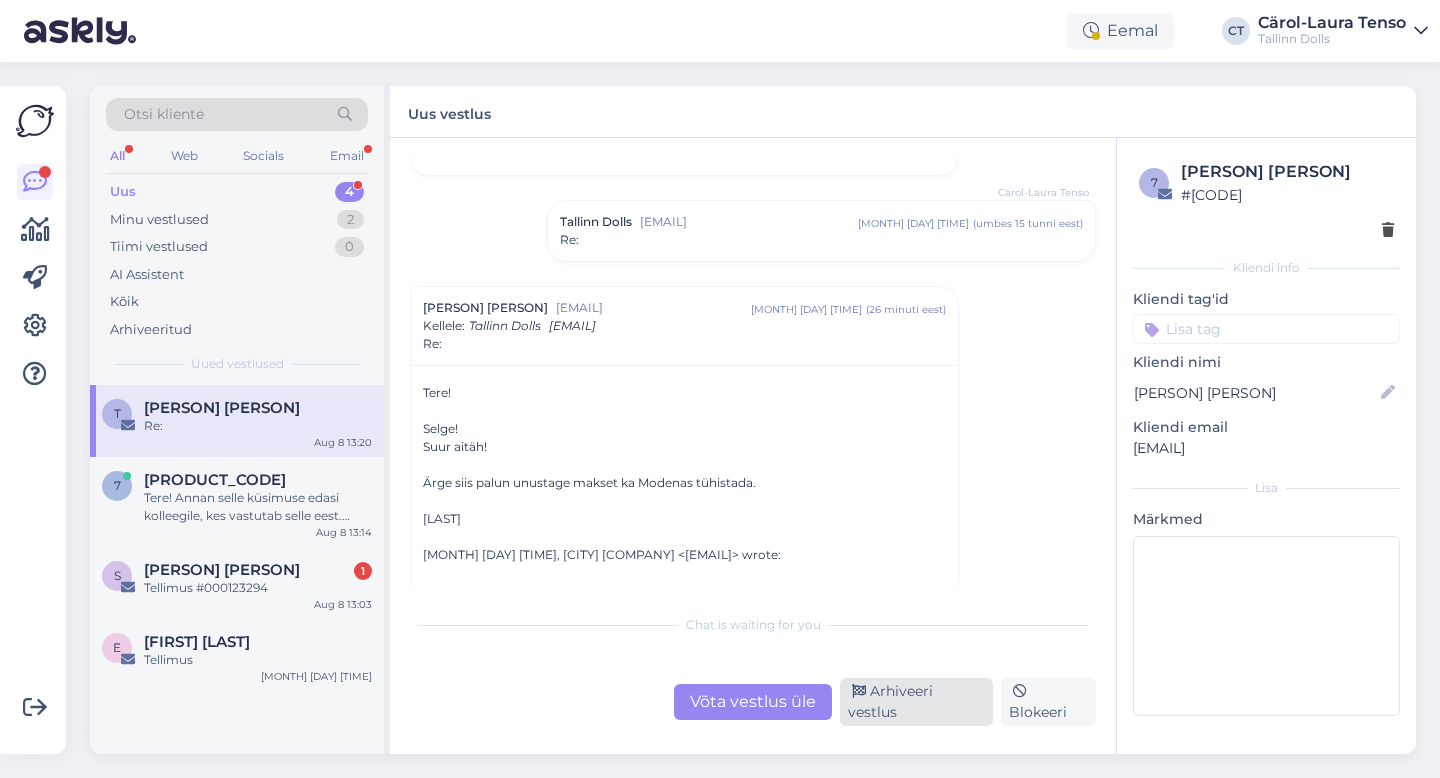 click on "Arhiveeri vestlus" at bounding box center (916, 702) 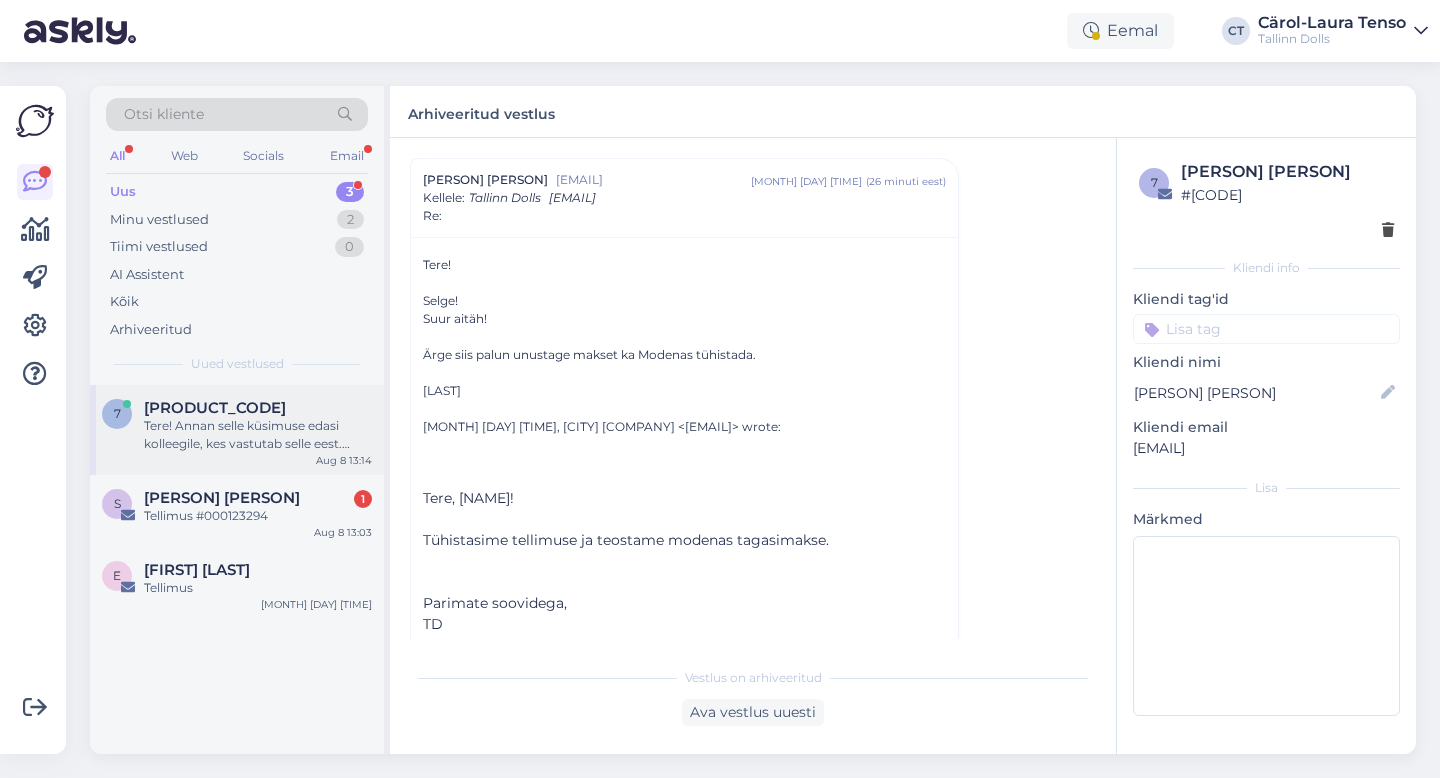 click on "Tere!
Annan selle küsimuse edasi kolleegile, kes vastutab selle eest. Vastus tuleb siia meie tööaja jooksul." at bounding box center [258, 435] 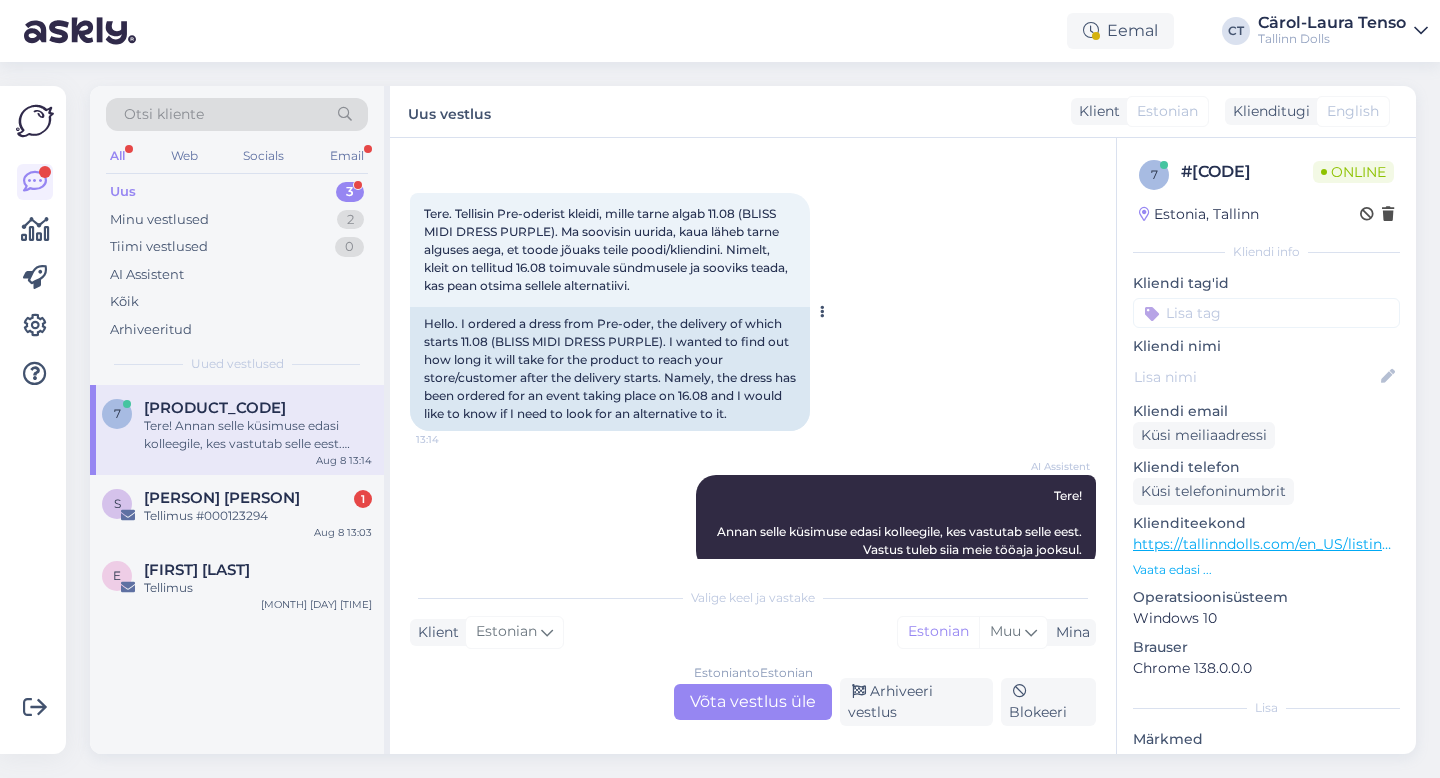 scroll, scrollTop: 847, scrollLeft: 0, axis: vertical 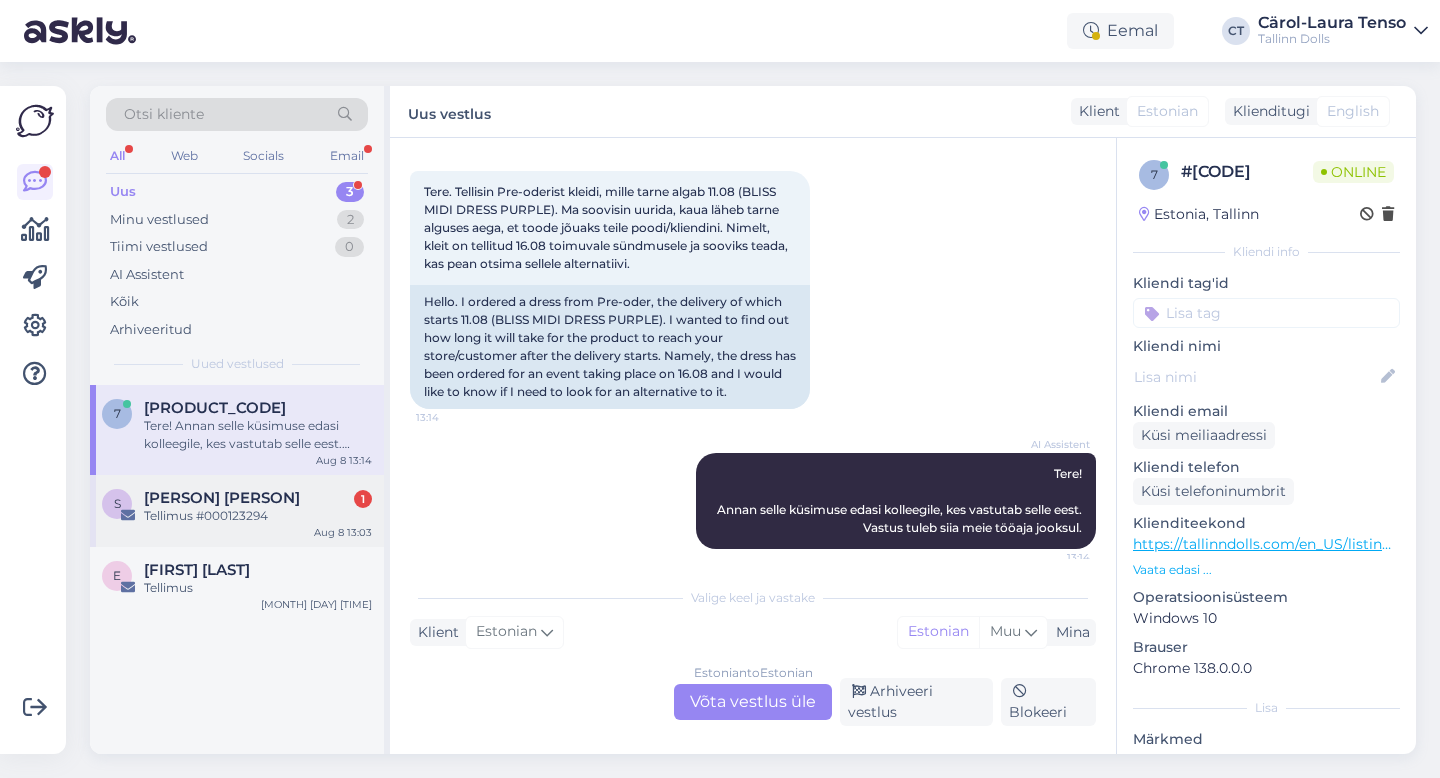 click on "Tellimus  #000123294" at bounding box center [258, 516] 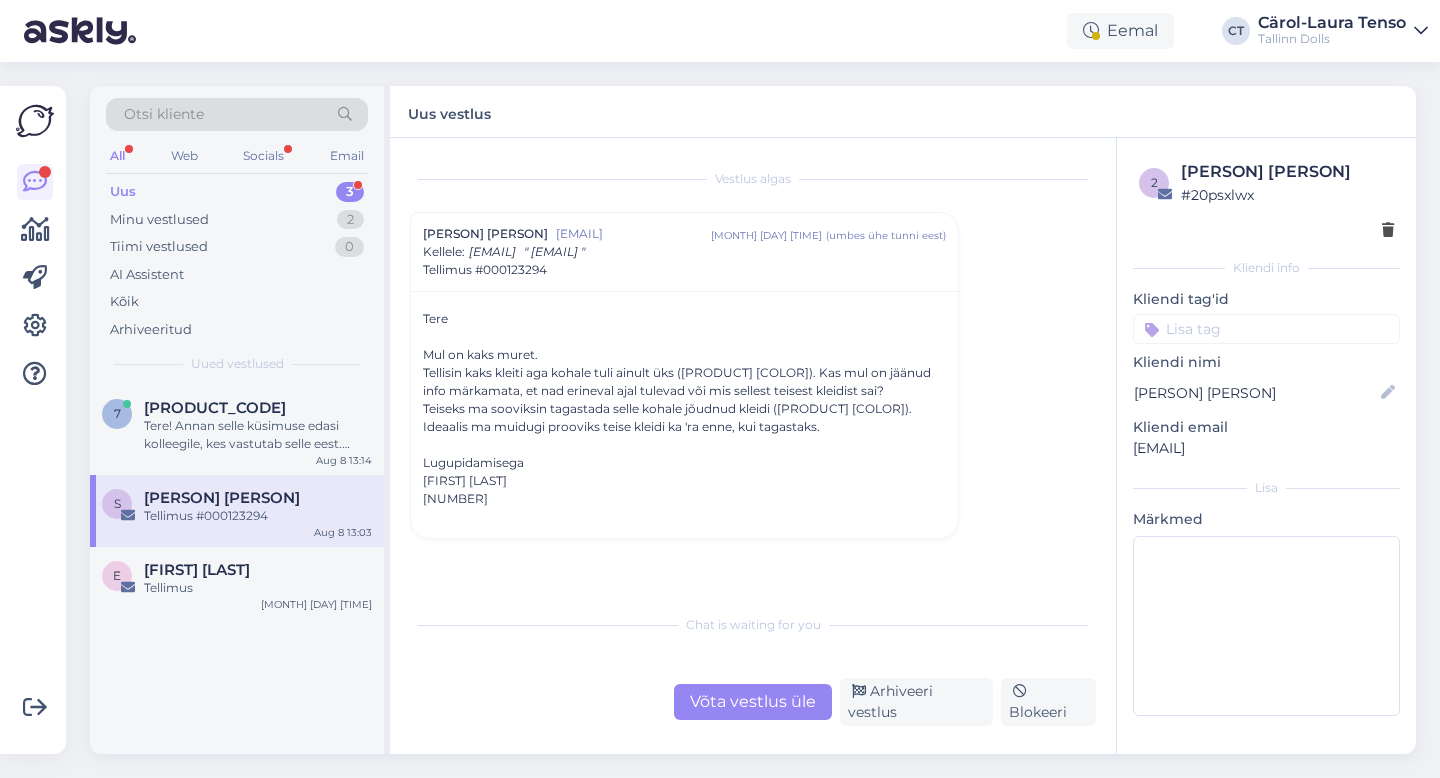 click on "Uus 3" at bounding box center (237, 192) 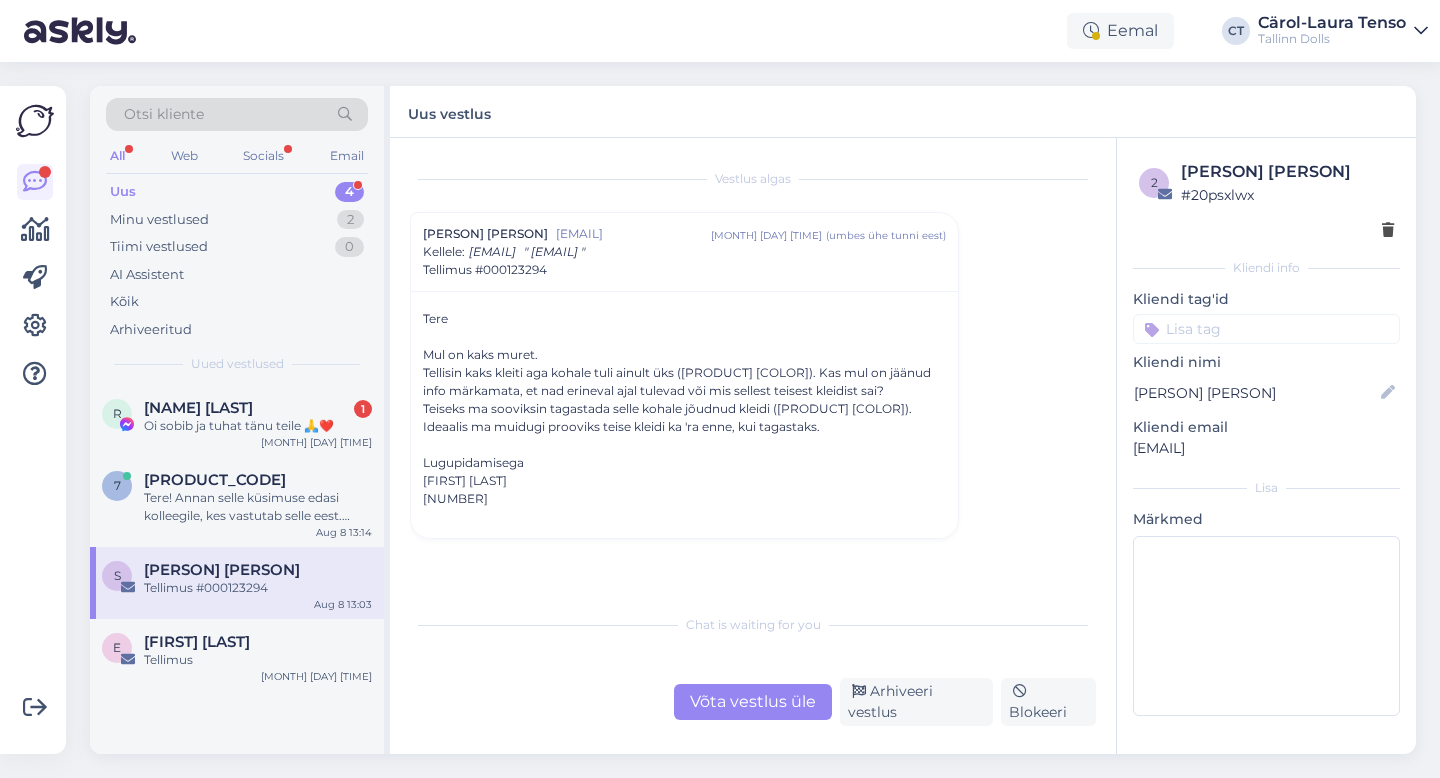 click on "Oi sobib ja tuhat tänu teile 🙏❤️" at bounding box center [258, 426] 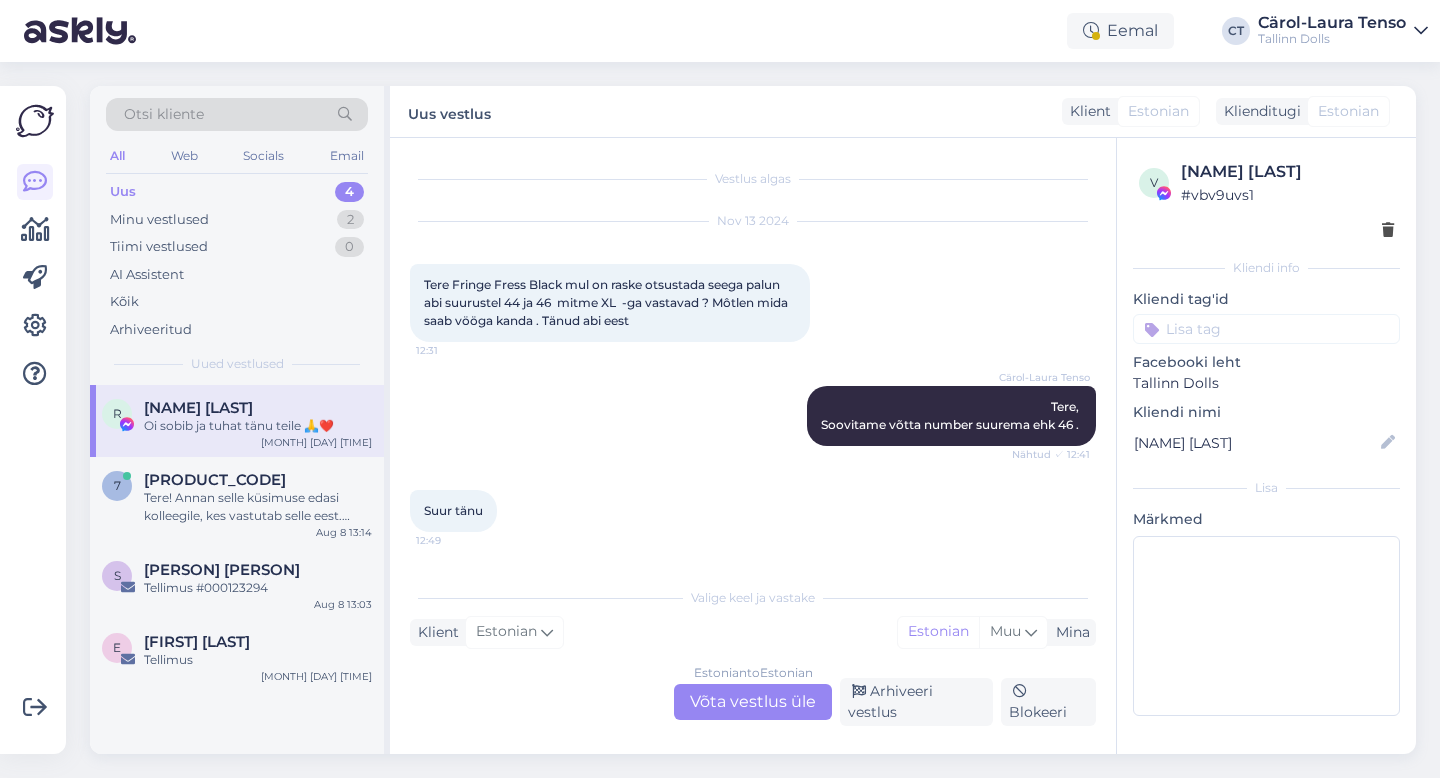 scroll, scrollTop: 9293, scrollLeft: 0, axis: vertical 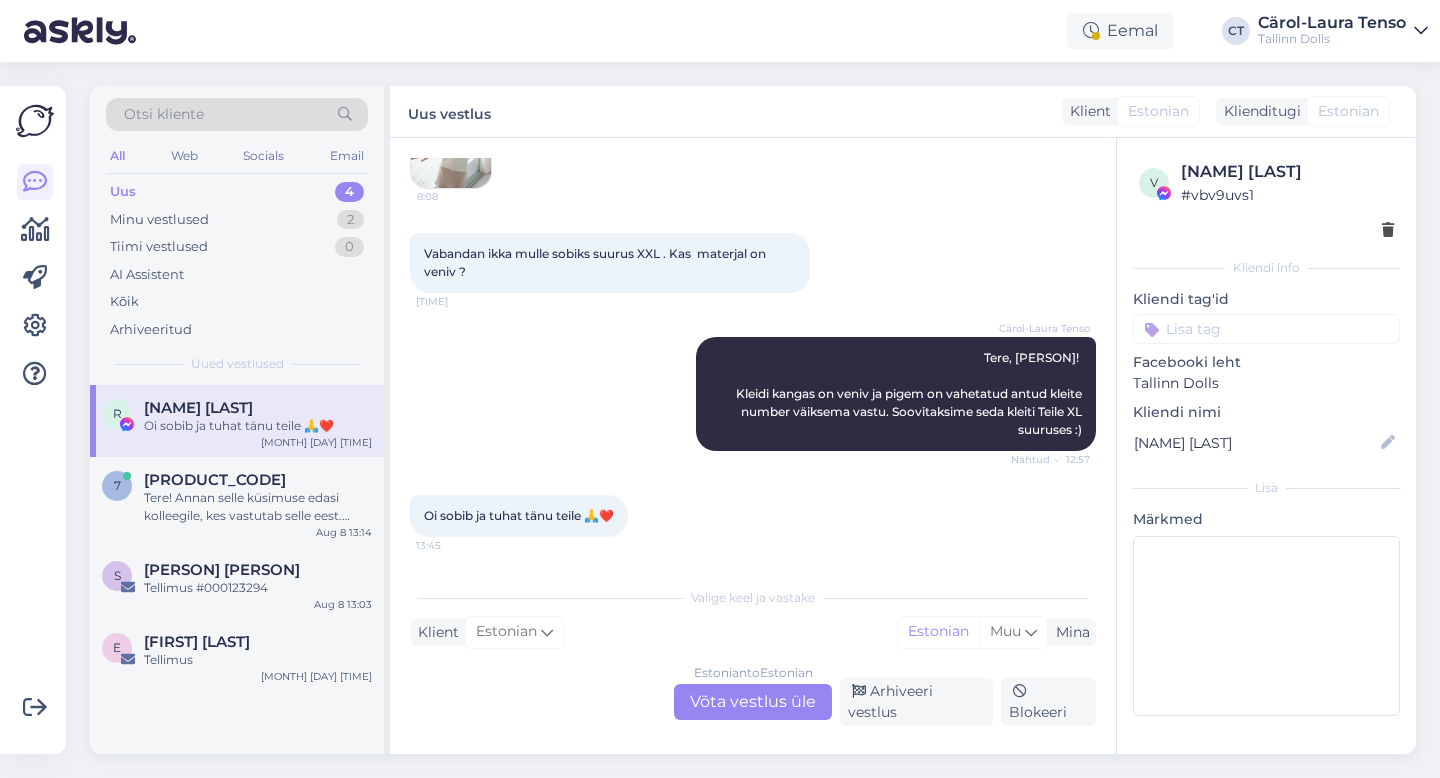 click on "Estonian  to  Estonian Võta vestlus üle" at bounding box center [753, 702] 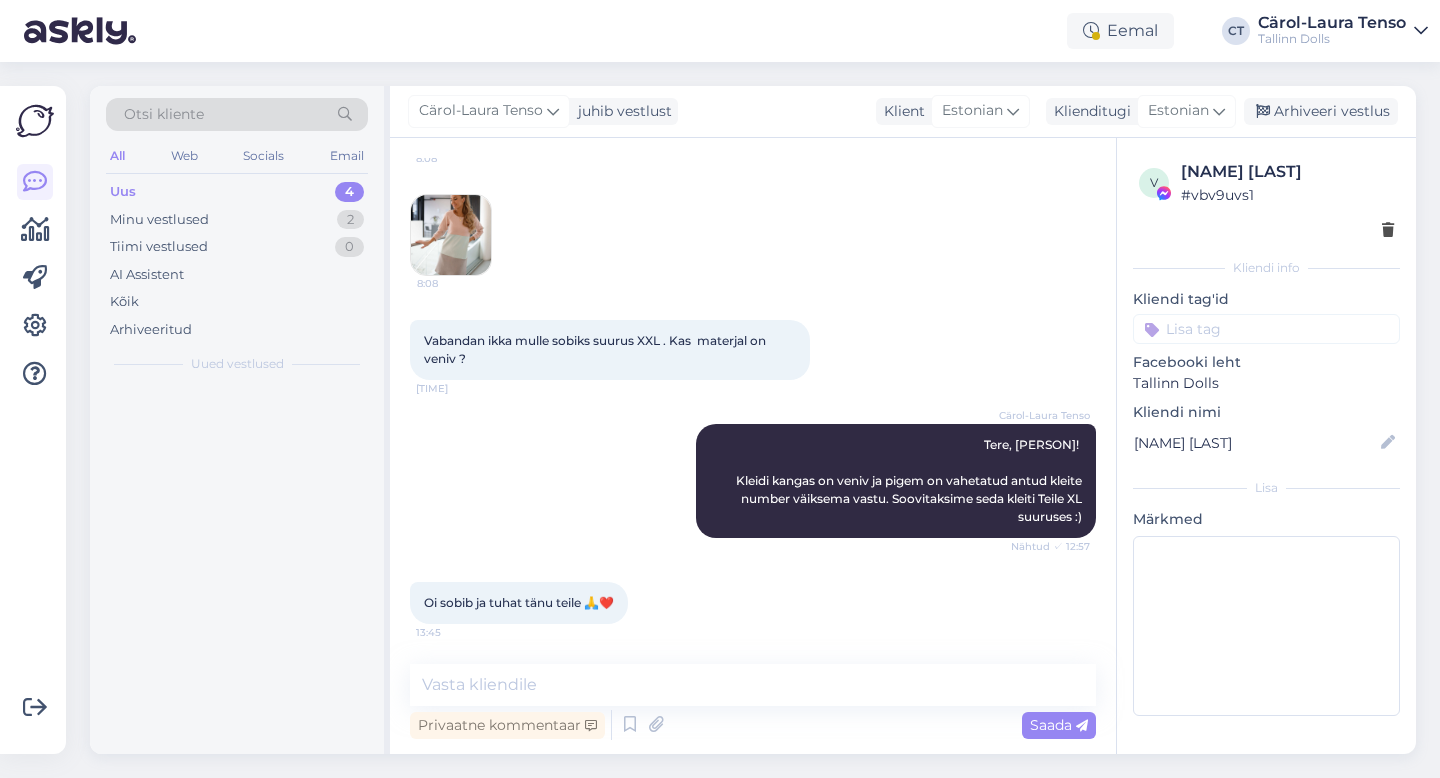 scroll, scrollTop: 9218, scrollLeft: 0, axis: vertical 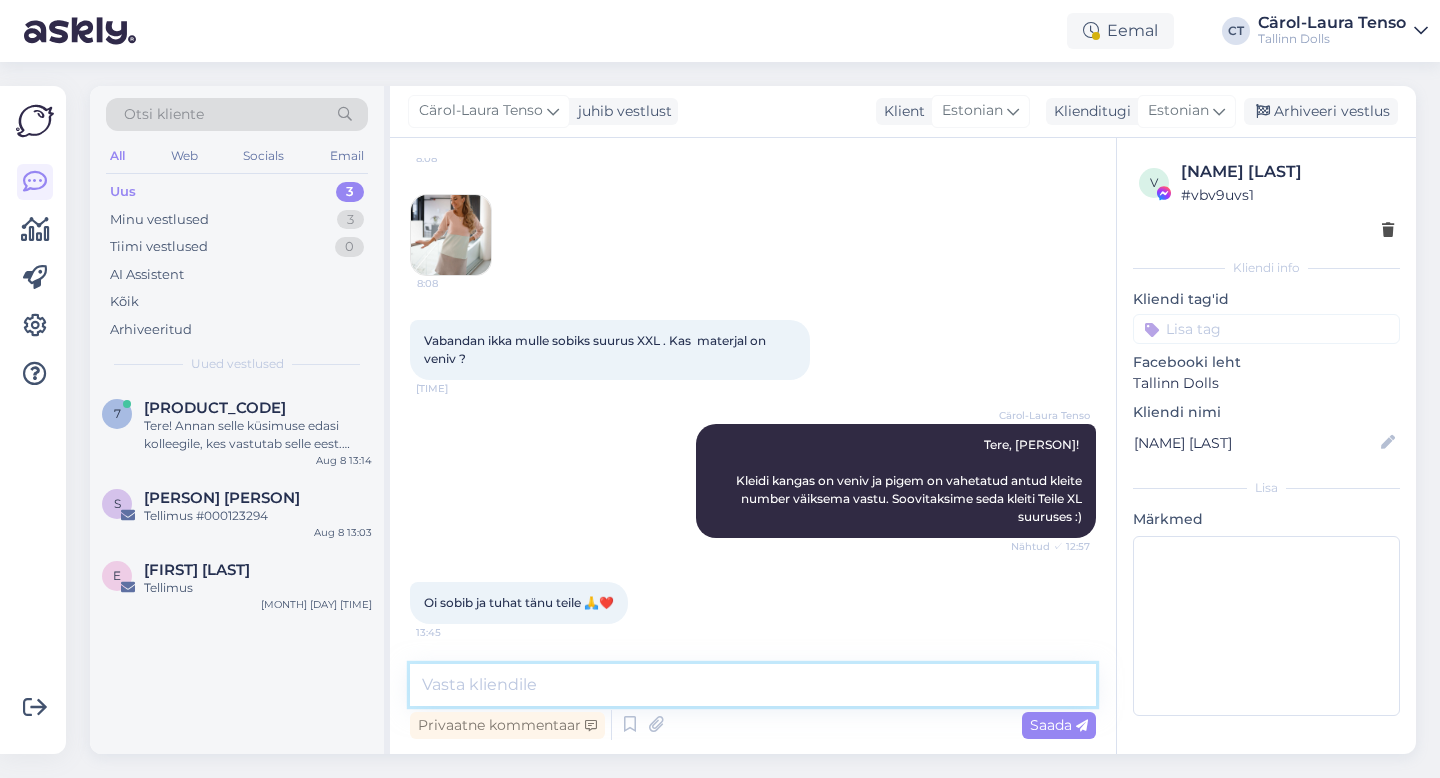 click at bounding box center (753, 685) 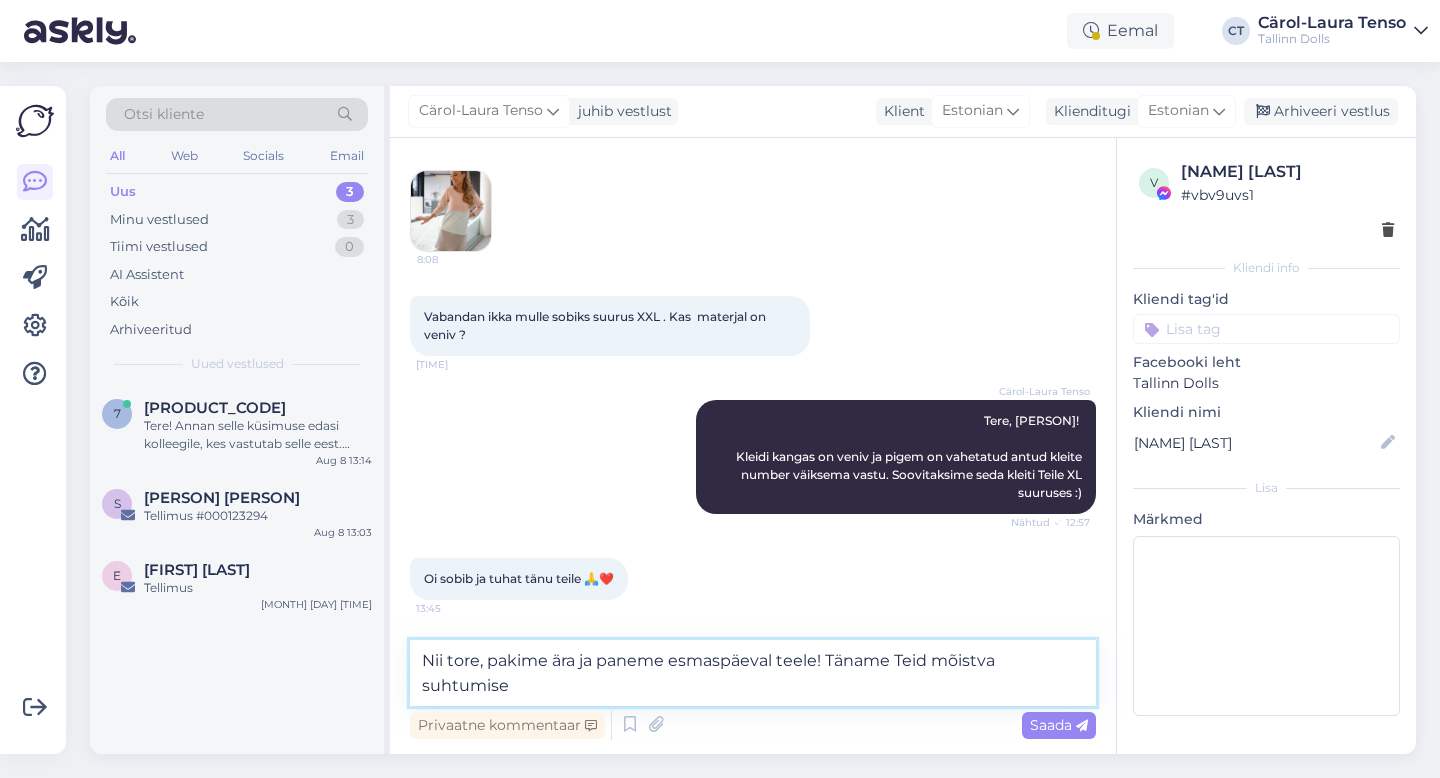 scroll, scrollTop: 9242, scrollLeft: 0, axis: vertical 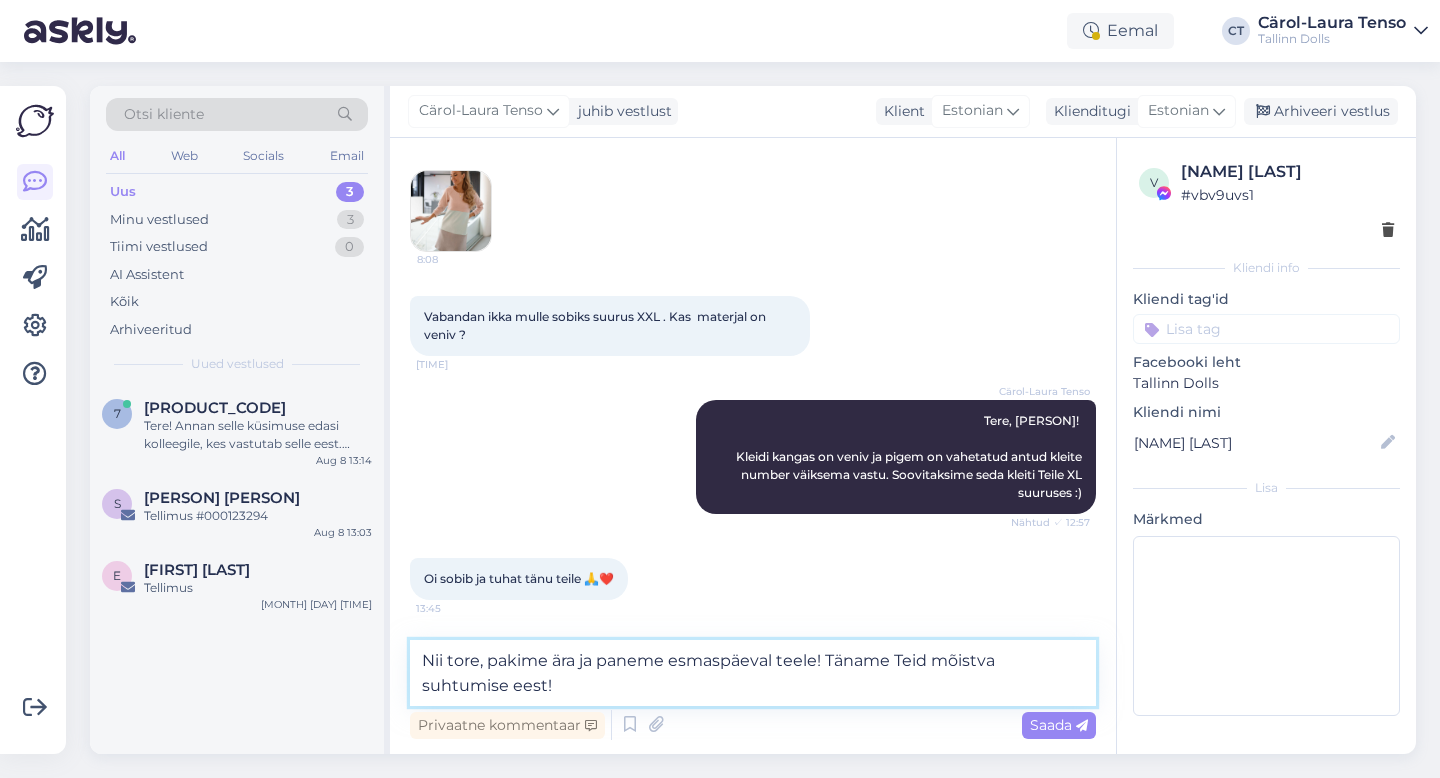 click on "Nii tore, pakime ära ja paneme esmaspäeval teele! Täname Teid mõistva suhtumise eest!" at bounding box center (753, 673) 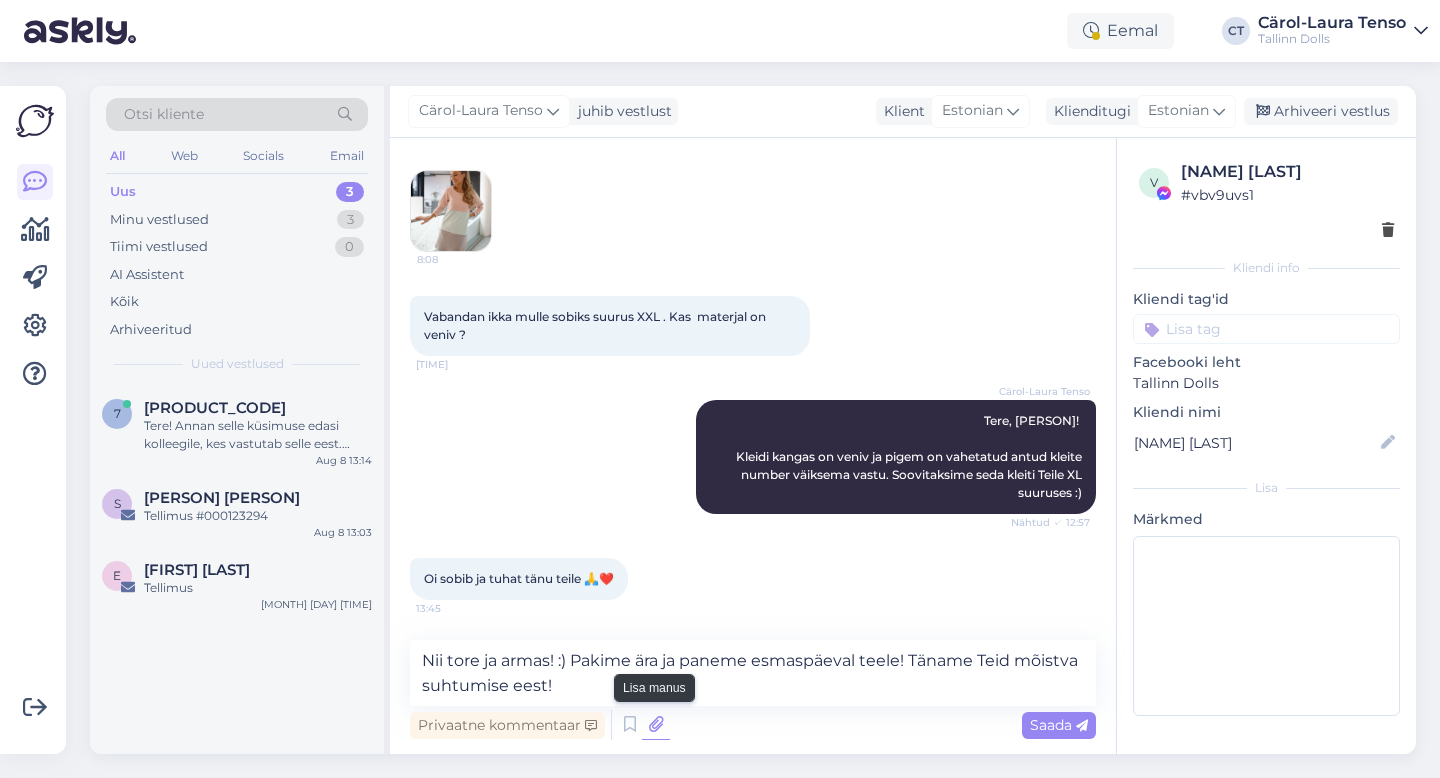 click at bounding box center [656, 725] 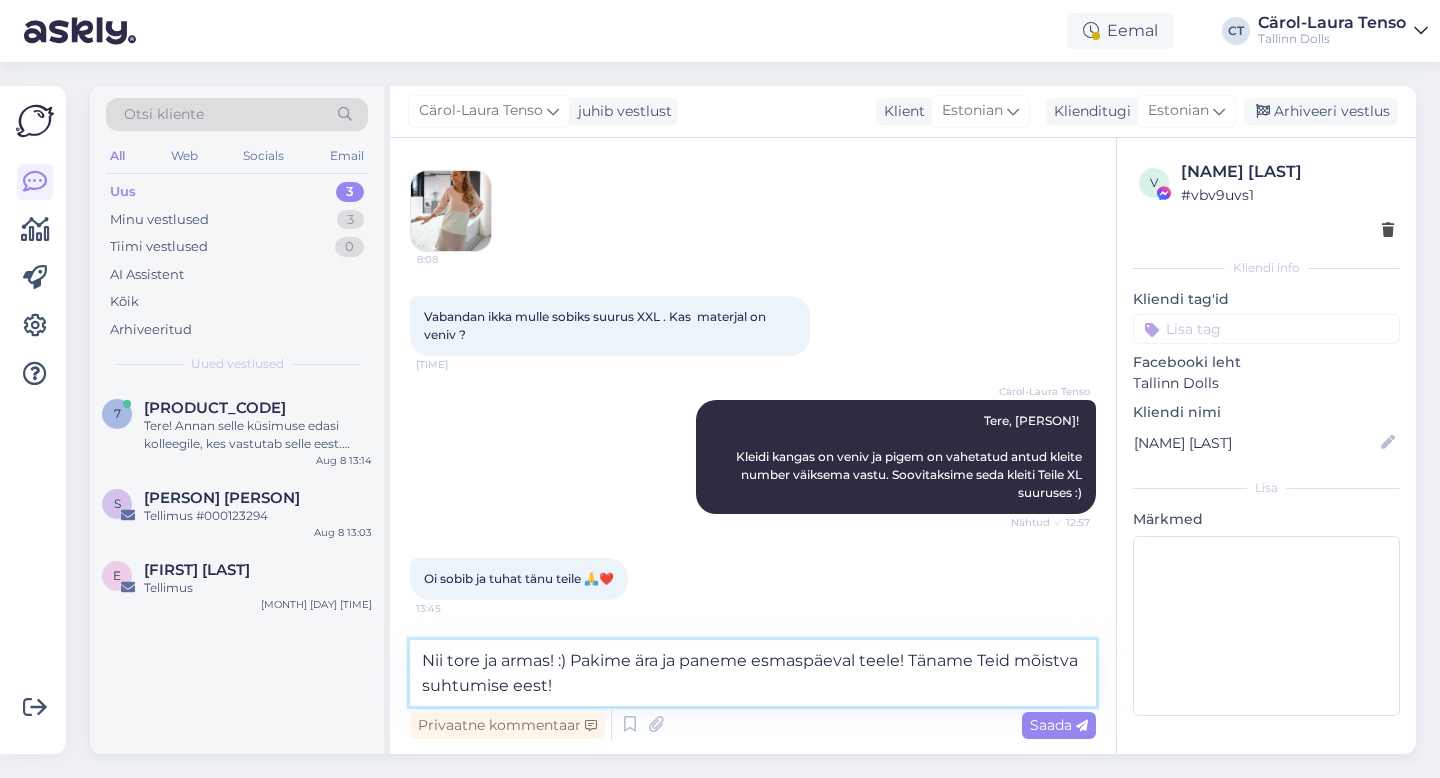 click on "Nii tore ja armas! :) Pakime ära ja paneme esmaspäeval teele! Täname Teid mõistva suhtumise eest!" at bounding box center (753, 673) 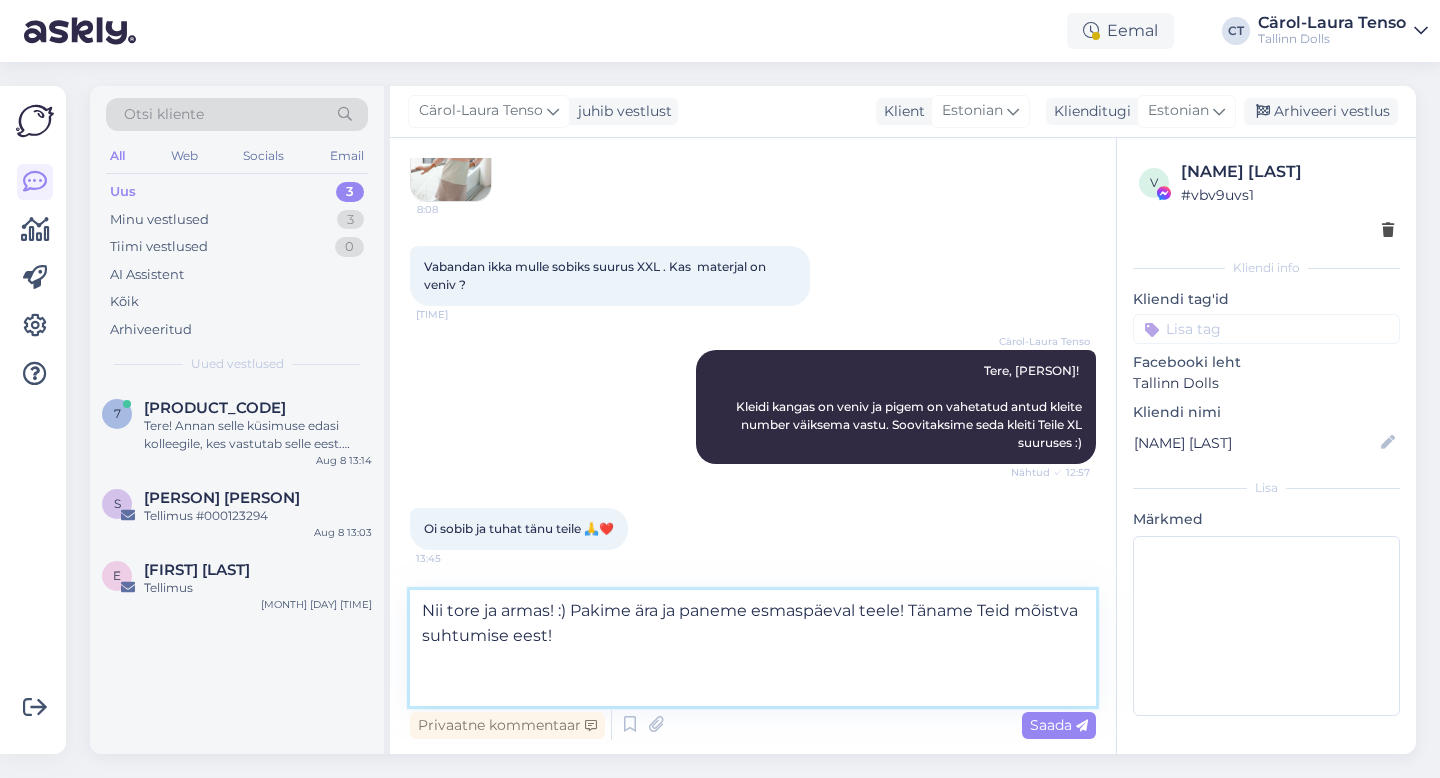 scroll, scrollTop: 9292, scrollLeft: 0, axis: vertical 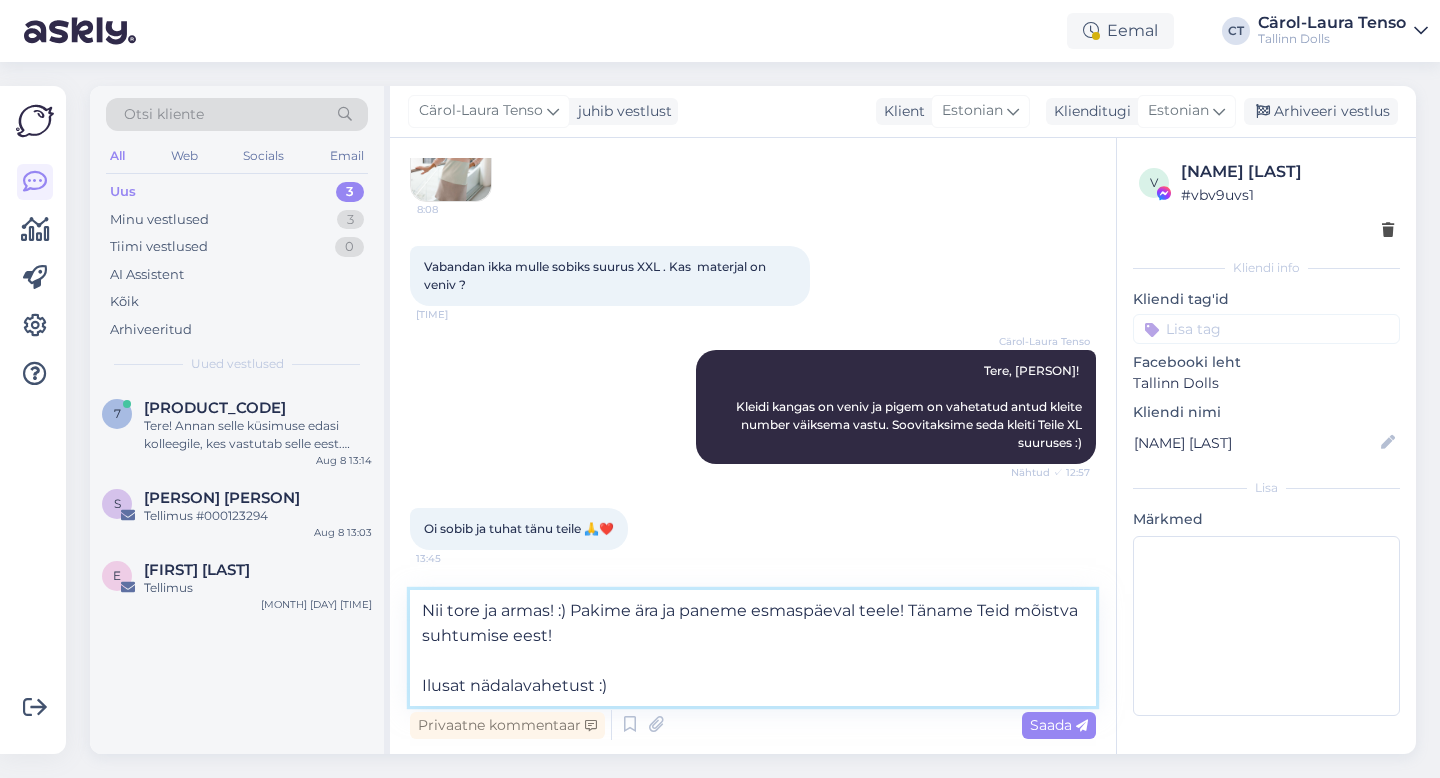 type on "Nii tore ja armas! :) Pakime ära ja paneme esmaspäeval teele! Täname Teid mõistva suhtumise eest!
Ilusat nädalavahetust :)" 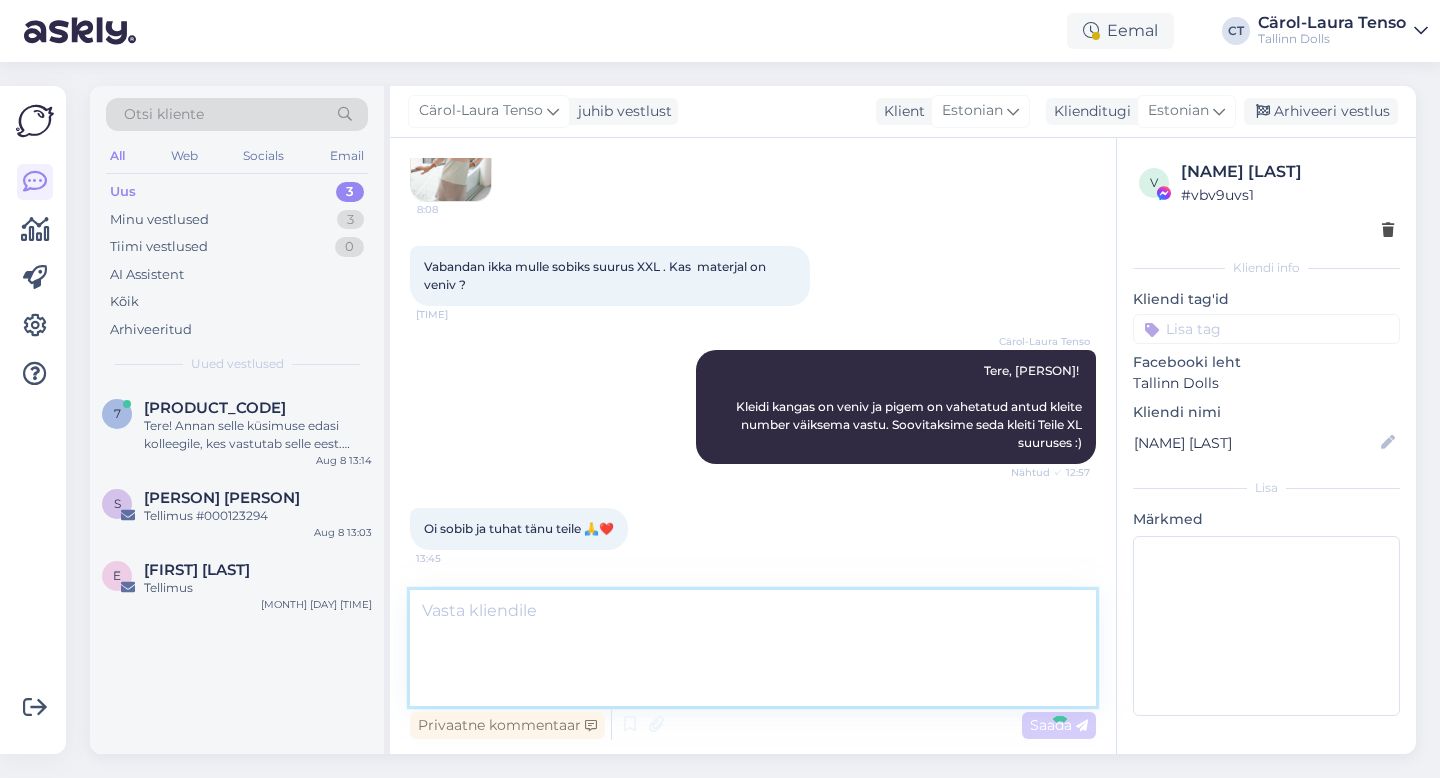 scroll, scrollTop: 9358, scrollLeft: 0, axis: vertical 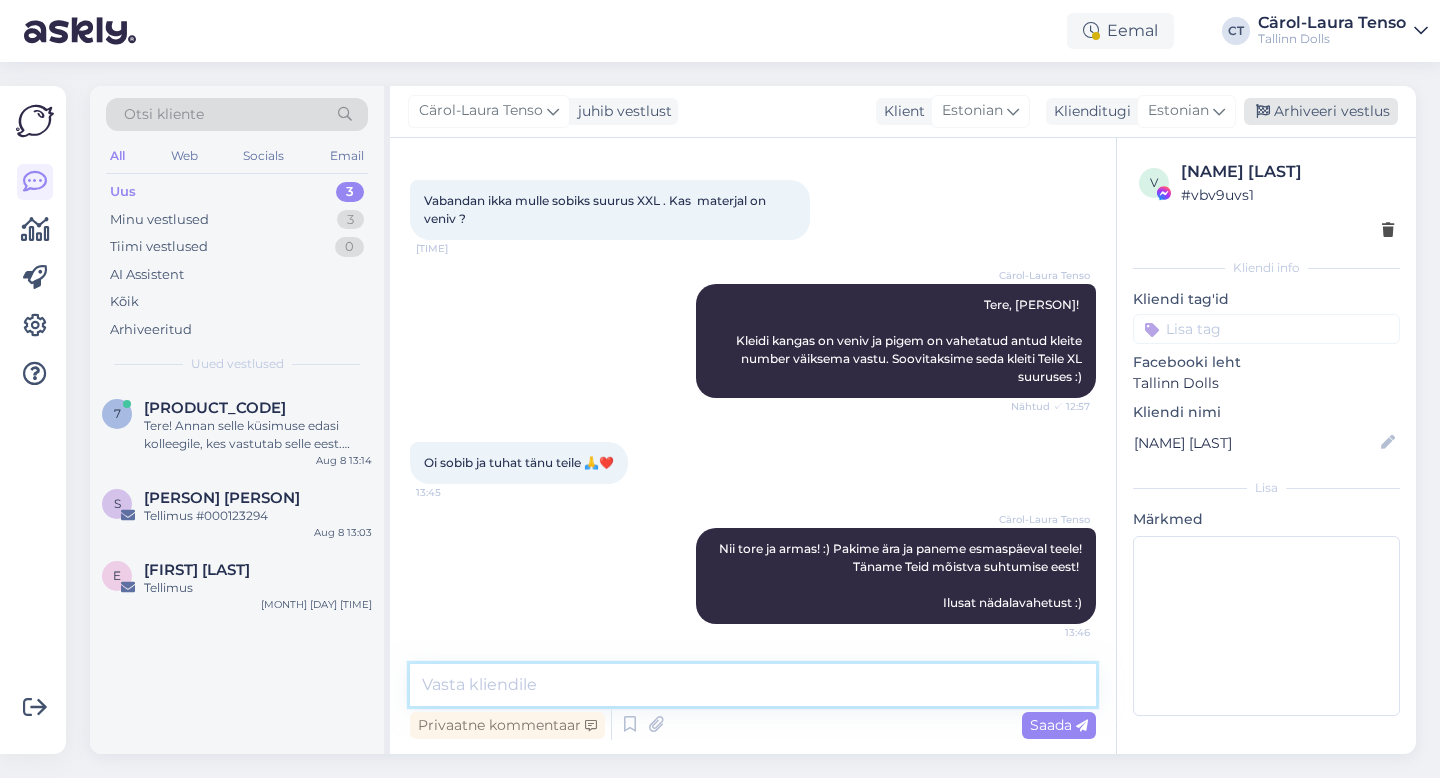 type 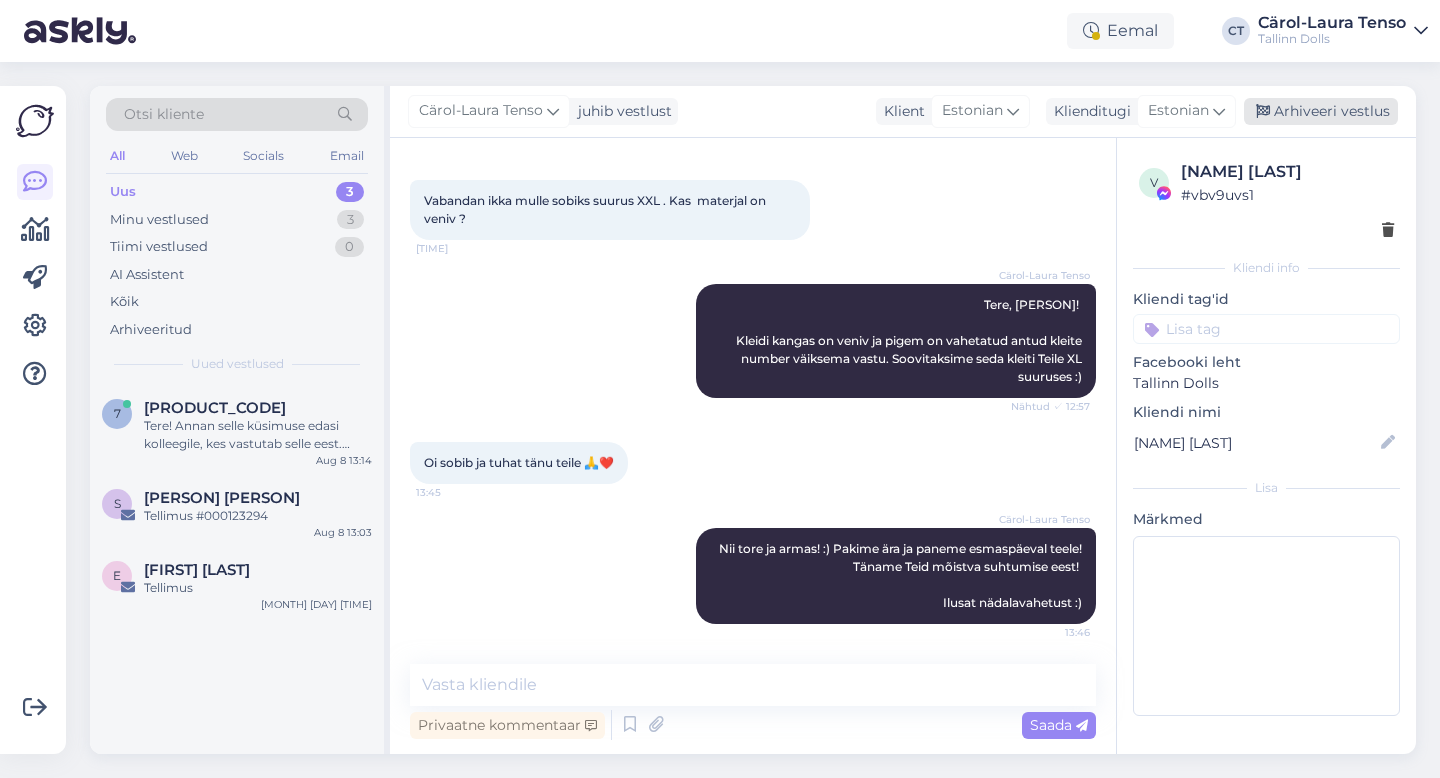 click on "Arhiveeri vestlus" at bounding box center [1321, 111] 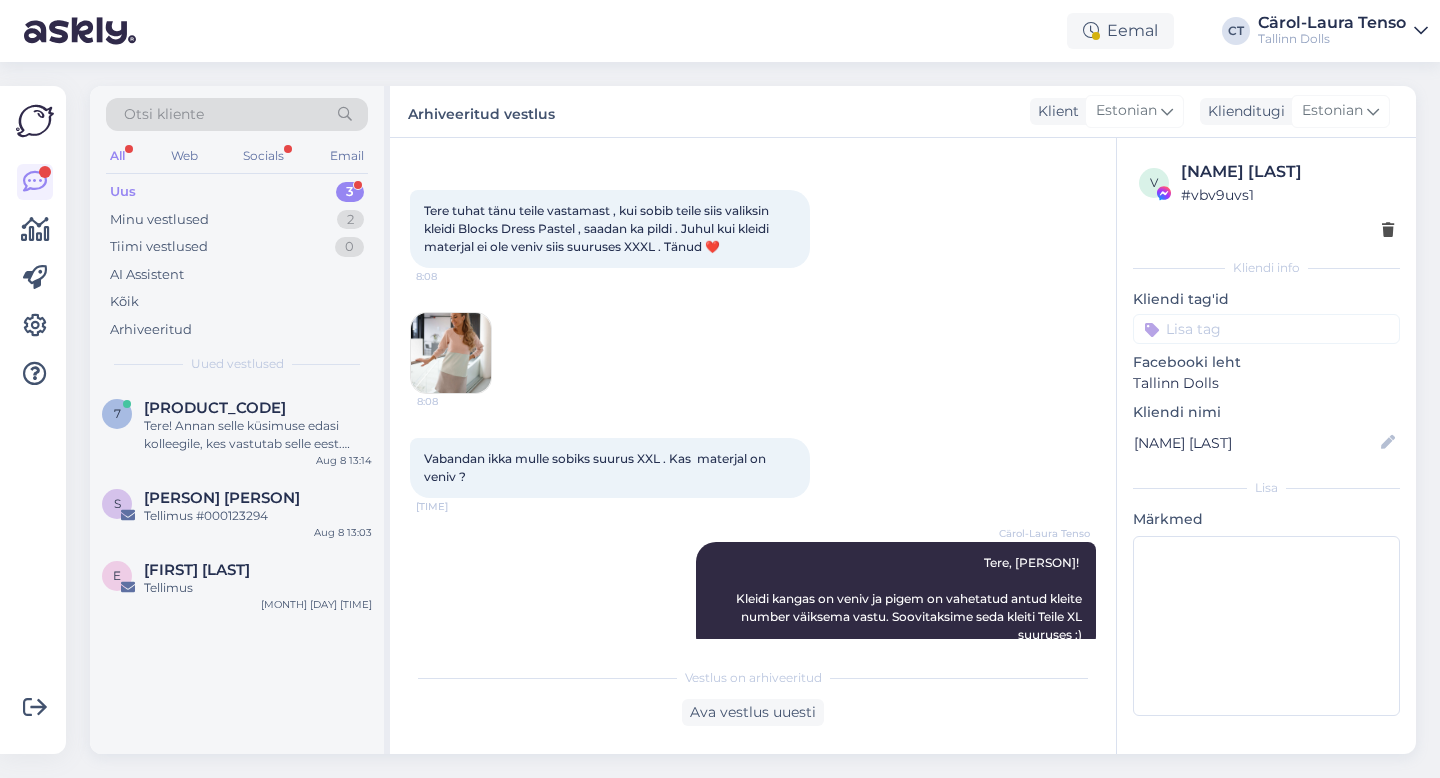 scroll, scrollTop: 9451, scrollLeft: 0, axis: vertical 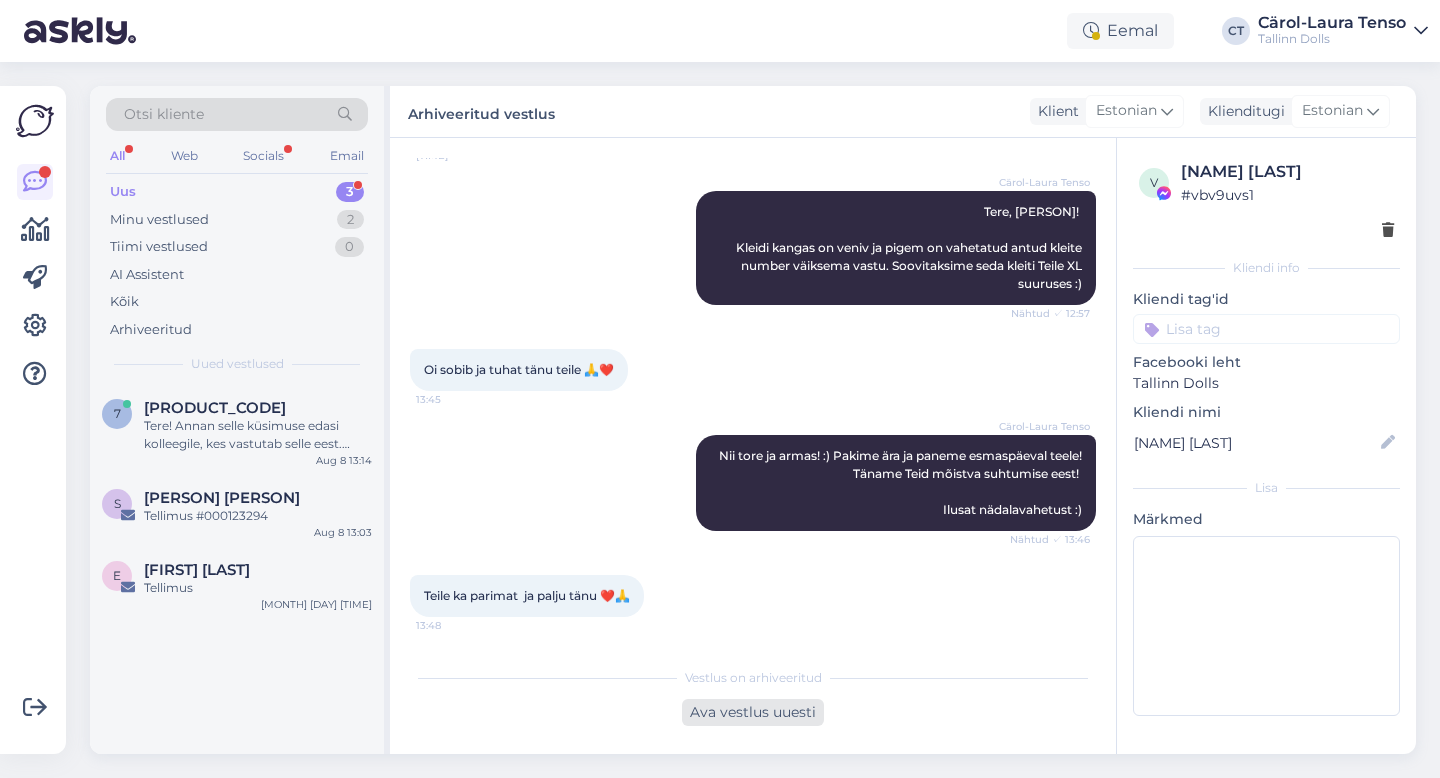 click on "Ava vestlus uuesti" at bounding box center [753, 712] 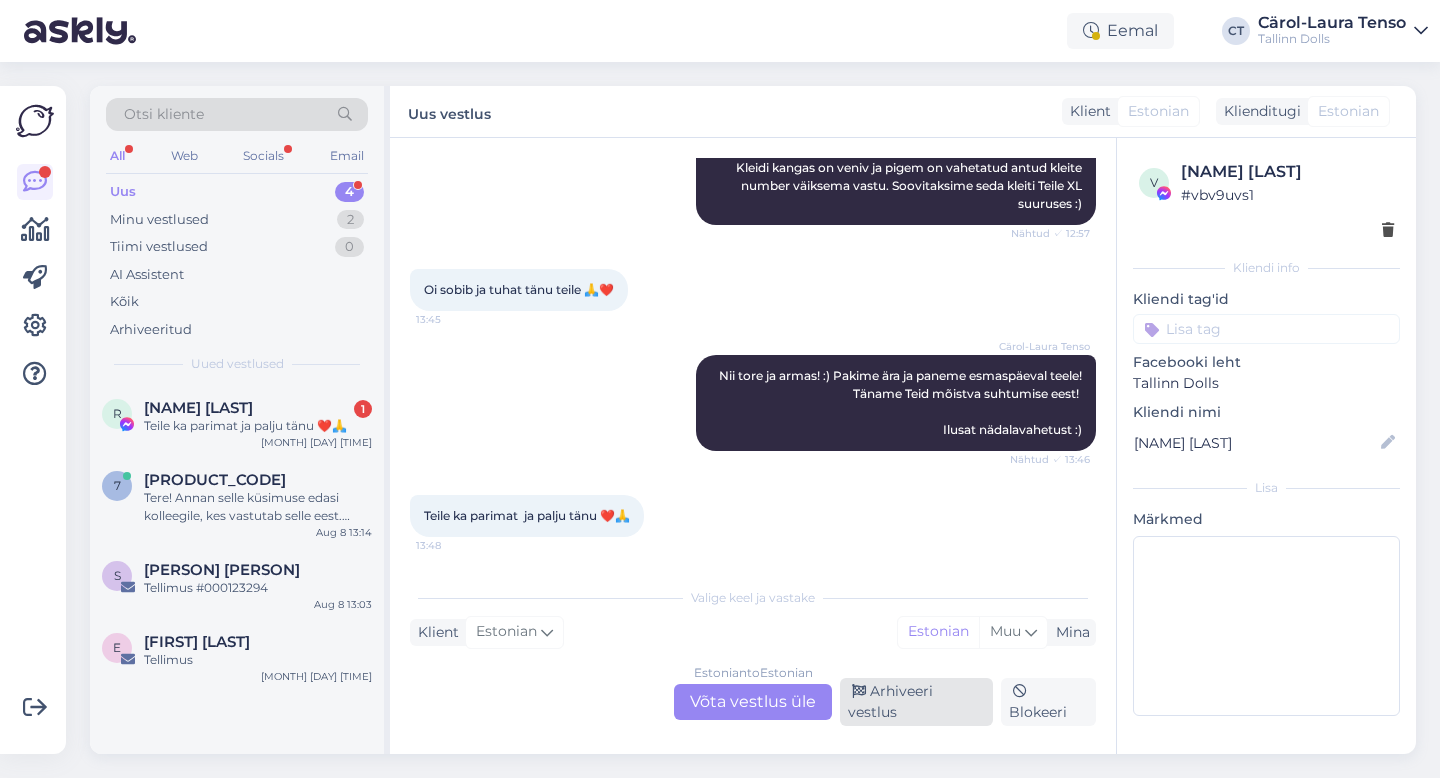 click on "Arhiveeri vestlus" at bounding box center [916, 702] 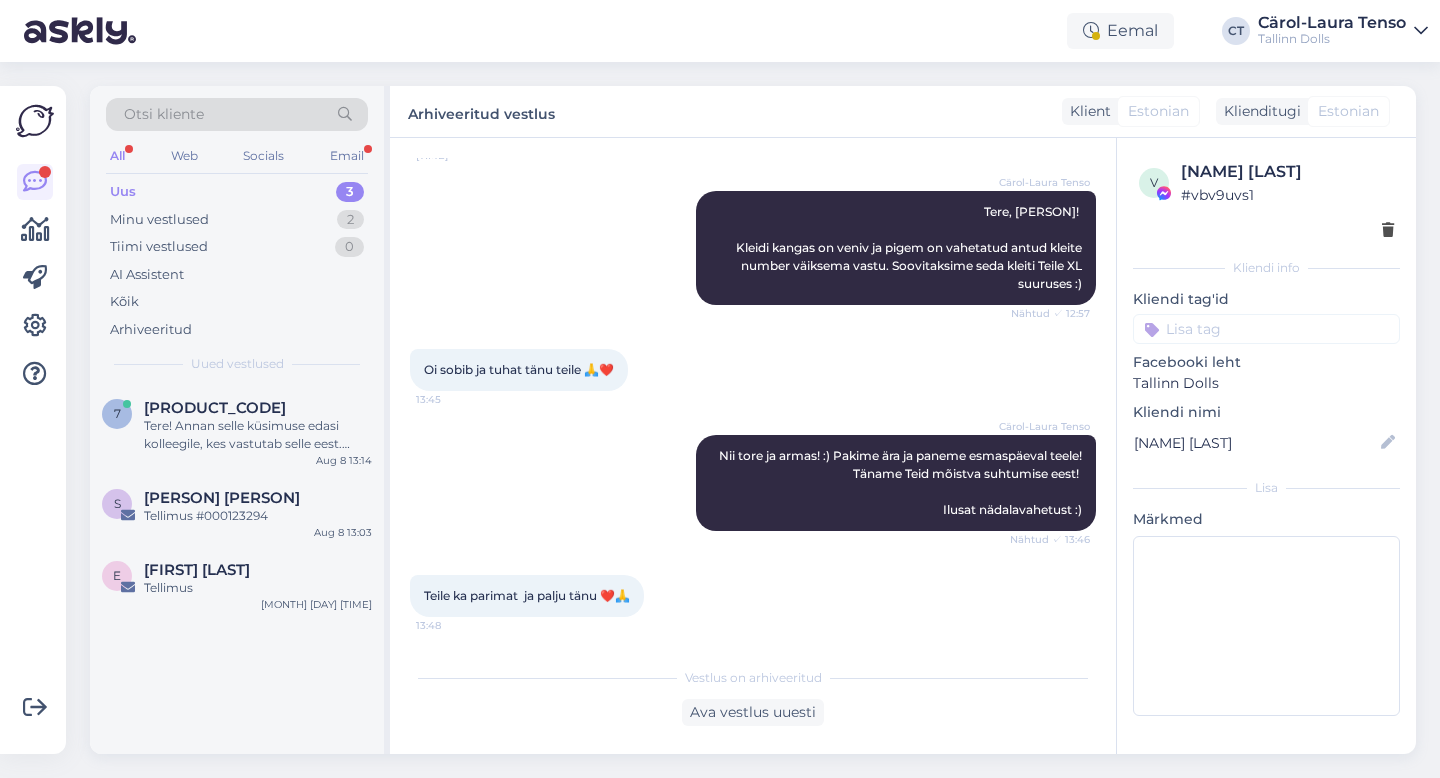 click on "Uus 3" at bounding box center (237, 192) 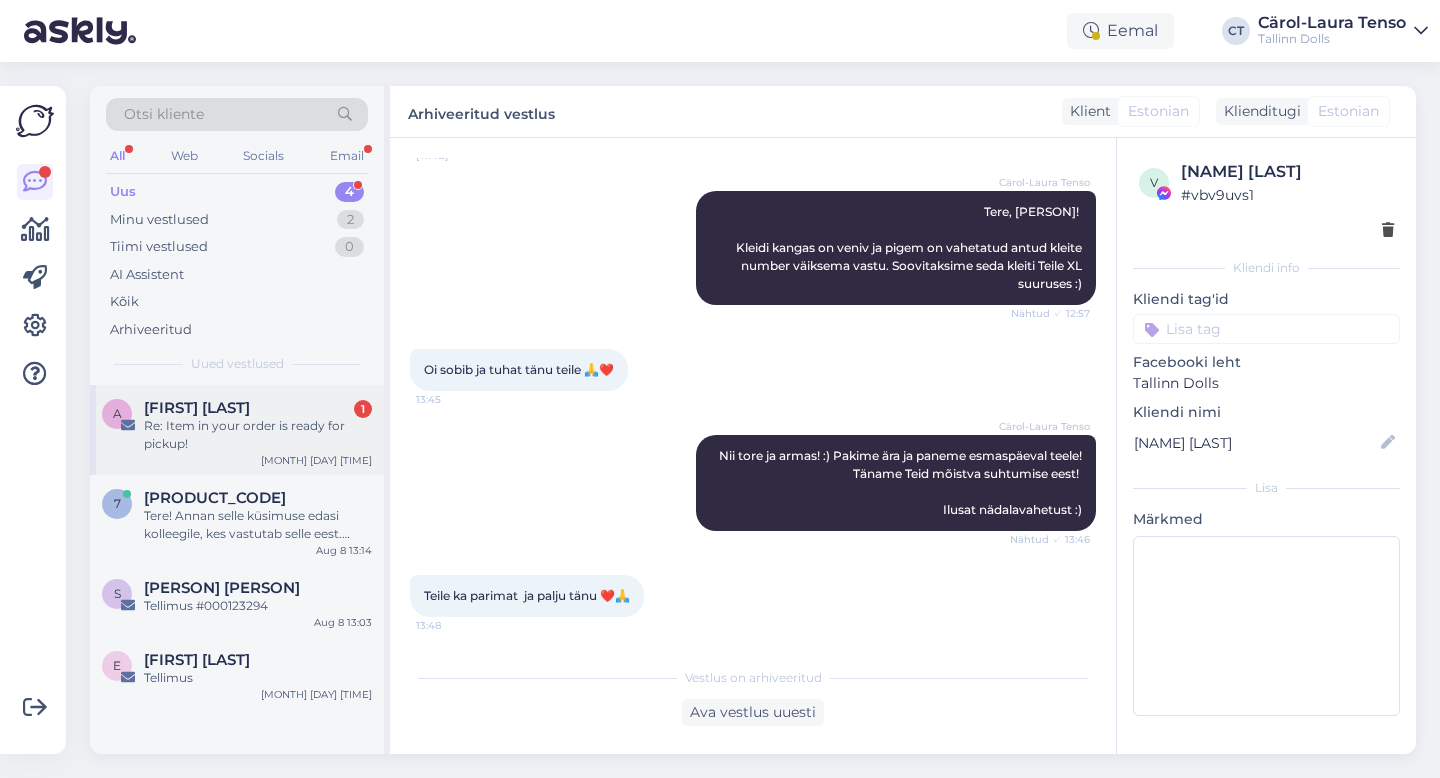 click on "Re: Item in your order is ready for pickup!" at bounding box center (258, 435) 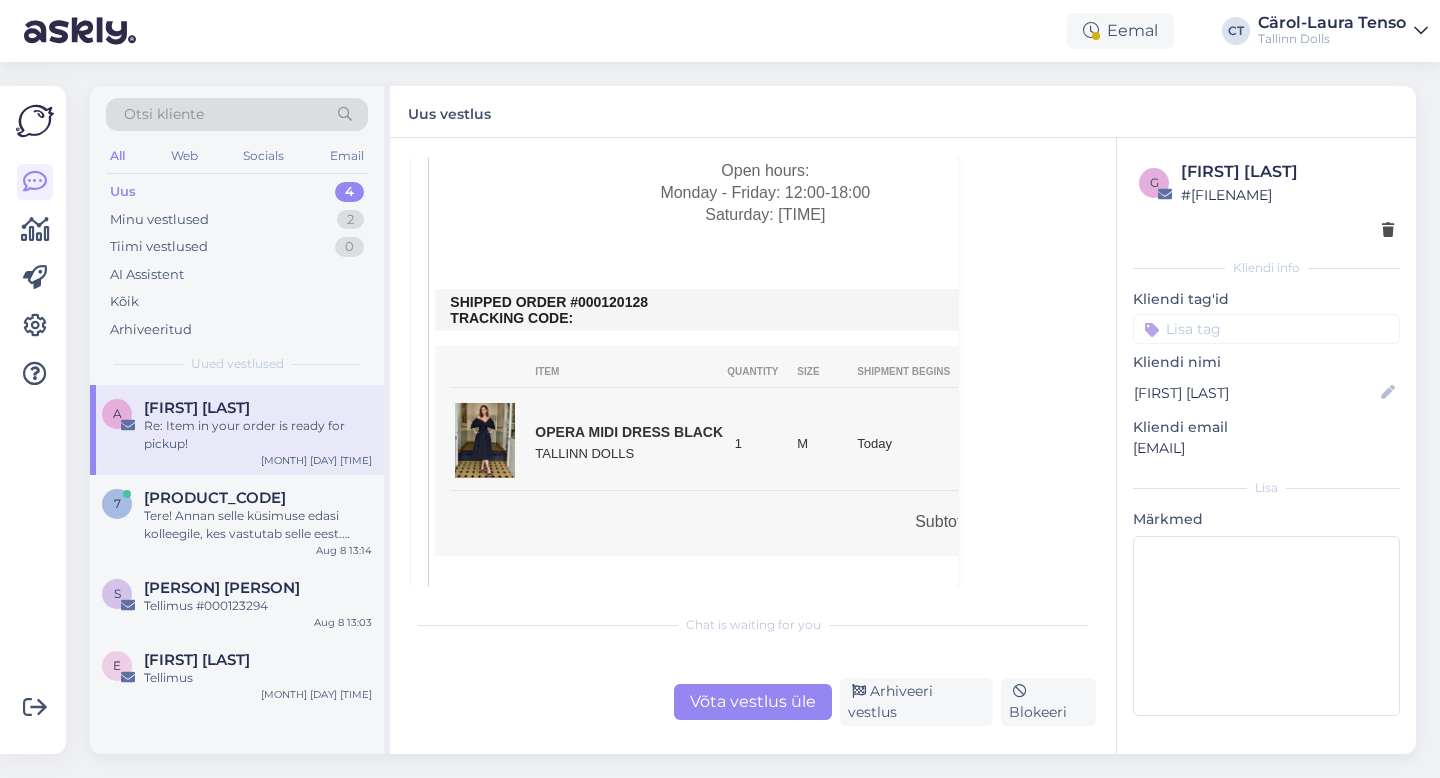 scroll, scrollTop: 5887, scrollLeft: 0, axis: vertical 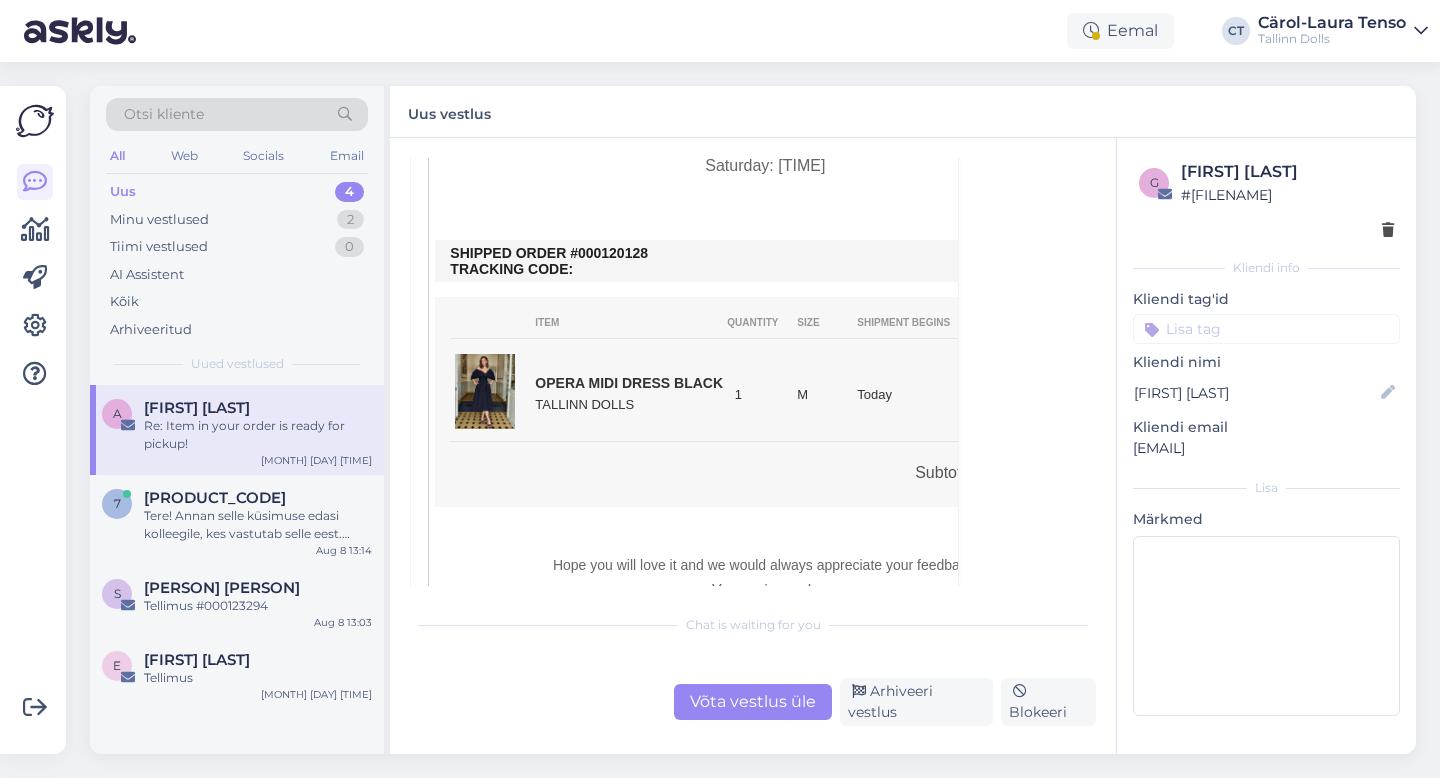 click on "Võta vestlus üle" at bounding box center [753, 702] 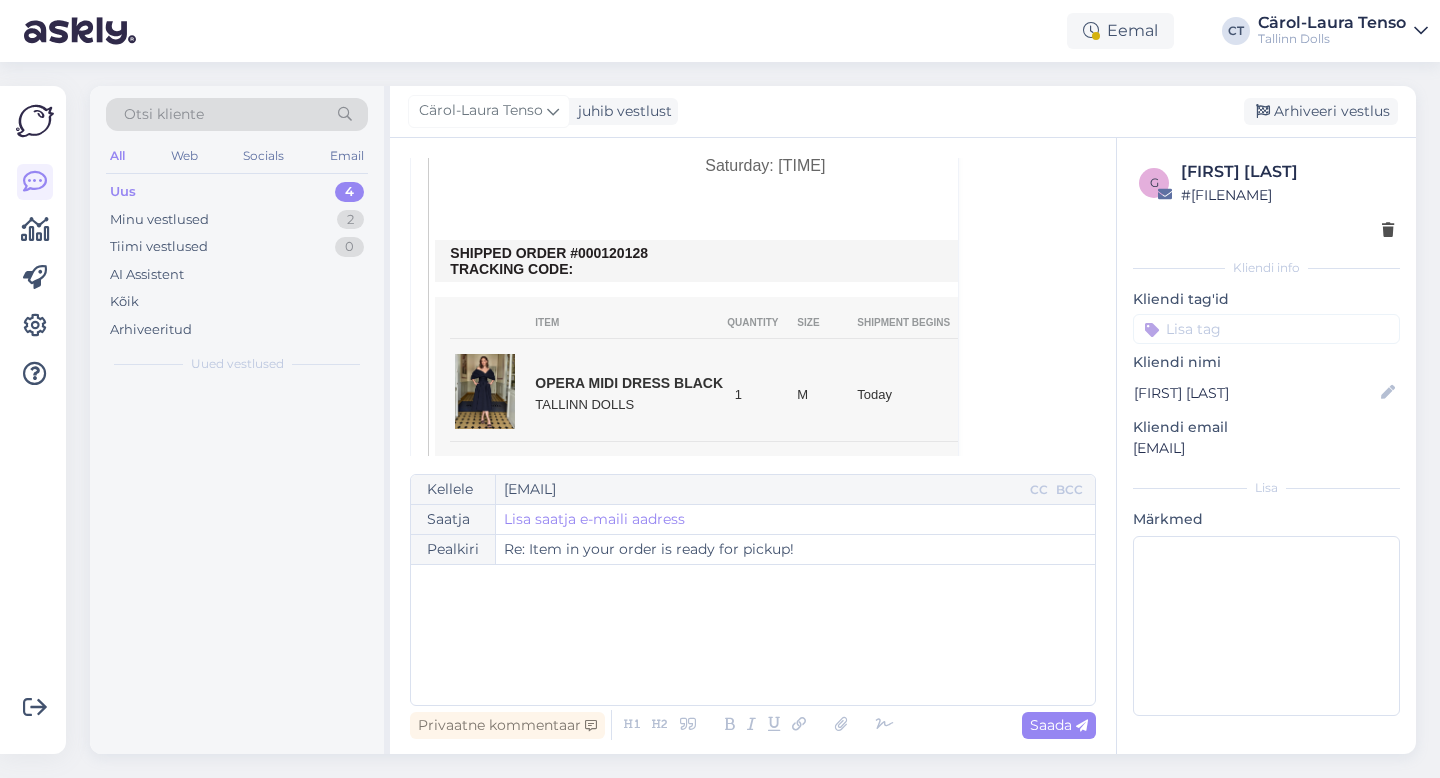 scroll, scrollTop: 5300, scrollLeft: 0, axis: vertical 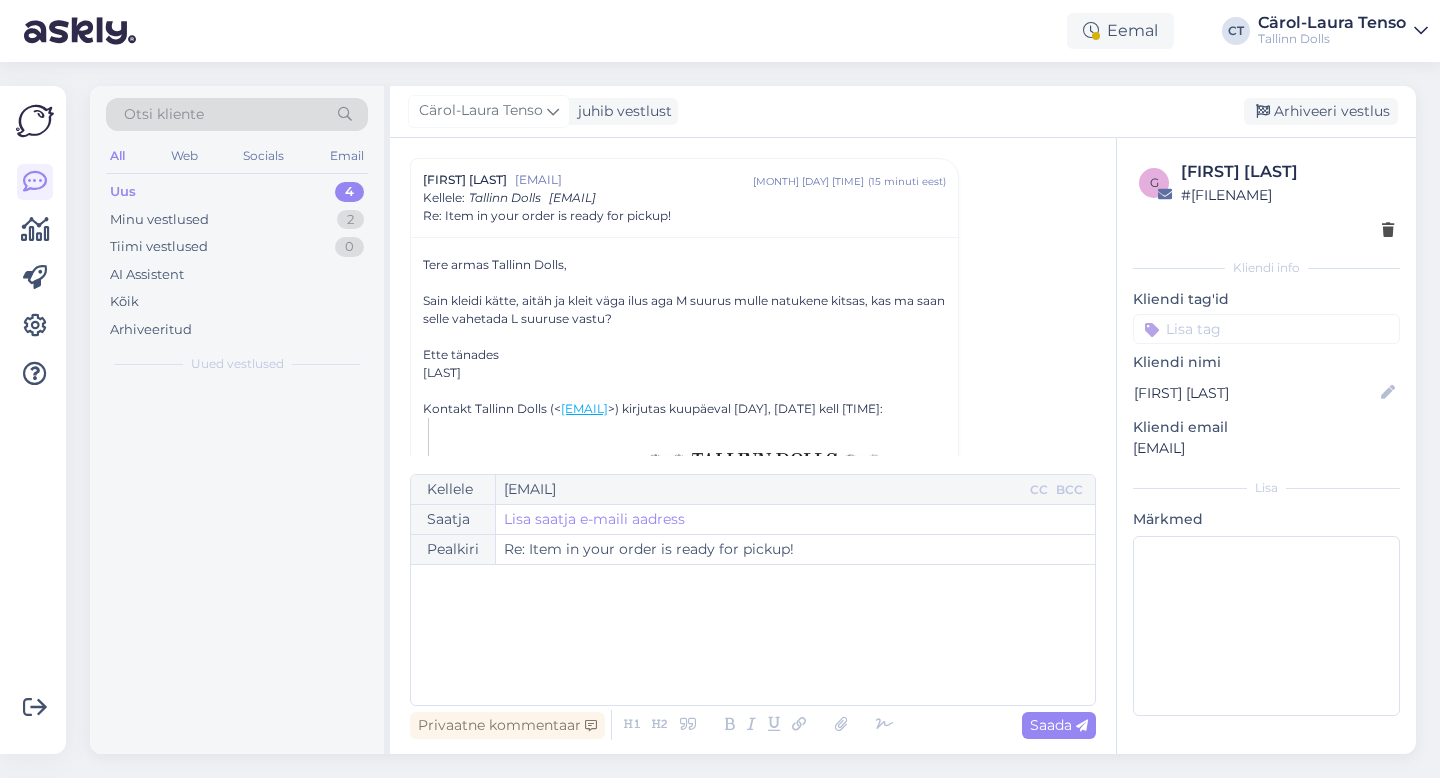 click on "﻿" at bounding box center (753, 635) 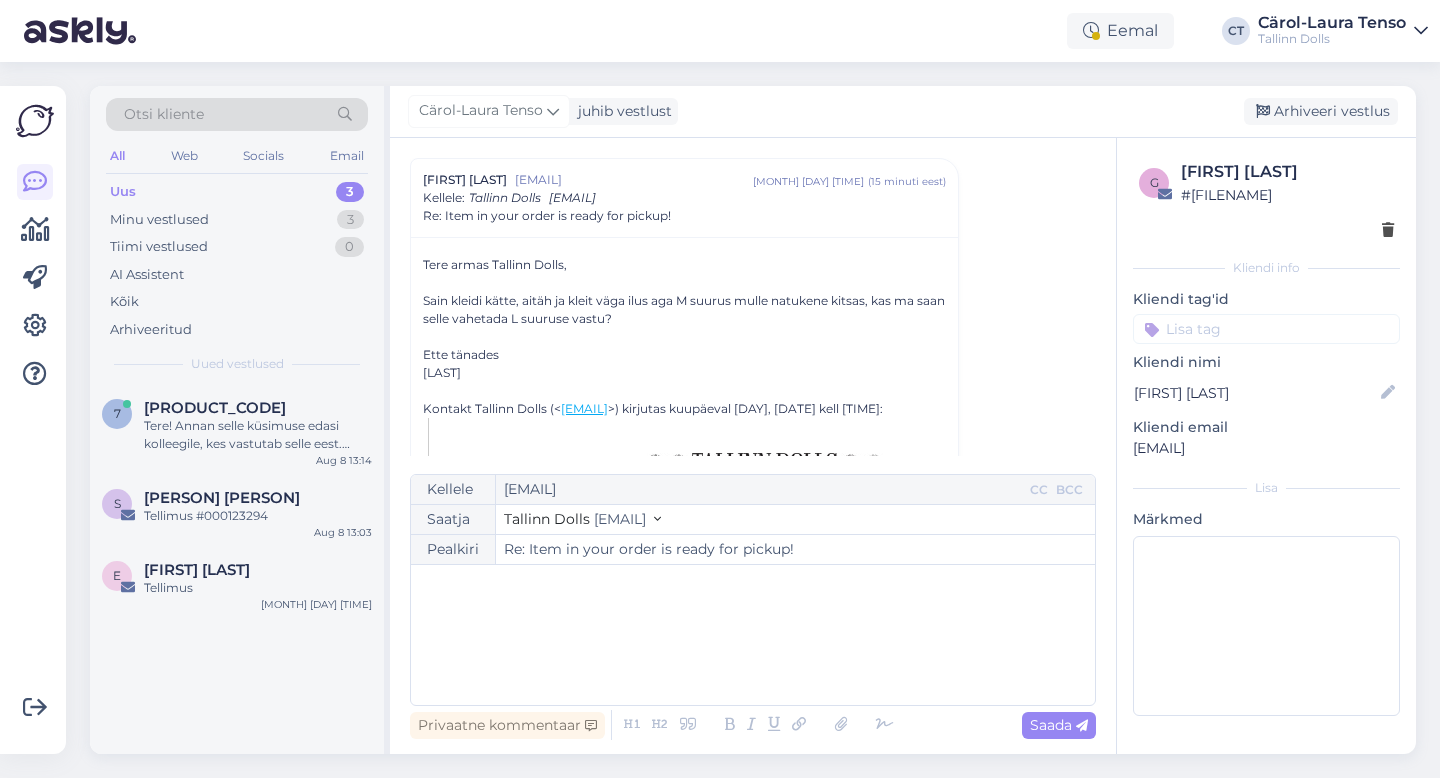 click on "﻿" at bounding box center (753, 635) 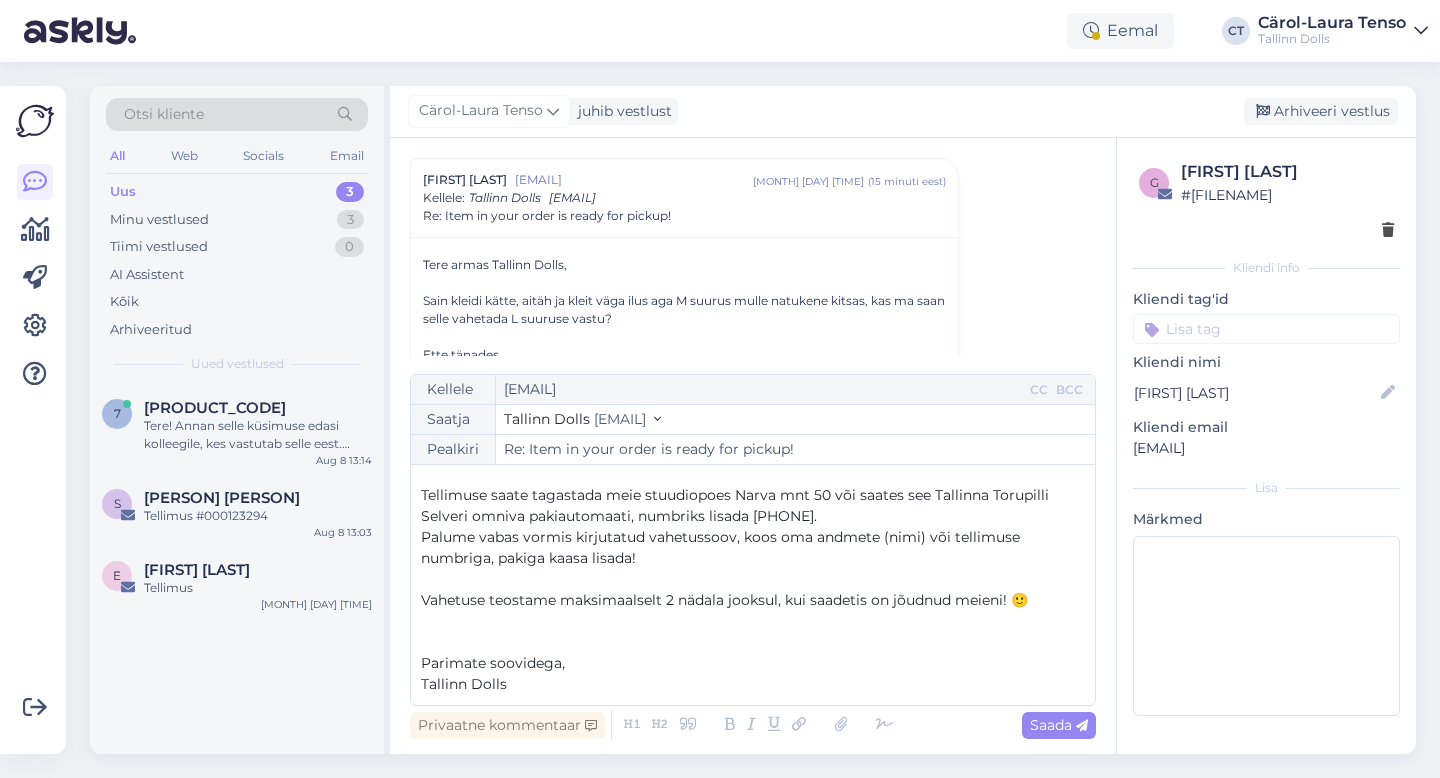 scroll, scrollTop: 0, scrollLeft: 0, axis: both 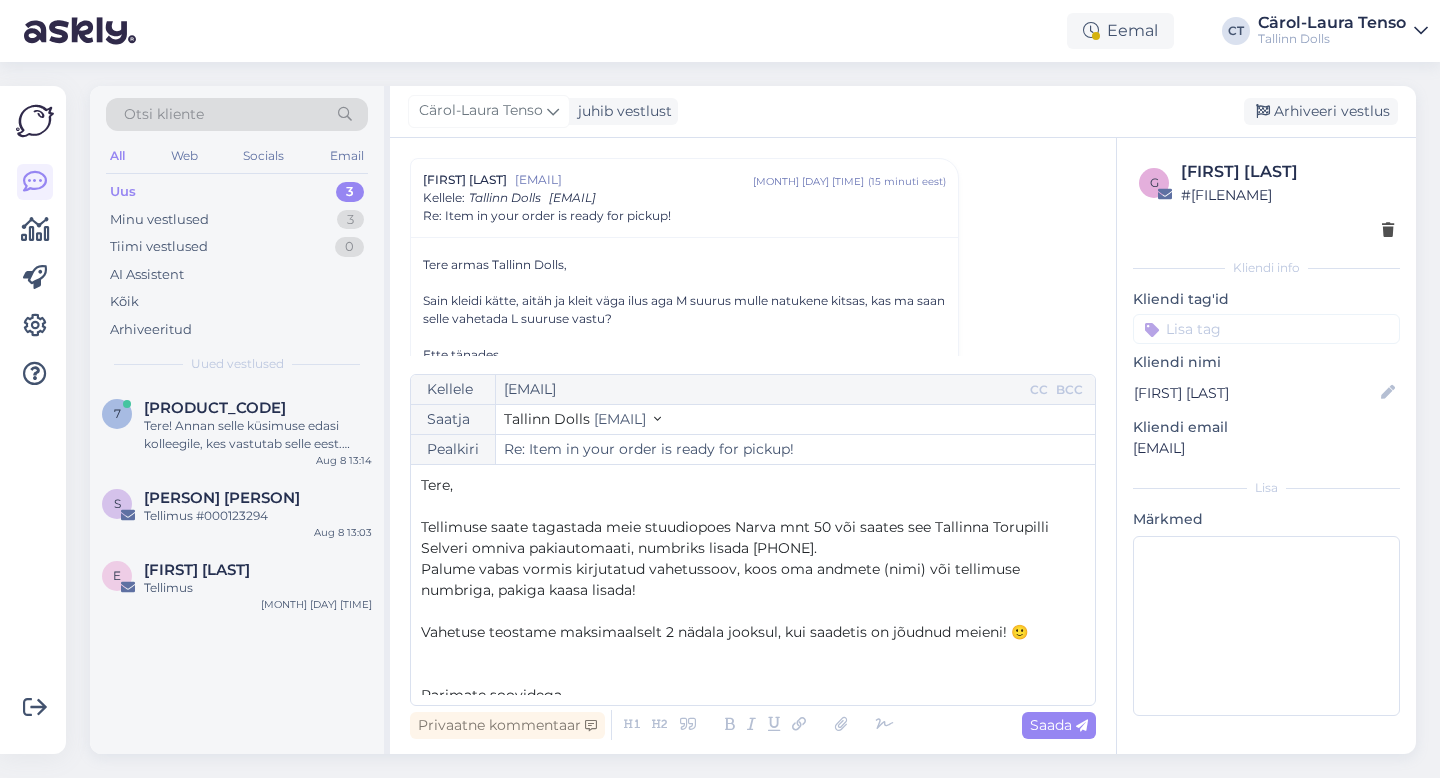 click on "﻿" at bounding box center (753, 506) 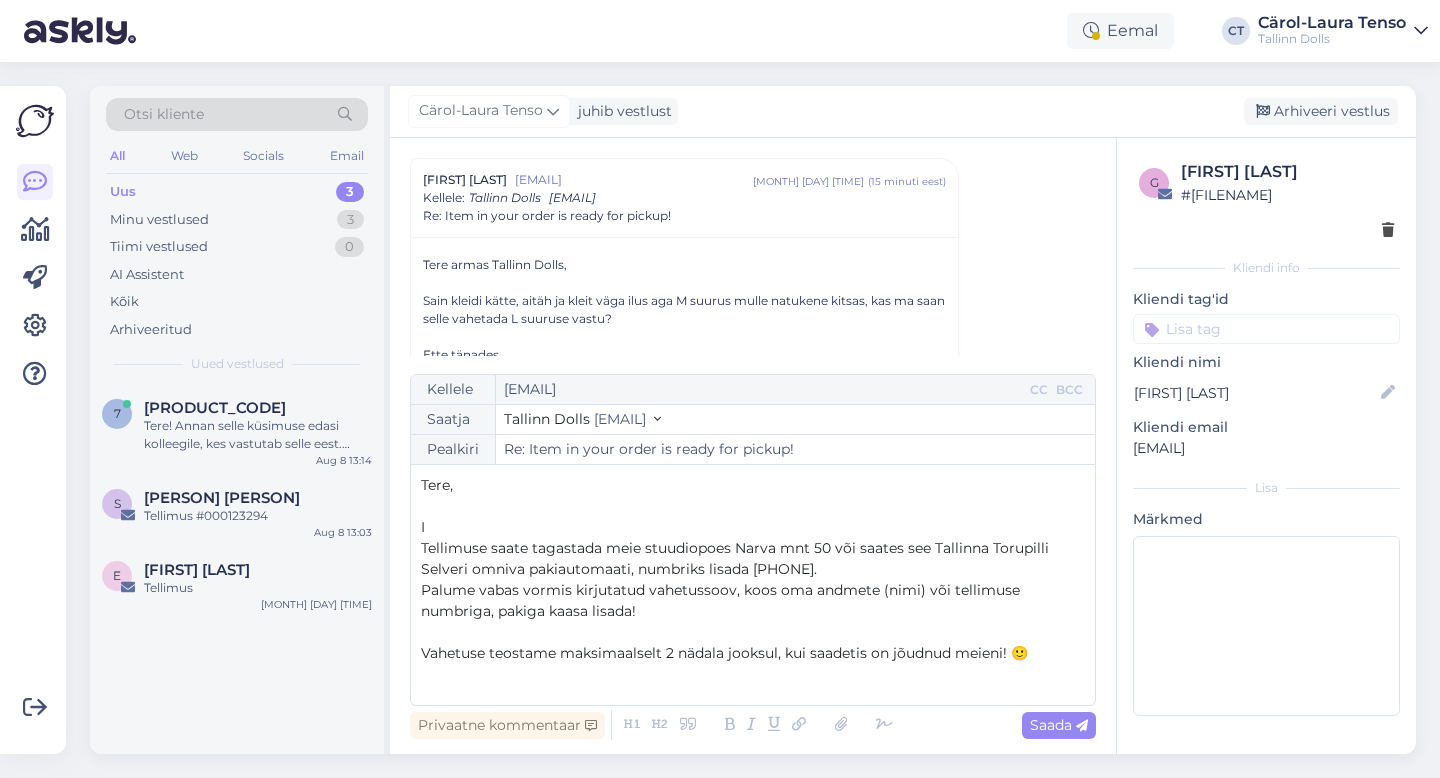 type 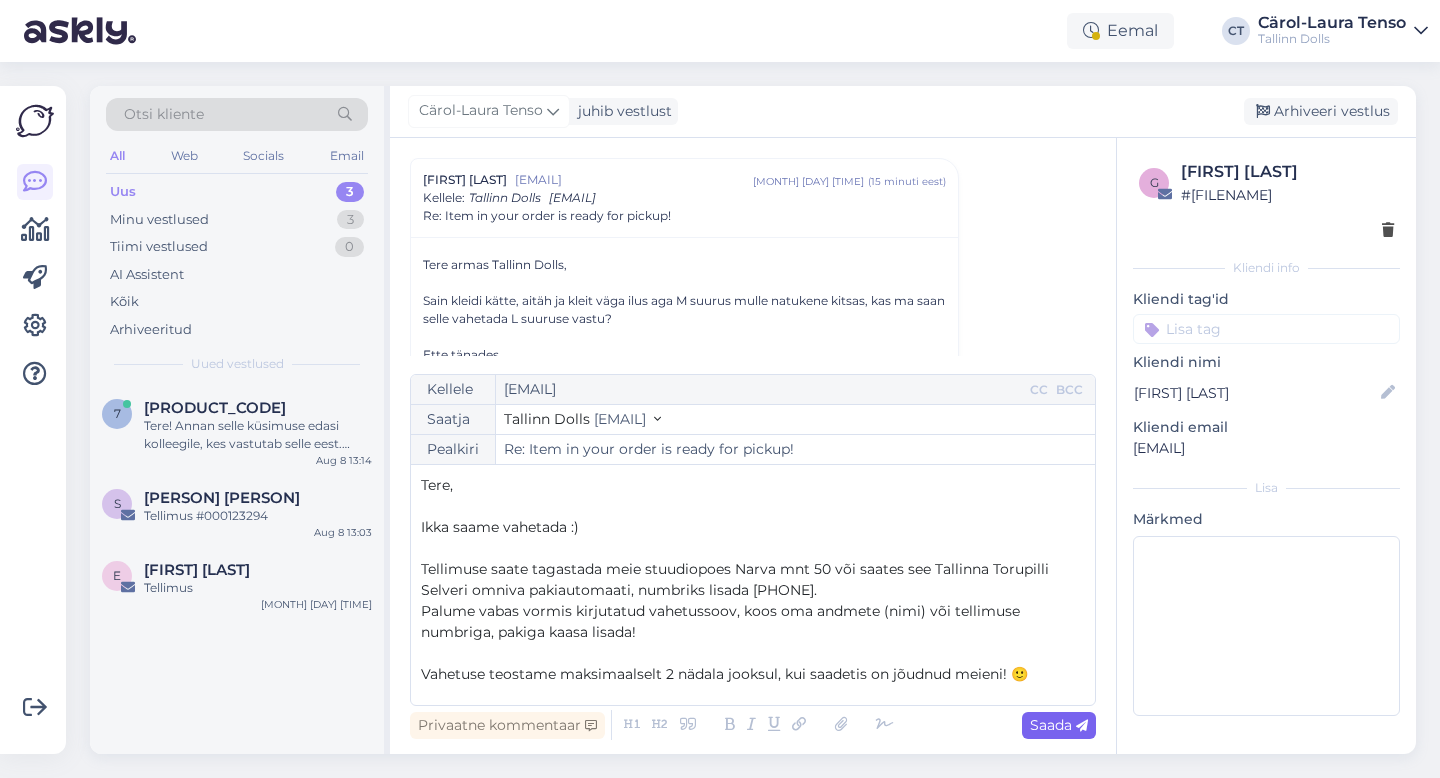 click on "Saada" at bounding box center [1059, 725] 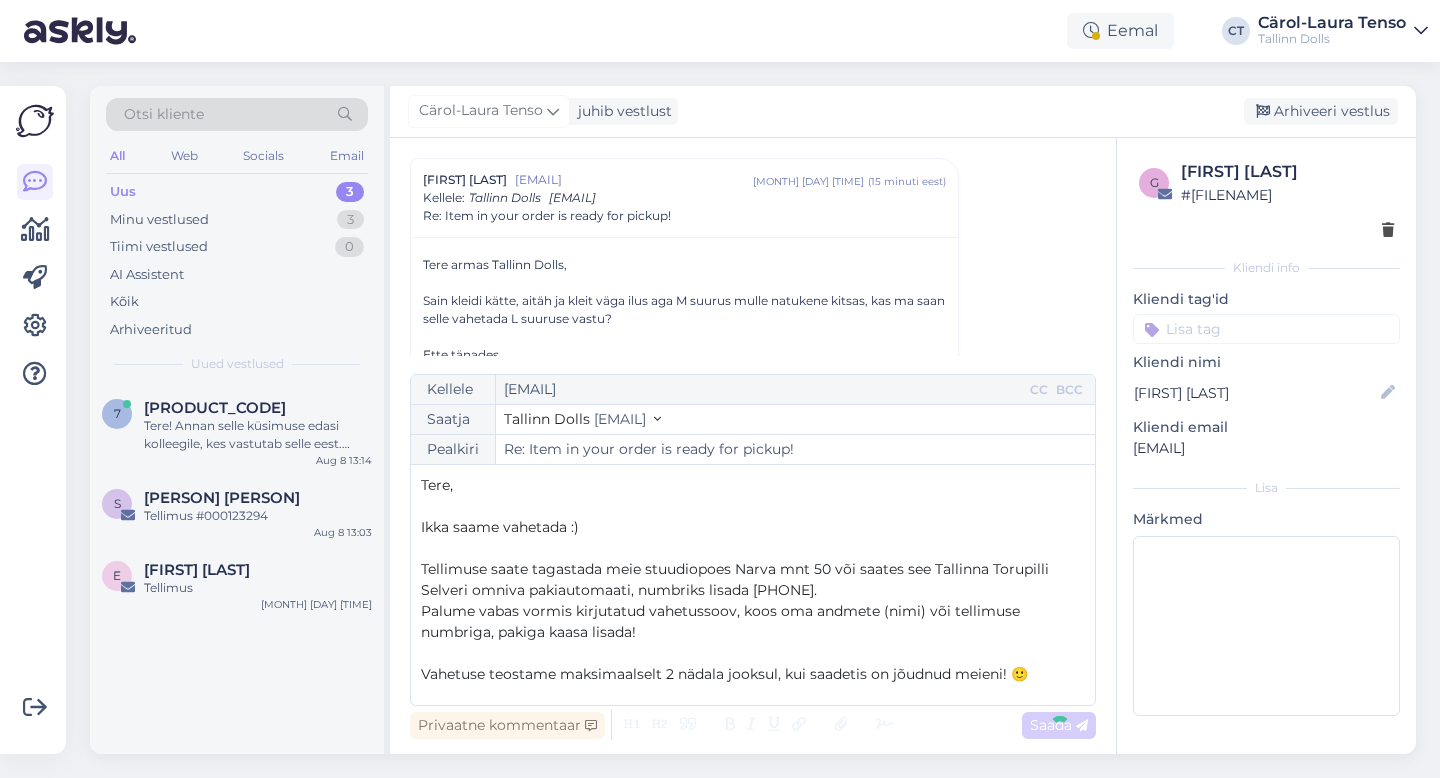 type on "Re: Re: Item in your order is ready for pickup!" 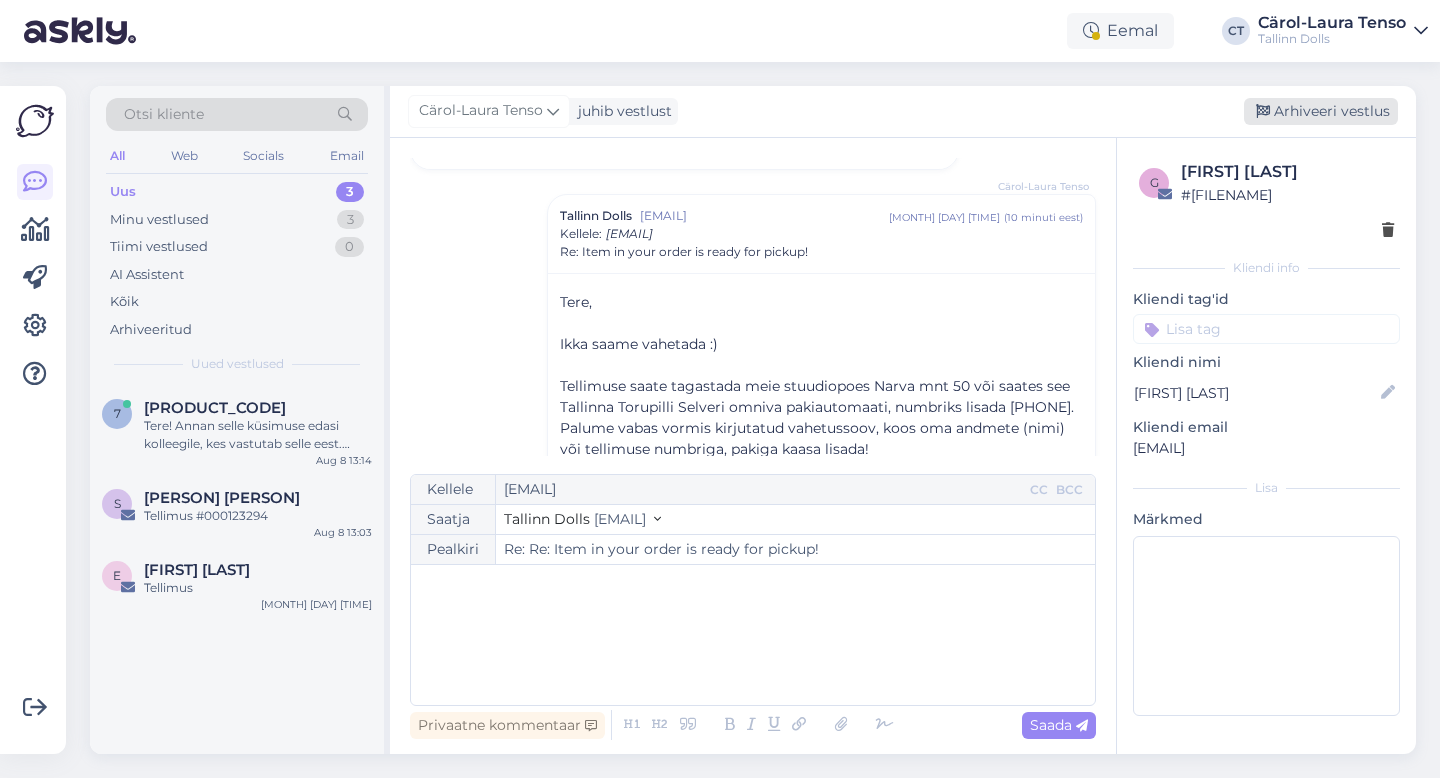 click on "Arhiveeri vestlus" at bounding box center [1321, 111] 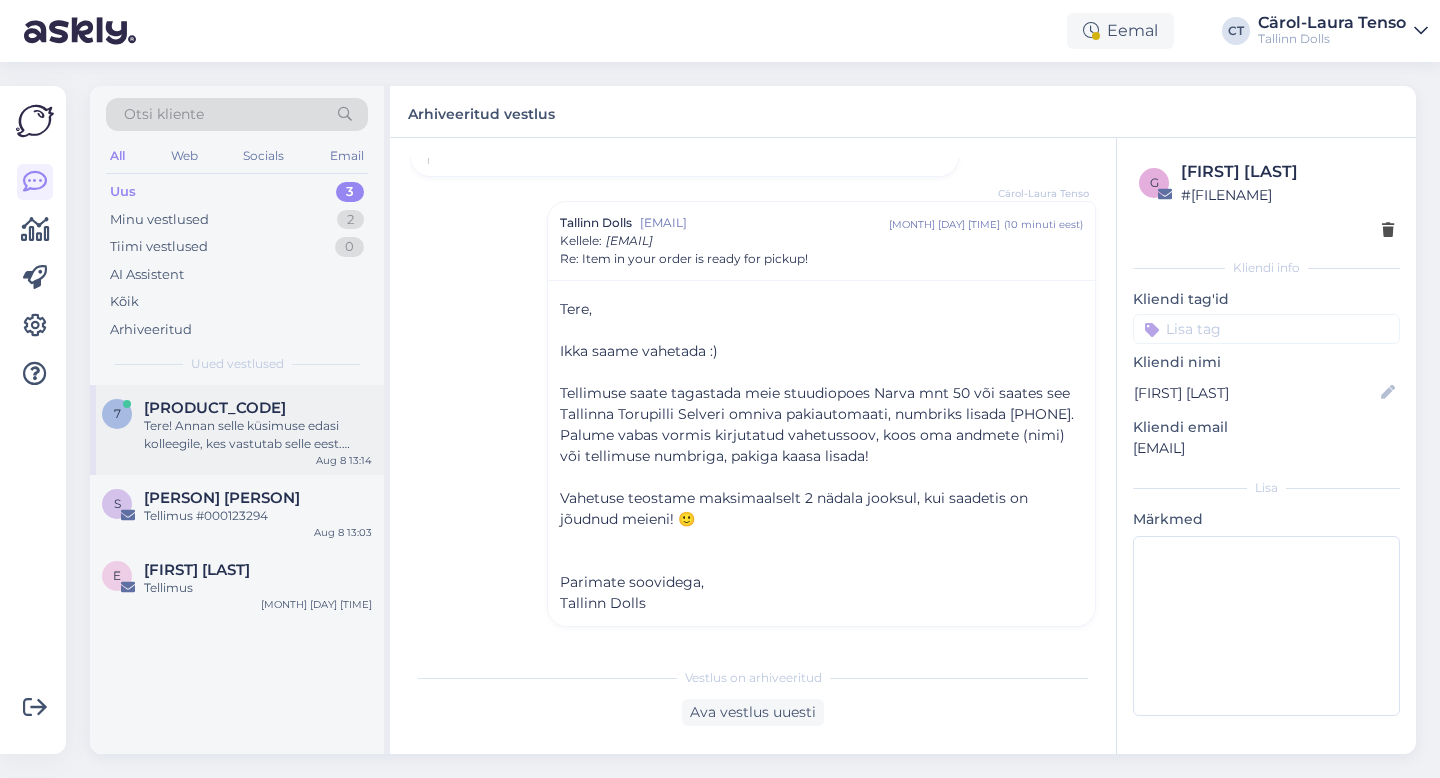click on "Tere!
Annan selle küsimuse edasi kolleegile, kes vastutab selle eest. Vastus tuleb siia meie tööaja jooksul." at bounding box center [258, 435] 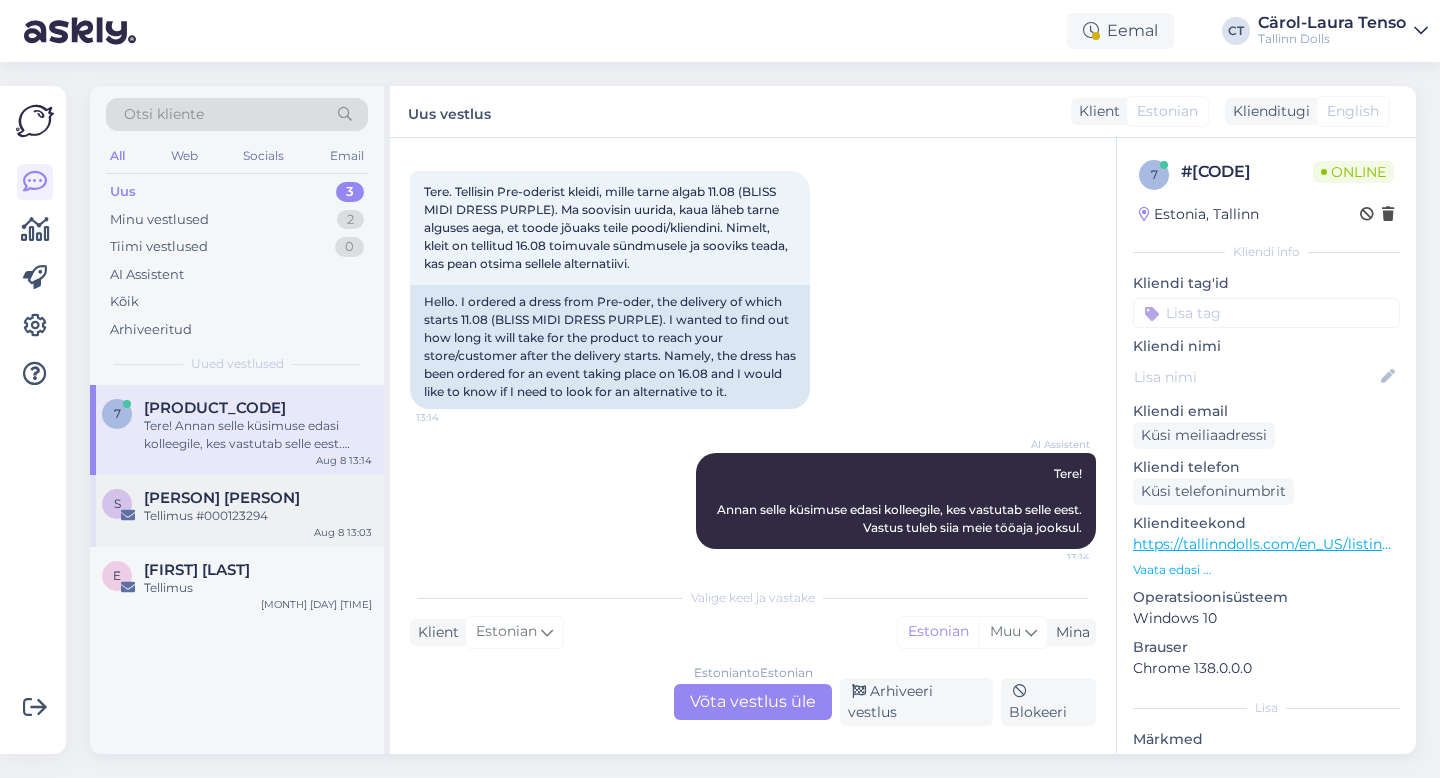 click on "[PERSON] [PERSON]" at bounding box center (258, 498) 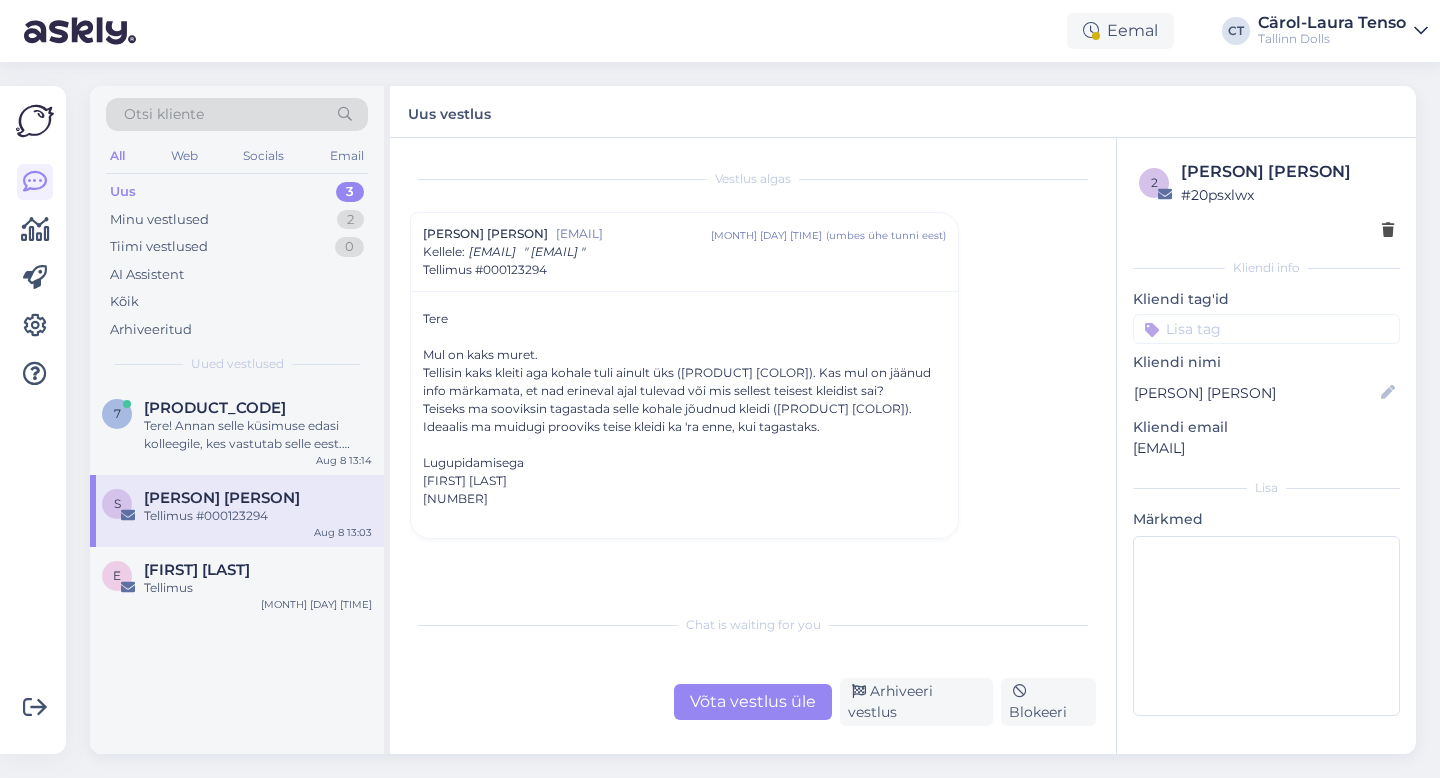 click on "Võta vestlus üle" at bounding box center (753, 702) 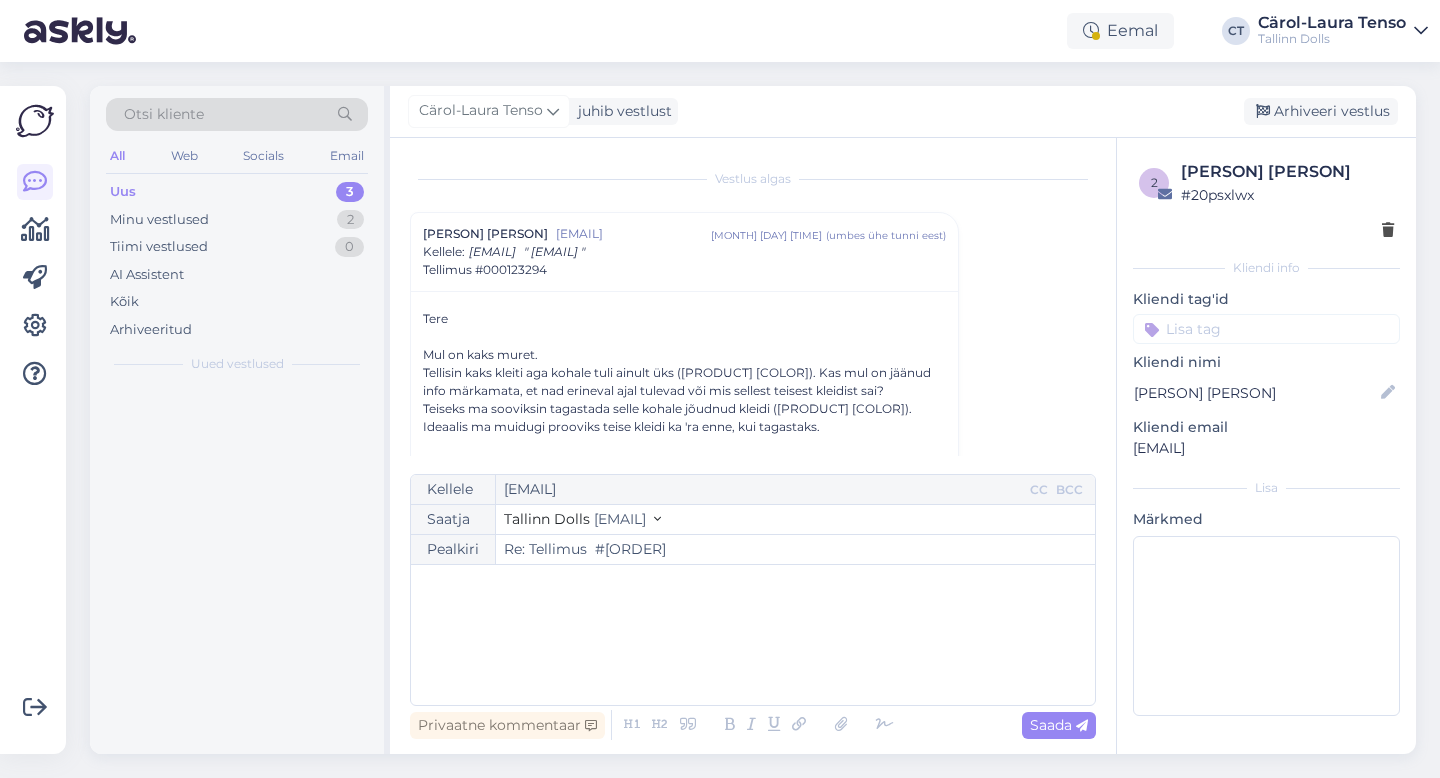 scroll, scrollTop: 54, scrollLeft: 0, axis: vertical 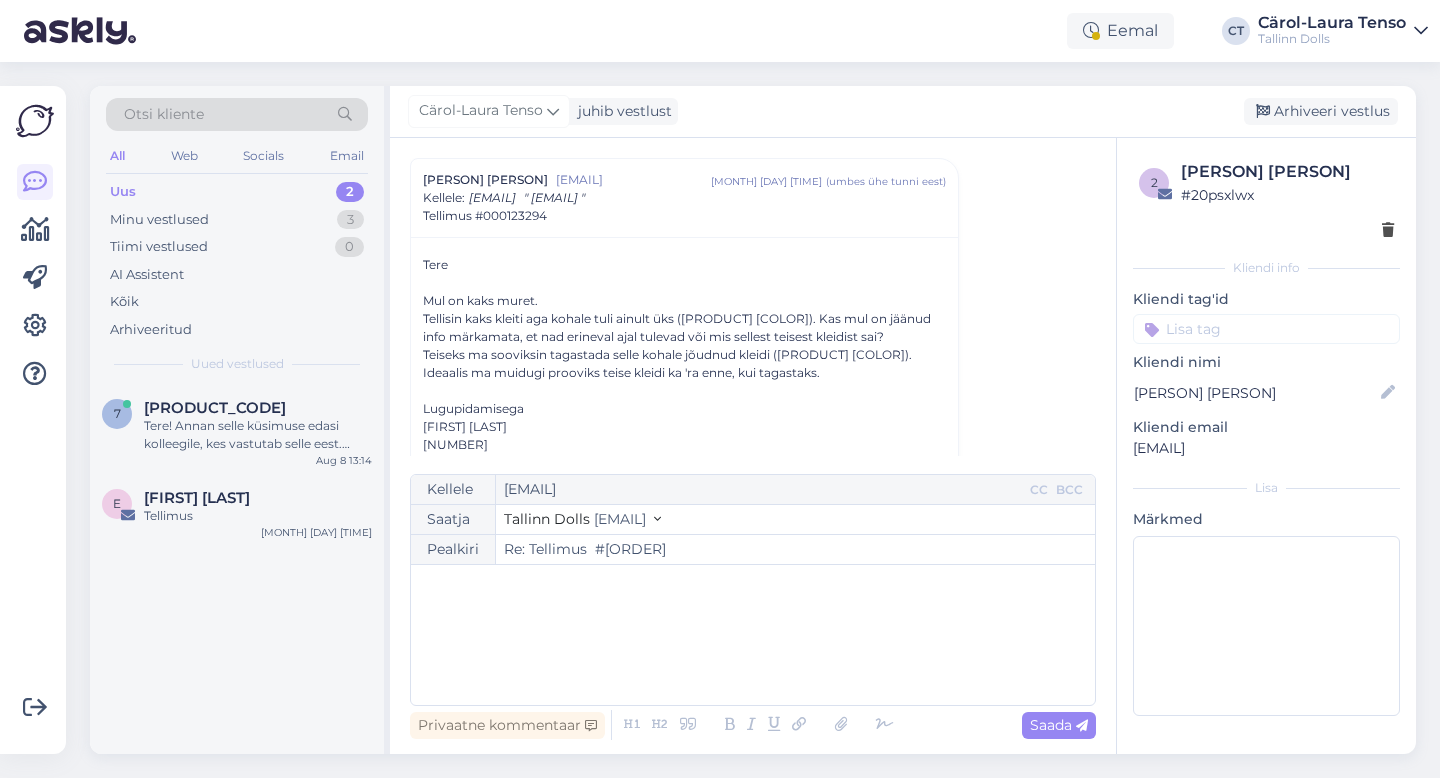 click on "﻿" at bounding box center (753, 635) 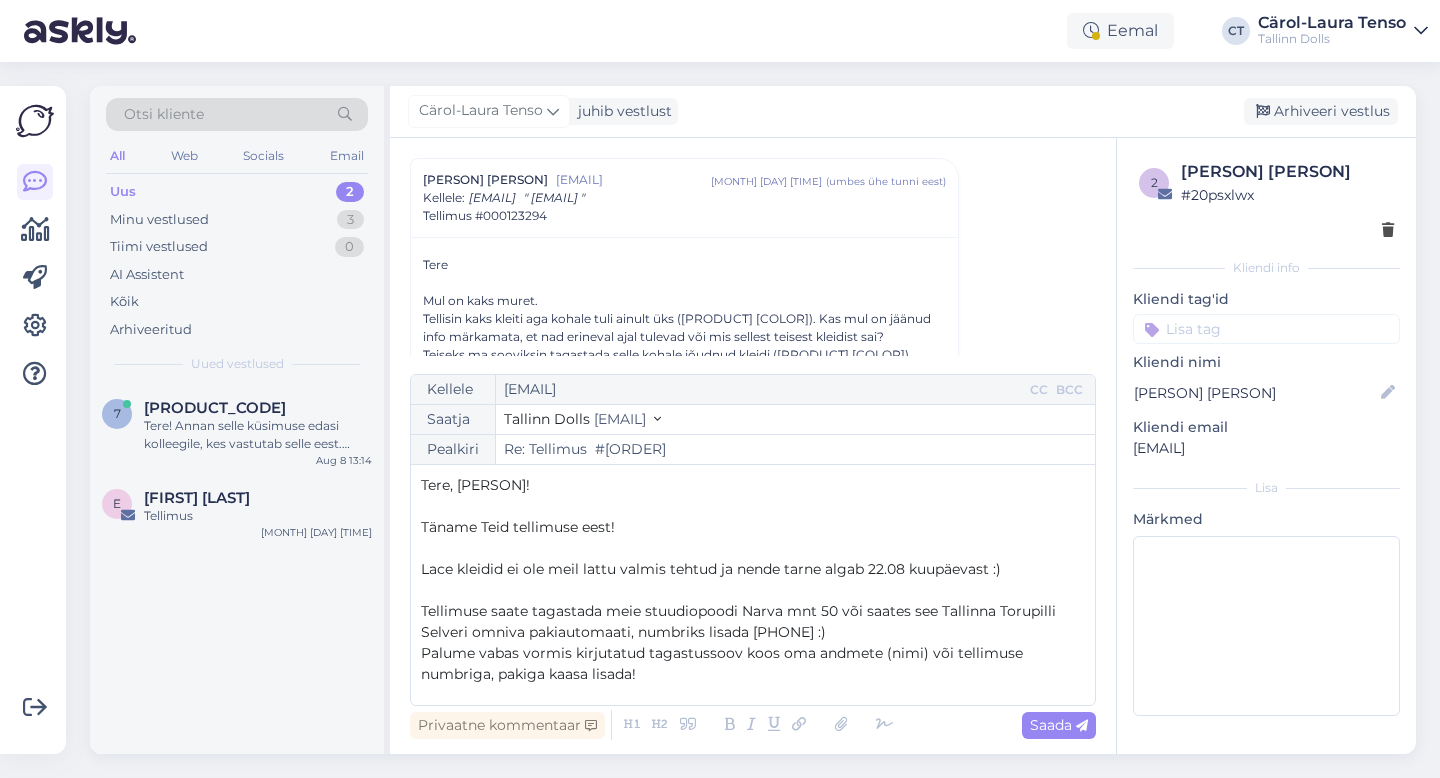 scroll, scrollTop: 158, scrollLeft: 0, axis: vertical 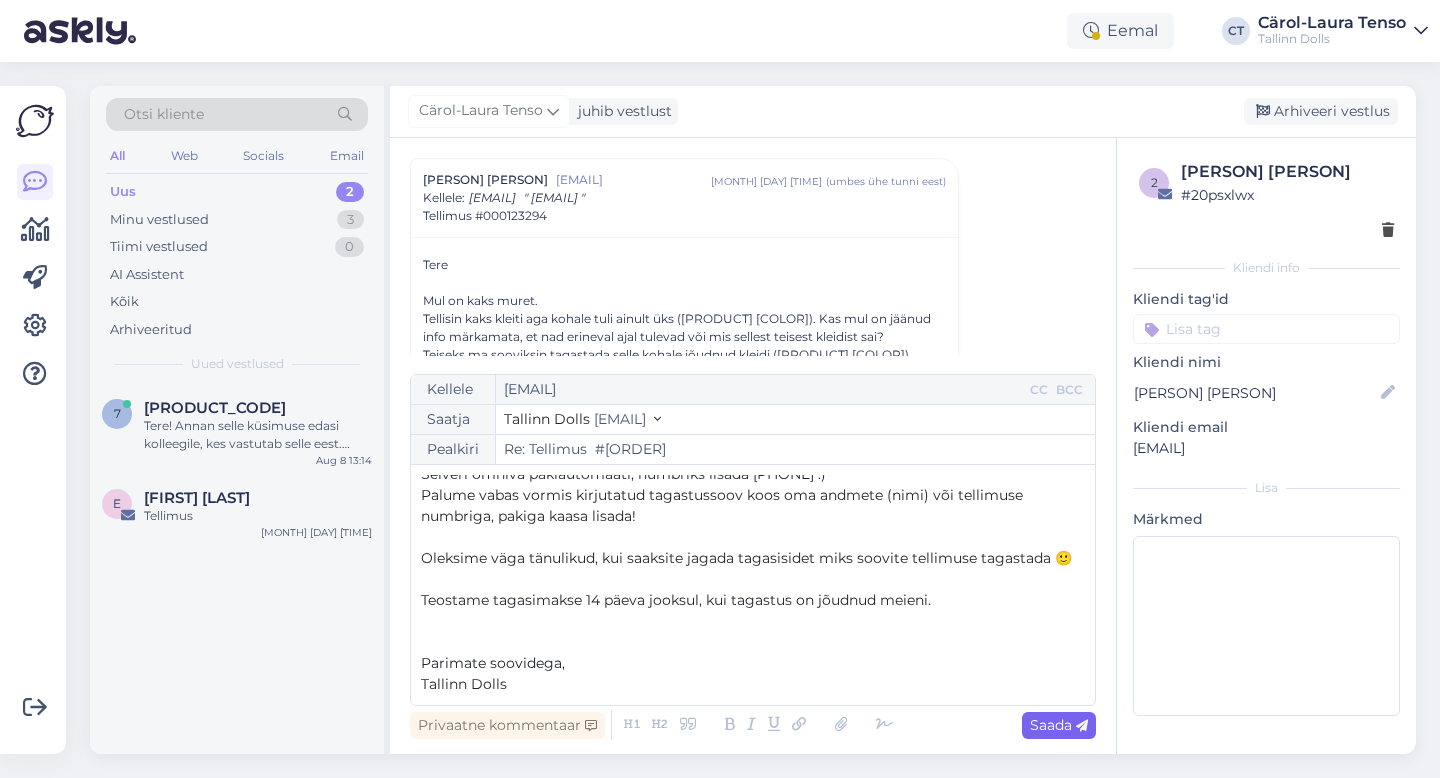 click on "Saada" at bounding box center [1059, 725] 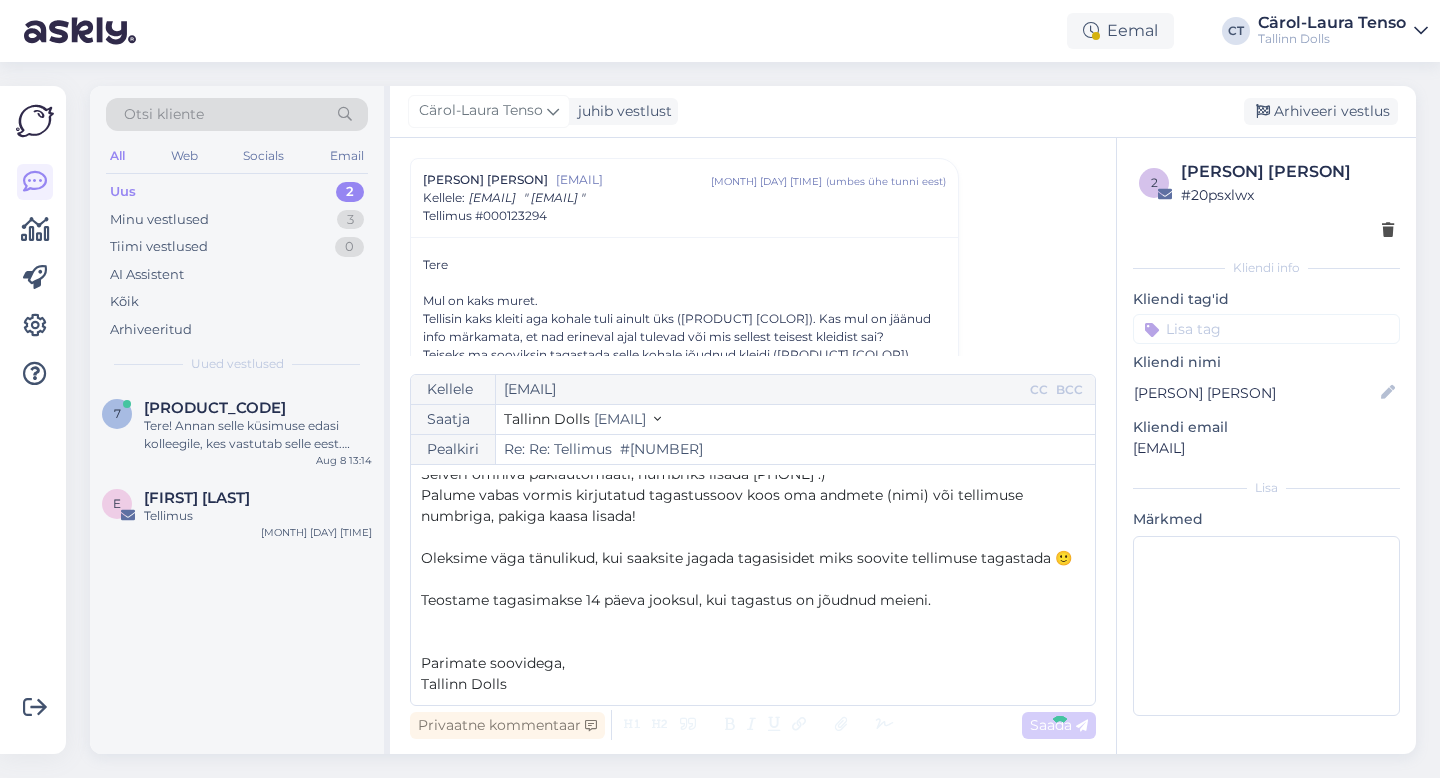 type on "Re: Tellimus  #[ORDER]" 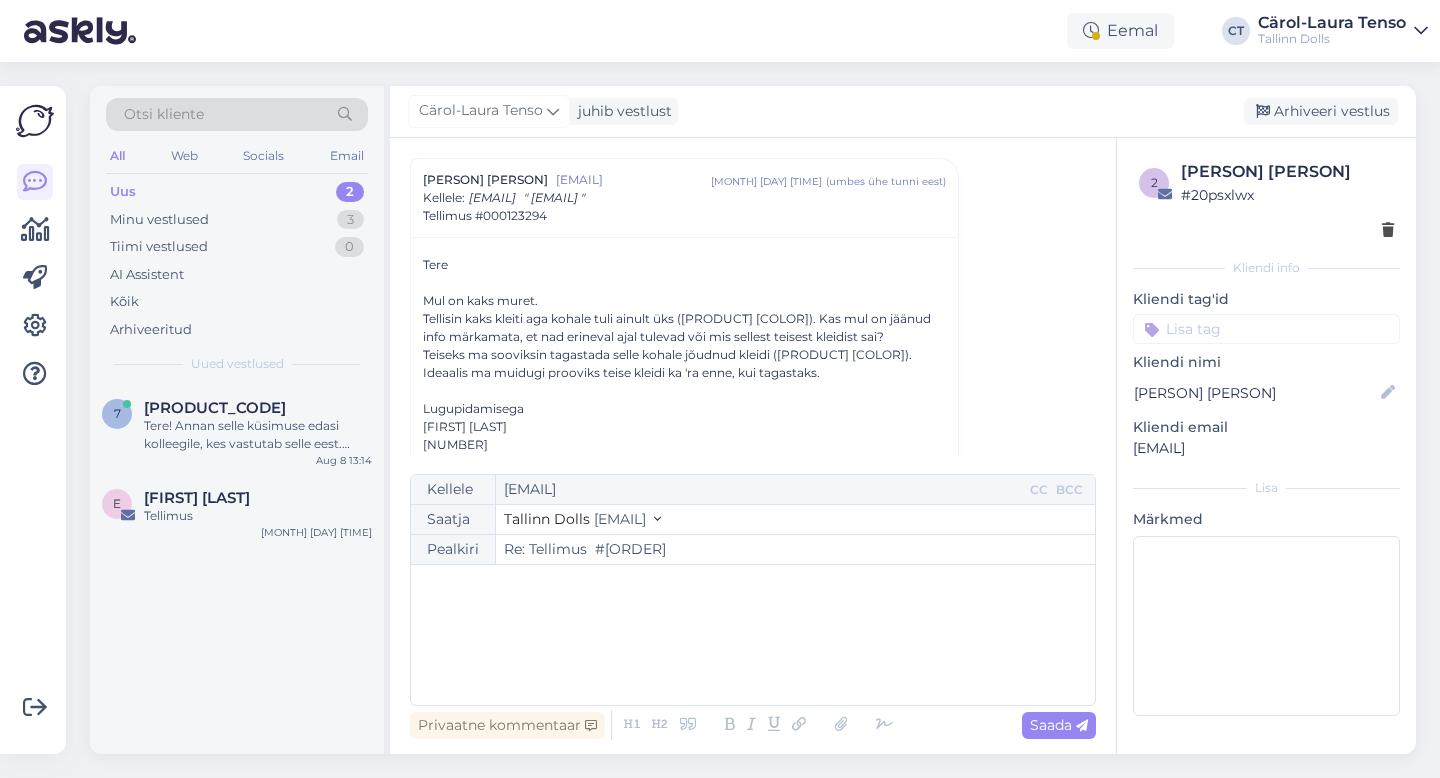 scroll, scrollTop: 0, scrollLeft: 0, axis: both 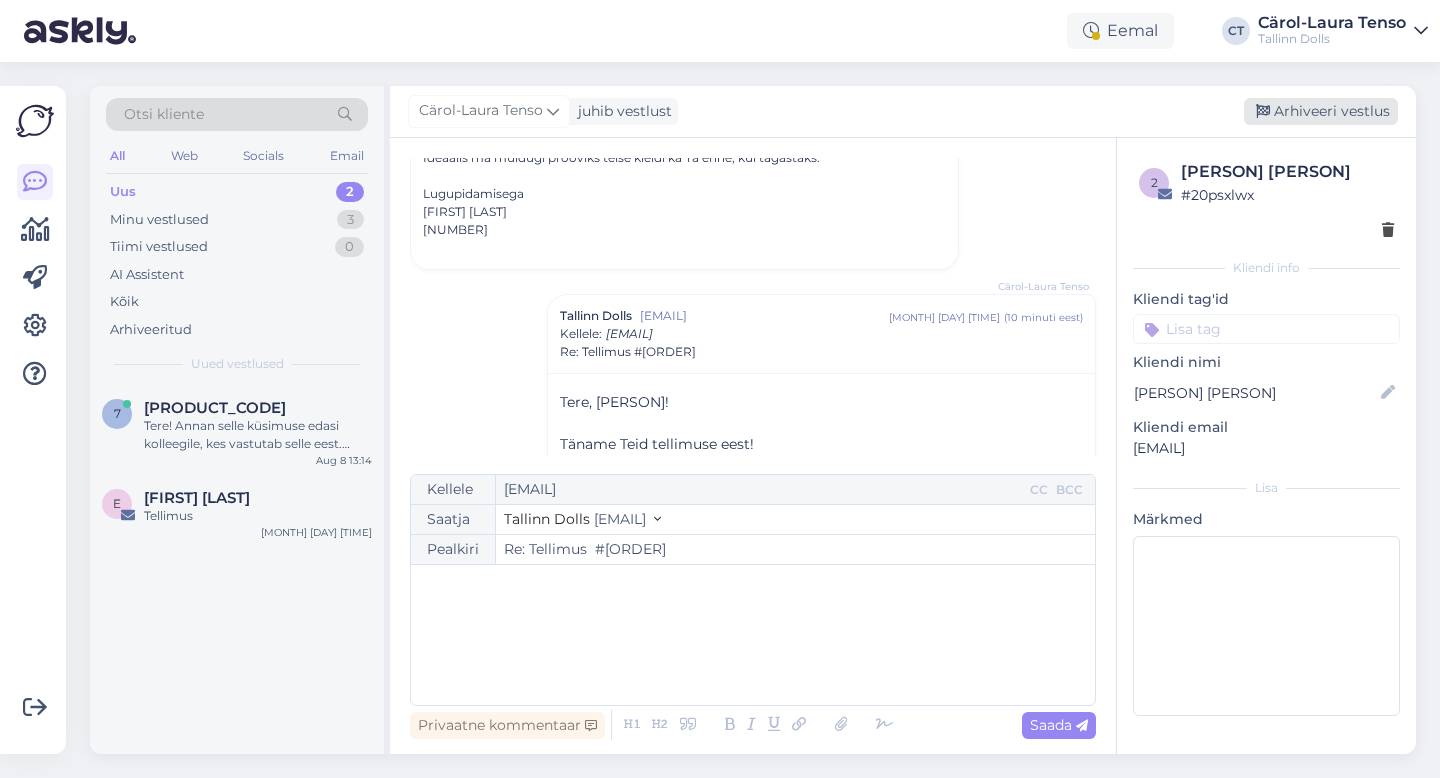 click on "Arhiveeri vestlus" at bounding box center [1321, 111] 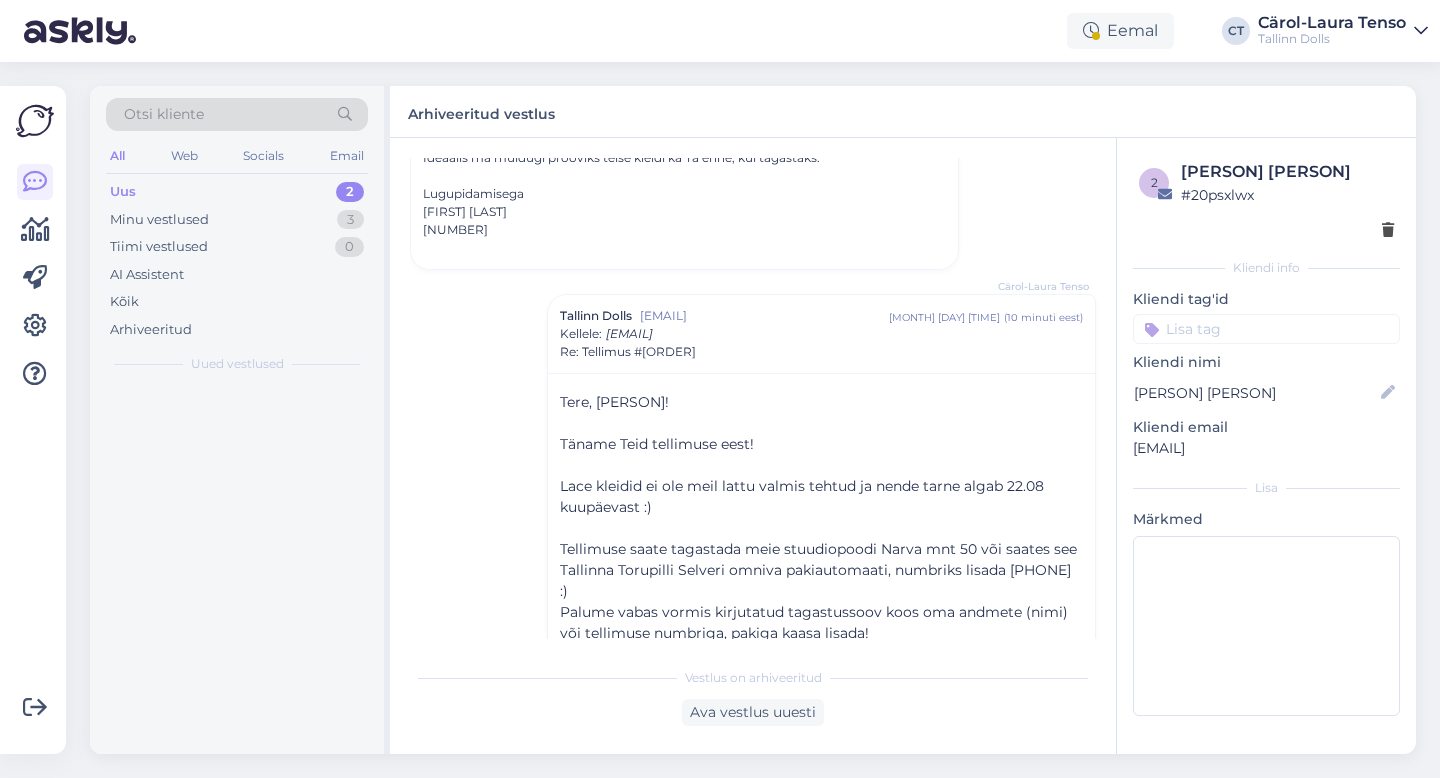 scroll, scrollTop: 423, scrollLeft: 0, axis: vertical 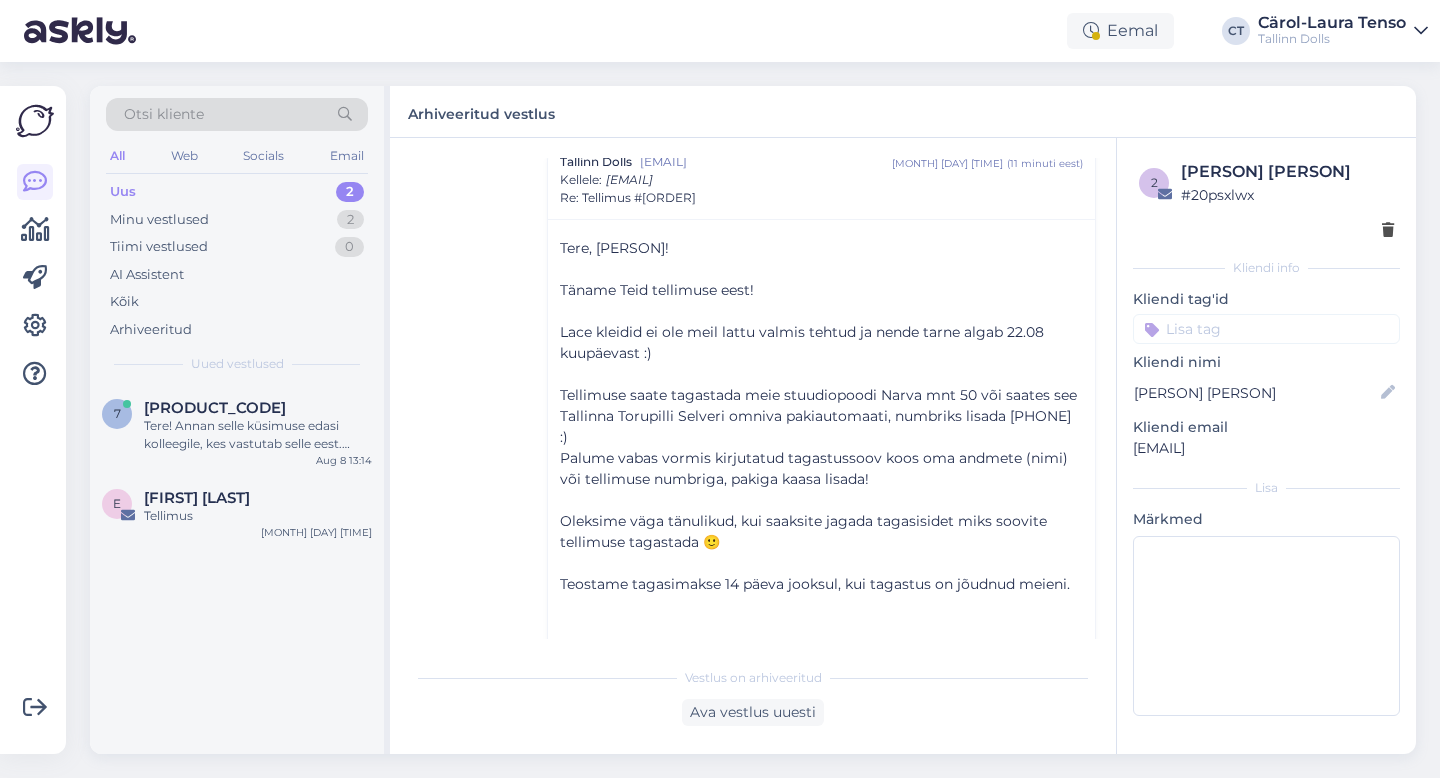 click on "Uus" at bounding box center (123, 192) 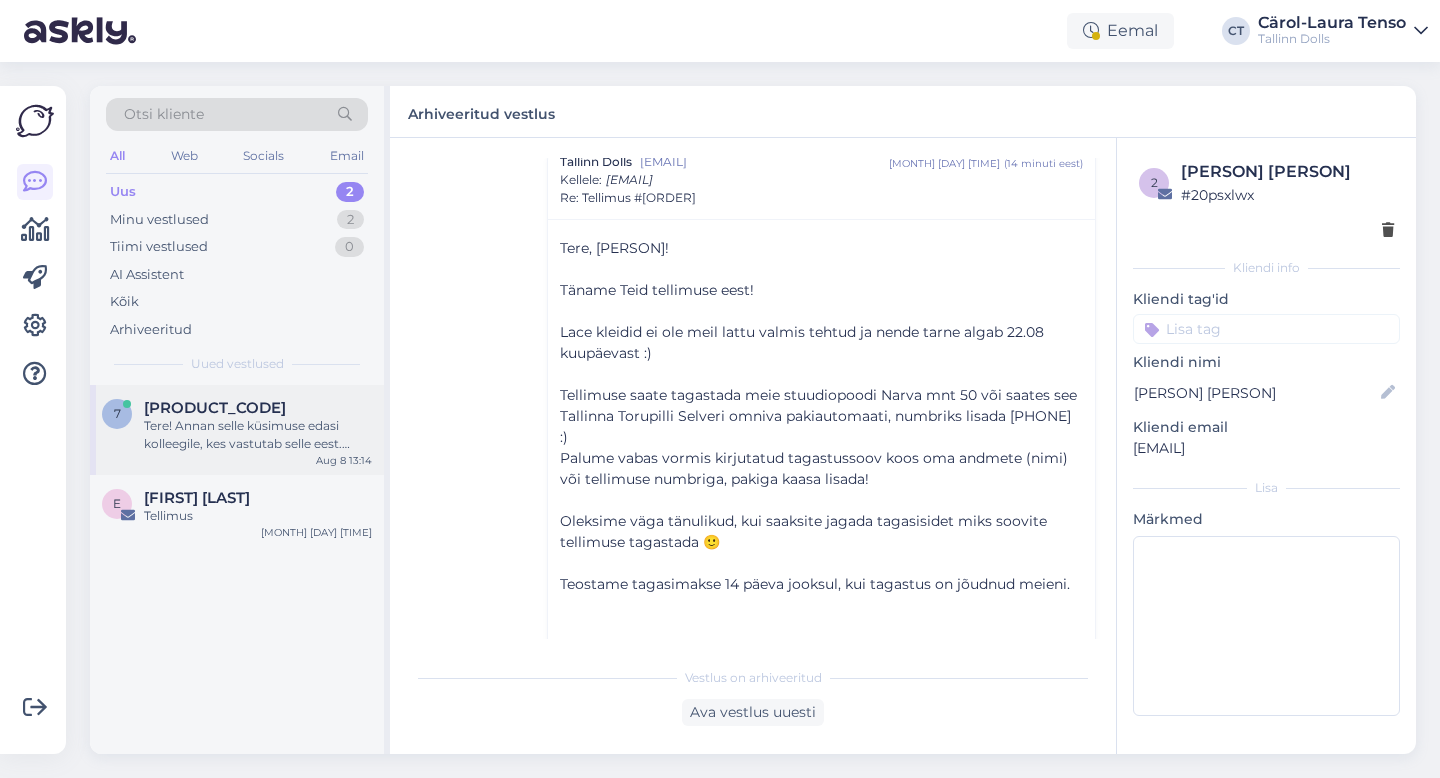 click on "Tere!
Annan selle küsimuse edasi kolleegile, kes vastutab selle eest. Vastus tuleb siia meie tööaja jooksul." at bounding box center [258, 435] 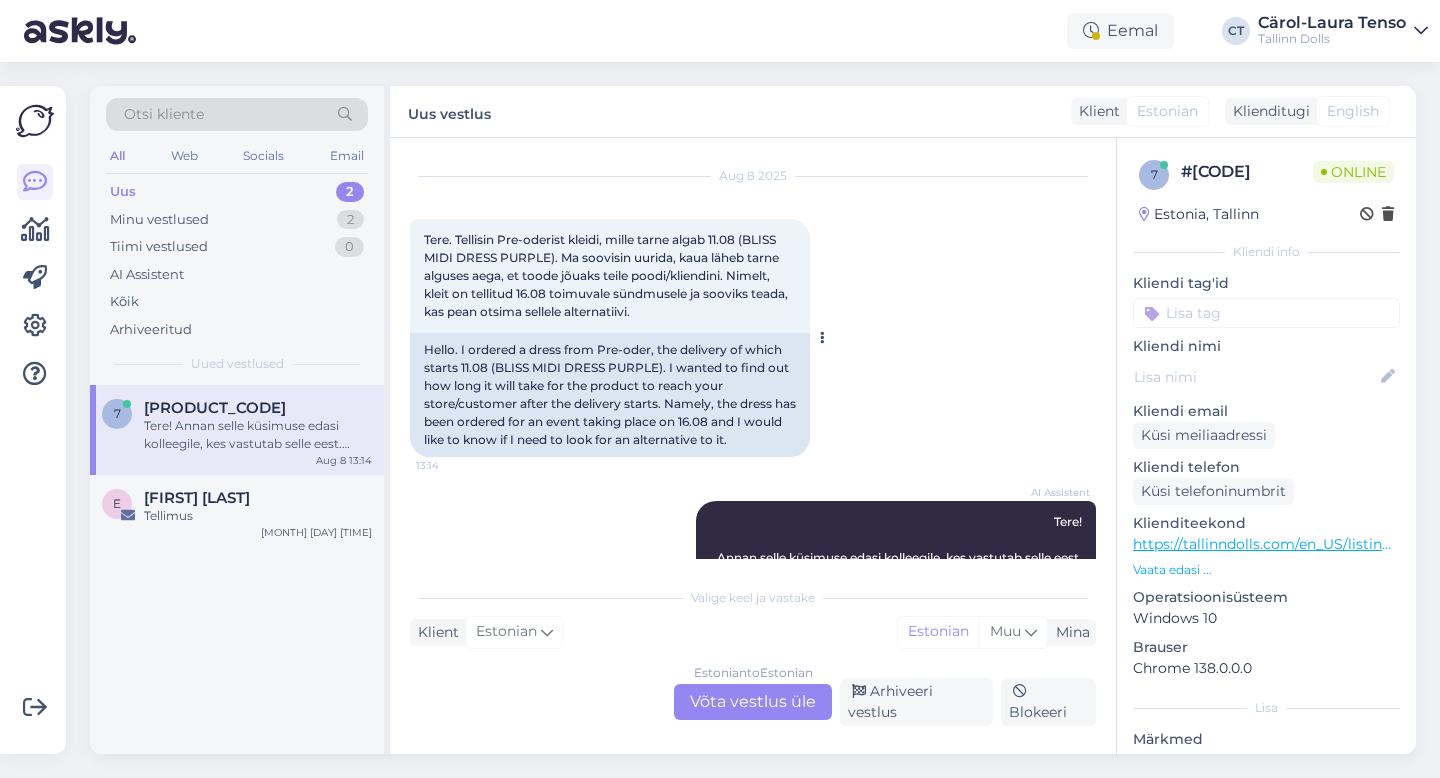 scroll, scrollTop: 847, scrollLeft: 0, axis: vertical 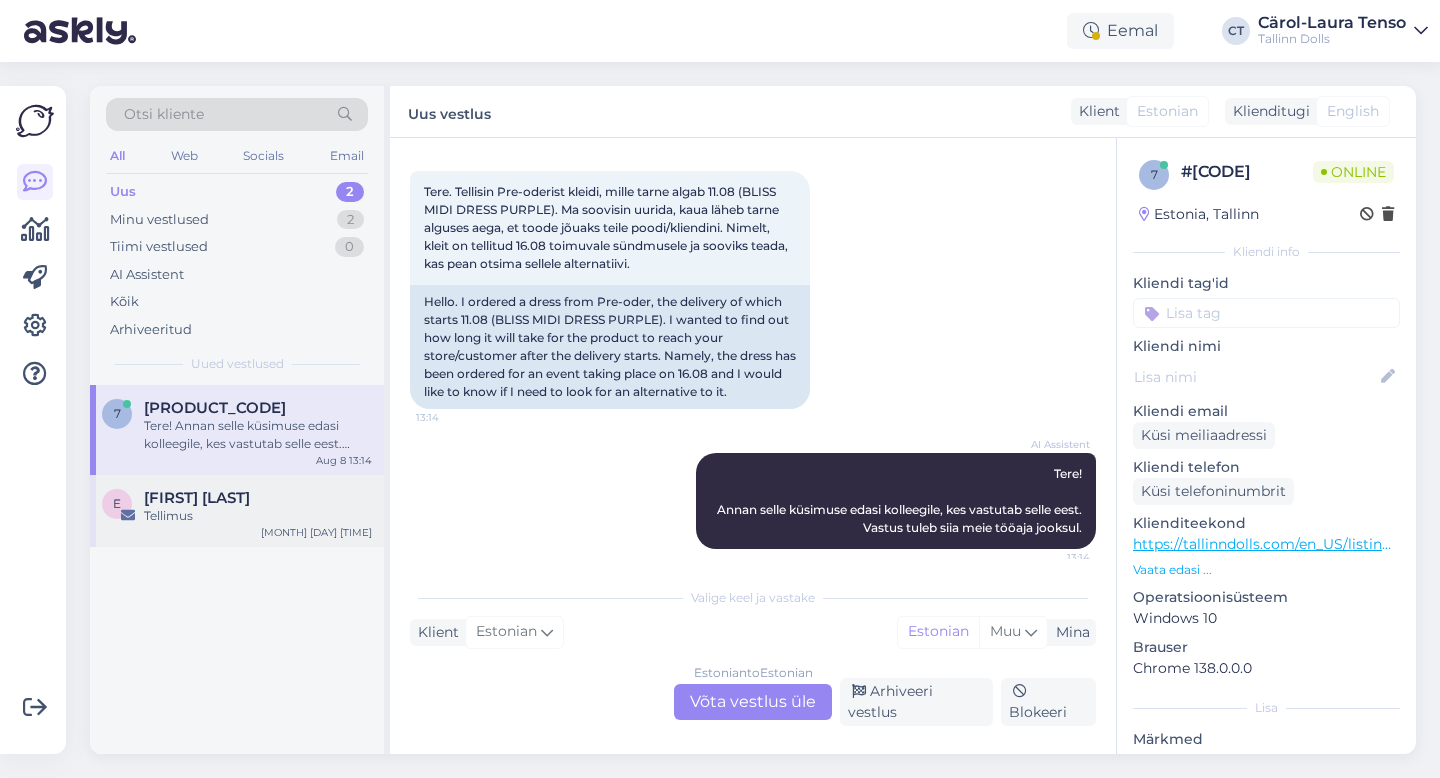 click on "Tellimus" at bounding box center (258, 516) 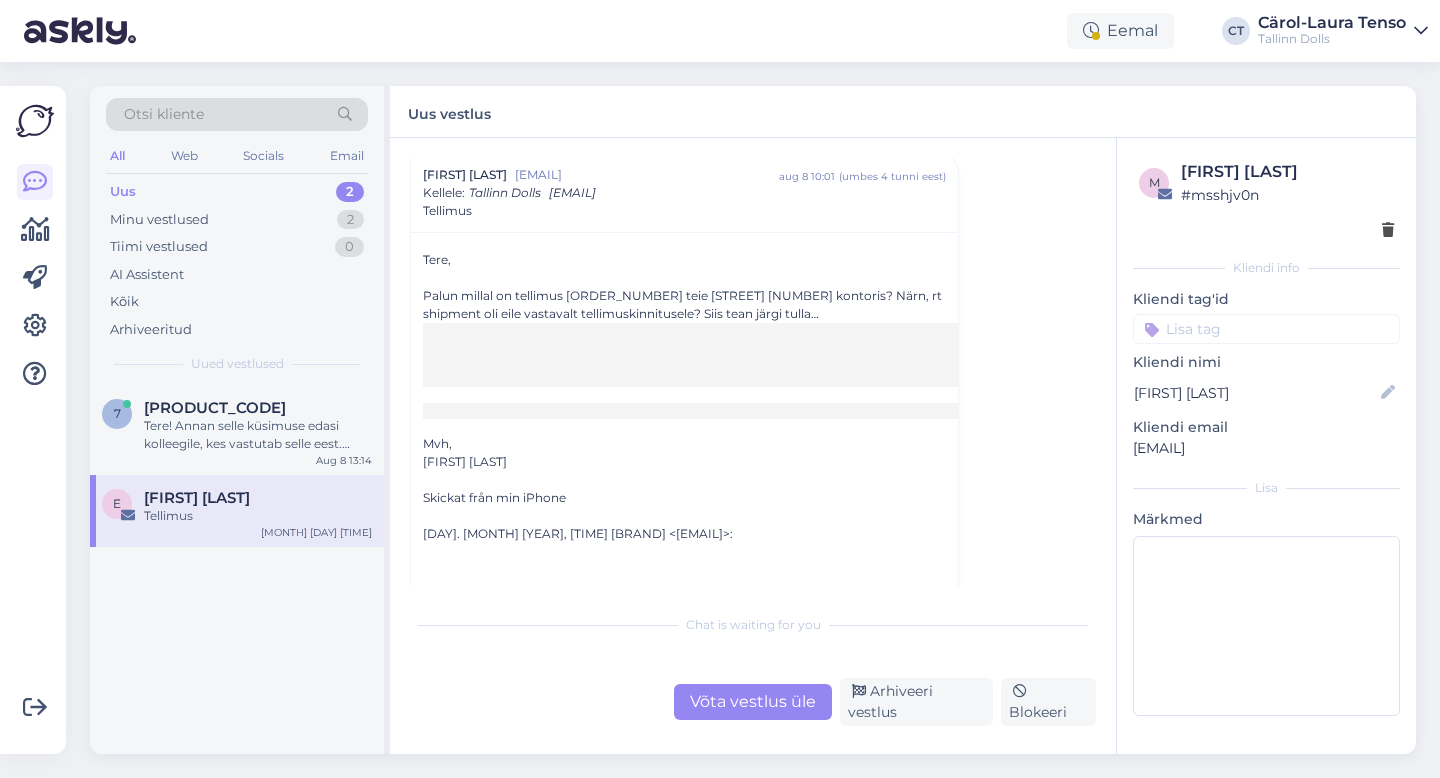 scroll, scrollTop: 60, scrollLeft: 0, axis: vertical 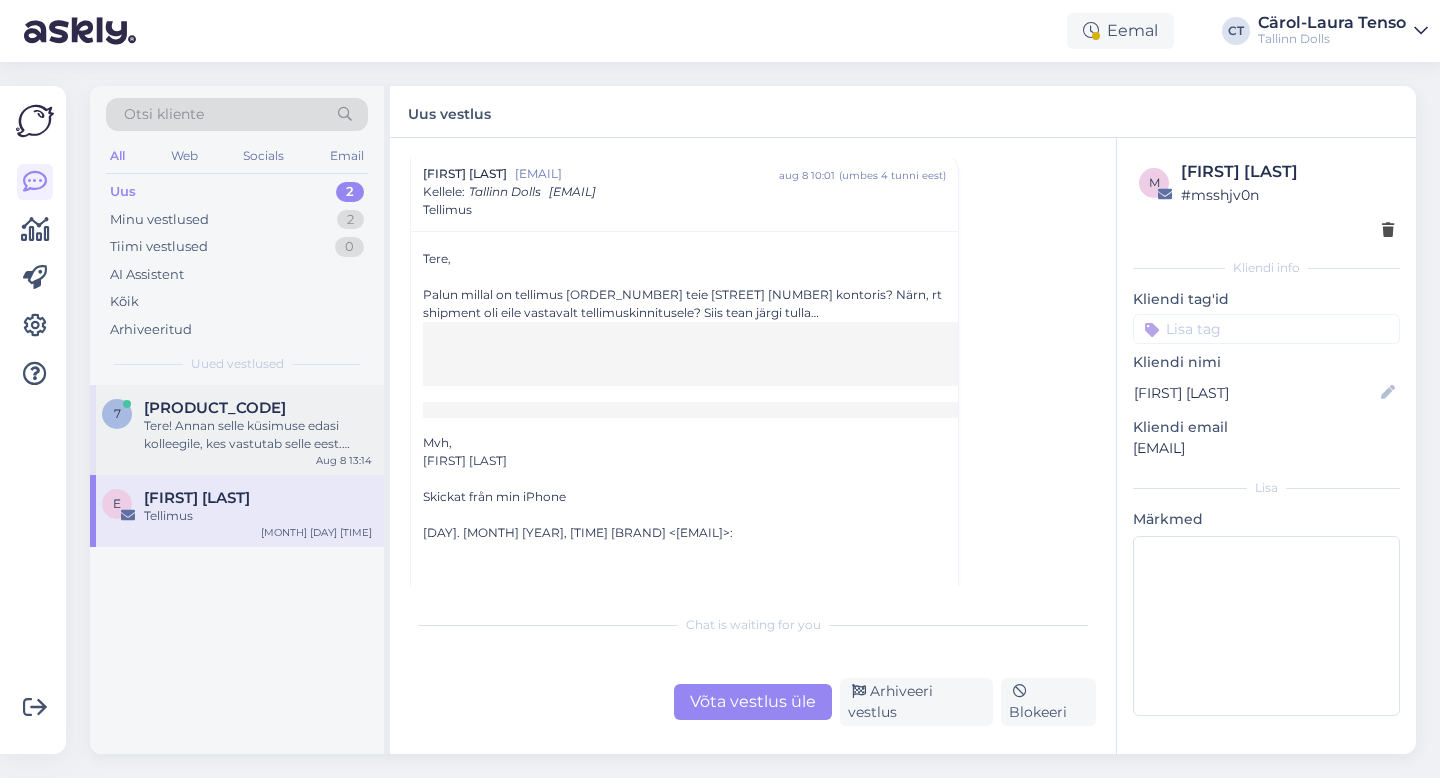 click on "Tere!
Annan selle küsimuse edasi kolleegile, kes vastutab selle eest. Vastus tuleb siia meie tööaja jooksul." at bounding box center (258, 435) 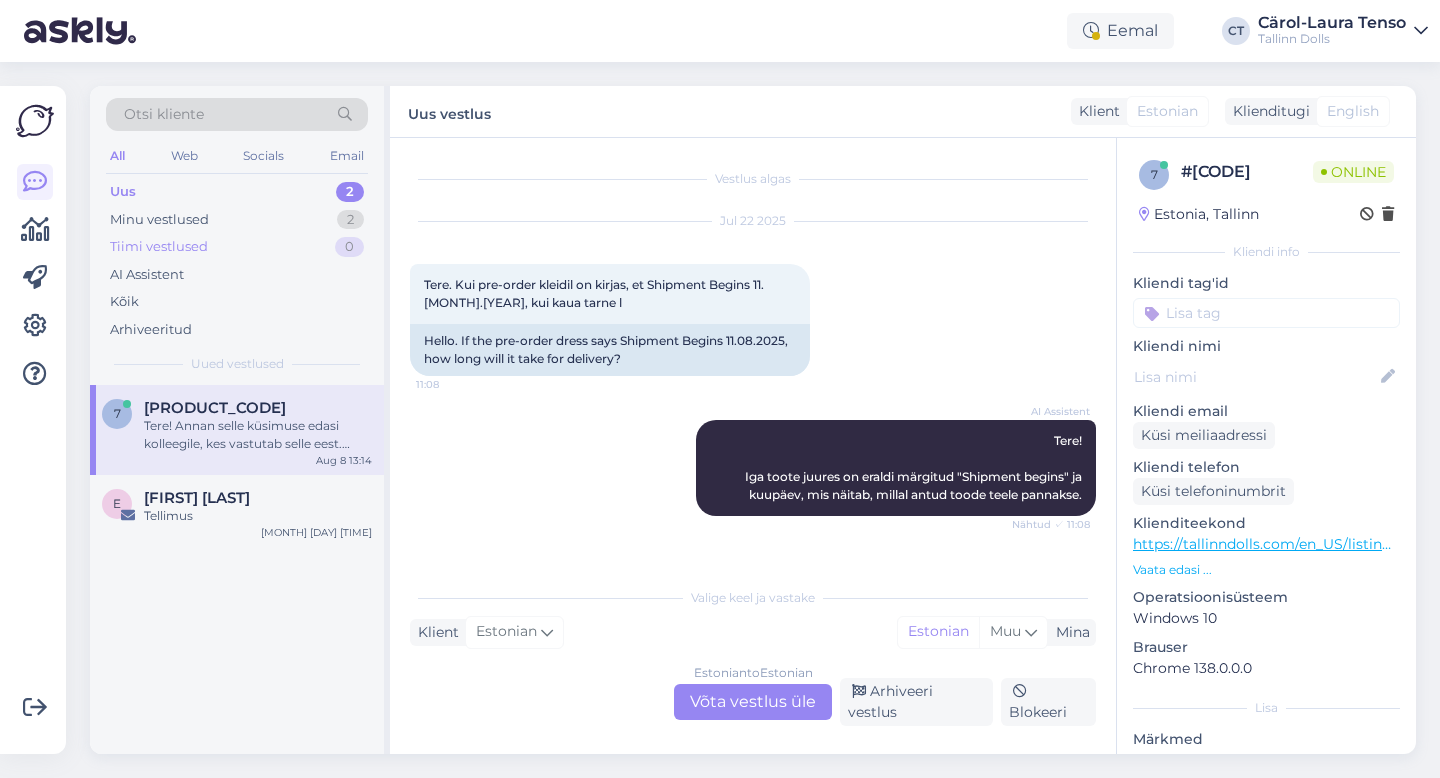 scroll, scrollTop: 847, scrollLeft: 0, axis: vertical 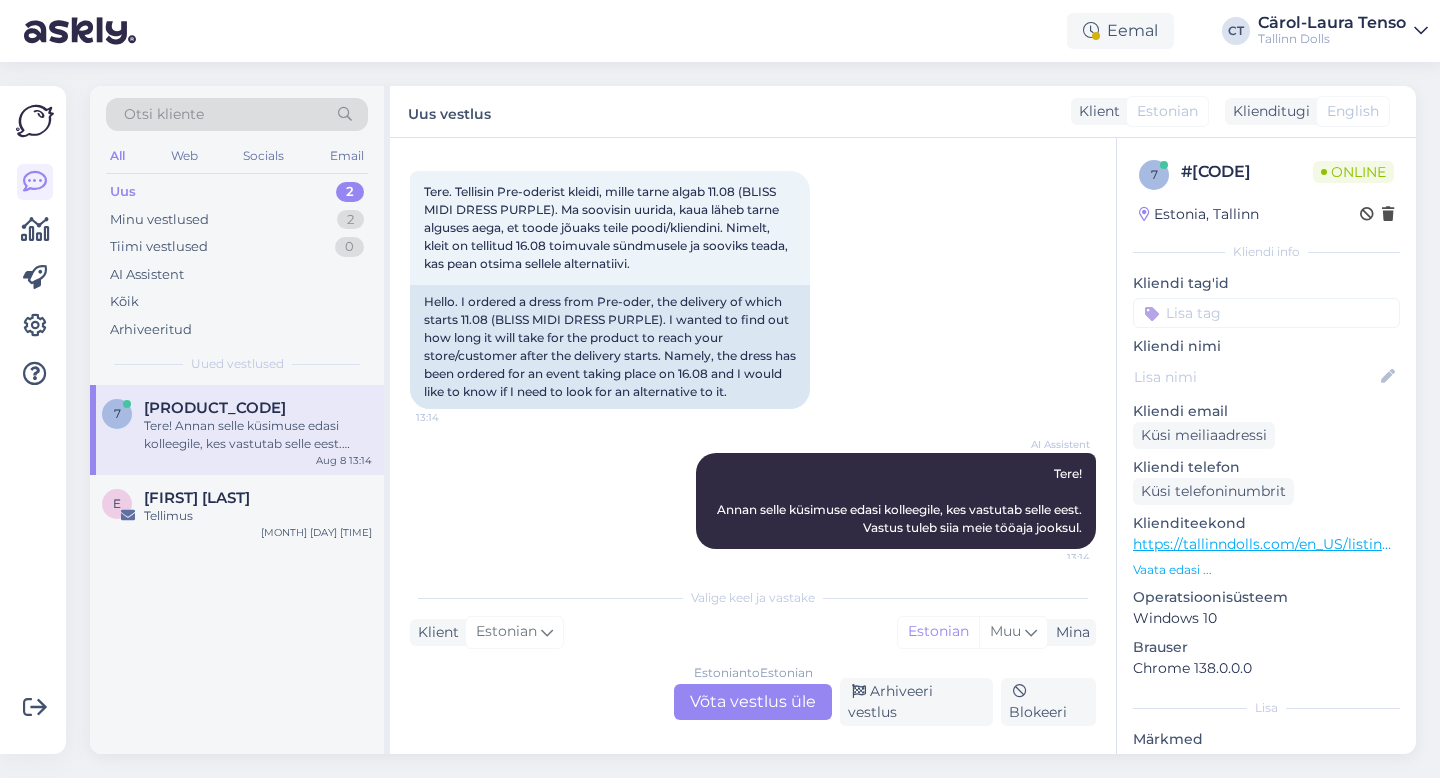 click on "Estonian  to  Estonian Võta vestlus üle" at bounding box center [753, 702] 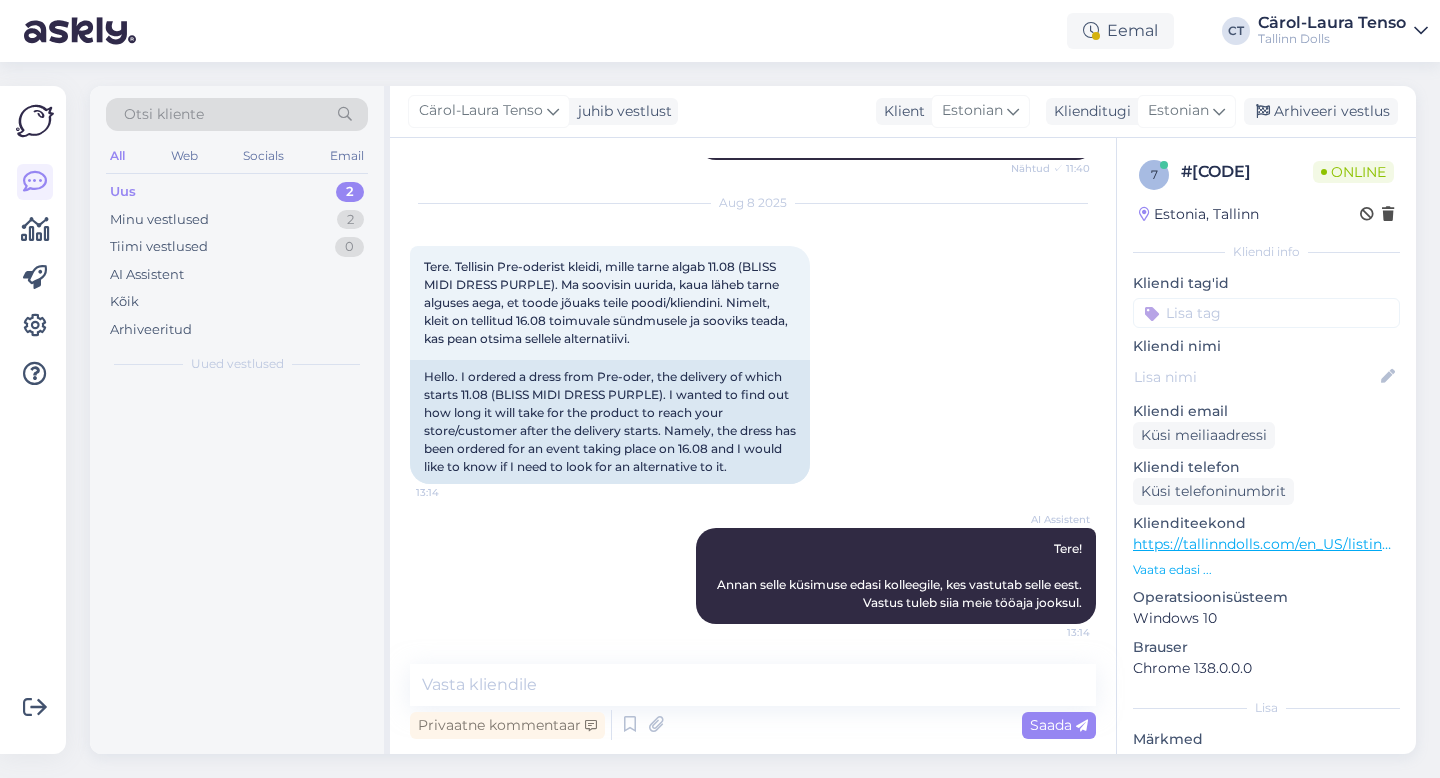 scroll, scrollTop: 772, scrollLeft: 0, axis: vertical 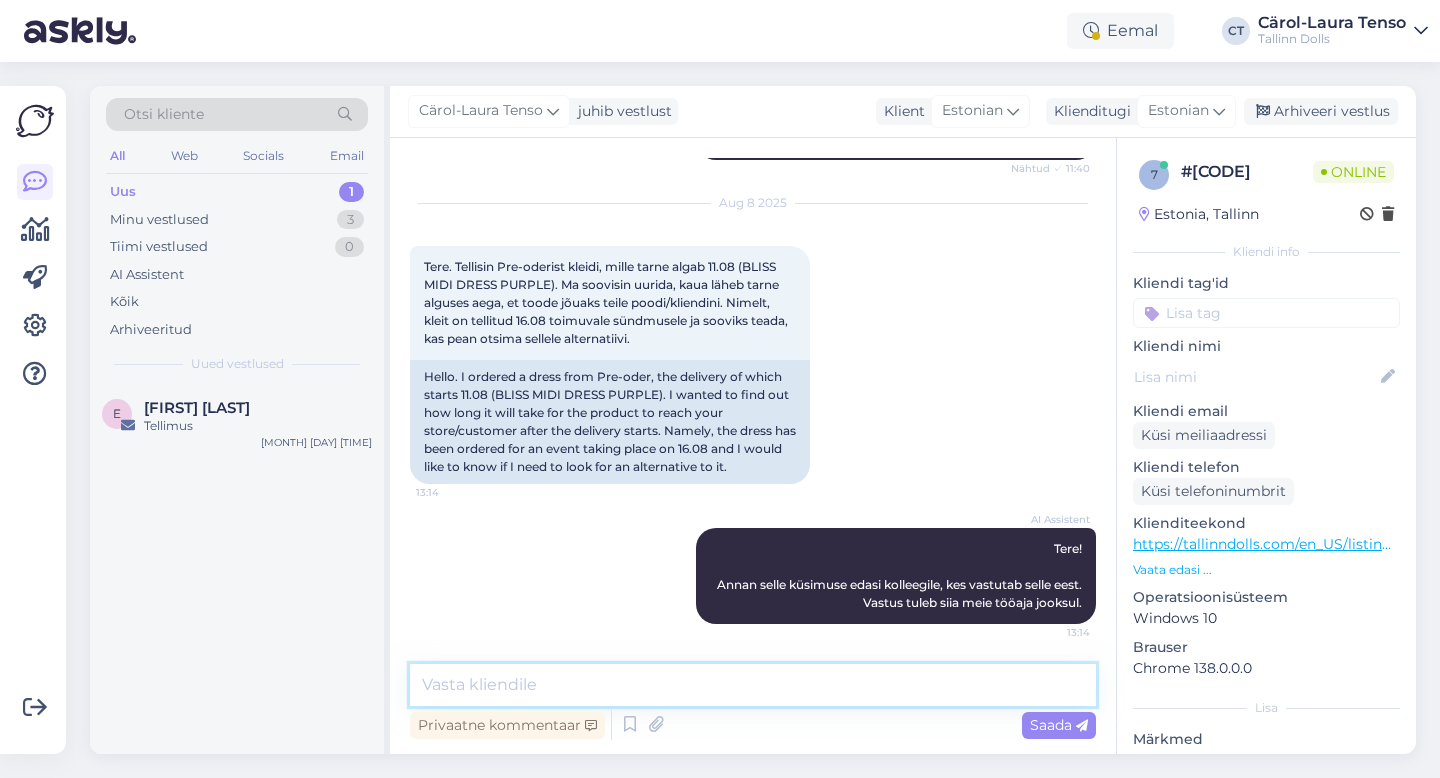 click at bounding box center [753, 685] 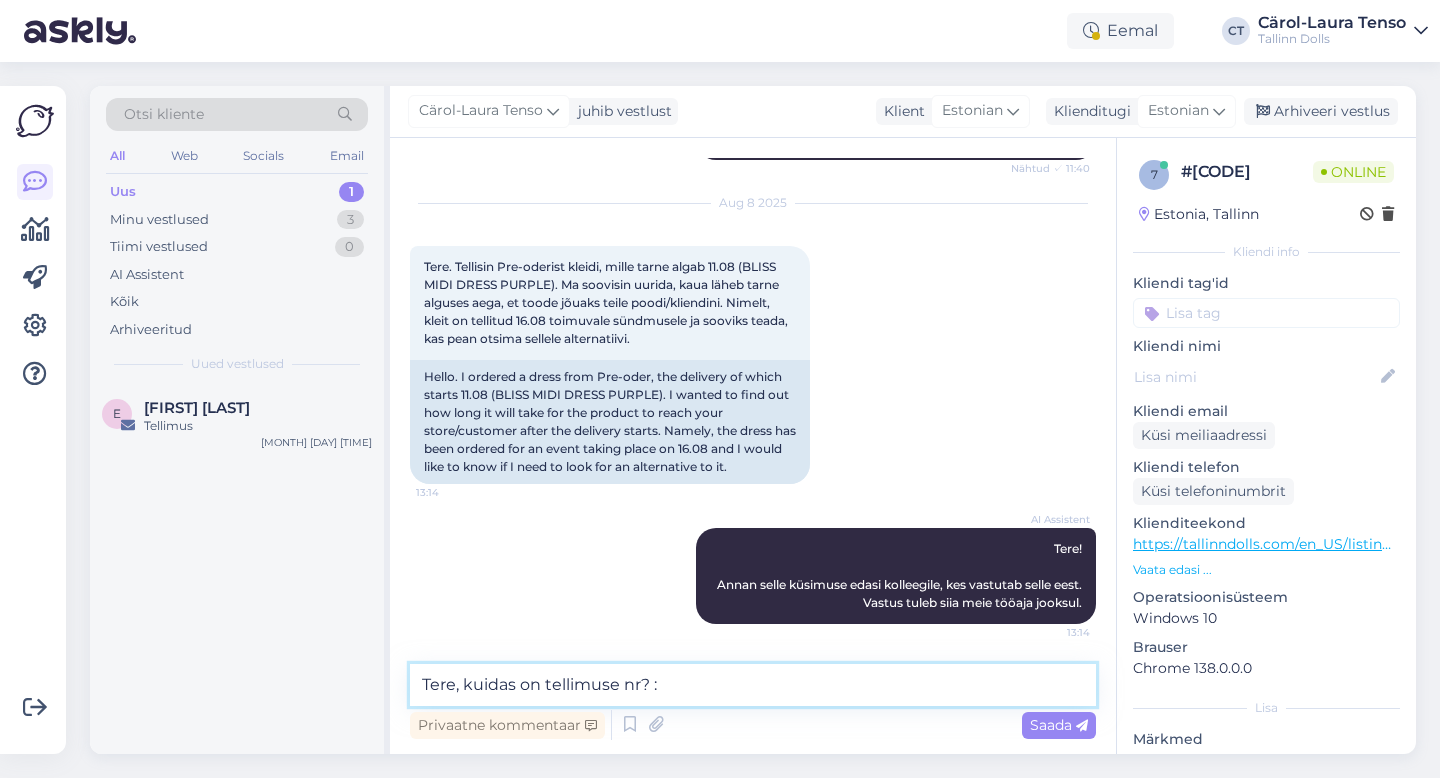 type on "Tere, kuidas on tellimuse nr? :)" 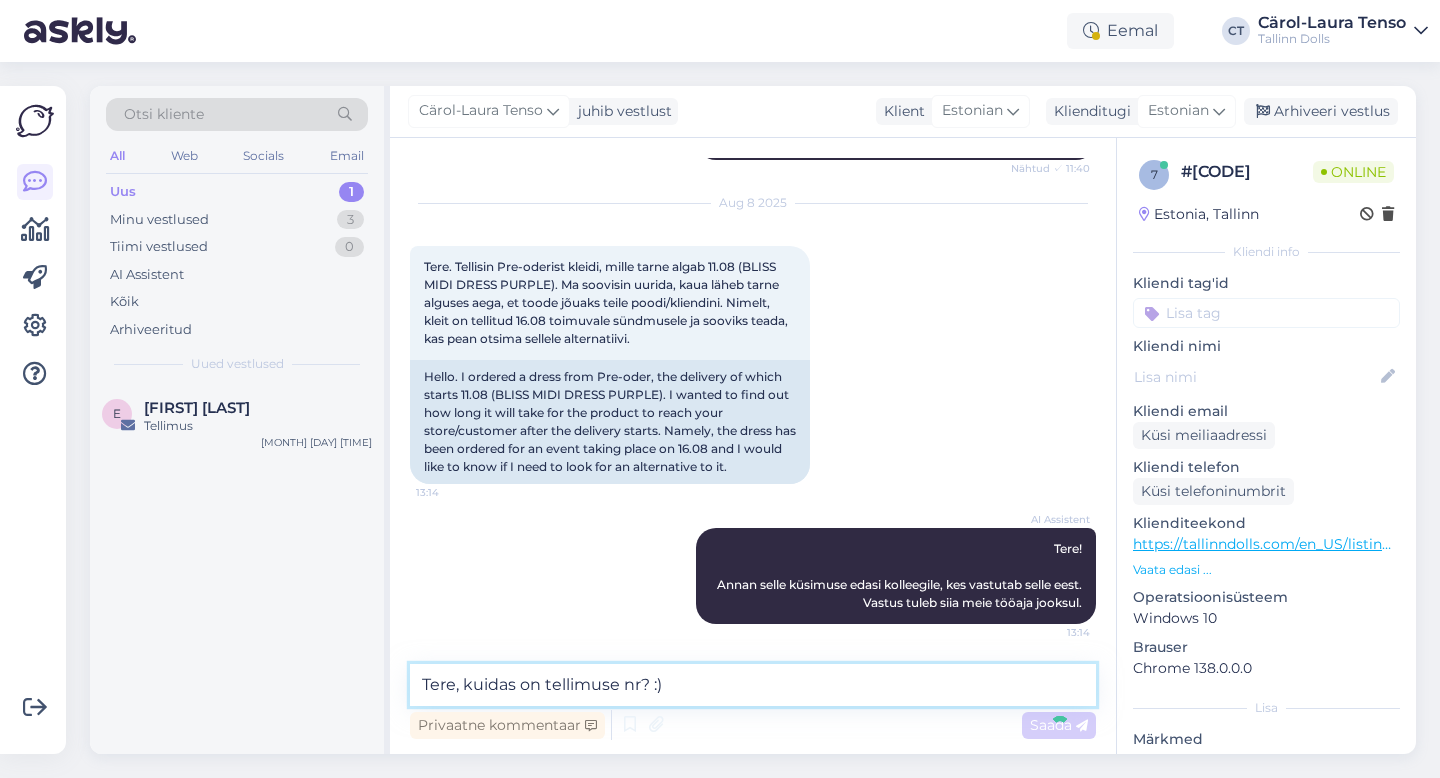 type 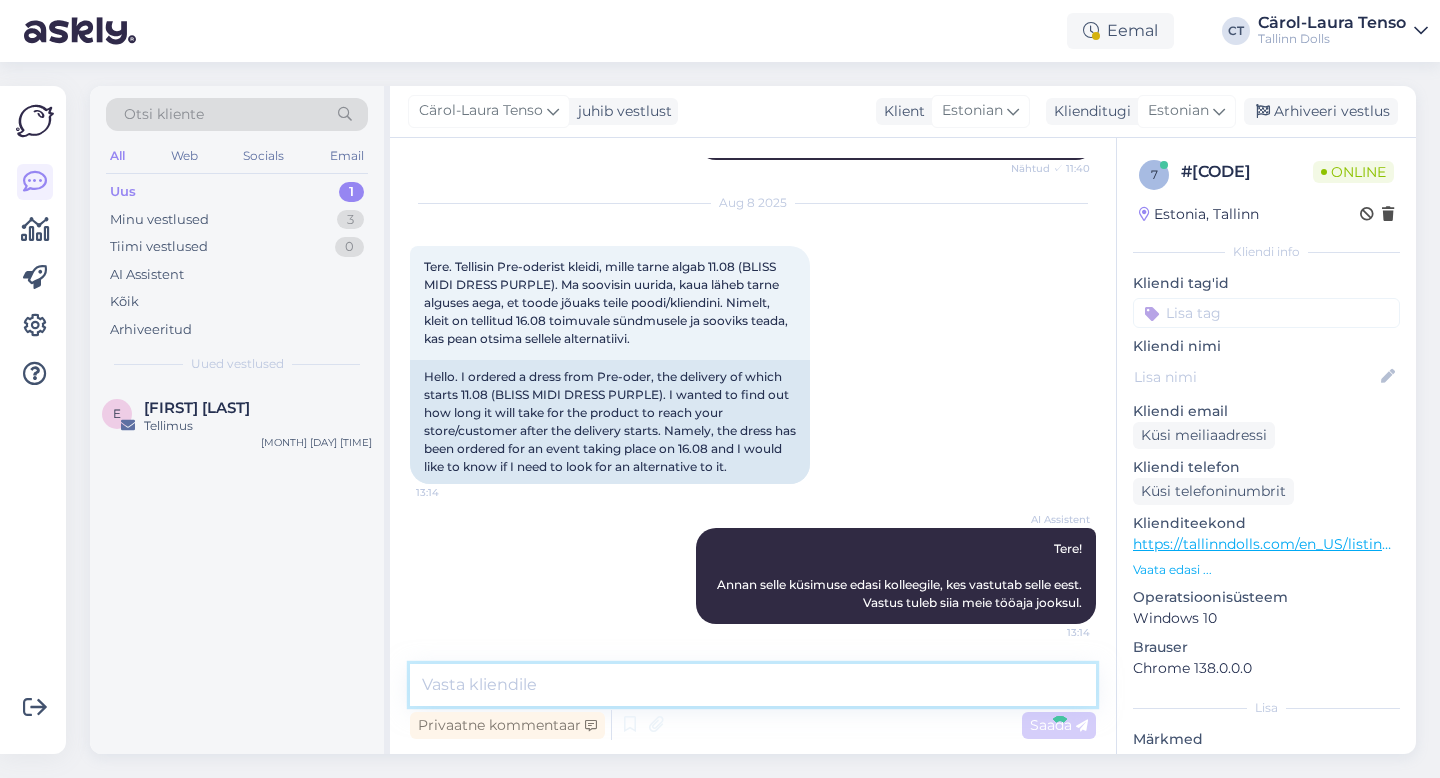 scroll, scrollTop: 858, scrollLeft: 0, axis: vertical 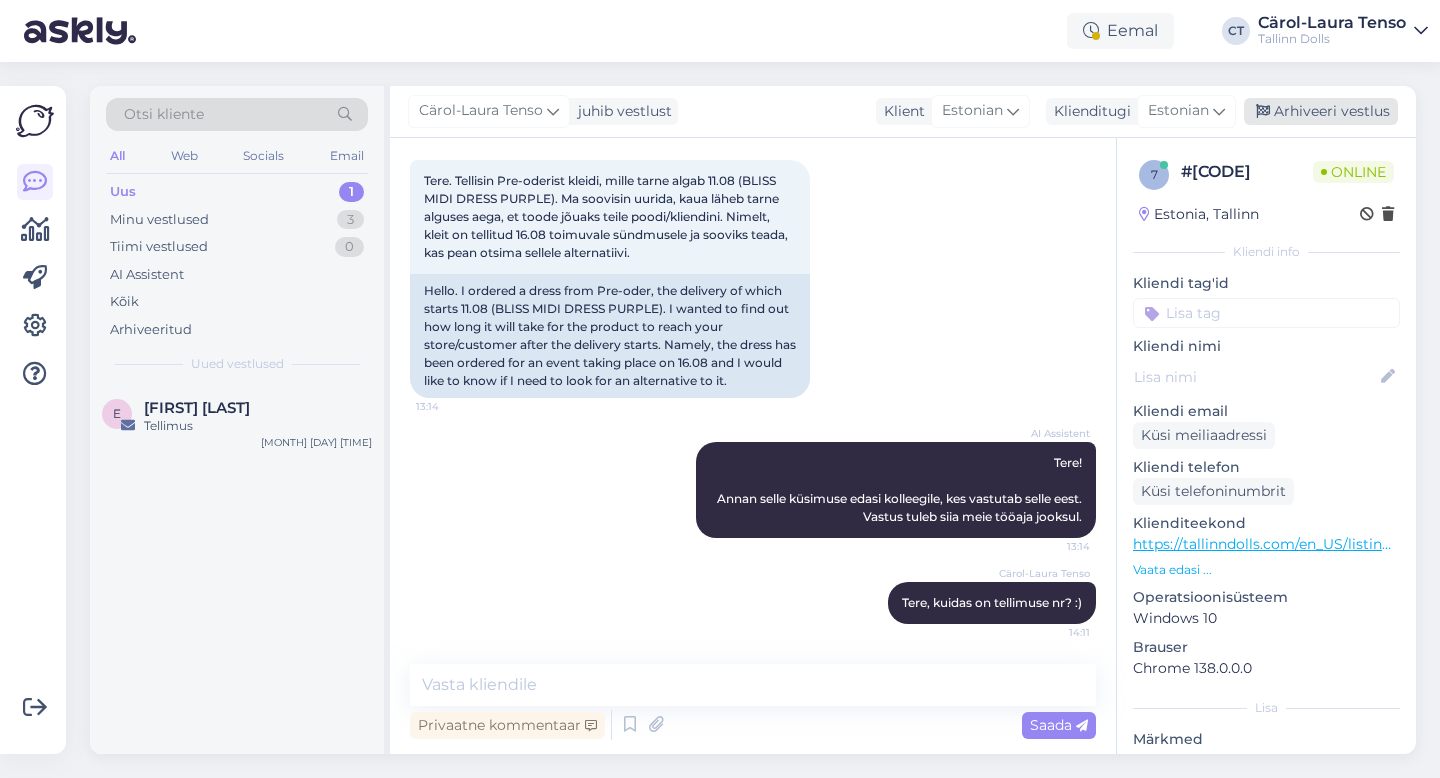 click on "Arhiveeri vestlus" at bounding box center (1321, 111) 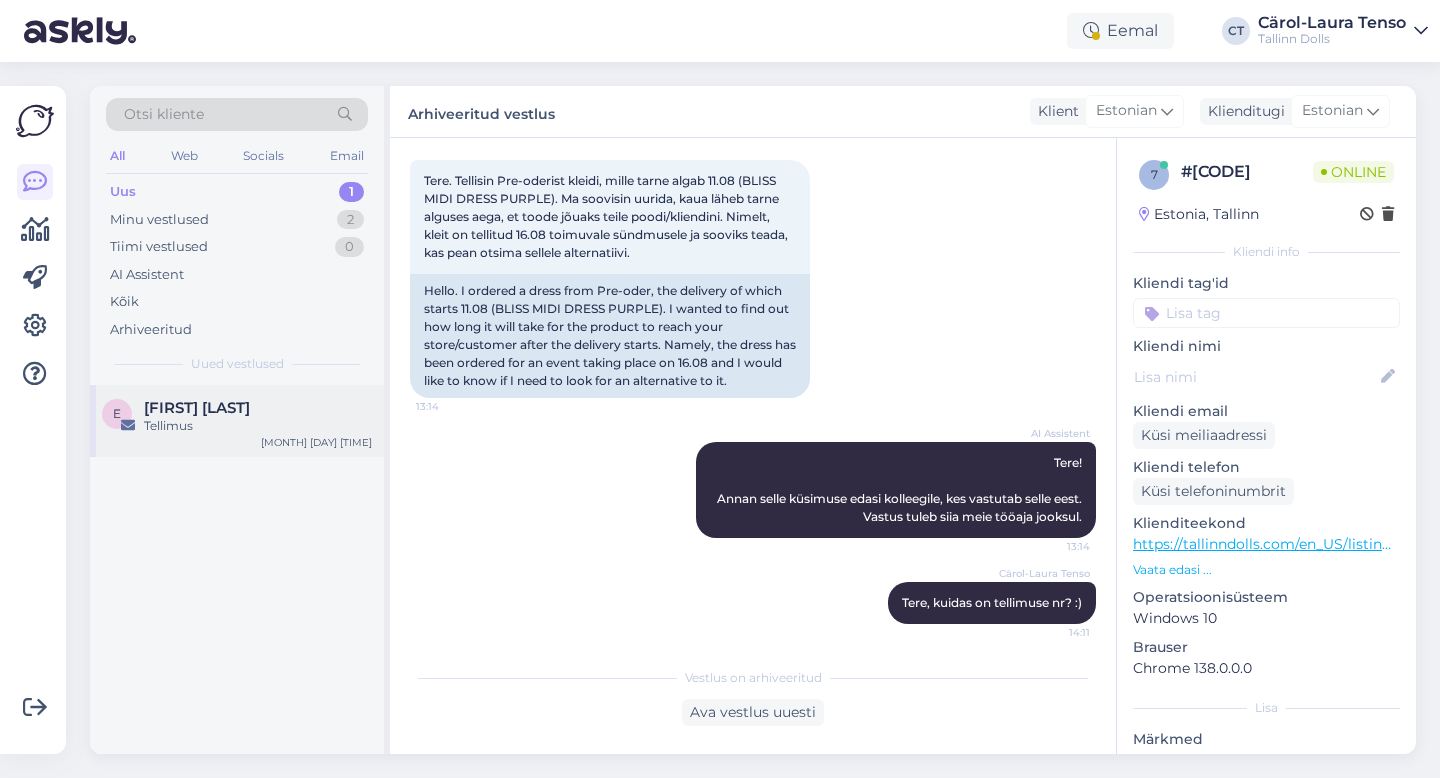 click on "Tellimus" at bounding box center [258, 426] 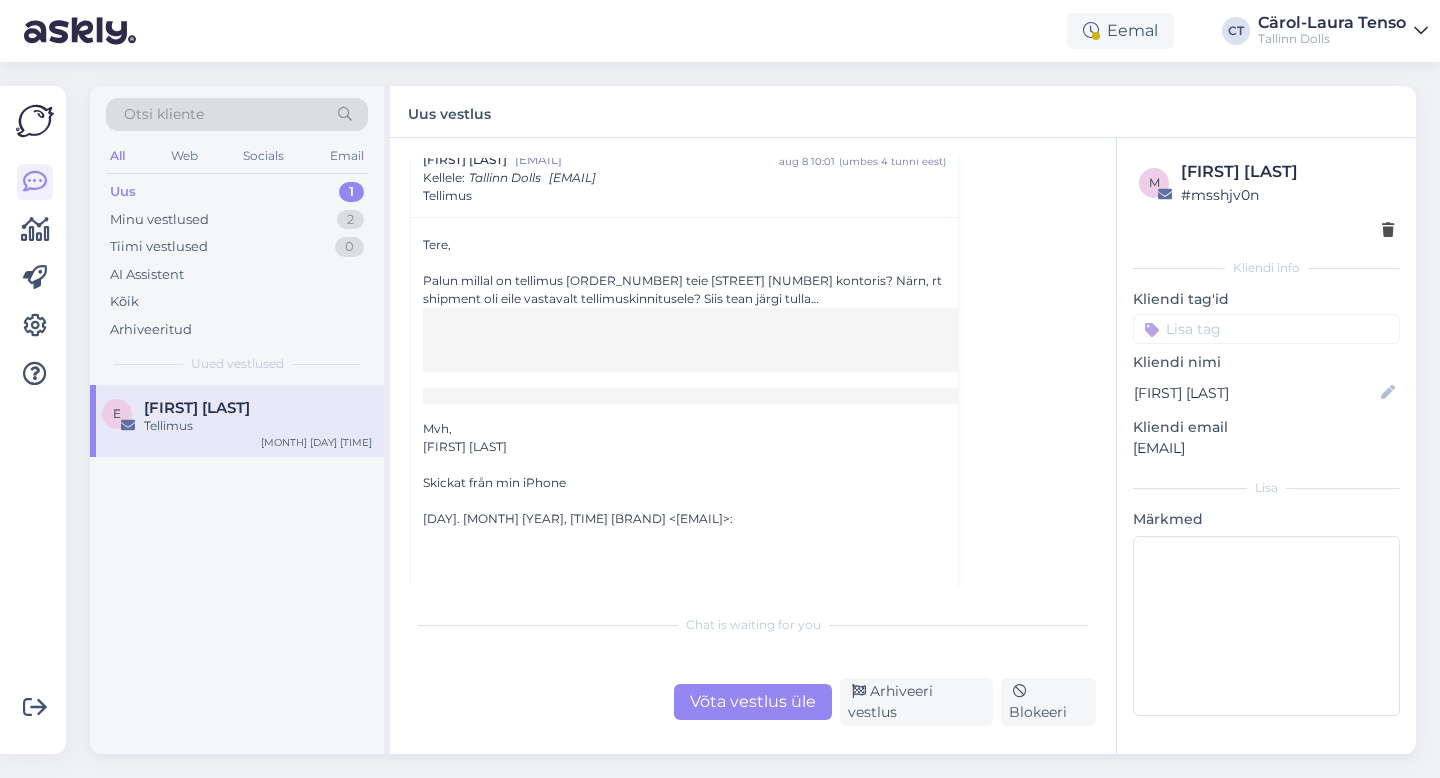 scroll, scrollTop: 75, scrollLeft: 0, axis: vertical 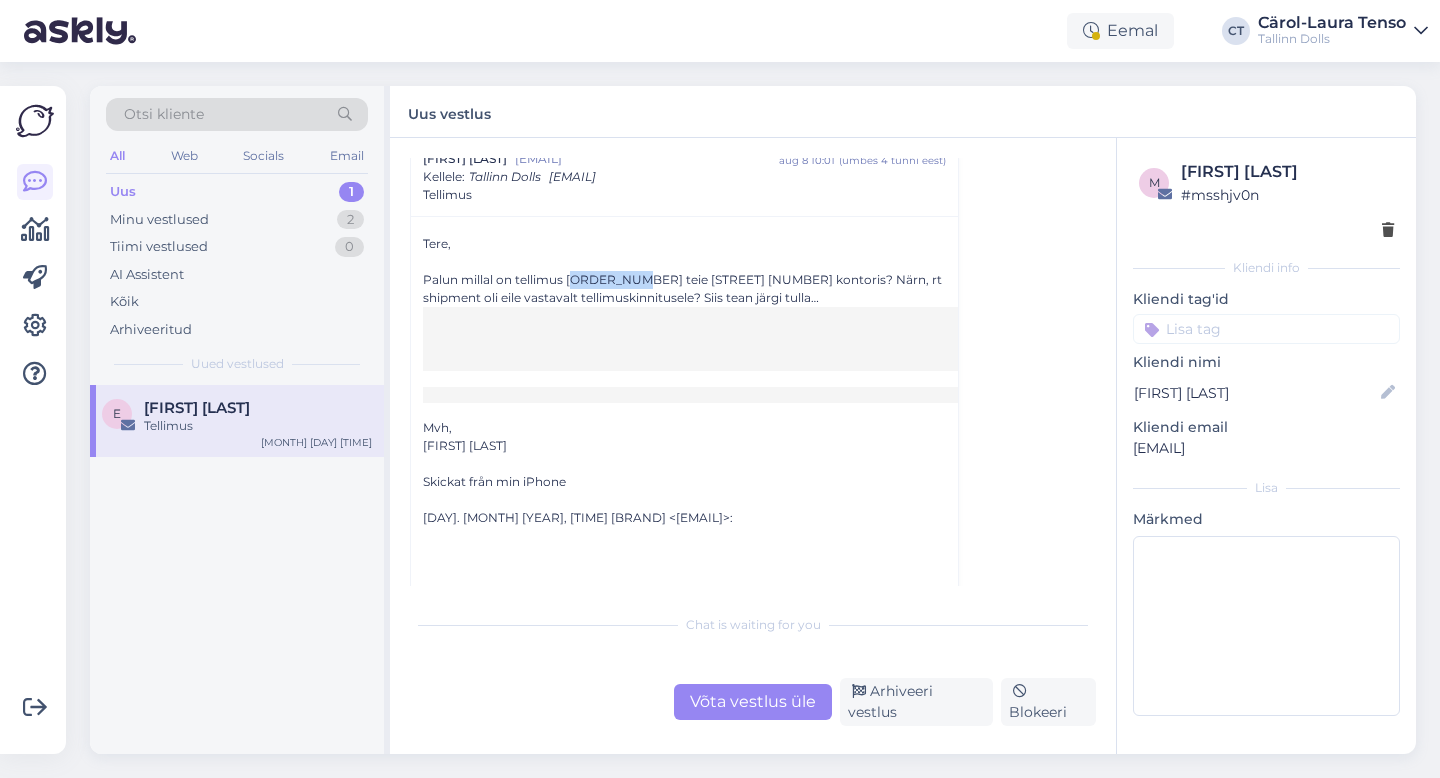 drag, startPoint x: 632, startPoint y: 280, endPoint x: 575, endPoint y: 278, distance: 57.035076 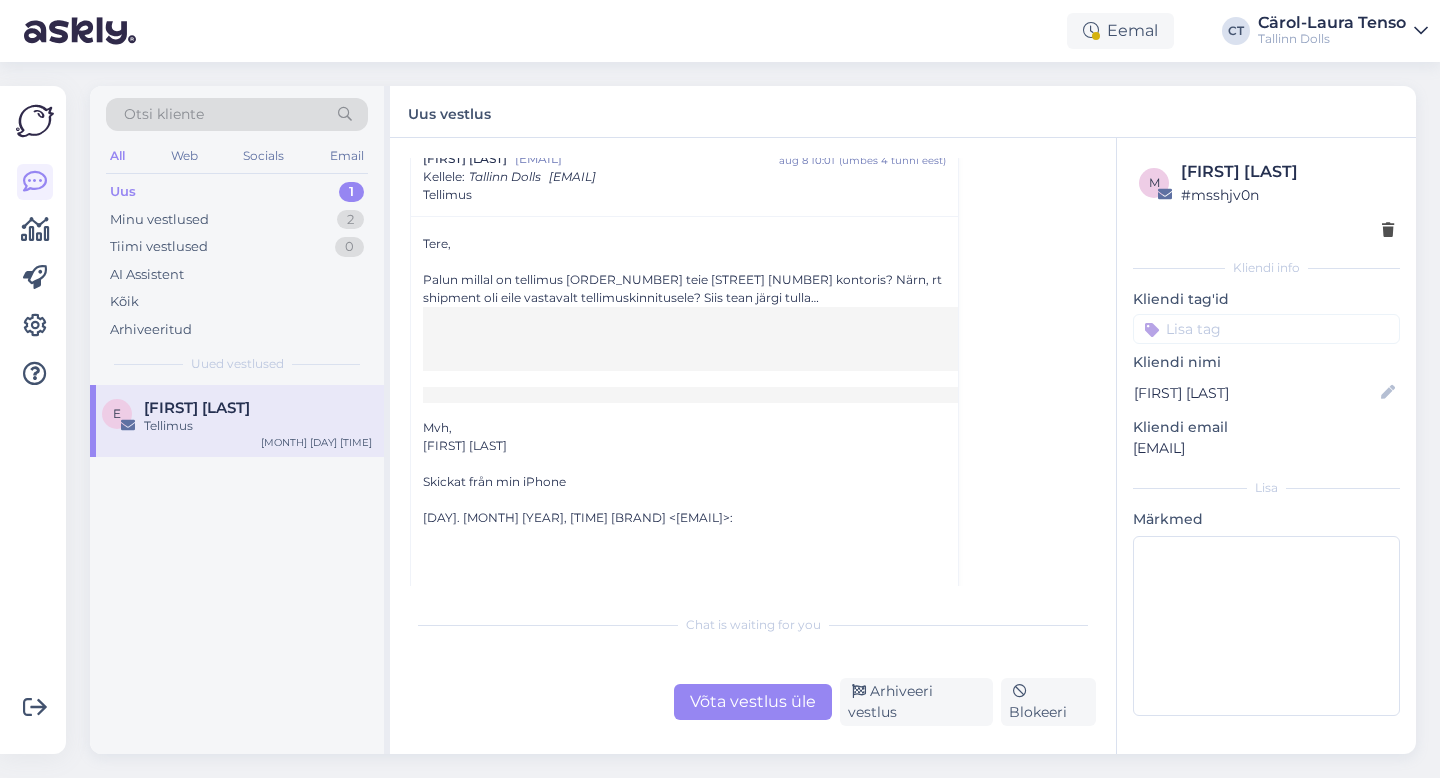 click on "Võta vestlus üle" at bounding box center (753, 702) 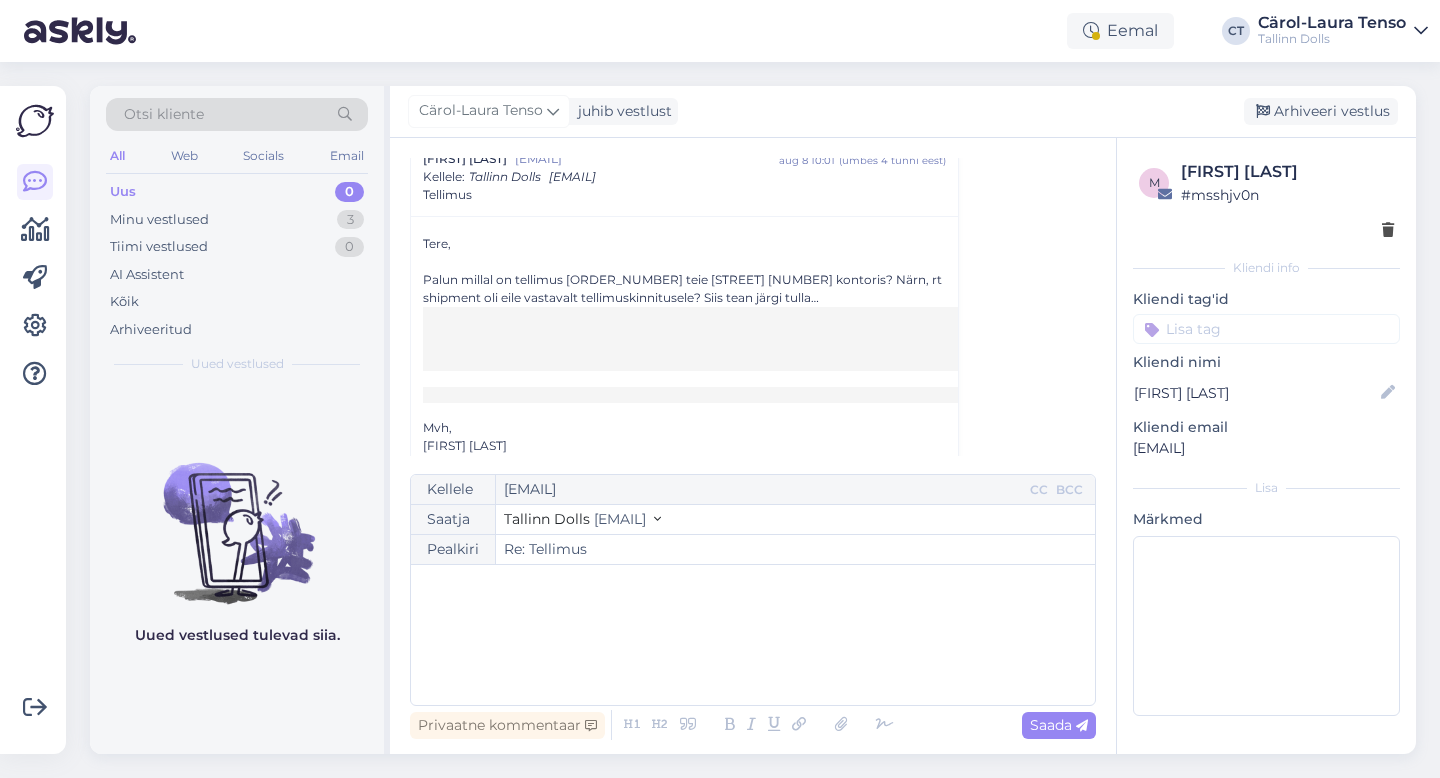 scroll, scrollTop: 54, scrollLeft: 0, axis: vertical 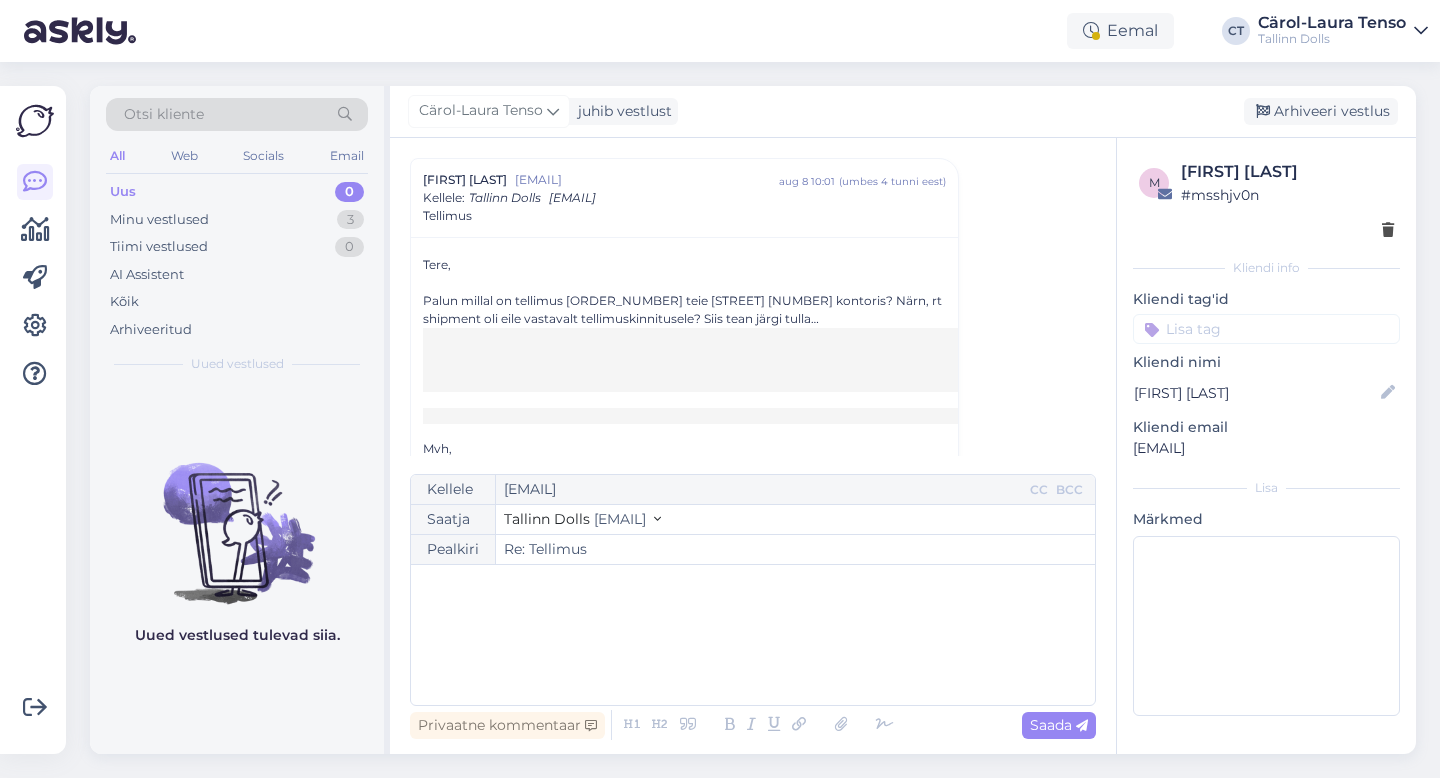 click on "﻿" at bounding box center (753, 635) 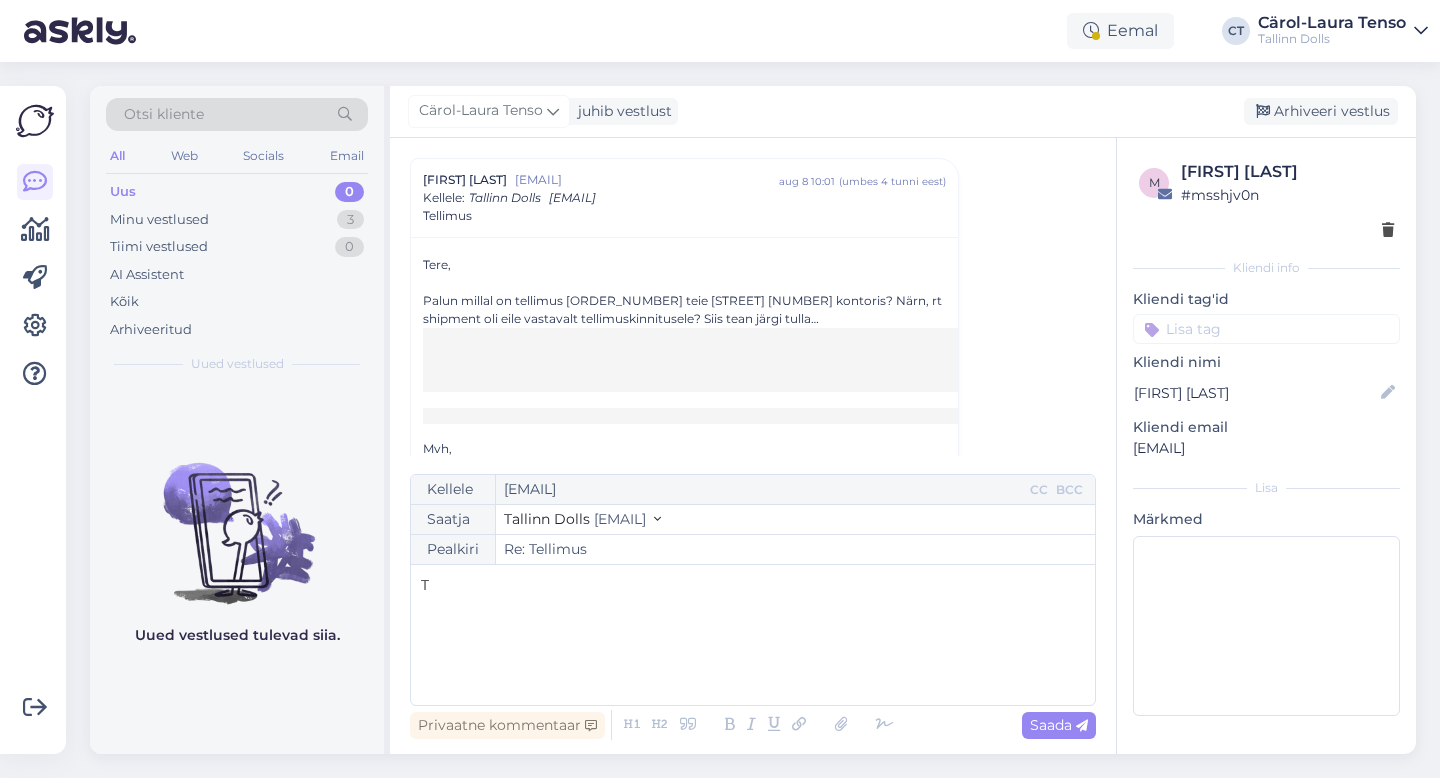type 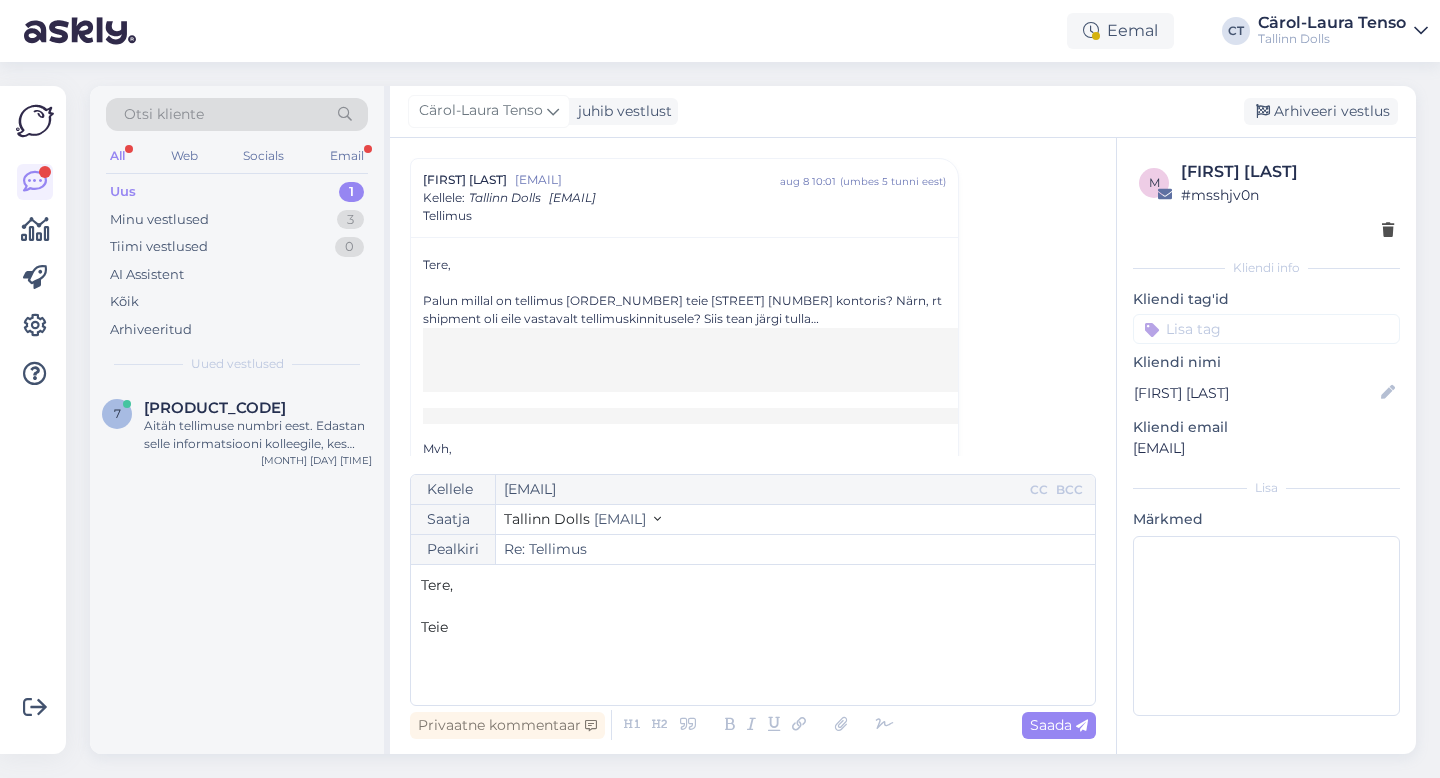 click on "Uus 1" at bounding box center (237, 192) 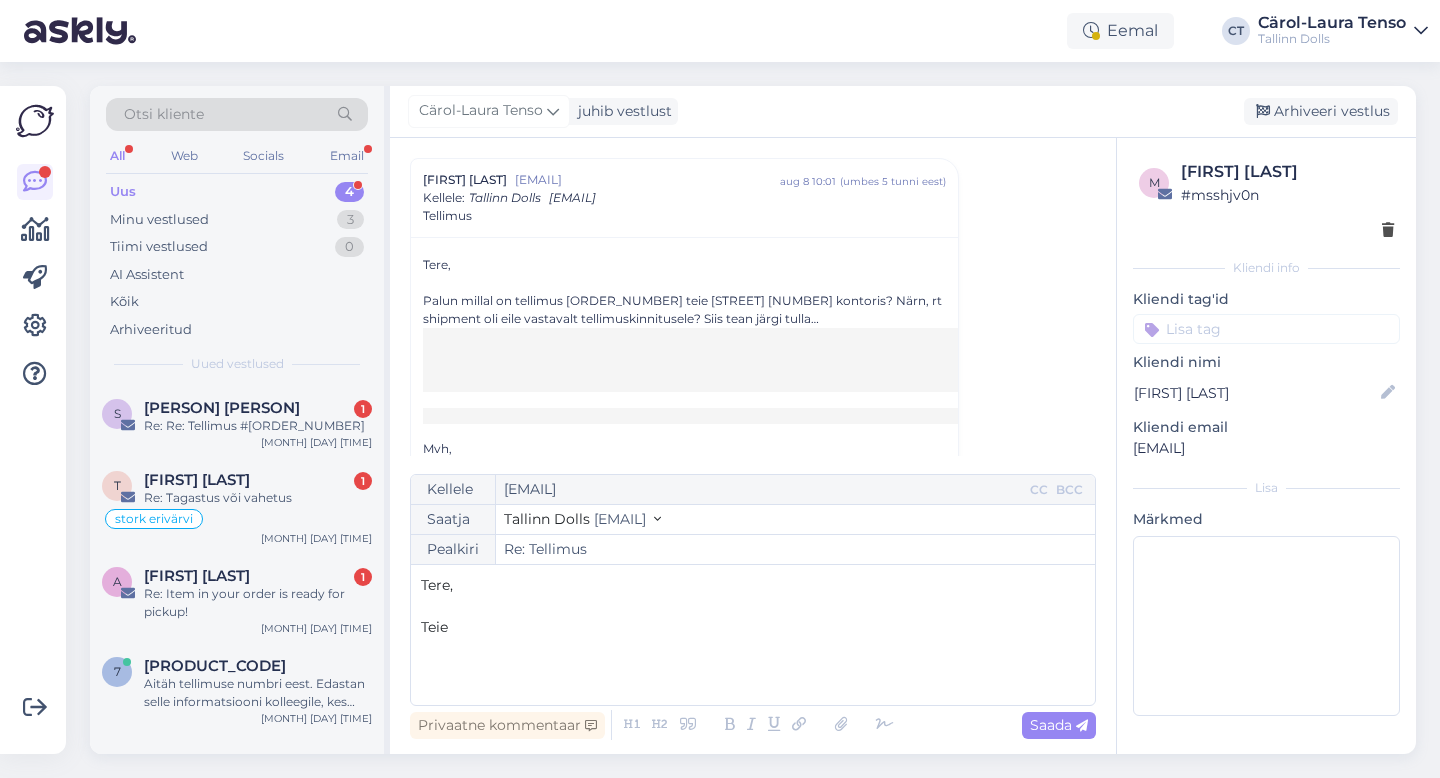 click on "Tere,  ﻿ Teie" at bounding box center [753, 635] 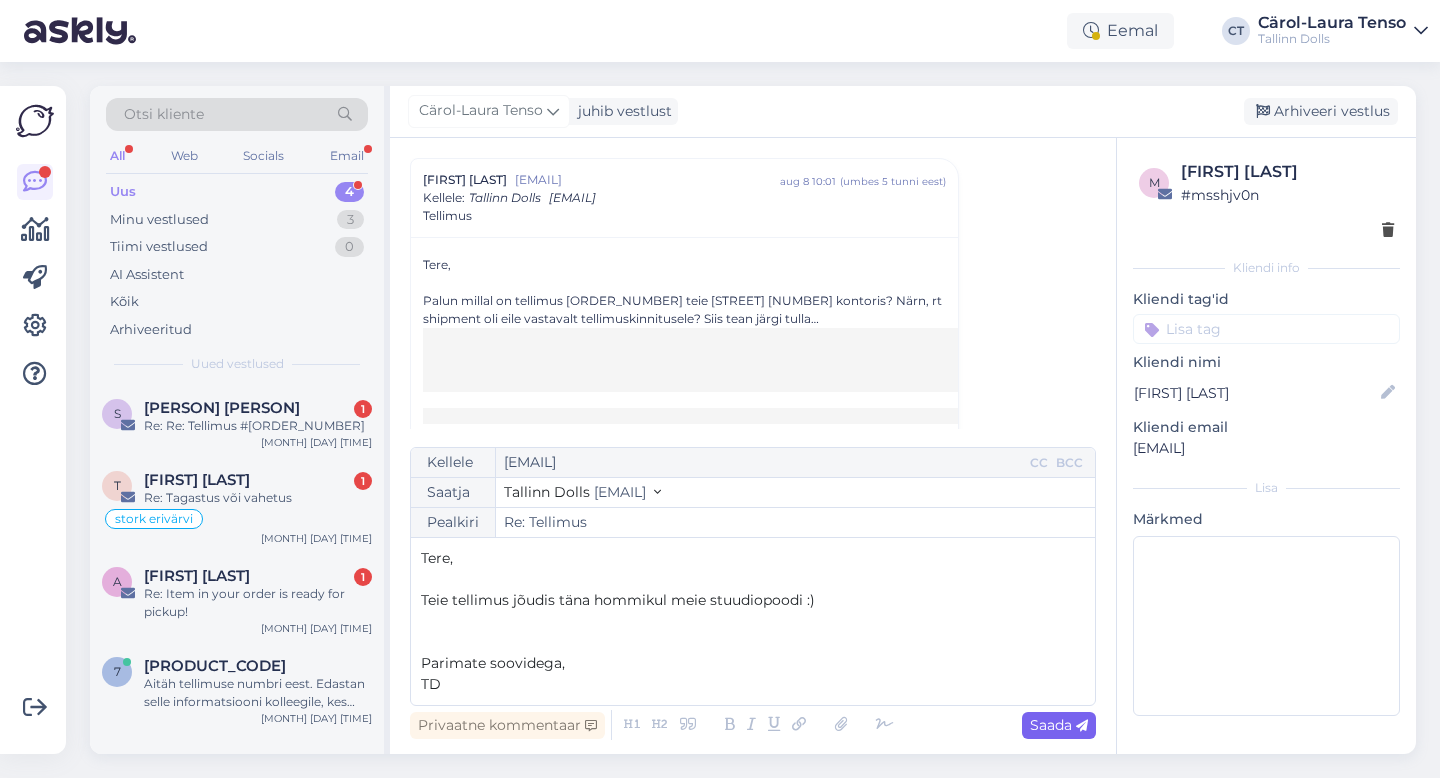 click on "Saada" at bounding box center (1059, 725) 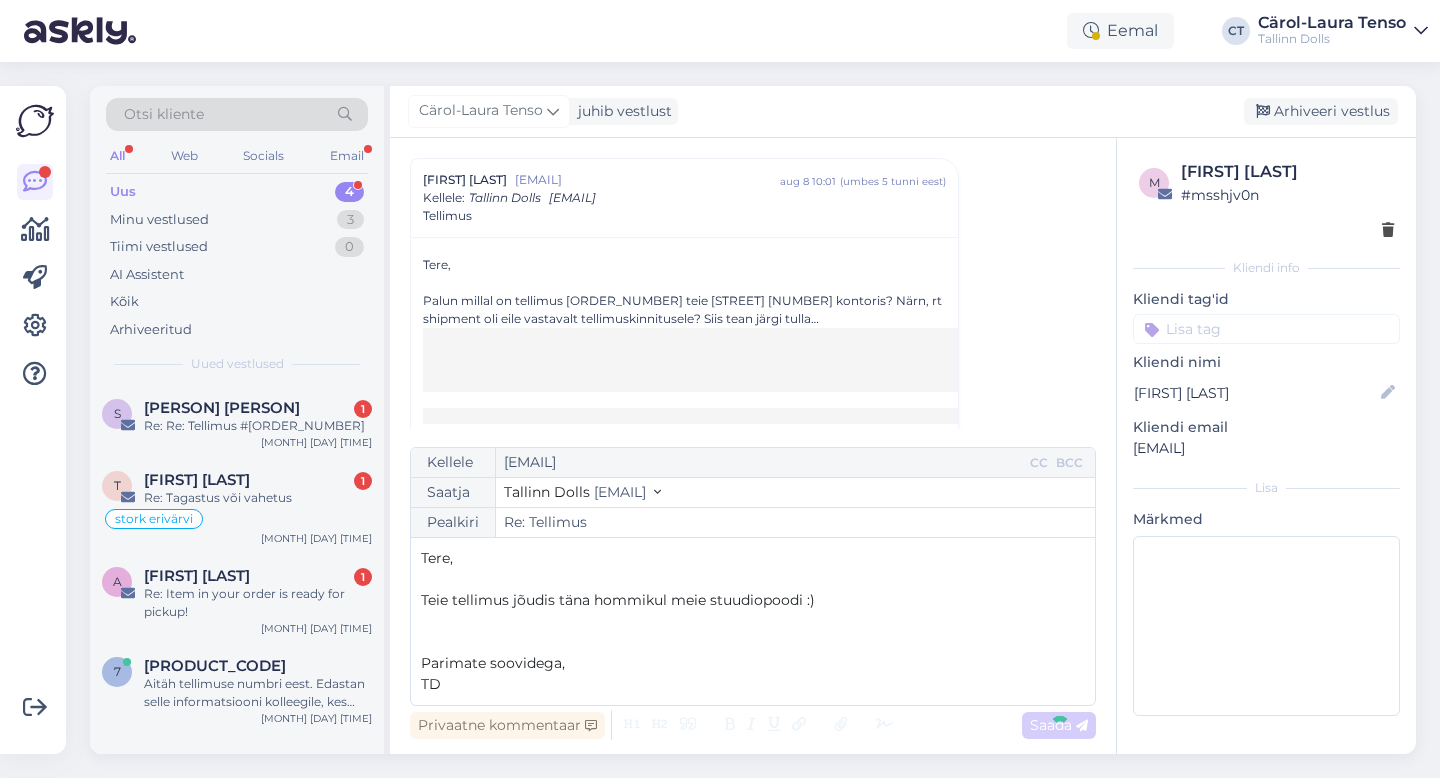 type on "Re: Re: Tellimus" 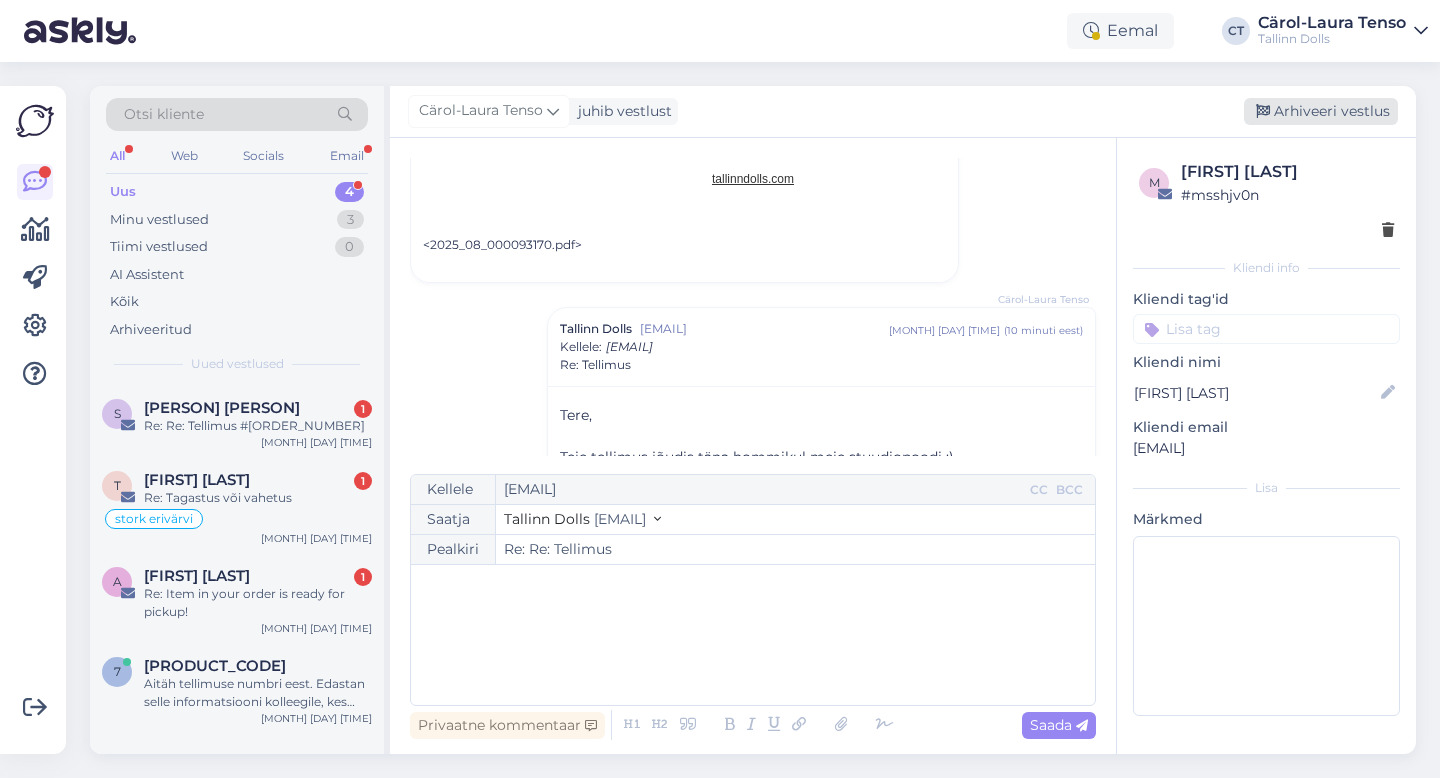 click on "Arhiveeri vestlus" at bounding box center [1321, 111] 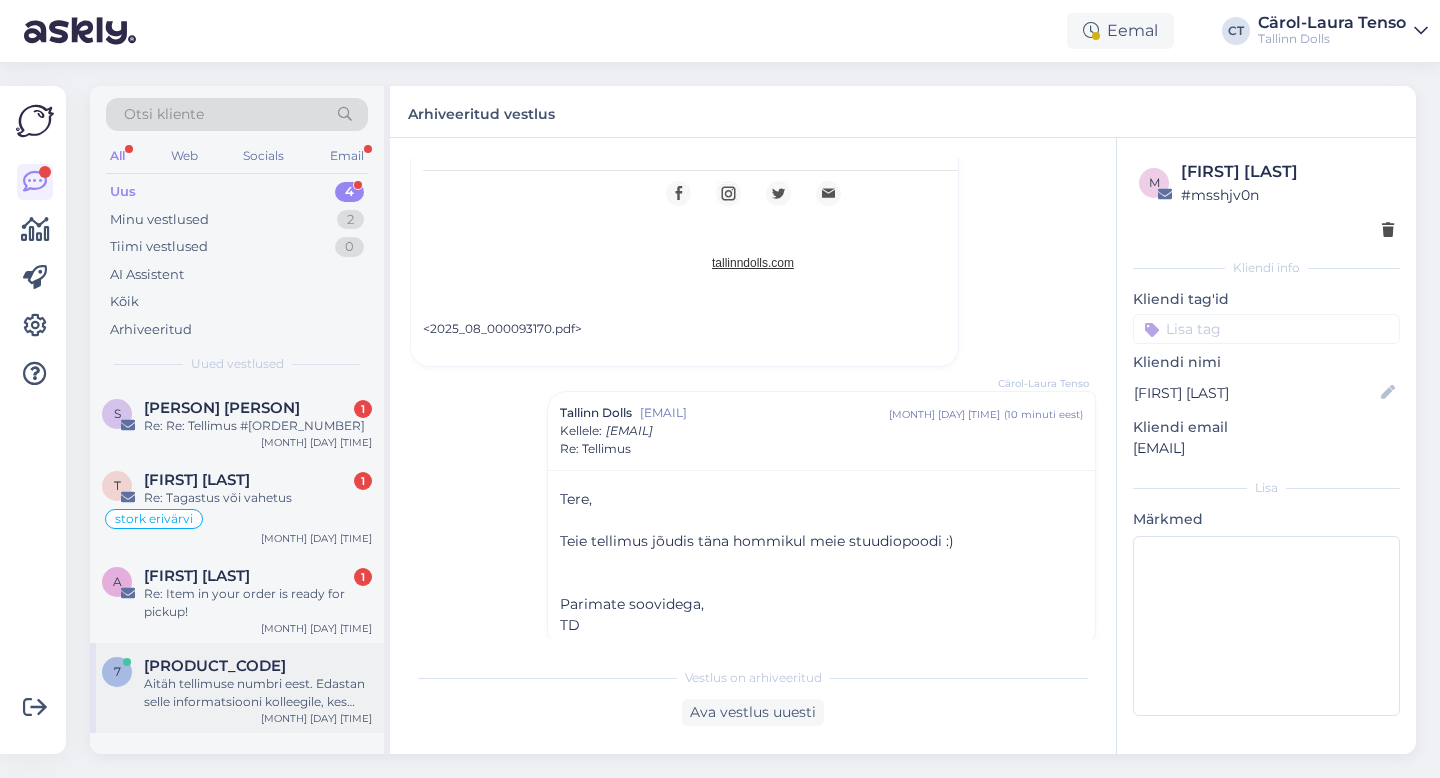 click on "Aitäh tellimuse numbri eest. Edastan selle informatsiooni kolleegile, kes tegeleb teie küsimusega." at bounding box center [258, 693] 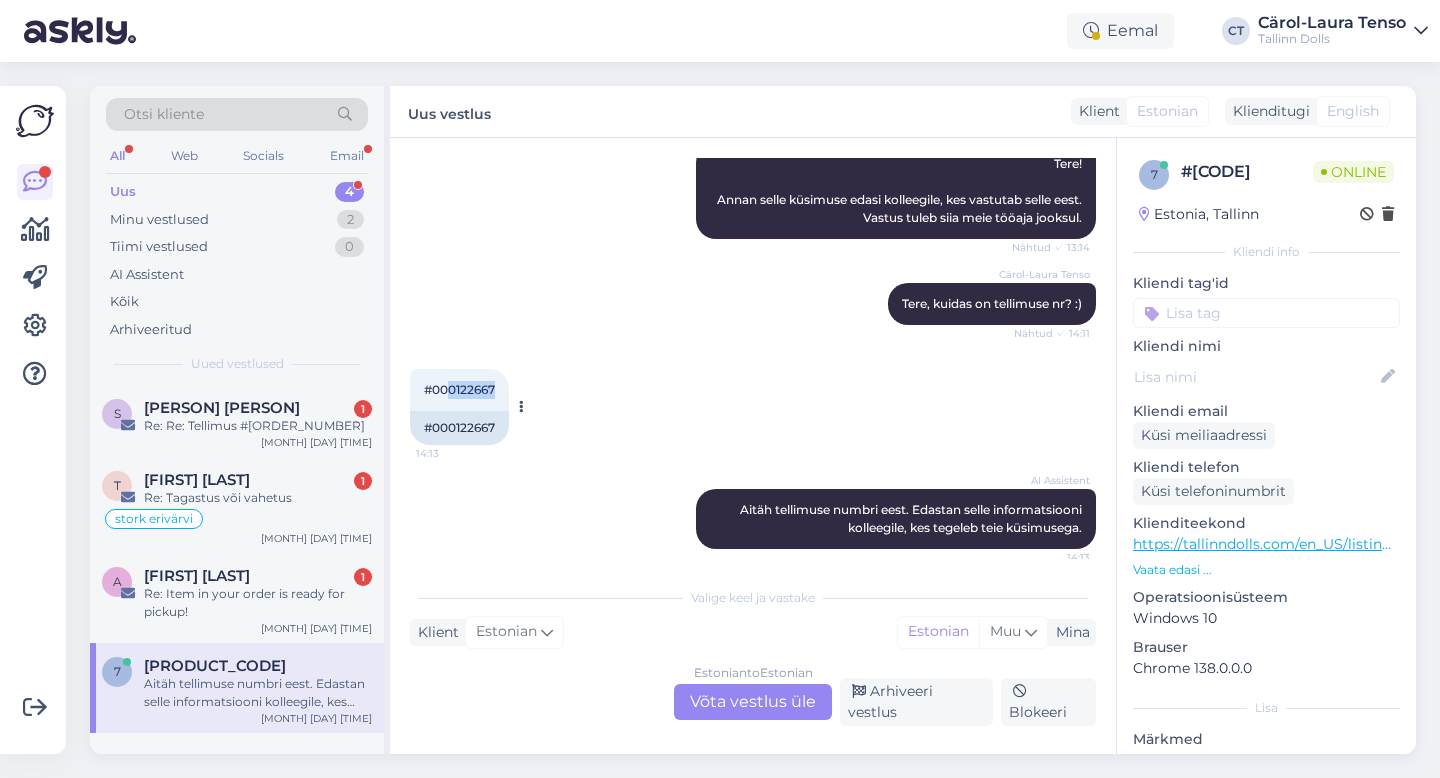 drag, startPoint x: 503, startPoint y: 388, endPoint x: 452, endPoint y: 387, distance: 51.009804 